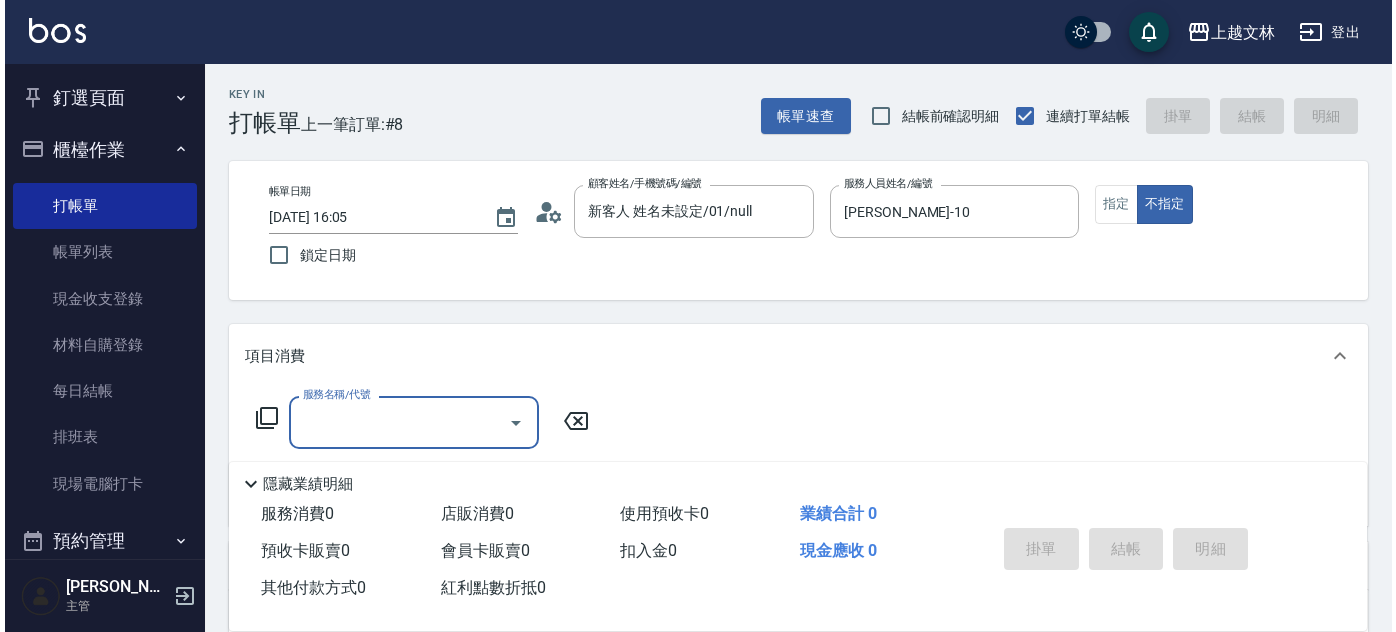 scroll, scrollTop: 0, scrollLeft: 0, axis: both 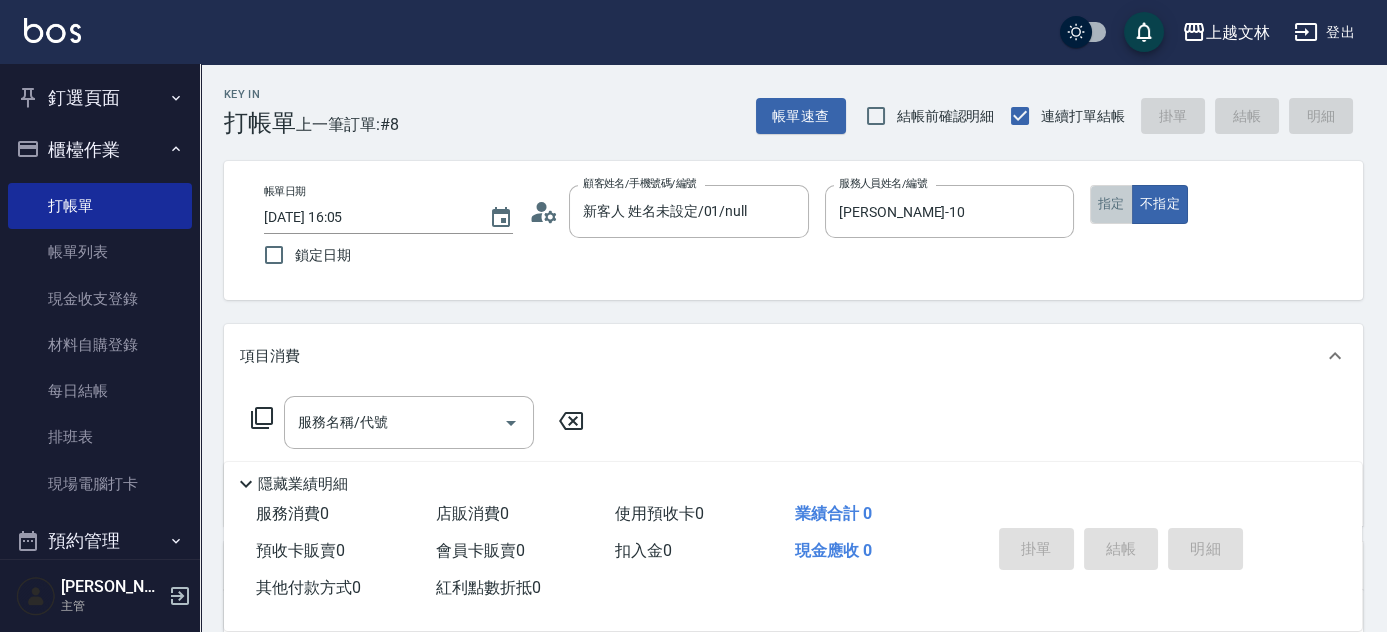click on "指定" at bounding box center (1111, 204) 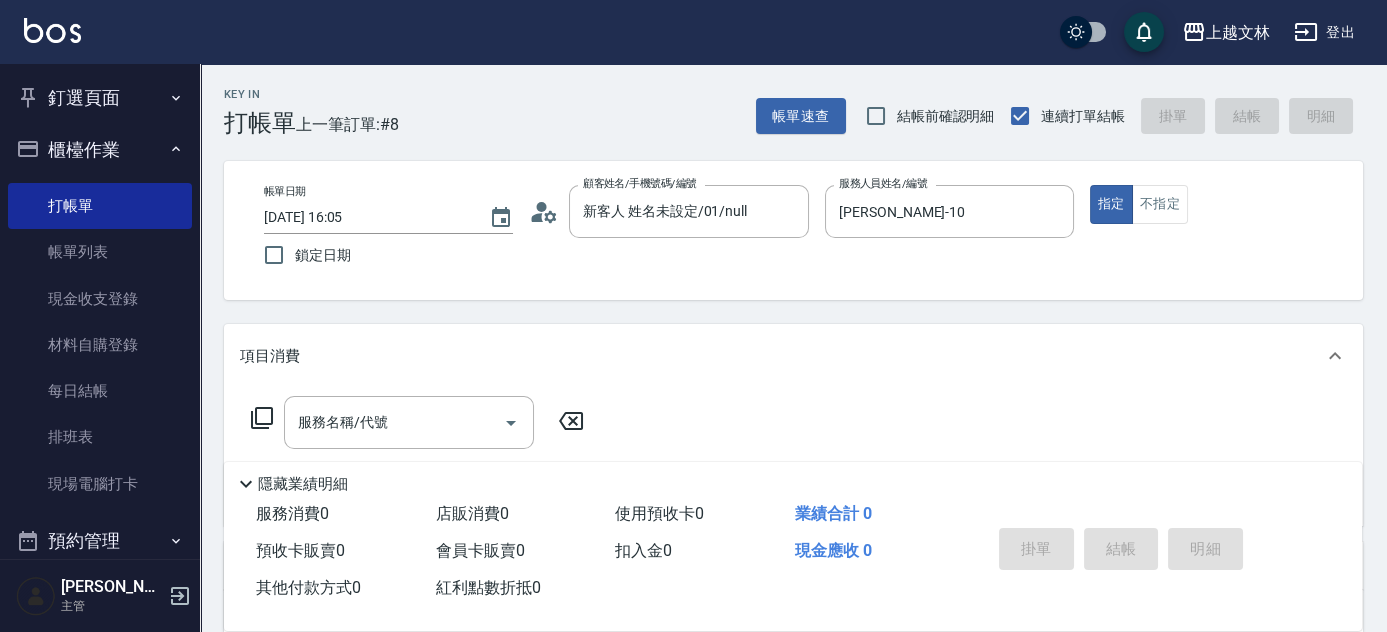drag, startPoint x: 362, startPoint y: 419, endPoint x: 519, endPoint y: 452, distance: 160.43066 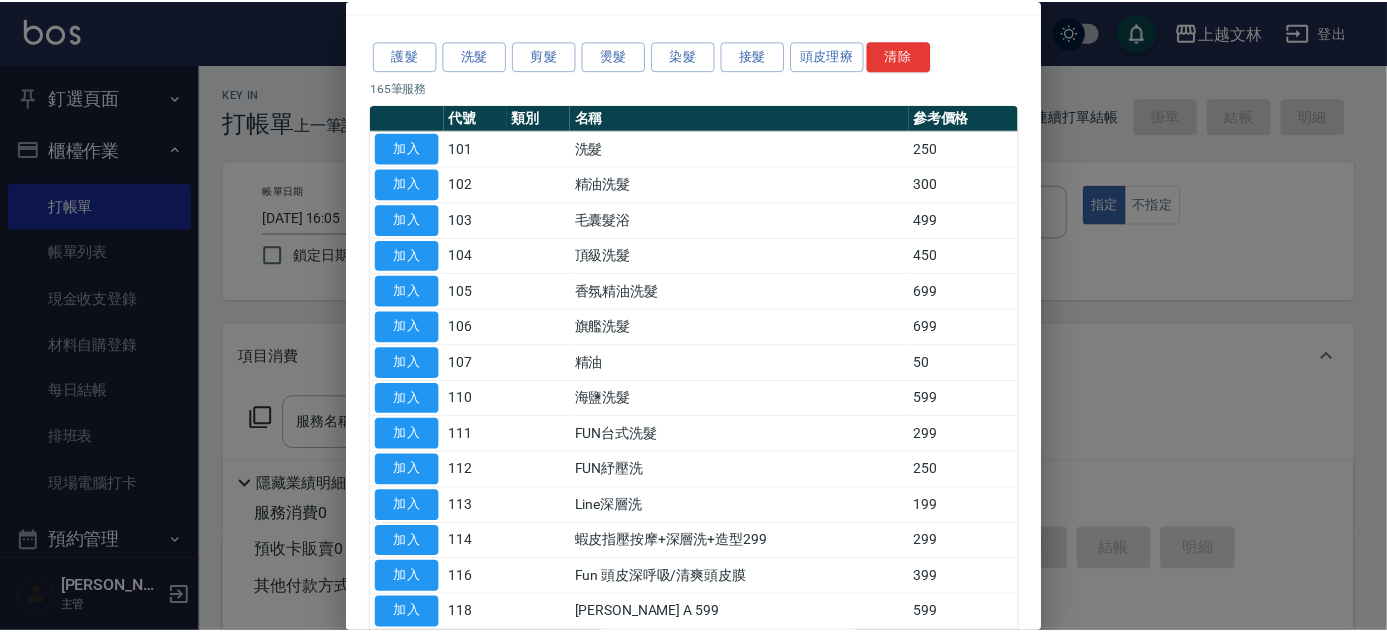 scroll, scrollTop: 61, scrollLeft: 0, axis: vertical 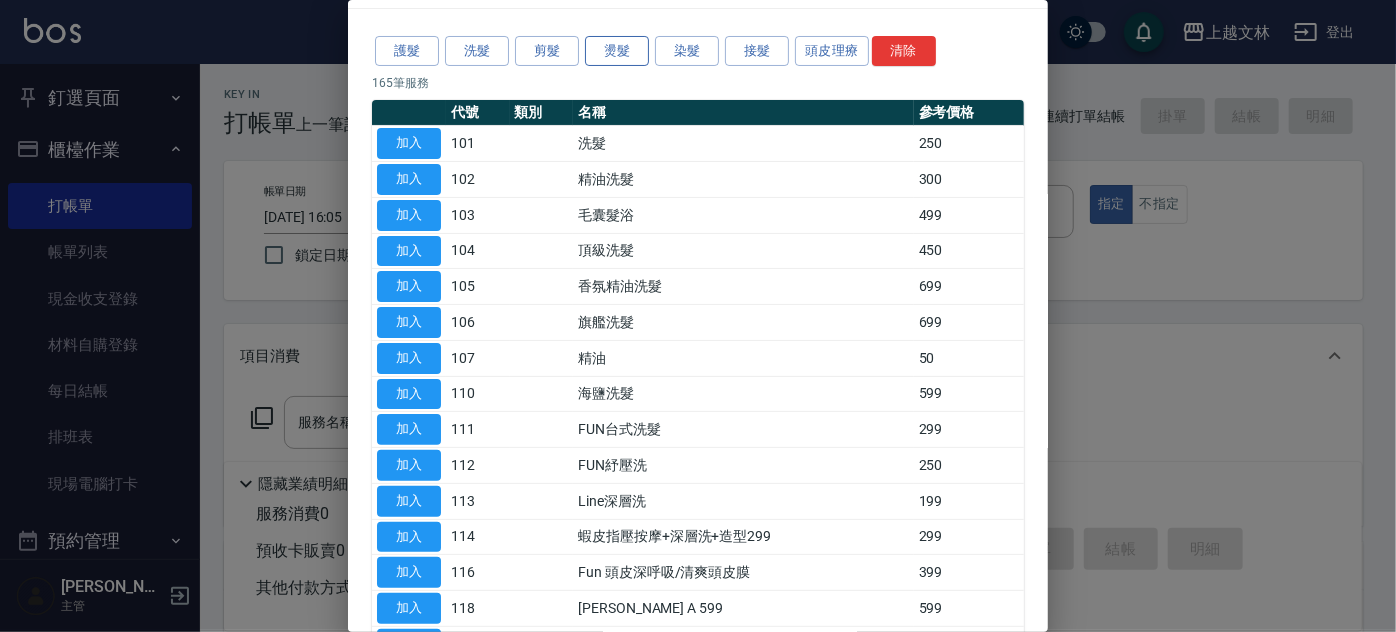 click on "燙髮" at bounding box center [617, 51] 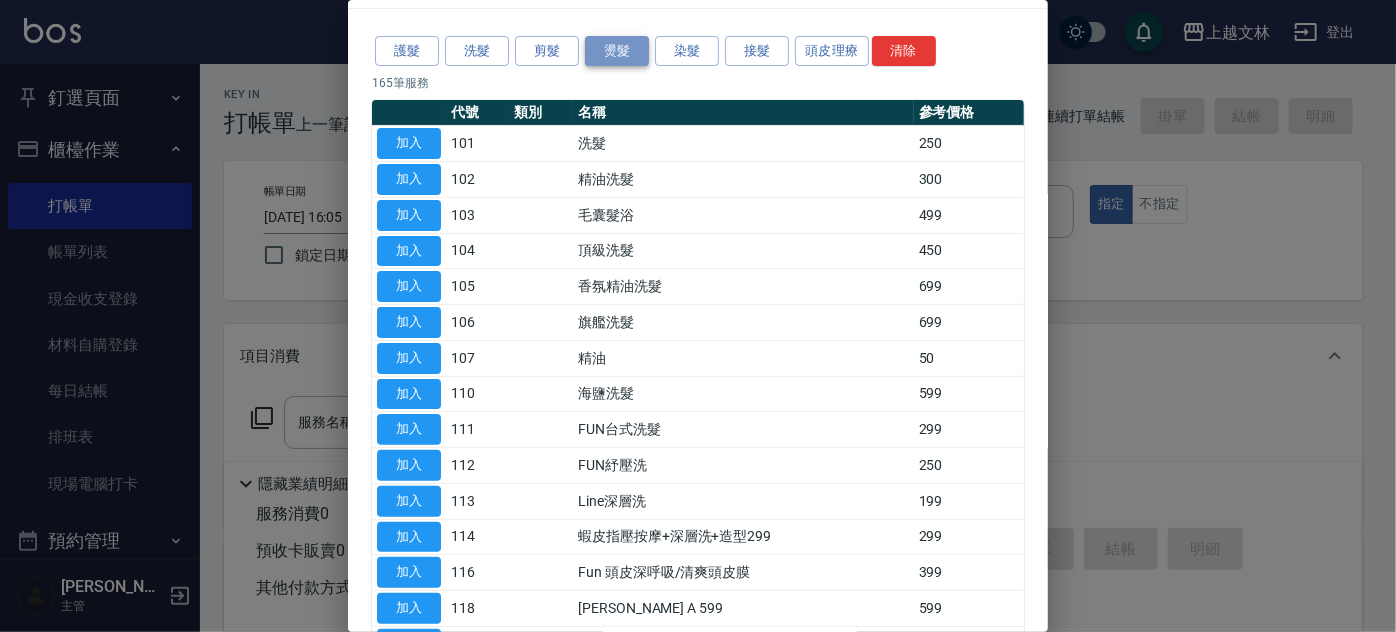 click on "燙髮" at bounding box center (617, 51) 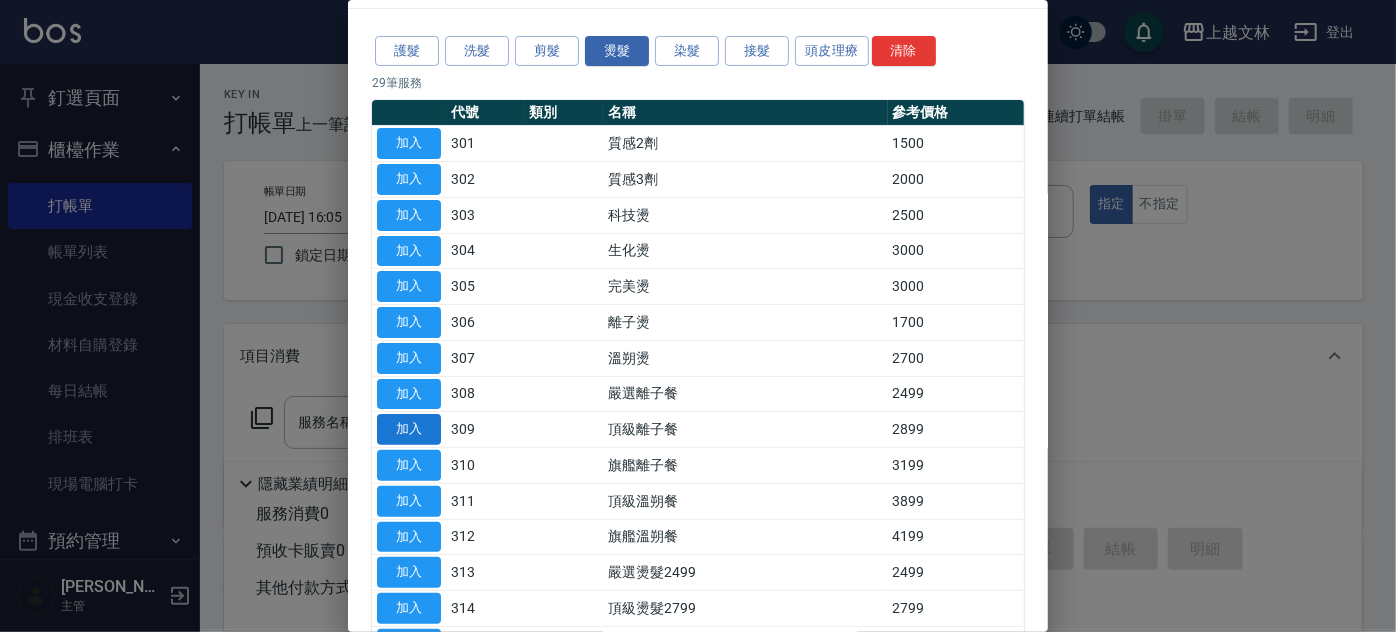 click on "加入" at bounding box center [409, 429] 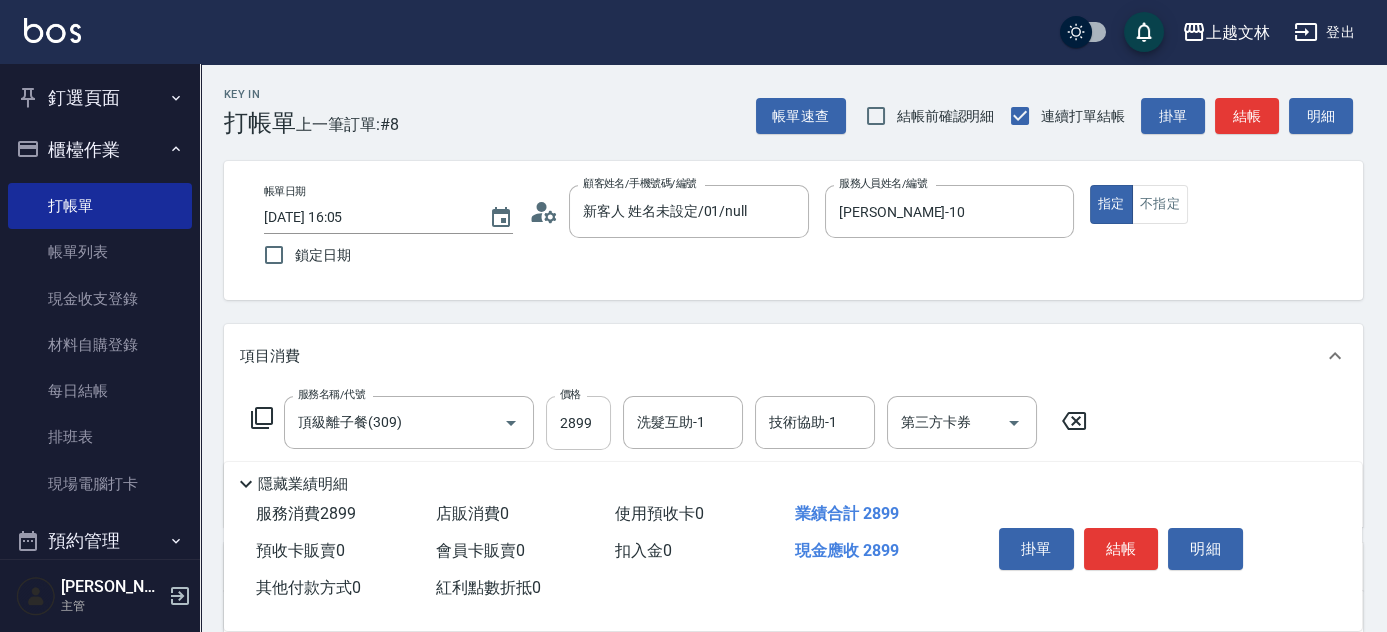 click on "2899" at bounding box center (578, 423) 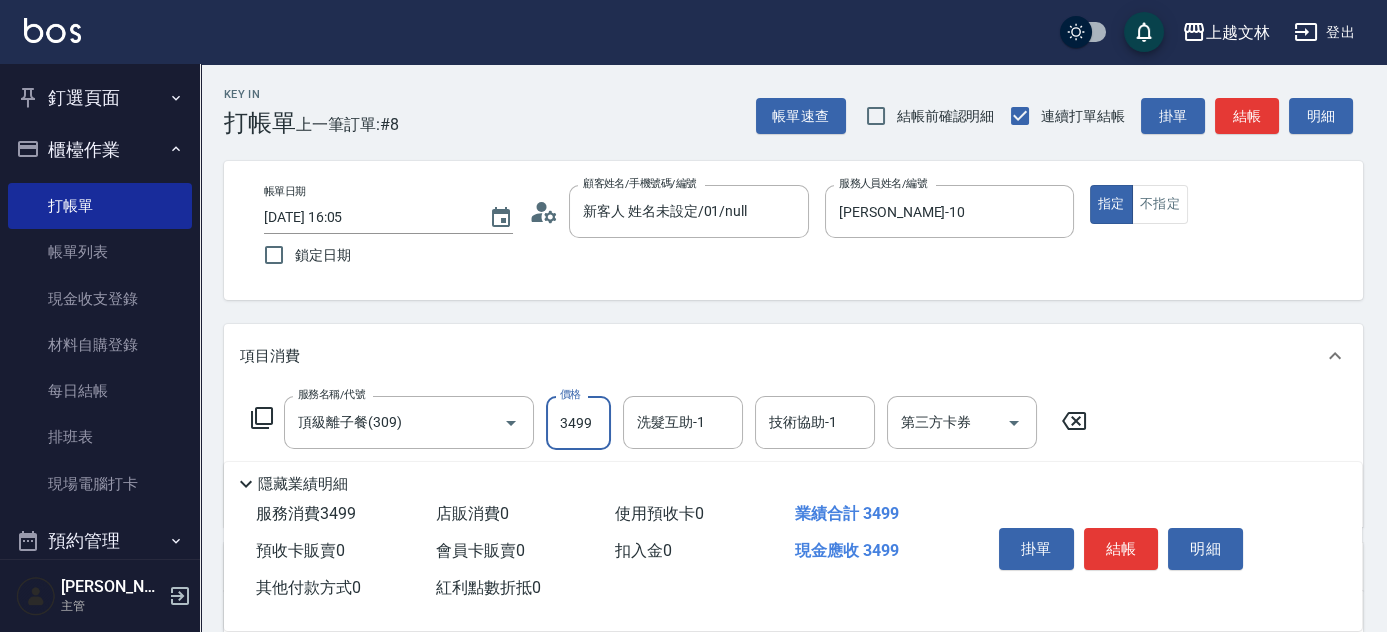 type on "3499" 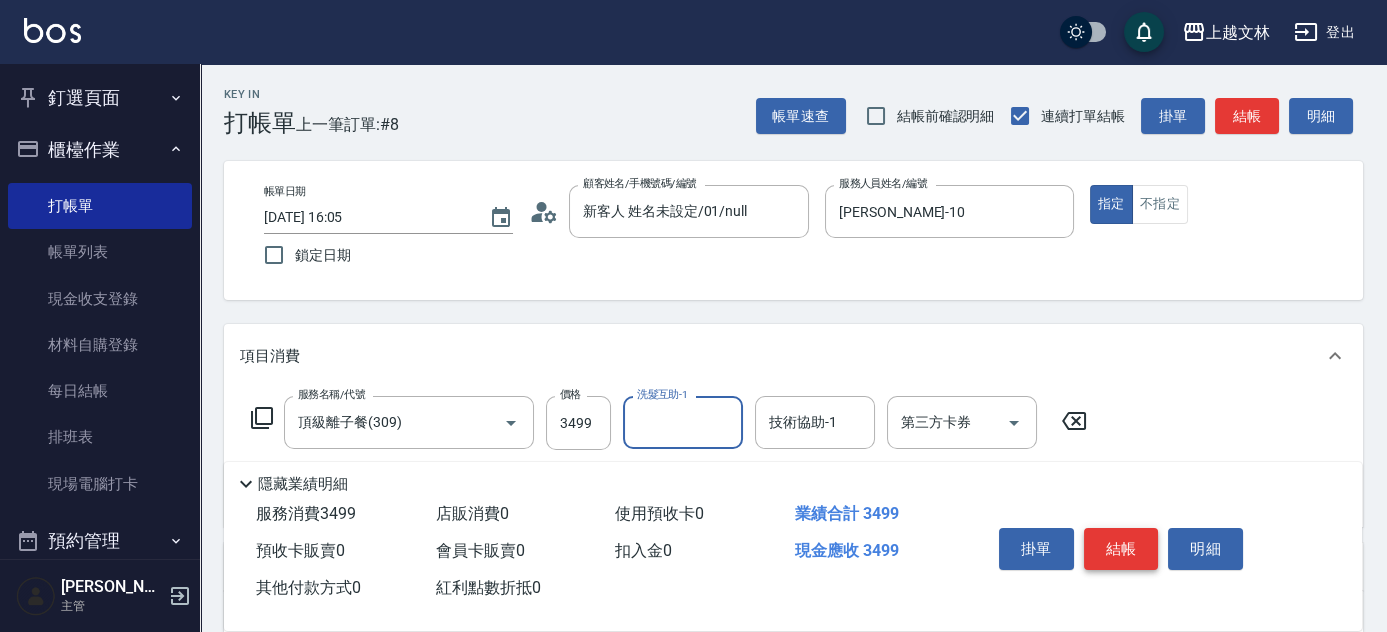 click on "結帳" at bounding box center [1121, 549] 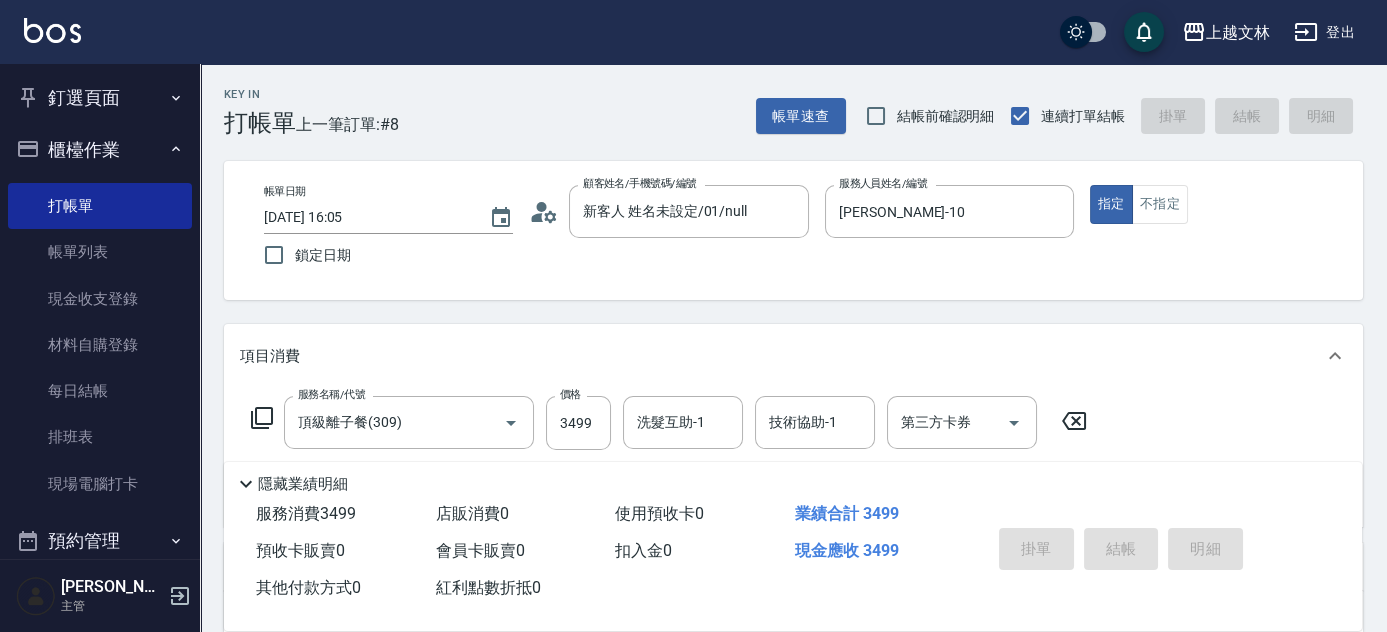 type on "[DATE] 17:29" 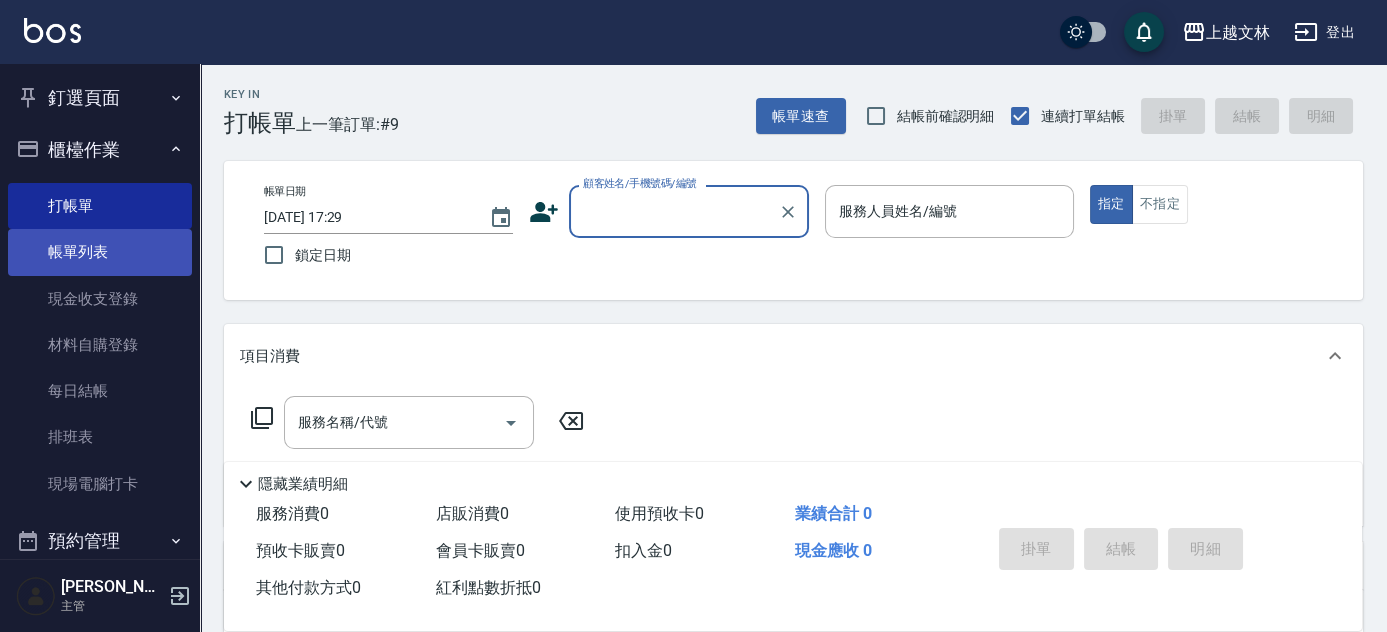 click on "帳單列表" at bounding box center (100, 252) 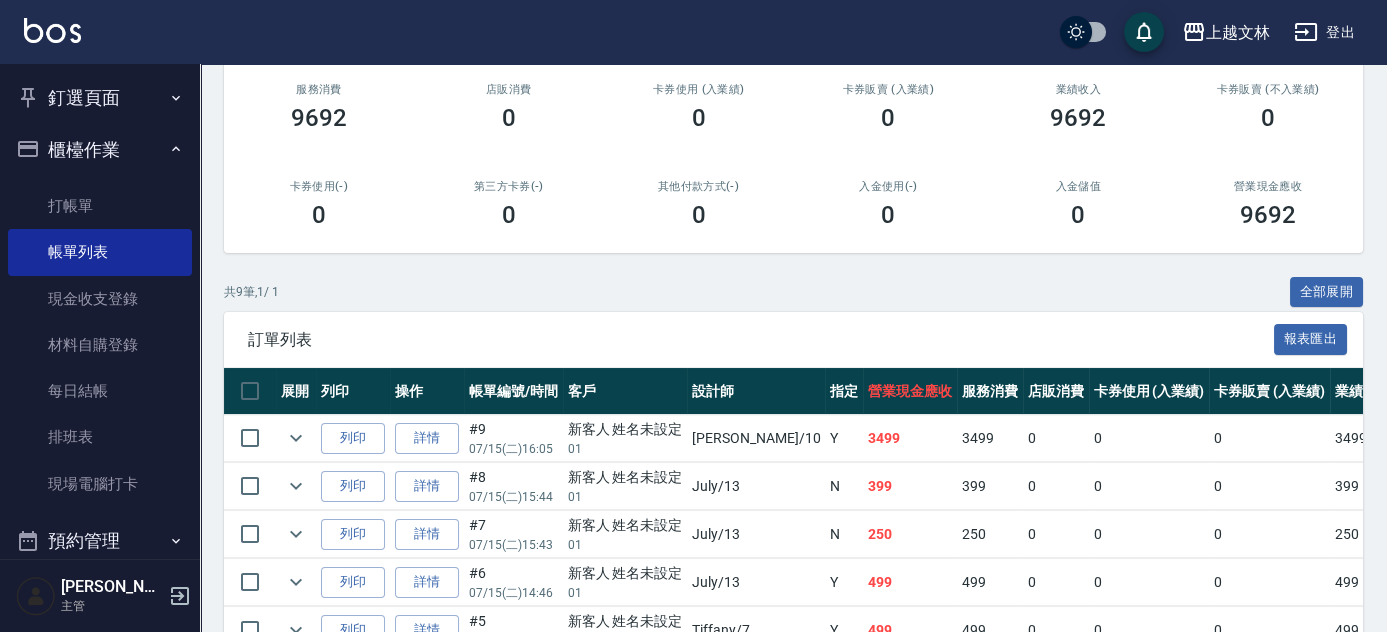 scroll, scrollTop: 254, scrollLeft: 0, axis: vertical 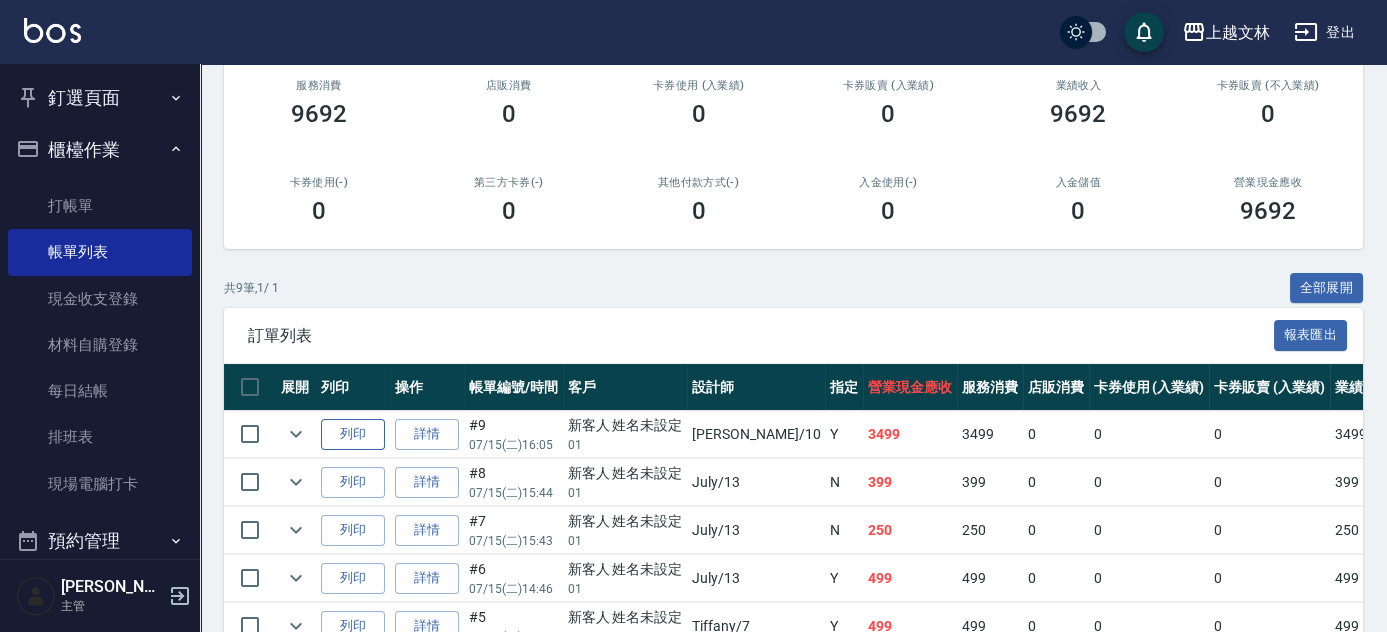 click on "列印" at bounding box center (353, 434) 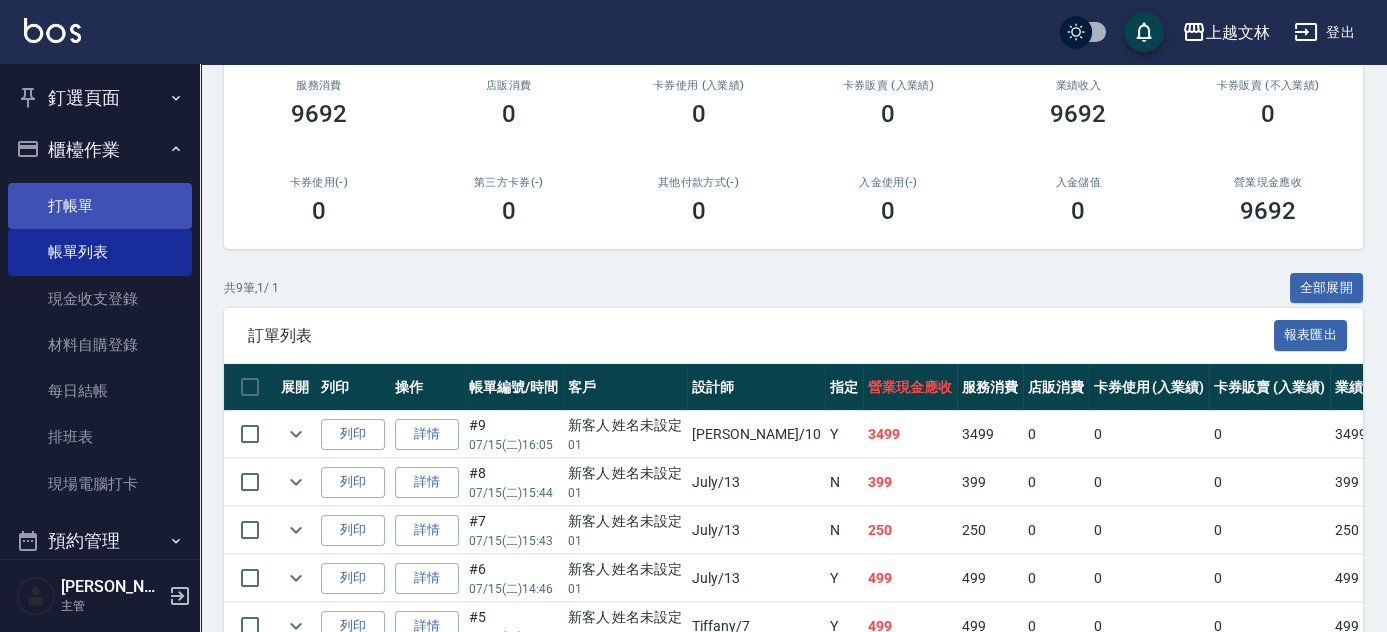click on "打帳單" at bounding box center [100, 206] 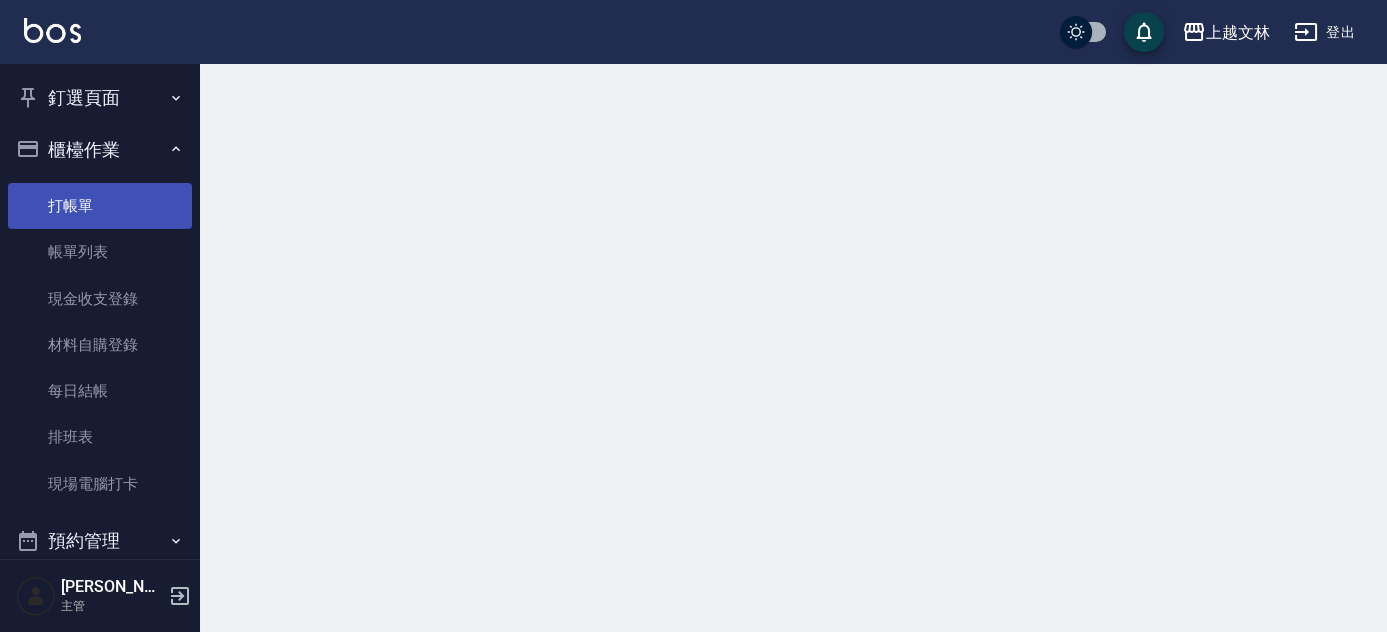 scroll, scrollTop: 0, scrollLeft: 0, axis: both 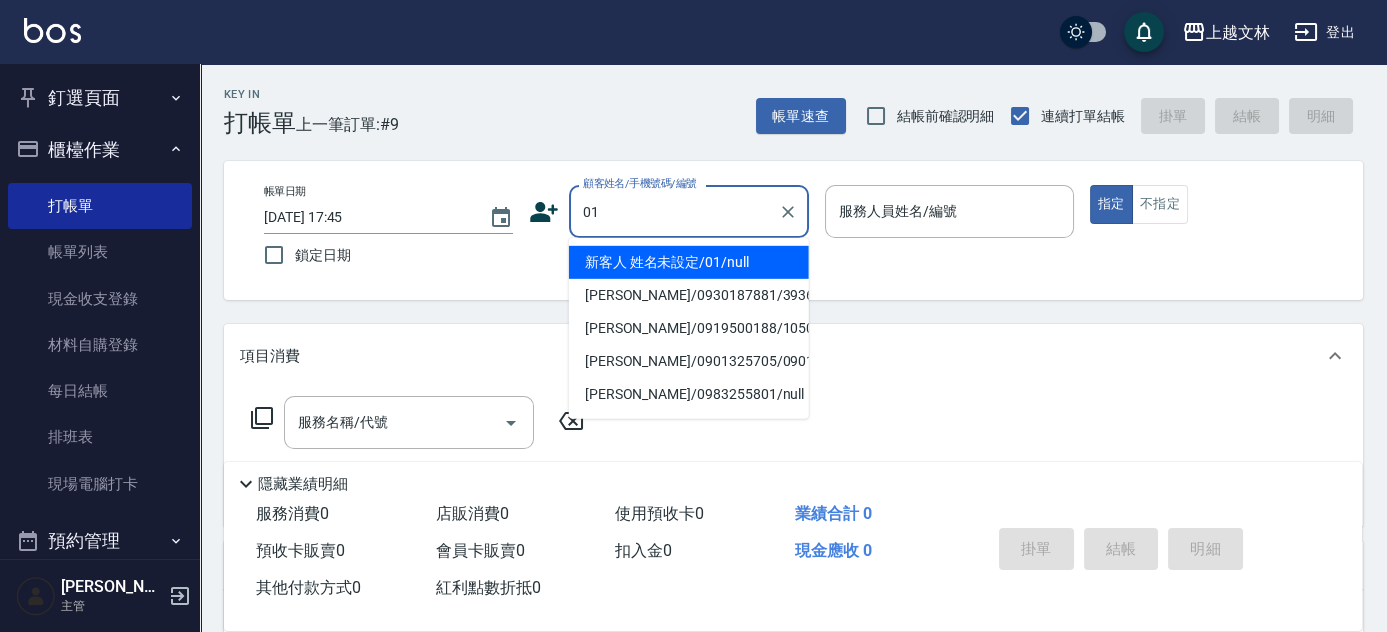 type on "新客人 姓名未設定/01/null" 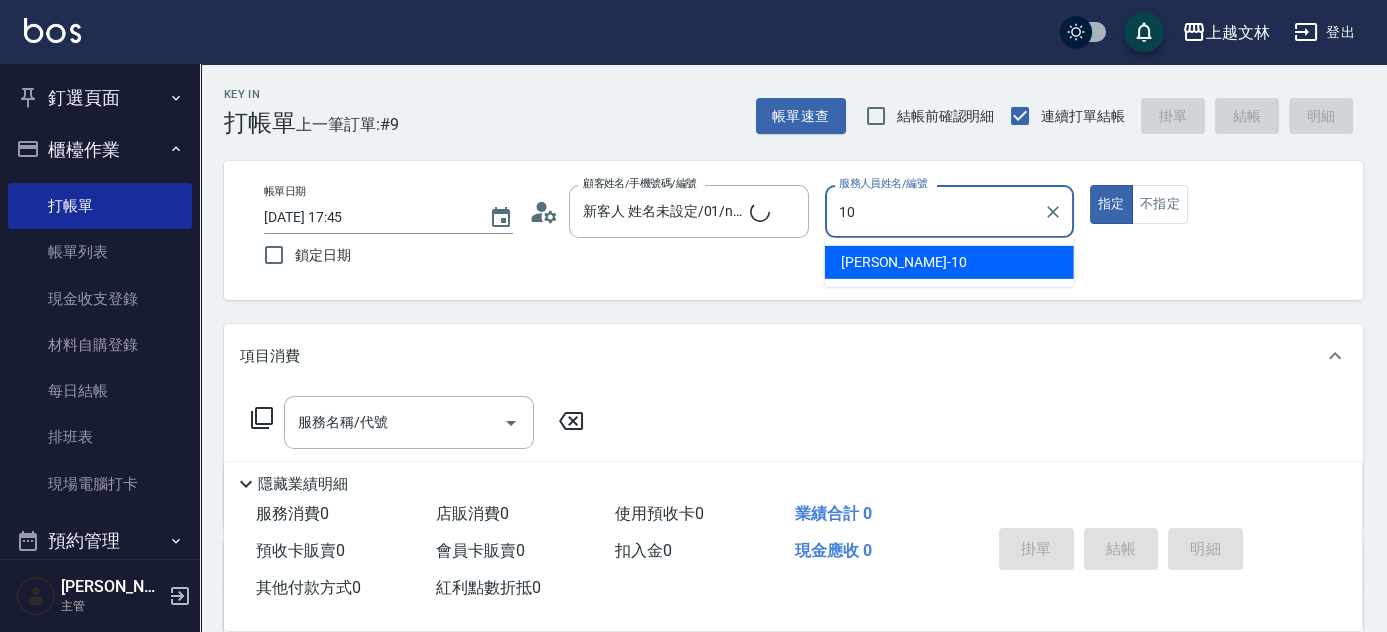 type on "[PERSON_NAME]-10" 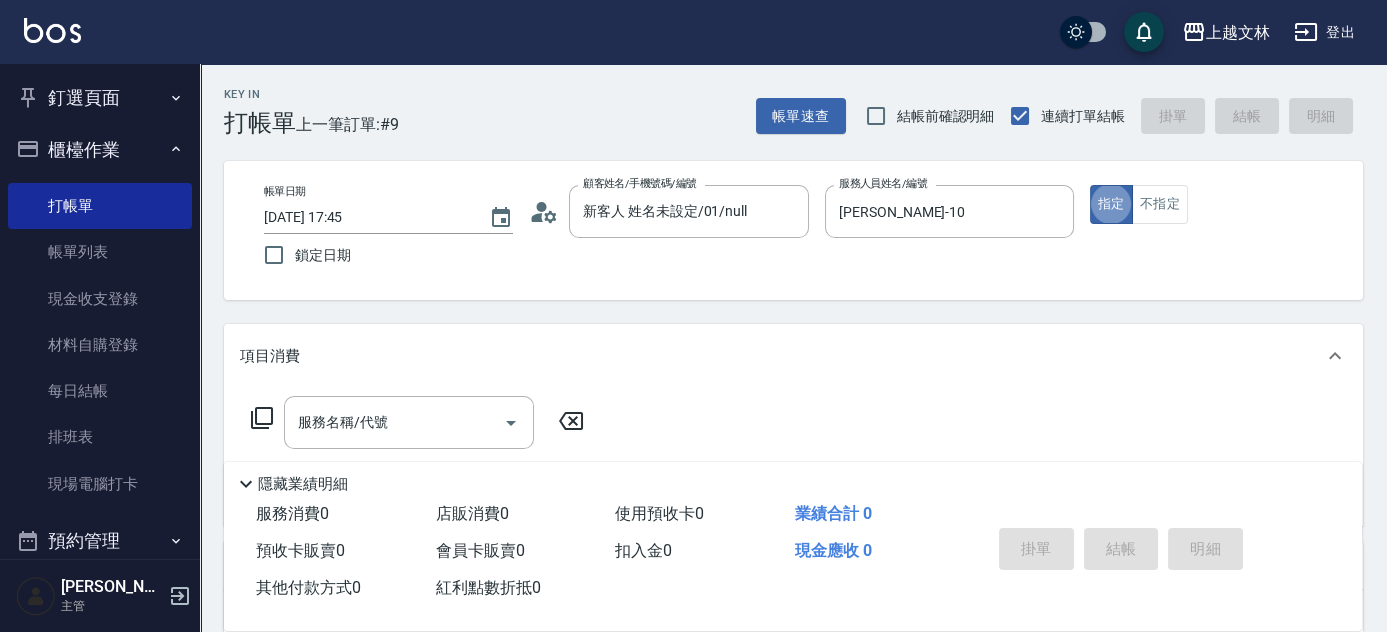 type on "true" 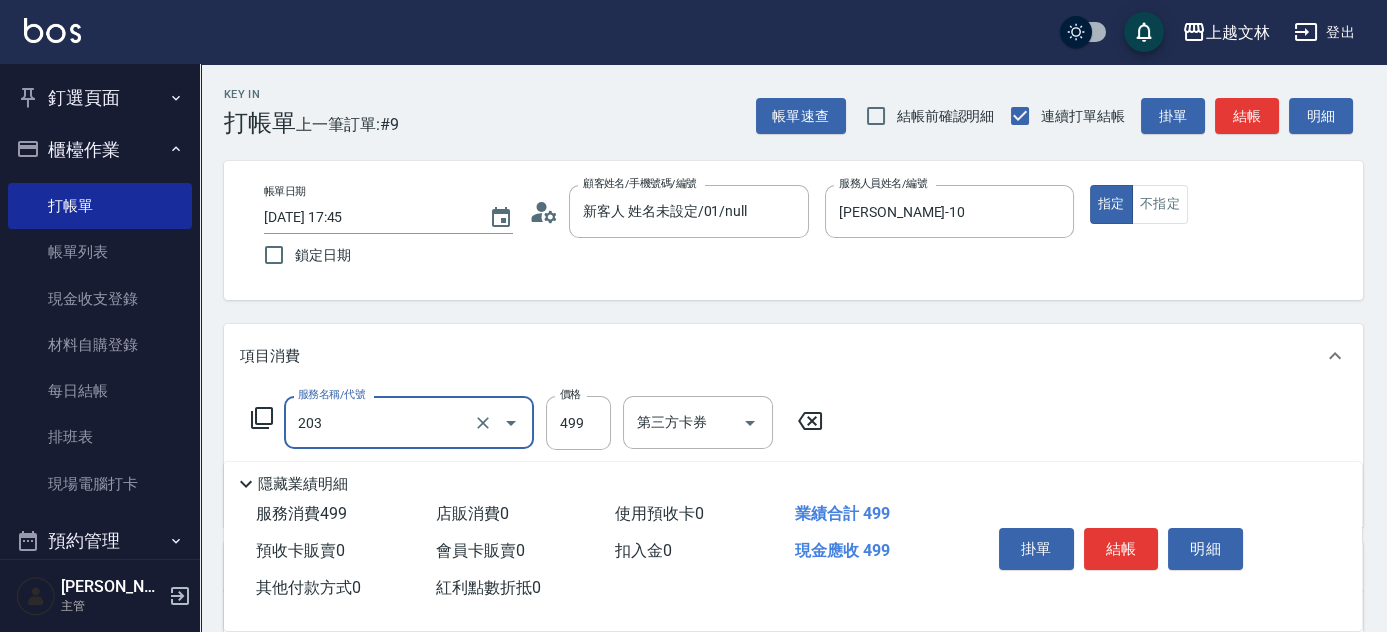 type on "B級洗+剪(203)" 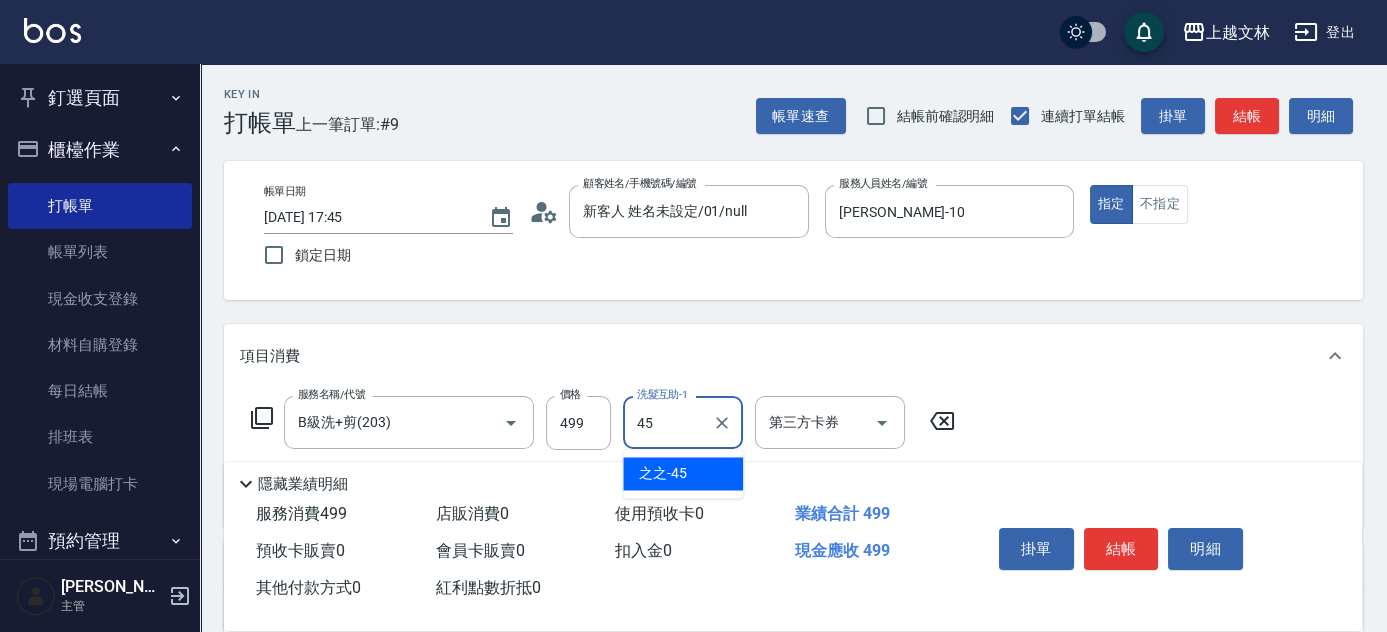 type on "之之-45" 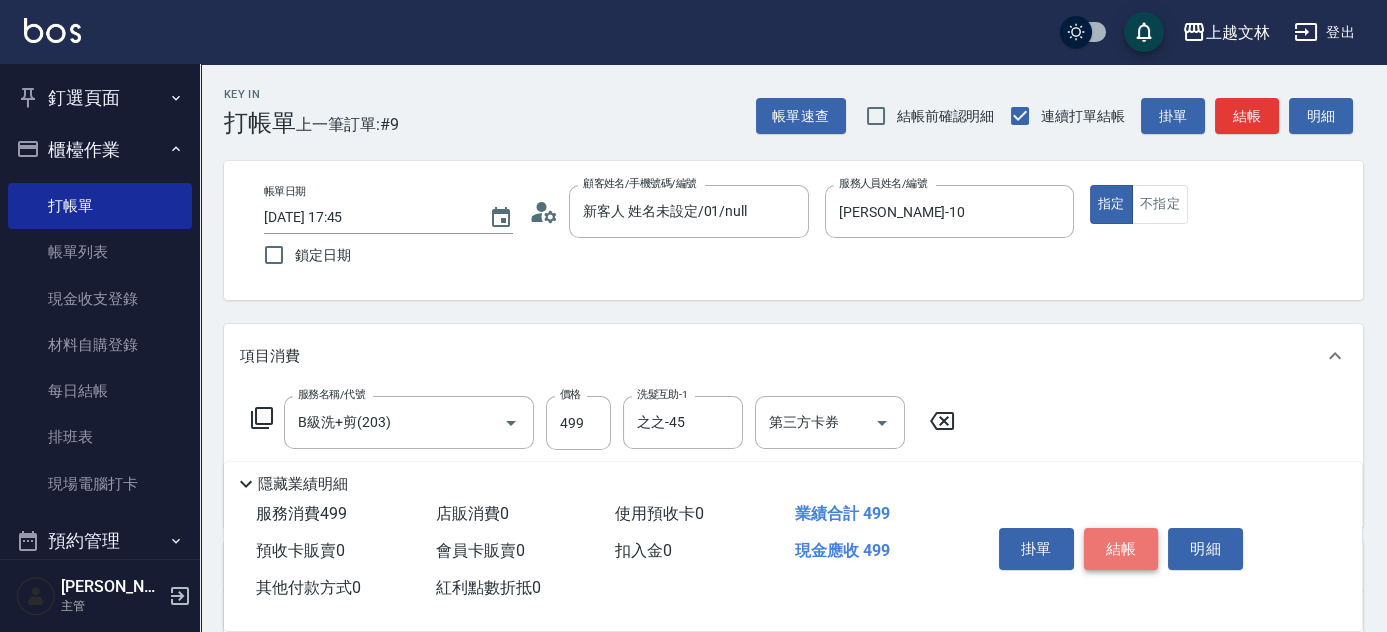 click on "結帳" at bounding box center (1121, 549) 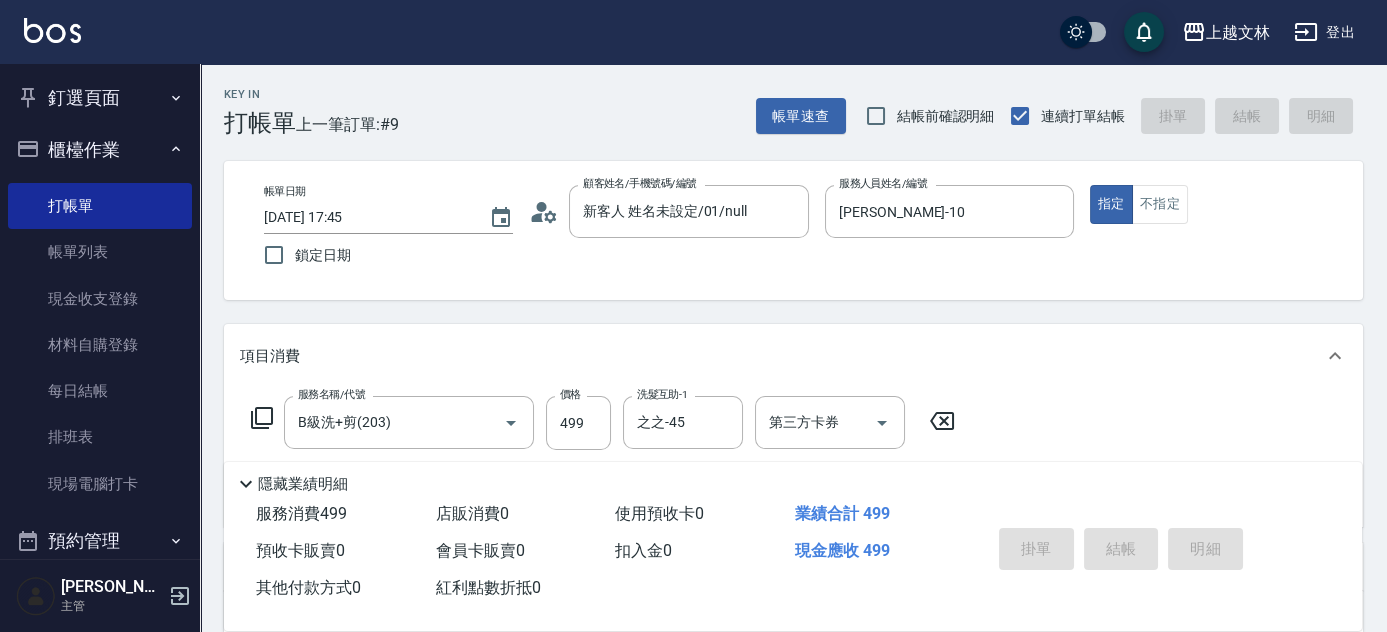 type on "[DATE] 17:59" 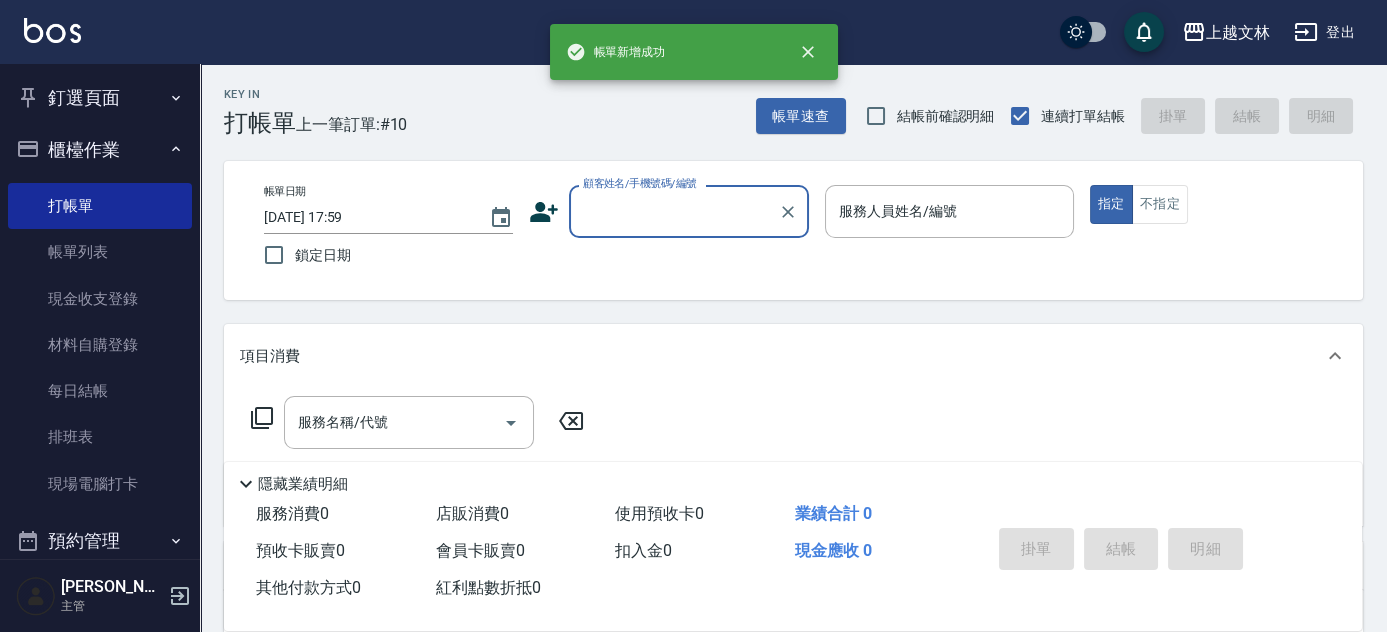 click on "帳單列表" at bounding box center (100, 252) 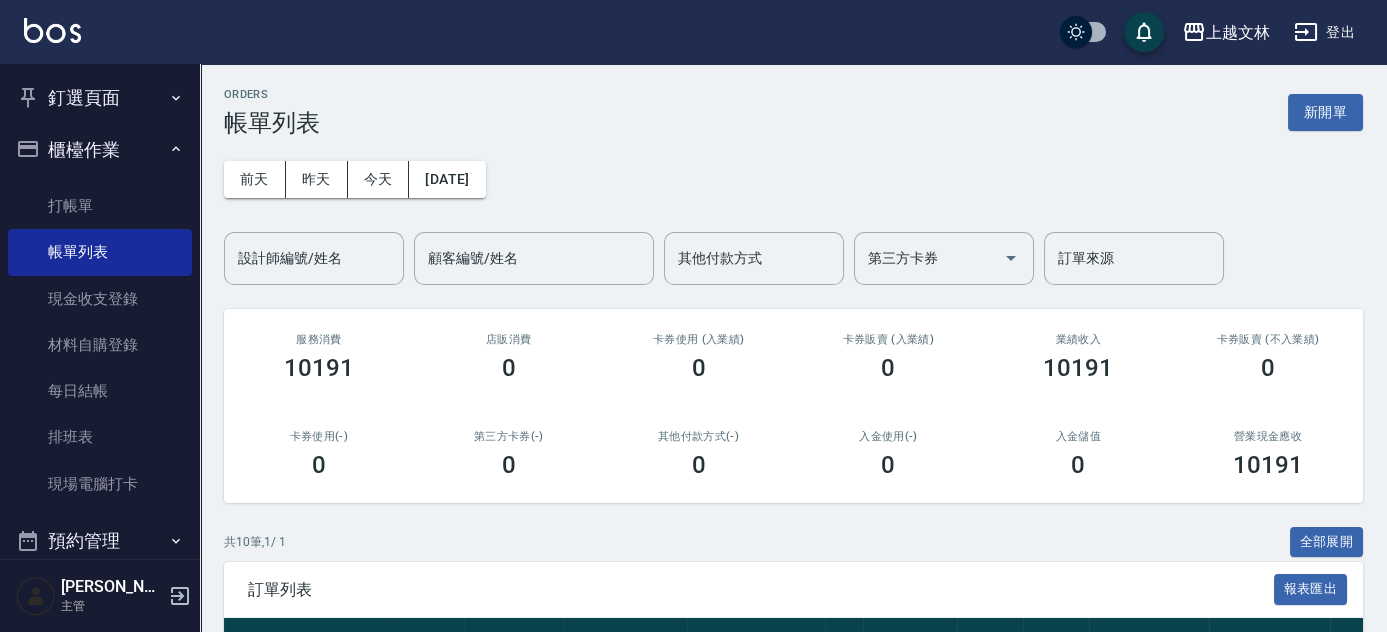 scroll, scrollTop: 552, scrollLeft: 0, axis: vertical 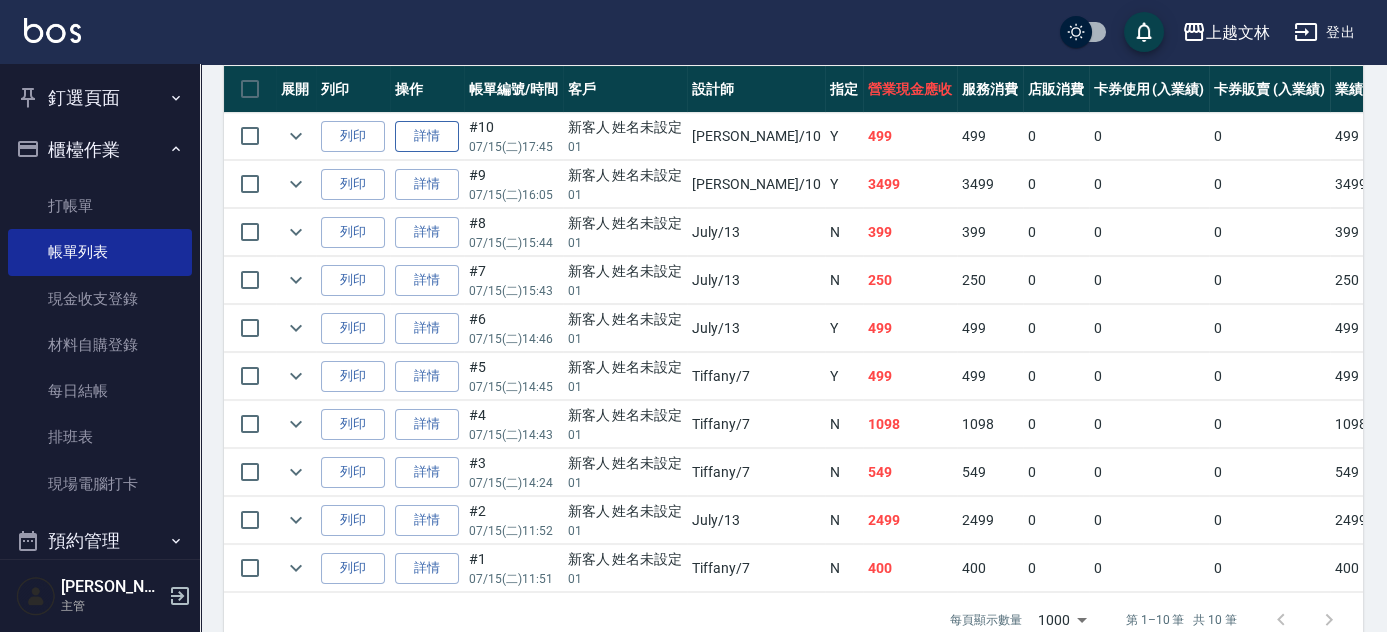 click on "詳情" at bounding box center (427, 136) 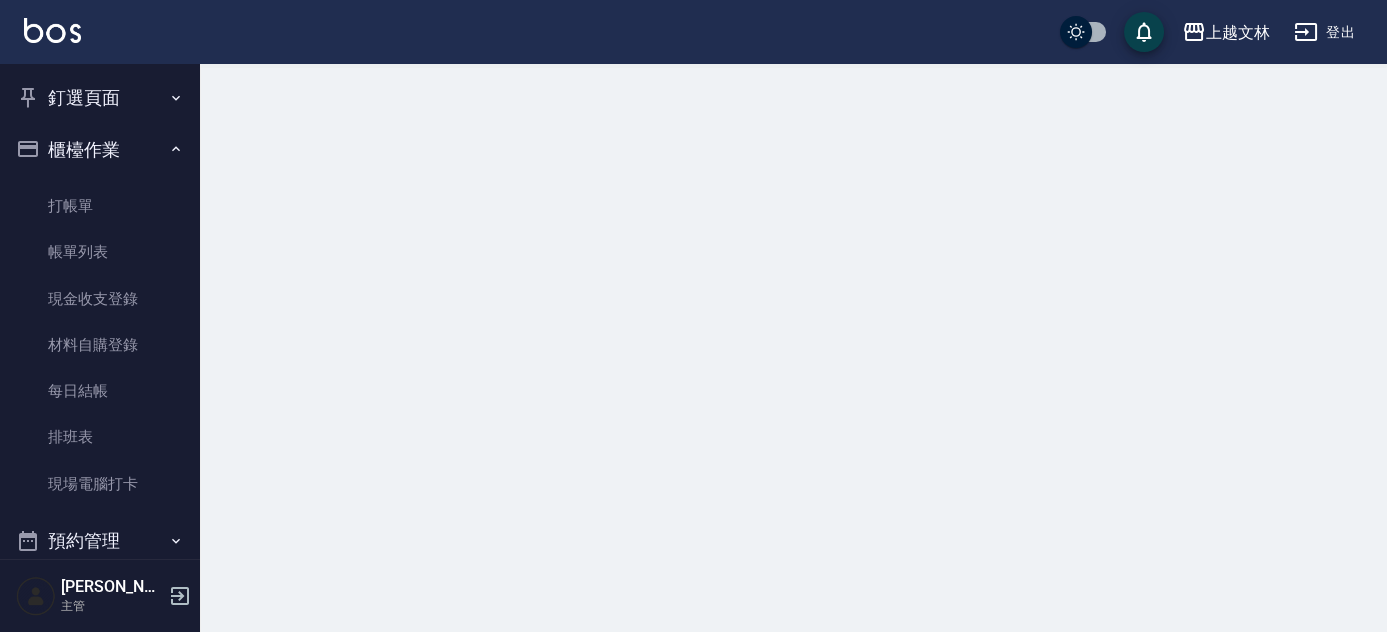 scroll, scrollTop: 0, scrollLeft: 0, axis: both 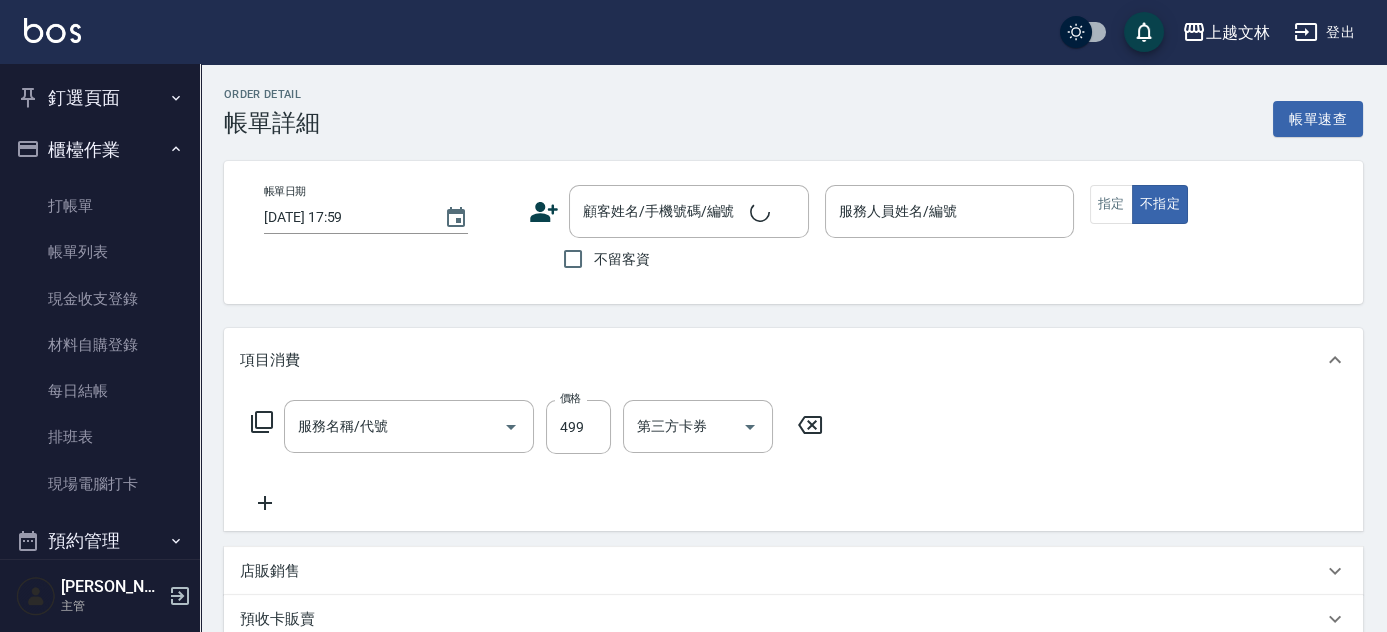 type on "[DATE] 17:45" 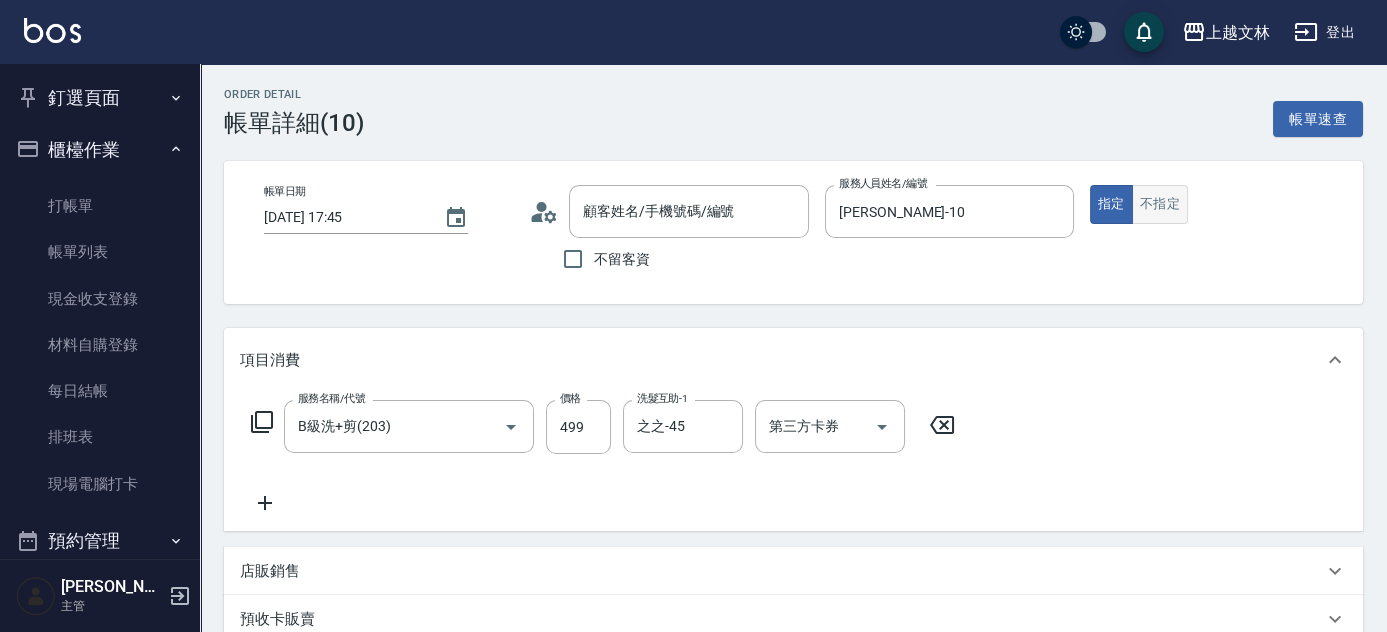type on "新客人 姓名未設定/01/null" 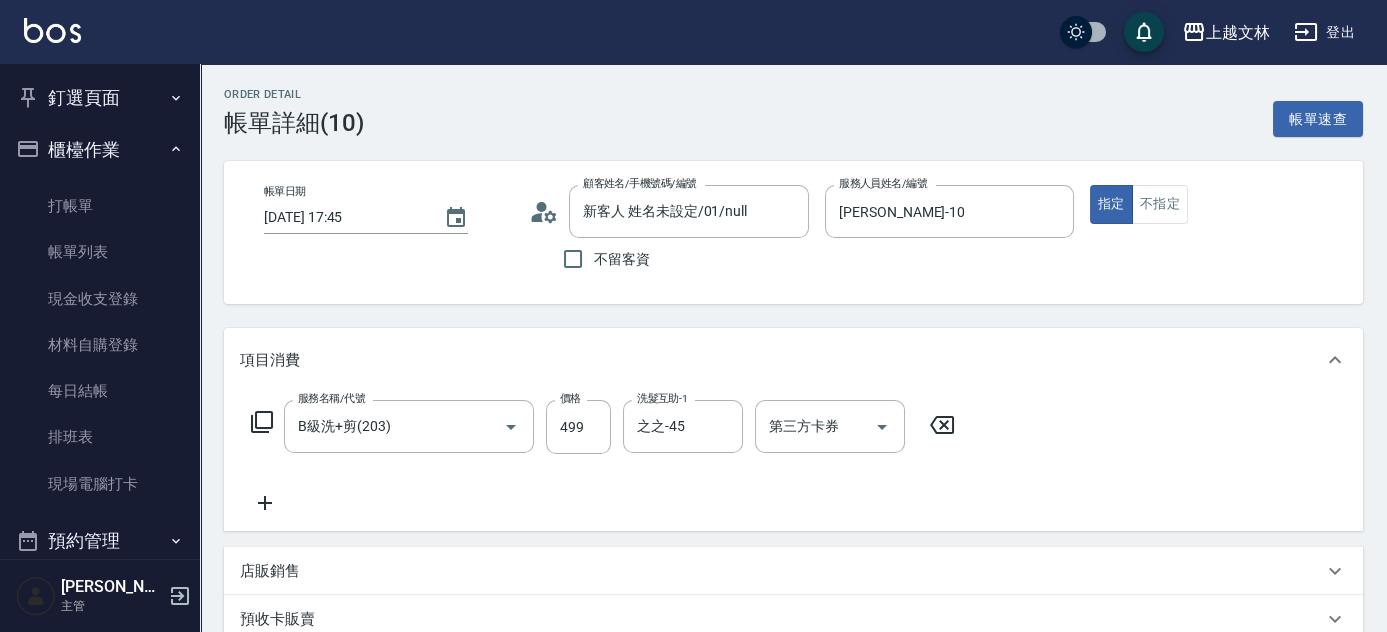 click on "帳單日期 [DATE] 17:45 顧客姓名/手機號碼/編號 新客人 姓名未設定/01/null 顧客姓名/手機號碼/編號 不留客資 服務人員姓名/編號 [PERSON_NAME]-10 服務人員姓名/編號 指定 不指定" at bounding box center (793, 232) 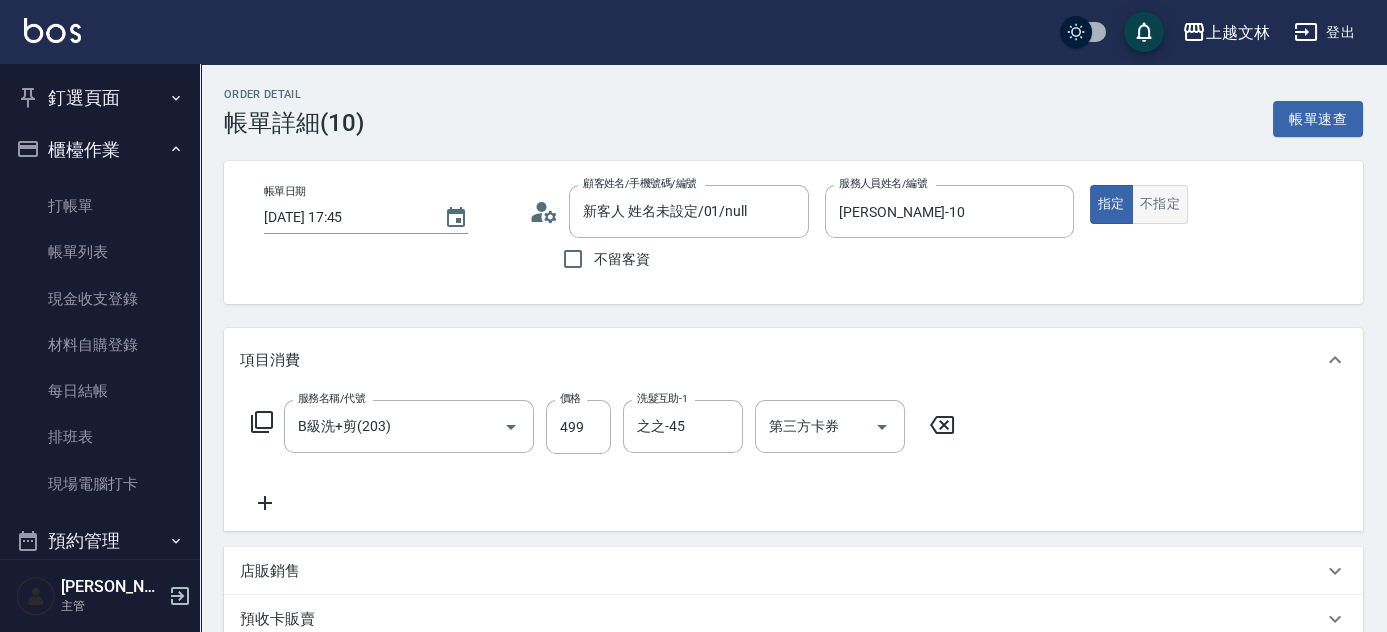 click on "不指定" at bounding box center (1160, 204) 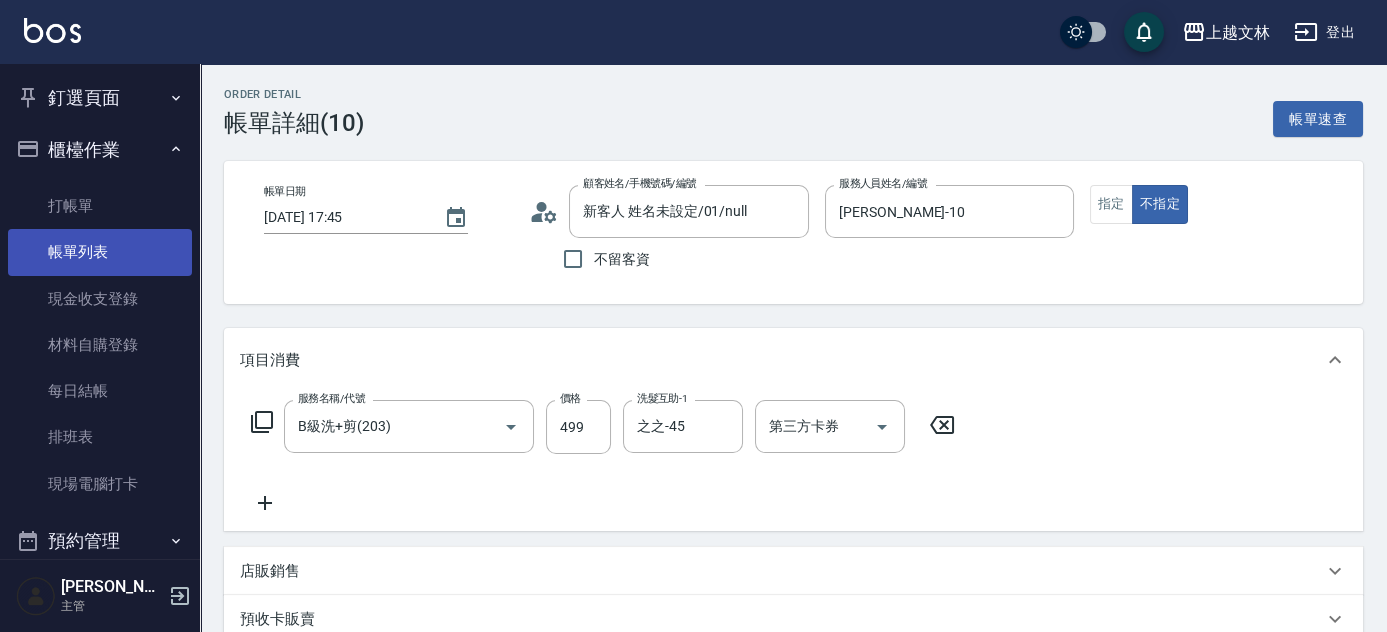 click on "帳單列表" at bounding box center (100, 252) 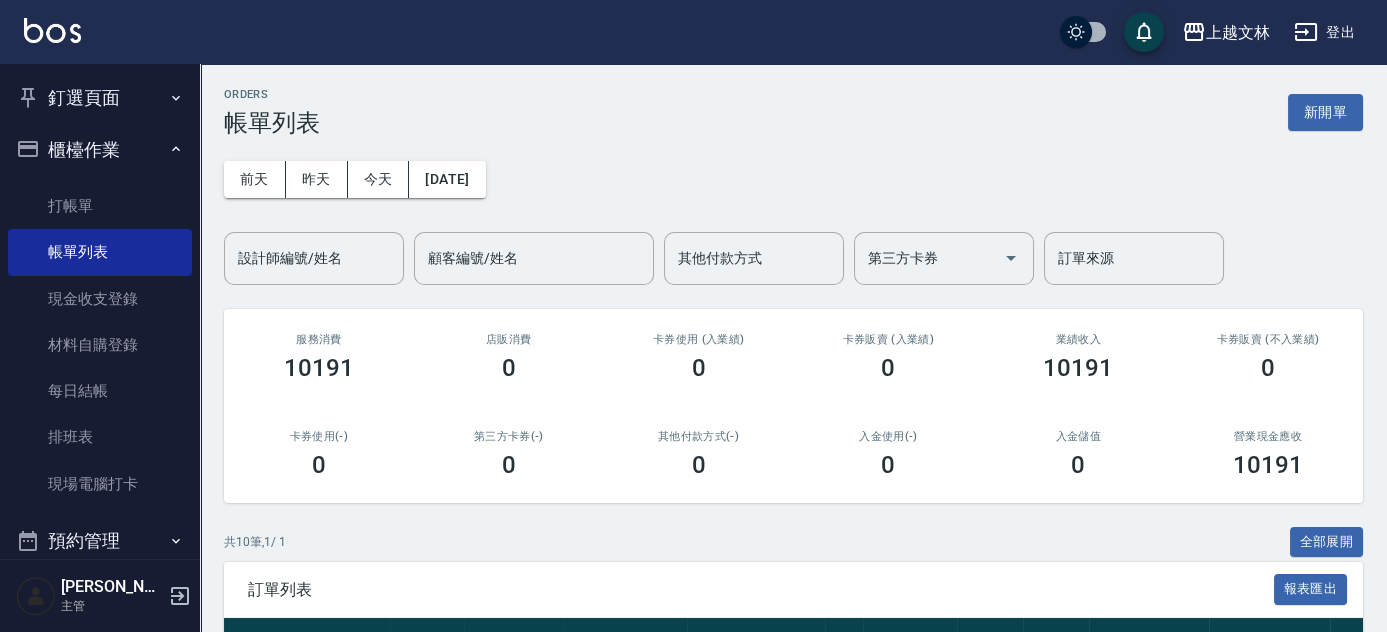 scroll, scrollTop: 552, scrollLeft: 0, axis: vertical 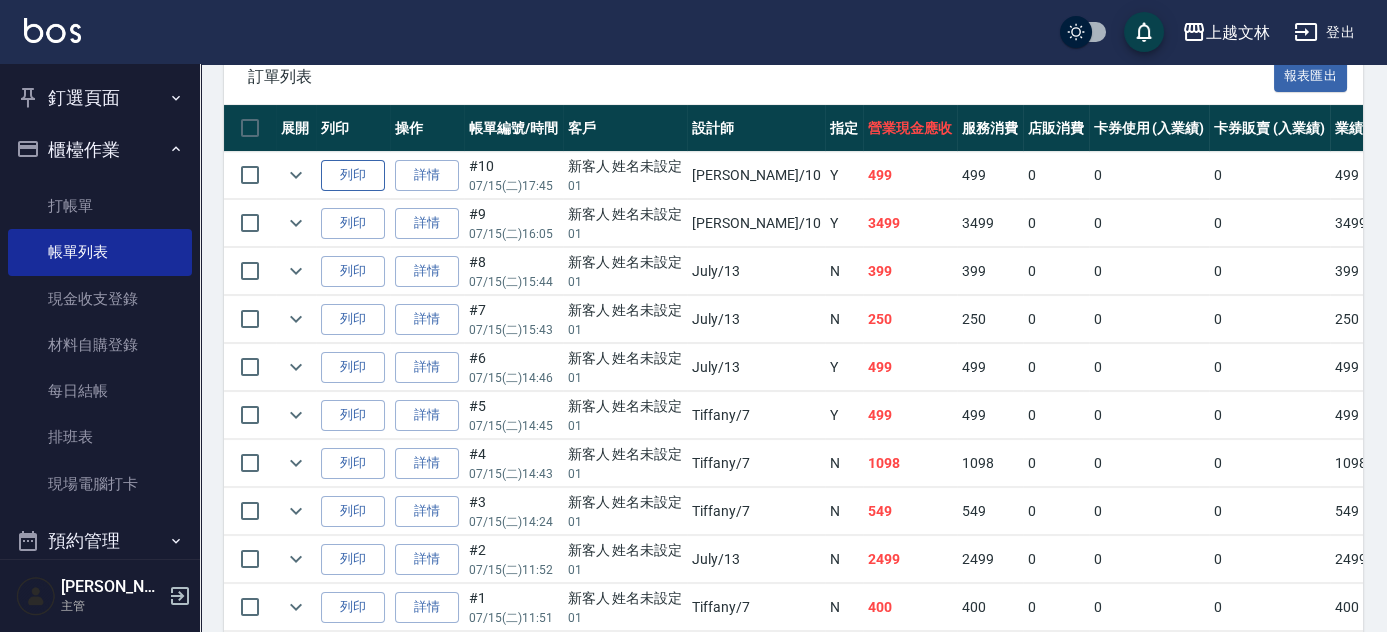 click on "列印" at bounding box center (353, 175) 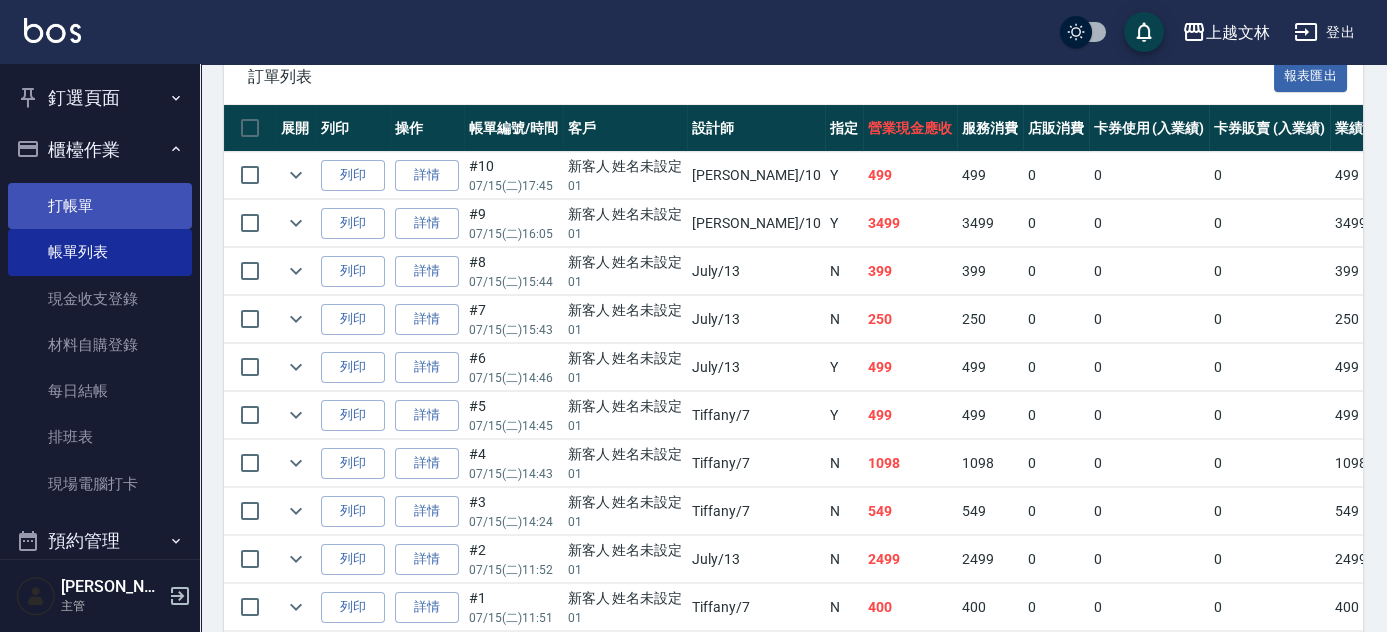 click on "打帳單" at bounding box center (100, 206) 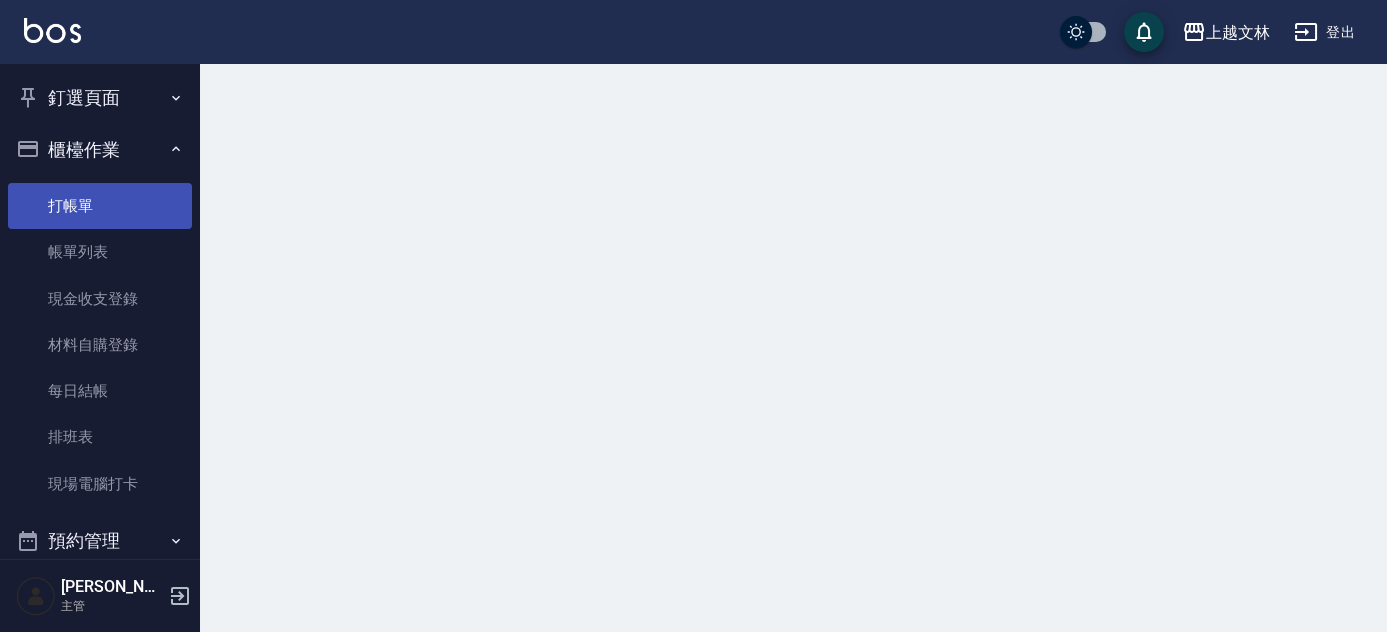 scroll, scrollTop: 0, scrollLeft: 0, axis: both 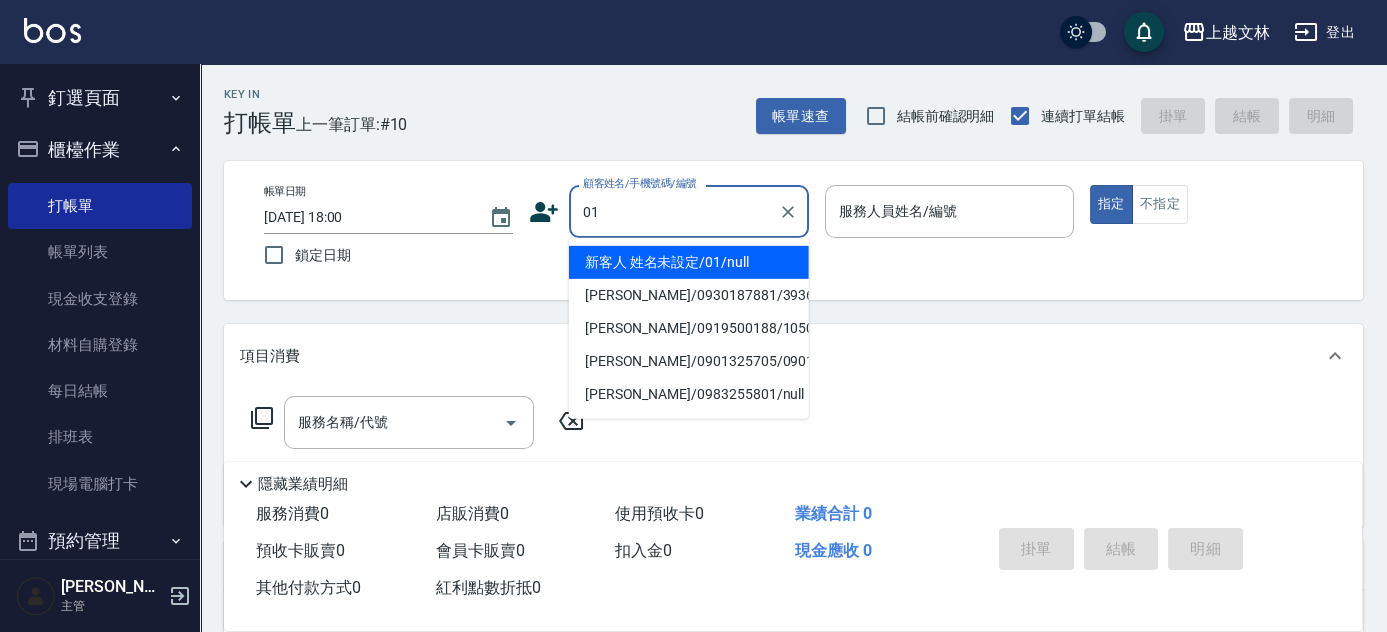 type on "新客人 姓名未設定/01/null" 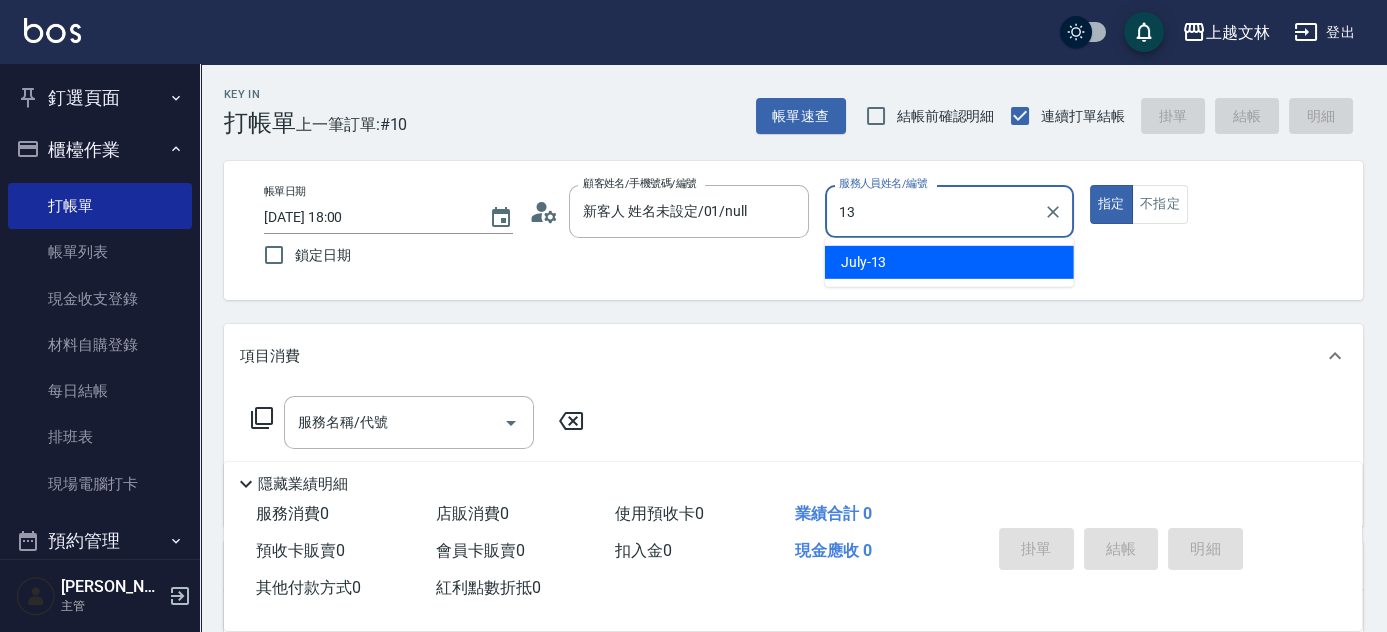 type on "July-13" 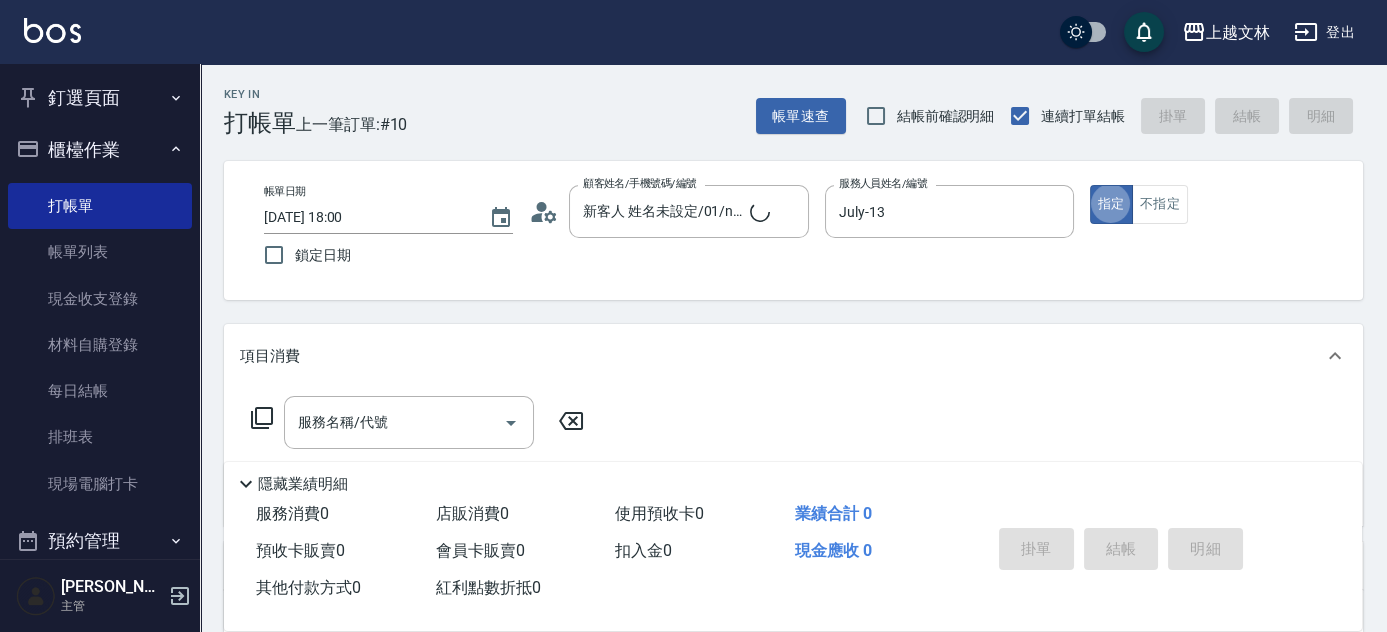 type on "true" 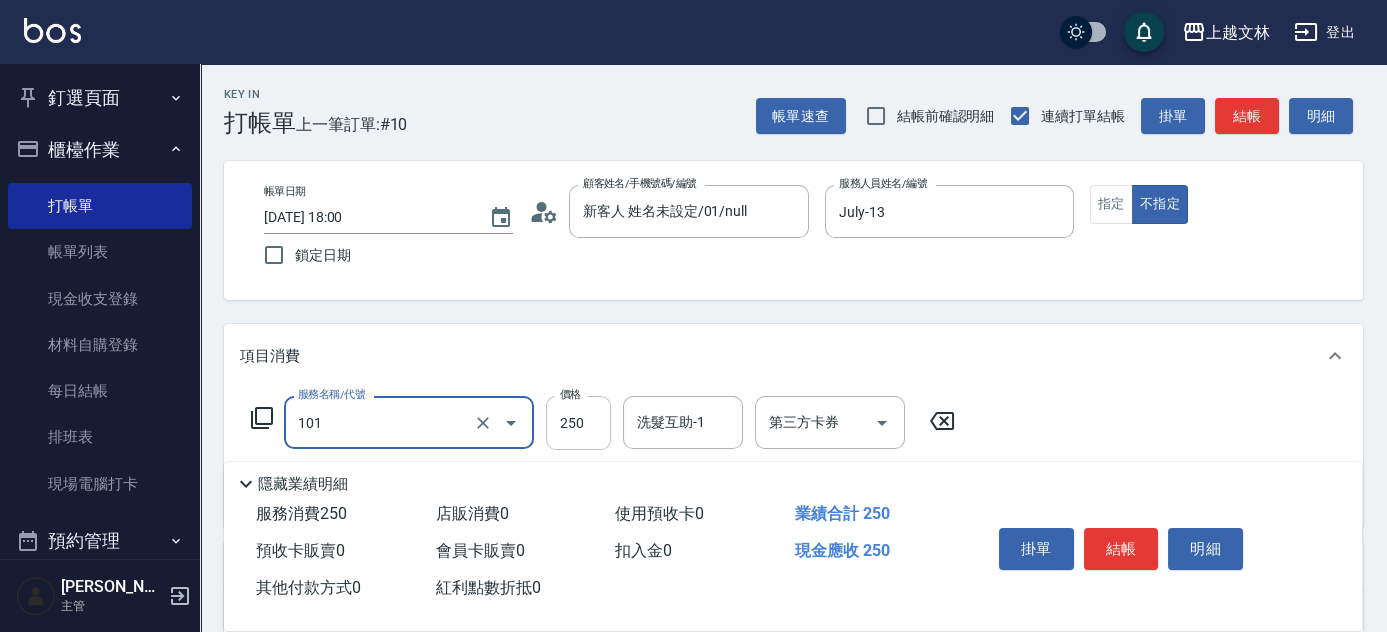 type on "洗髮(101)" 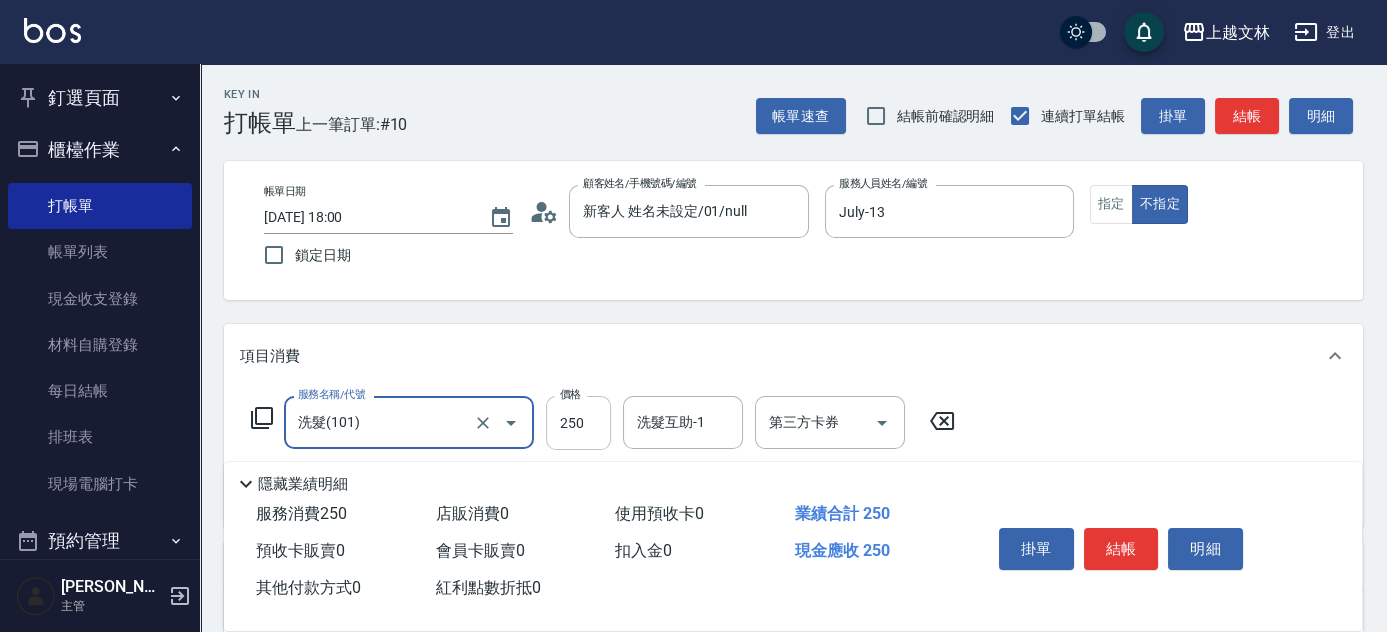 click on "250" at bounding box center [578, 423] 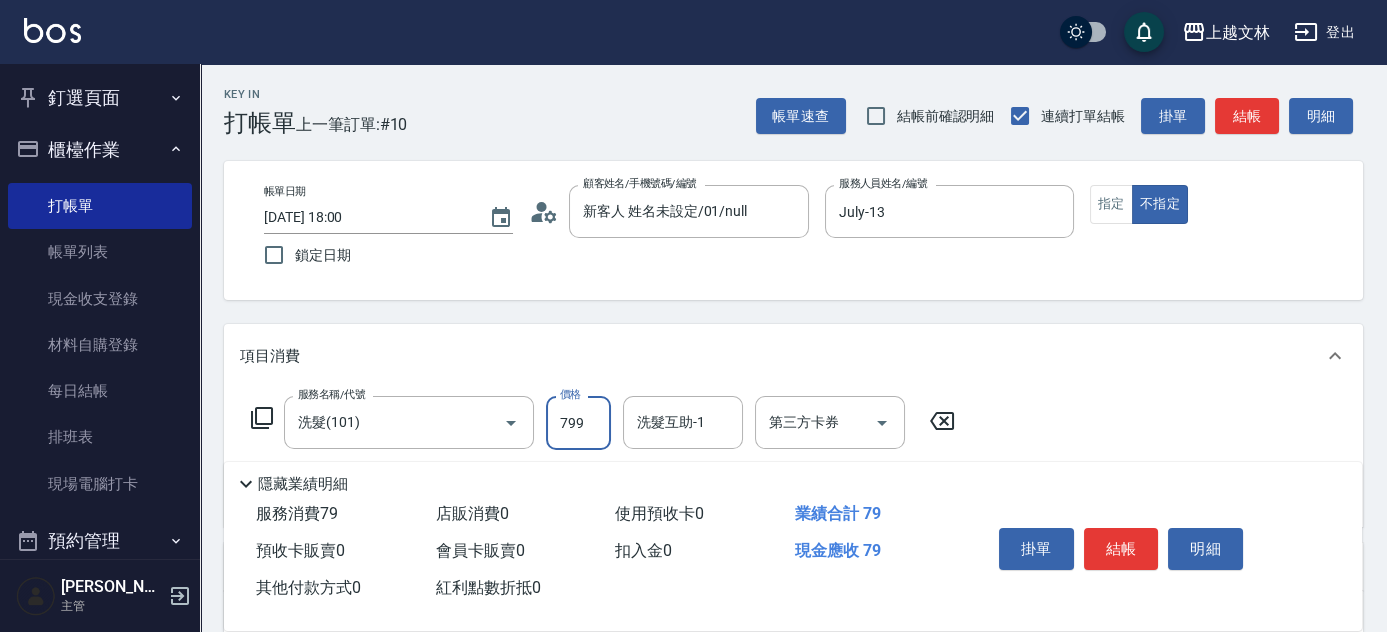 type on "799" 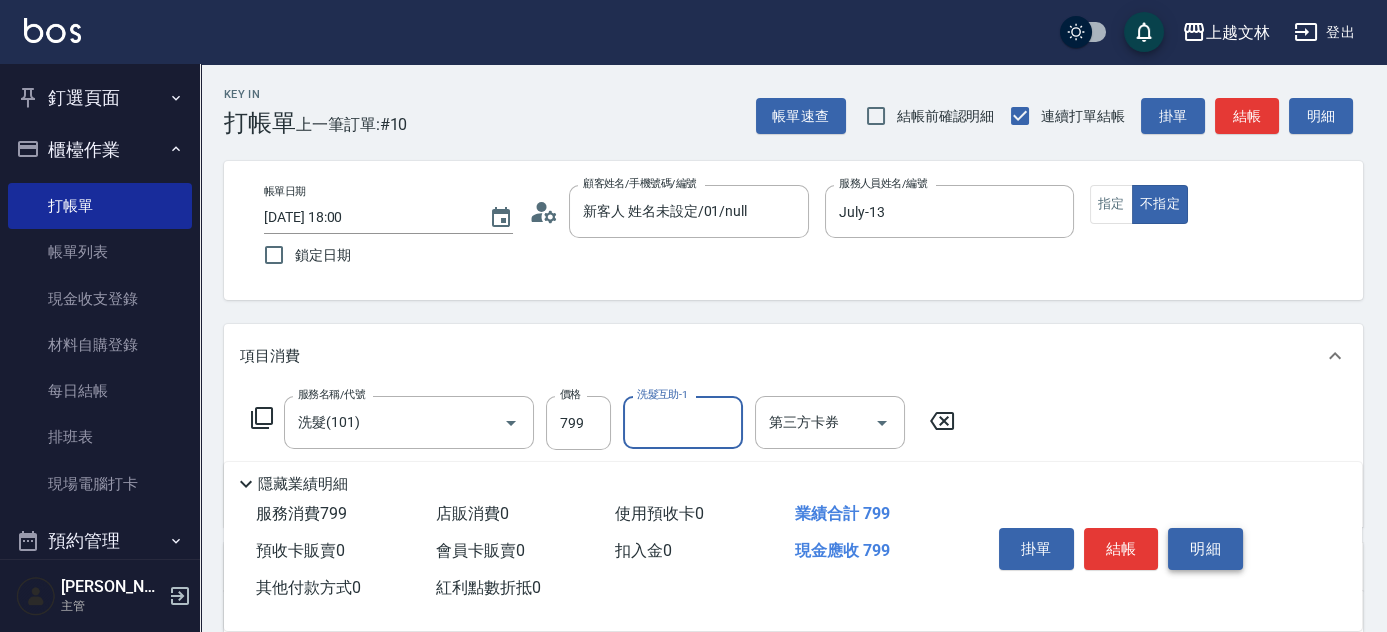 click on "明細" at bounding box center [1205, 549] 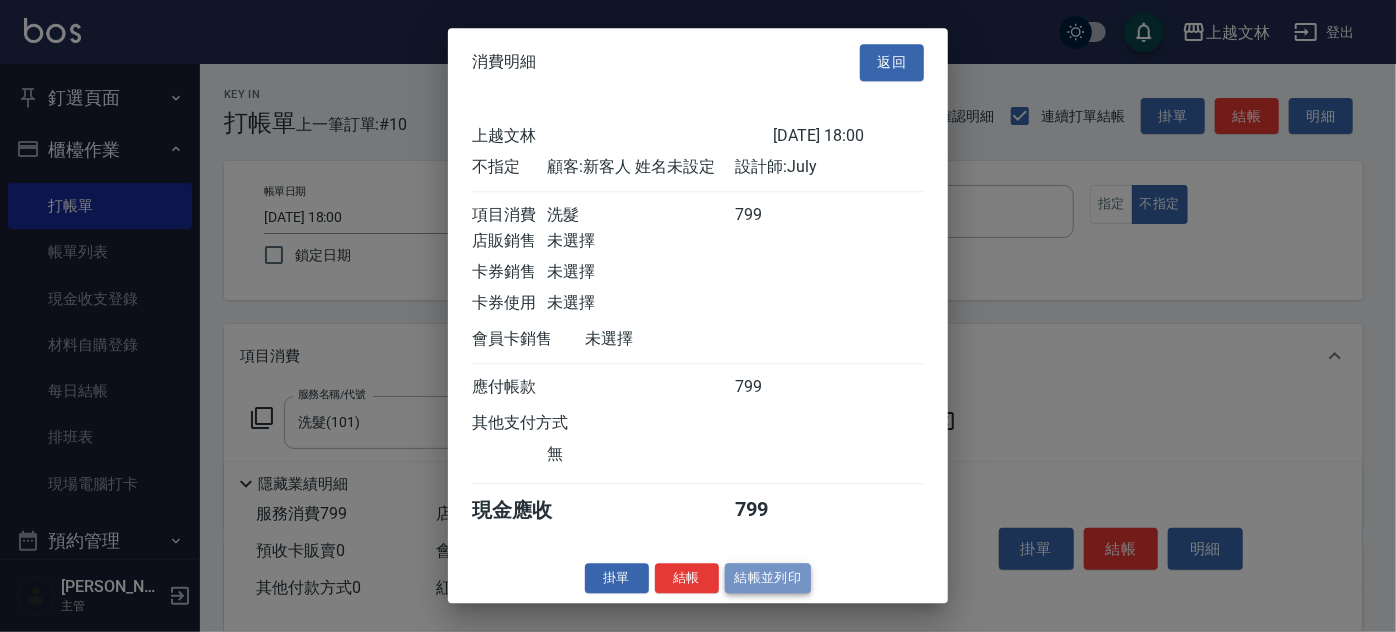 click on "結帳並列印" at bounding box center (768, 578) 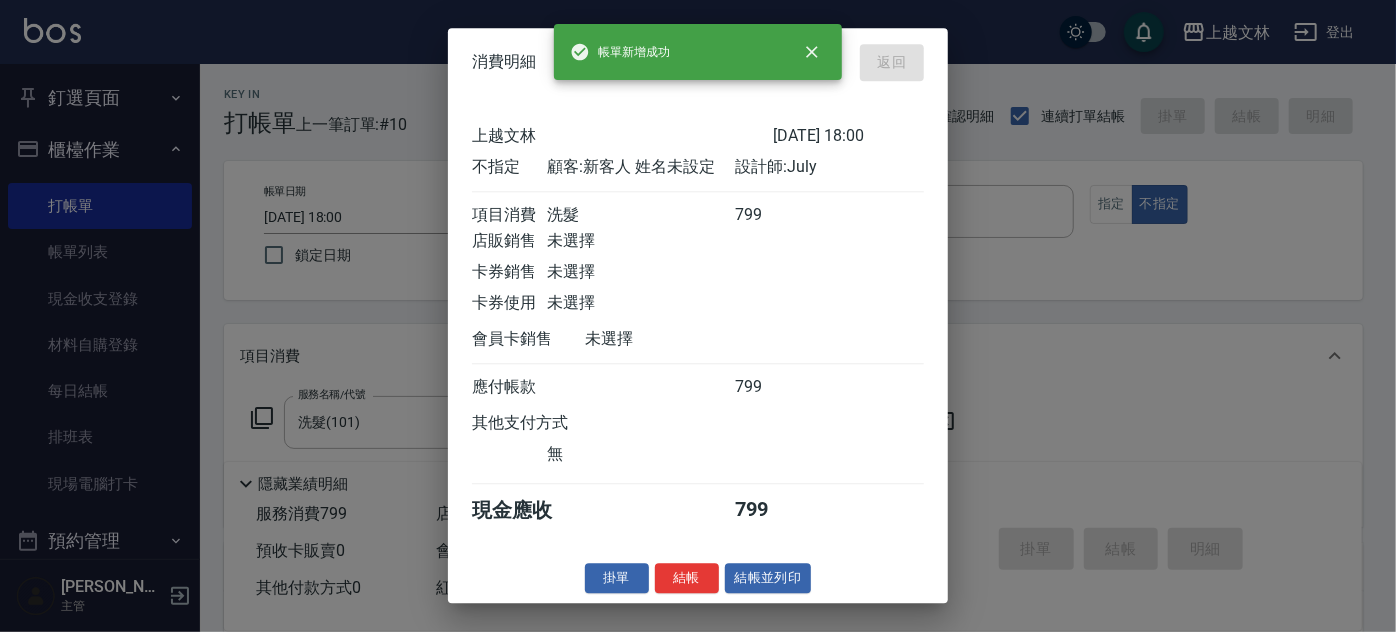 type on "[DATE] 18:02" 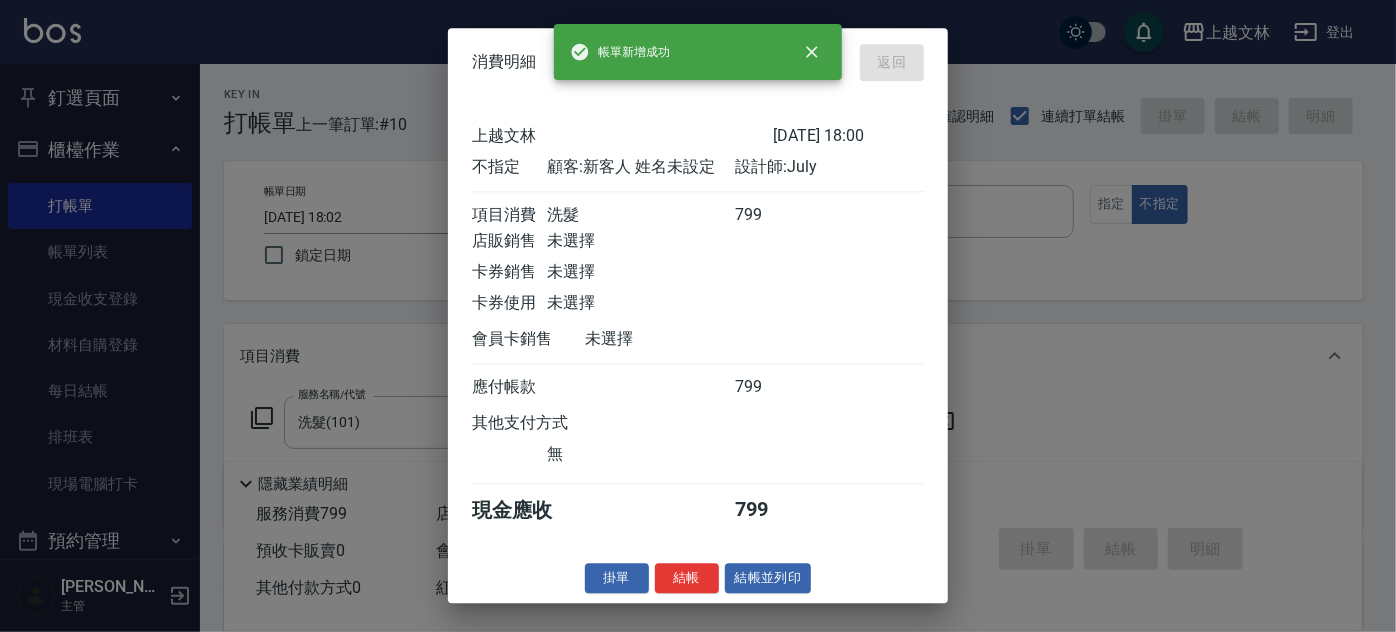 type 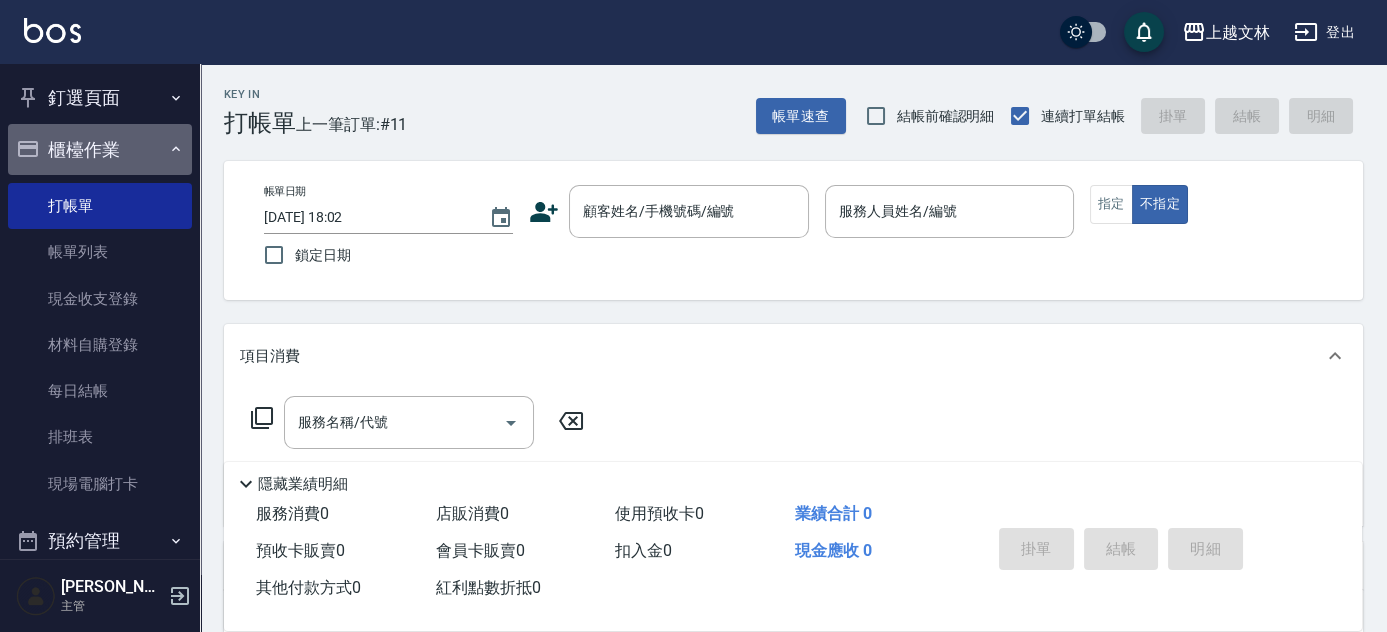 click on "櫃檯作業" at bounding box center (100, 150) 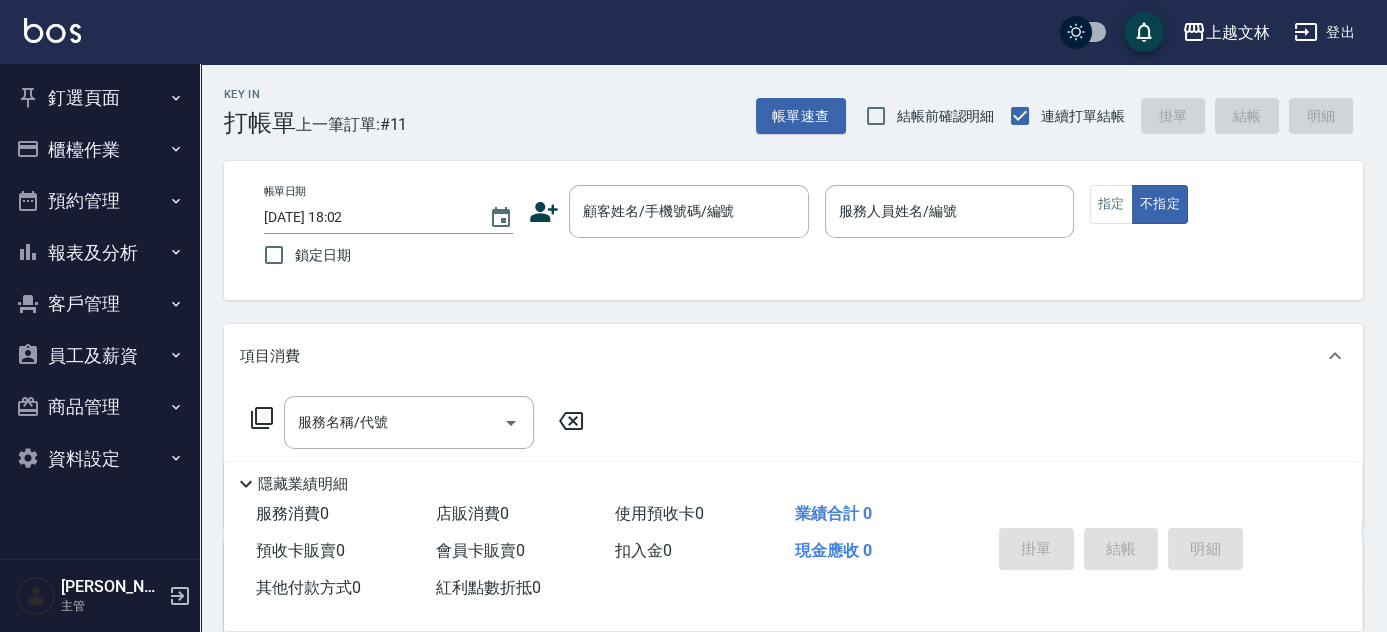 click 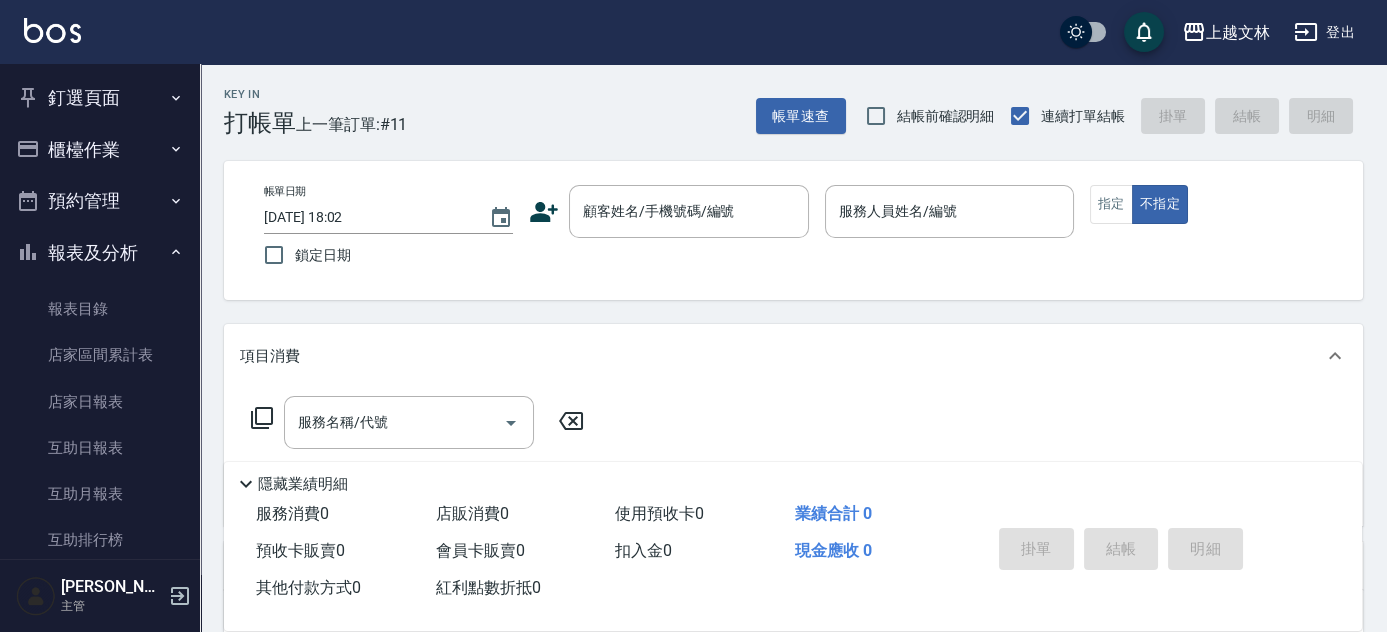 click on "釘選頁面 店家日報表 設計師排行榜 每日結帳 櫃檯作業 打帳單 帳單列表 現金收支登錄 材料自購登錄 每日結帳 排班表 現場電腦打卡 預約管理 預約管理 單日預約紀錄 單週預約紀錄 報表及分析 報表目錄 店家區間累計表 店家日報表 互助日報表 互助月報表 互助排行榜 互助點數明細 互助業績報表 全店業績分析表 營業統計分析表 營業項目月分析表 設計師業績表 設計師日報表 設計師業績分析表 設計師業績月報表 設計師排行榜 商品銷售排行榜 商品消耗明細 單一服務項目查詢 店販抽成明細 店販分類抽成明細 顧客入金餘額表 顧客卡券餘額表 每日非現金明細 每日收支明細 收支分類明細表 非現金明細對帳單 客戶管理 客戶列表 客資篩選匯出 卡券管理 入金管理 員工及薪資 員工列表 全店打卡記錄 考勤排班總表 薪資條 薪資明細表 商品管理 商品分類設定 商品列表" at bounding box center (100, 311) 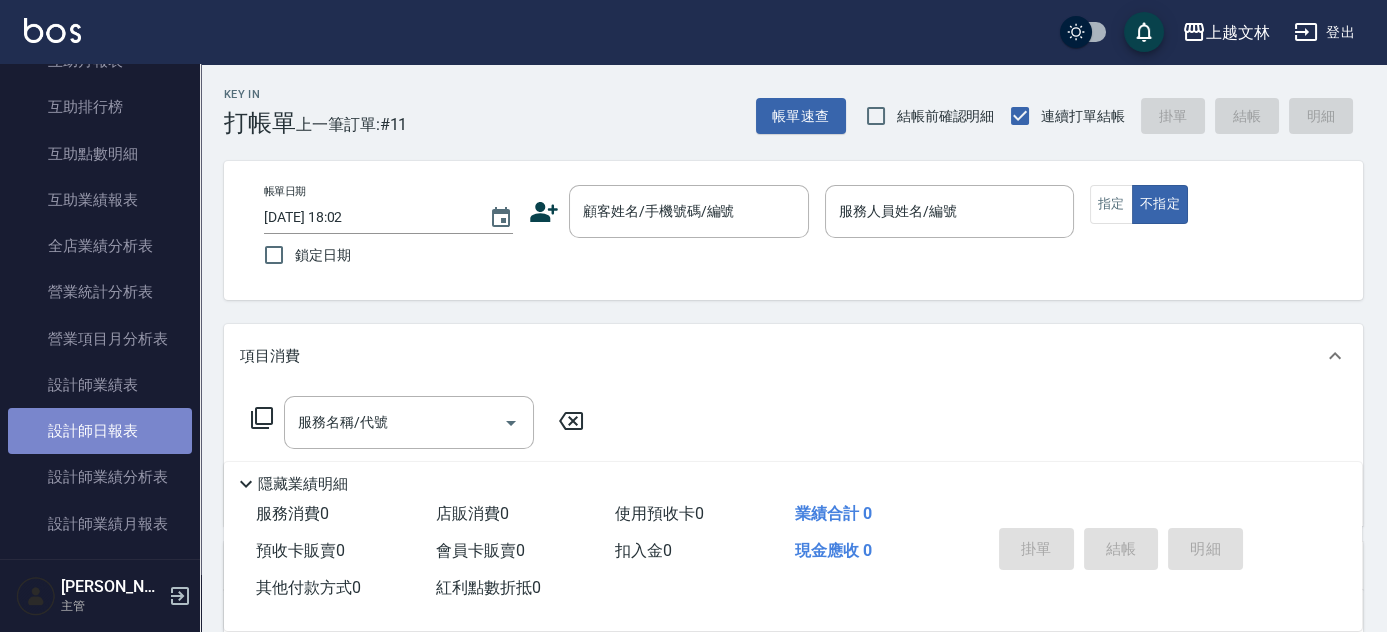 click on "設計師日報表" at bounding box center (100, 431) 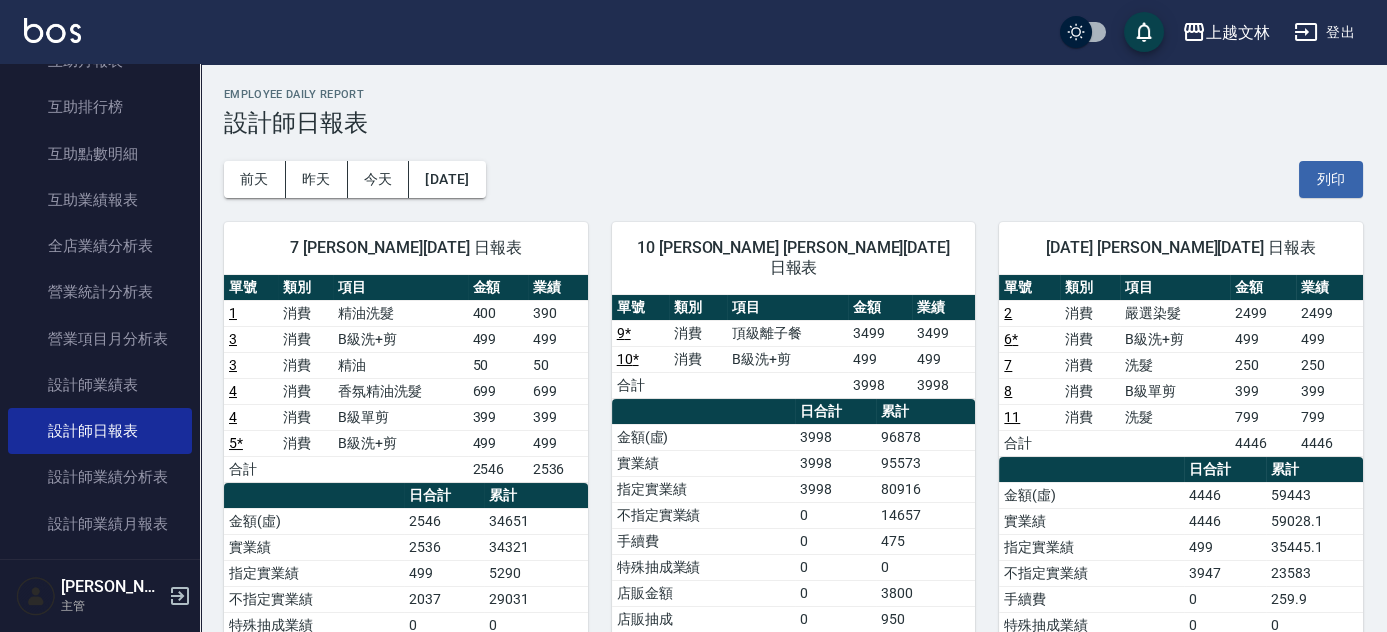scroll, scrollTop: 0, scrollLeft: 0, axis: both 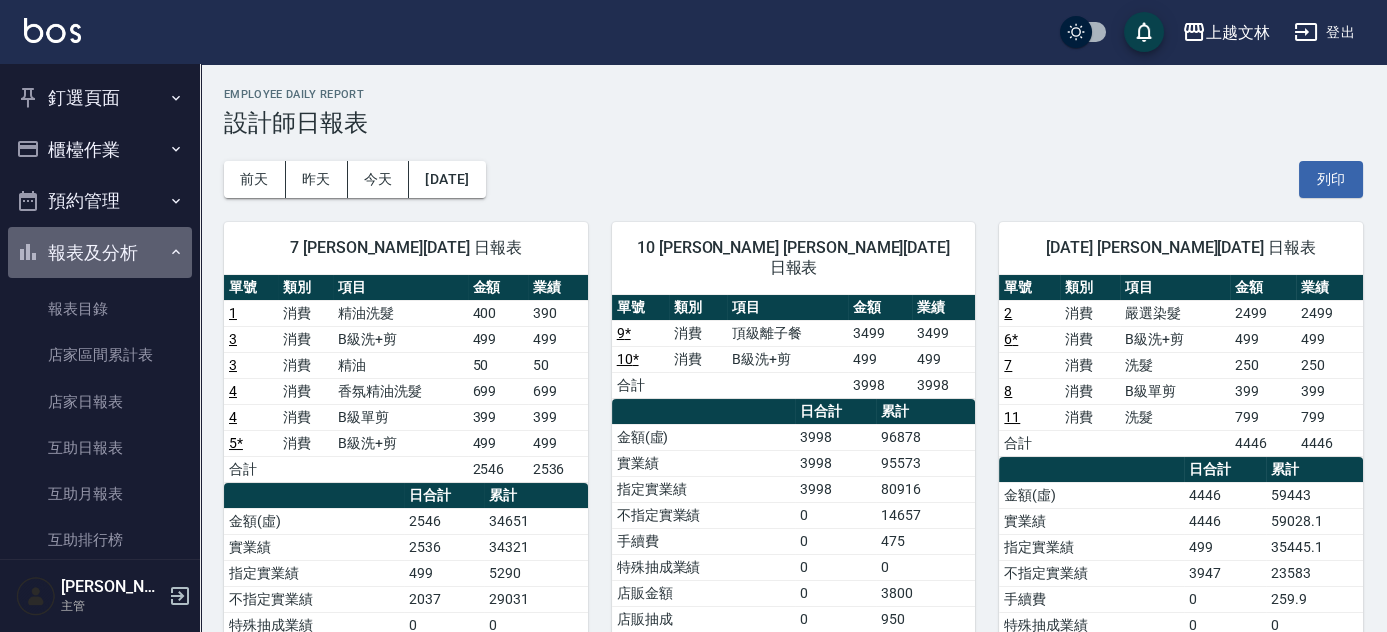 click on "報表及分析" at bounding box center (100, 253) 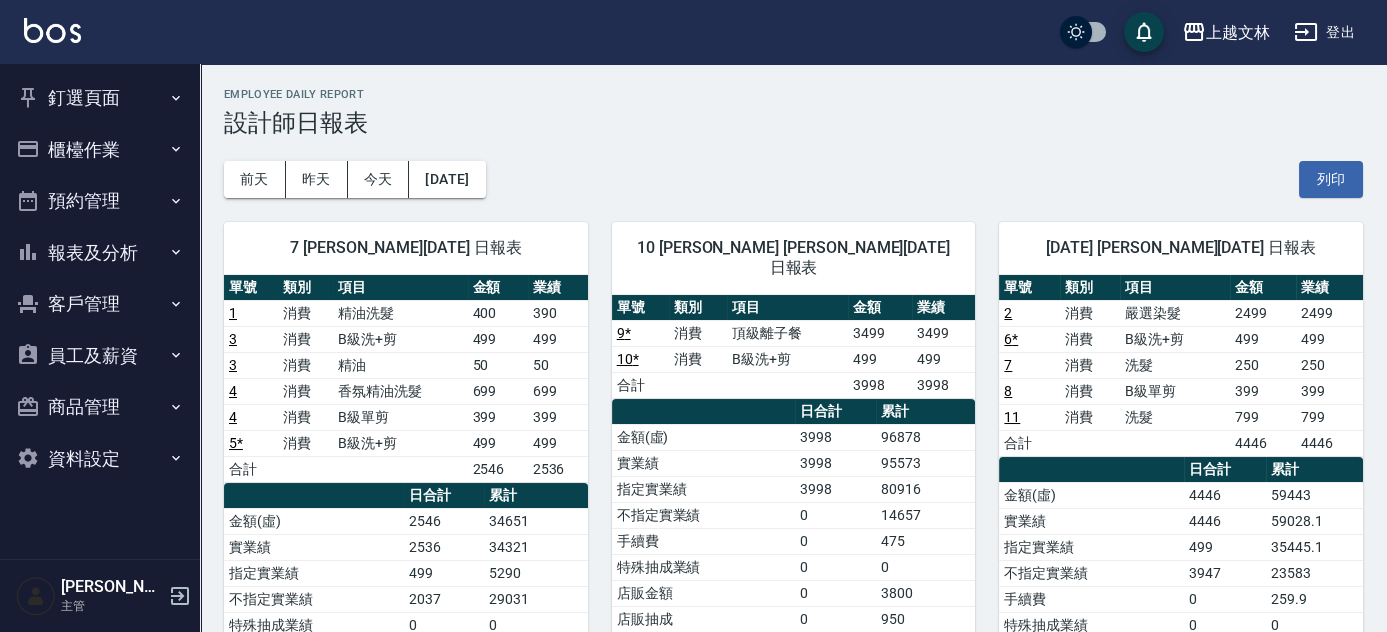 click on "櫃檯作業" at bounding box center [100, 150] 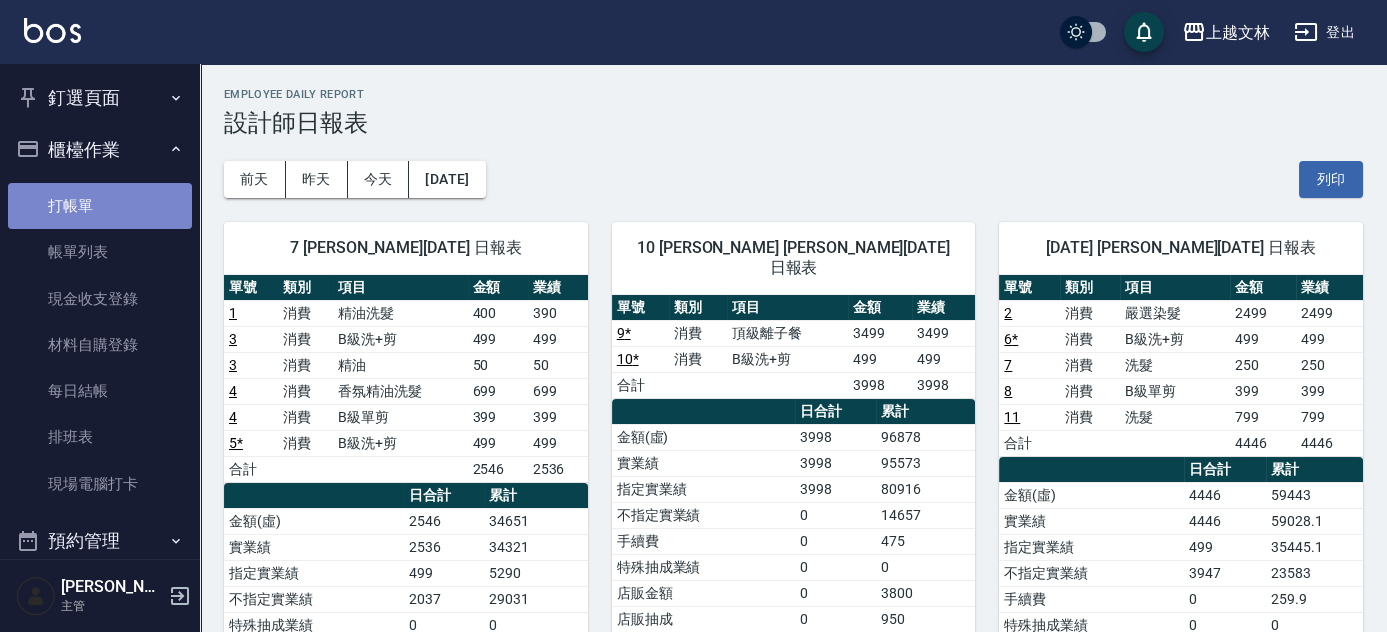 click on "打帳單" at bounding box center (100, 206) 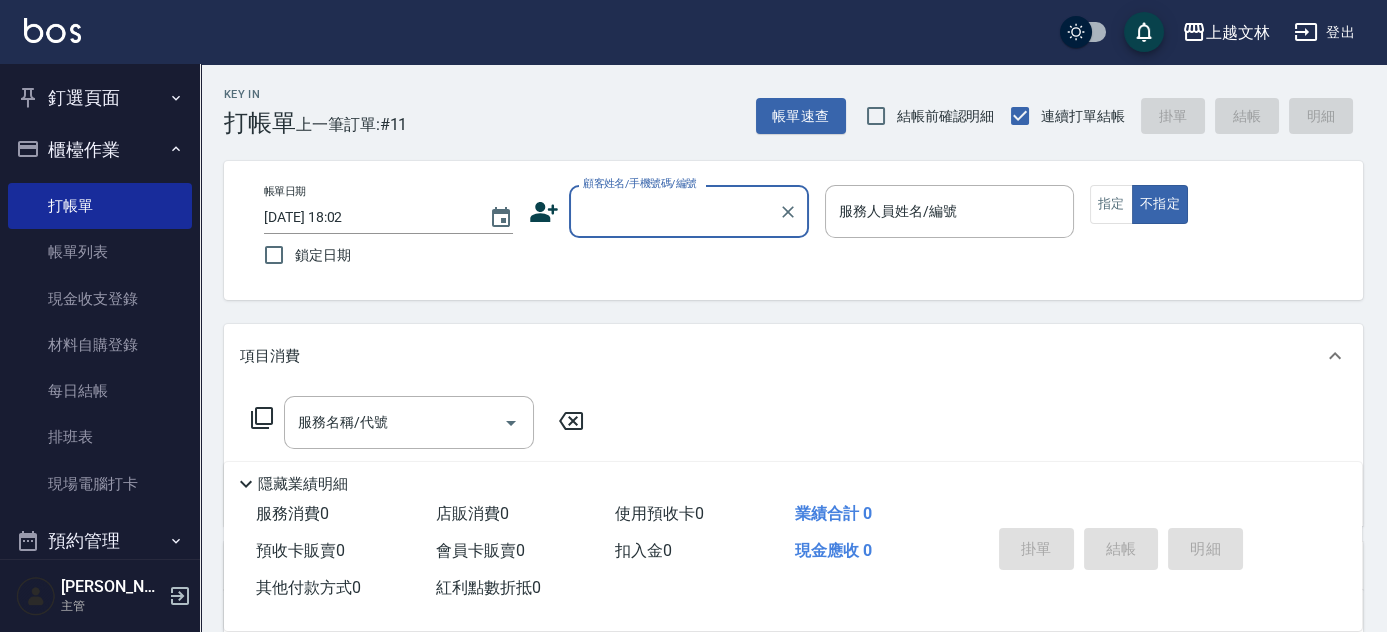 click on "顧客姓名/手機號碼/編號" at bounding box center (674, 211) 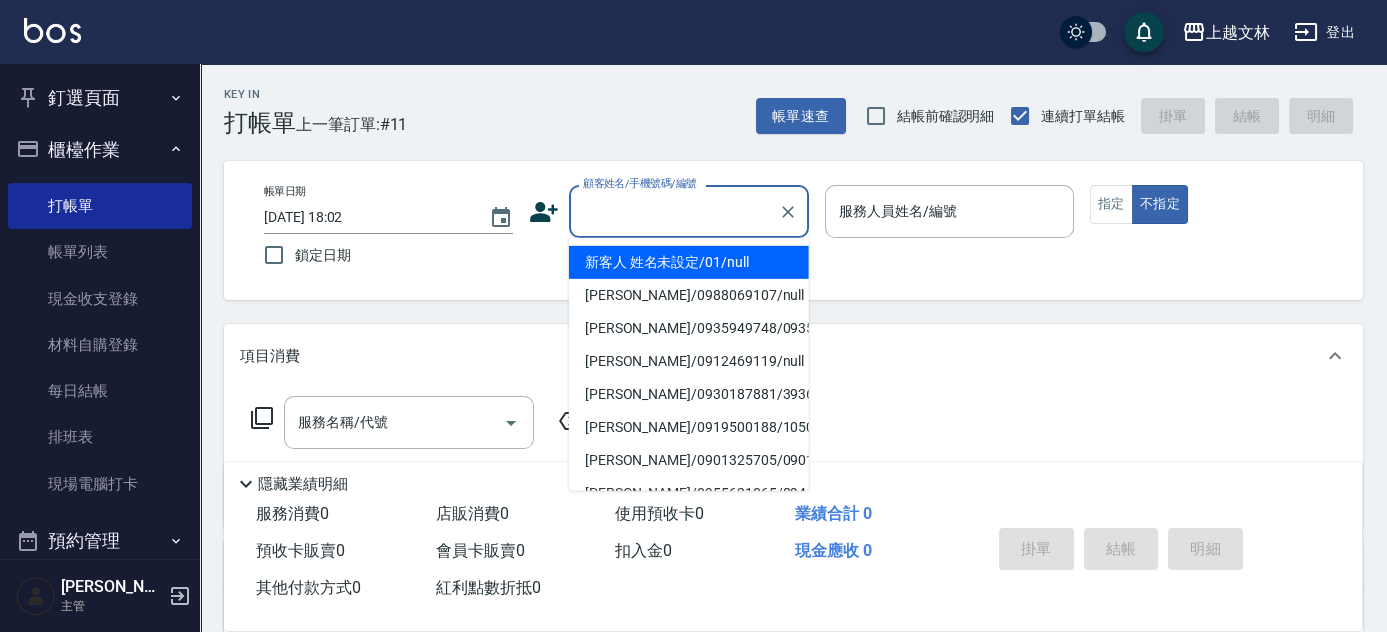 click on "新客人 姓名未設定/01/null" at bounding box center (689, 262) 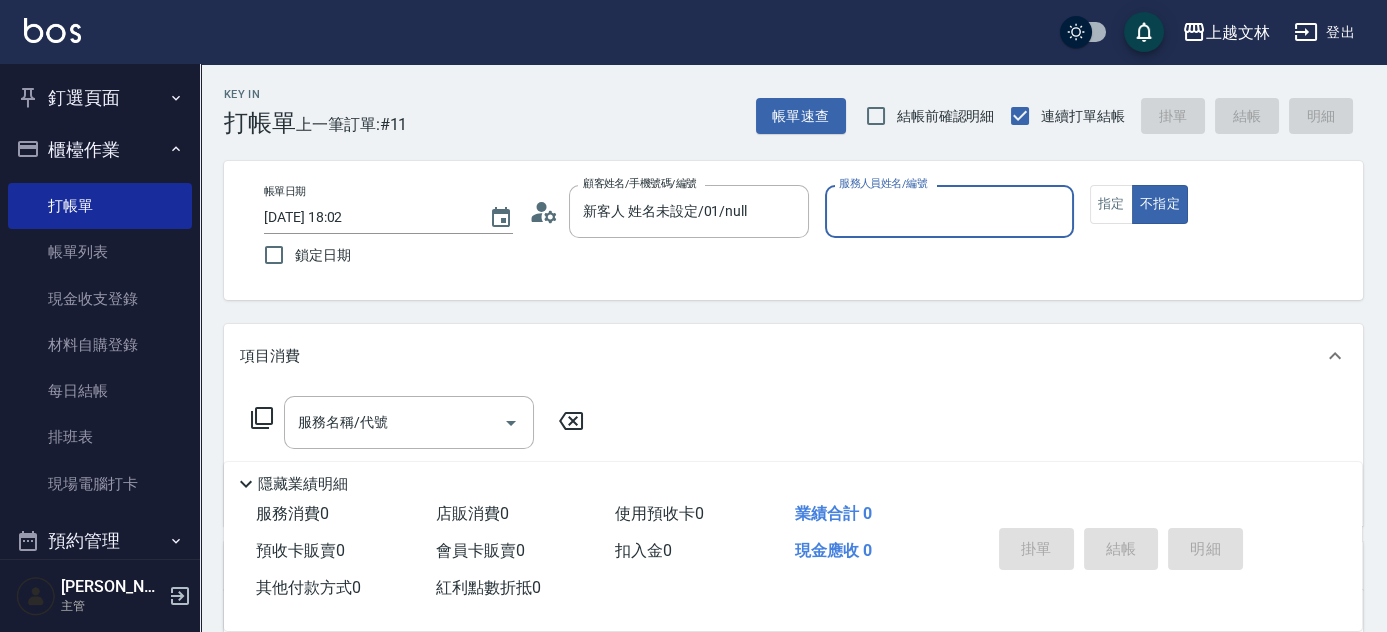 click on "服務人員姓名/編號" at bounding box center (949, 211) 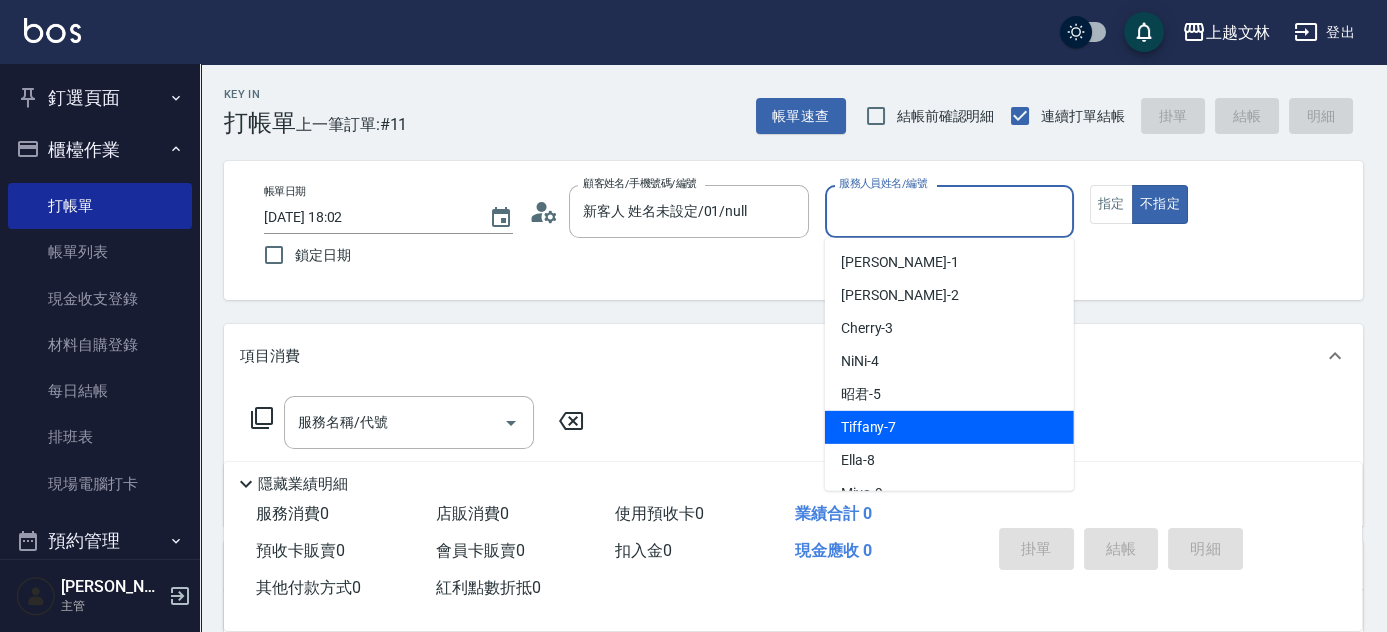 click on "Tiffany -7" at bounding box center (869, 427) 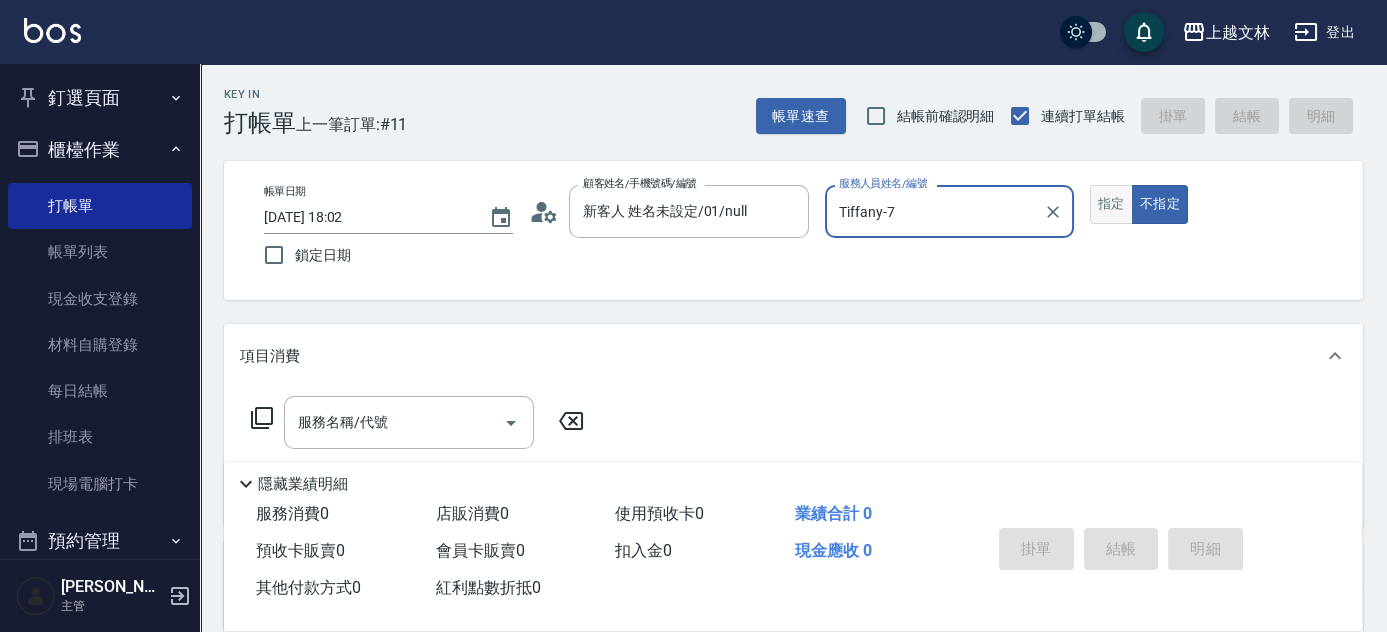 click on "指定" at bounding box center (1111, 204) 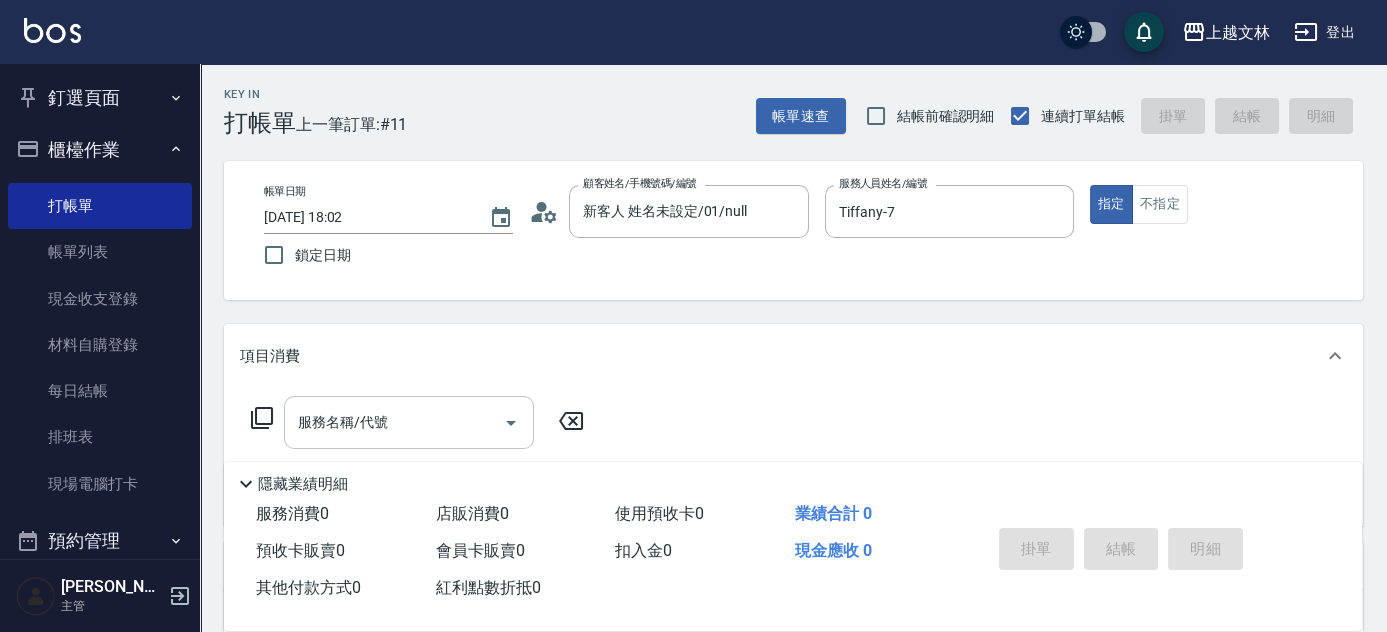 click on "服務名稱/代號" at bounding box center [394, 422] 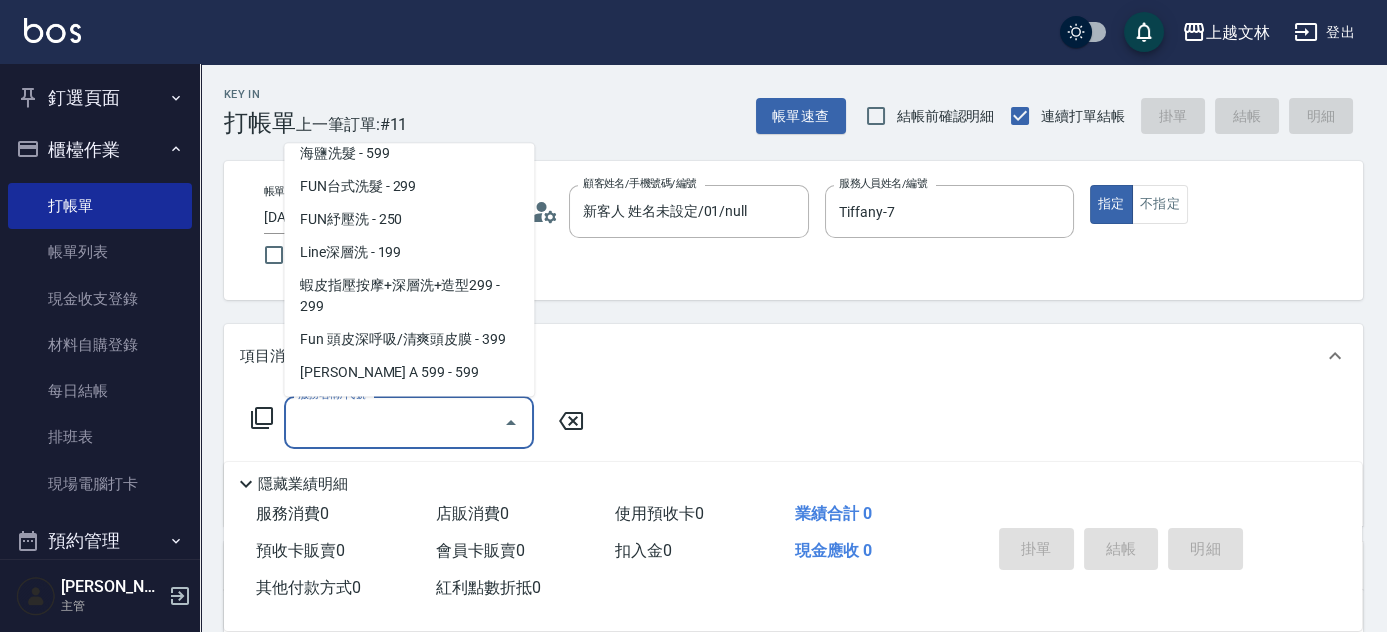 scroll, scrollTop: 442, scrollLeft: 0, axis: vertical 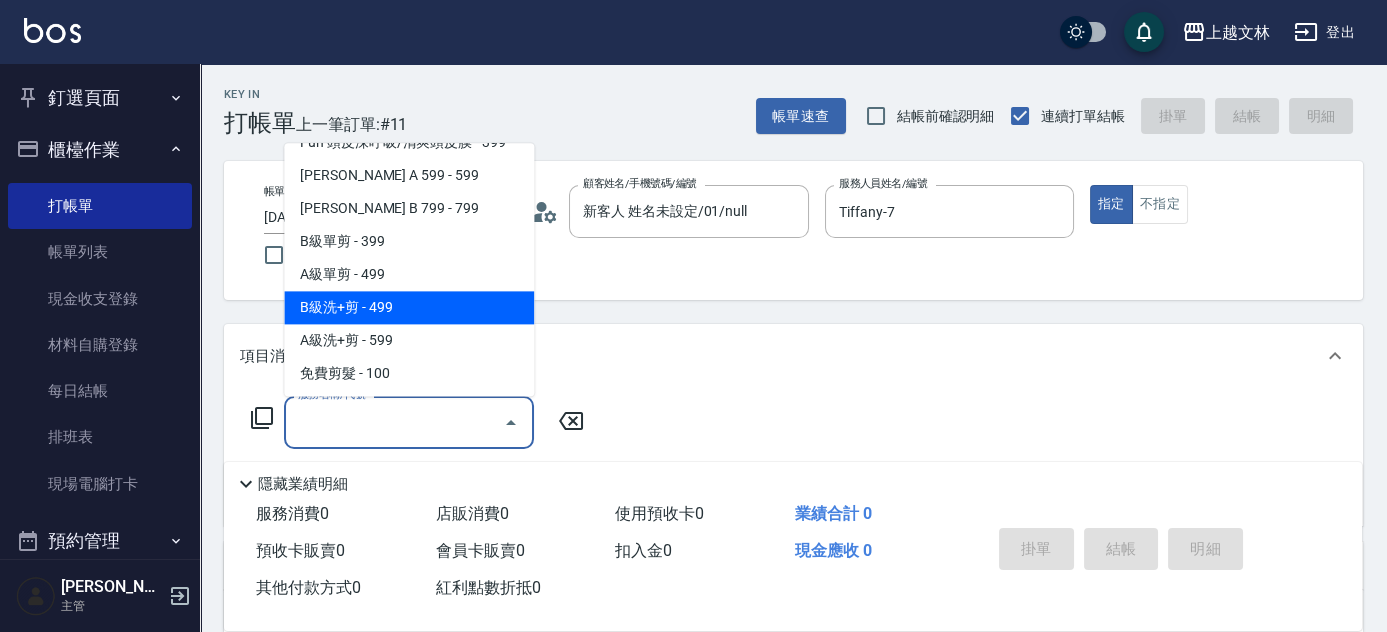 click on "B級洗+剪 - 499" at bounding box center [409, 308] 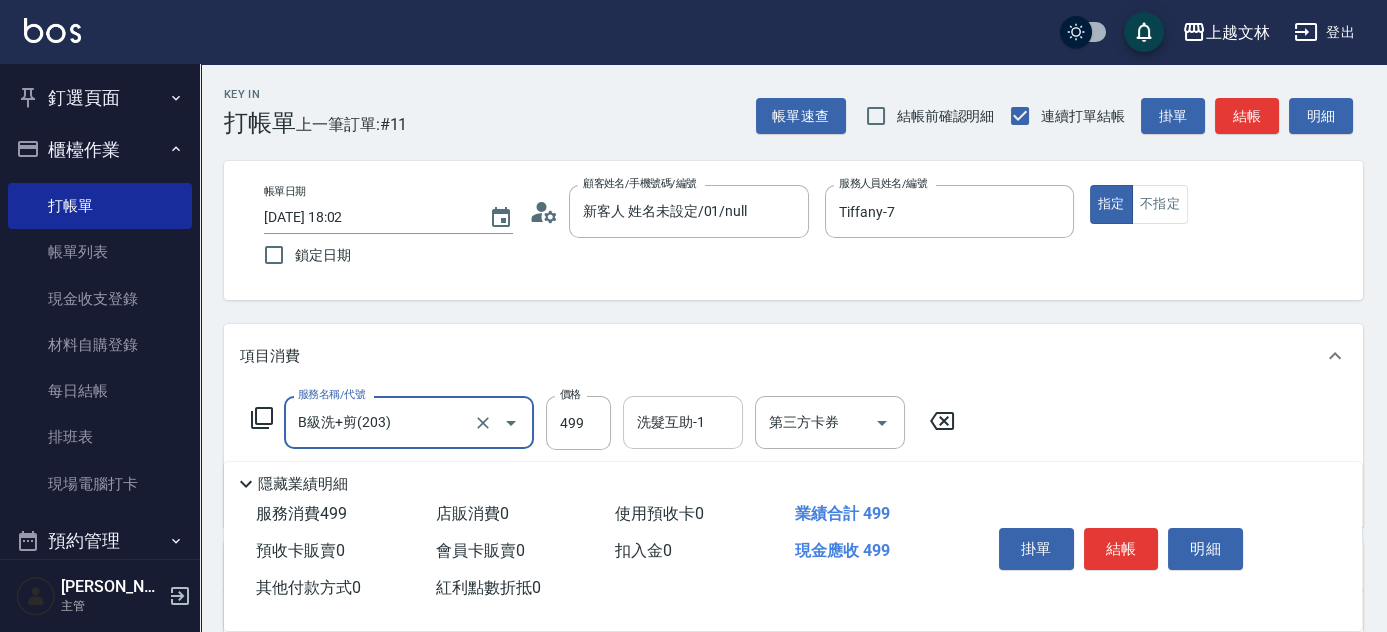 click on "洗髮互助-1 洗髮互助-1" at bounding box center (683, 422) 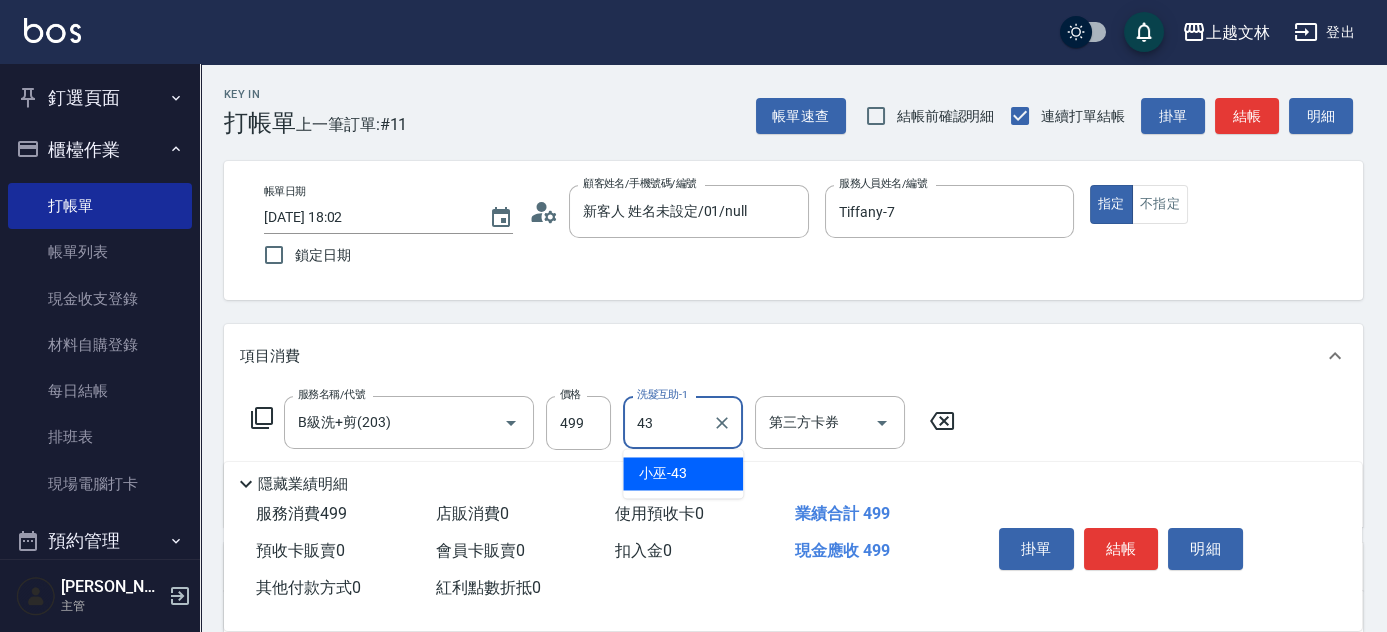 click on "小巫 -43" at bounding box center (663, 473) 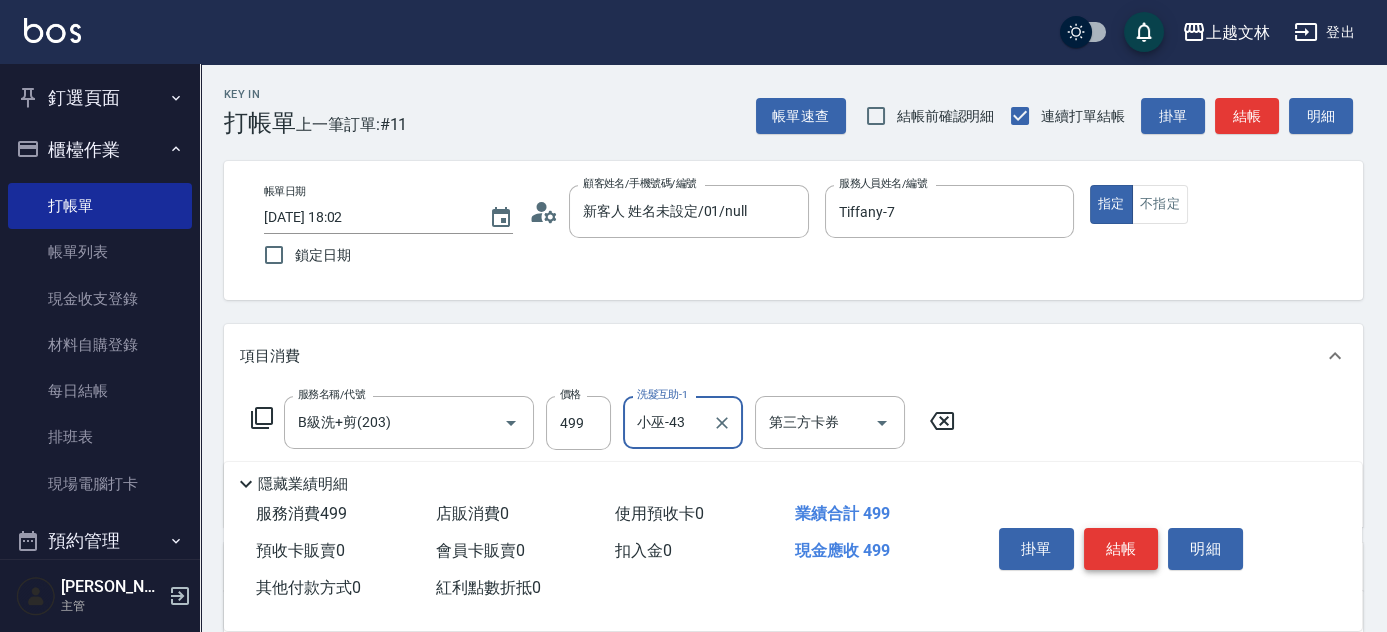 type on "小巫-43" 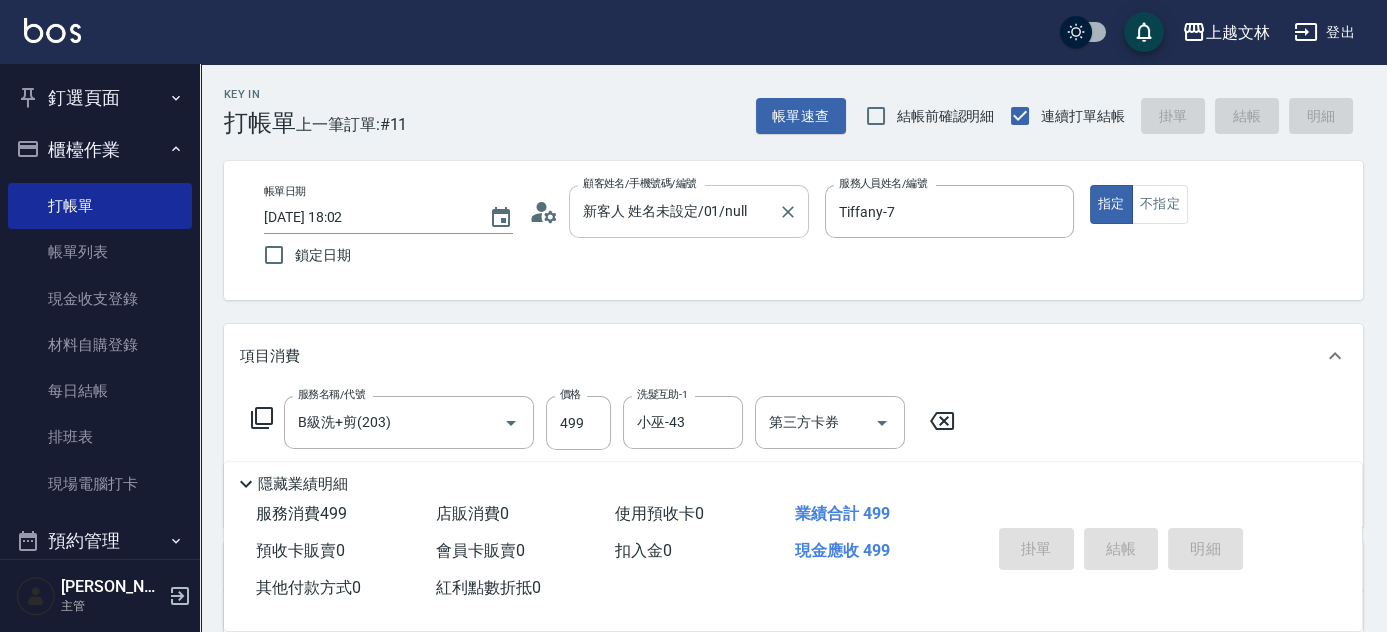 type on "[DATE] 18:30" 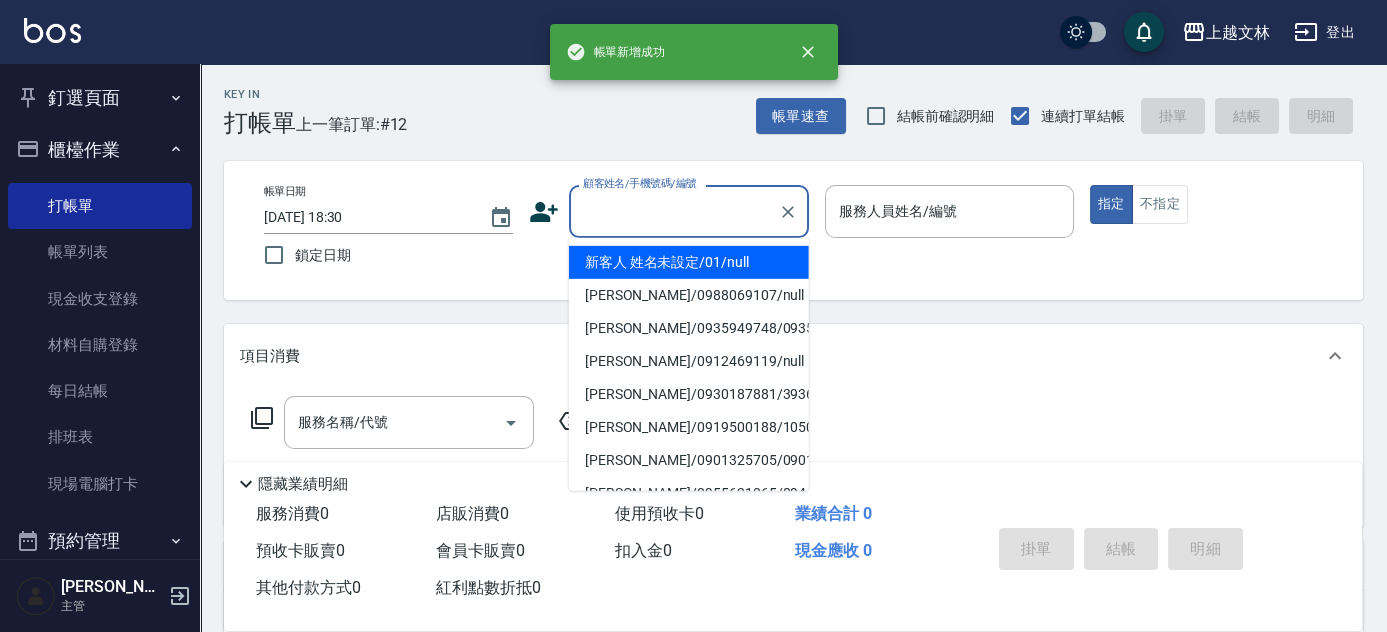 click on "顧客姓名/手機號碼/編號" at bounding box center [674, 211] 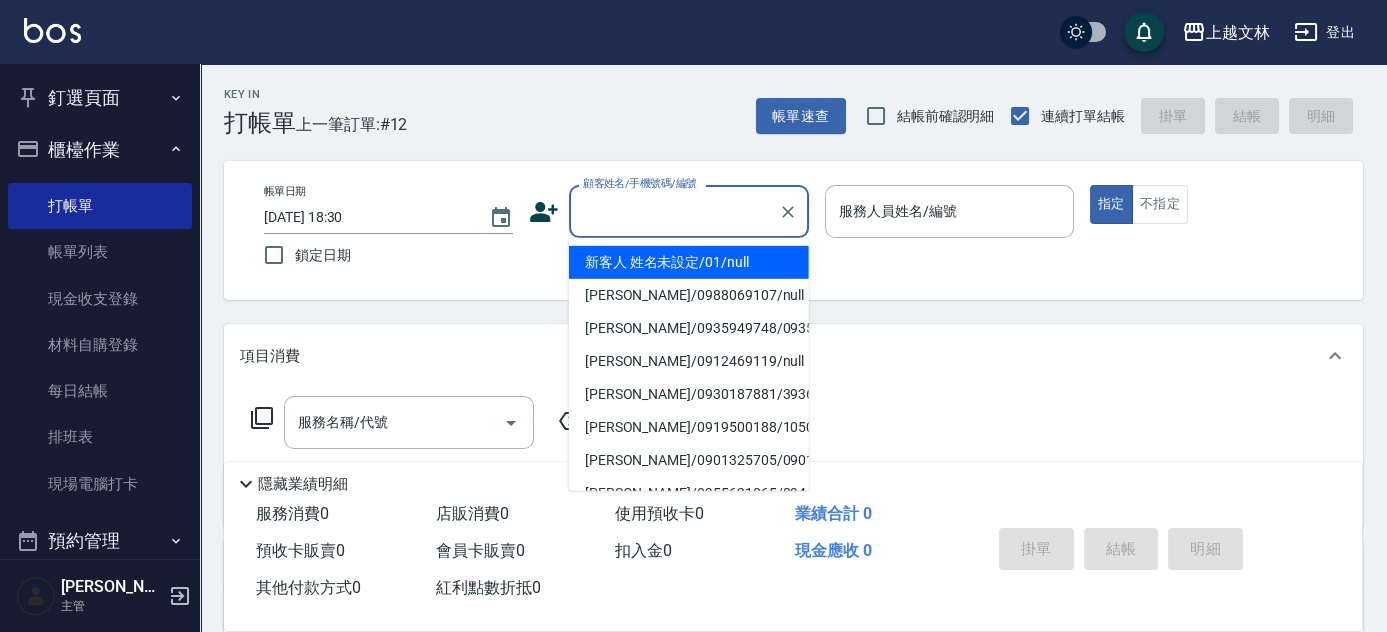 click on "新客人 姓名未設定/01/null" at bounding box center (689, 262) 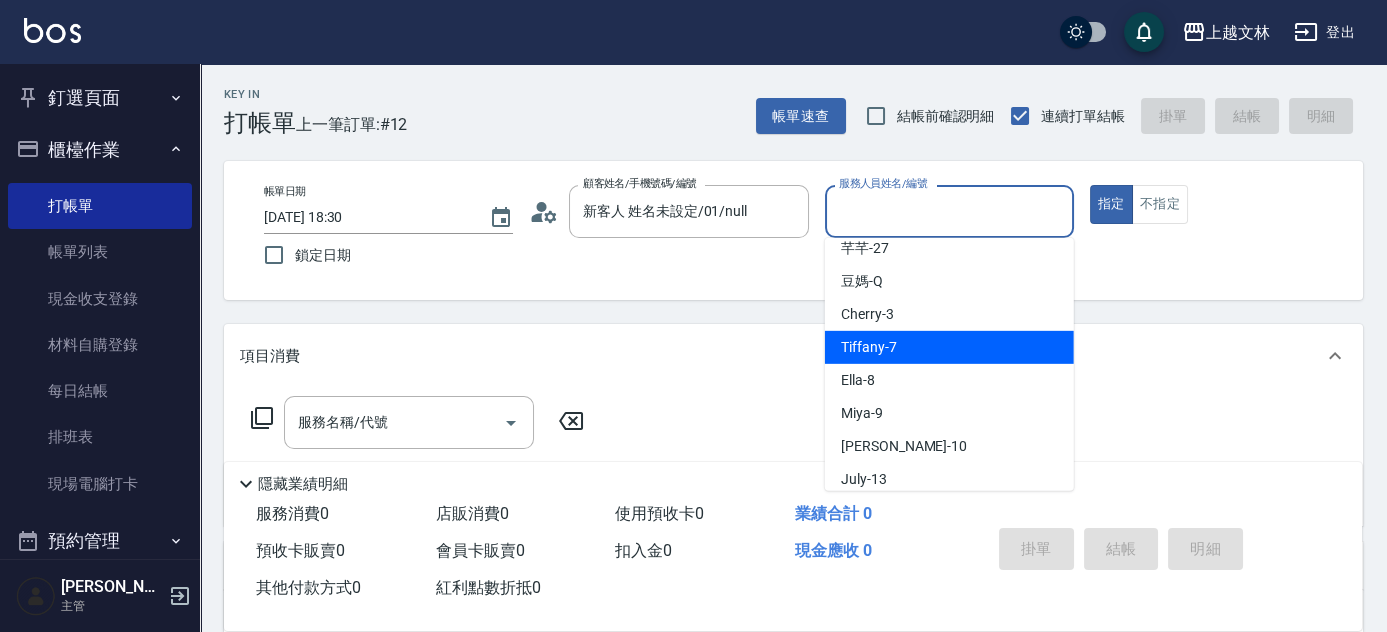 click on "Tiffany -7" at bounding box center [949, 347] 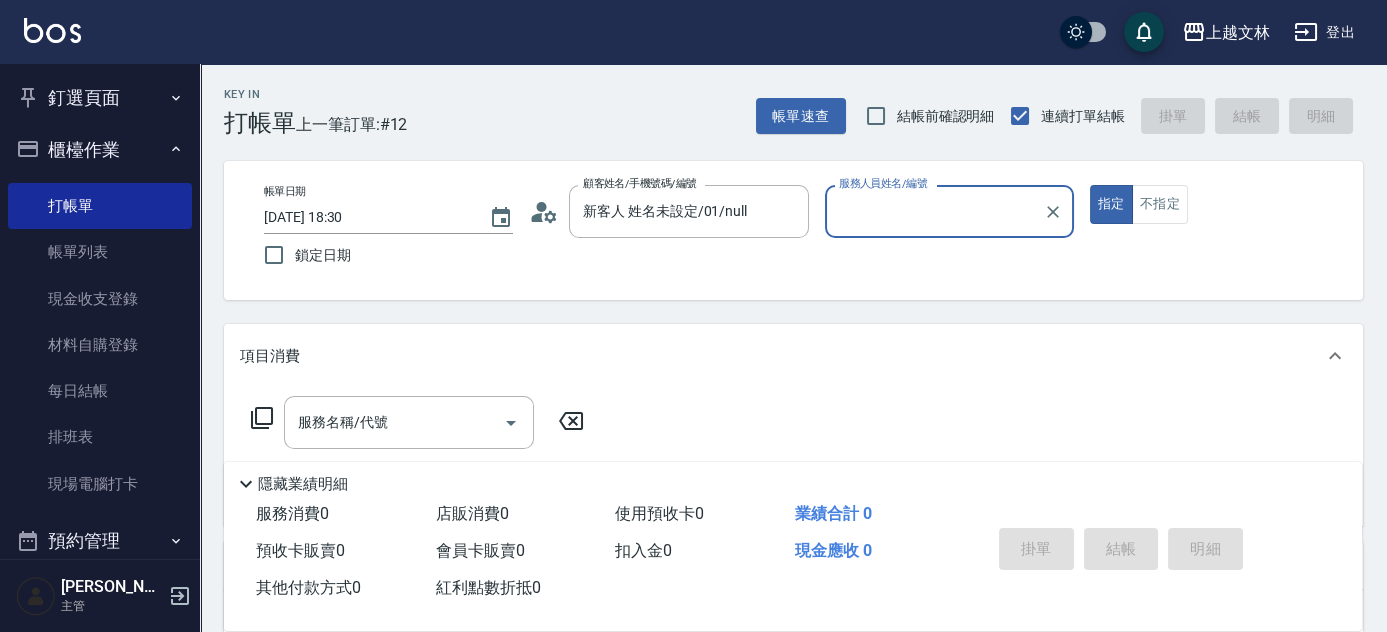type on "Tiffany-7" 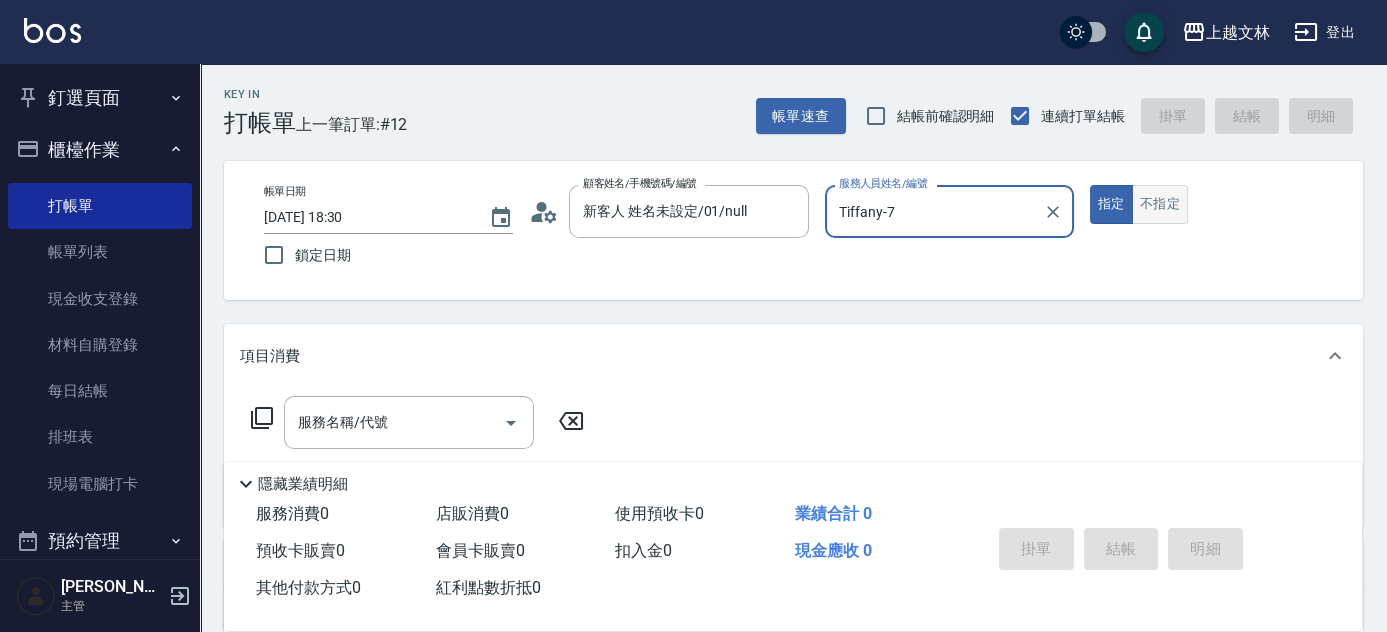 click on "不指定" at bounding box center (1160, 204) 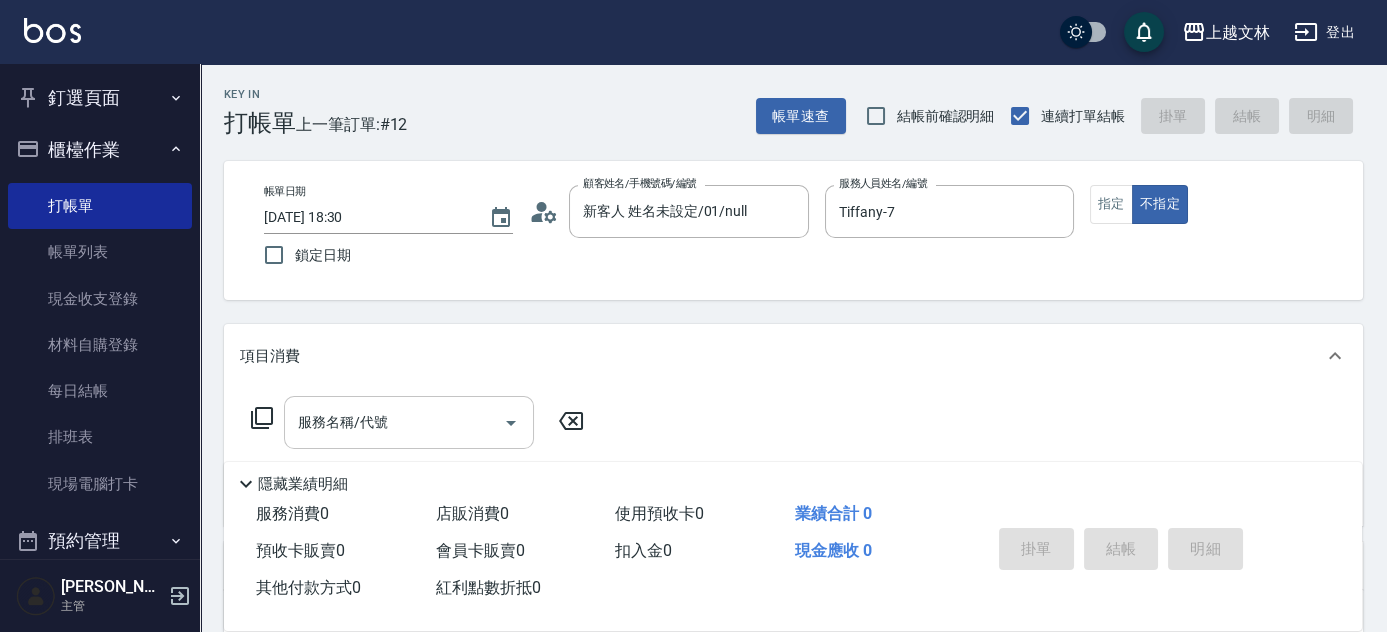 click on "服務名稱/代號" at bounding box center (394, 422) 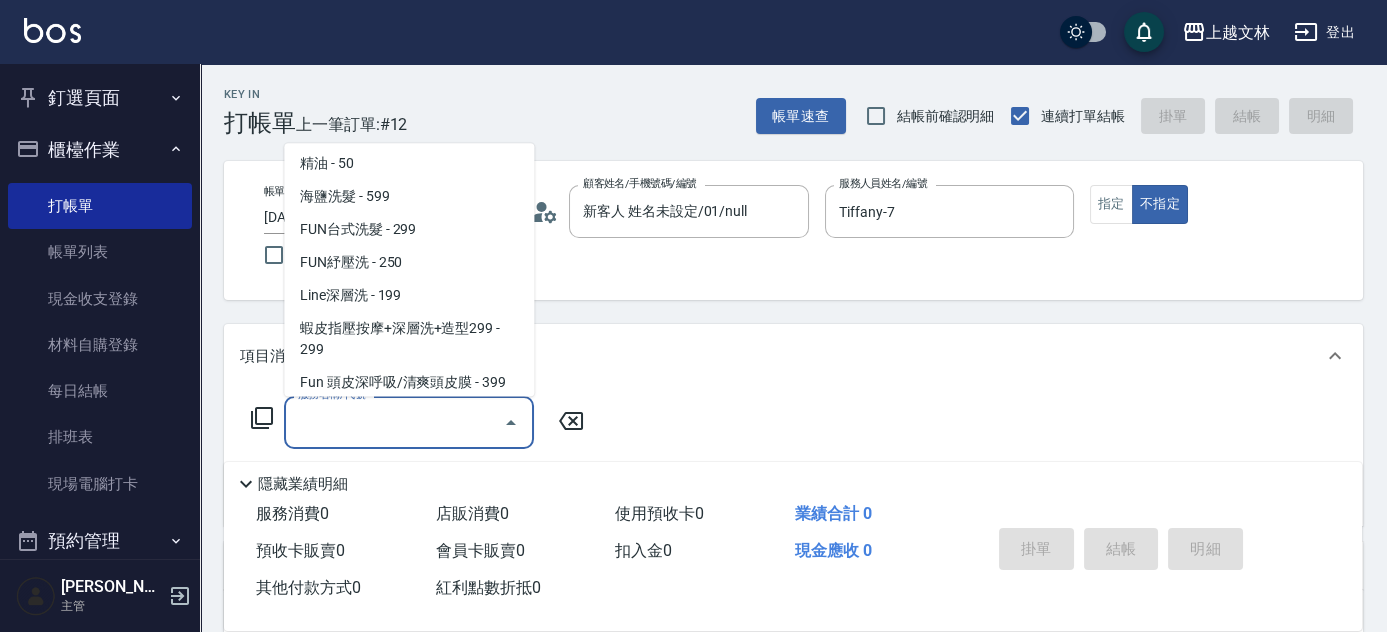 scroll, scrollTop: 221, scrollLeft: 0, axis: vertical 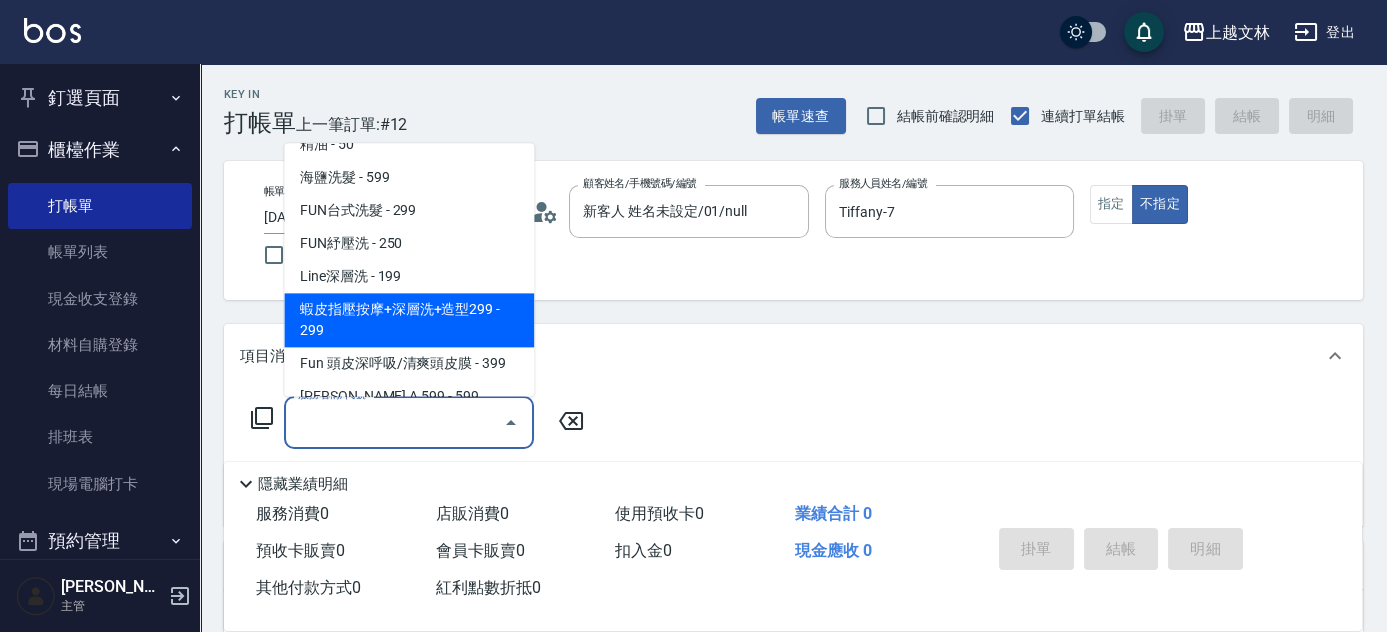 click on "Key In 打帳單 上一筆訂單:#12 帳單速查 結帳前確認明細 連續打單結帳 掛單 結帳 明細 帳單日期 [DATE] 18:30 鎖定日期 顧客姓名/手機號碼/編號 新客人 姓名未設定/01/null 顧客姓名/手機號碼/編號 服務人員姓名/編號 [PERSON_NAME]-7 服務人員姓名/編號 指定 不指定 項目消費 服務名稱/代號 服務名稱/代號 店販銷售 服務人員姓名/編號 服務人員姓名/編號 商品代號/名稱 商品代號/名稱 預收卡販賣 卡券名稱/代號 卡券名稱/代號 使用預收卡 x8 卡券代號/名稱 卡券代號/名稱 其他付款方式 入金可用餘額: 0 其他付款方式 其他付款方式 入金剩餘： 0元 0 ​ 整筆扣入金 0元 異動入金 備註及來源 備註 備註 訂單來源 ​ 訂單來源 隱藏業績明細 服務消費  0 店販消費  0 使用預收卡  0 業績合計   0 預收卡販賣  0 會員卡販賣  0 扣入金  0 現金應收   0 其他付款方式  0 紅利點數折抵  0 掛單 結帳" at bounding box center [793, 521] 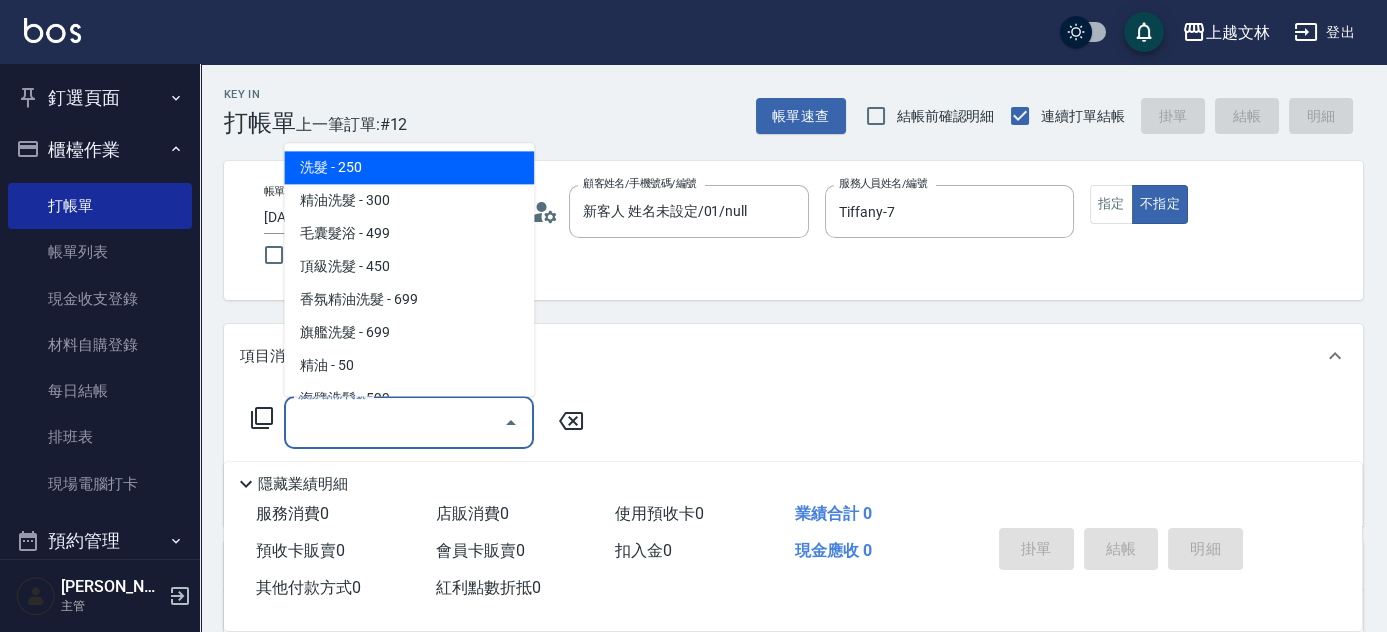 click on "服務名稱/代號" at bounding box center [394, 422] 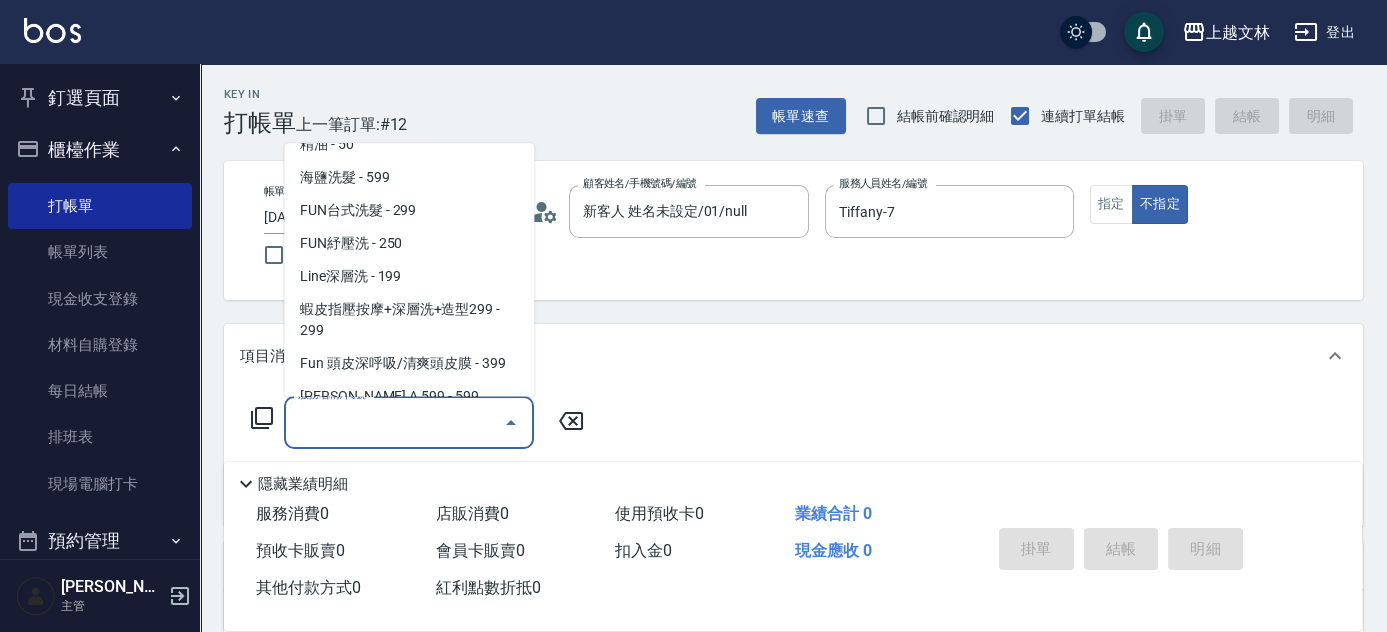 scroll, scrollTop: 442, scrollLeft: 0, axis: vertical 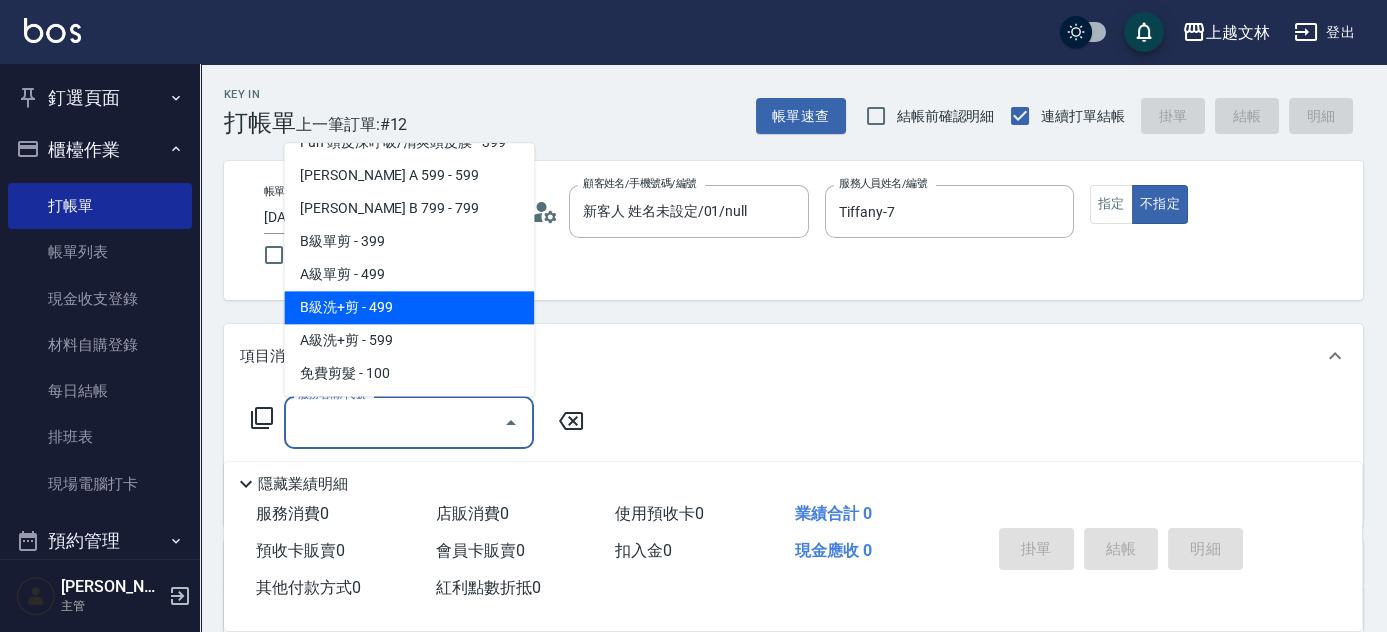 click on "B級洗+剪 - 499" at bounding box center (409, 308) 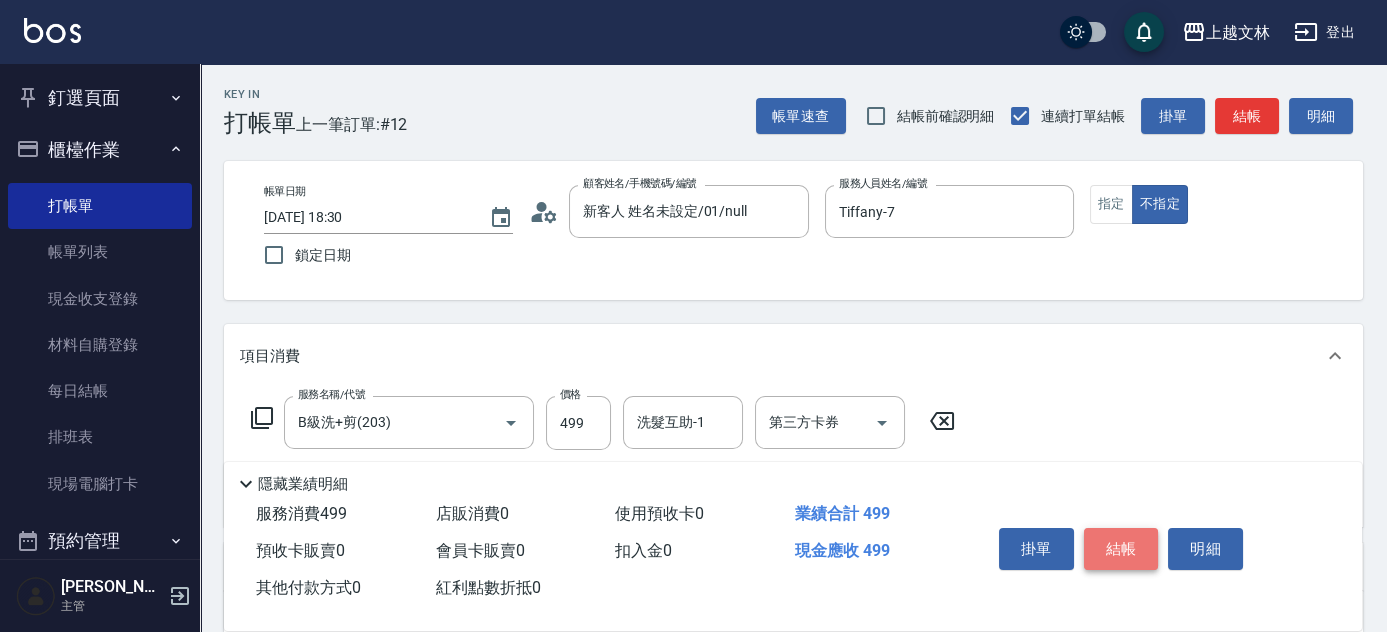 click on "結帳" at bounding box center [1121, 549] 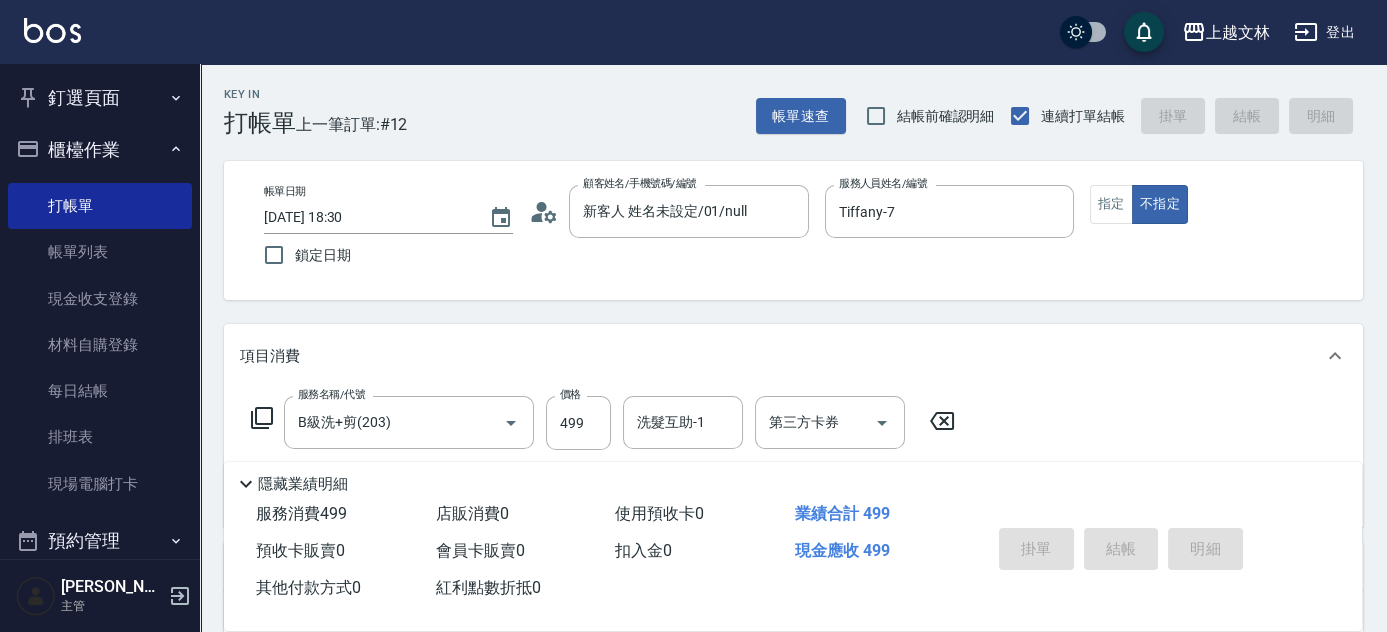 type on "[DATE] 18:31" 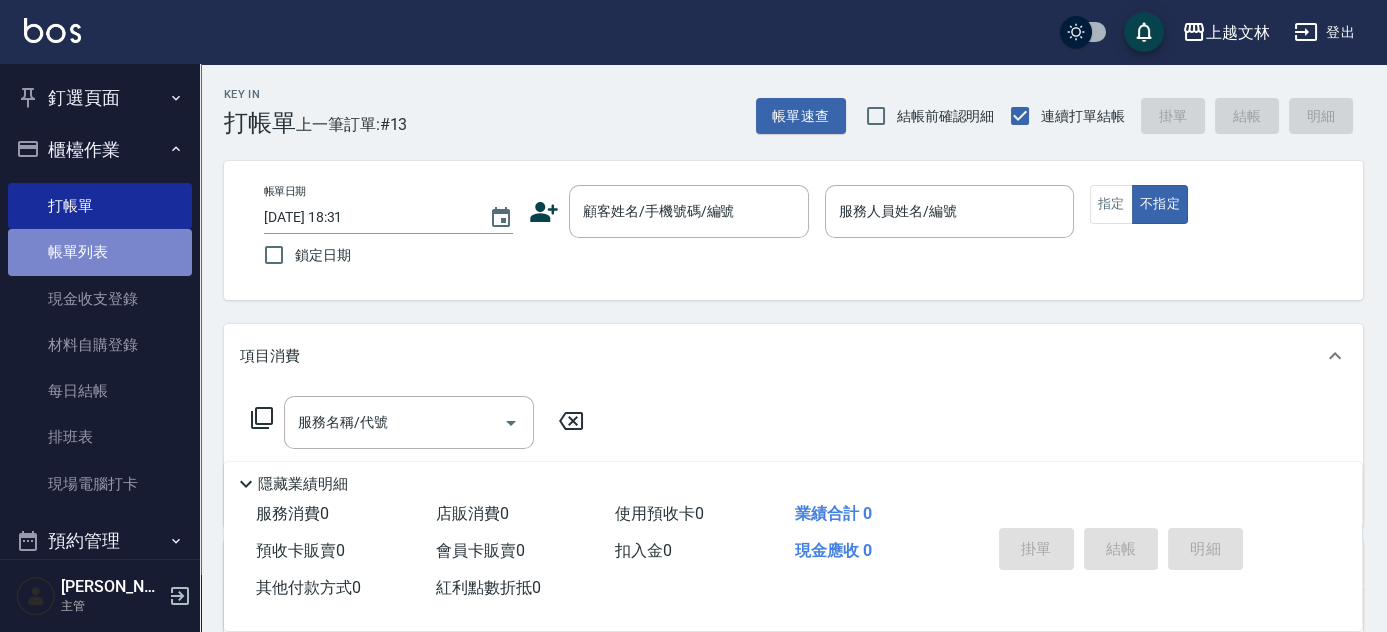 click on "帳單列表" at bounding box center (100, 252) 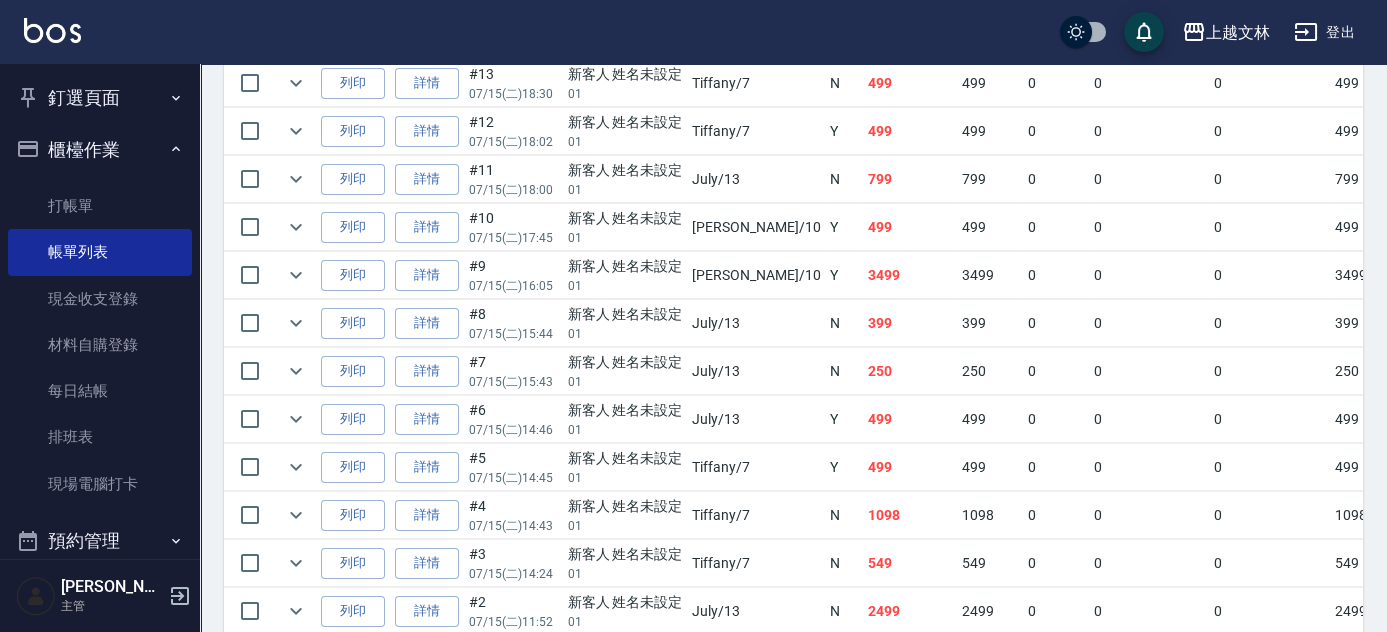 scroll, scrollTop: 608, scrollLeft: 0, axis: vertical 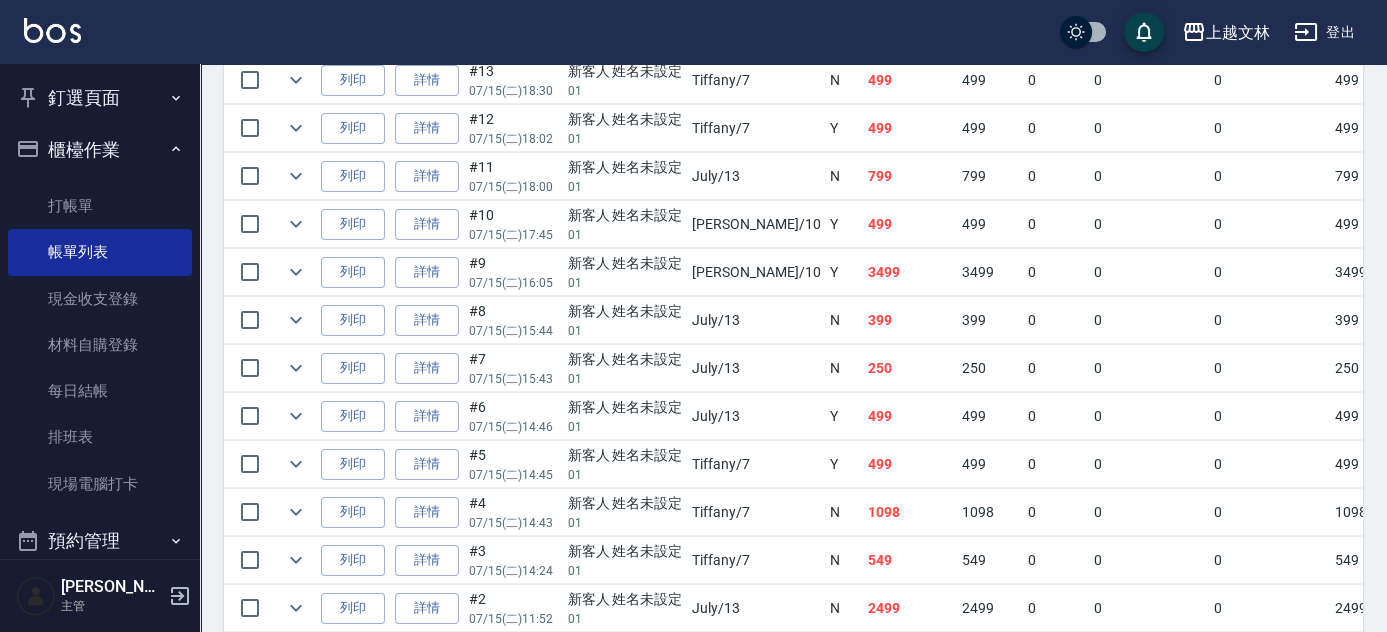 click on "0" at bounding box center [1463, 560] 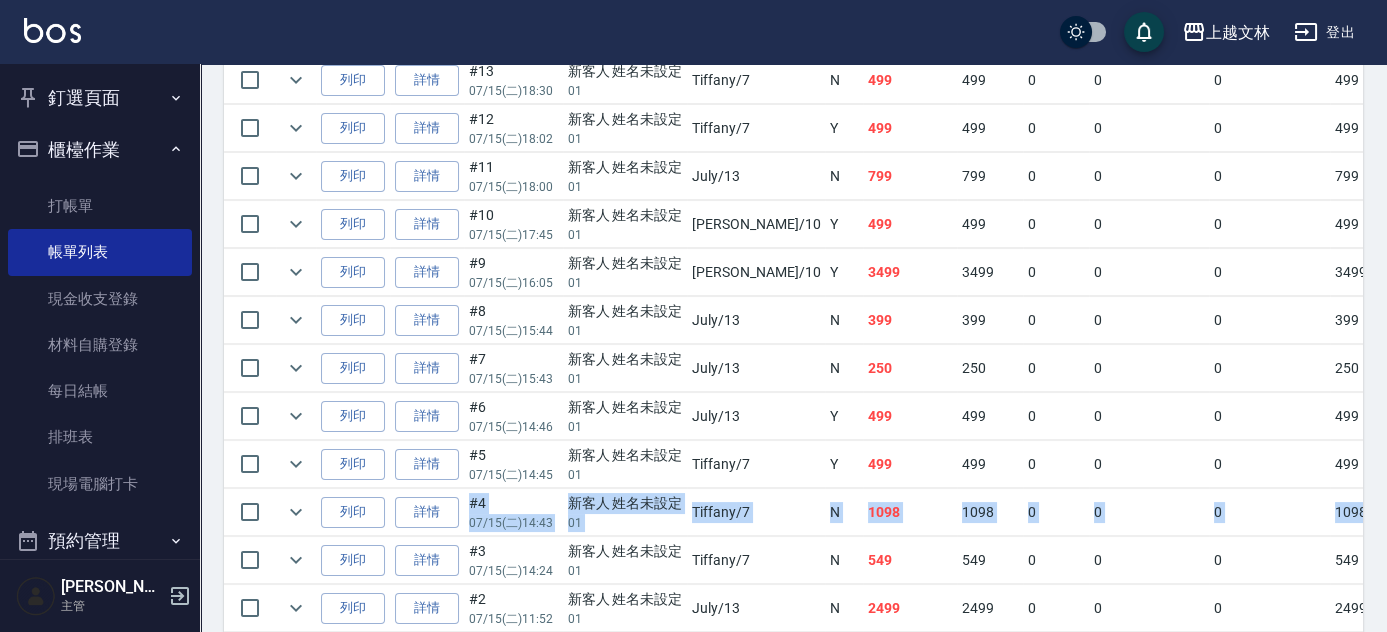 drag, startPoint x: 1358, startPoint y: 495, endPoint x: 1371, endPoint y: 459, distance: 38.27532 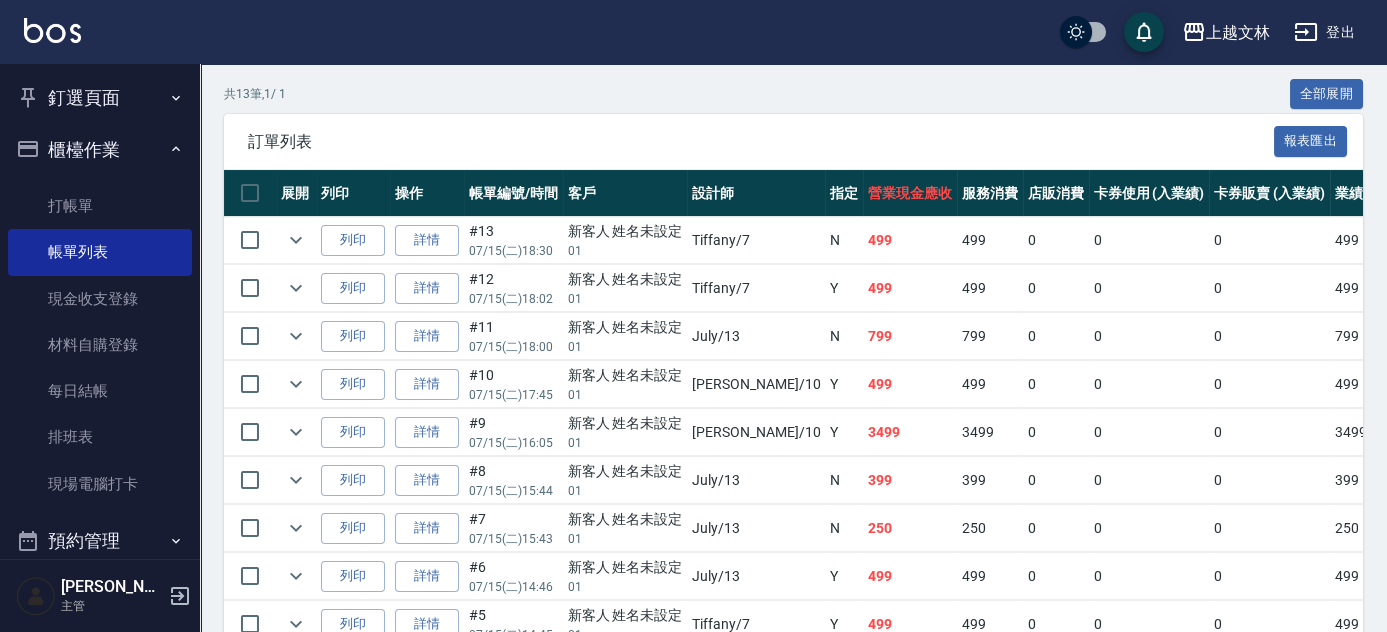 scroll, scrollTop: 380, scrollLeft: 0, axis: vertical 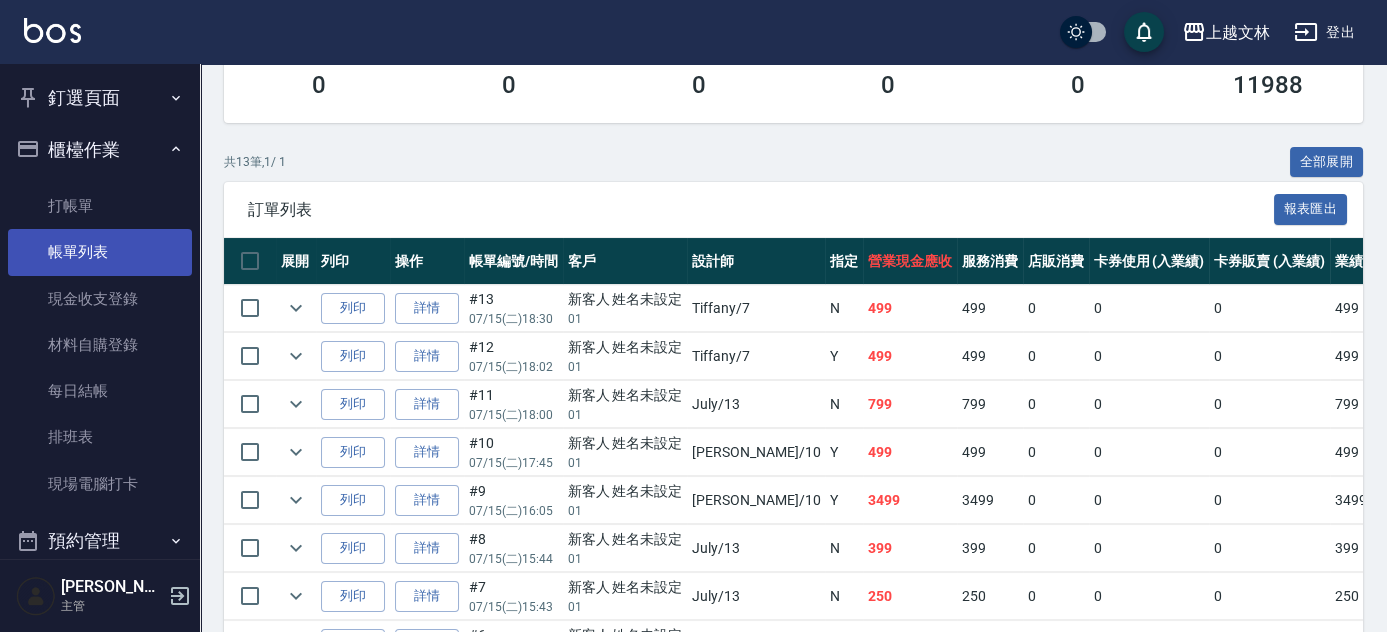 click on "帳單列表" at bounding box center (100, 252) 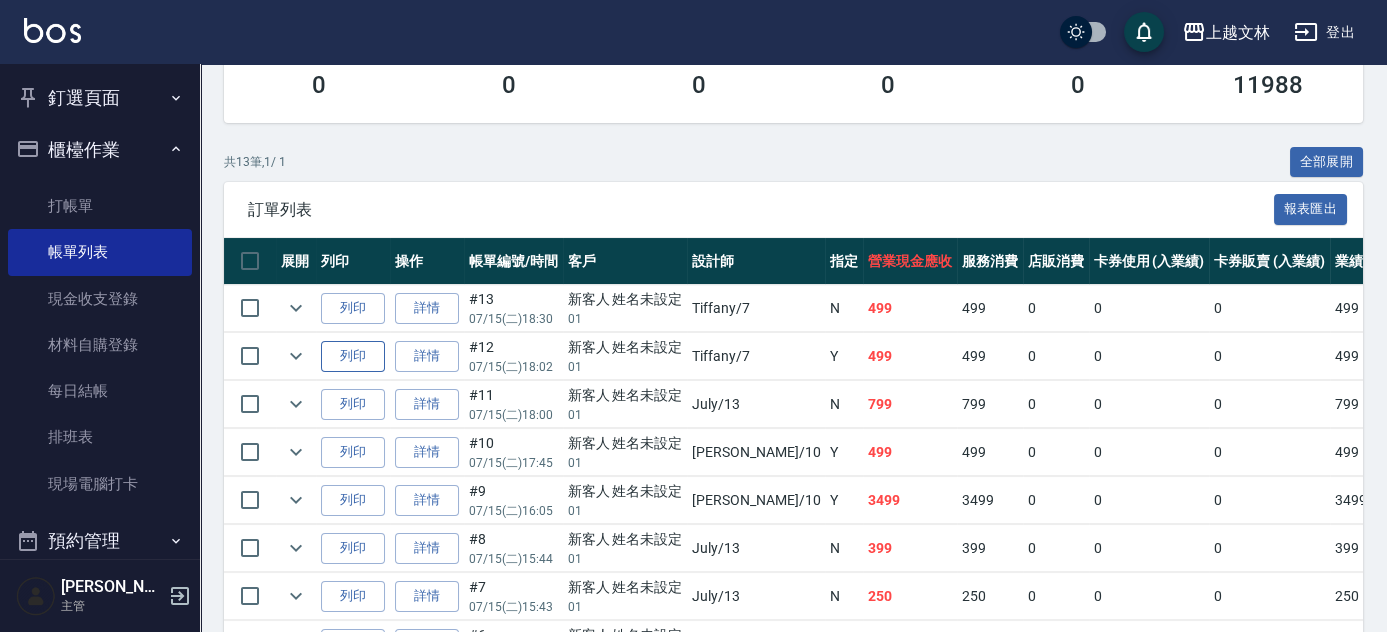 click on "列印" at bounding box center (353, 356) 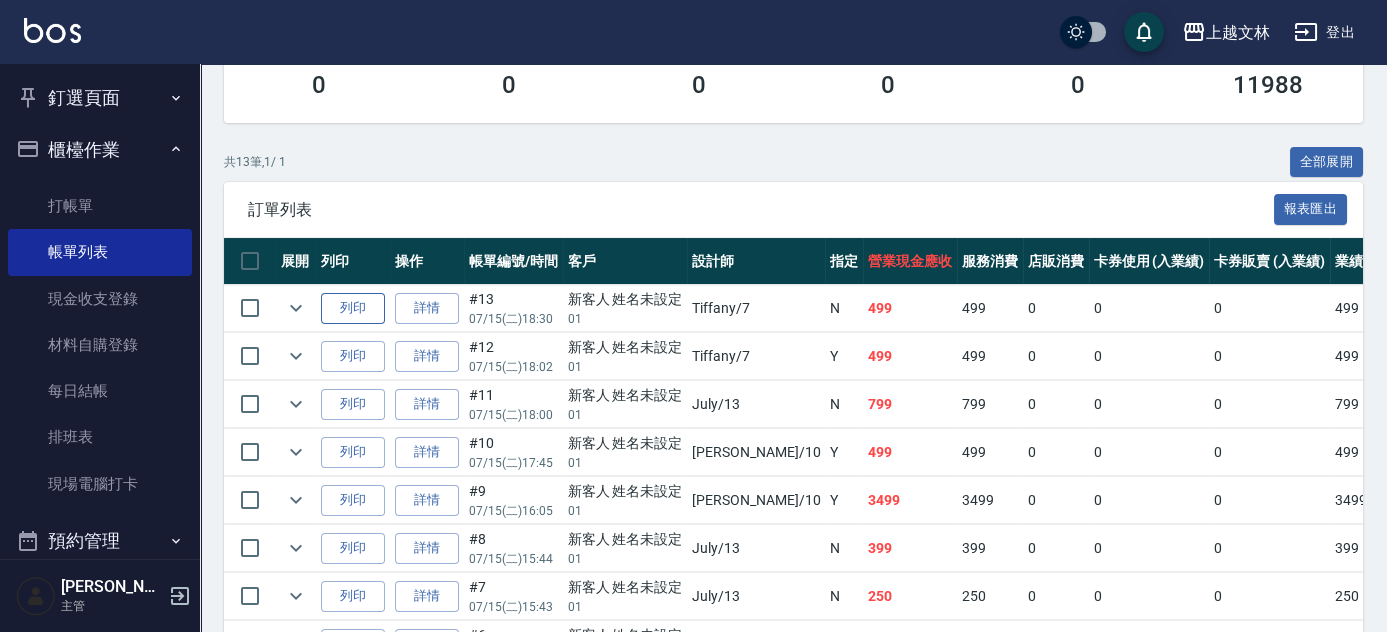 click on "列印" at bounding box center (353, 308) 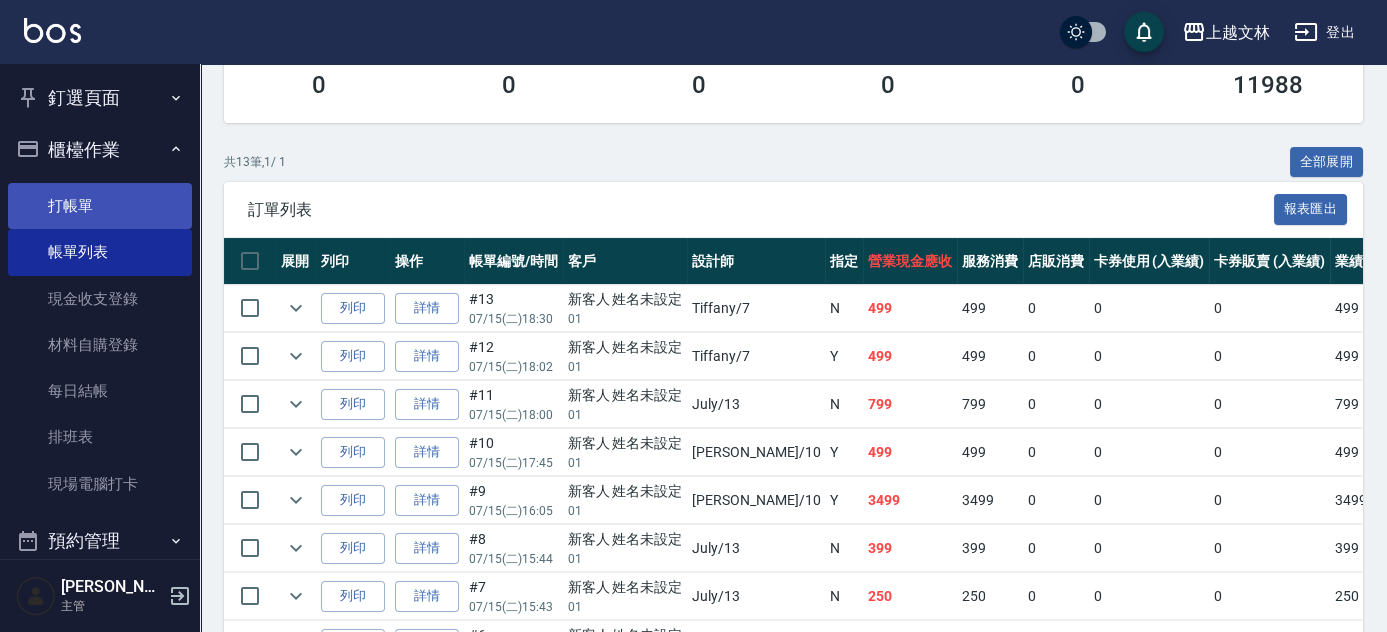 click on "打帳單" at bounding box center [100, 206] 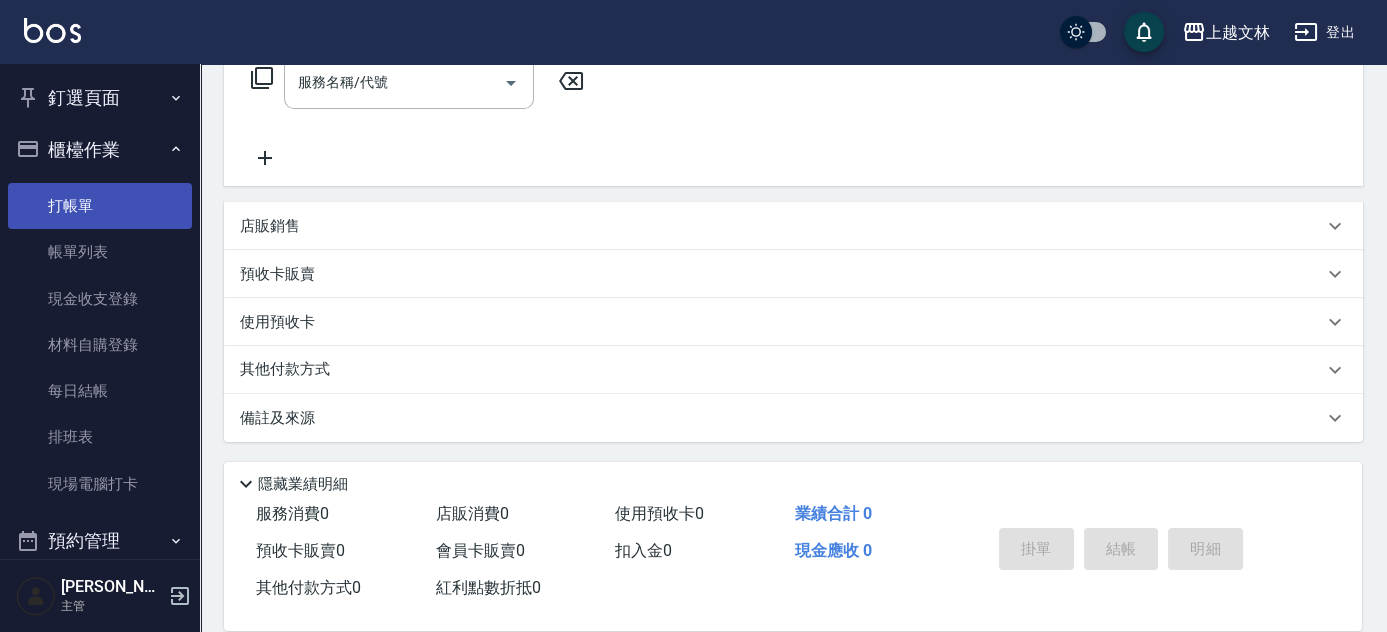 scroll, scrollTop: 0, scrollLeft: 0, axis: both 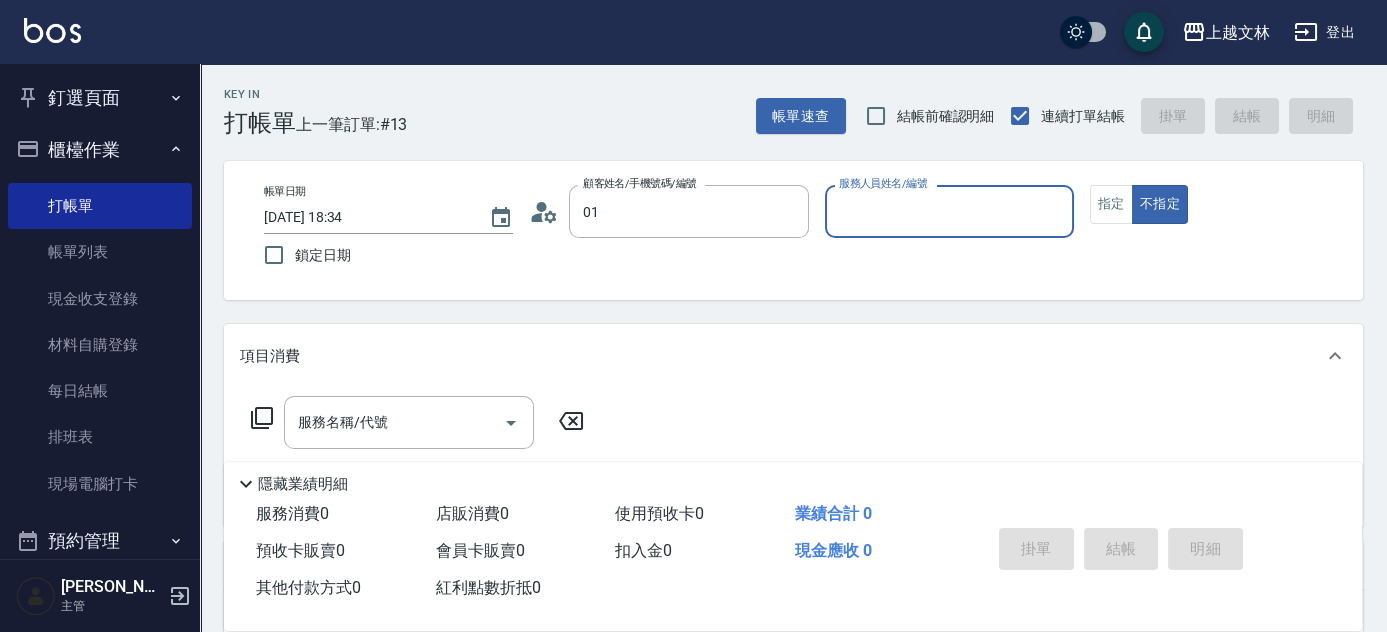 type on "新客人 姓名未設定/01/null" 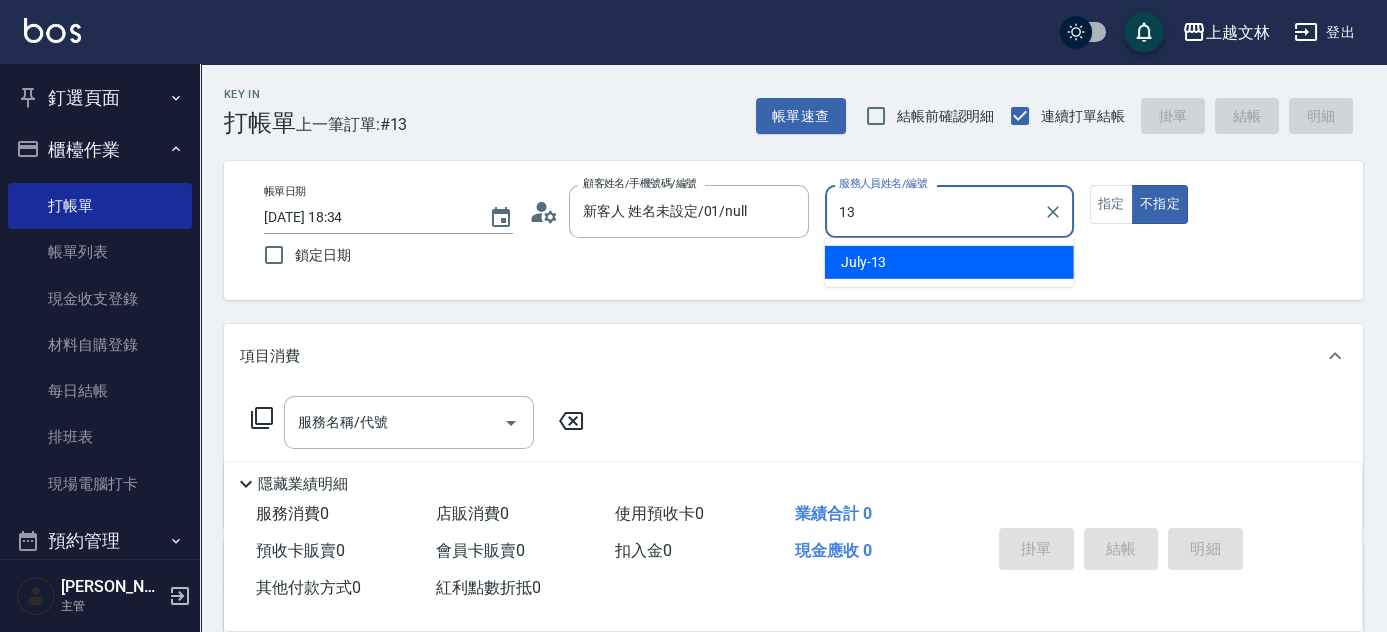 type on "July-13" 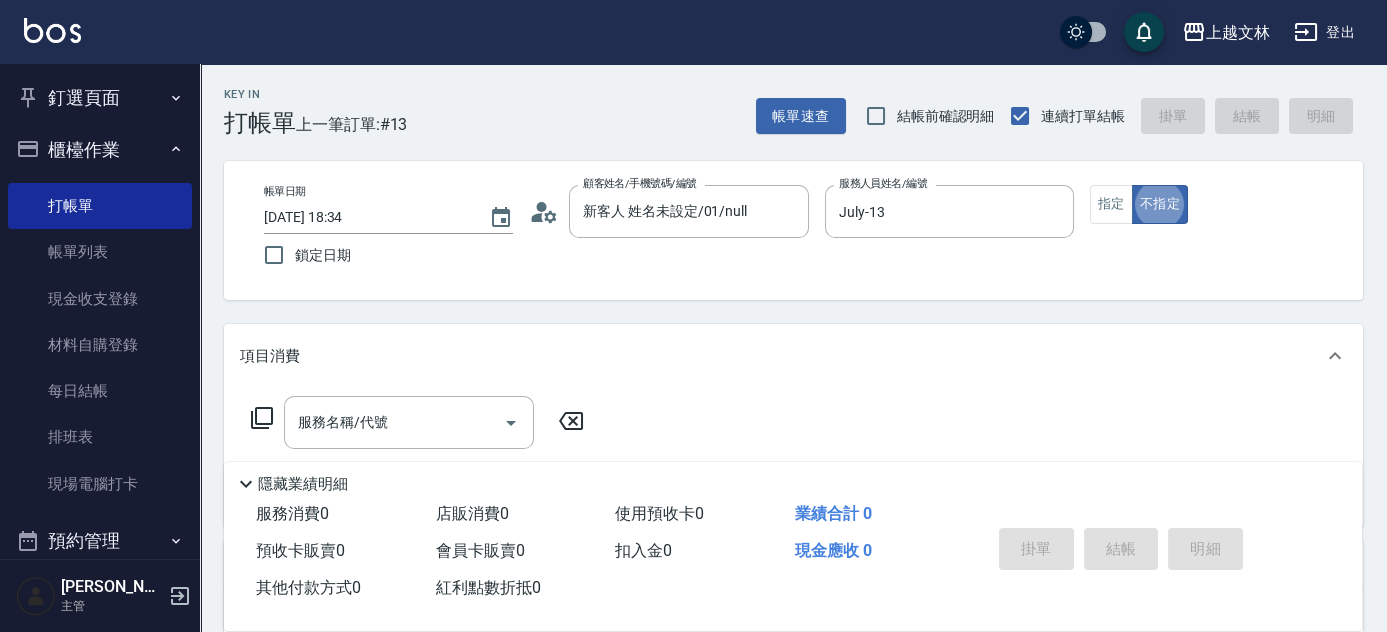 type on "false" 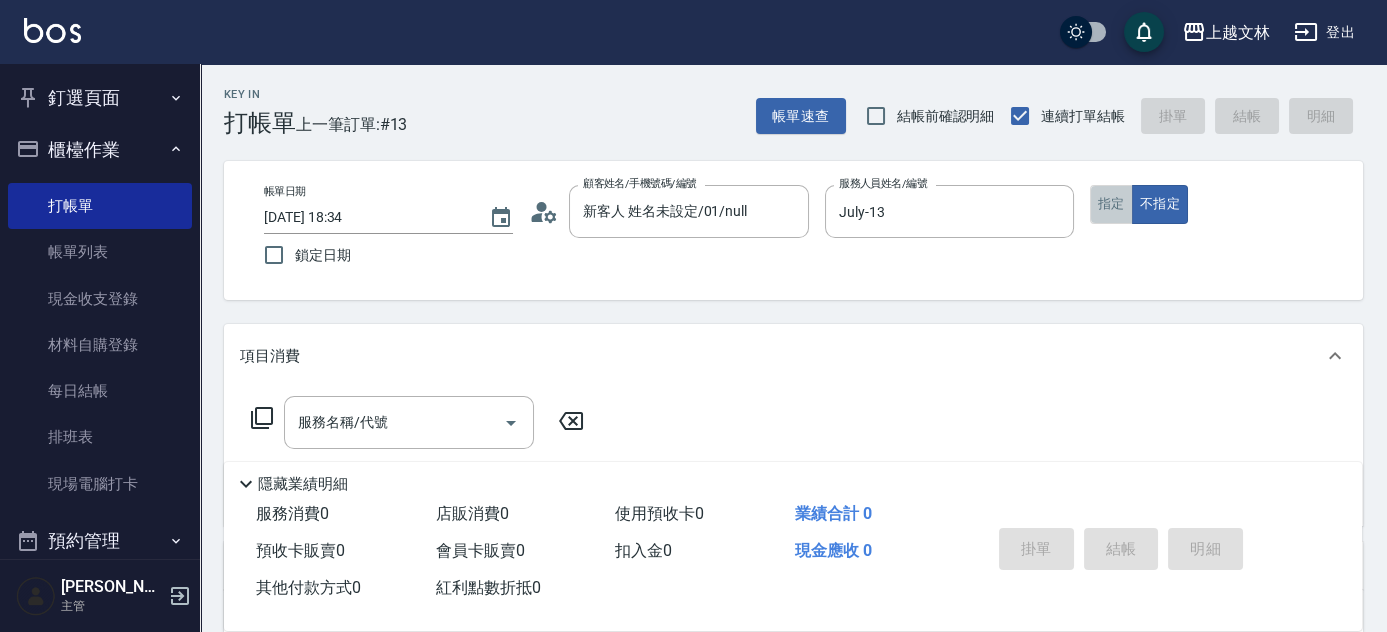 click on "指定" at bounding box center [1111, 204] 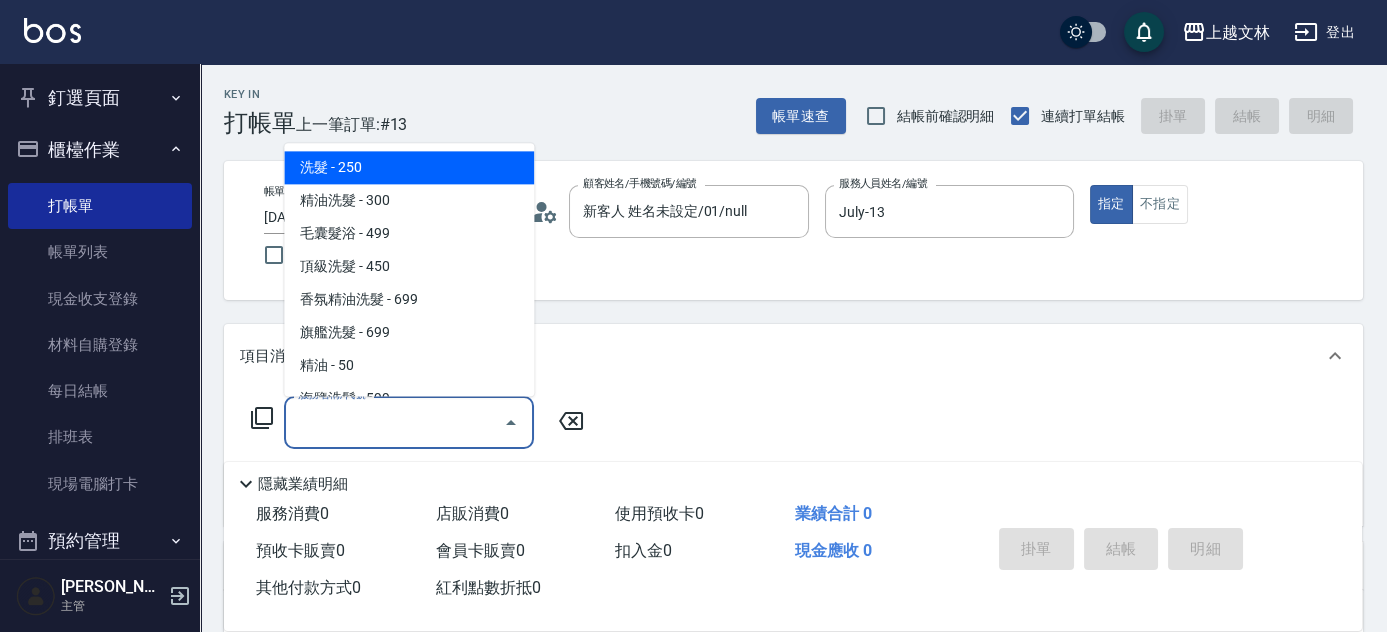 click on "服務名稱/代號" at bounding box center (394, 422) 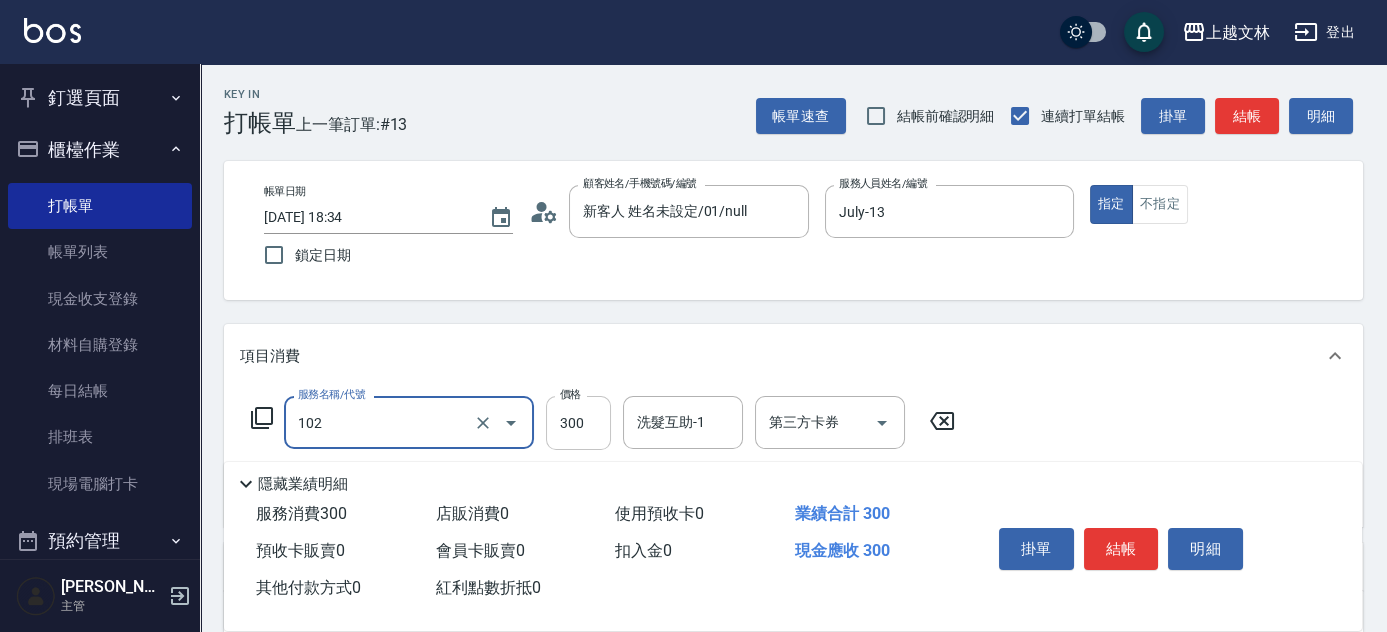type on "精油洗髮(102)" 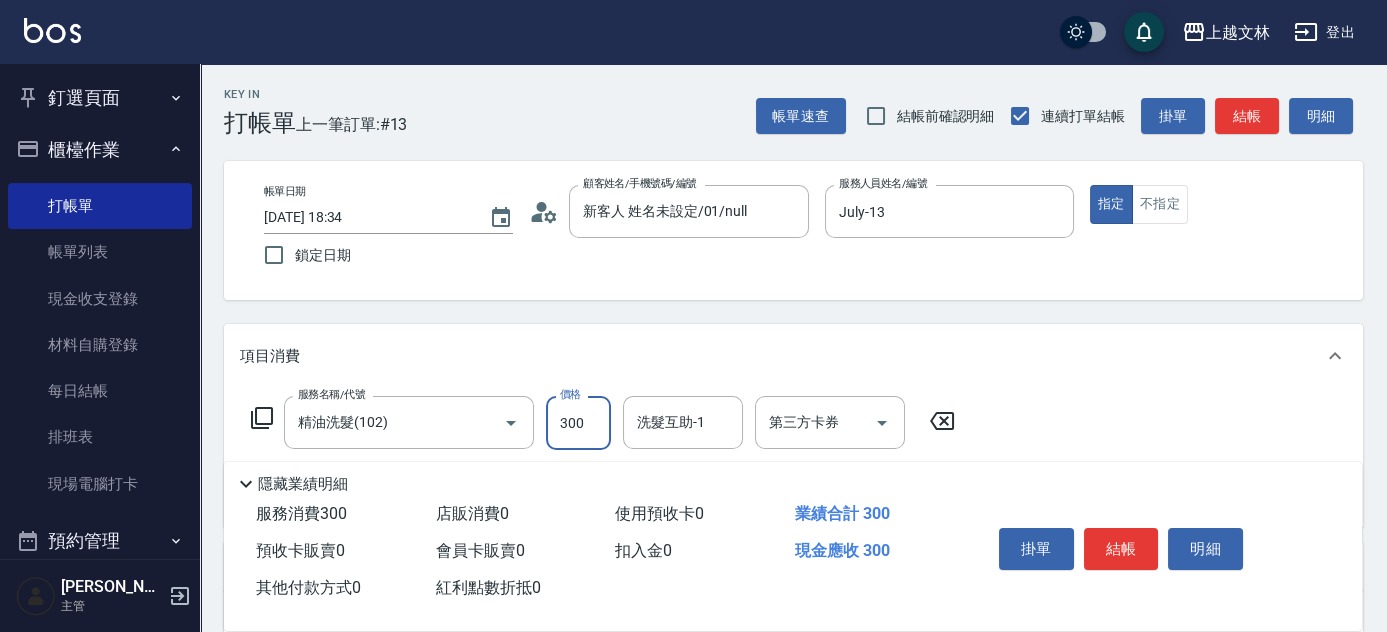 click on "300" at bounding box center [578, 423] 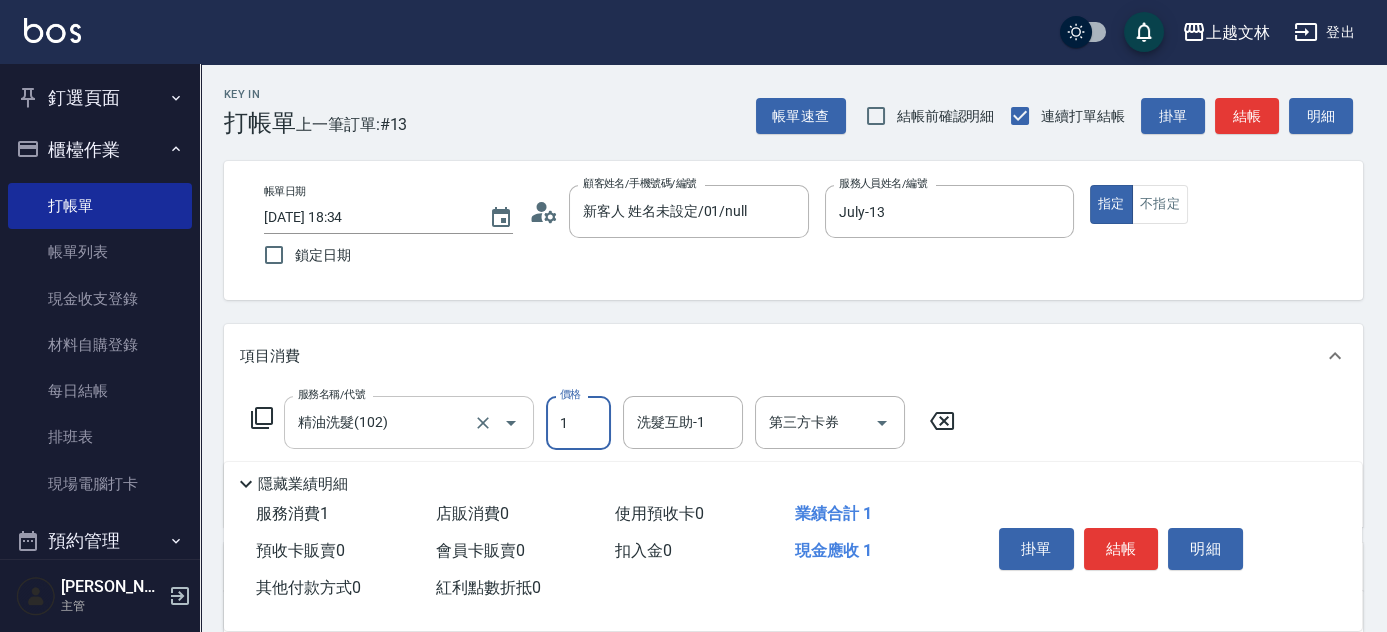 type on "1" 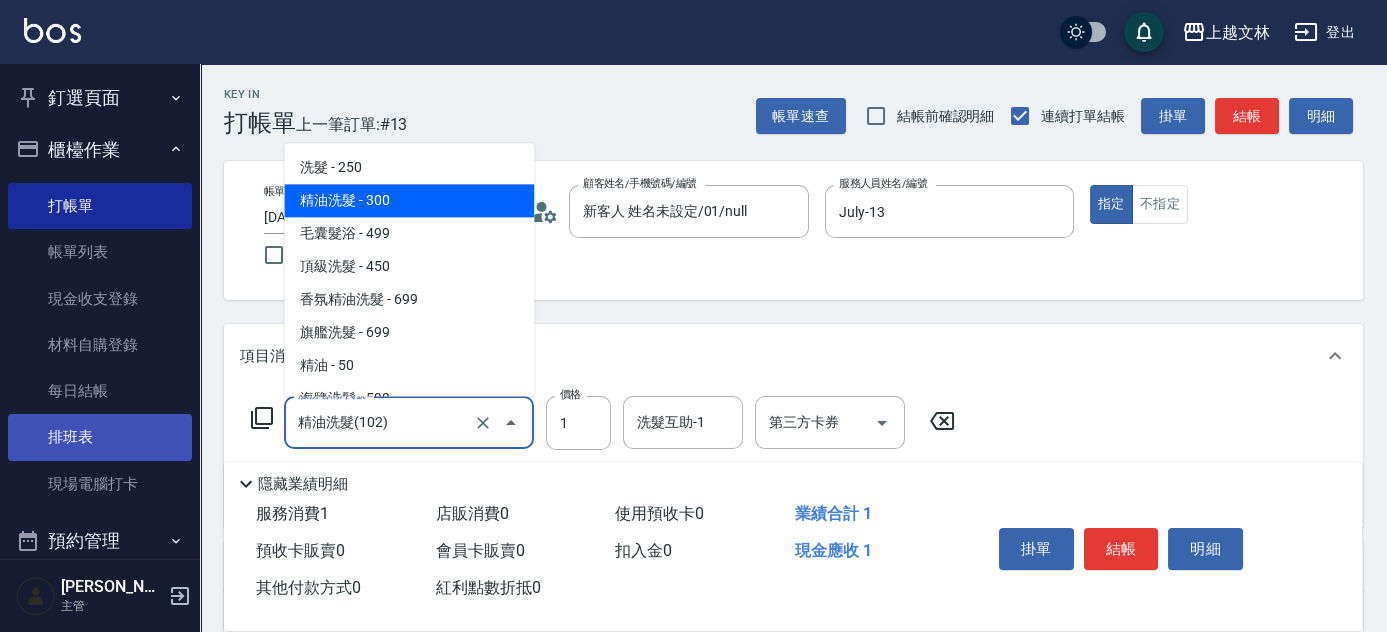 drag, startPoint x: 405, startPoint y: 426, endPoint x: 153, endPoint y: 433, distance: 252.0972 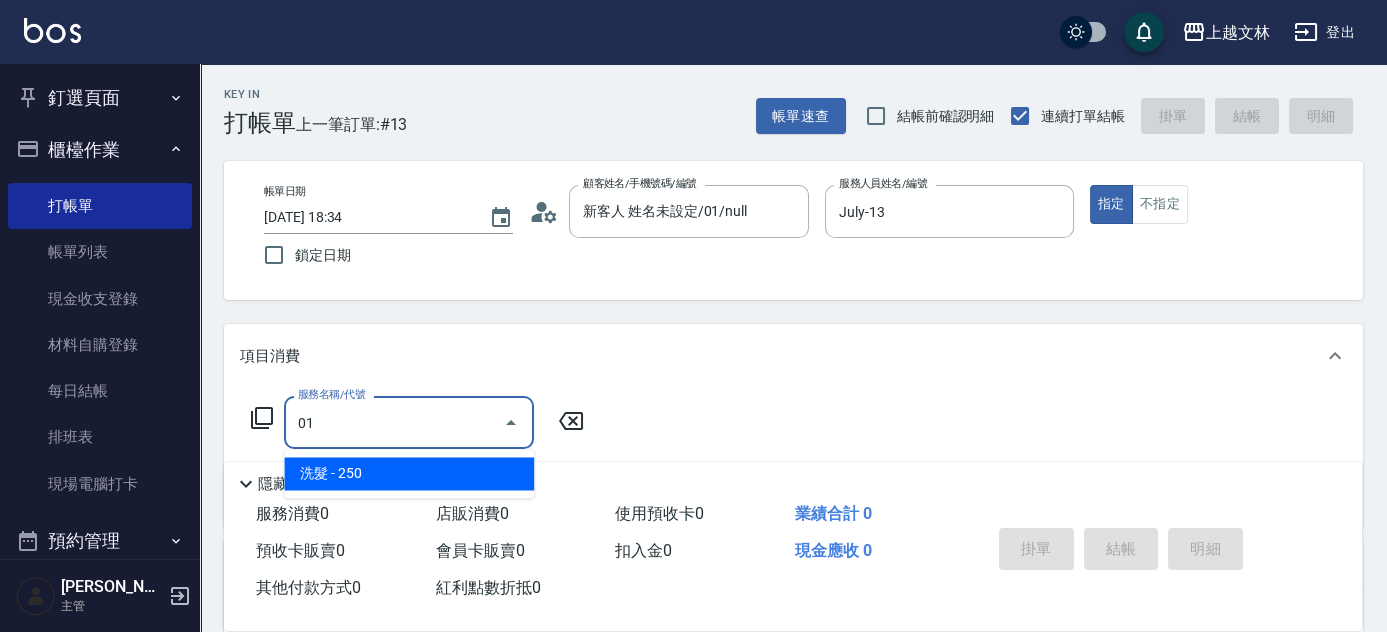 type on "101" 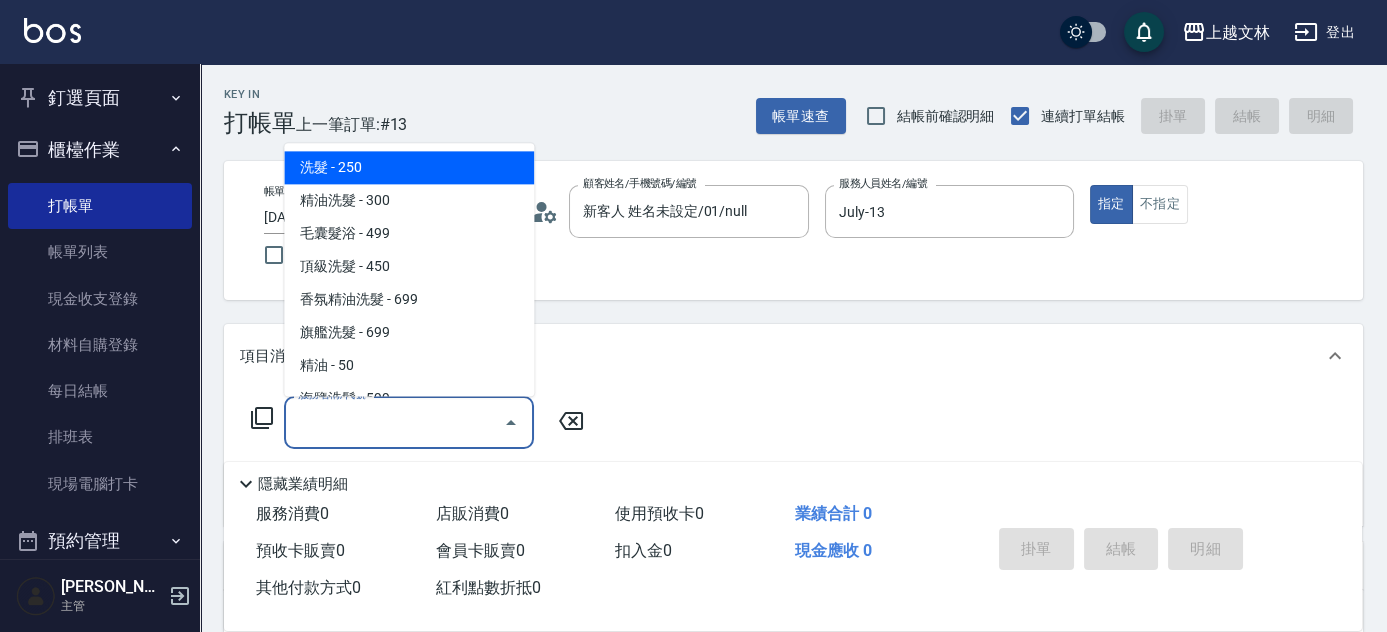 click 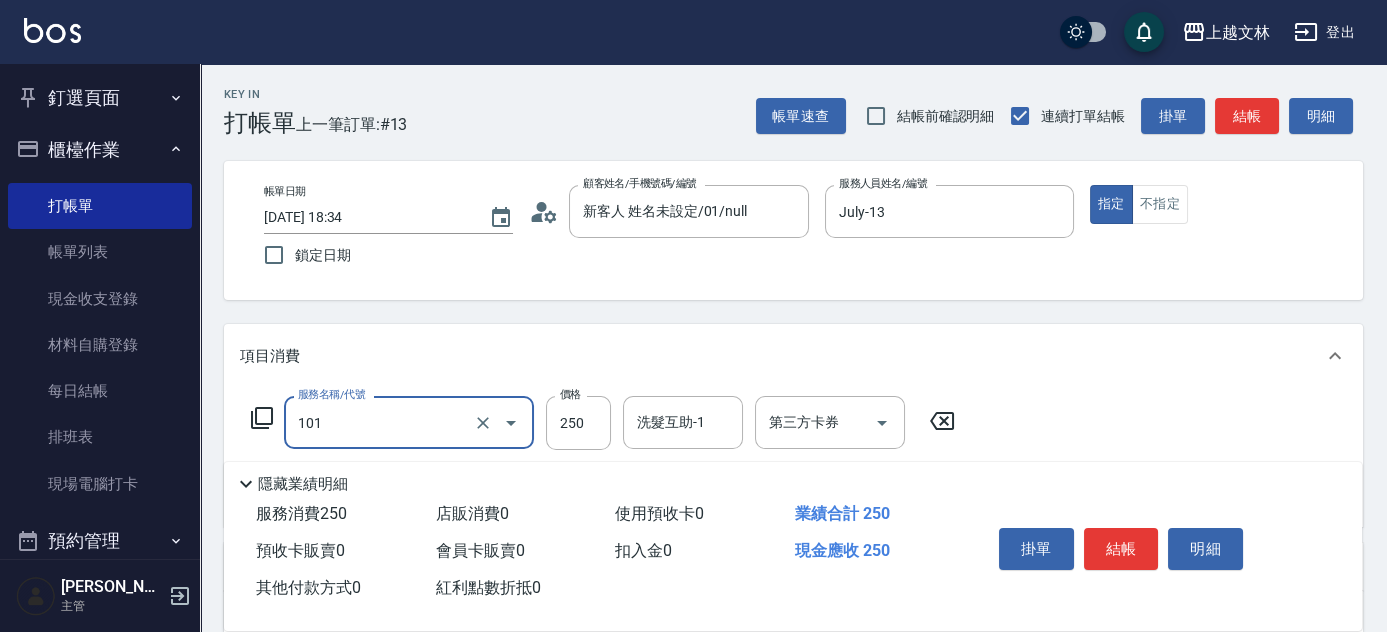 type on "洗髮(101)" 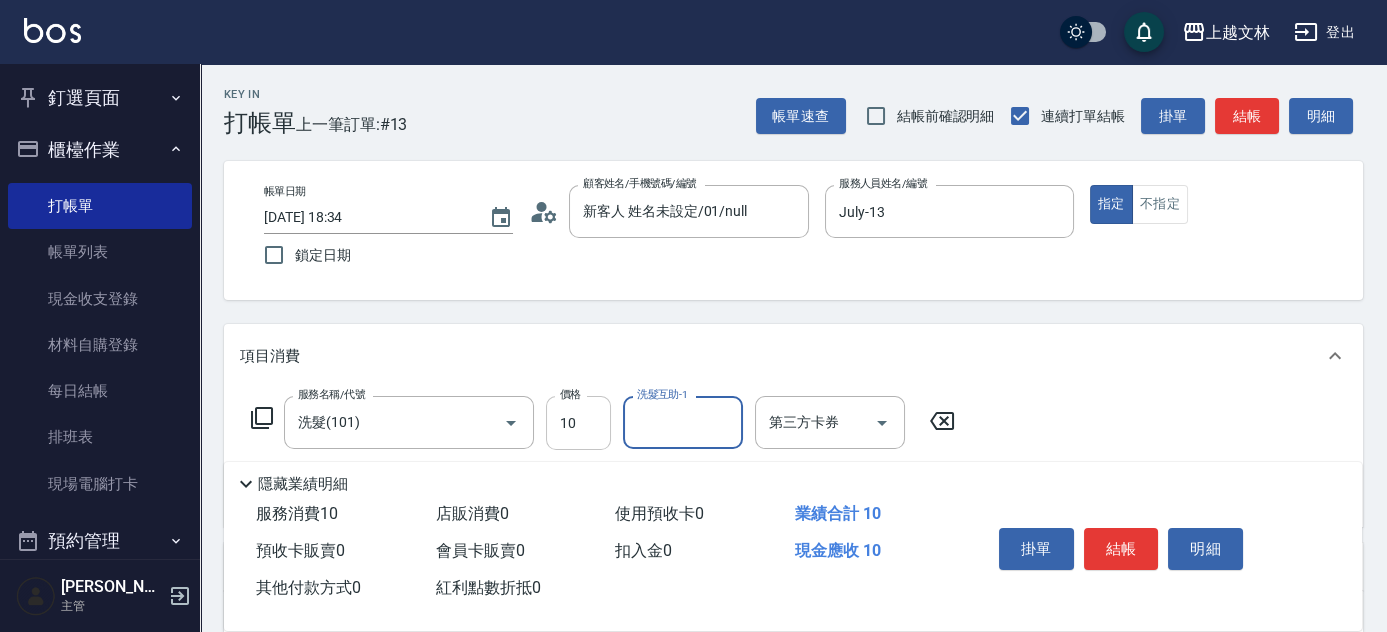 click on "10" at bounding box center (578, 423) 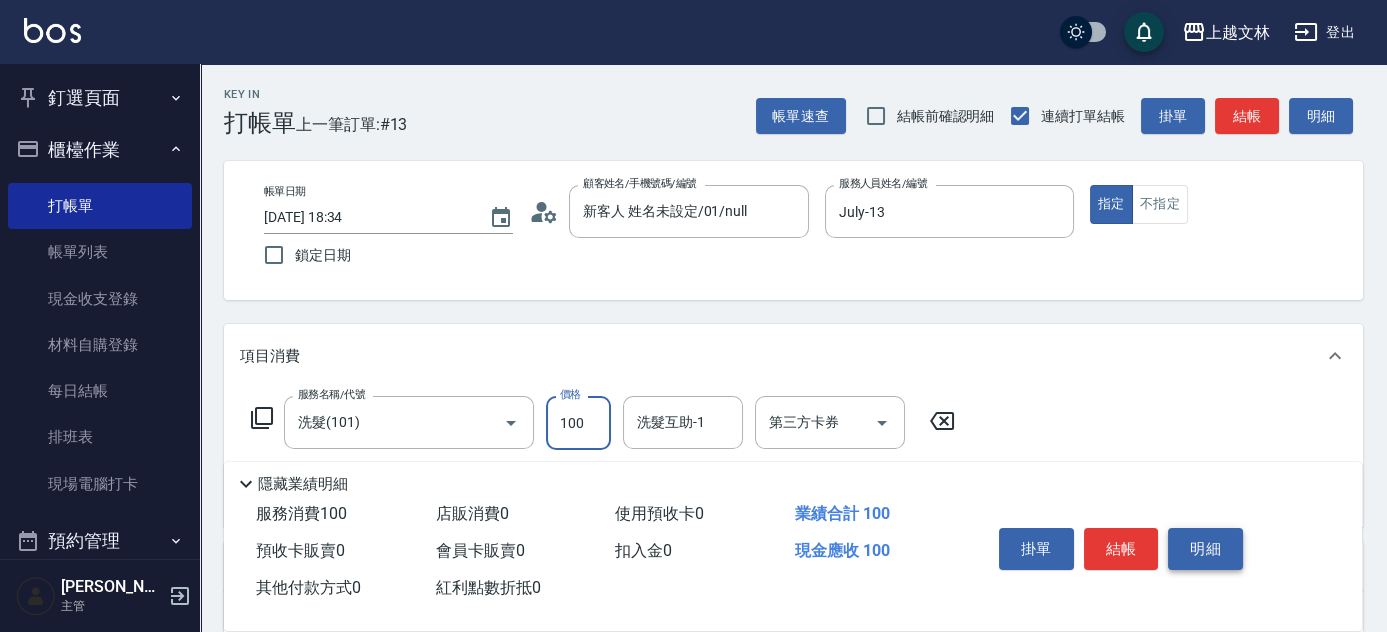 type on "100" 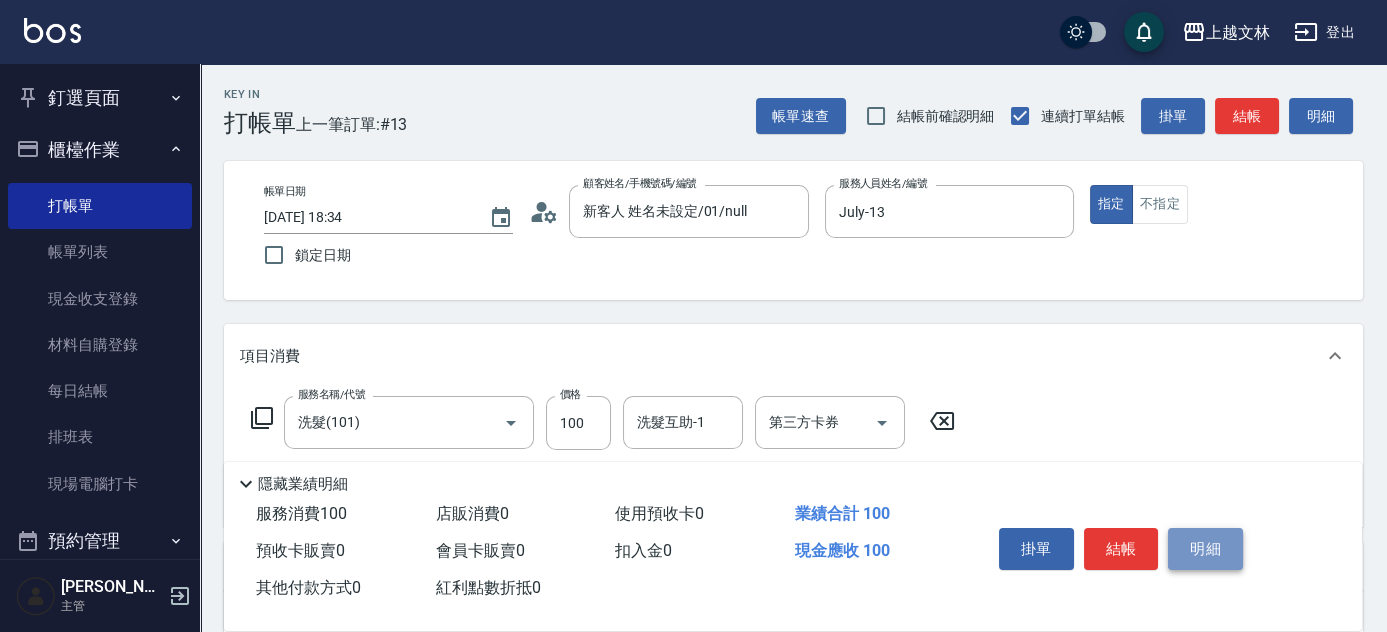 click on "明細" at bounding box center [1205, 549] 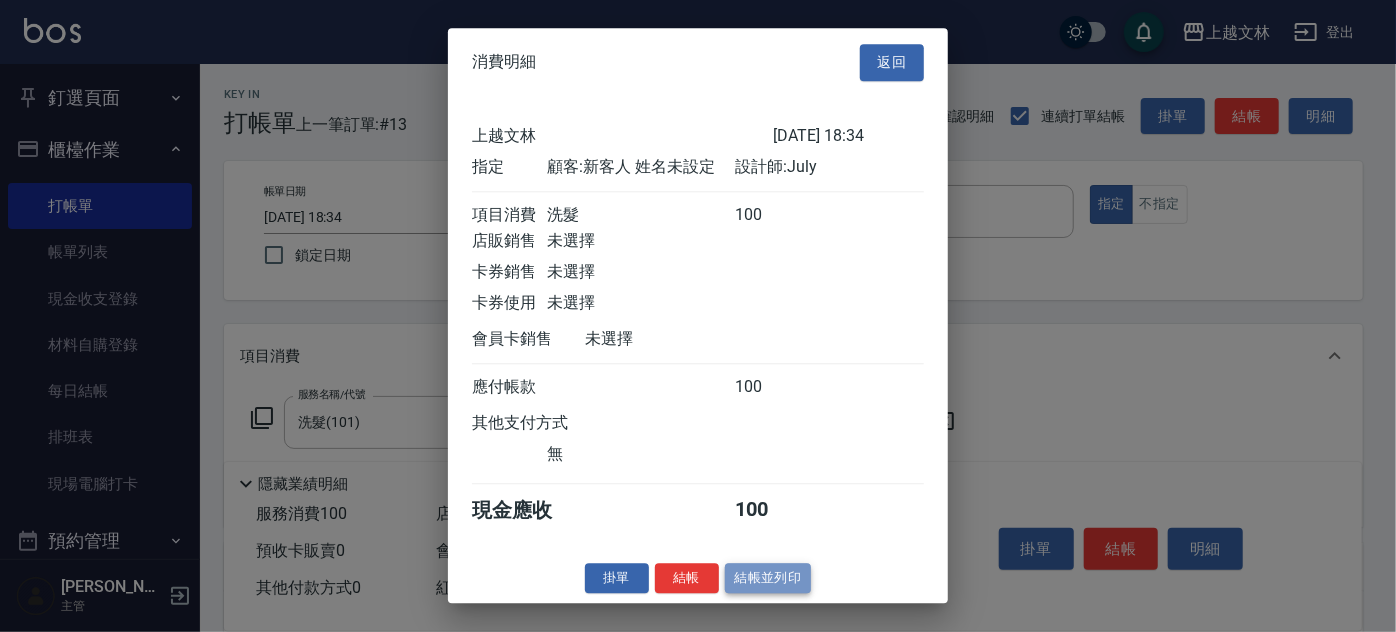click on "結帳並列印" at bounding box center [768, 578] 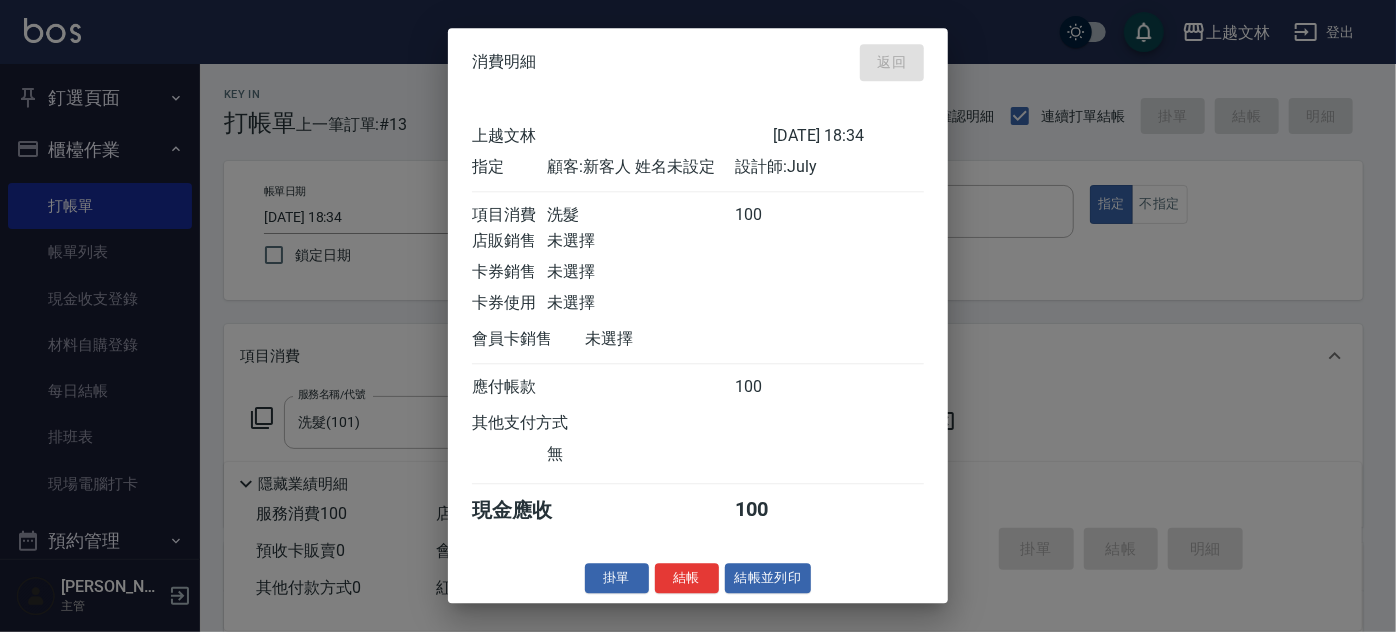 type on "[DATE] 18:42" 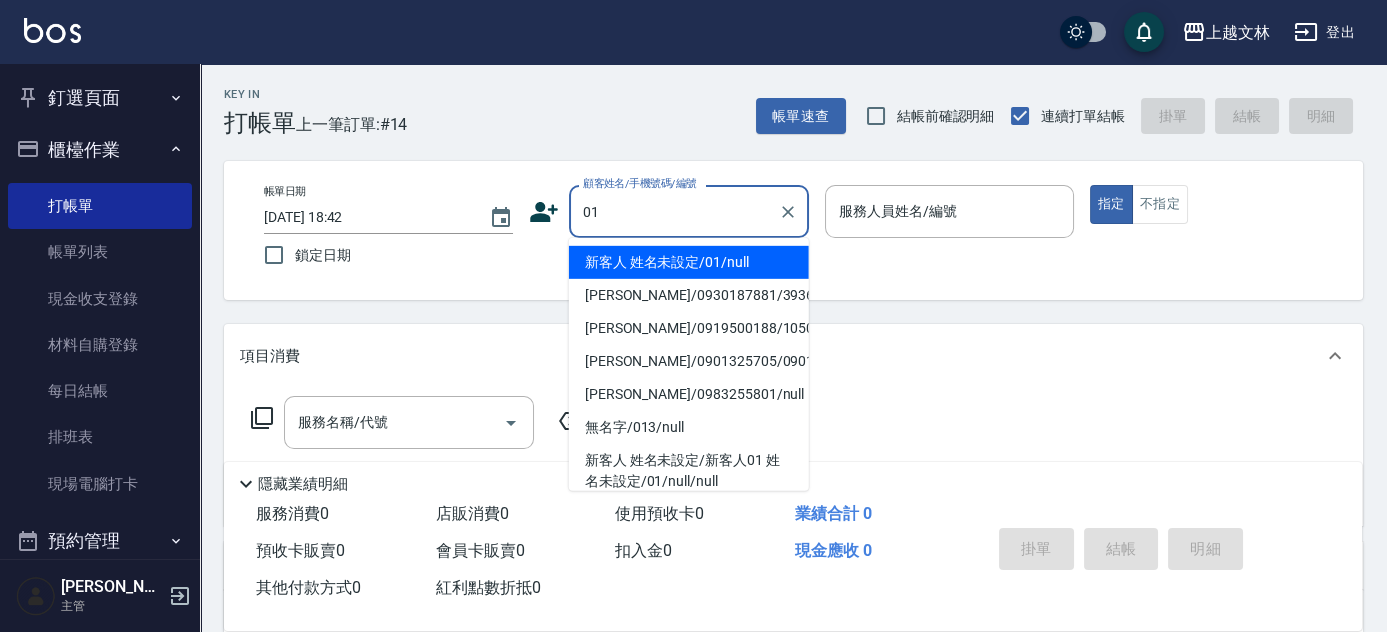type on "新客人 姓名未設定/01/null" 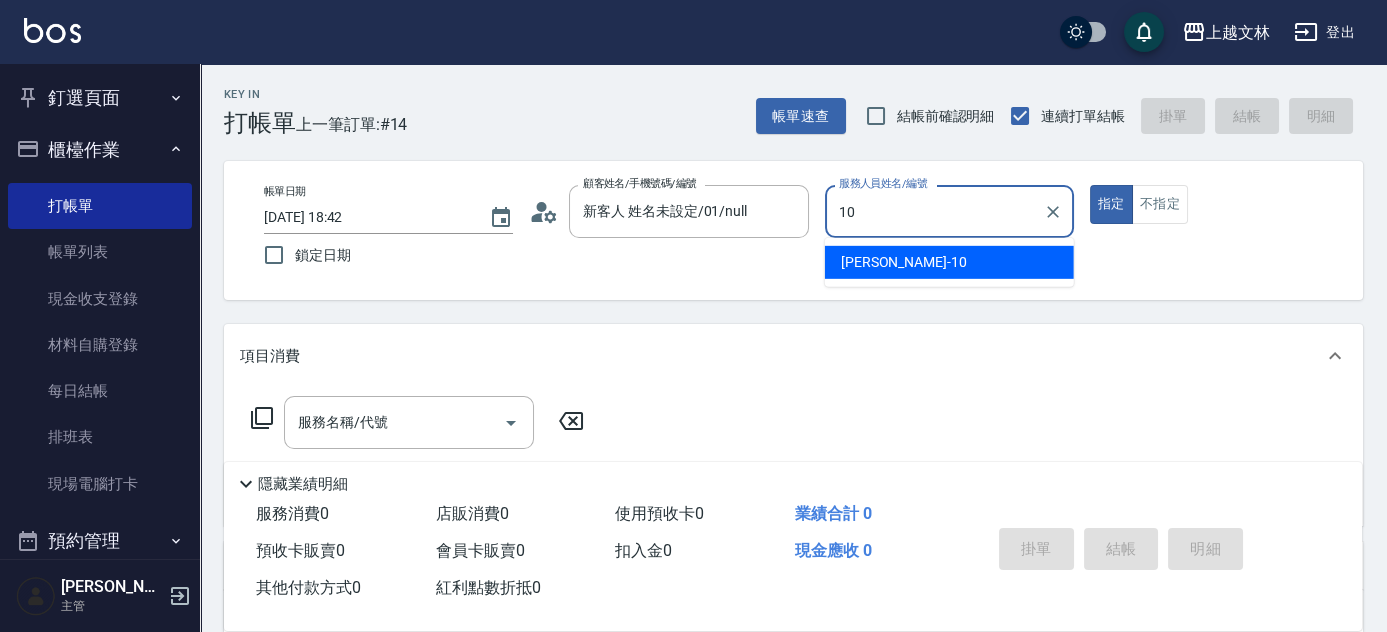 type on "[PERSON_NAME]-10" 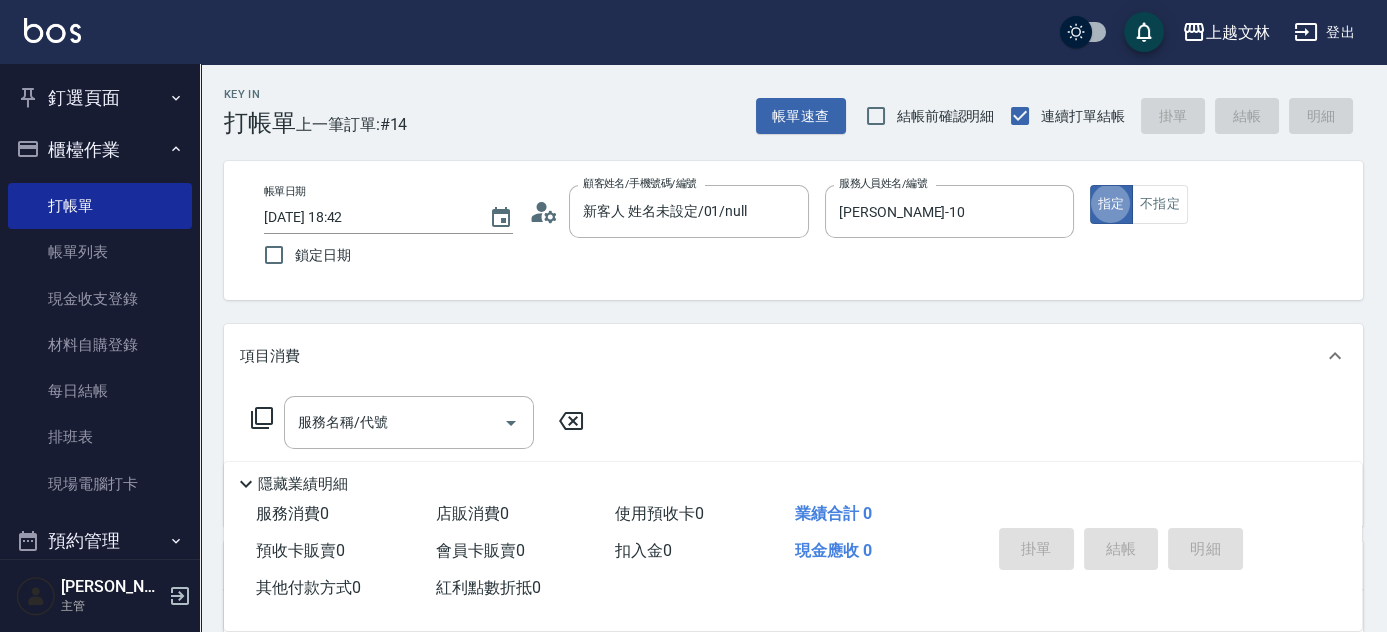 type on "true" 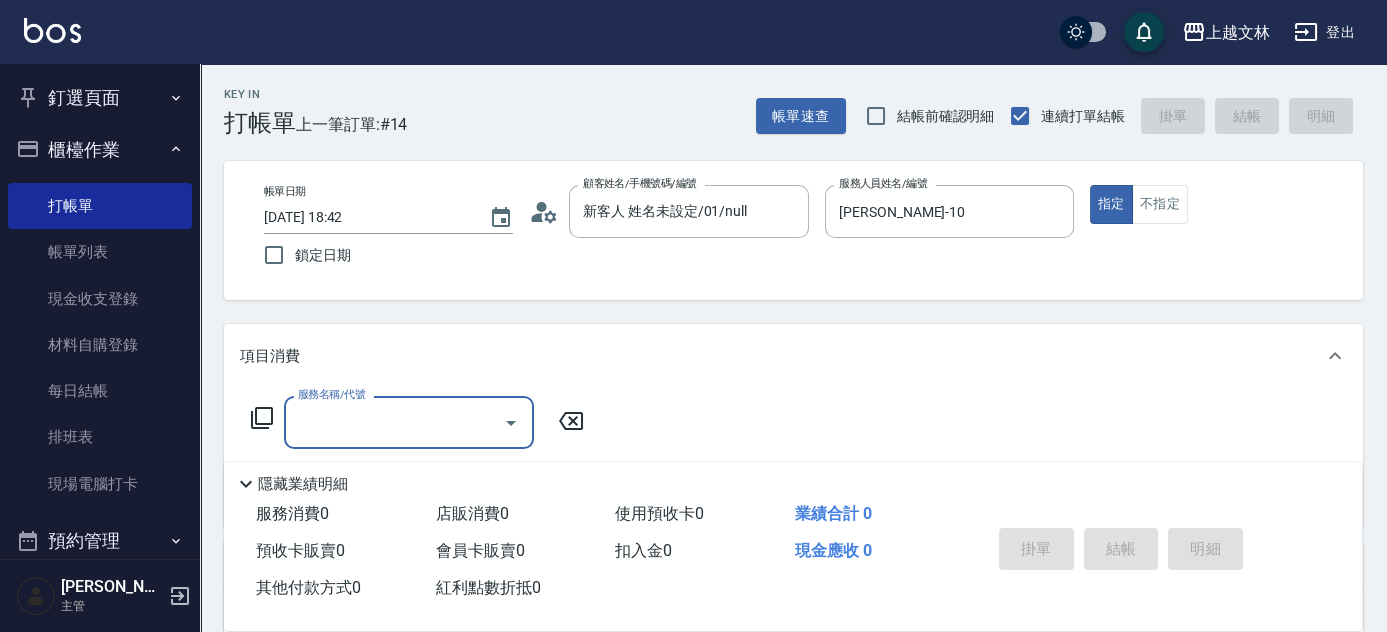 type on "2" 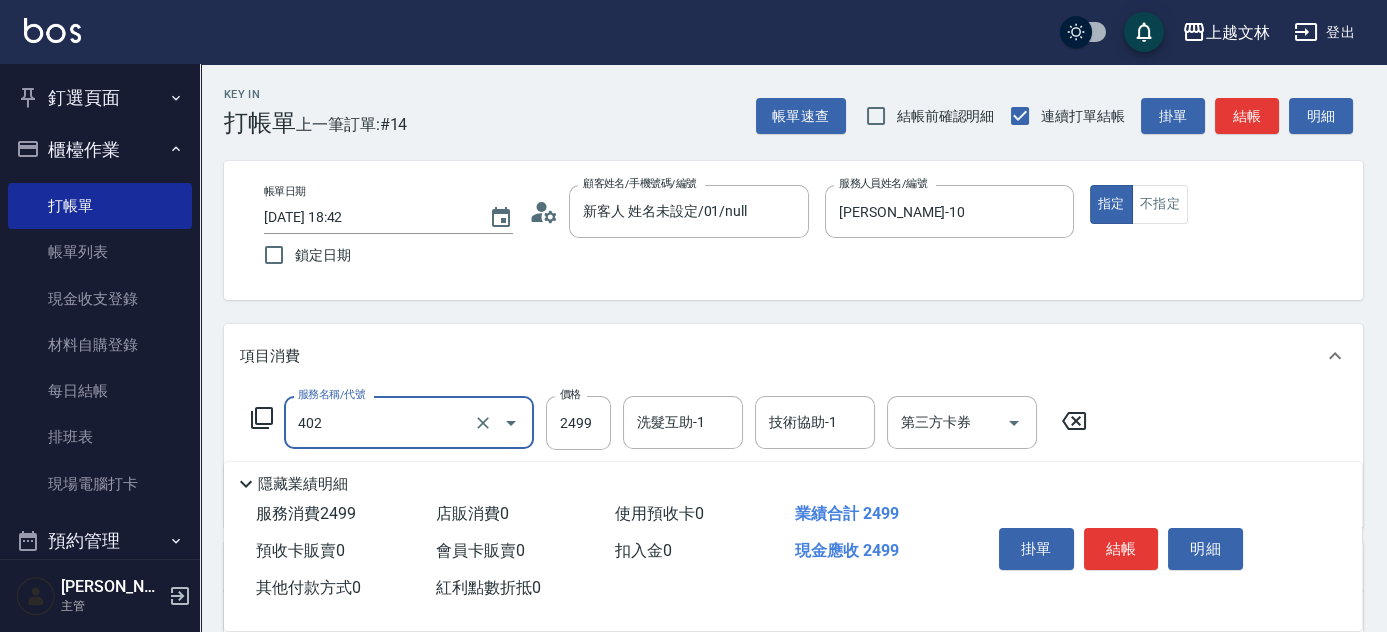 type on "嚴選染髮(402)" 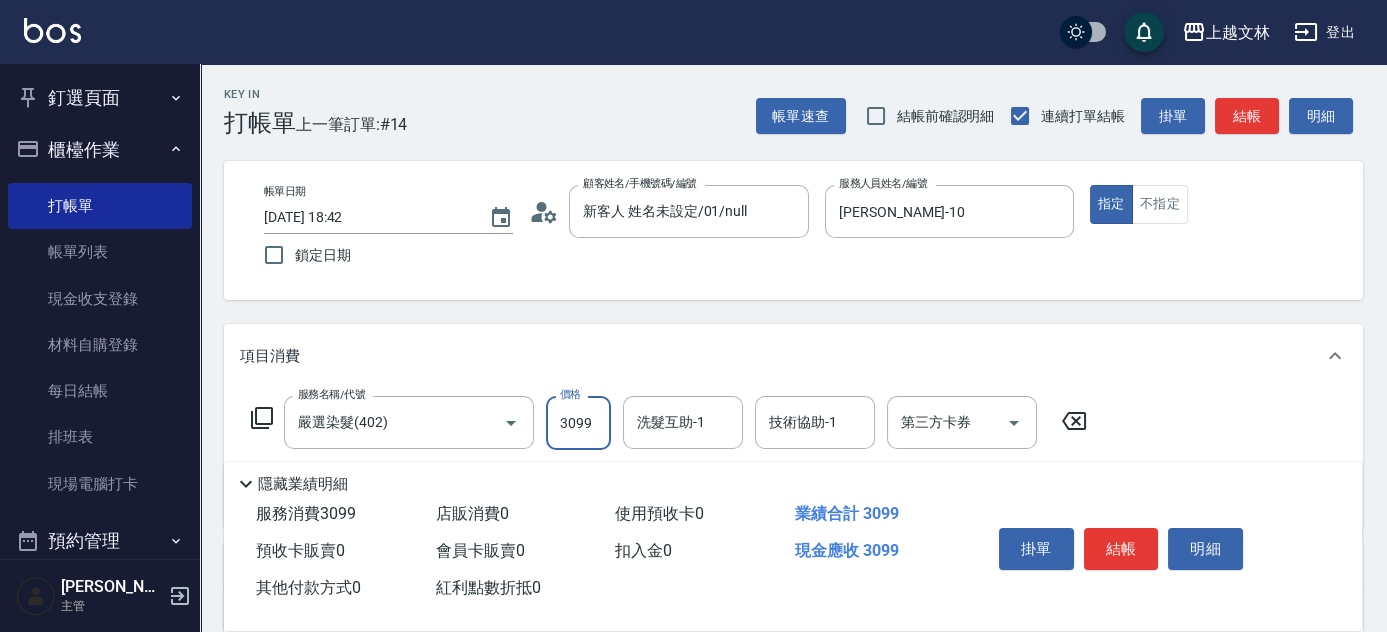 type on "3099" 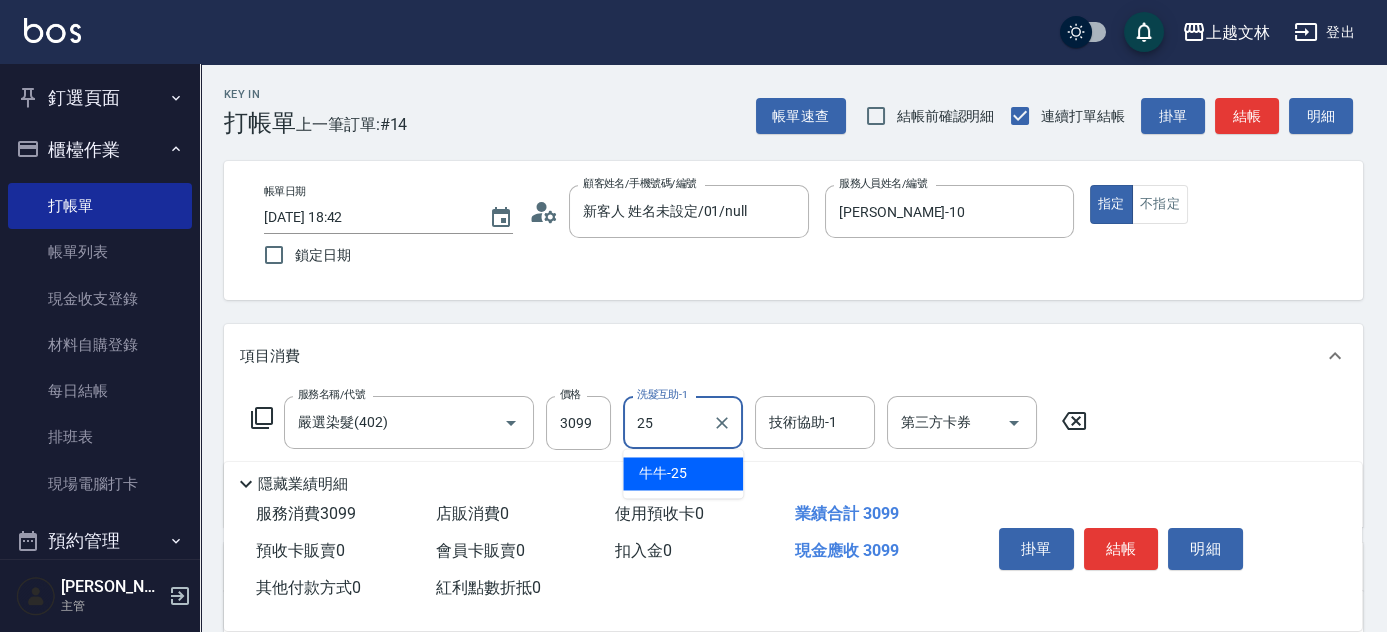 type on "牛牛-25" 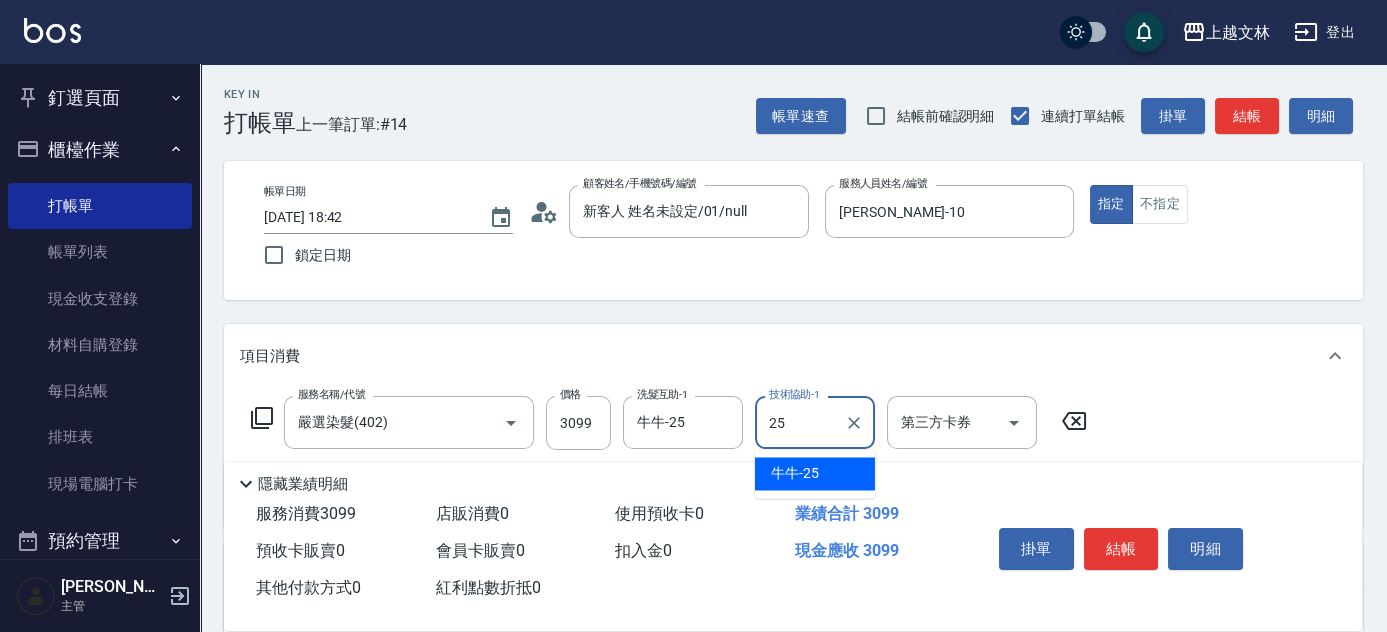 type on "牛牛-25" 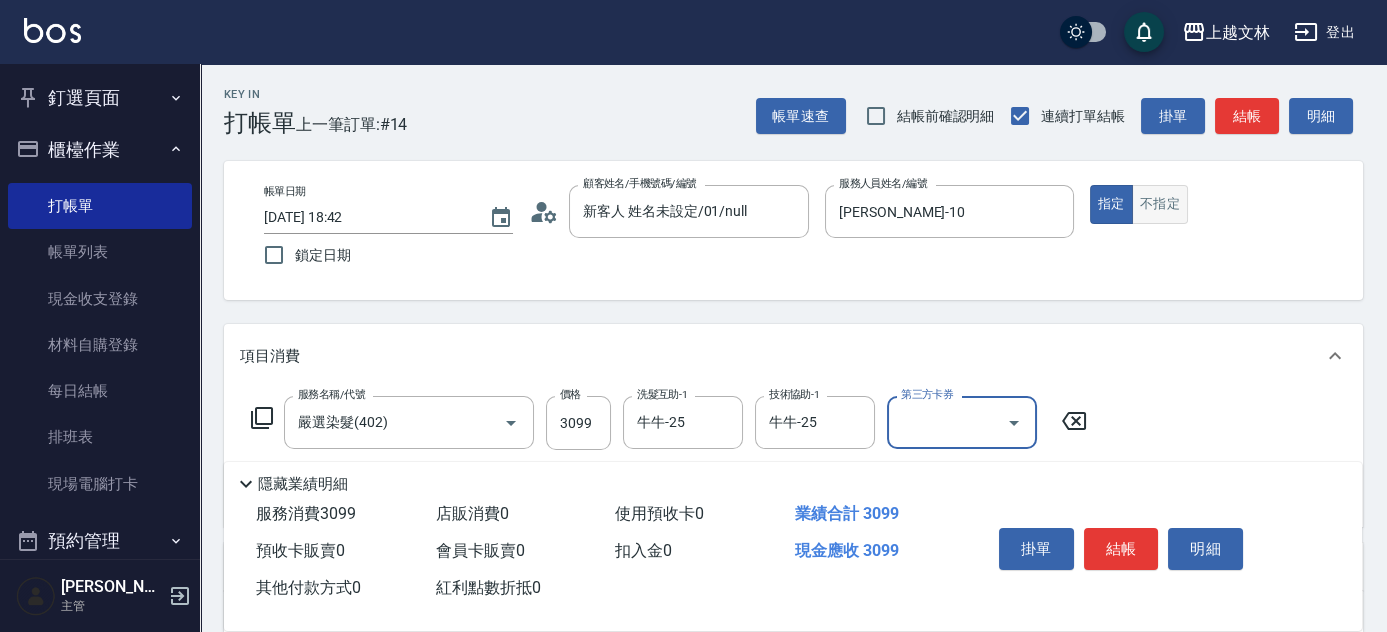 click on "不指定" at bounding box center [1160, 204] 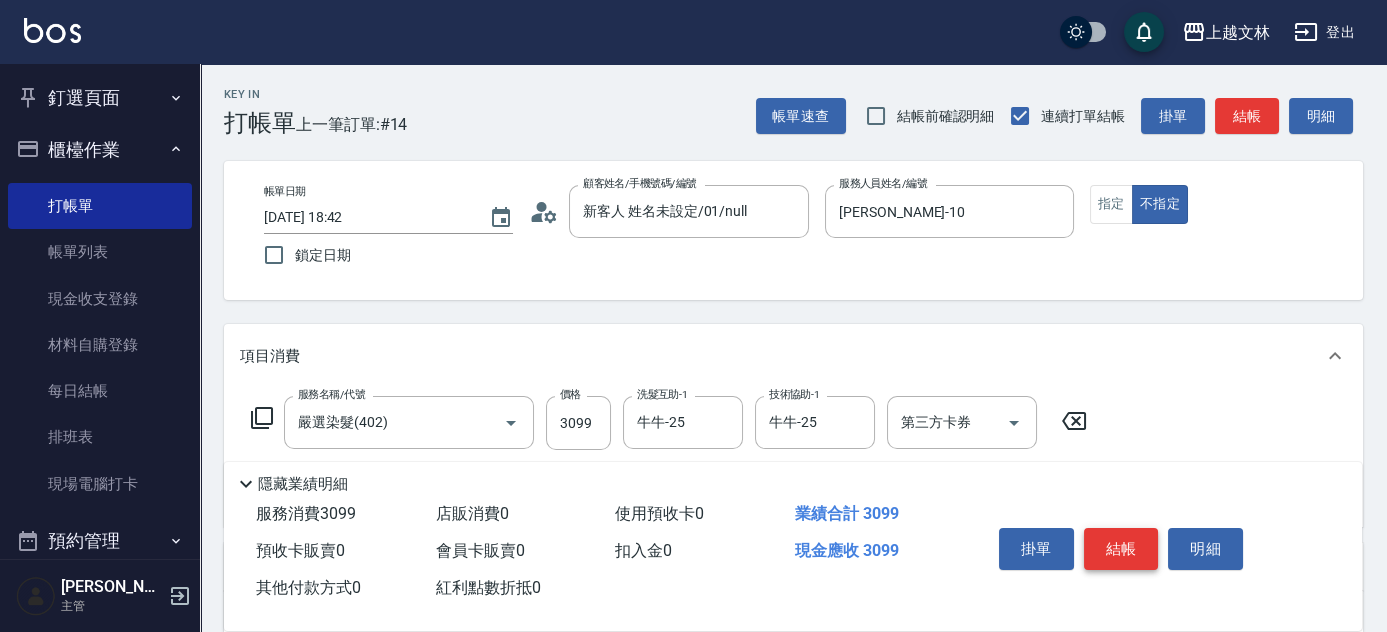 click on "結帳" at bounding box center [1121, 549] 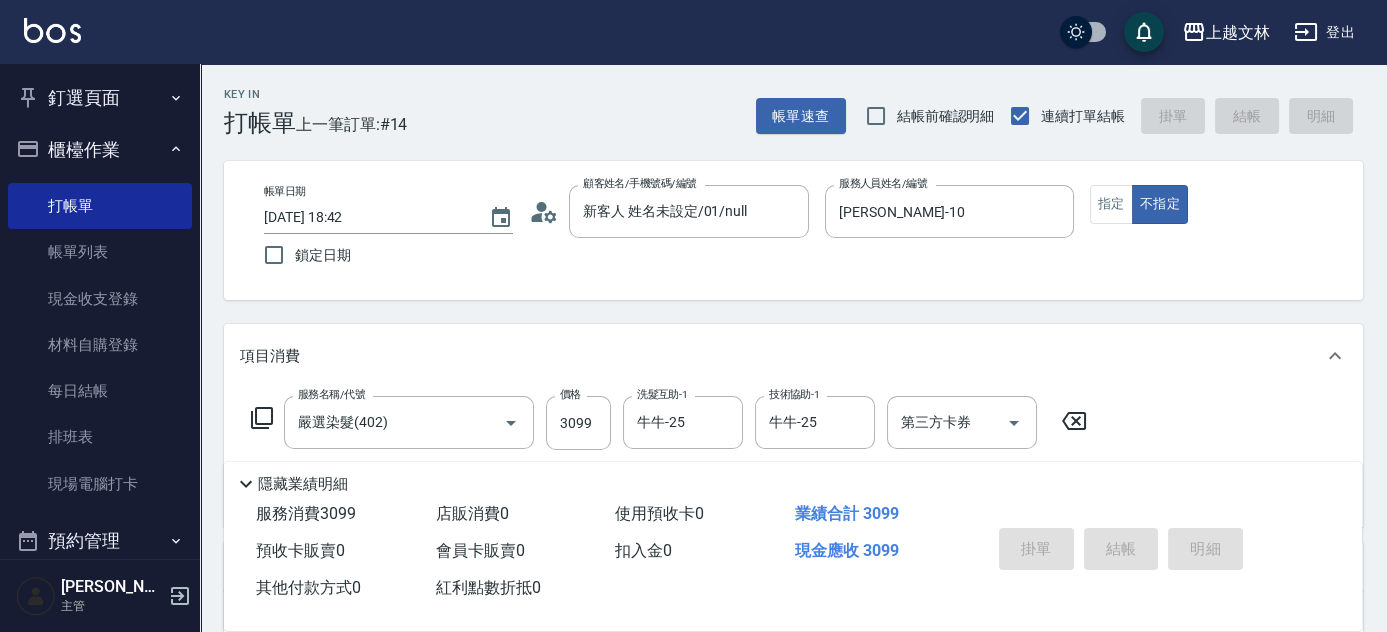 type on "[DATE] 19:11" 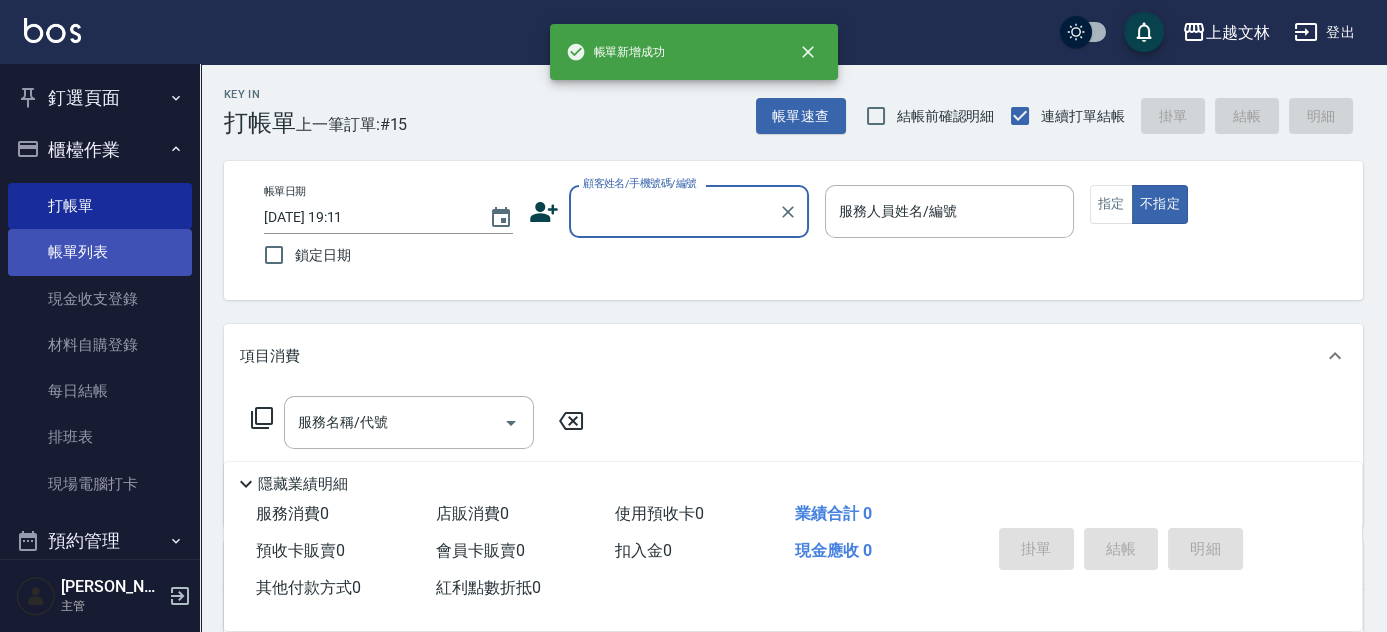 click on "帳單列表" at bounding box center [100, 252] 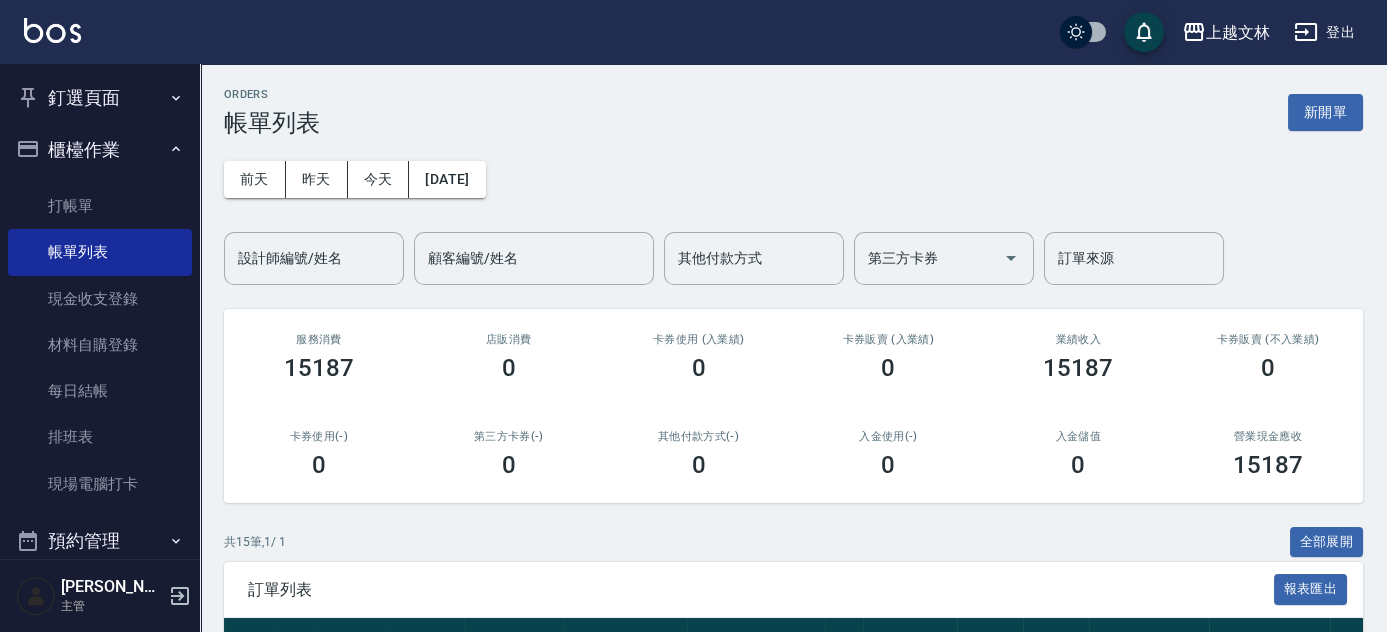 scroll, scrollTop: 64, scrollLeft: 0, axis: vertical 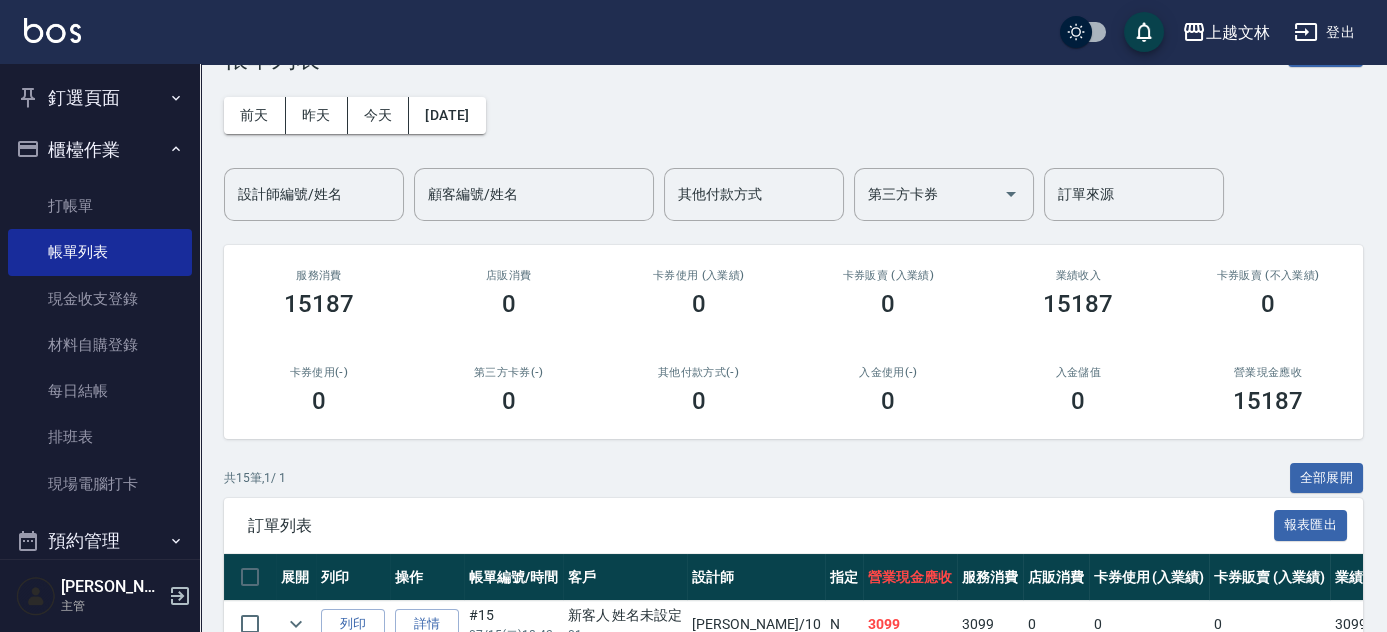 click on "ORDERS 帳單列表 新開單 [DATE] [DATE] [DATE] [DATE] 設計師編號/姓名 設計師編號/姓名 顧客編號/姓名 顧客編號/姓名 其他付款方式 其他付款方式 第三方卡券 第三方卡券 訂單來源 訂單來源 服務消費 15187 店販消費 0 卡券使用 (入業績) 0 卡券販賣 (入業績) 0 業績收入 15187 卡券販賣 (不入業績) 0 卡券使用(-) 0 第三方卡券(-) 0 其他付款方式(-) 0 入金使用(-) 0 入金儲值 0 營業現金應收 15187 共  15  筆,  1  /   1 全部展開 訂單列表 報表匯出 展開 列印 操作 帳單編號/時間 客戶 設計師 指定 營業現金應收 服務消費 店販消費 卡券使用 (入業績) 卡券販賣 (入業績) 業績收入 卡券販賣 (不入業績) 卡券使用(-) 第三方卡券(-) 其他付款方式(-) 入金使用(-) 備註 訂單來源 列印 詳情 #15 07/15 (二) 18:42 新客人 姓名未設定 01 [PERSON_NAME] /10 N 3099 3099 0 0 0 3099 0 0 0 0 0 列印 詳情 #14 07/15 (二) 18:34 [DATE] /13 Y 100 100 0" at bounding box center [793, 699] 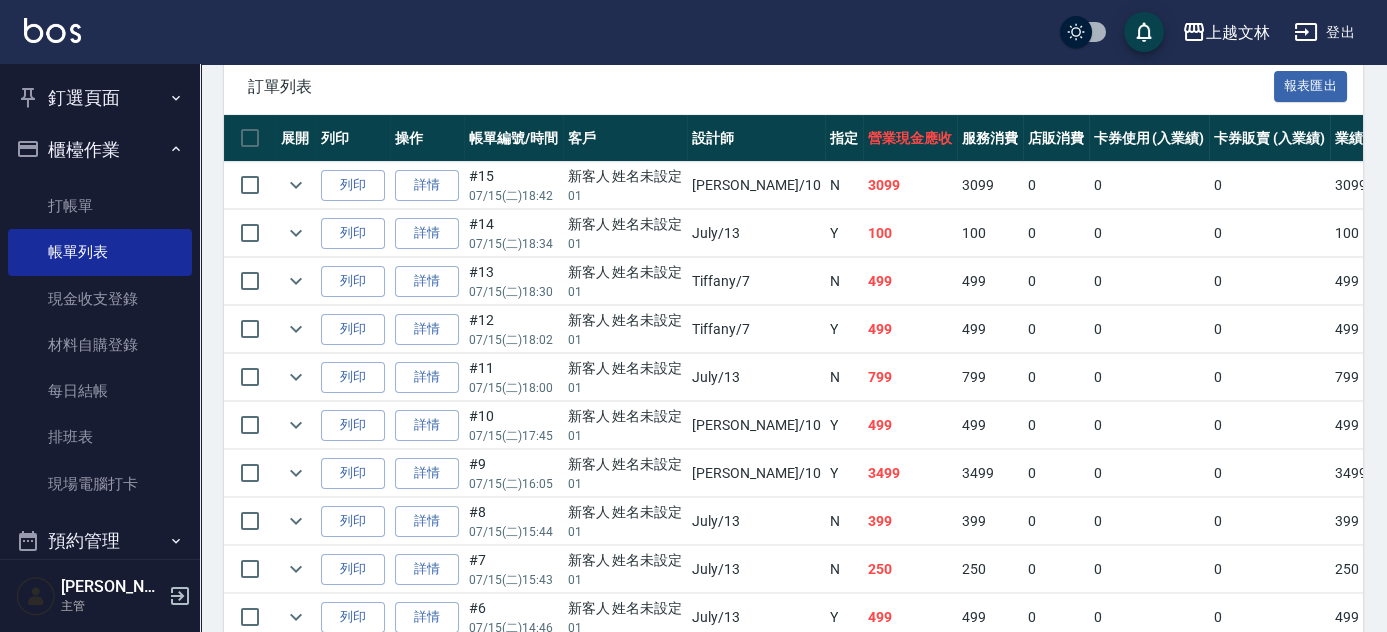 scroll, scrollTop: 506, scrollLeft: 0, axis: vertical 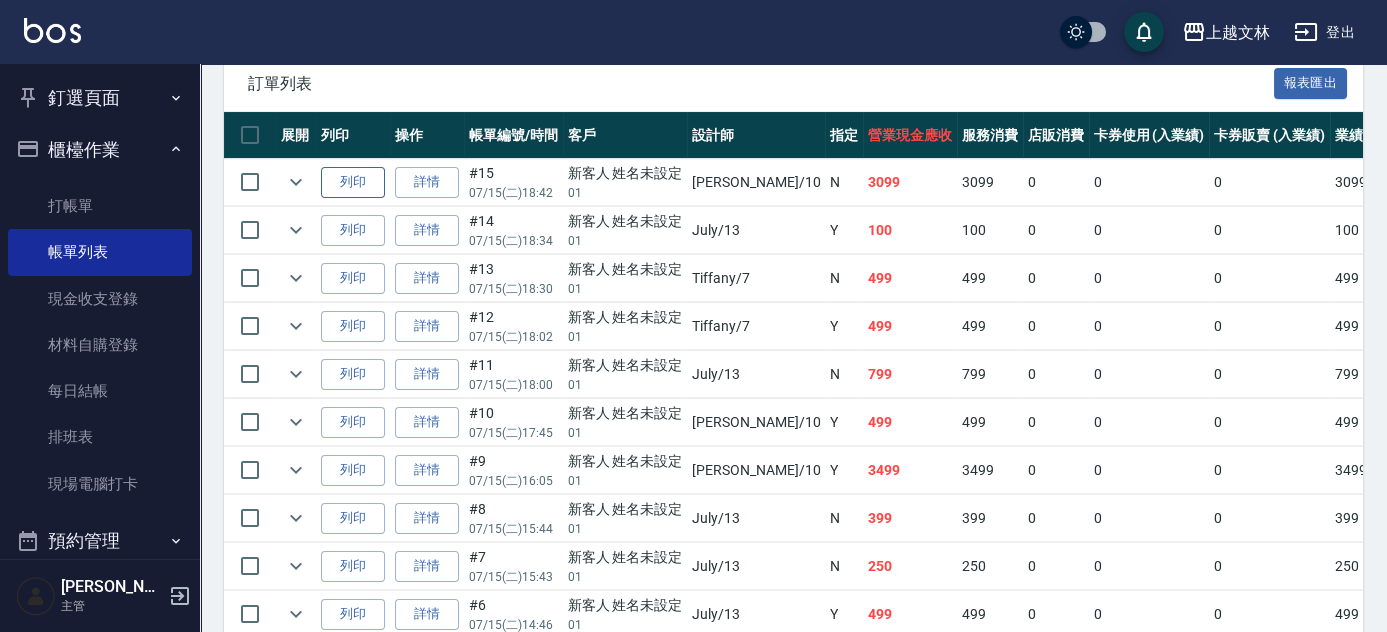 click on "列印" at bounding box center (353, 182) 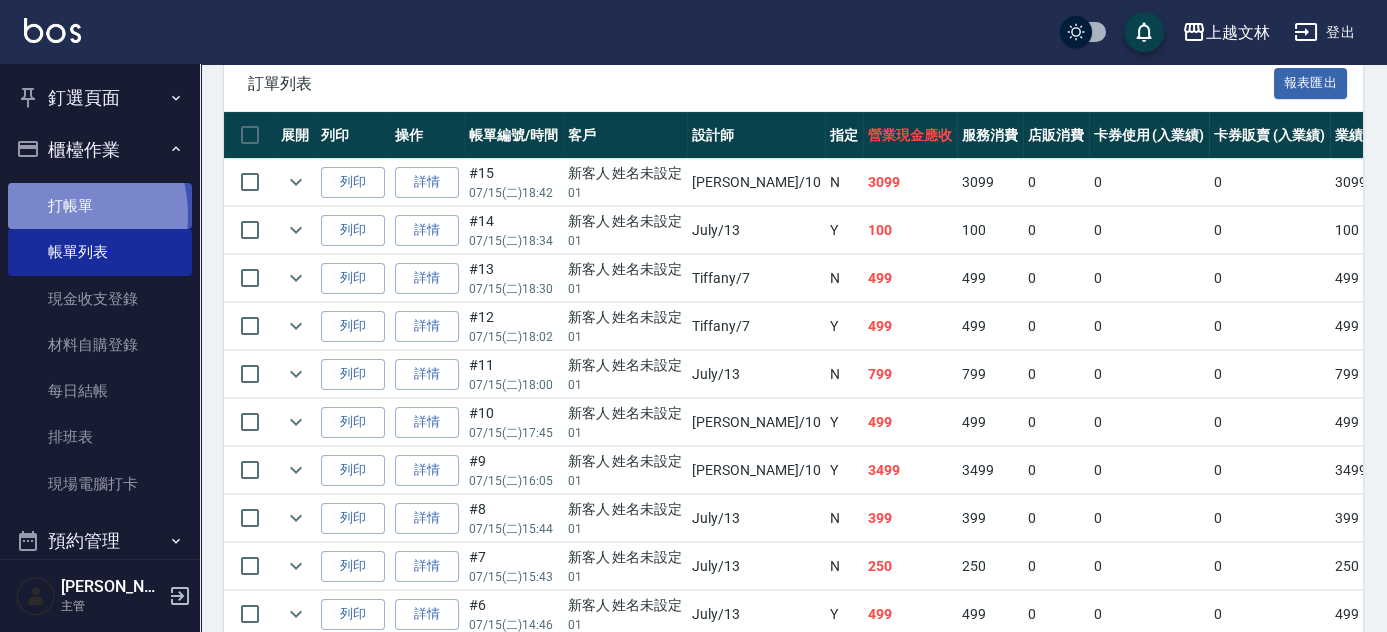 click on "打帳單" at bounding box center (100, 206) 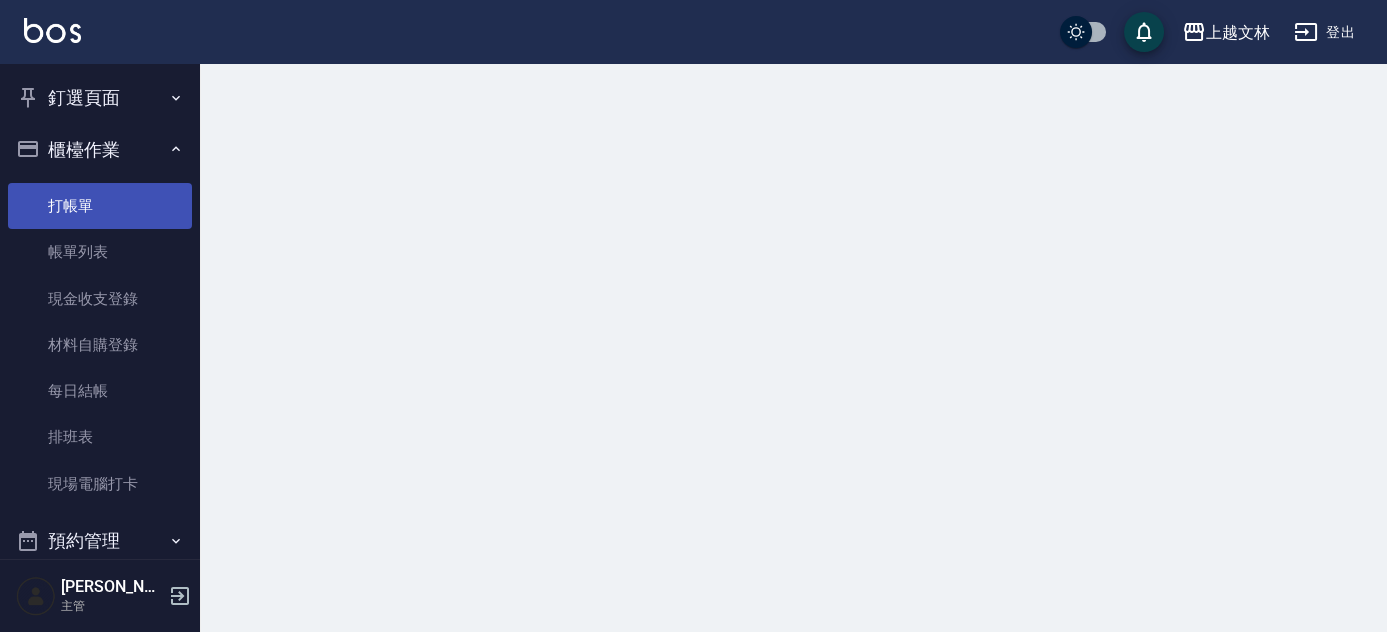scroll, scrollTop: 0, scrollLeft: 0, axis: both 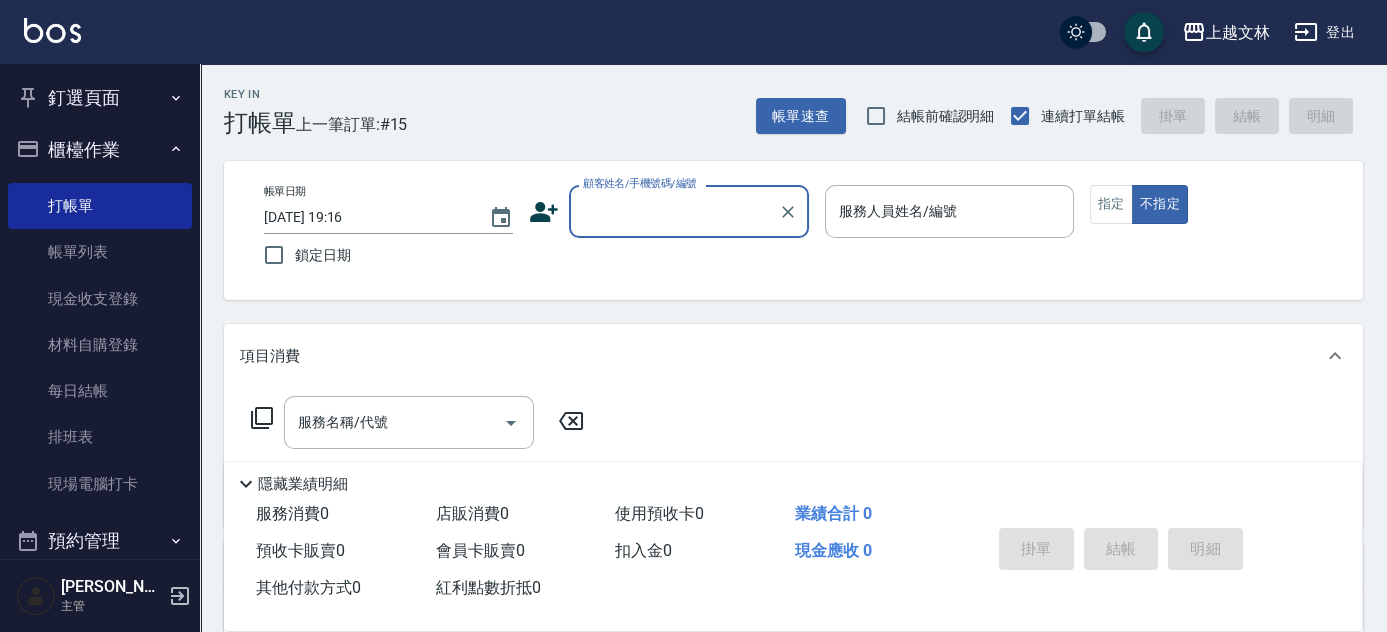 click on "顧客姓名/手機號碼/編號" at bounding box center (674, 211) 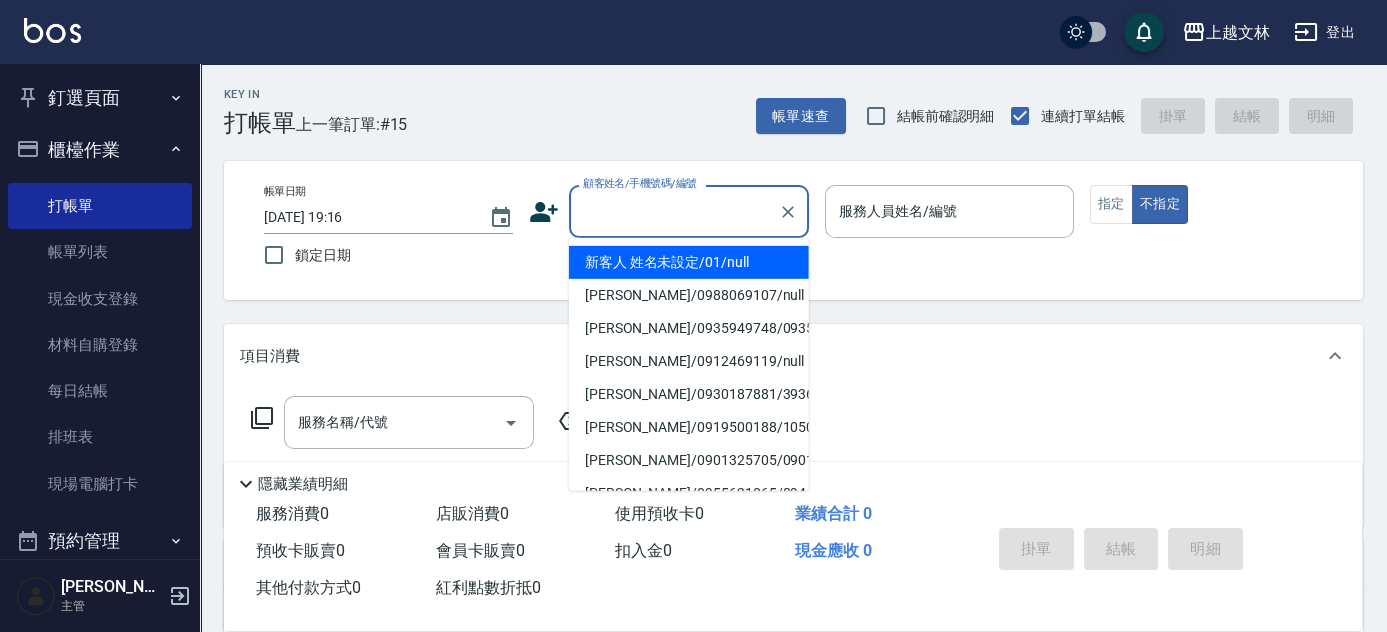 click on "新客人 姓名未設定/01/null" at bounding box center [689, 262] 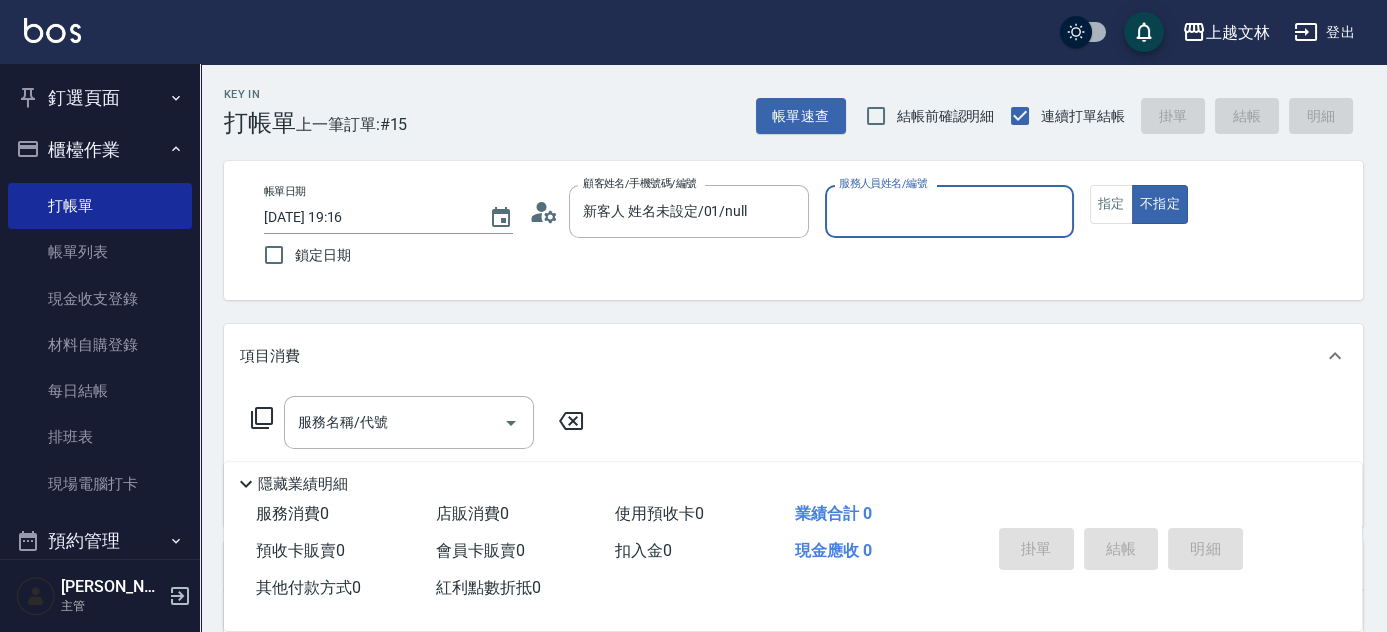 click on "服務人員姓名/編號" at bounding box center [949, 211] 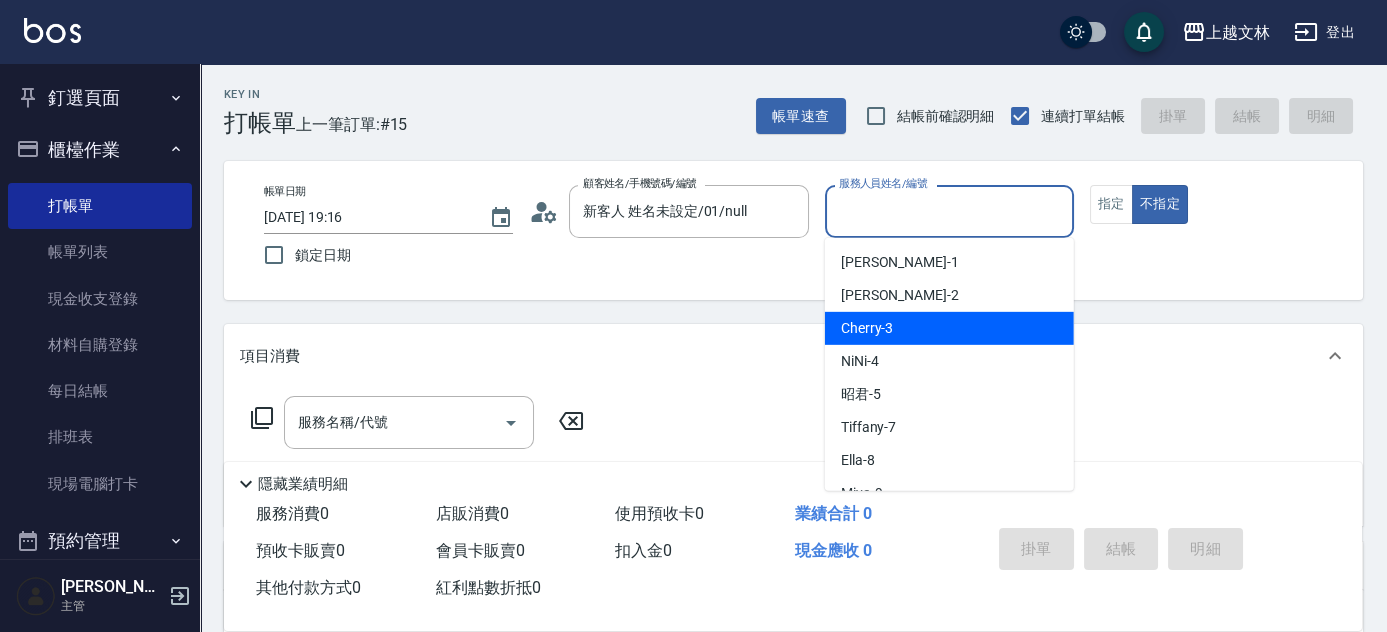 click on "Cherry -3" at bounding box center (949, 328) 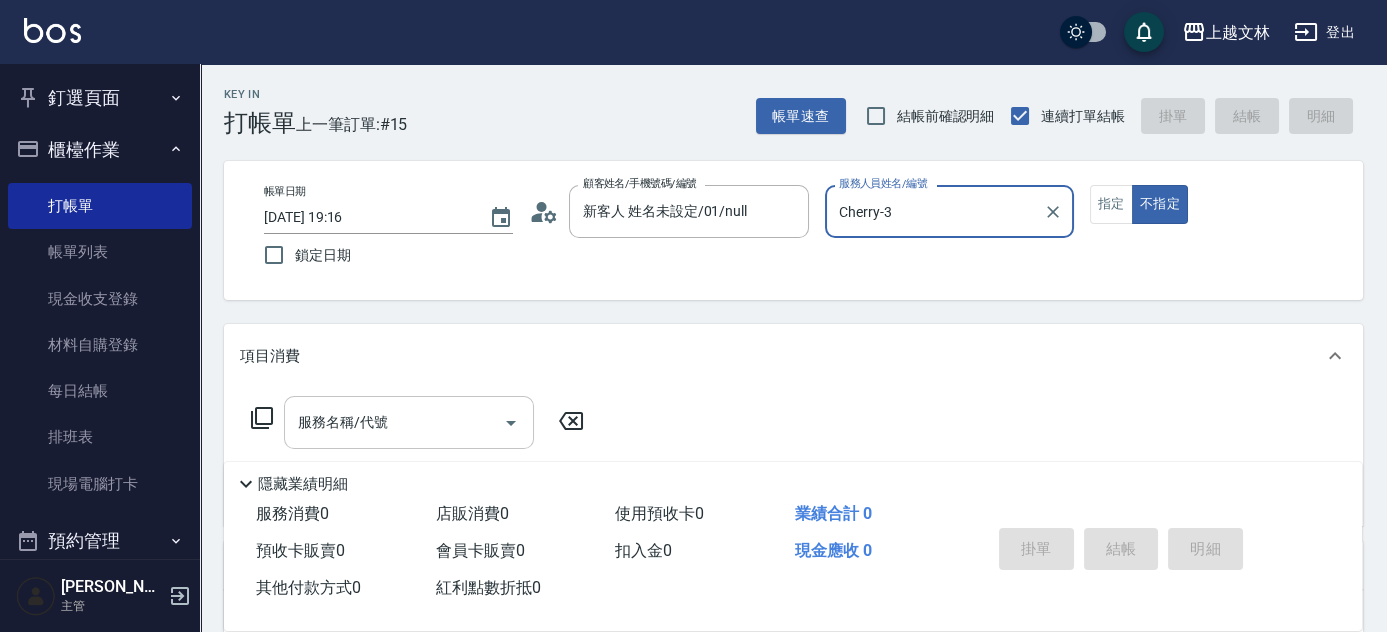 click on "服務名稱/代號" at bounding box center (394, 422) 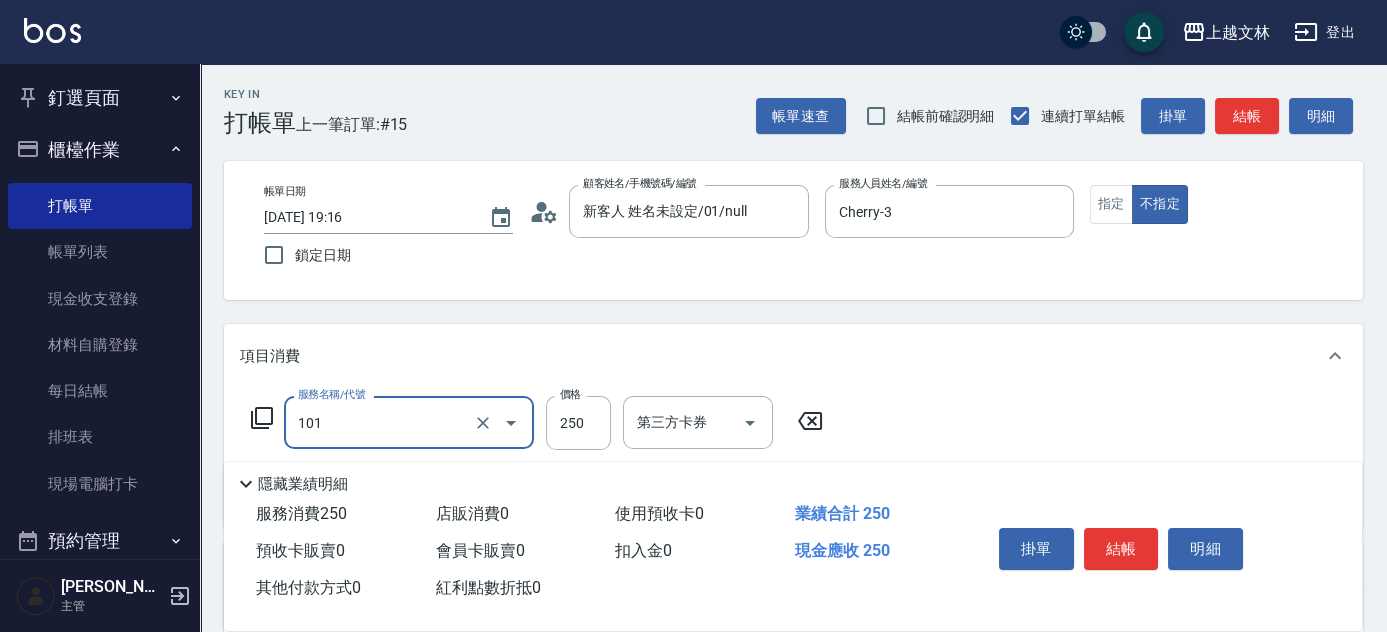 type on "洗髮(101)" 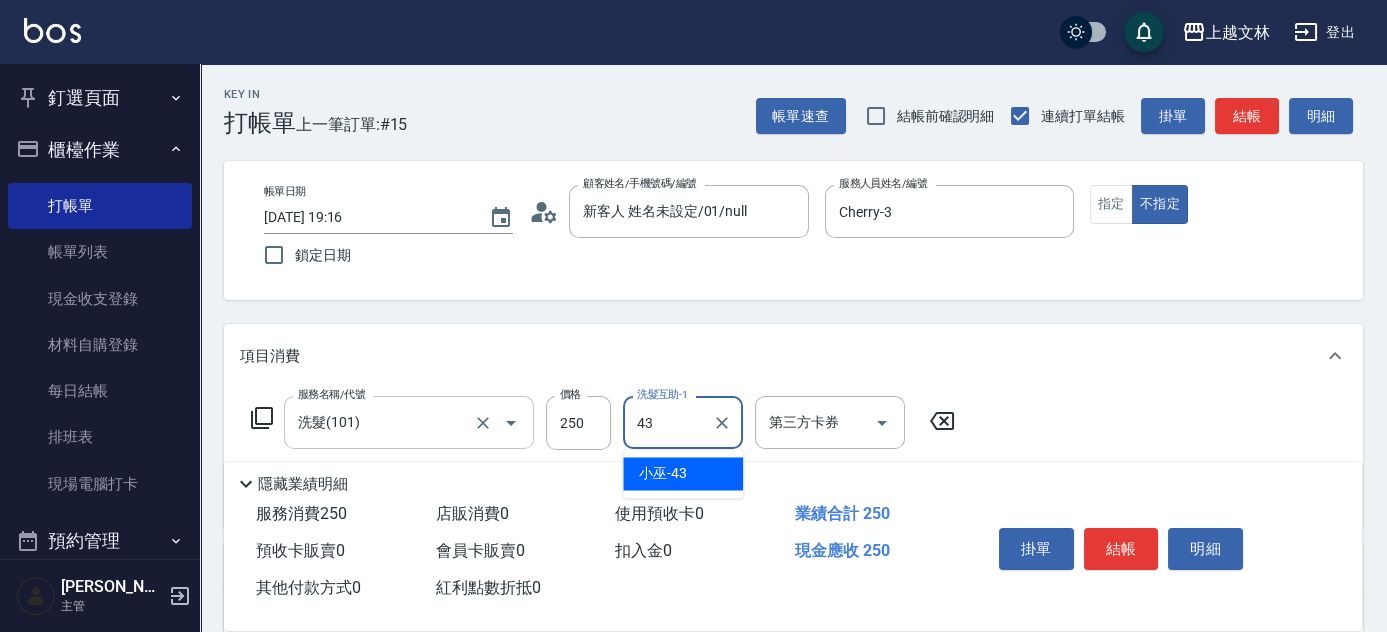 type on "小巫-43" 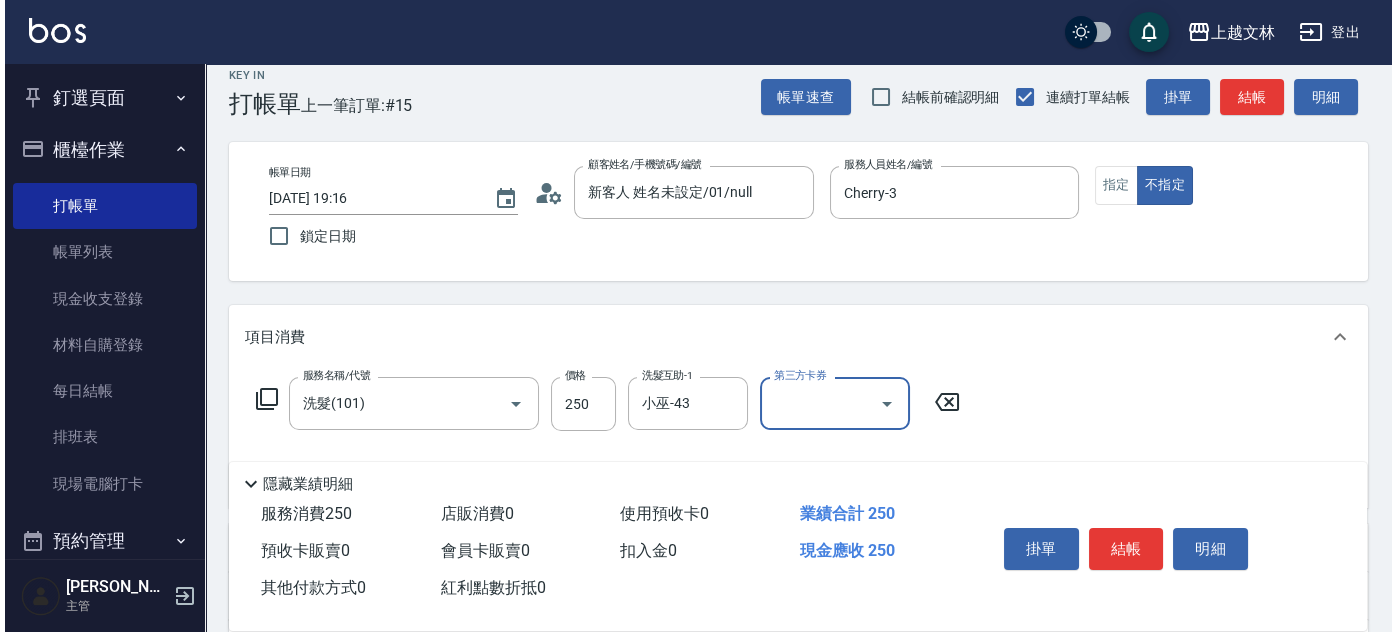 scroll, scrollTop: 346, scrollLeft: 0, axis: vertical 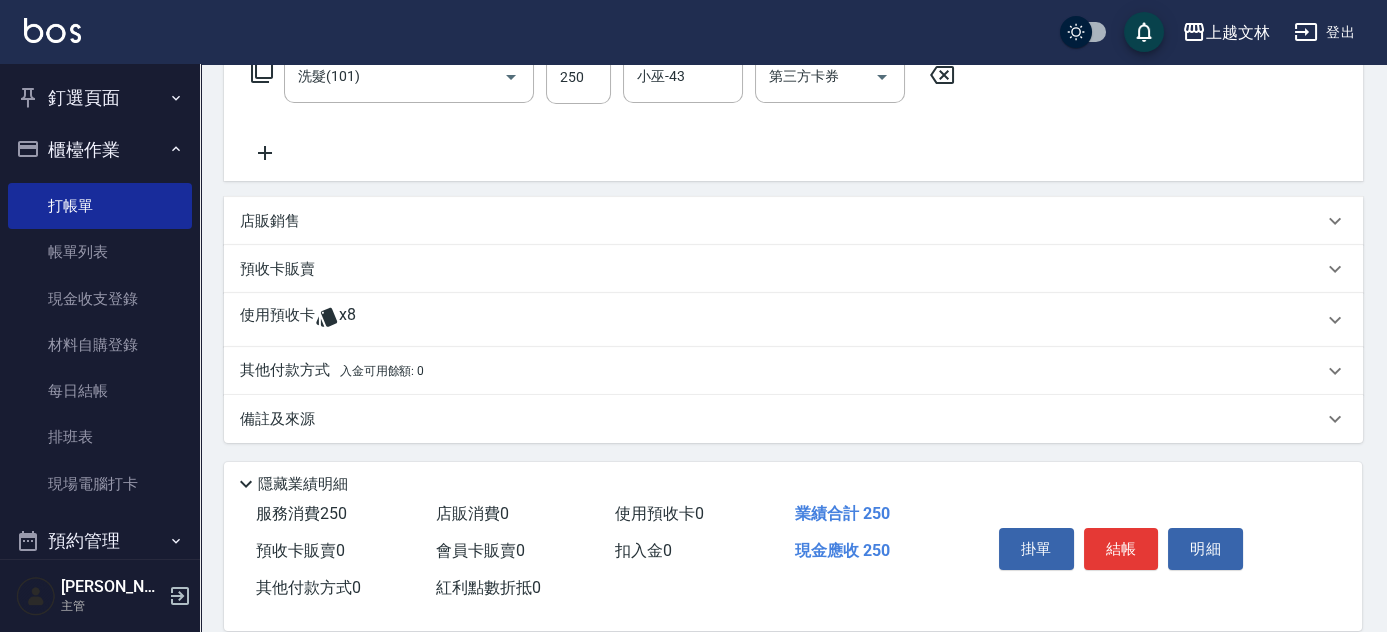 click 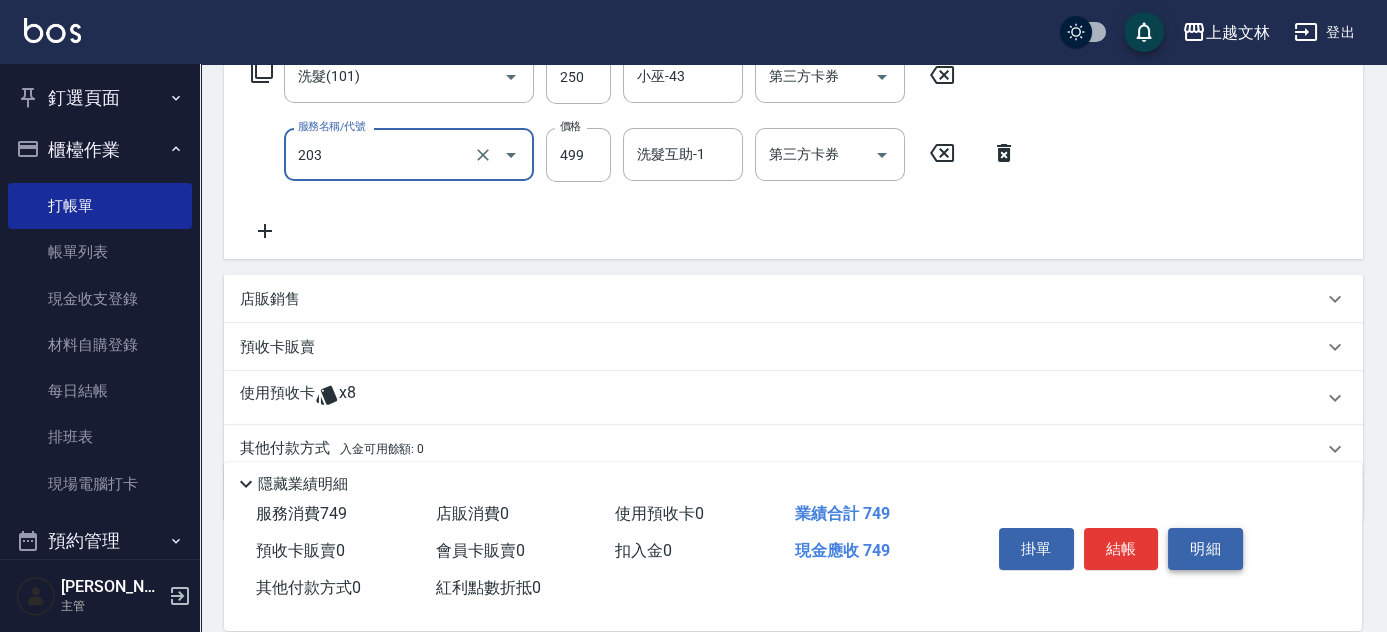 type on "B級洗+剪(203)" 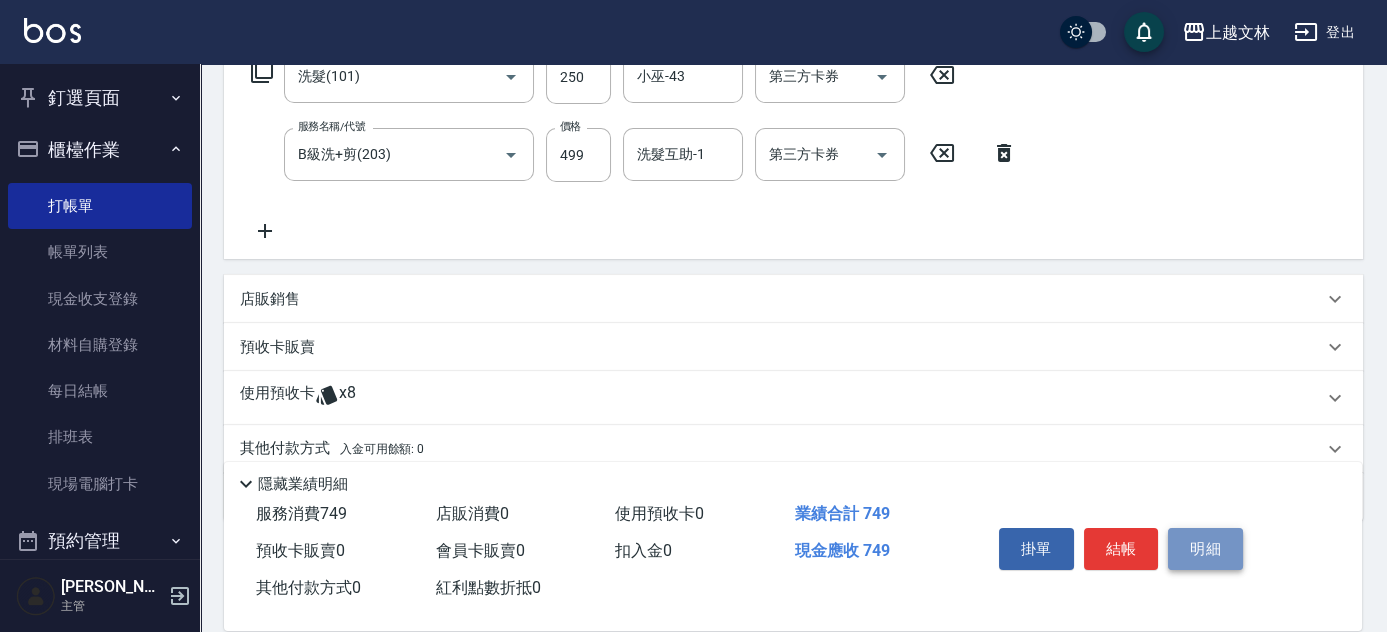 click on "明細" at bounding box center (1205, 549) 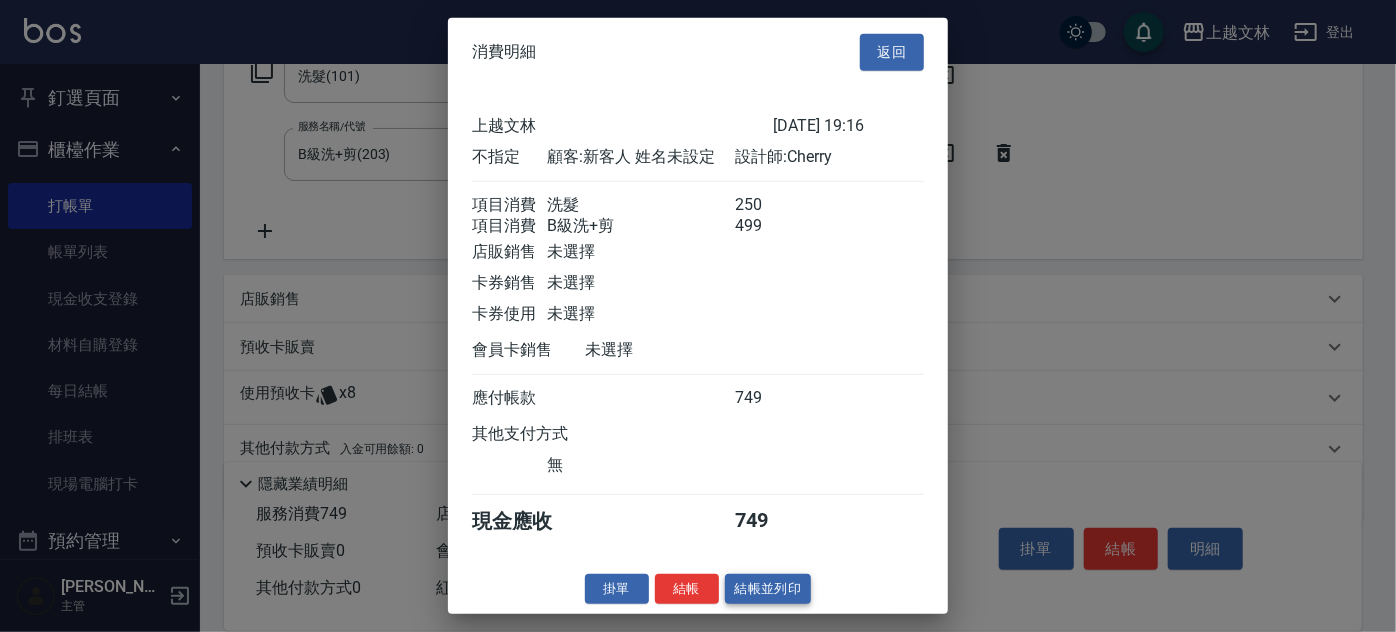 click on "結帳並列印" at bounding box center [768, 588] 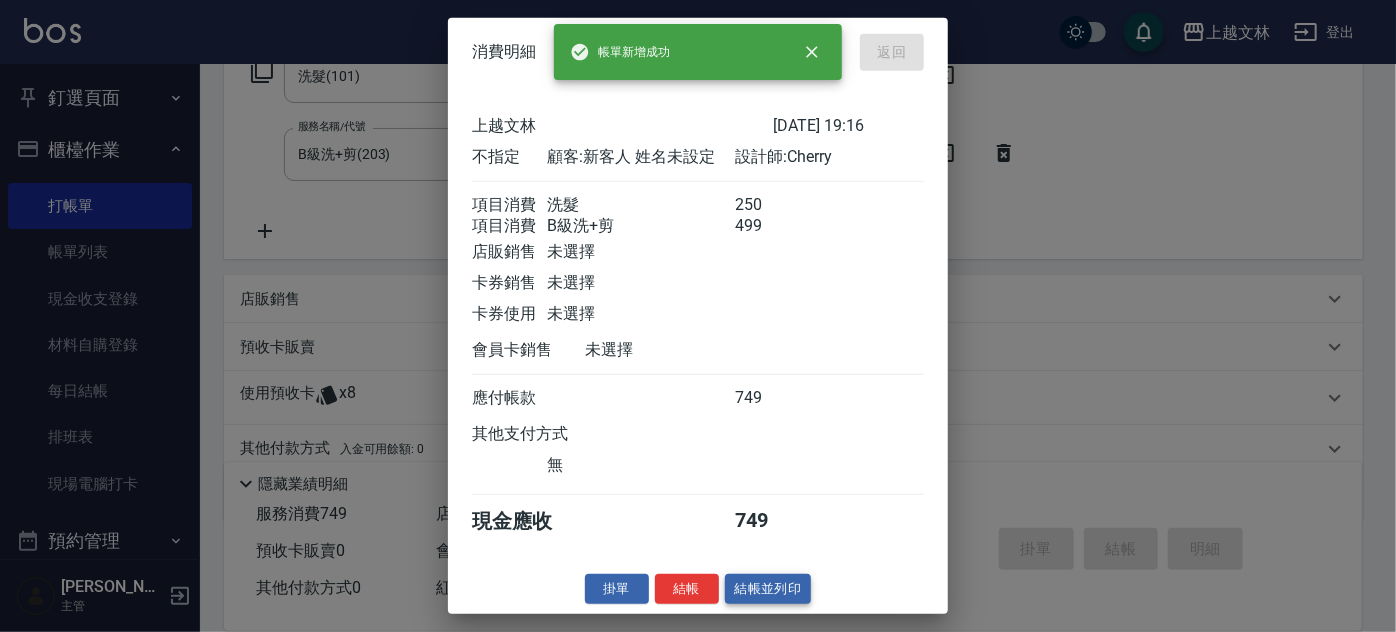 type 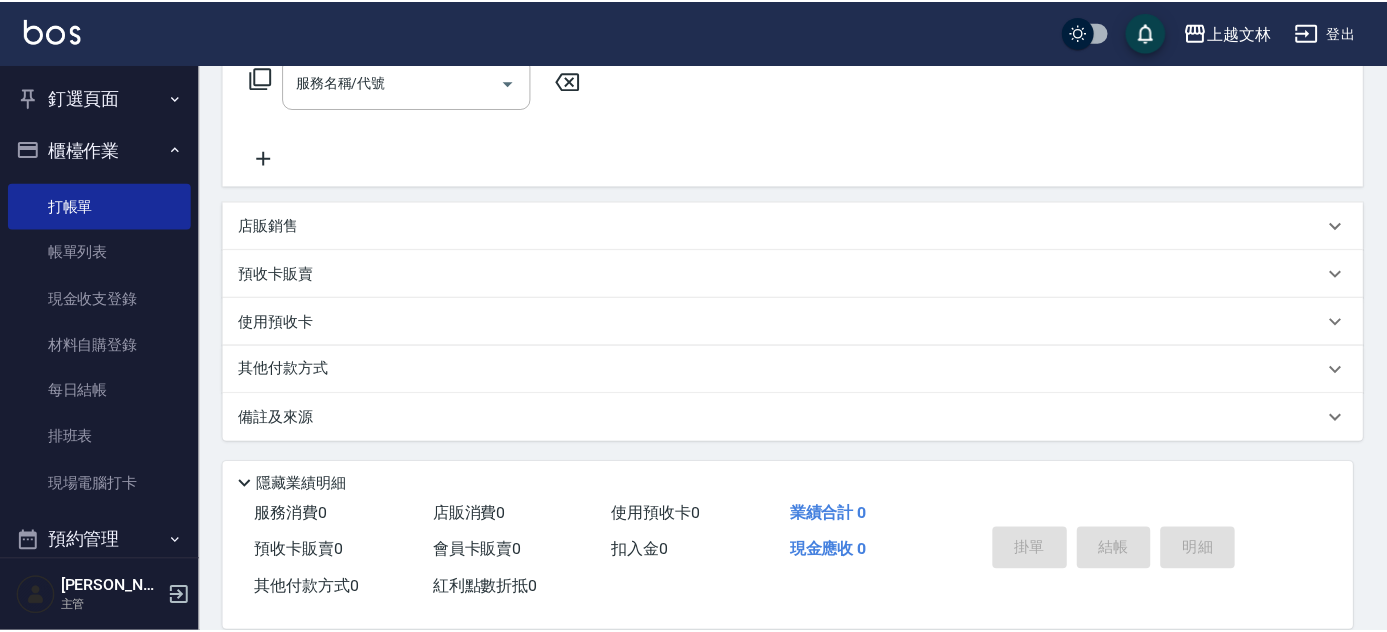 scroll, scrollTop: 0, scrollLeft: 0, axis: both 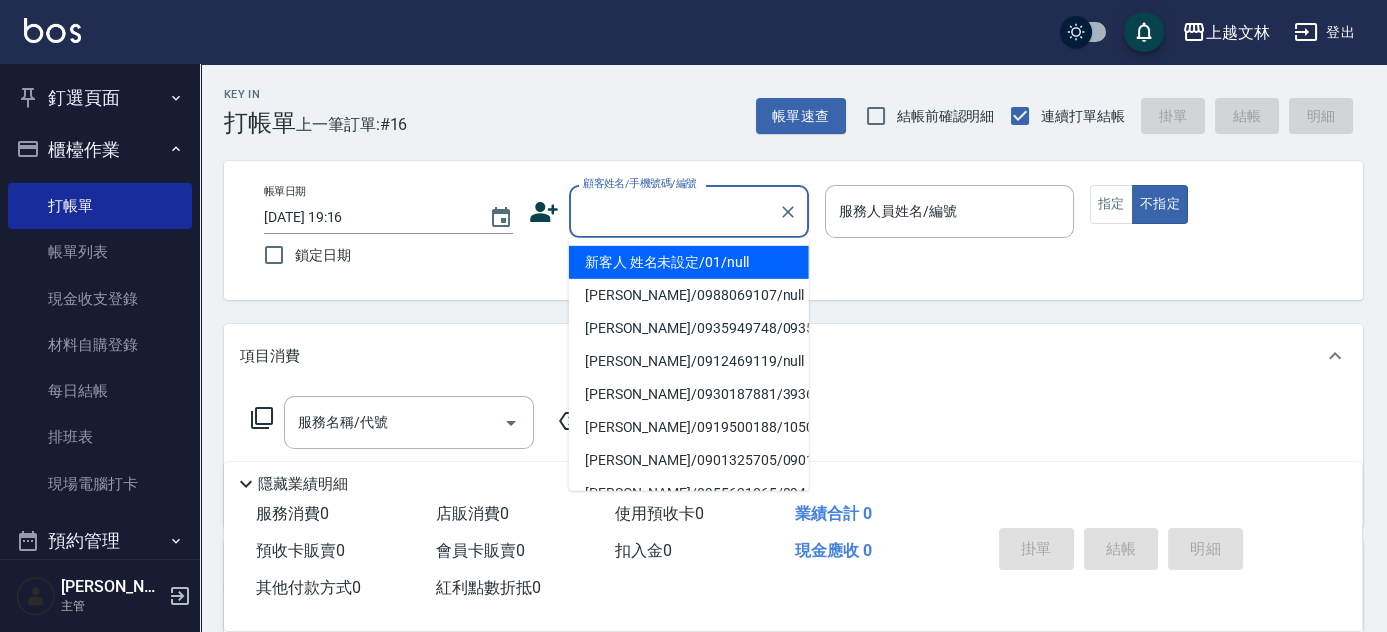 click on "顧客姓名/手機號碼/編號" at bounding box center (674, 211) 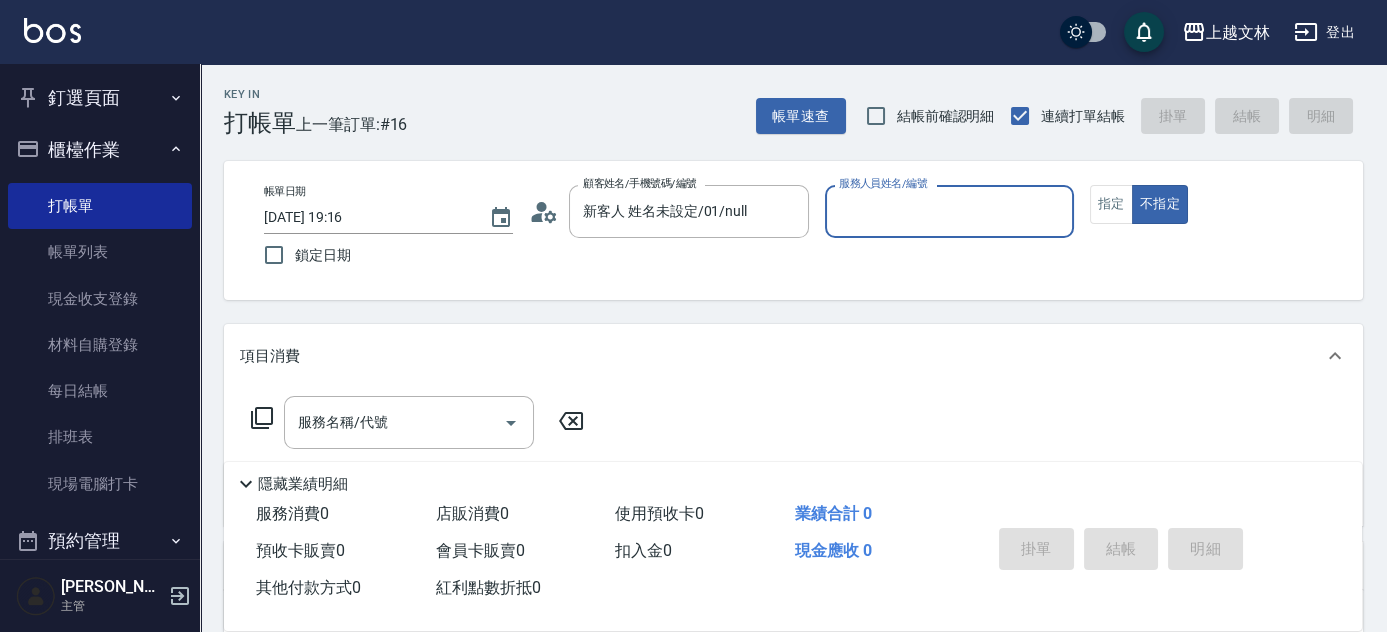 click on "服務人員姓名/編號" at bounding box center [949, 211] 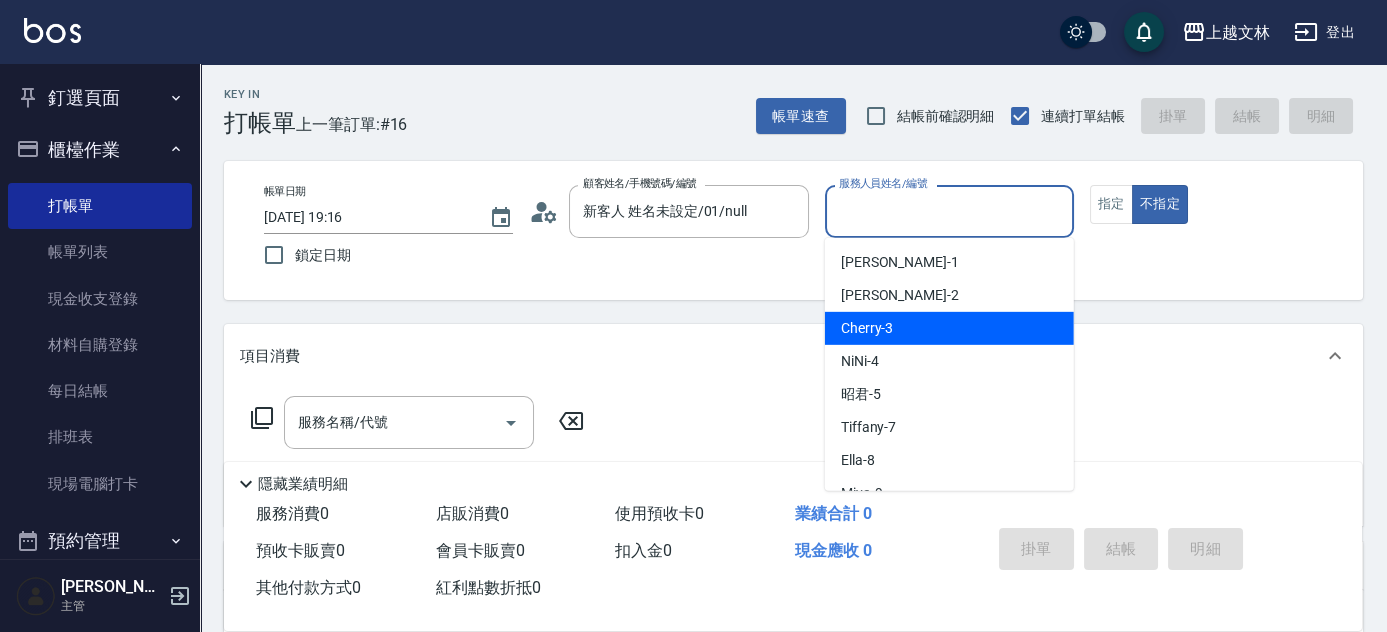 click on "Cherry -3" at bounding box center (949, 328) 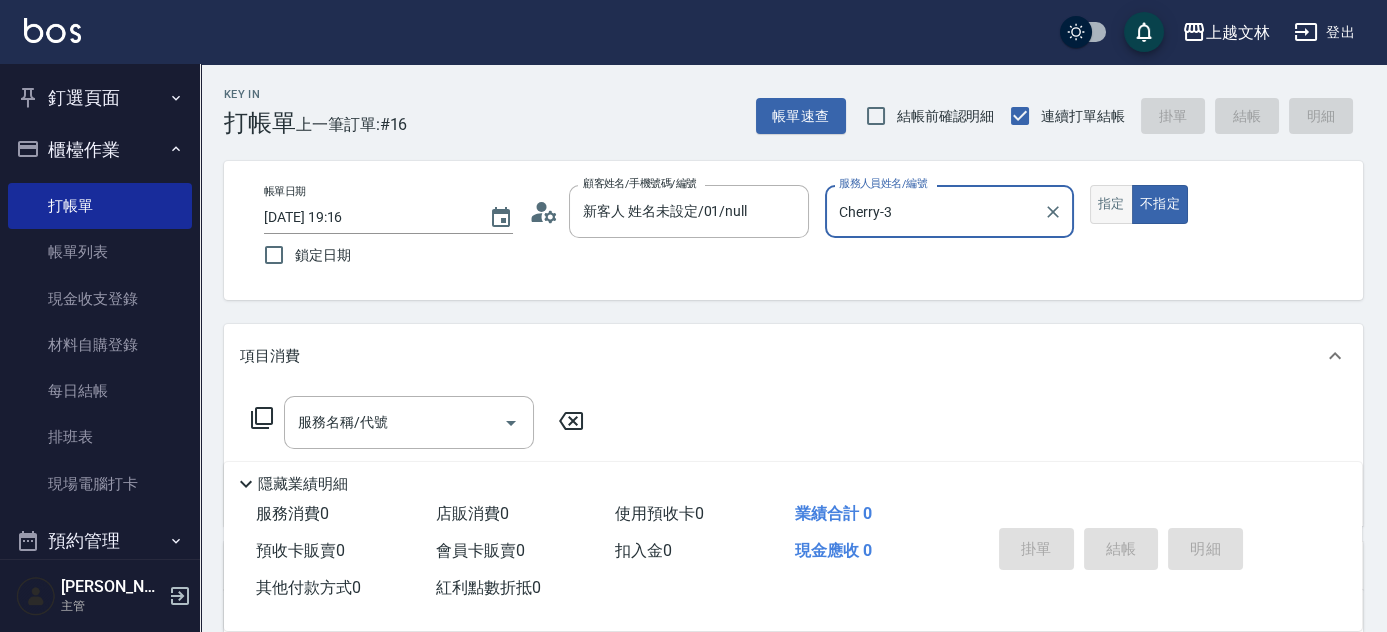click on "指定" at bounding box center (1111, 204) 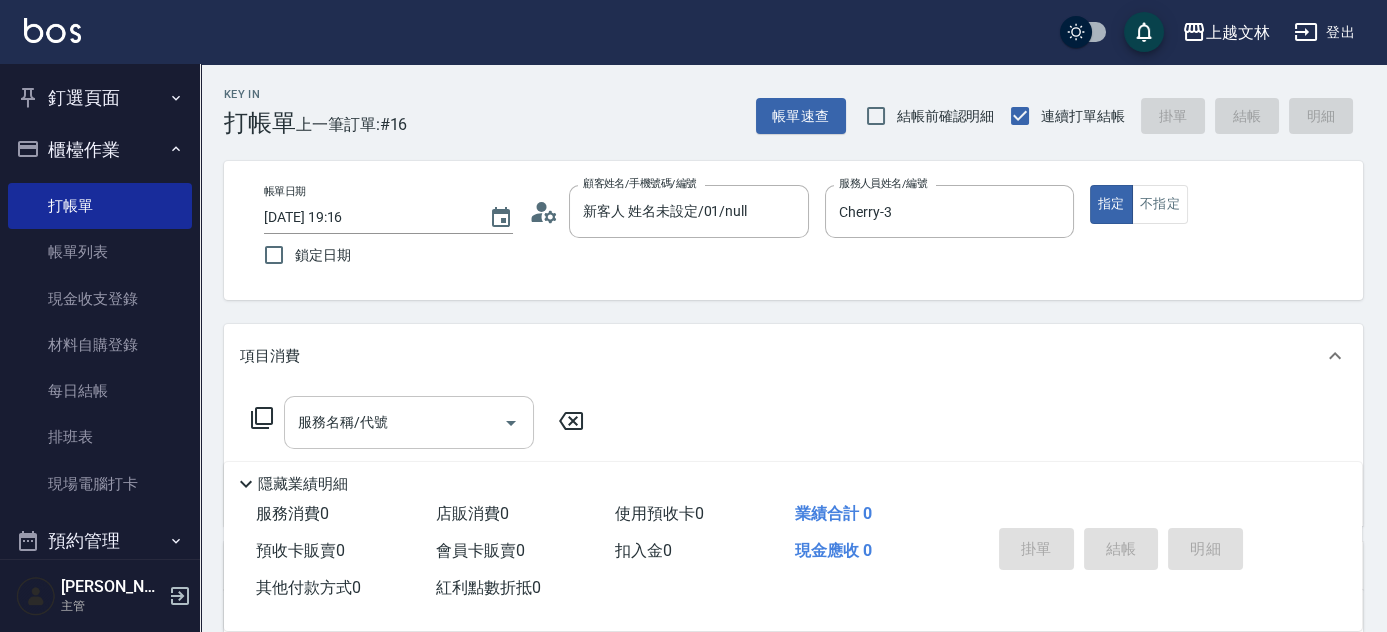 click on "服務名稱/代號" at bounding box center (394, 422) 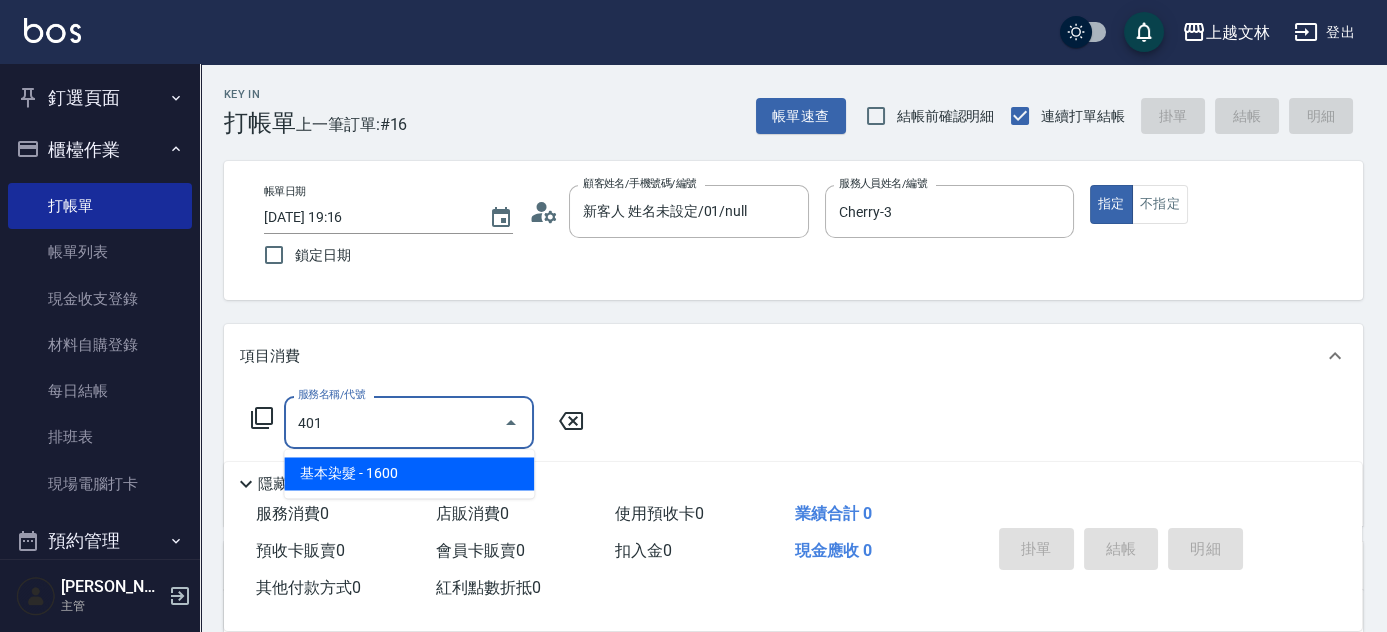 type on "基本染髮(401)" 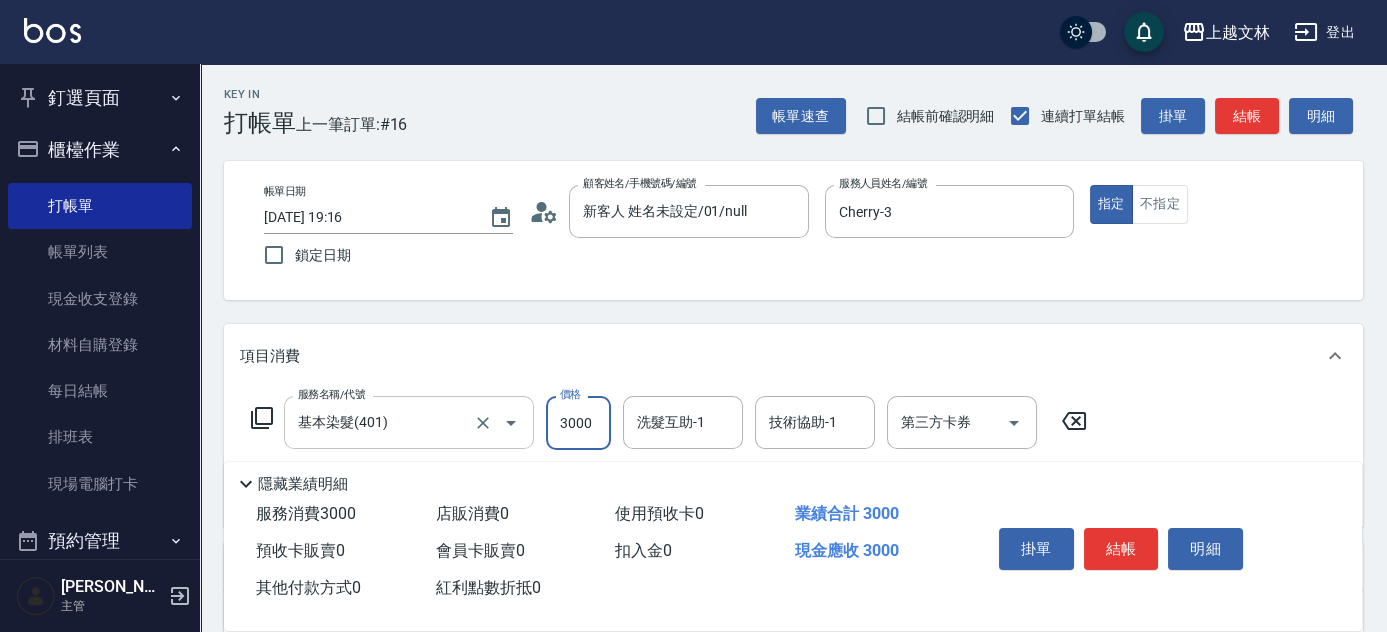 type on "3000" 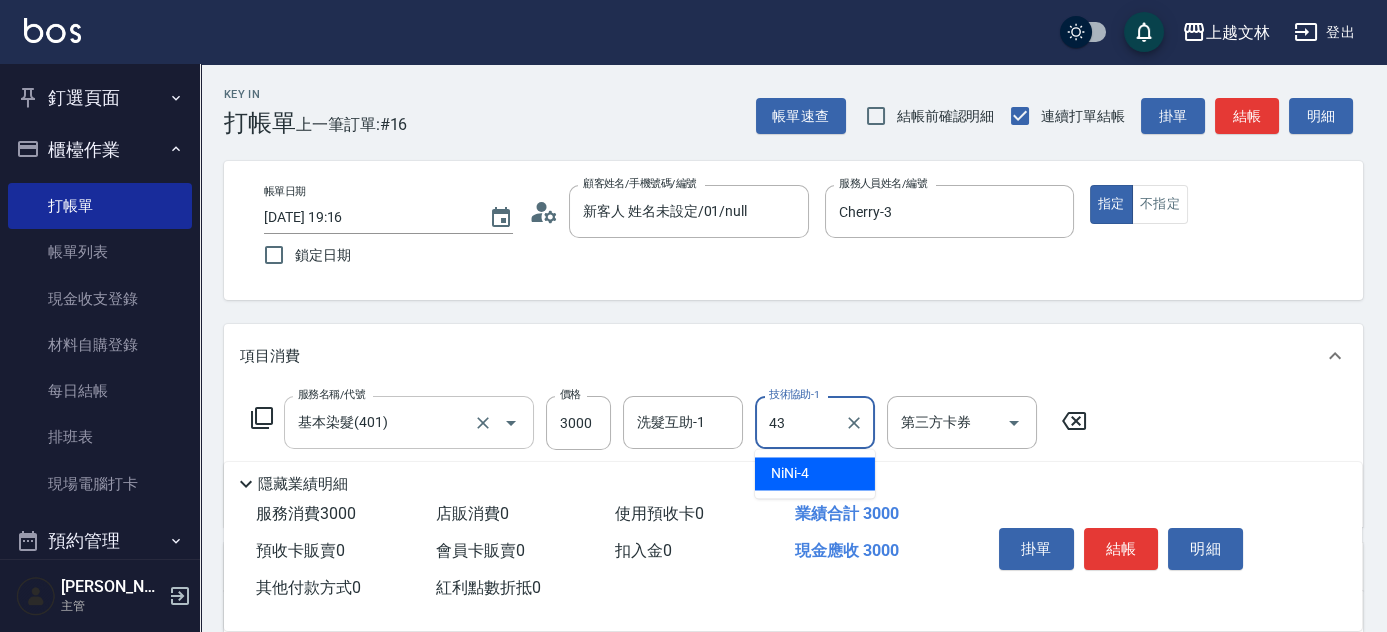 type on "小巫-43" 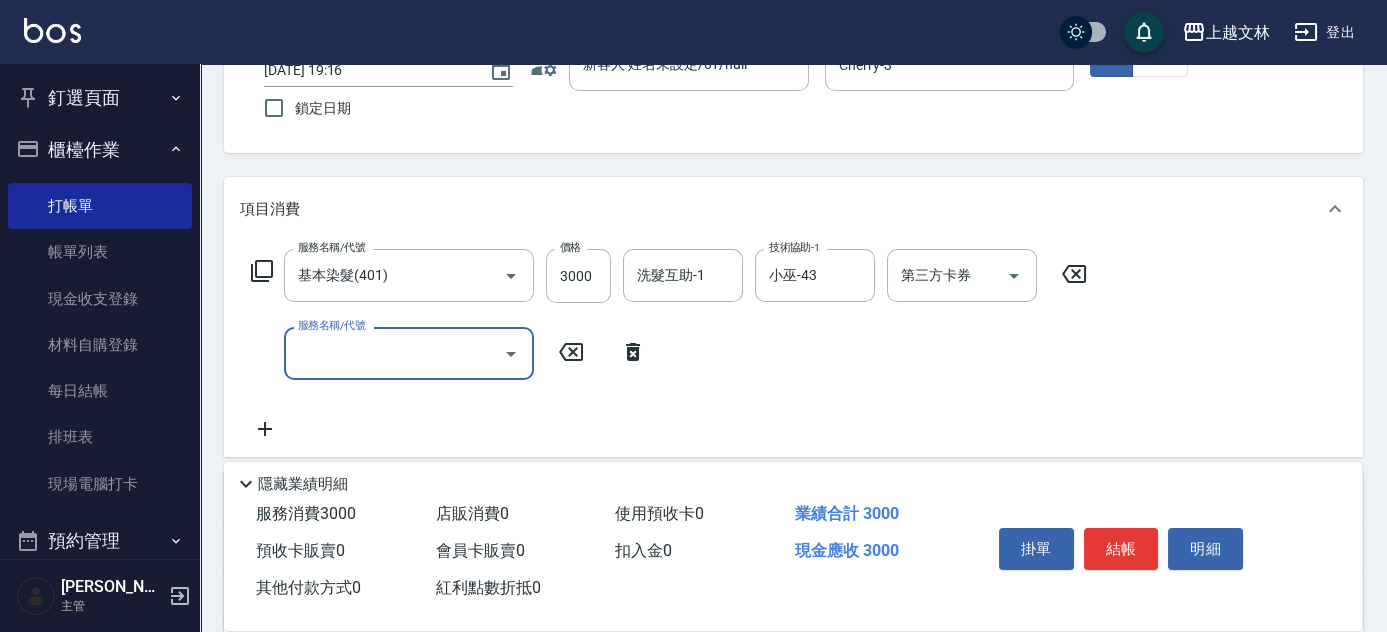 scroll, scrollTop: 202, scrollLeft: 0, axis: vertical 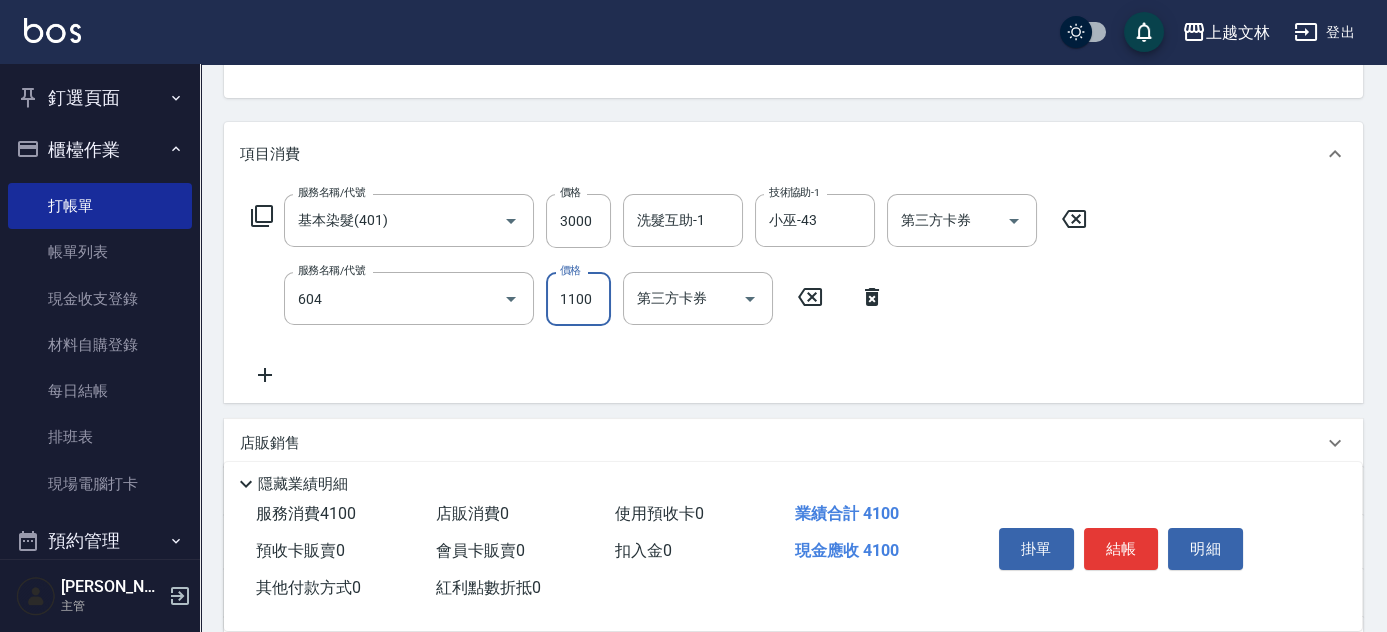 type on "2200淨化卡使用(604)" 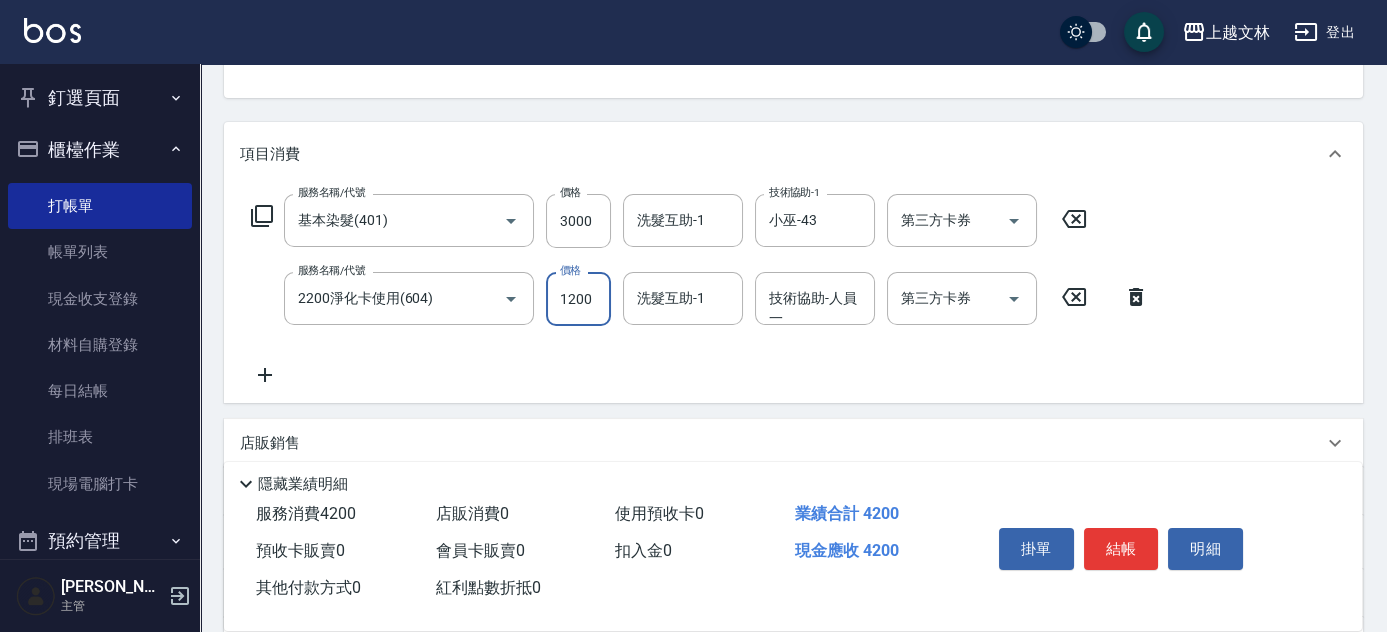type on "1200" 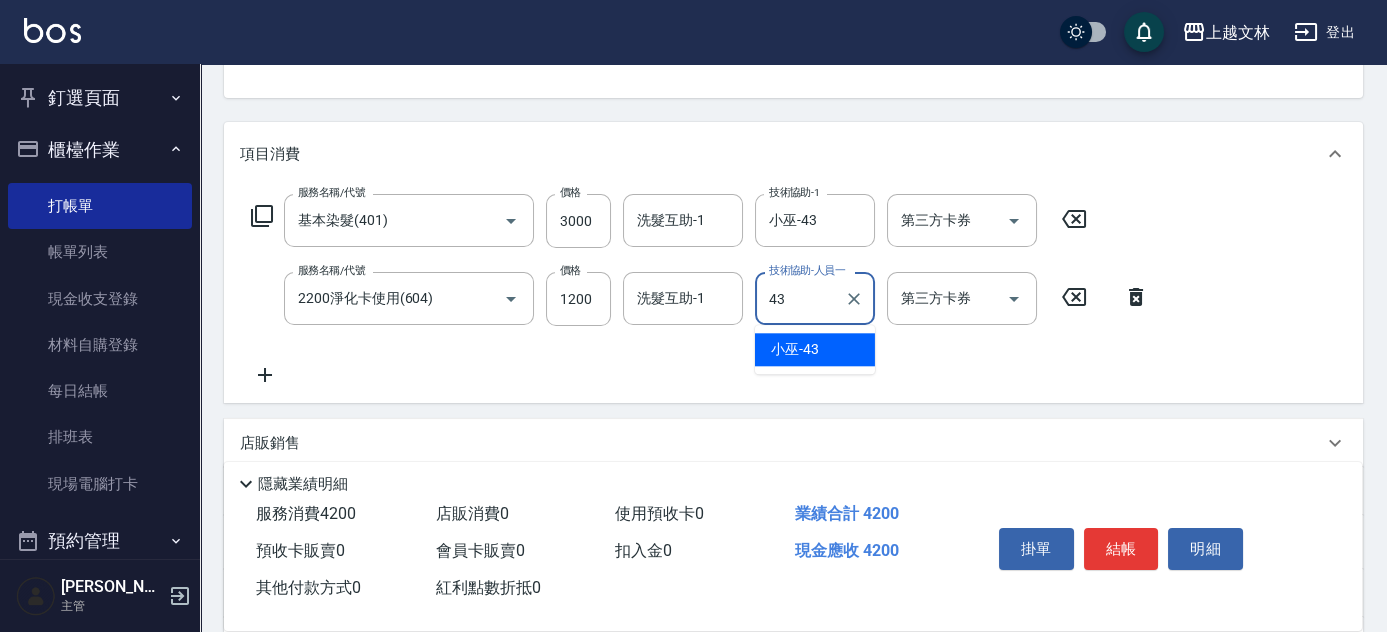 type on "小巫-43" 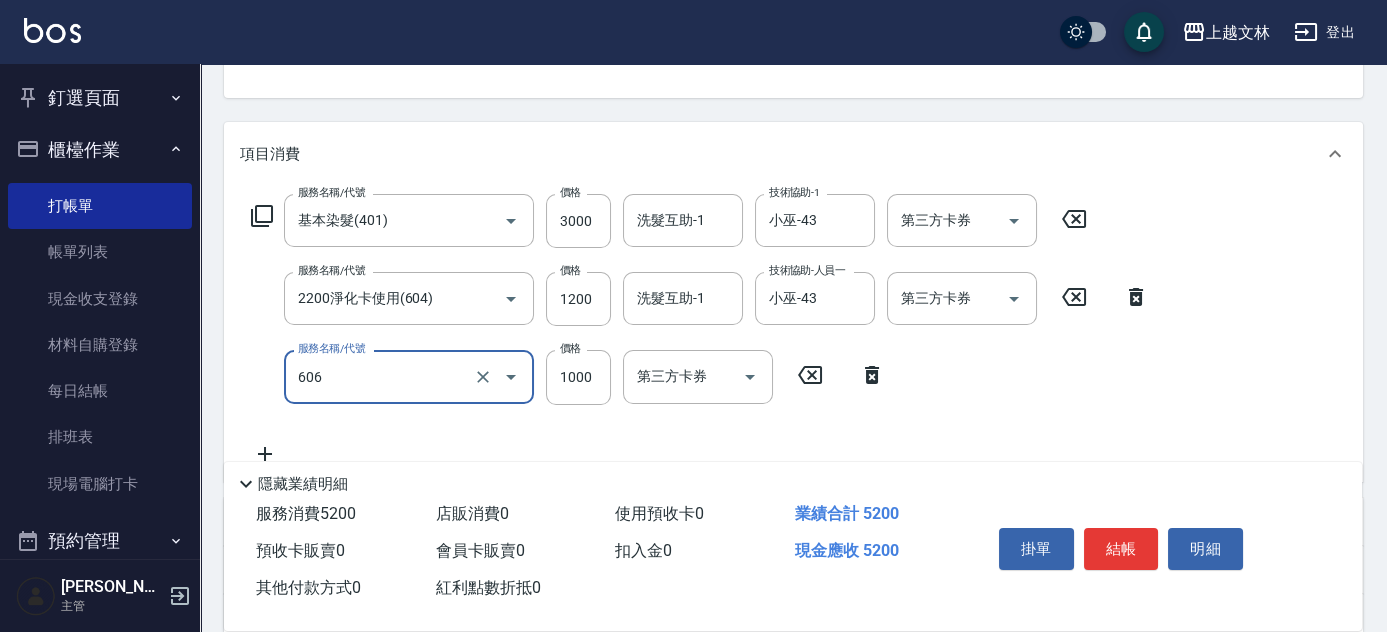 type on "2000蘆薈卡使用(606)" 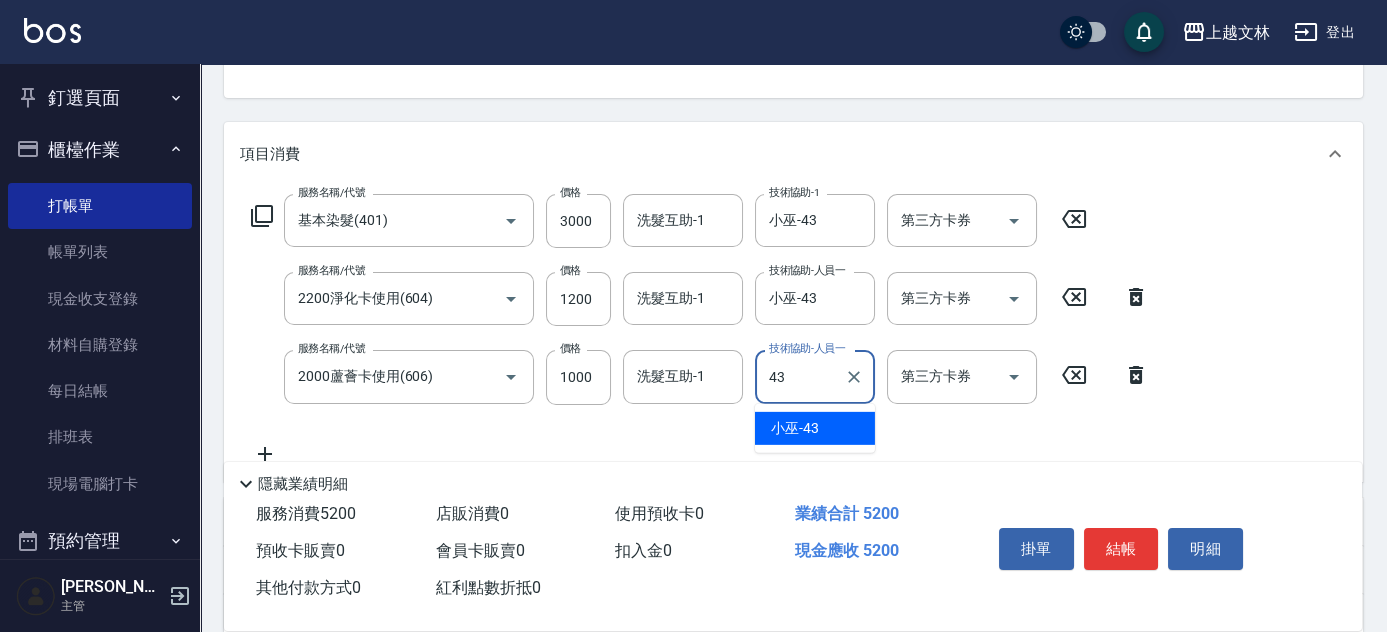 type on "小巫-43" 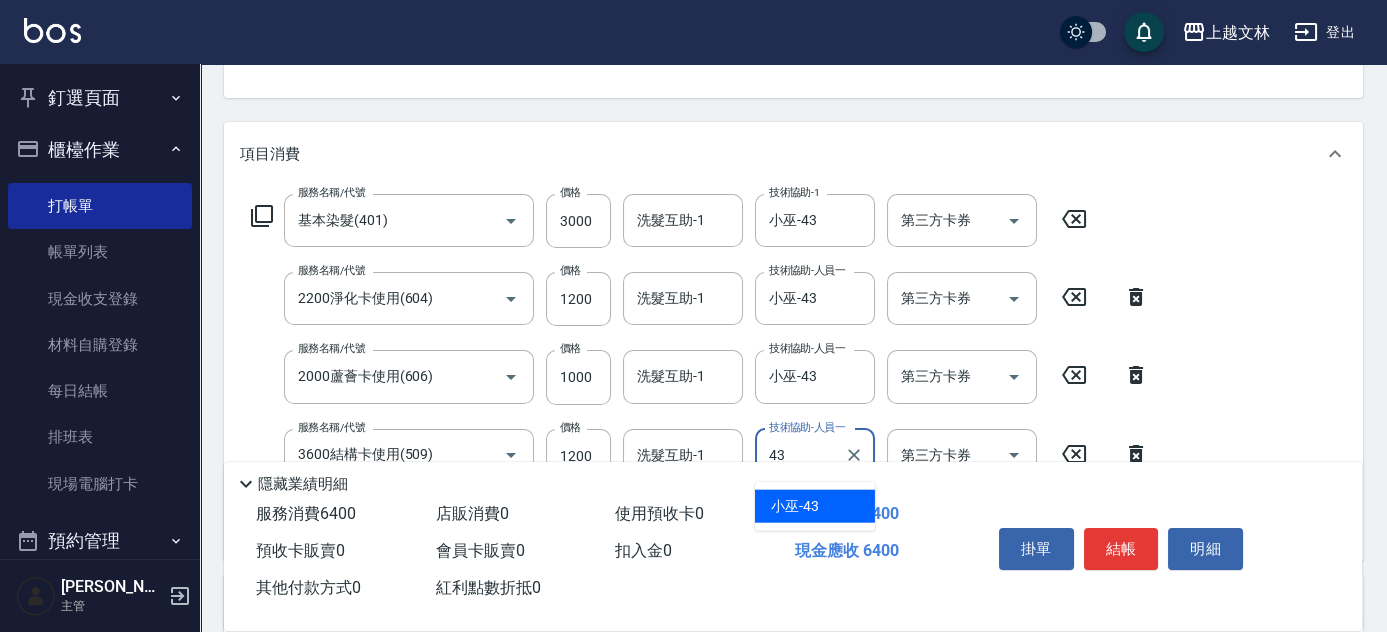 type on "小巫-43" 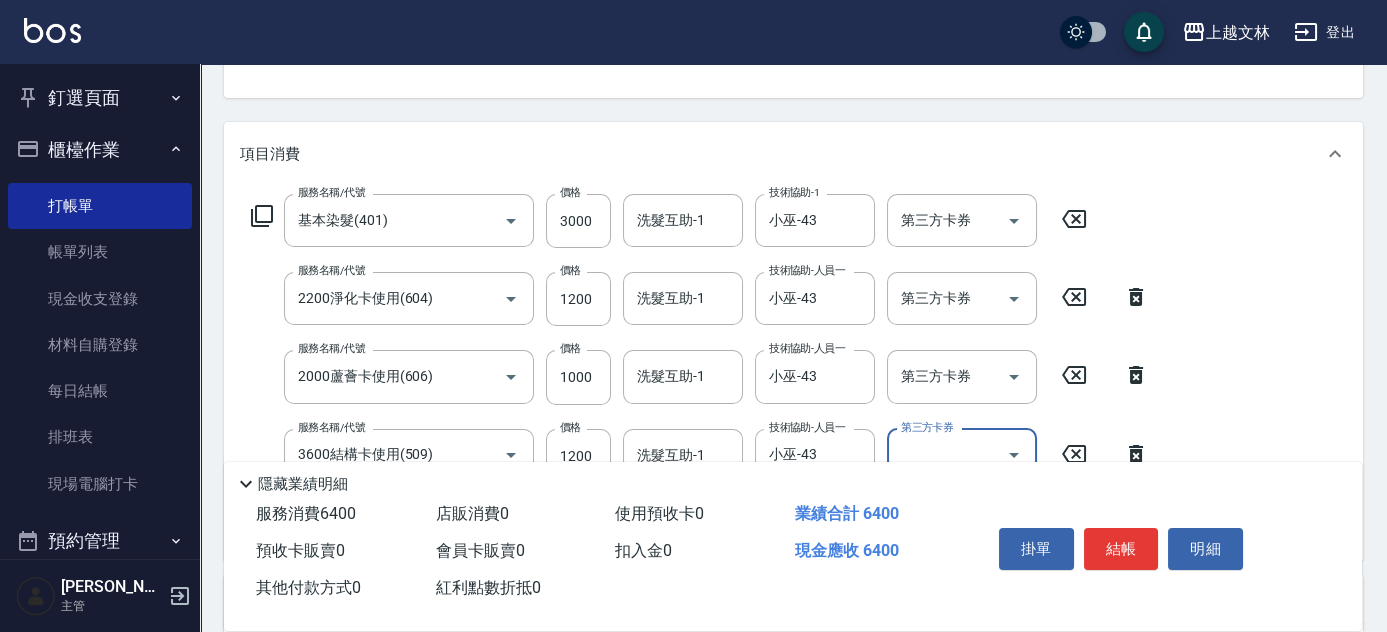 scroll, scrollTop: 266, scrollLeft: 0, axis: vertical 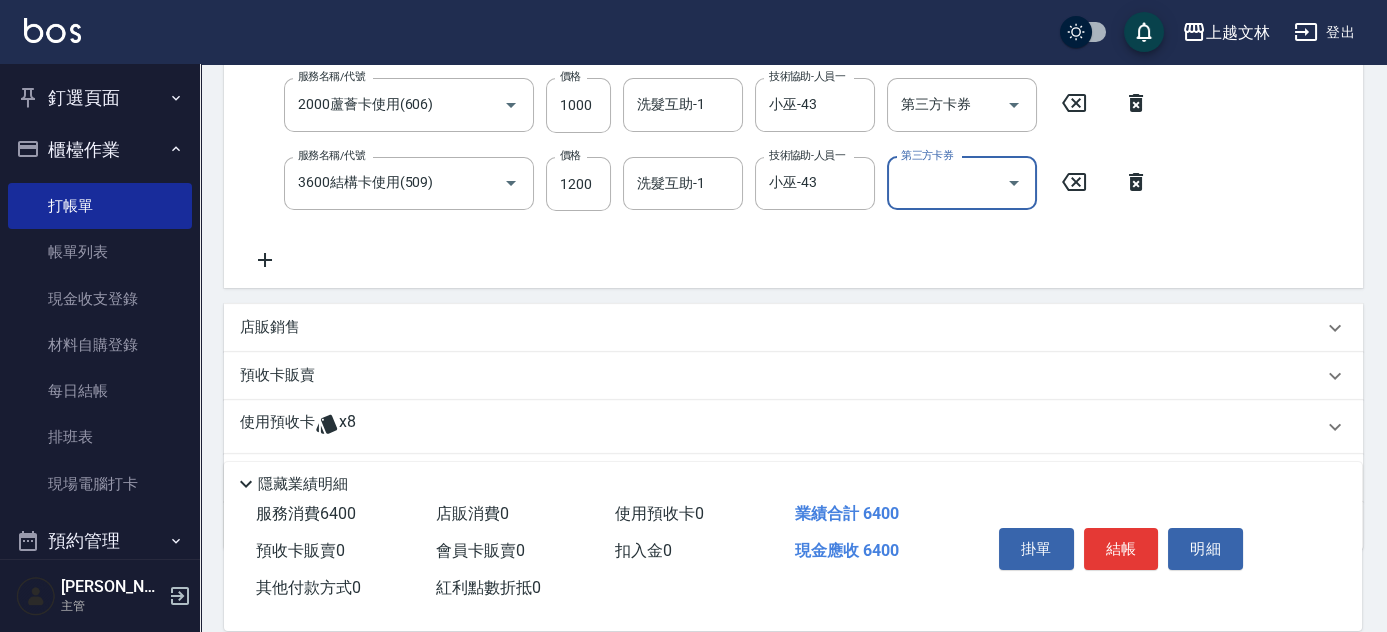 click 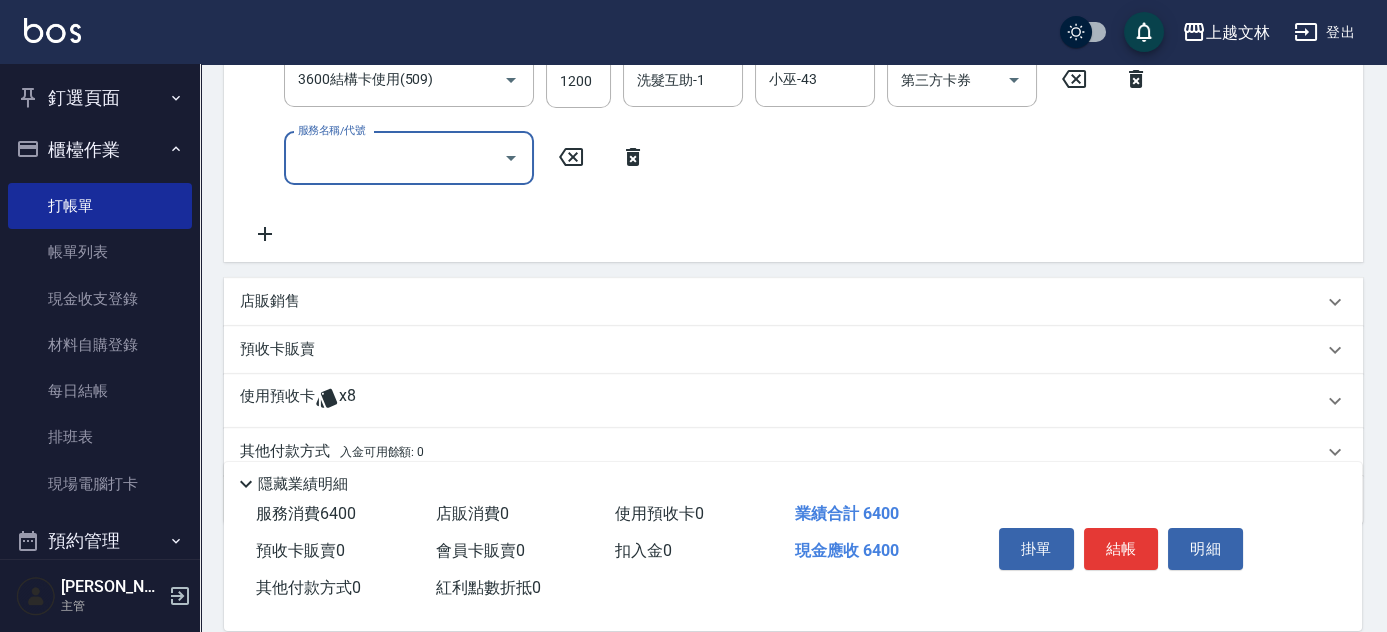 scroll, scrollTop: 658, scrollLeft: 0, axis: vertical 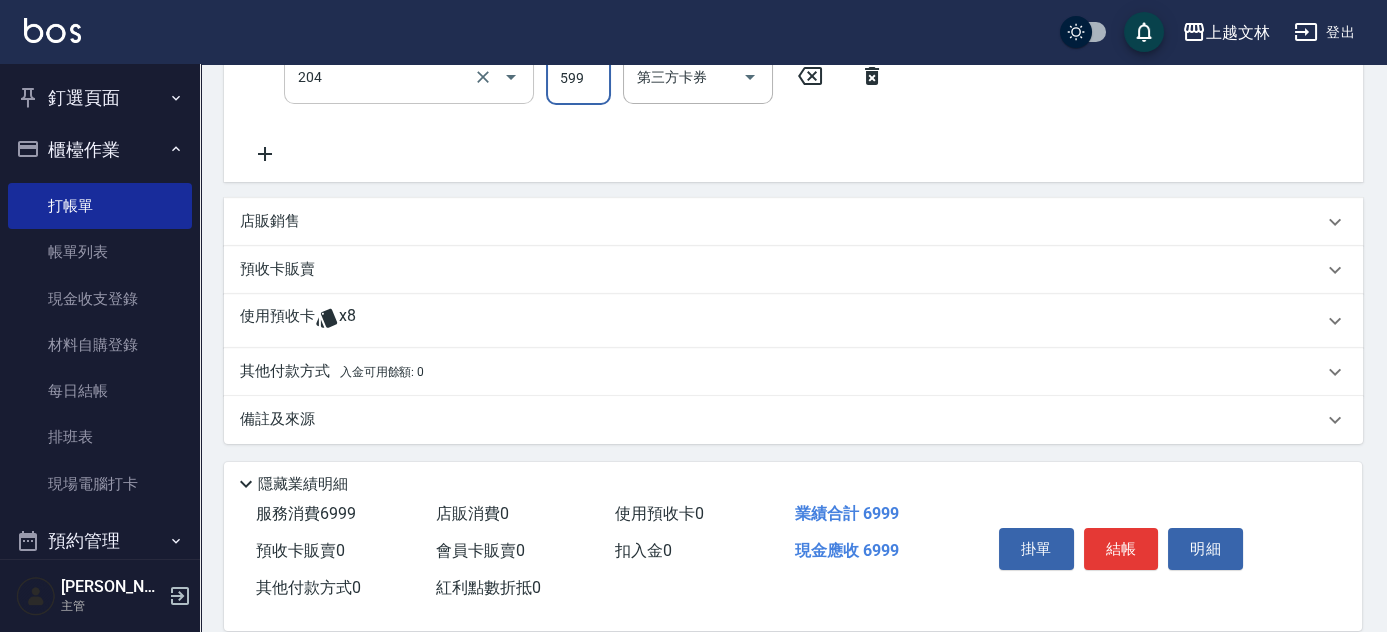 type on "A級洗+剪(204)" 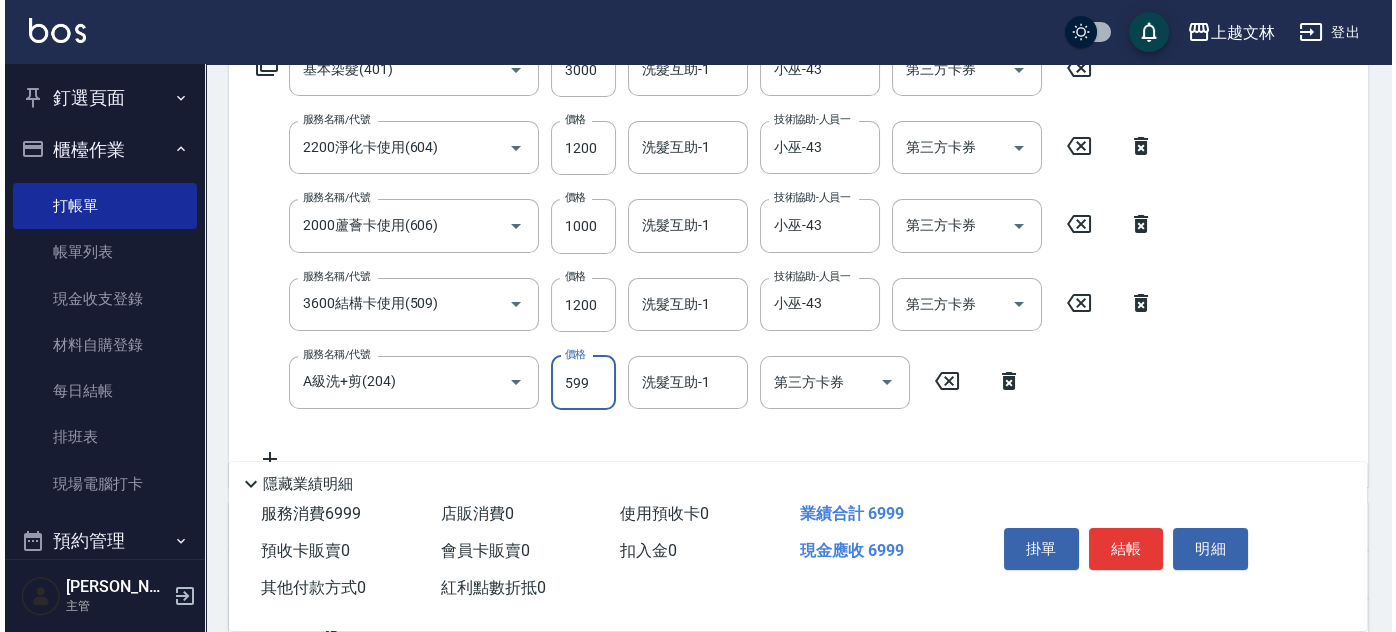 scroll, scrollTop: 389, scrollLeft: 0, axis: vertical 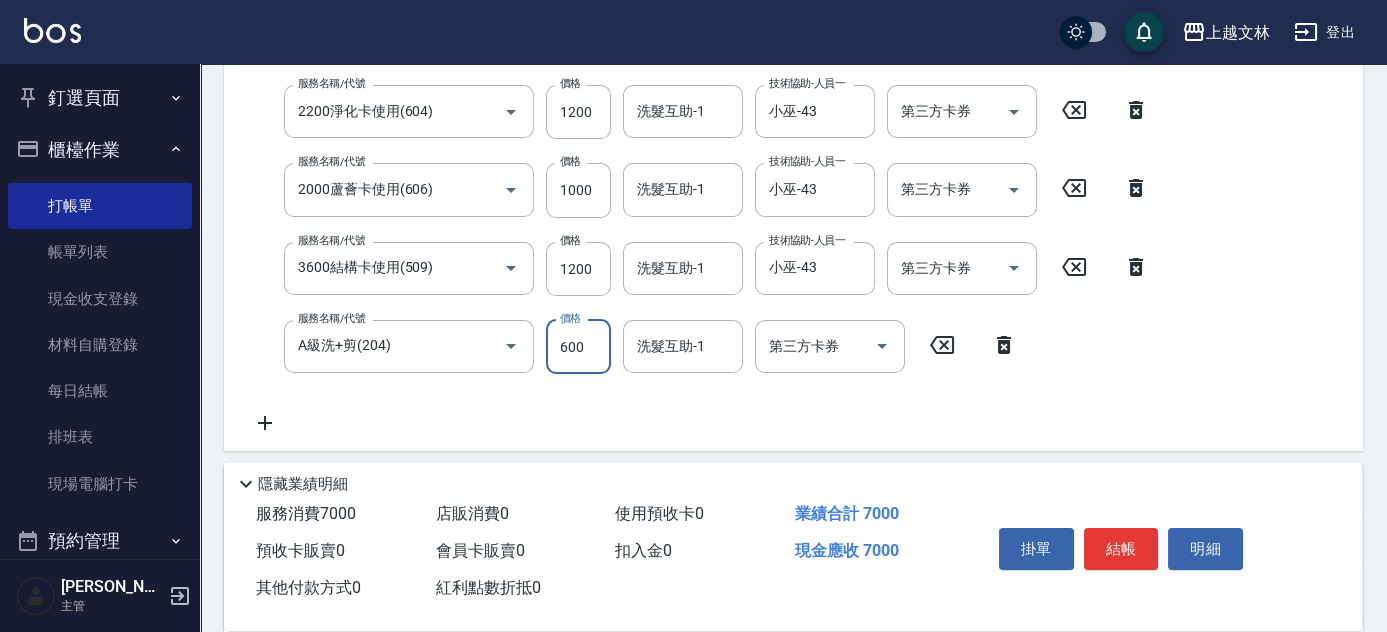 type on "600" 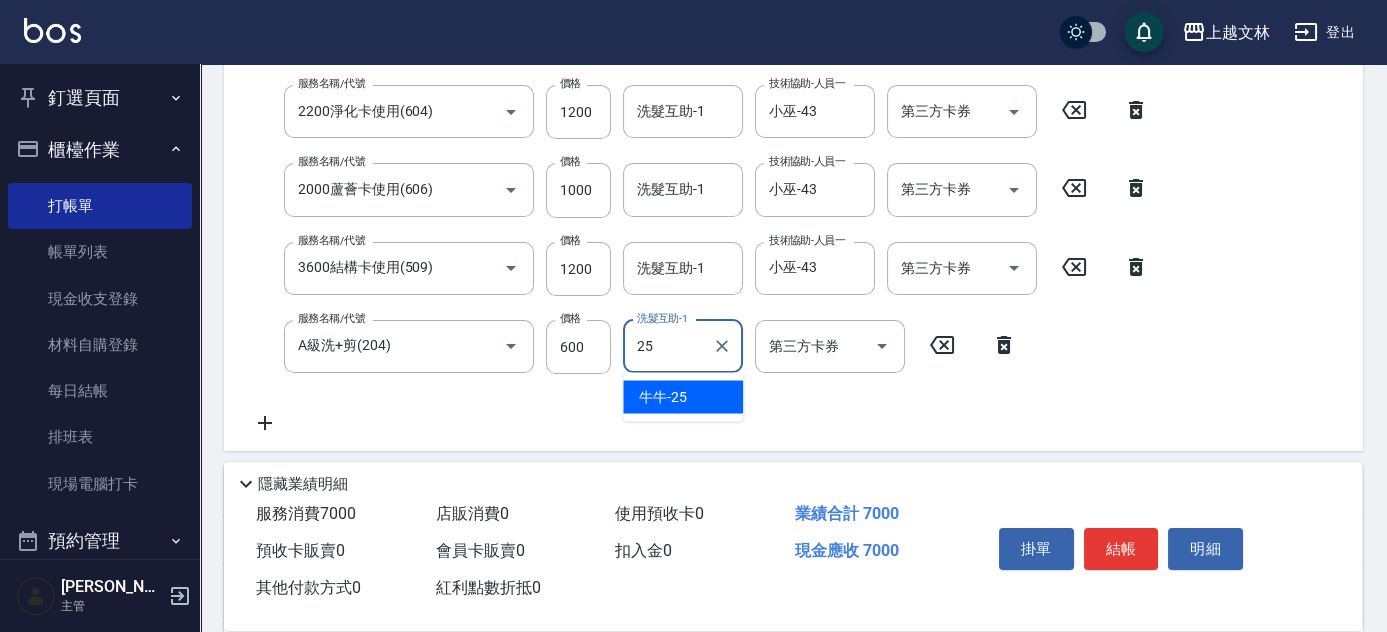 type on "牛牛-25" 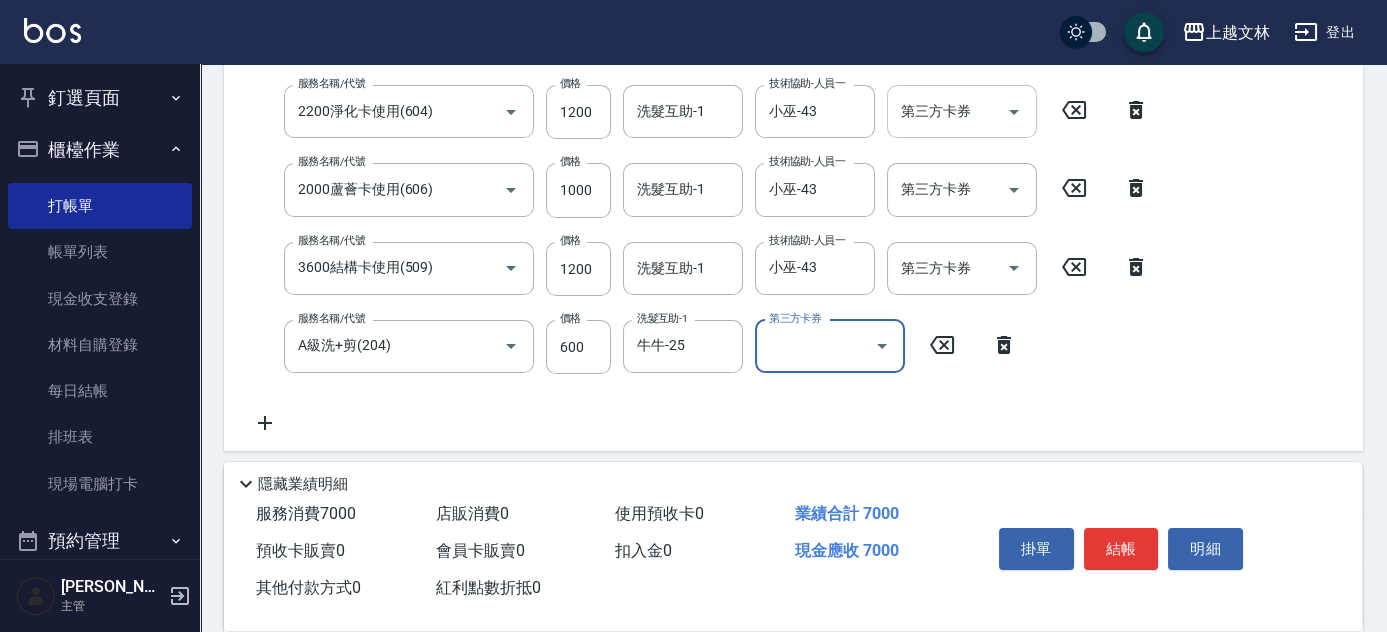 click on "第三方卡券 第三方卡券" at bounding box center (962, 111) 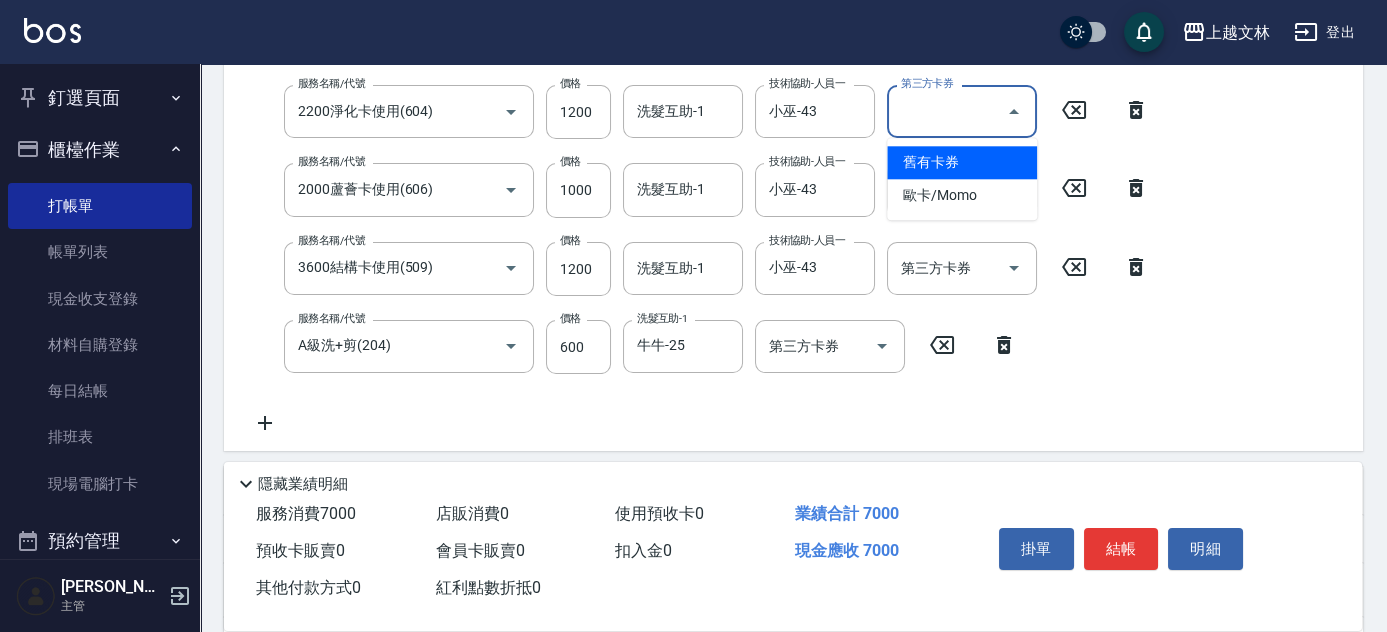 click on "舊有卡券" at bounding box center [962, 162] 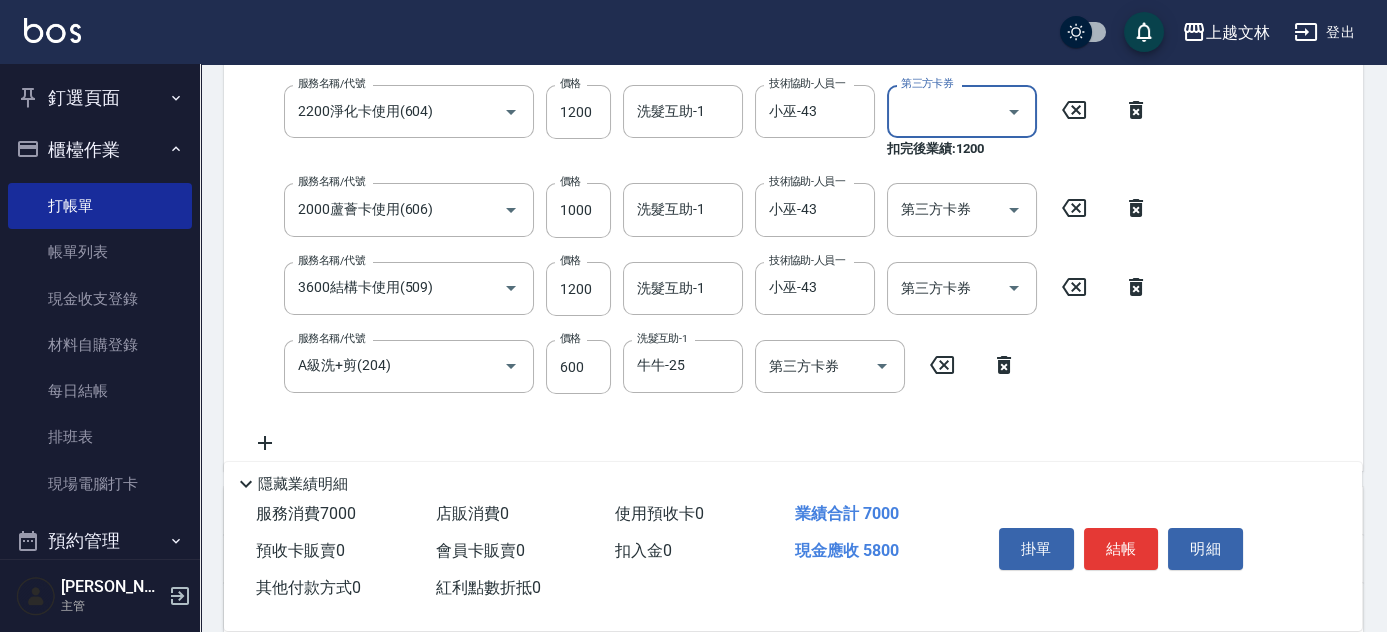 type on "舊有卡券" 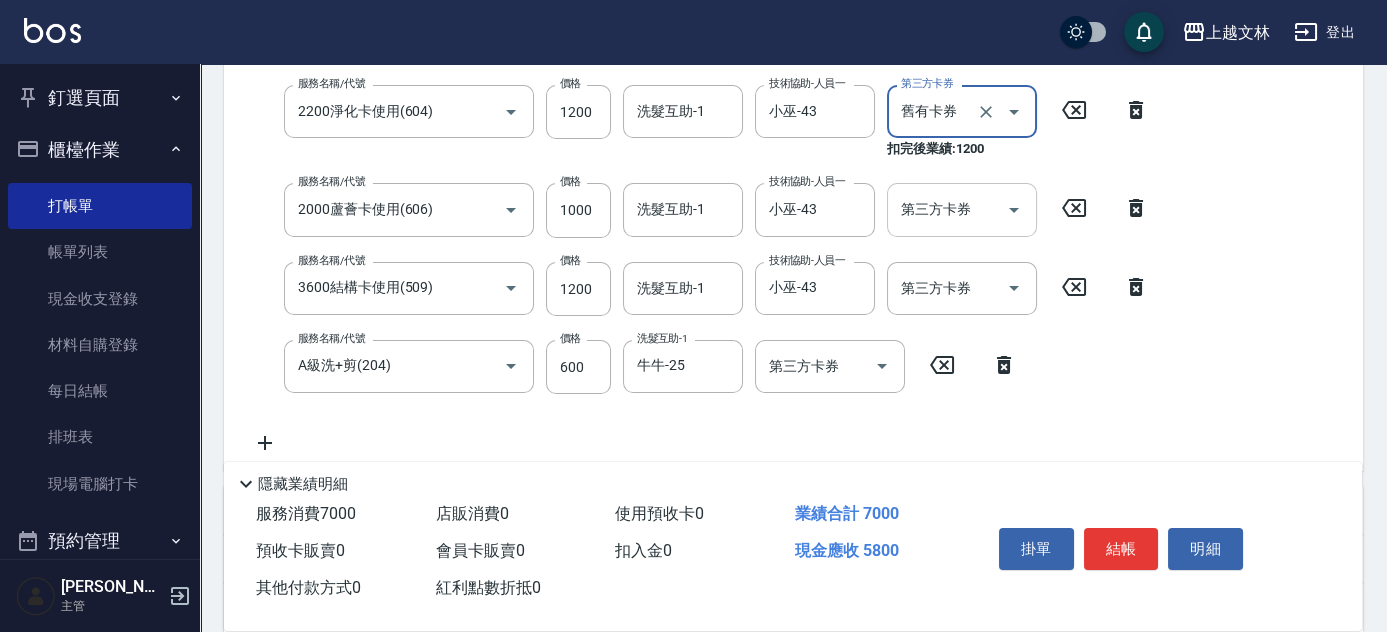 click on "第三方卡券 第三方卡券" at bounding box center [962, 209] 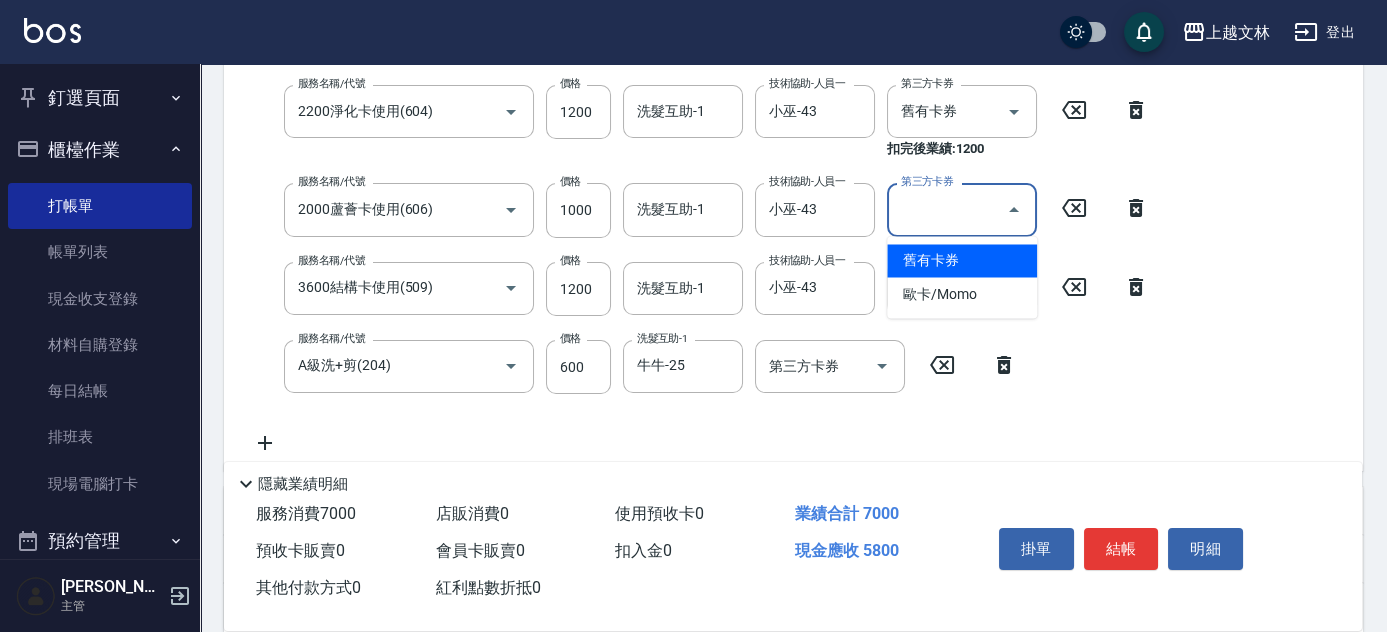 click on "舊有卡券" at bounding box center [962, 260] 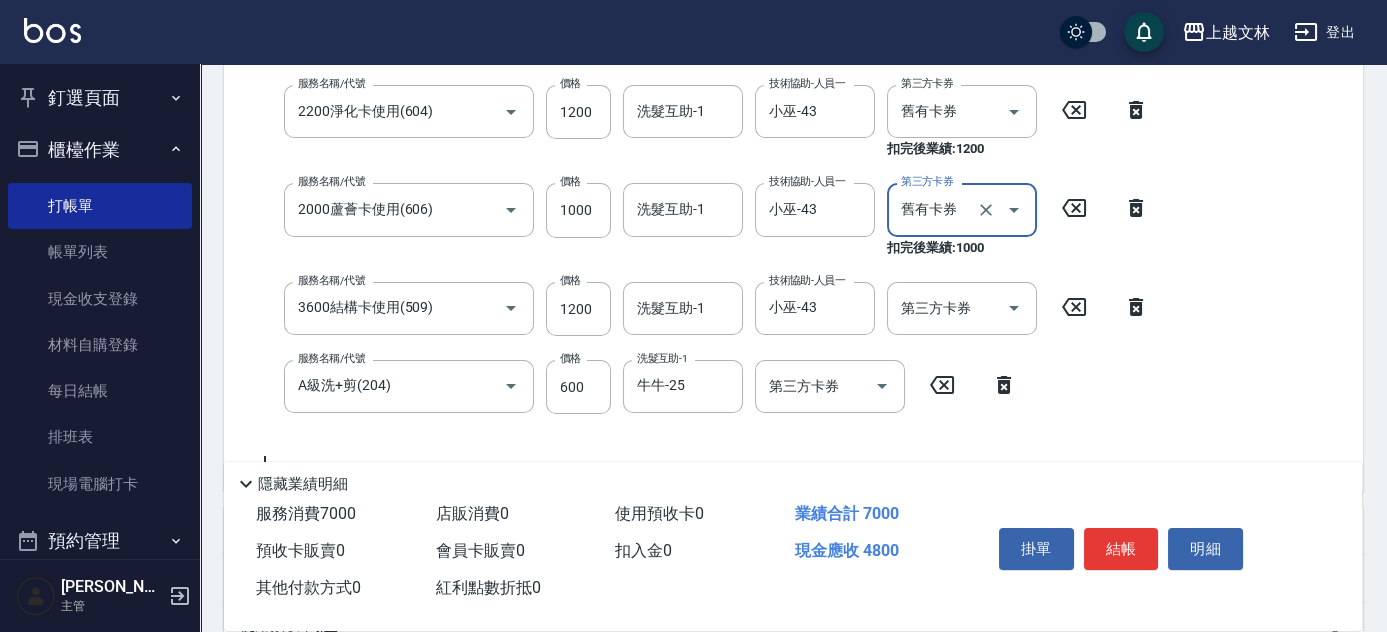 type on "舊有卡券" 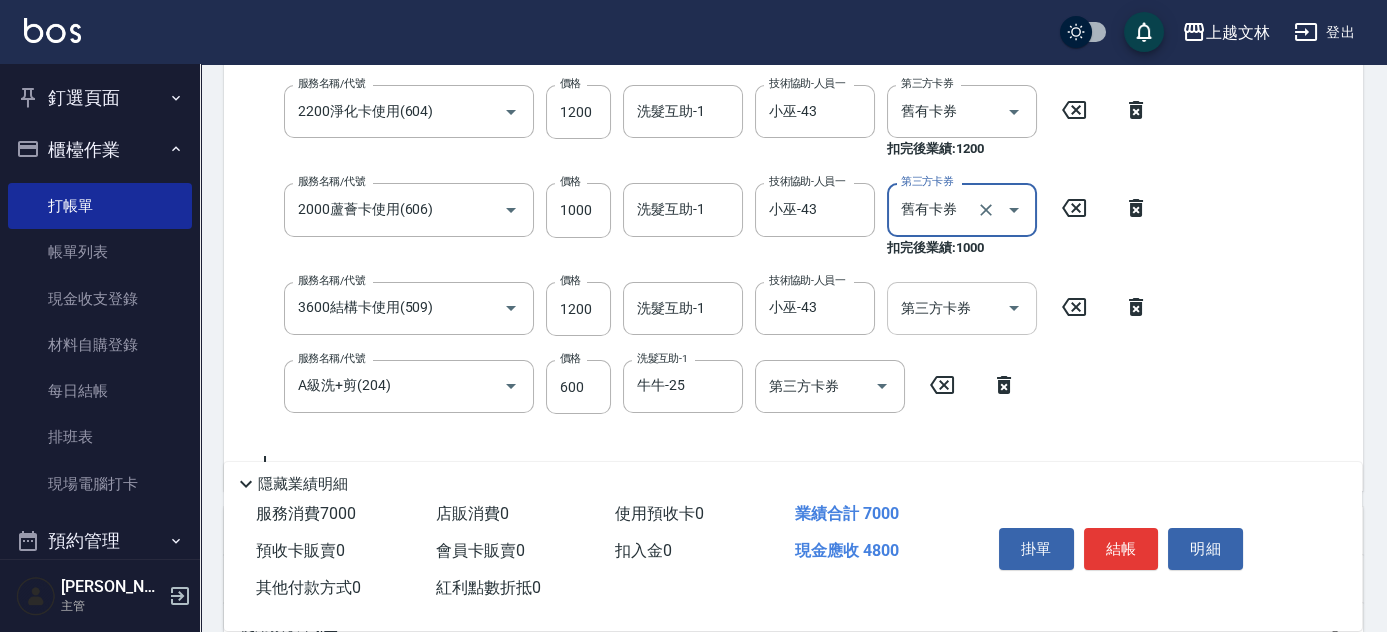 click on "第三方卡券 第三方卡券" at bounding box center (962, 308) 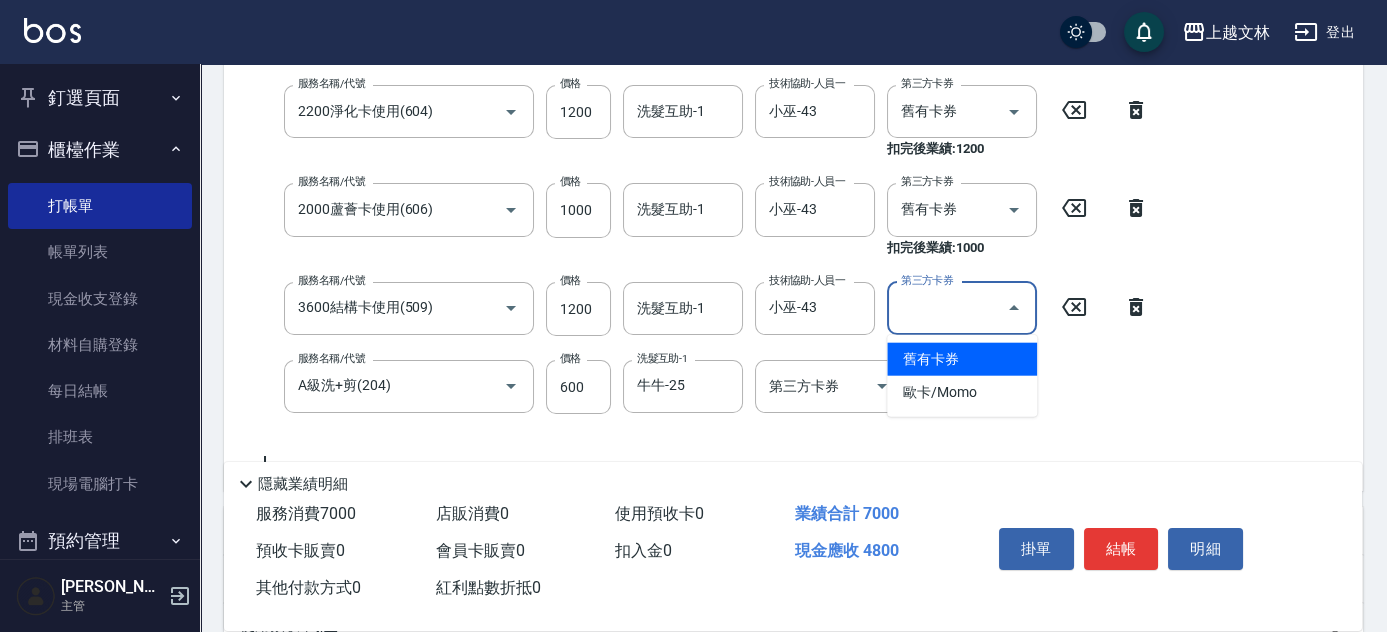 click on "舊有卡券" at bounding box center [962, 359] 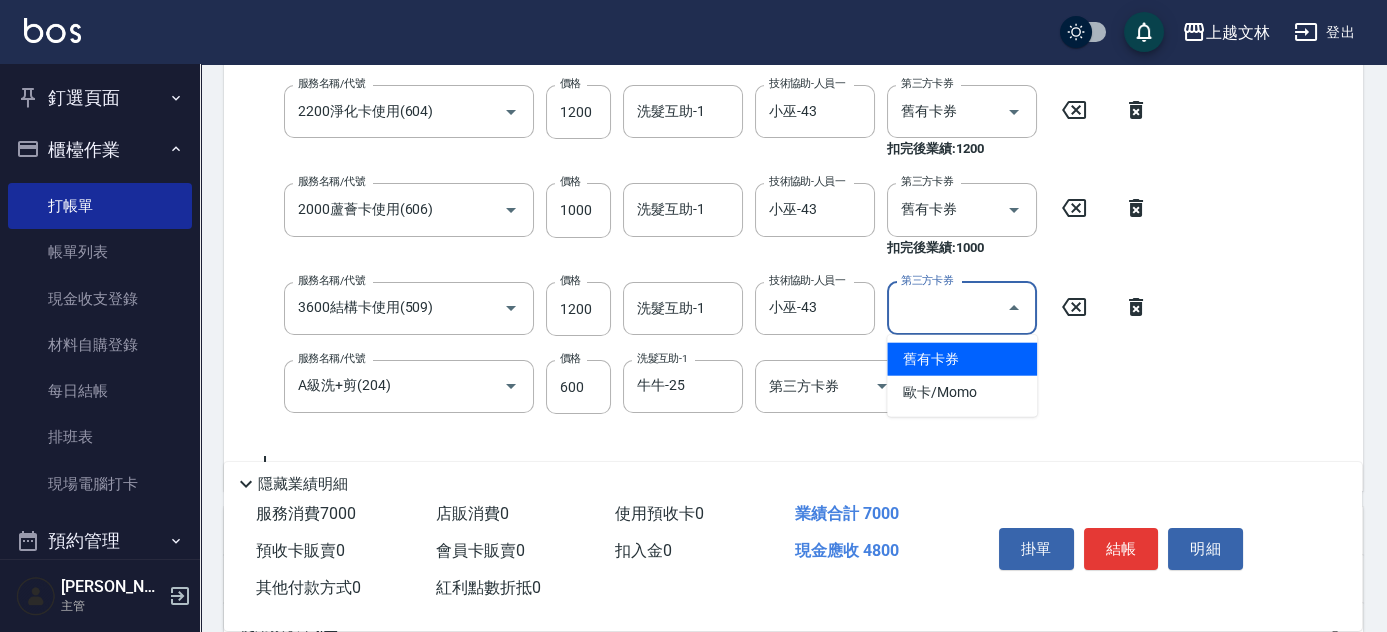 type on "舊有卡券" 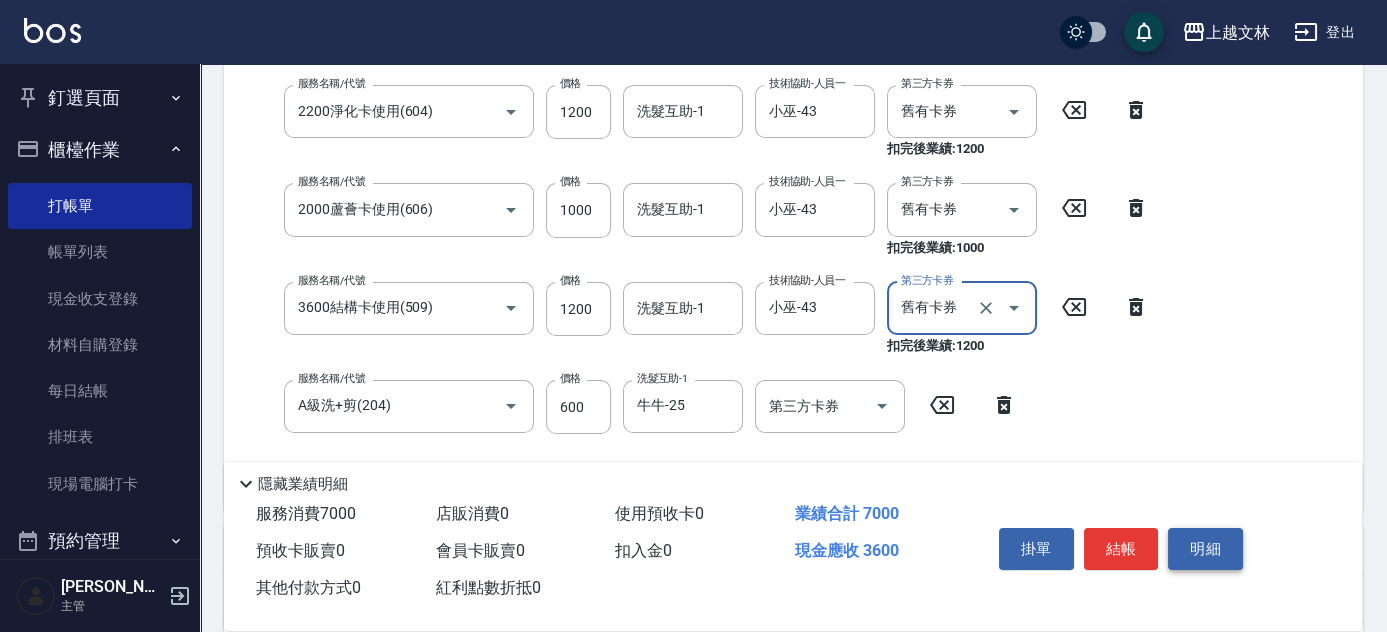 click on "明細" at bounding box center (1205, 549) 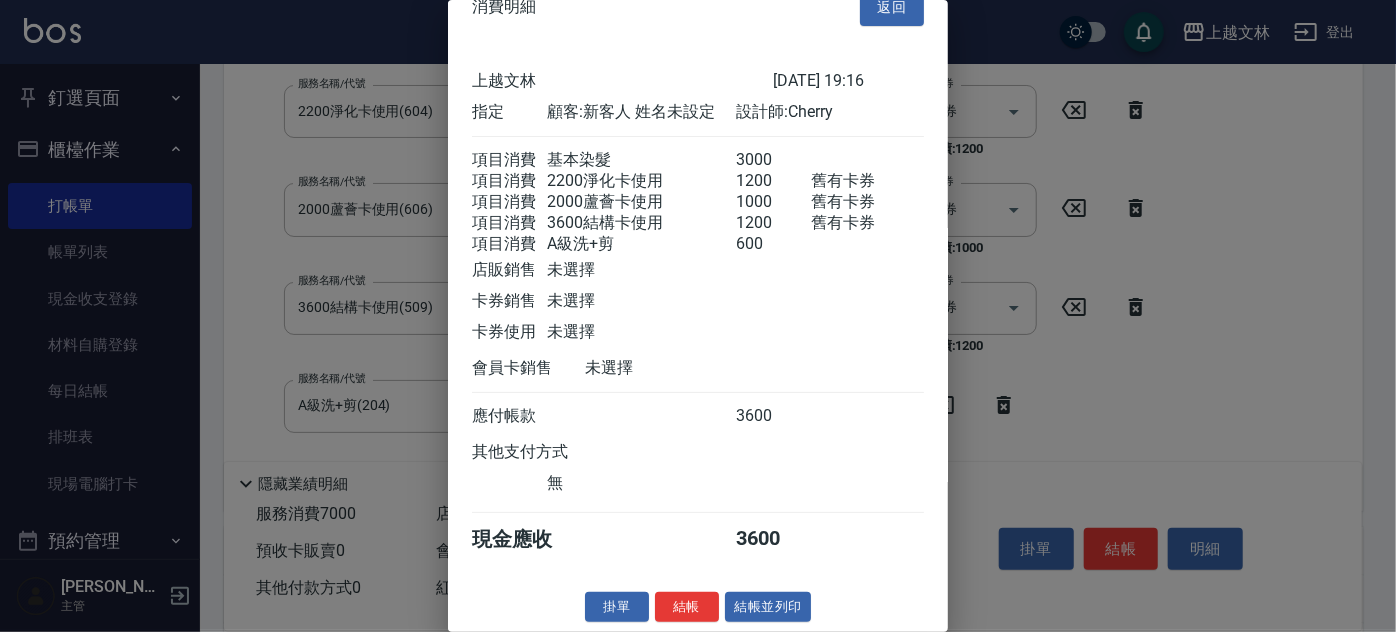 scroll, scrollTop: 35, scrollLeft: 0, axis: vertical 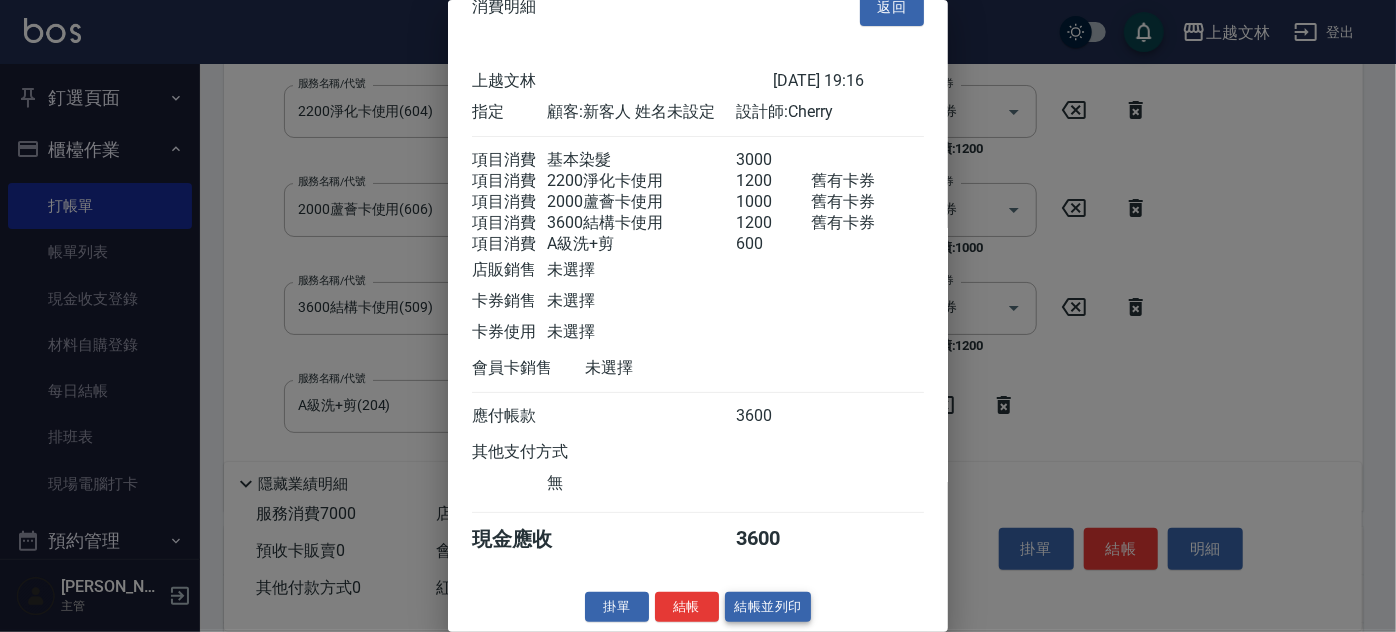 click on "結帳並列印" at bounding box center (768, 607) 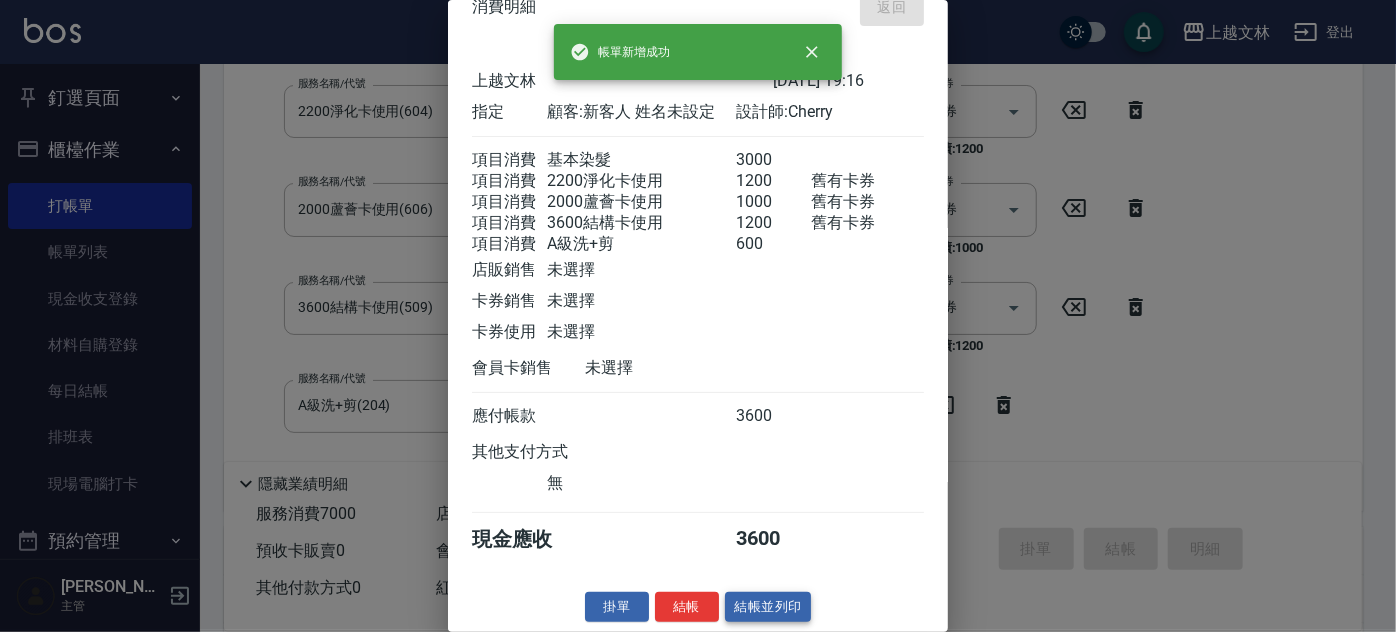 type on "[DATE] 19:18" 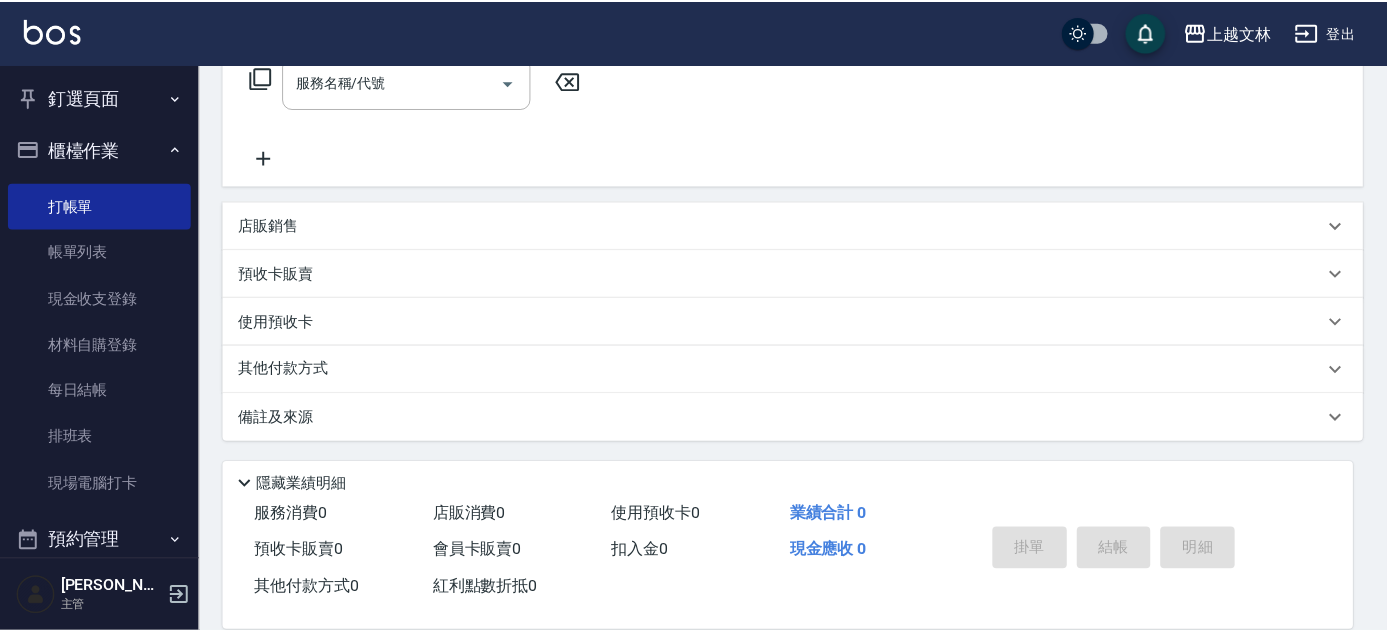 scroll, scrollTop: 0, scrollLeft: 0, axis: both 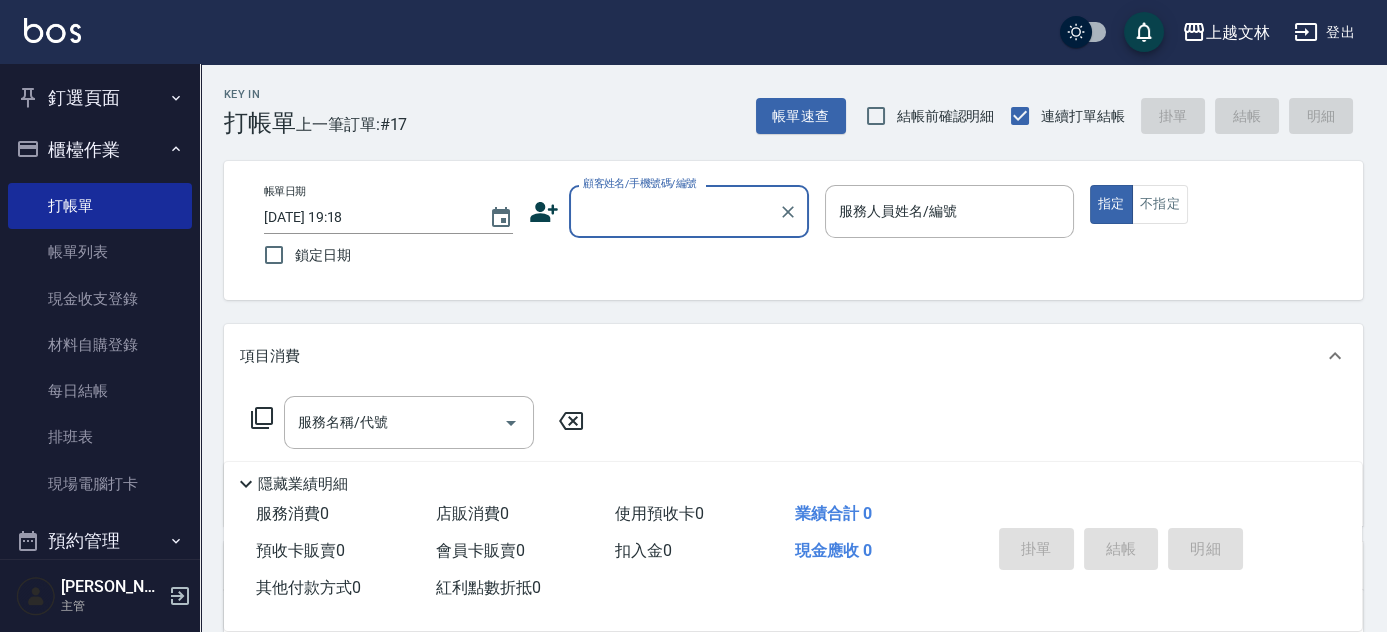 click on "顧客姓名/手機號碼/編號" at bounding box center (674, 211) 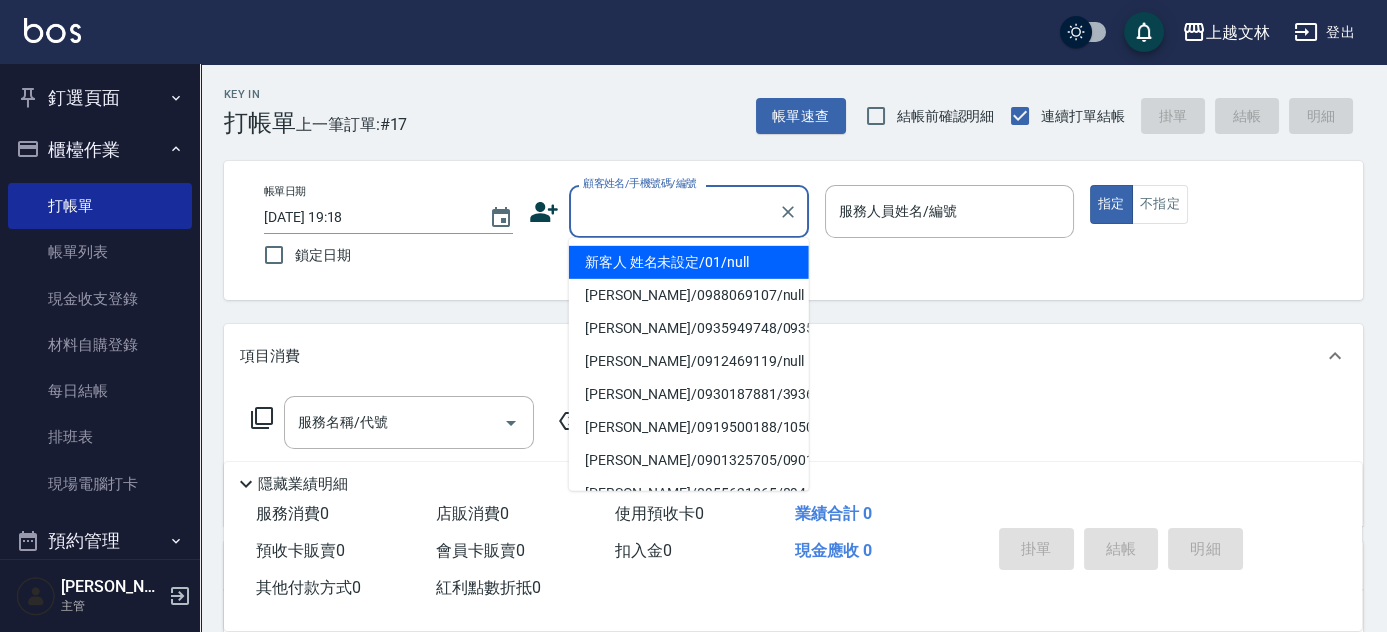click on "新客人 姓名未設定/01/null" at bounding box center [689, 262] 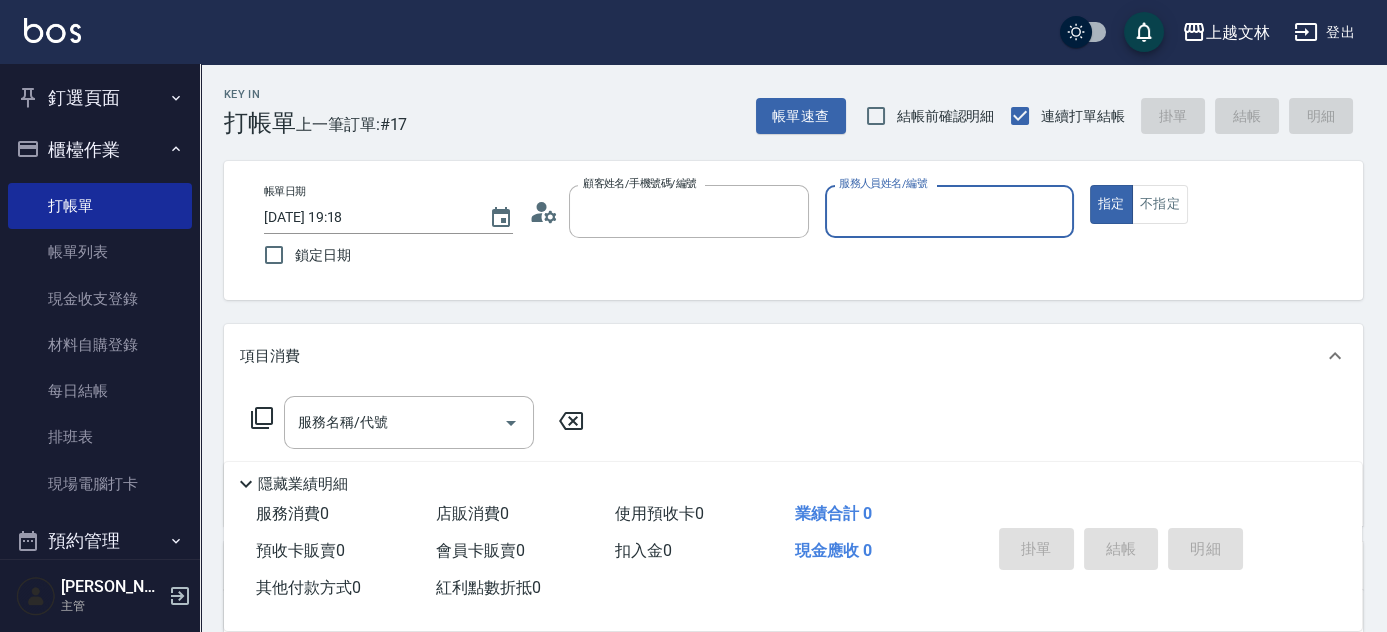 type on "新客人 姓名未設定/01/null" 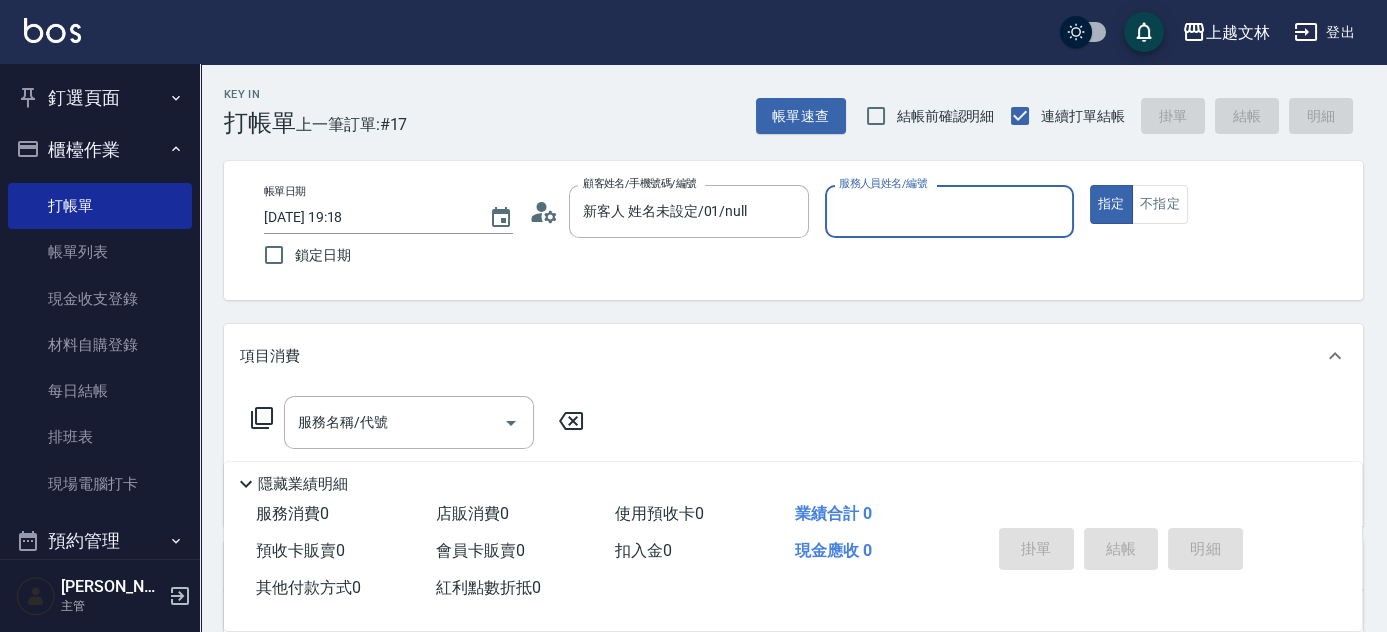 click on "服務人員姓名/編號" at bounding box center (949, 211) 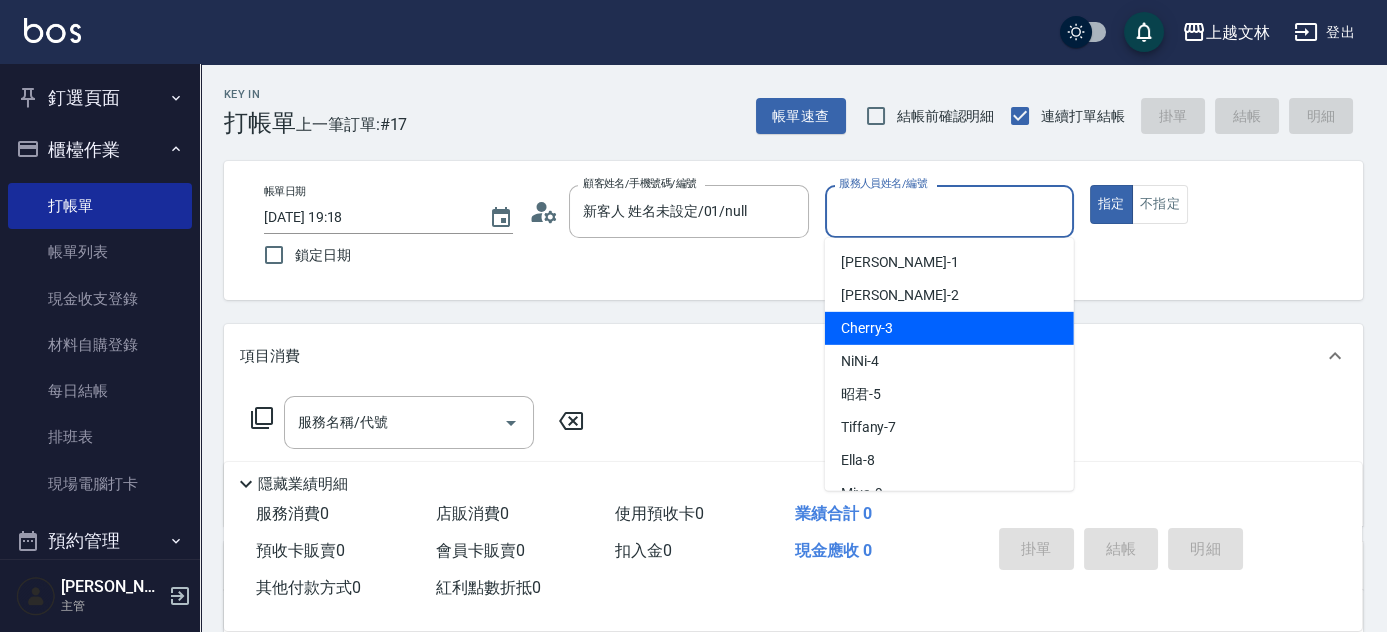 click on "Cherry -3" at bounding box center [949, 328] 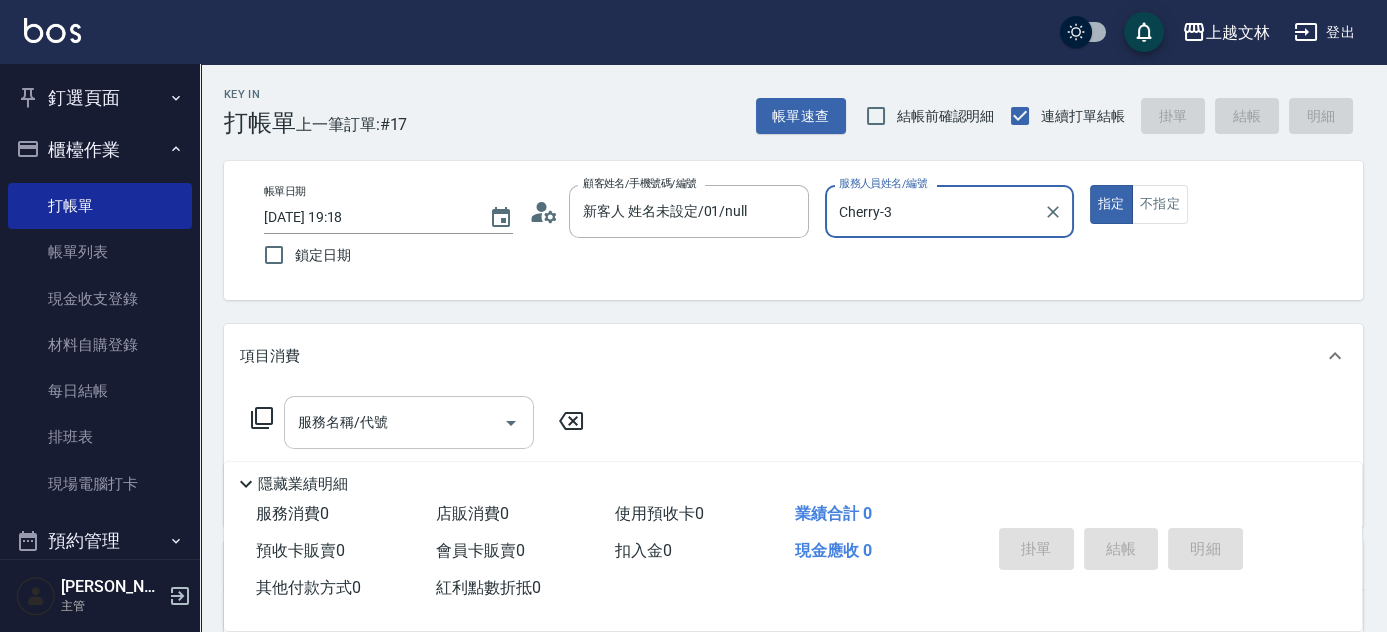 click on "服務名稱/代號" at bounding box center [394, 422] 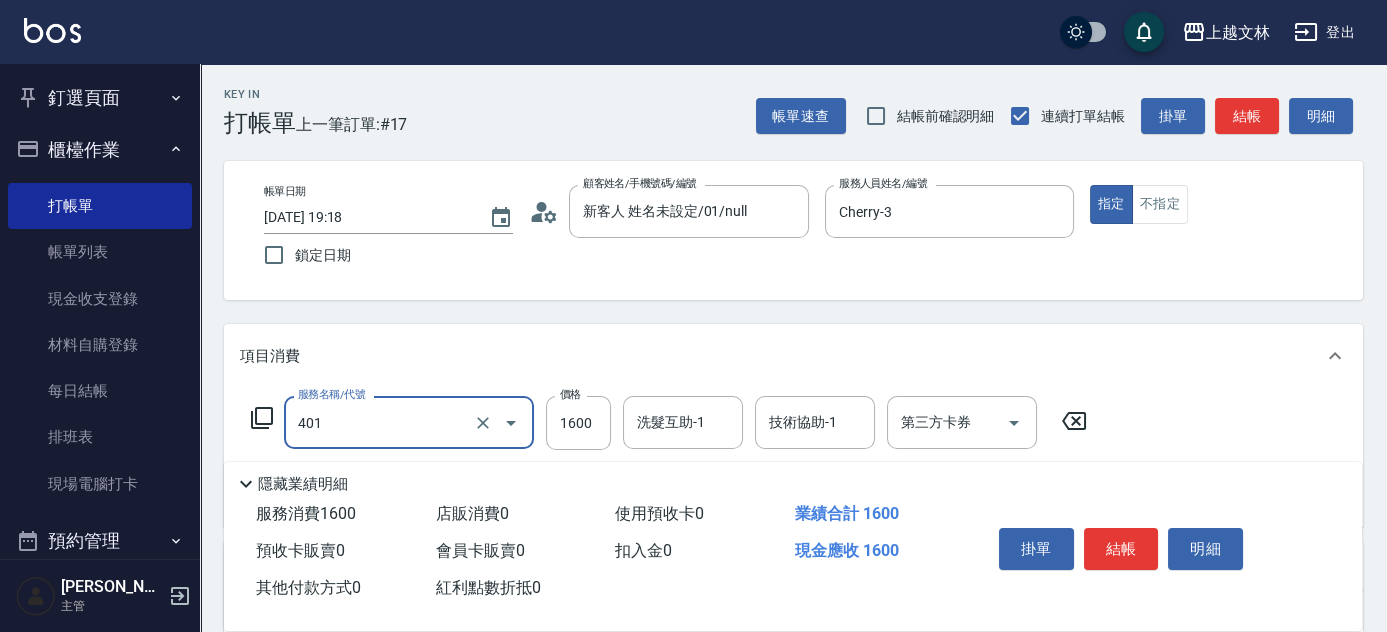 type on "基本染髮(401)" 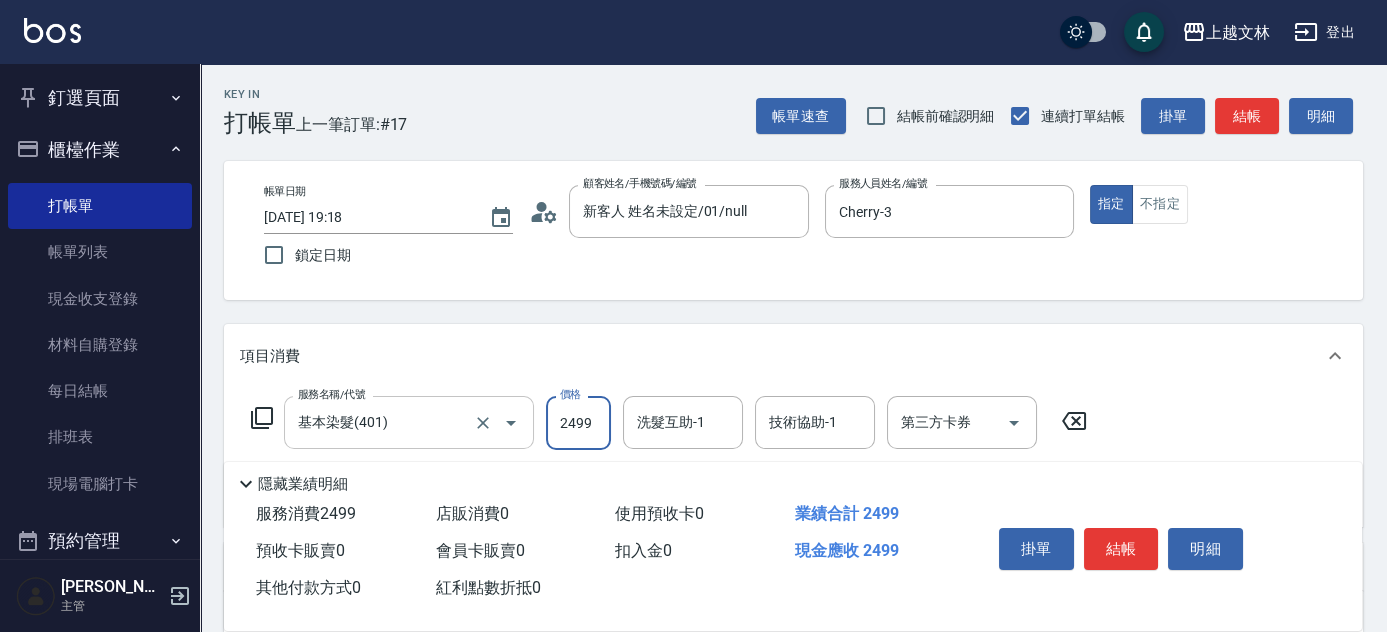 type on "2499" 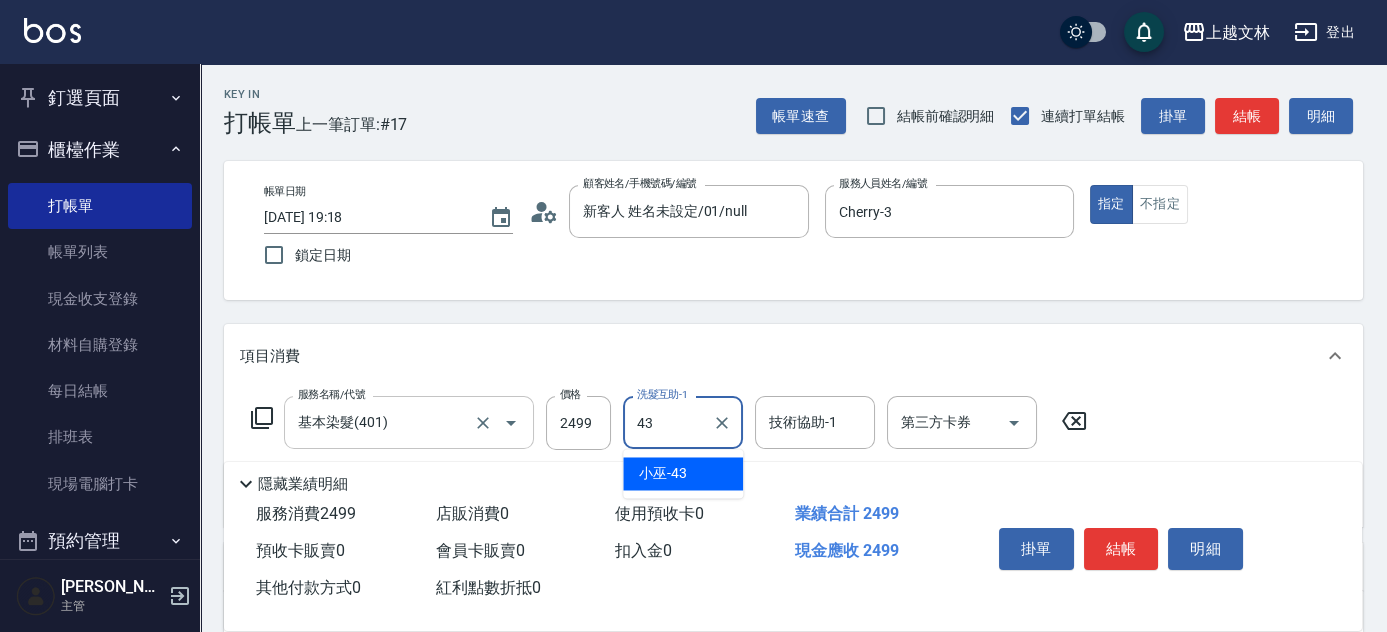 type on "小巫-43" 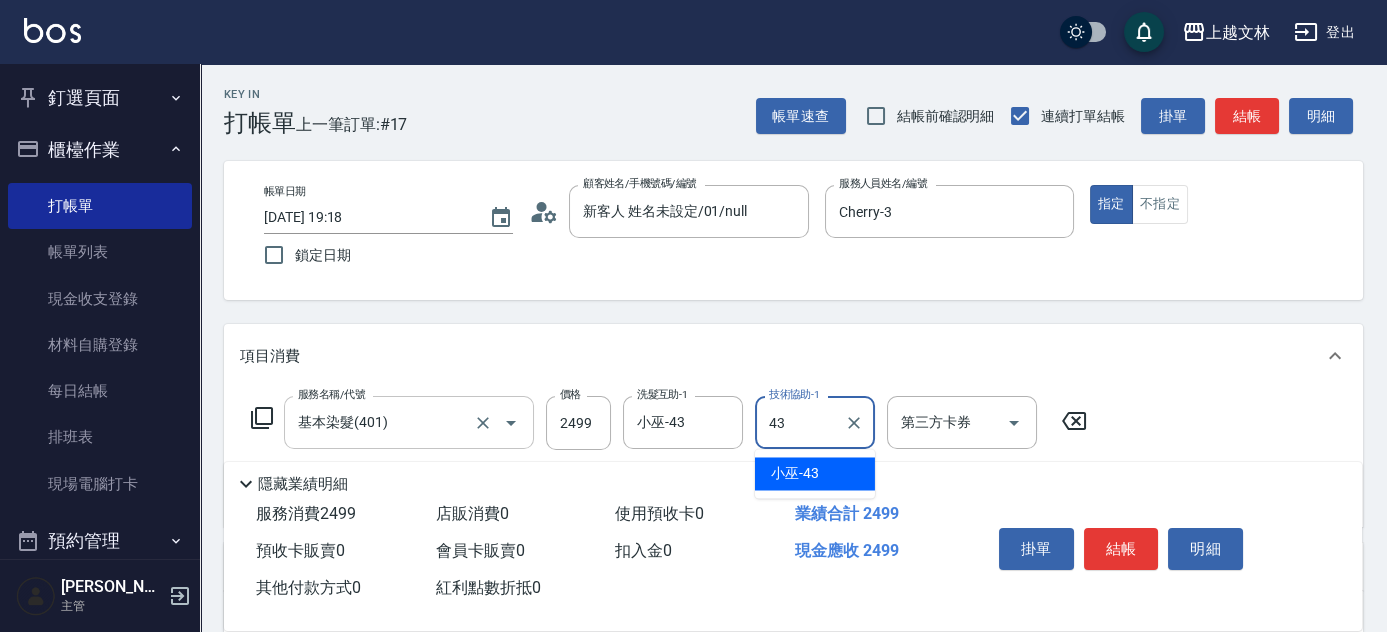 type on "小巫-43" 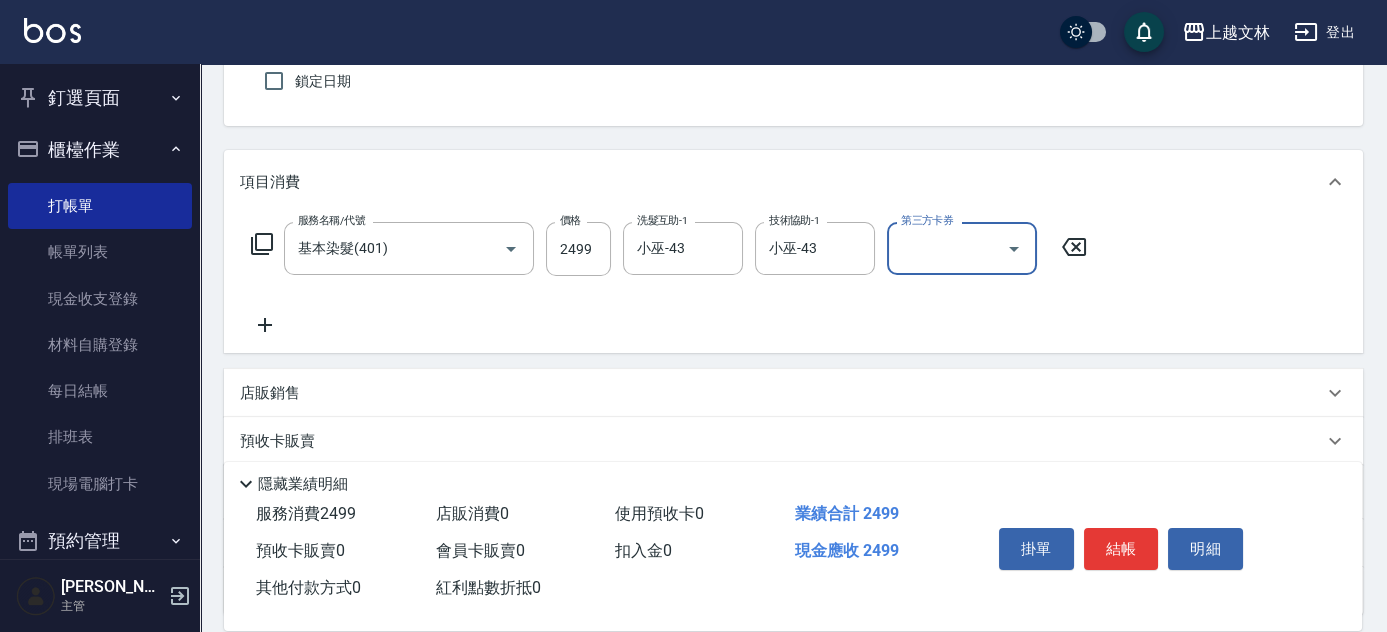 scroll, scrollTop: 192, scrollLeft: 0, axis: vertical 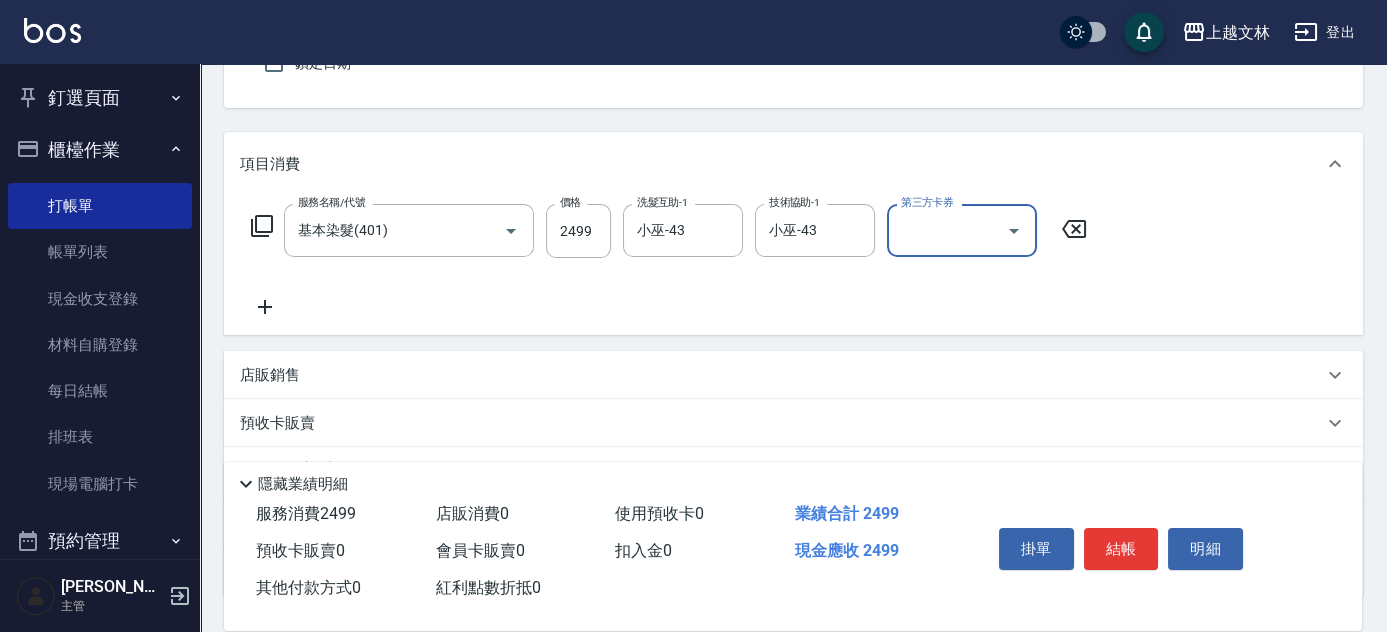 click 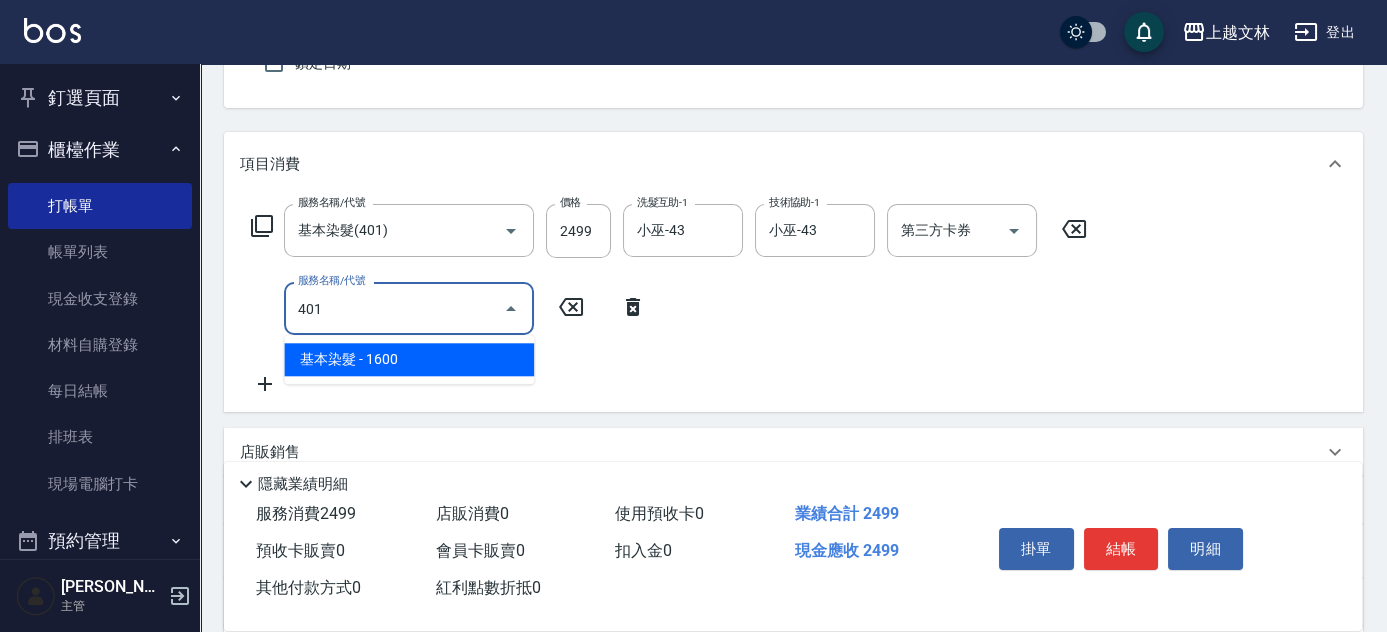 type on "基本染髮(401)" 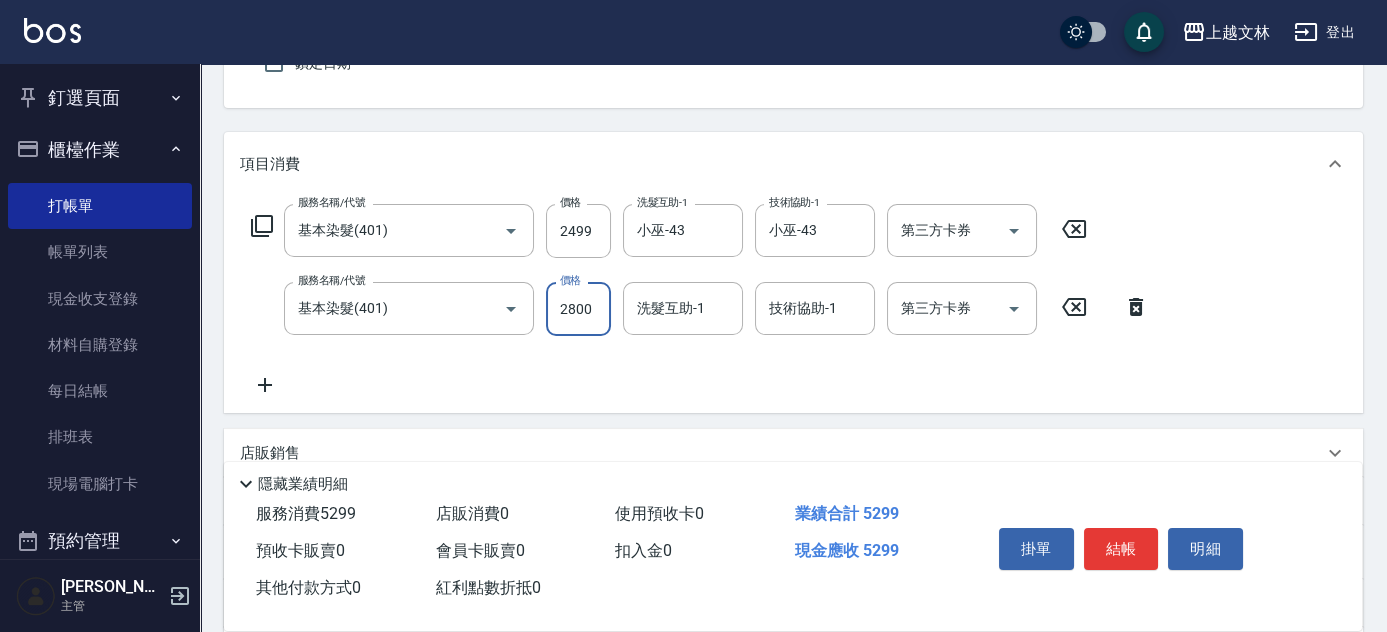 type on "2800" 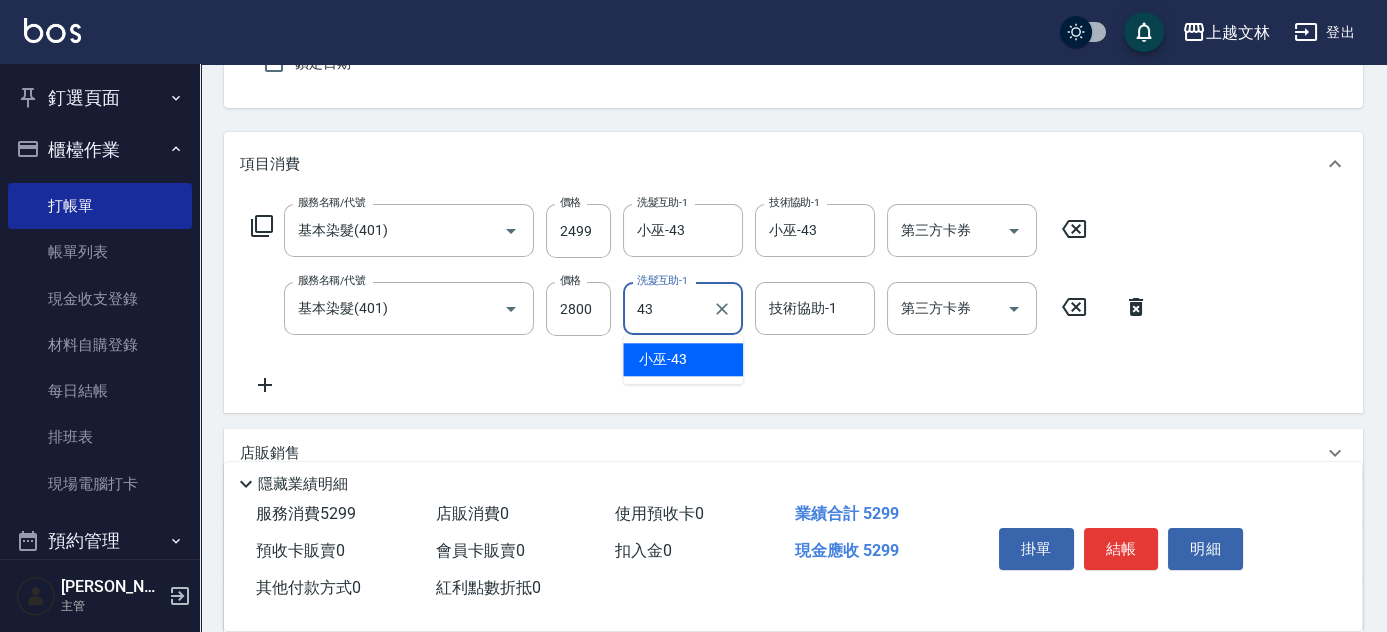 type on "小巫-43" 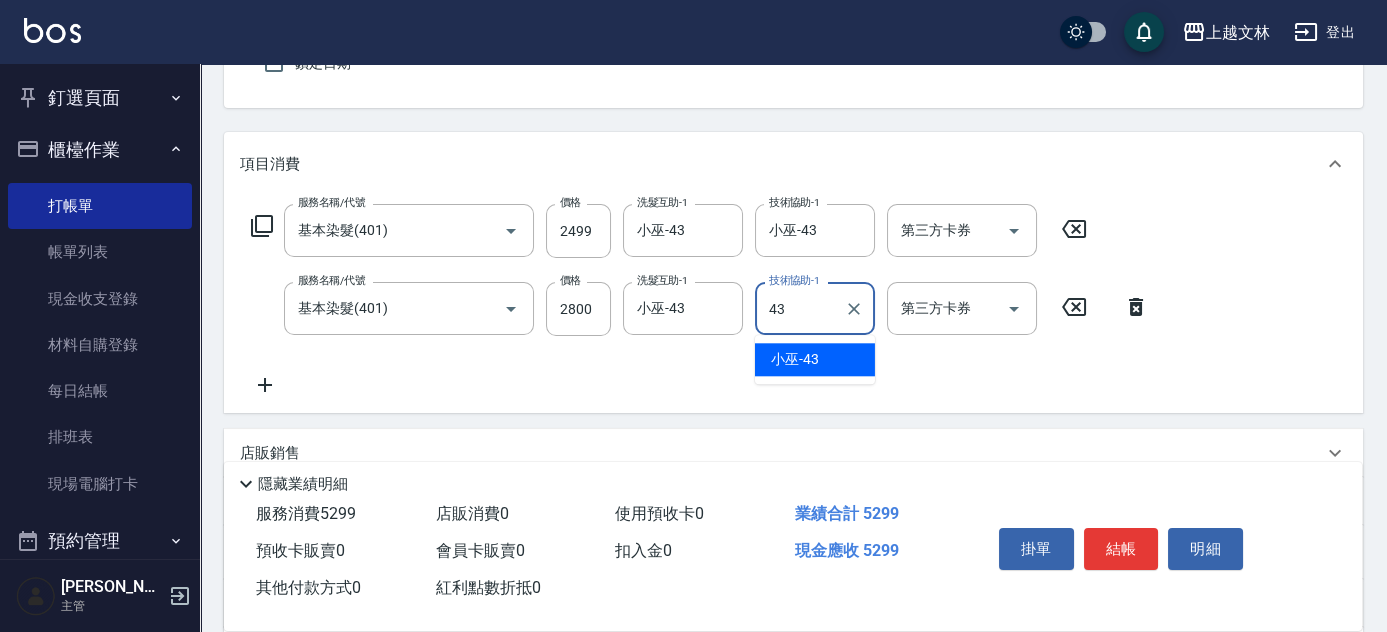 type on "小巫-43" 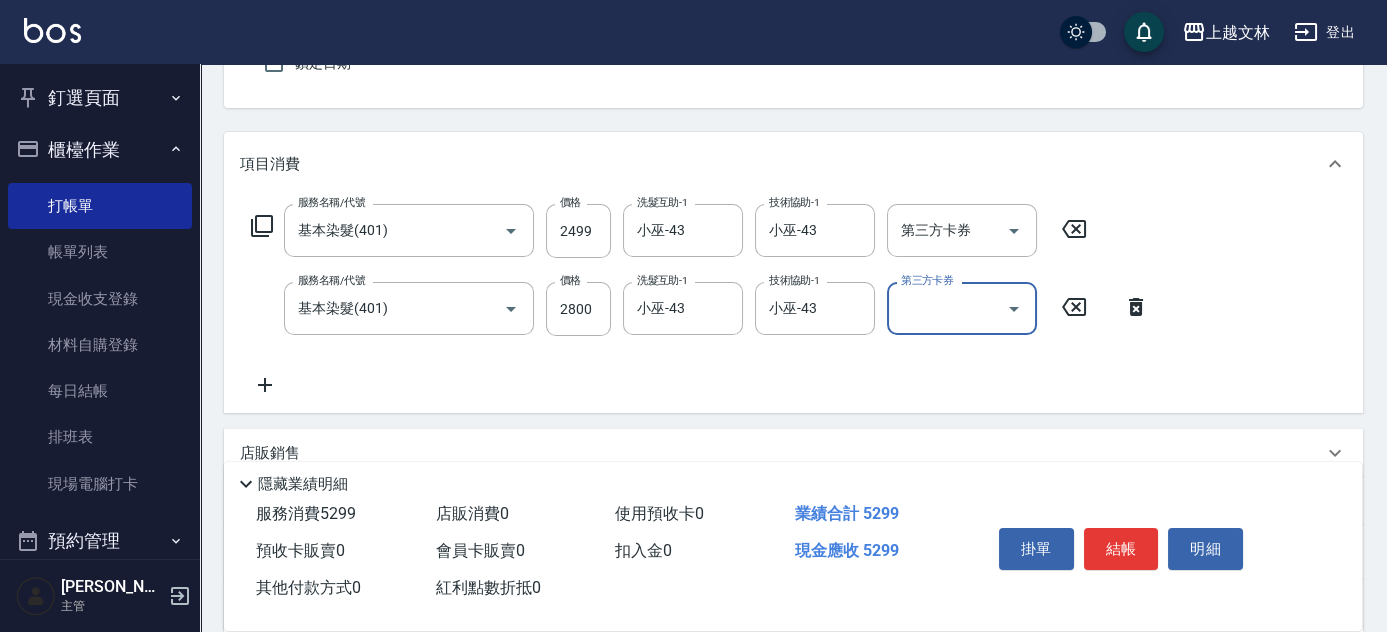click 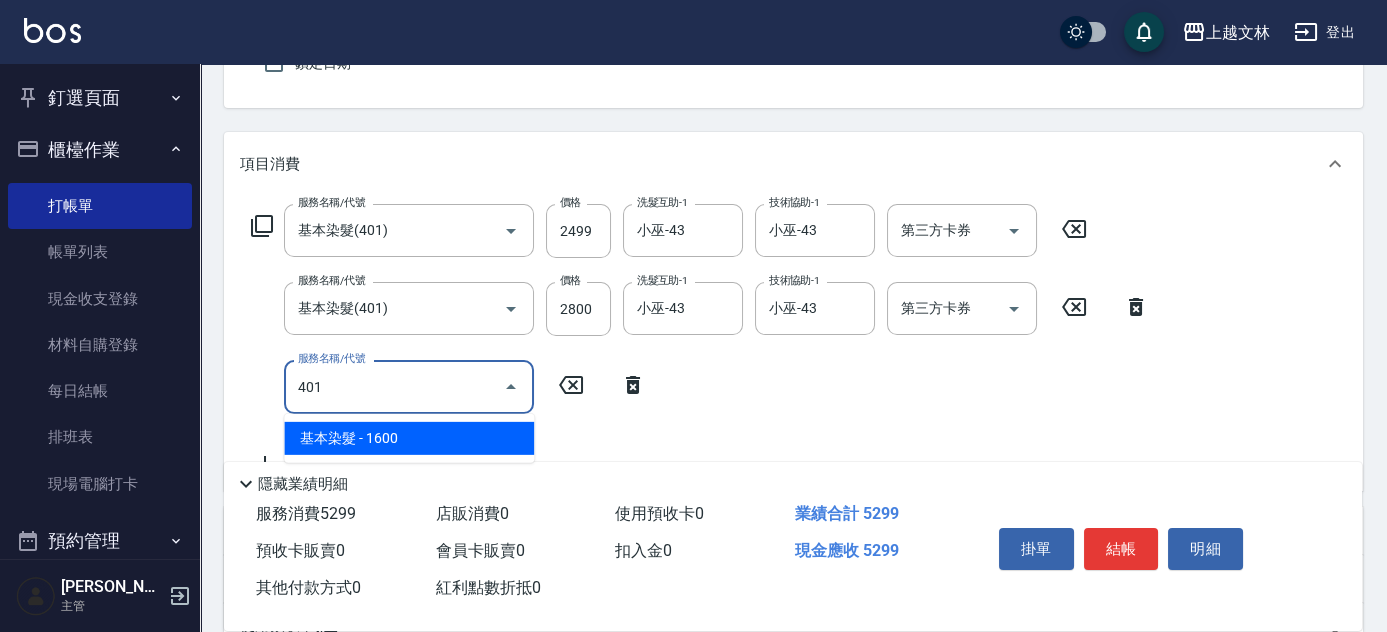 type on "基本染髮(401)" 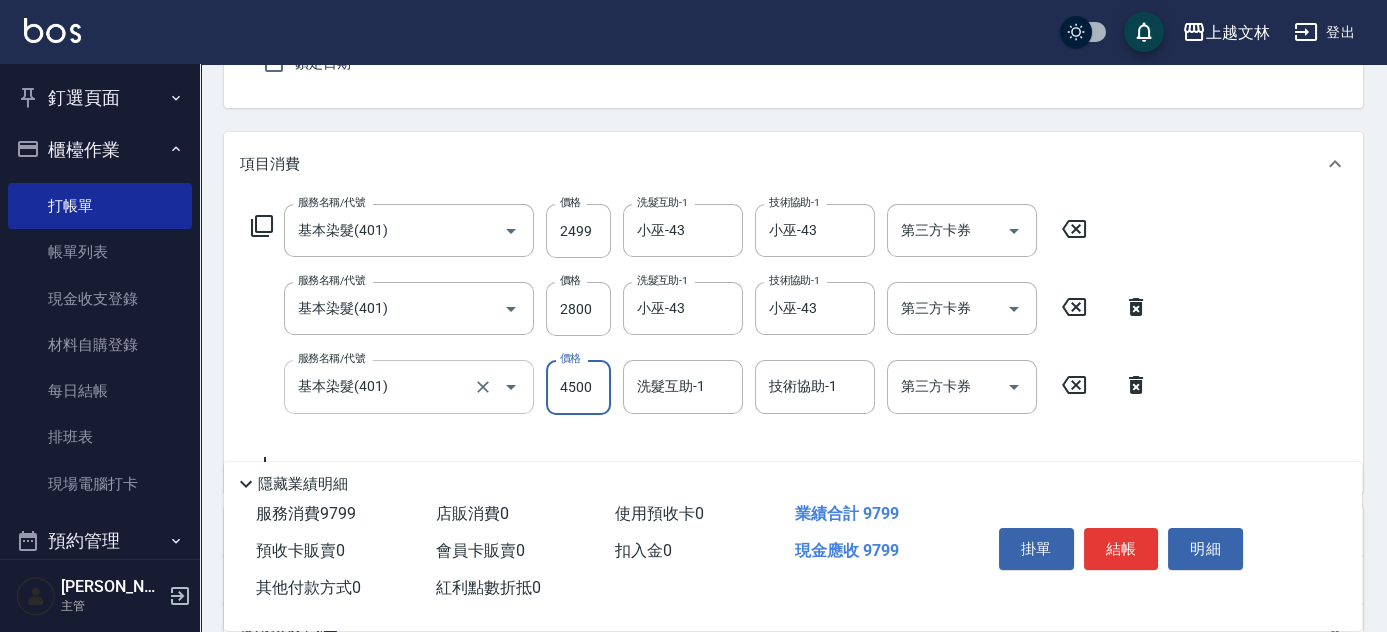 type on "4500" 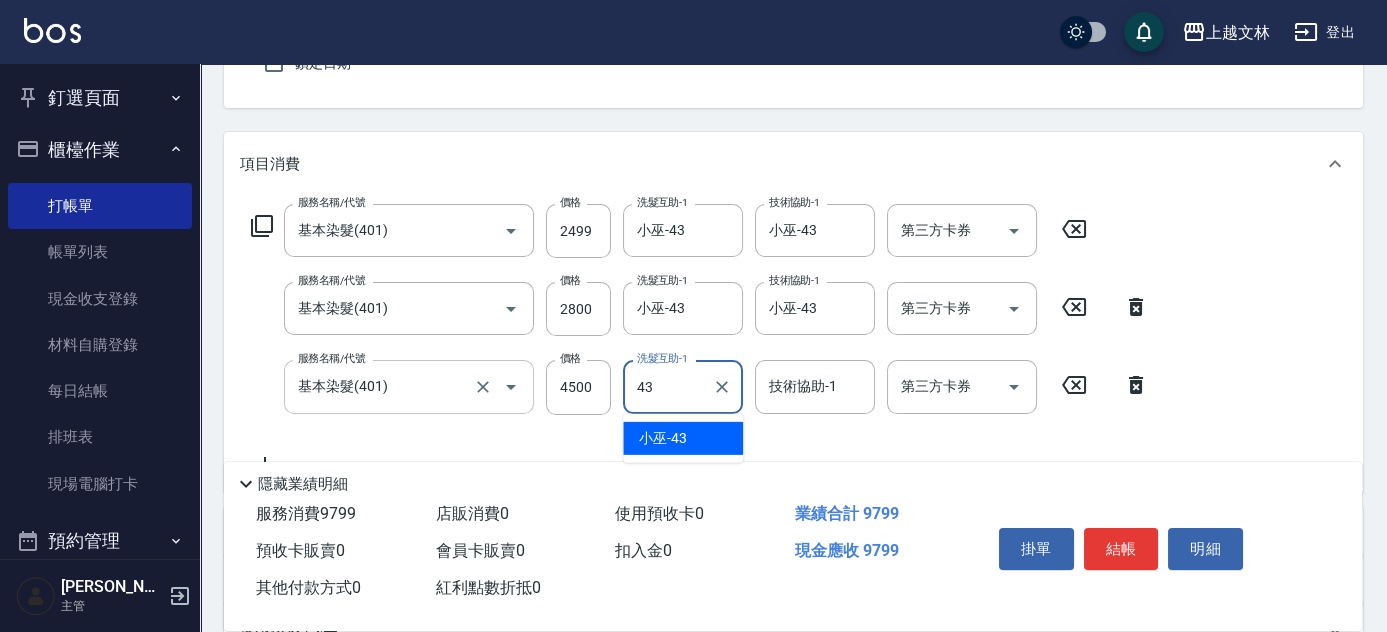 type on "小巫-43" 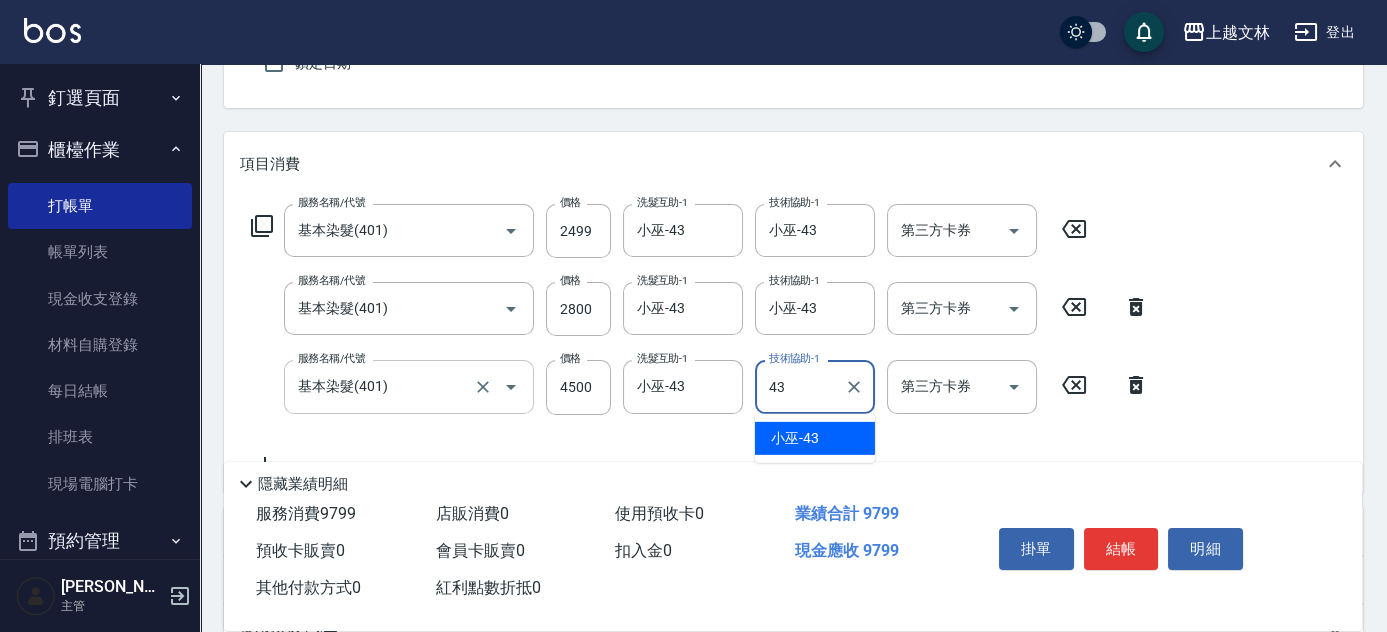 type on "小巫-43" 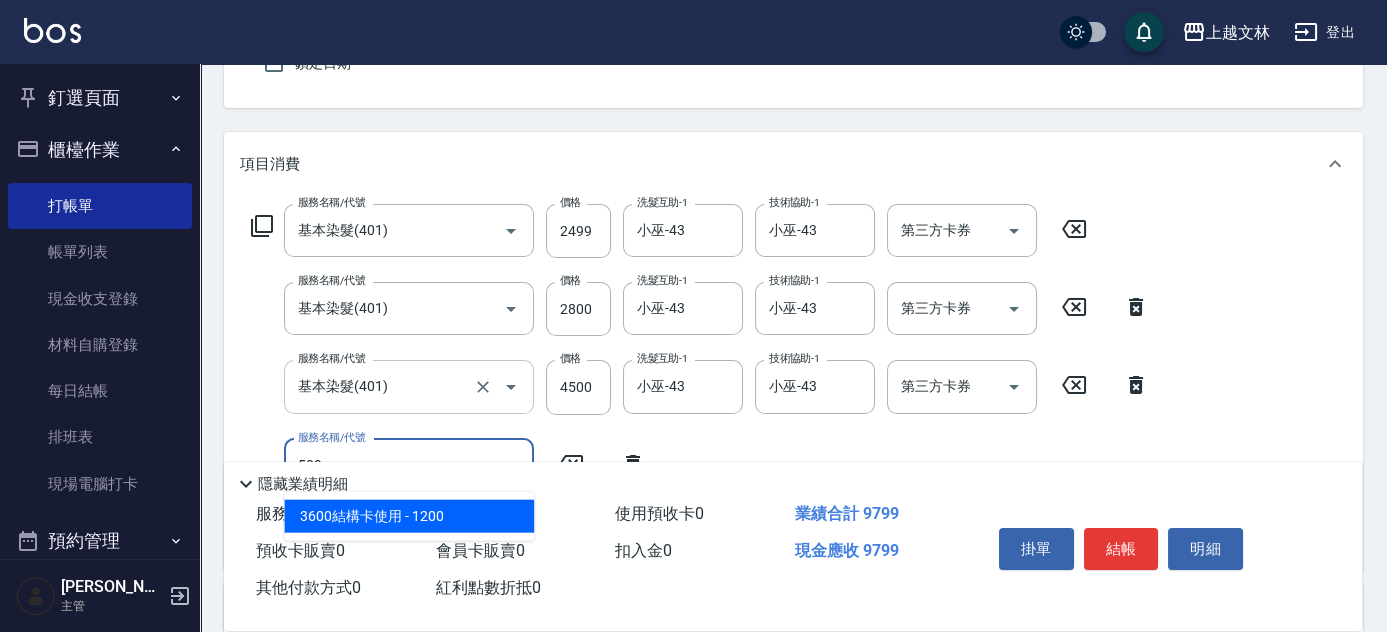 type on "3600結構卡使用(509)" 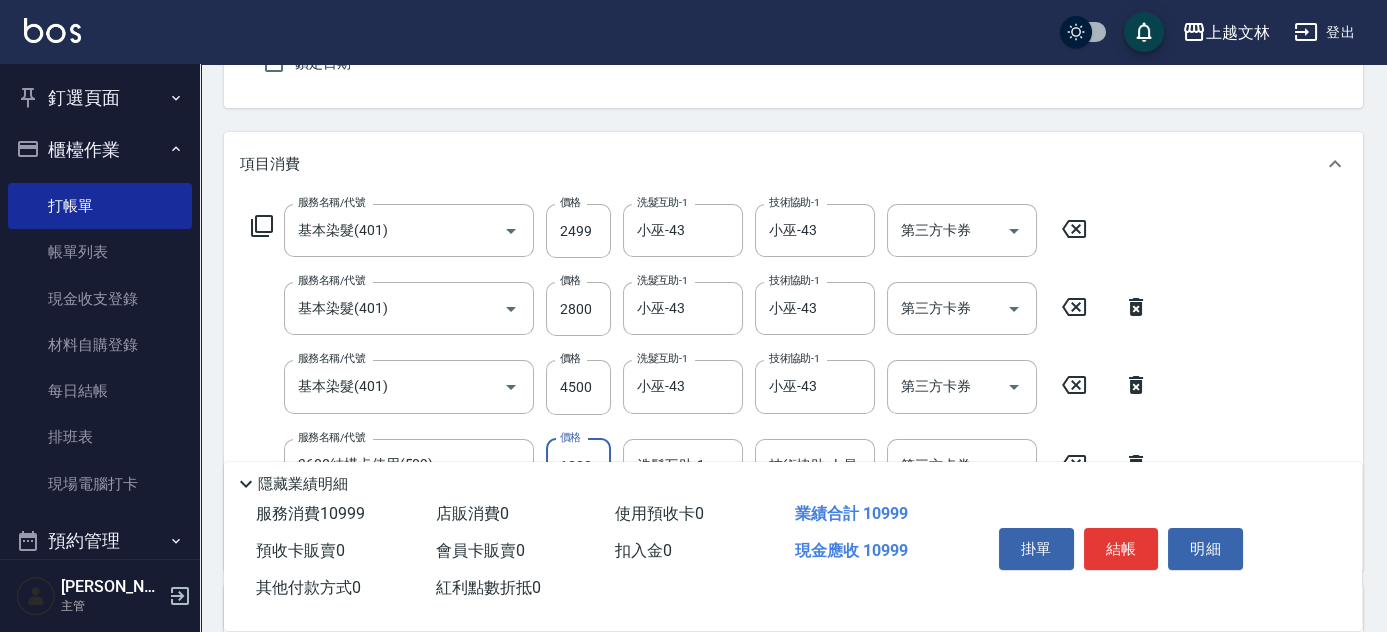 scroll, scrollTop: 358, scrollLeft: 0, axis: vertical 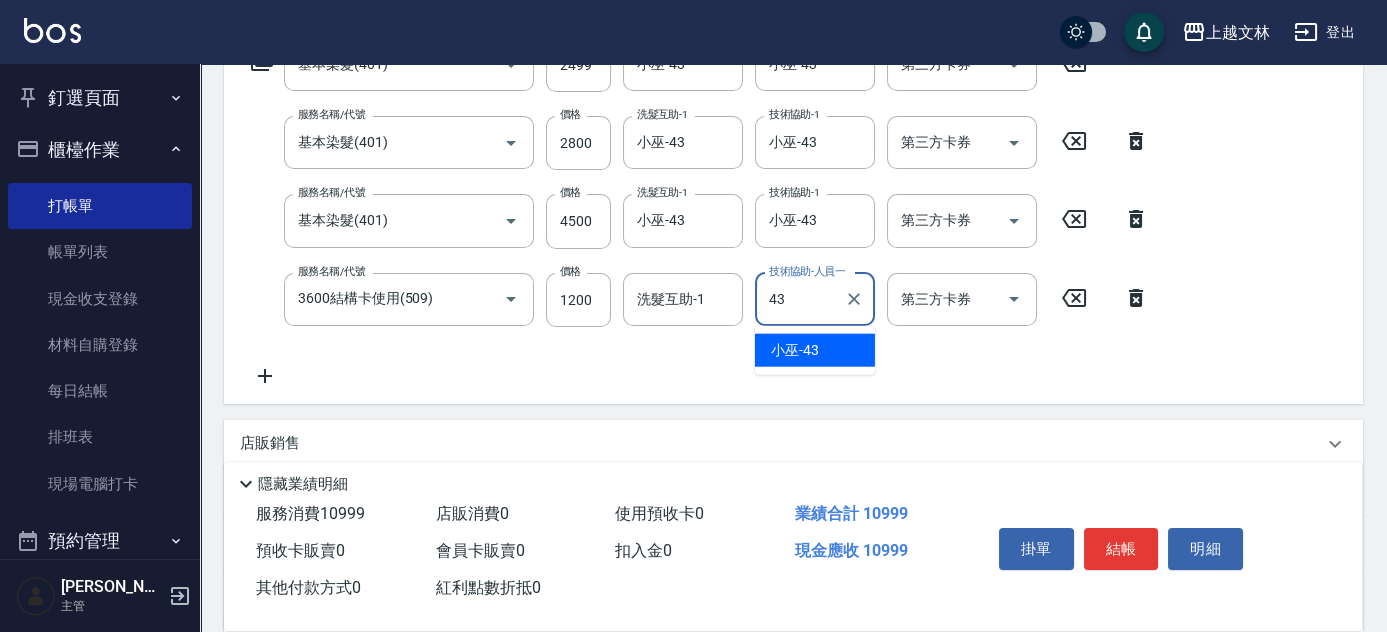 type on "小巫-43" 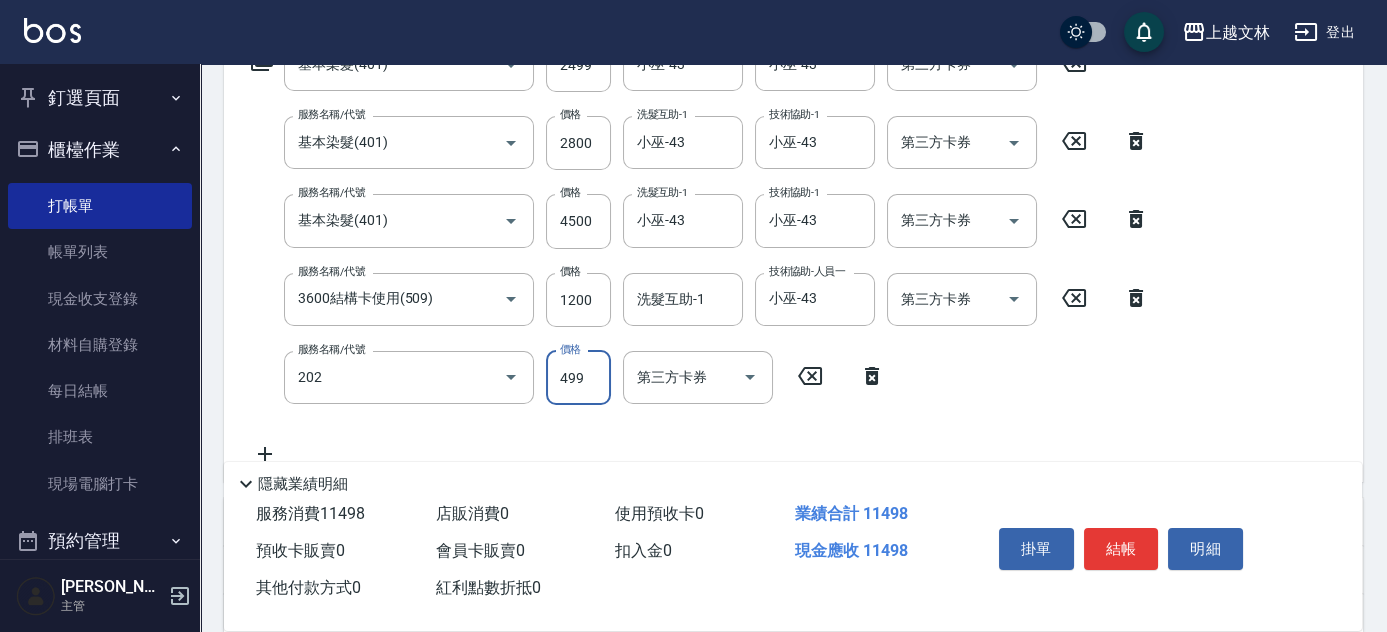 type on "A級單剪(202)" 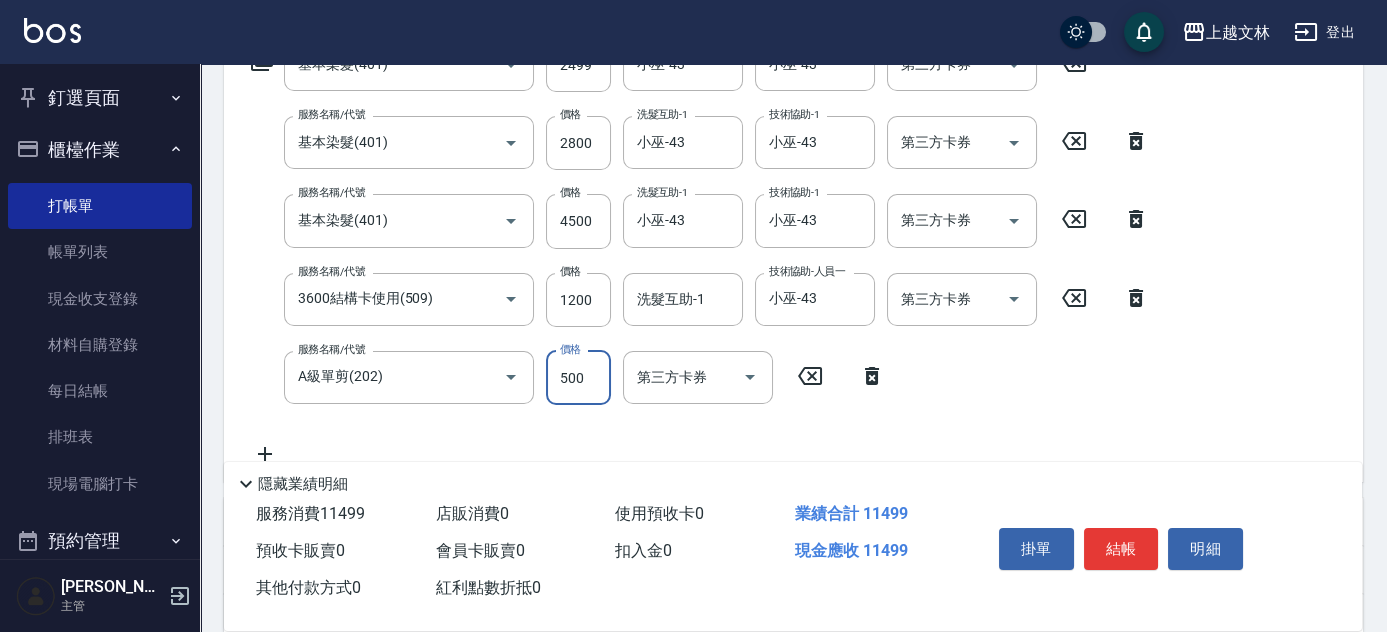 type on "500" 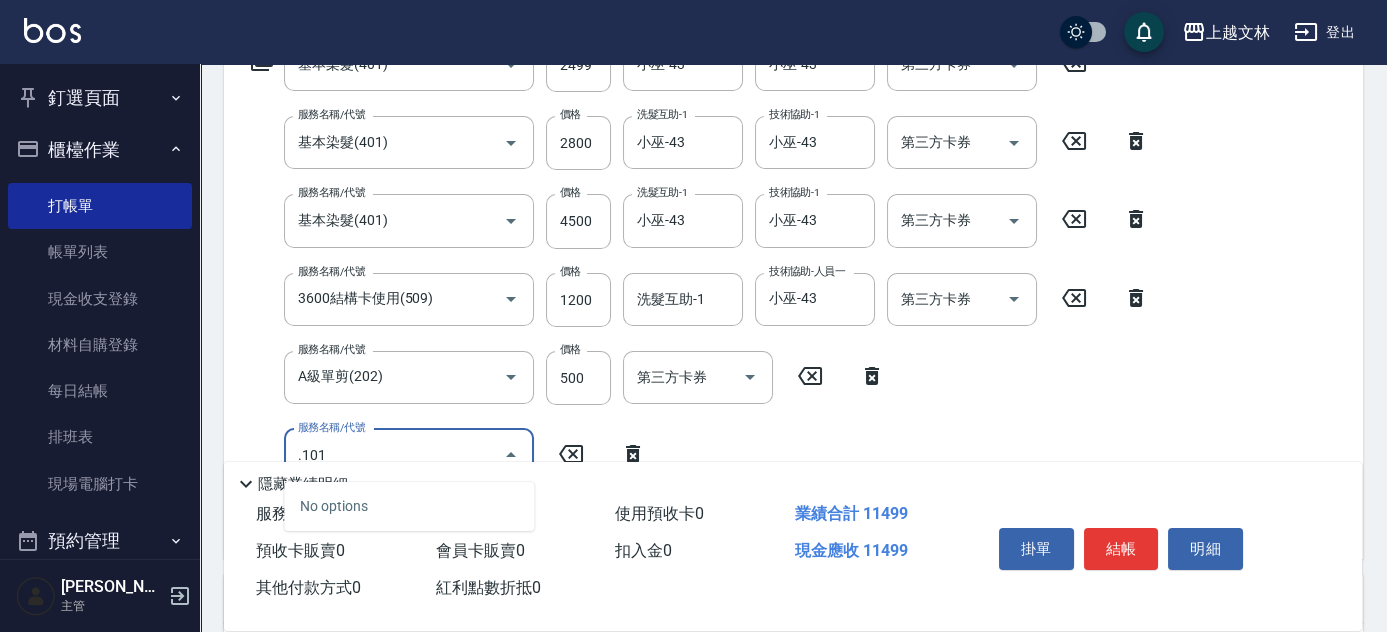 type on ".101" 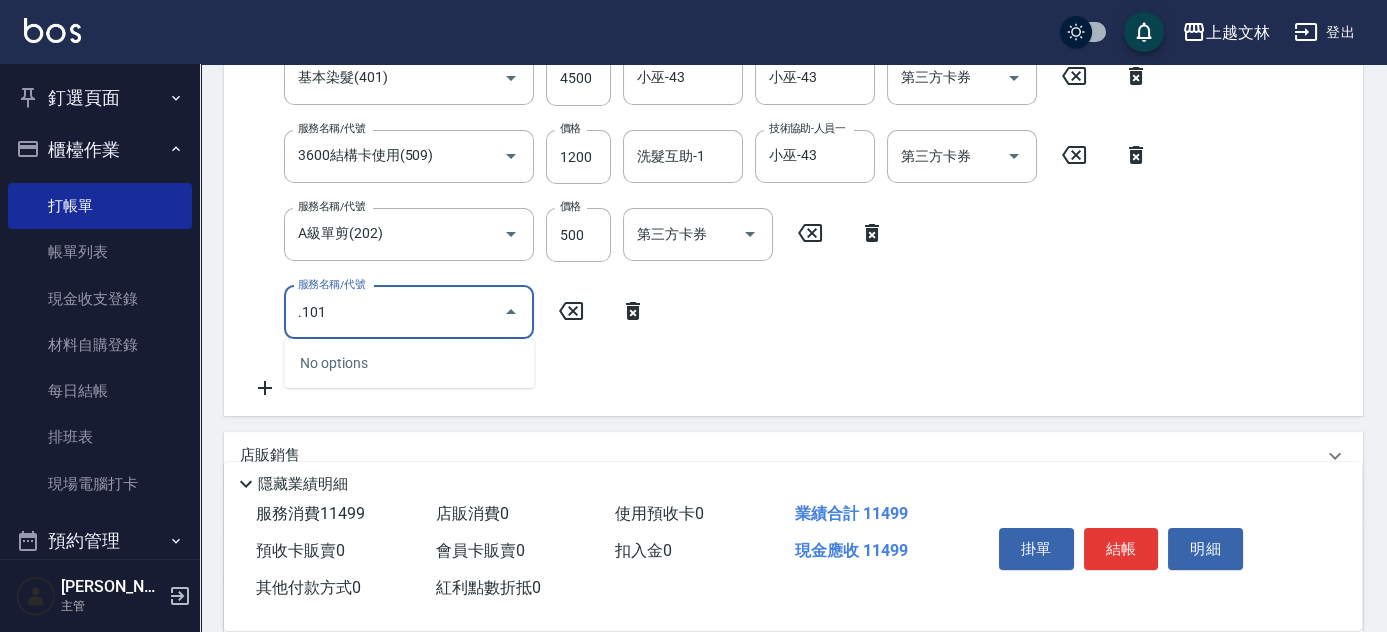 scroll, scrollTop: 512, scrollLeft: 0, axis: vertical 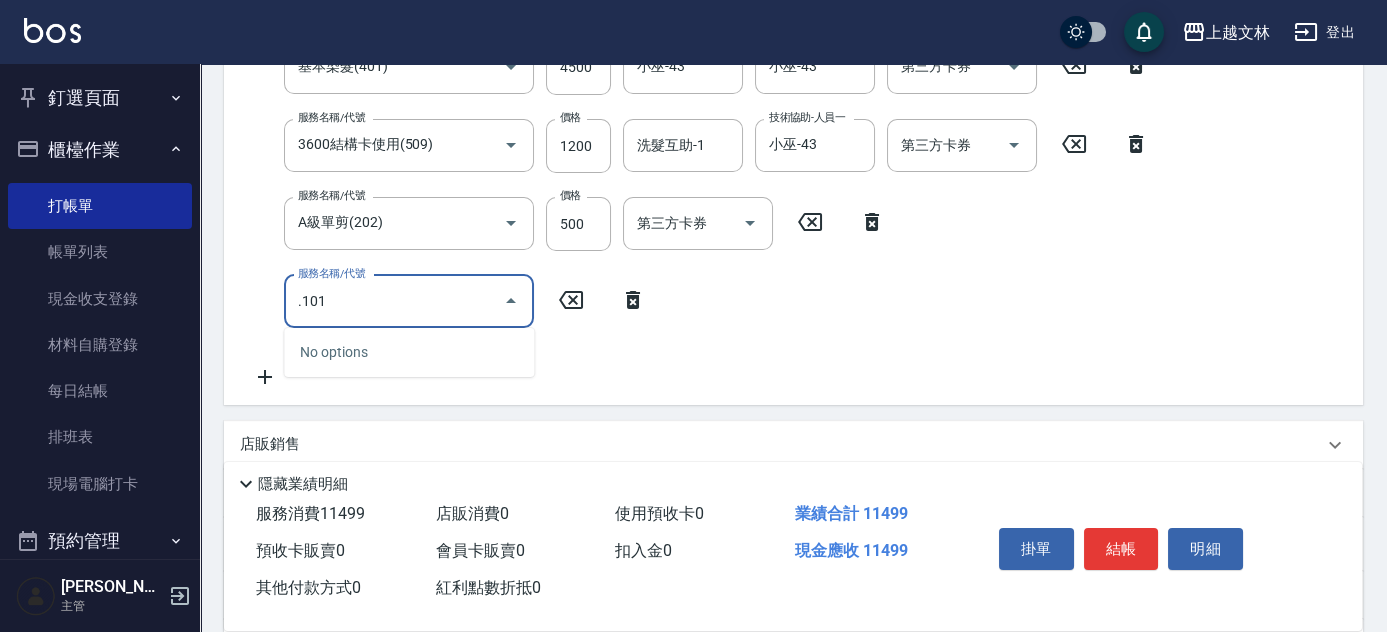 click on ".101" at bounding box center (394, 301) 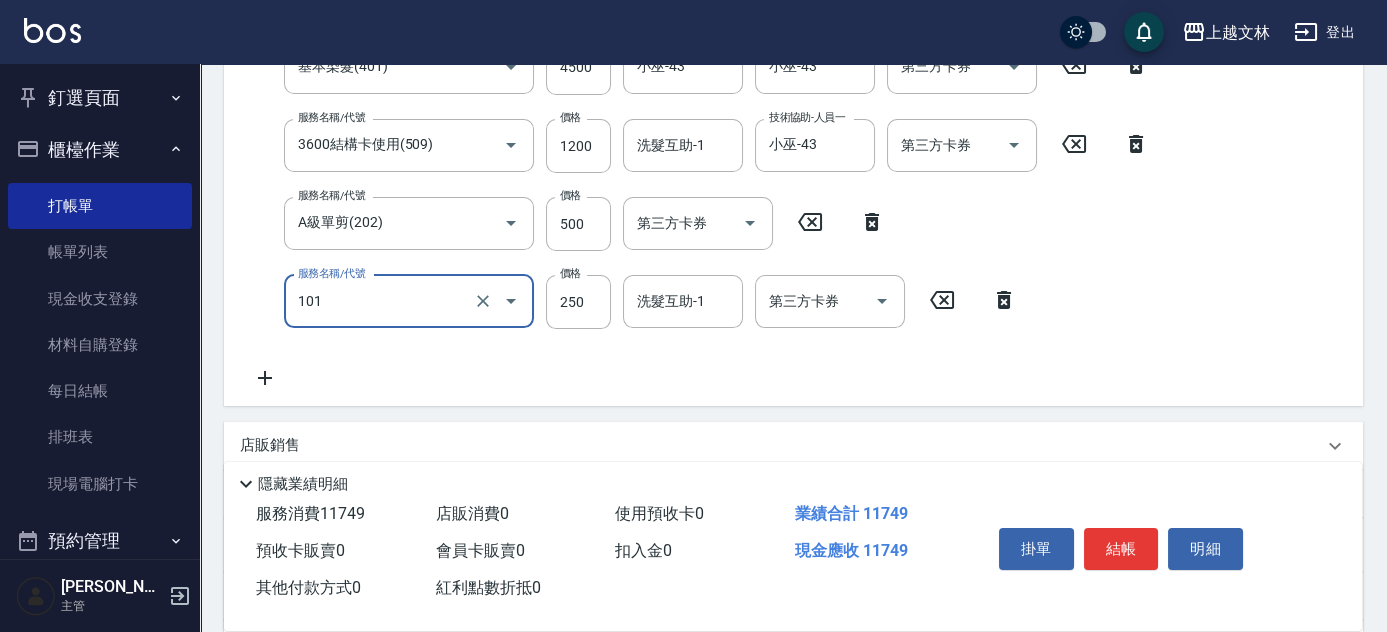 type on "洗髮(101)" 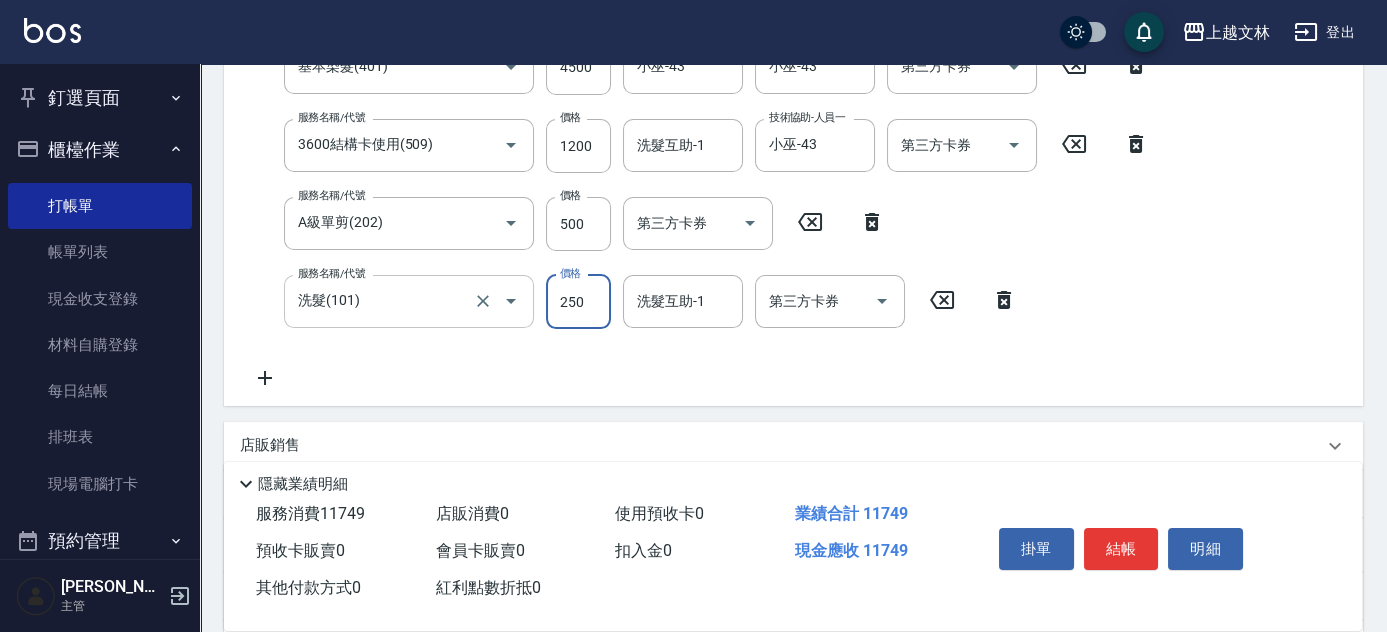 scroll, scrollTop: 497, scrollLeft: 0, axis: vertical 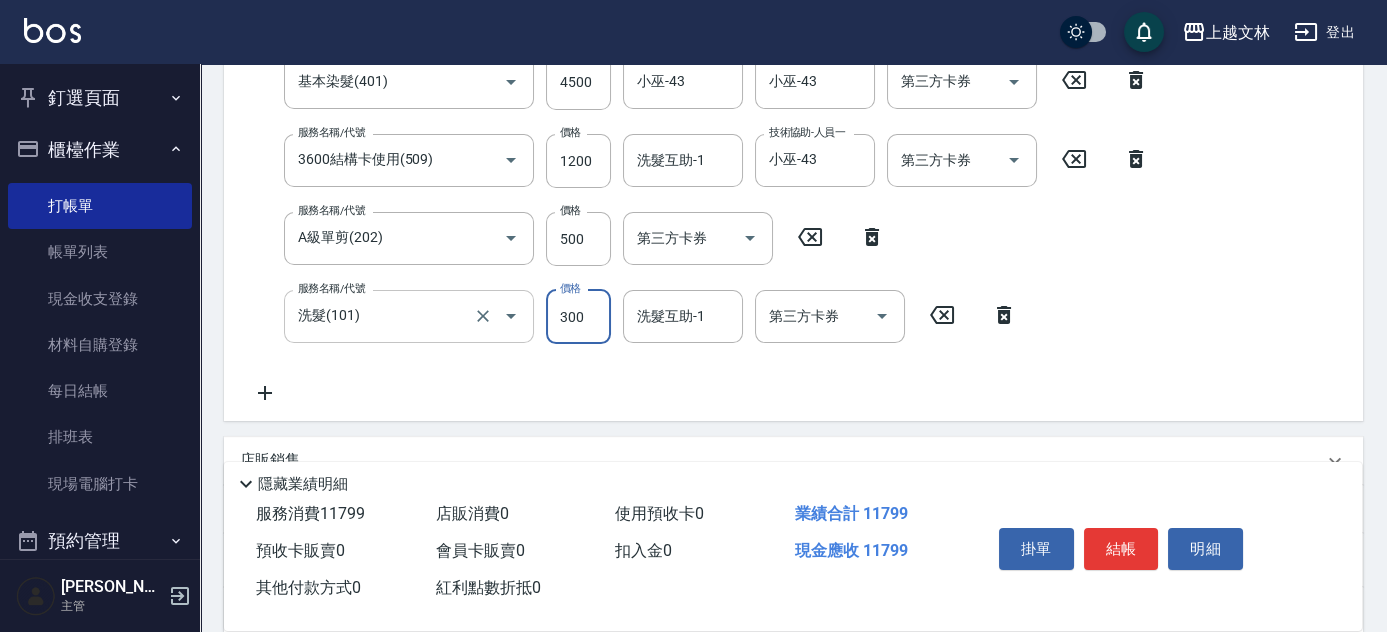 type on "300" 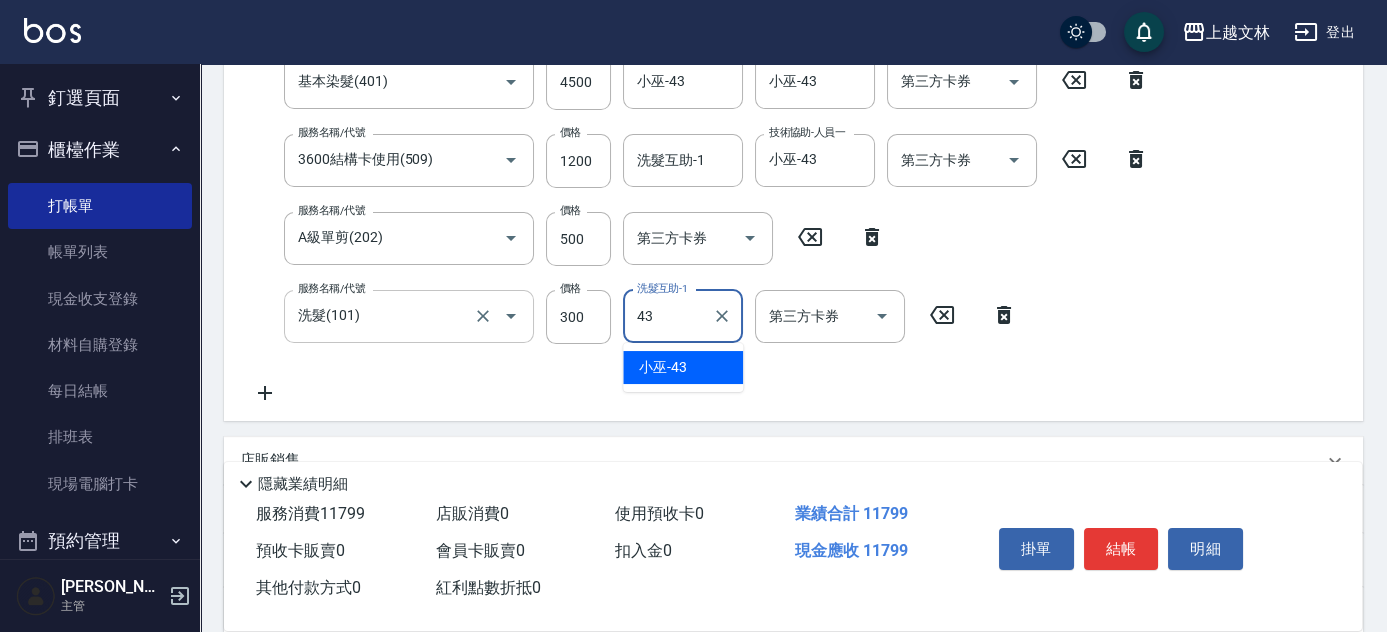 type on "小巫-43" 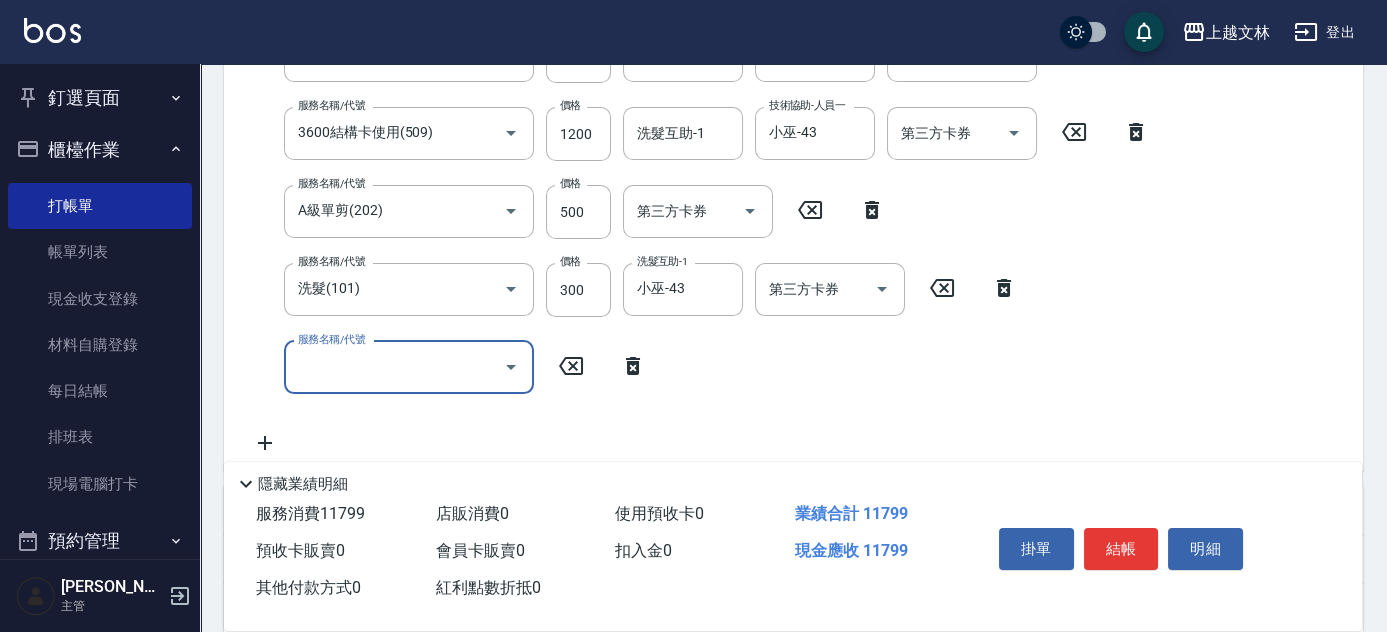 scroll, scrollTop: 497, scrollLeft: 0, axis: vertical 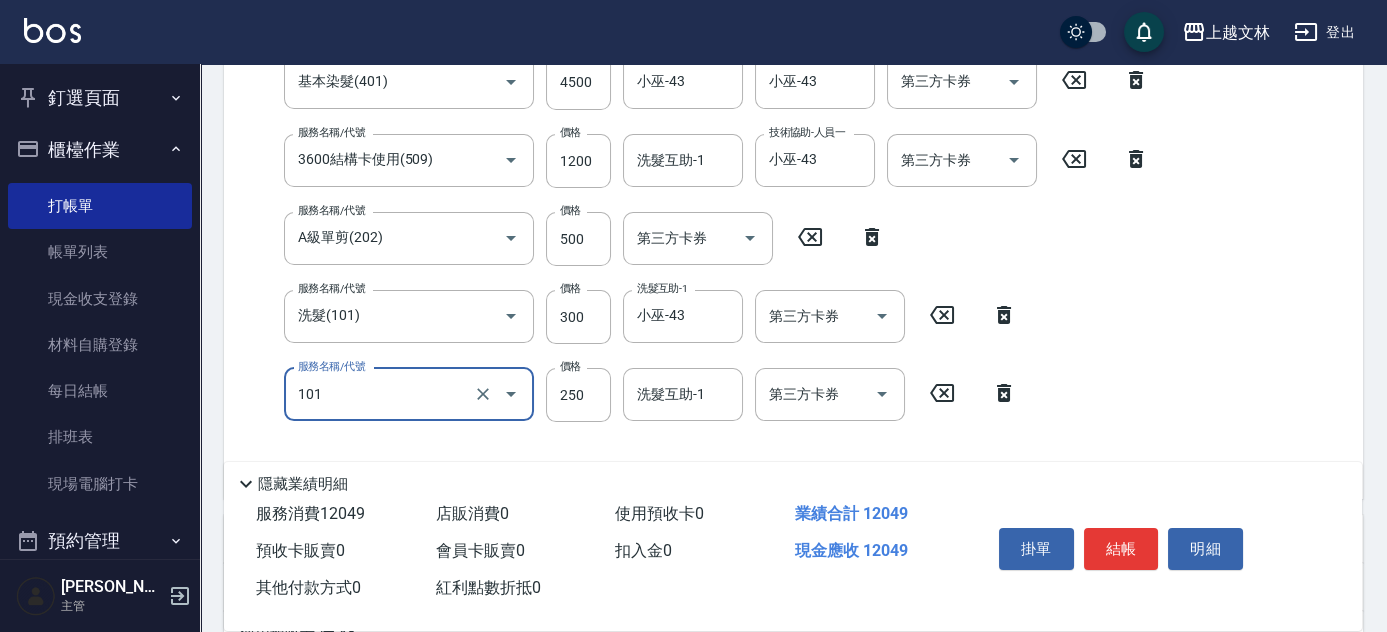 type on "洗髮(101)" 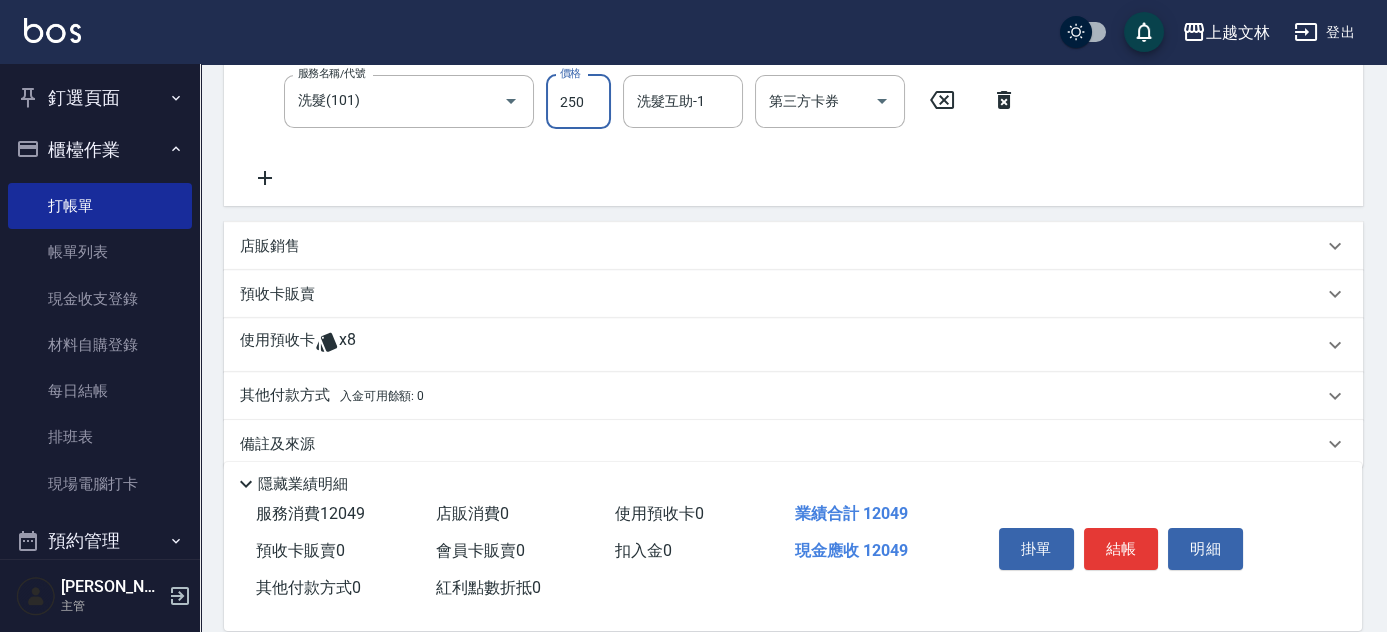 scroll, scrollTop: 816, scrollLeft: 0, axis: vertical 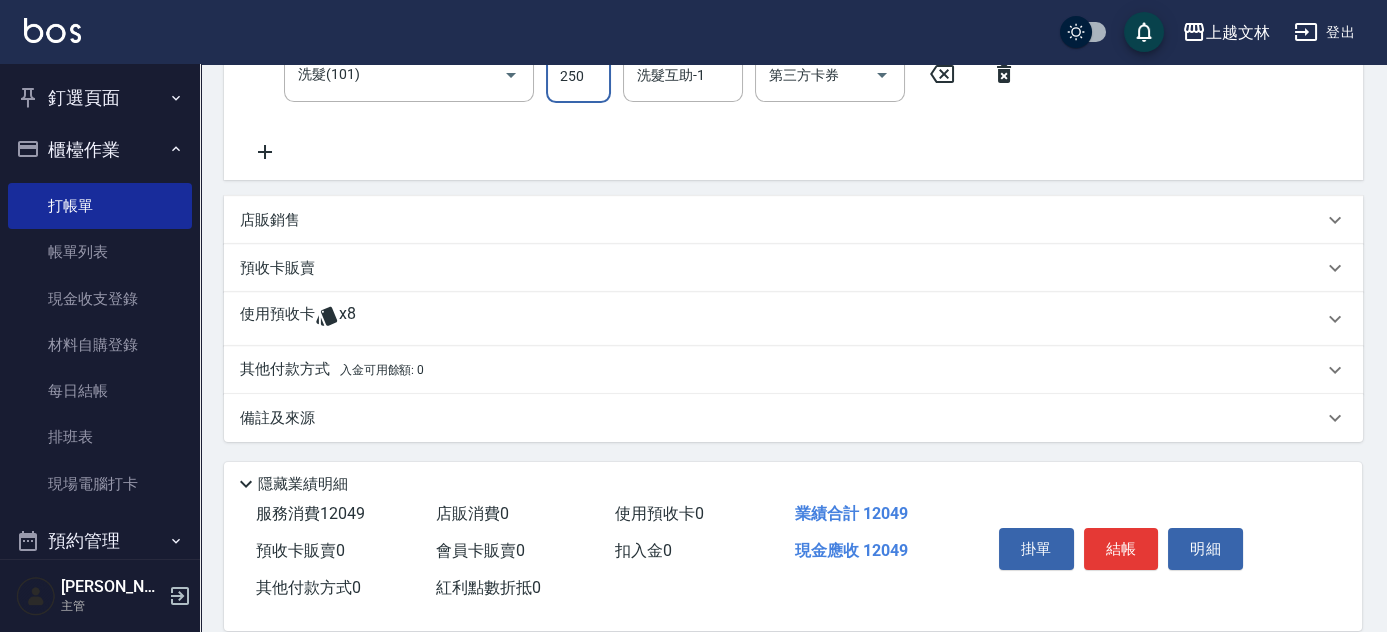 click on "使用預收卡" at bounding box center (277, 319) 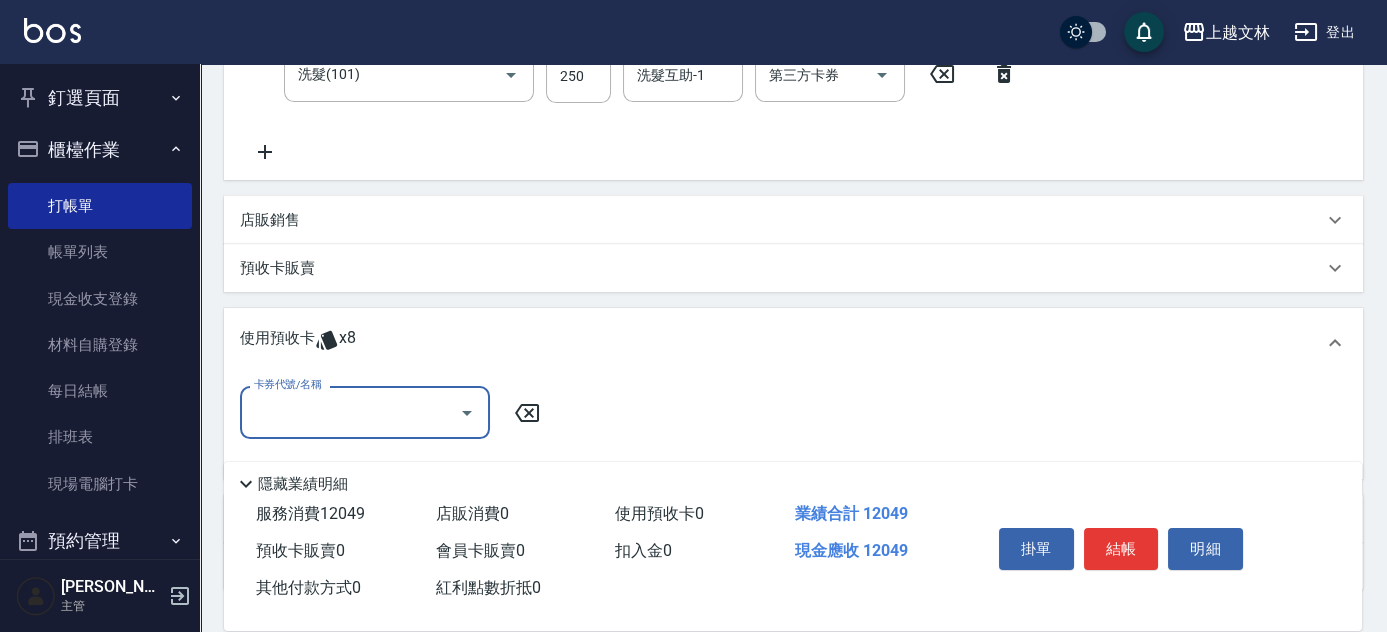 scroll, scrollTop: 0, scrollLeft: 0, axis: both 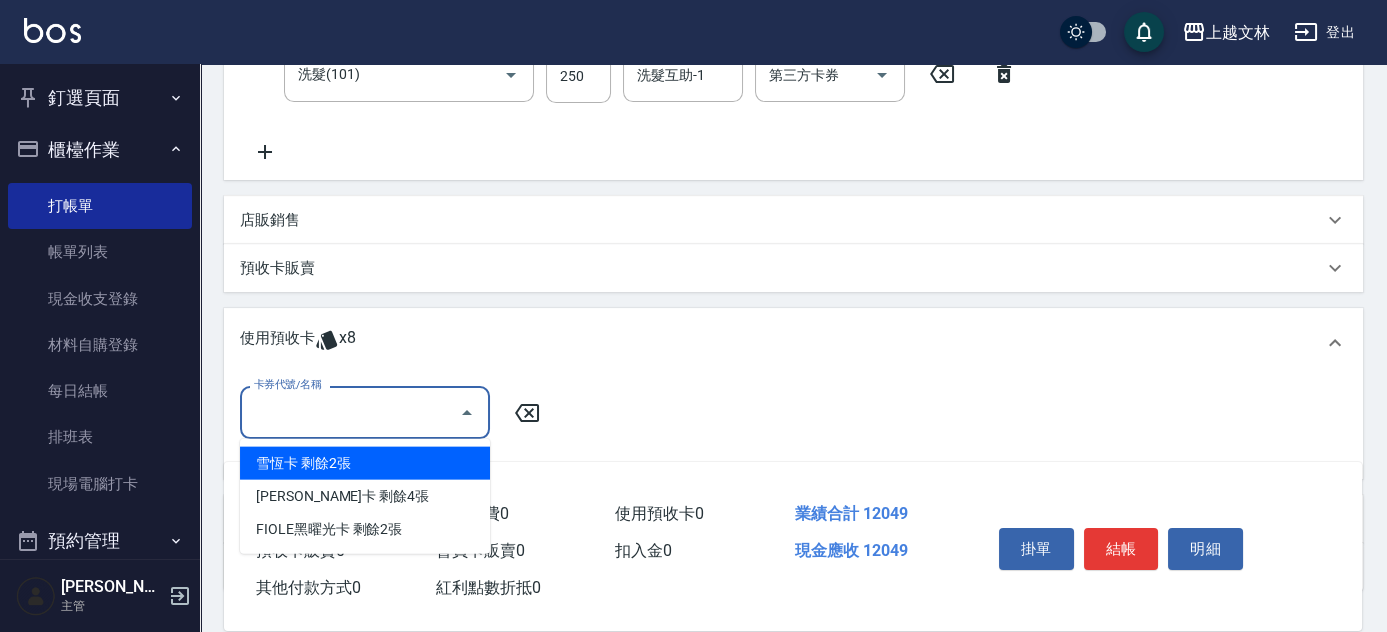 click on "雪恆卡 剩餘2張" at bounding box center (365, 463) 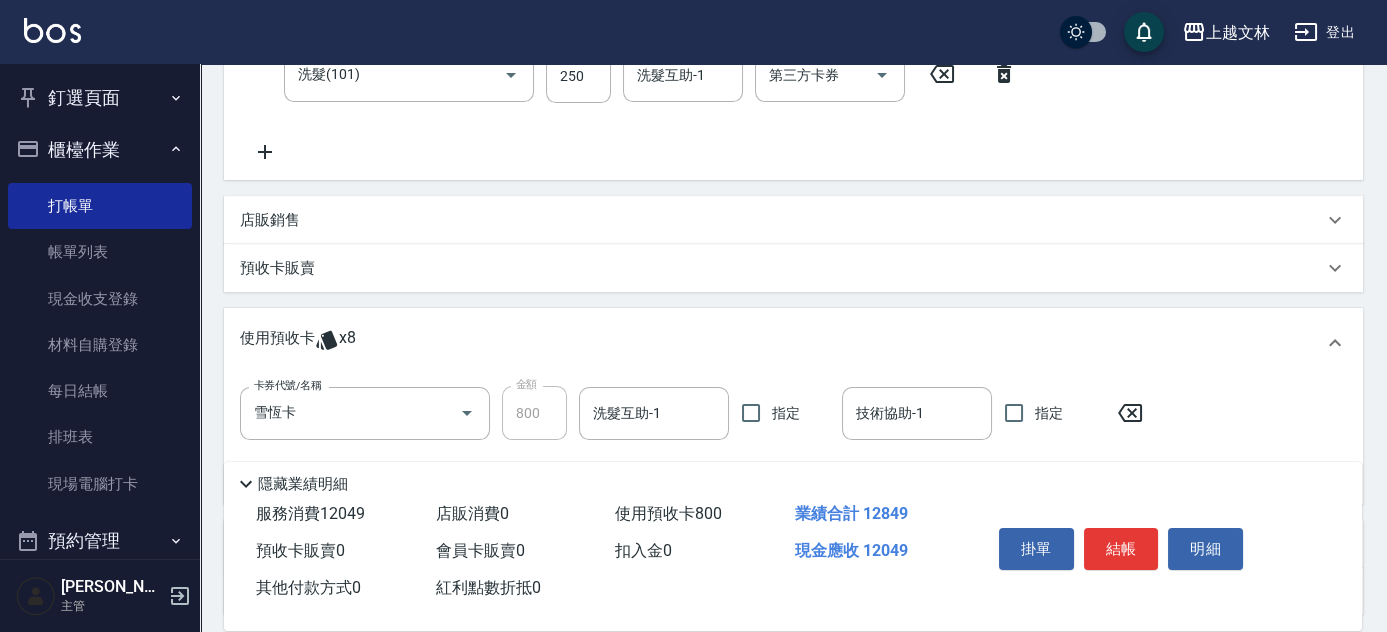 drag, startPoint x: 1381, startPoint y: 389, endPoint x: 1371, endPoint y: 404, distance: 18.027756 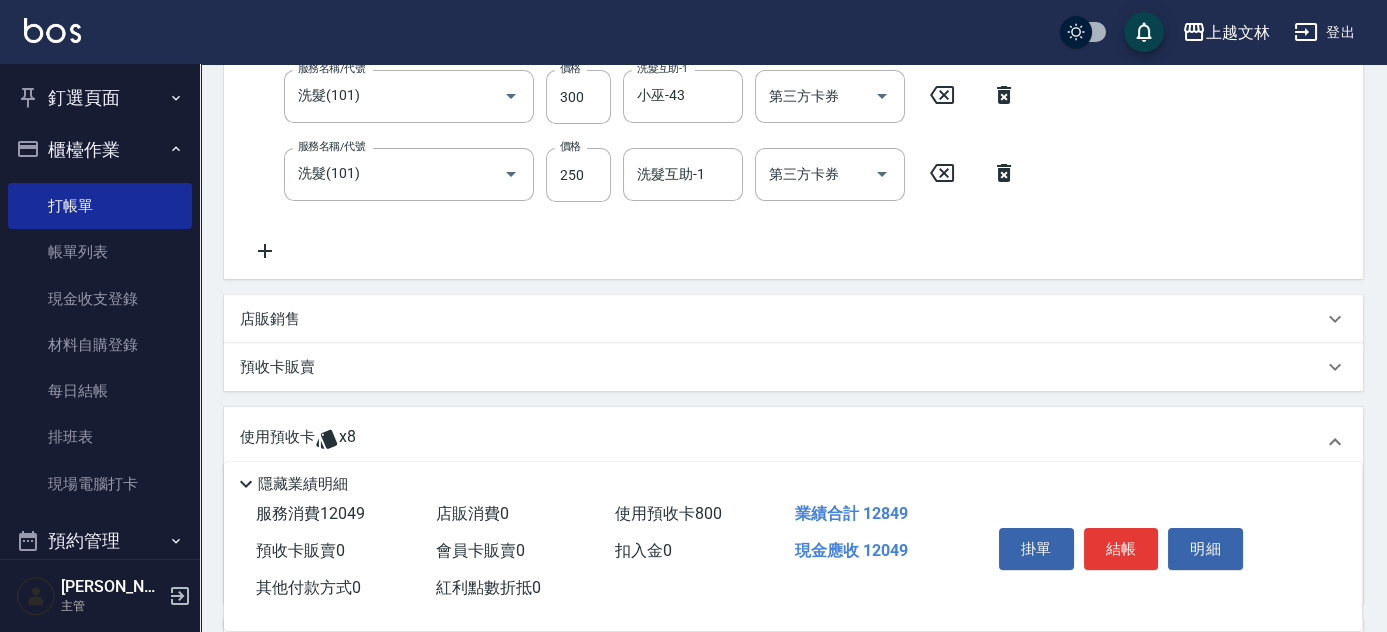 scroll, scrollTop: 982, scrollLeft: 0, axis: vertical 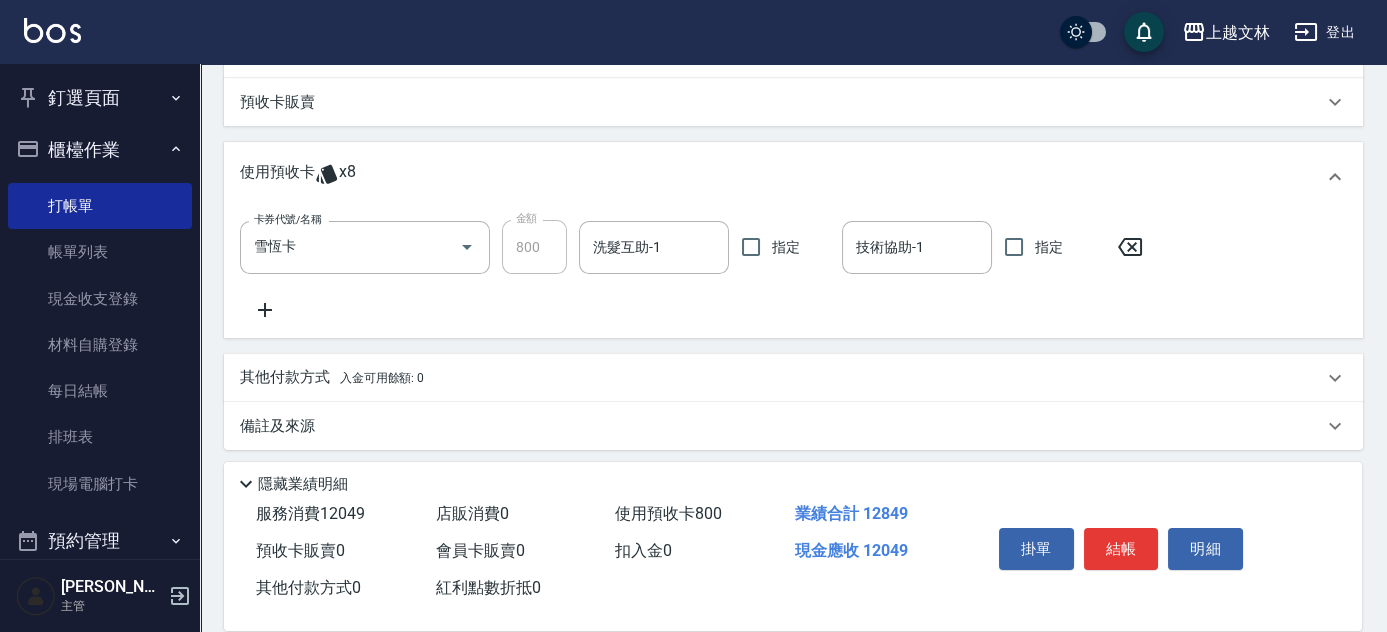 click on "其他付款方式 入金可用餘額: 0" at bounding box center [332, 378] 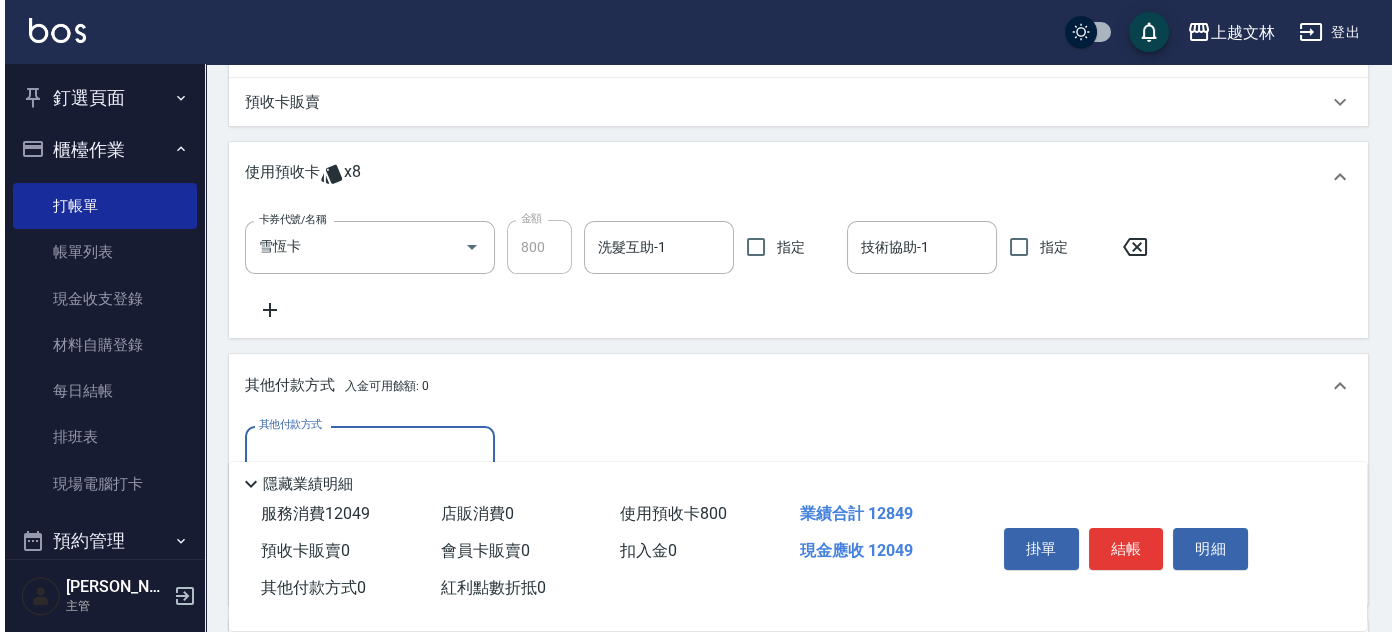 scroll, scrollTop: 0, scrollLeft: 0, axis: both 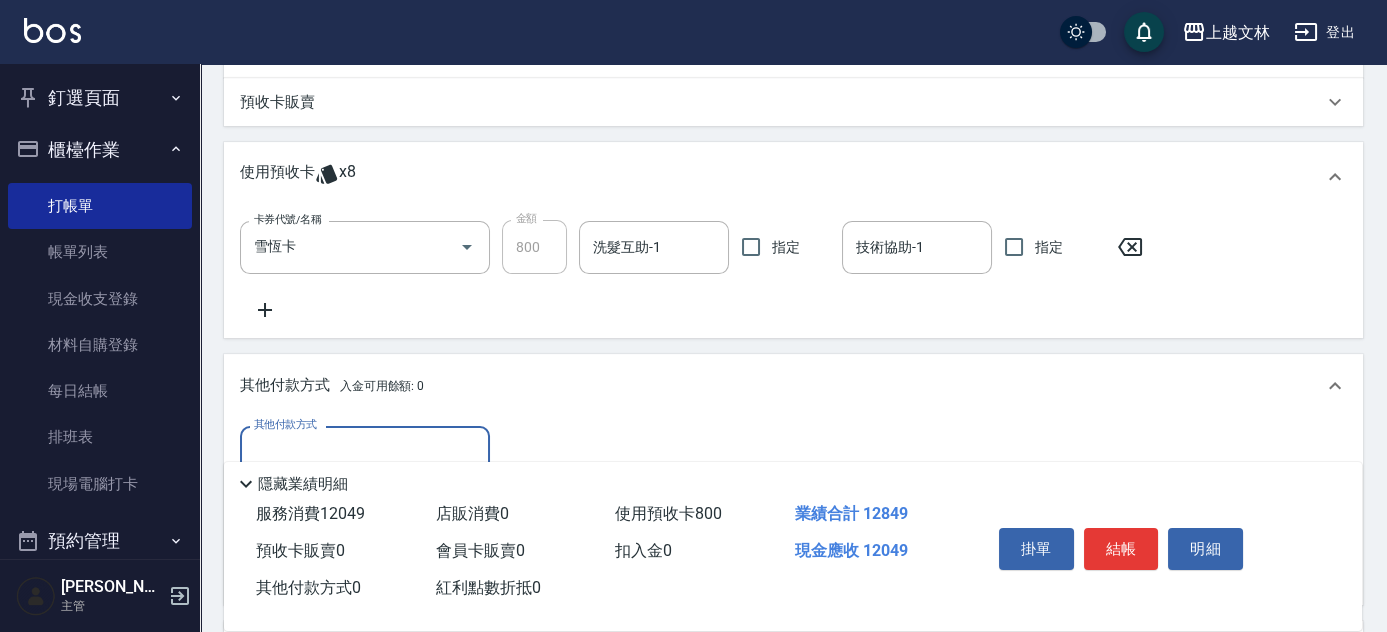 click on "隱藏業績明細" at bounding box center [793, 479] 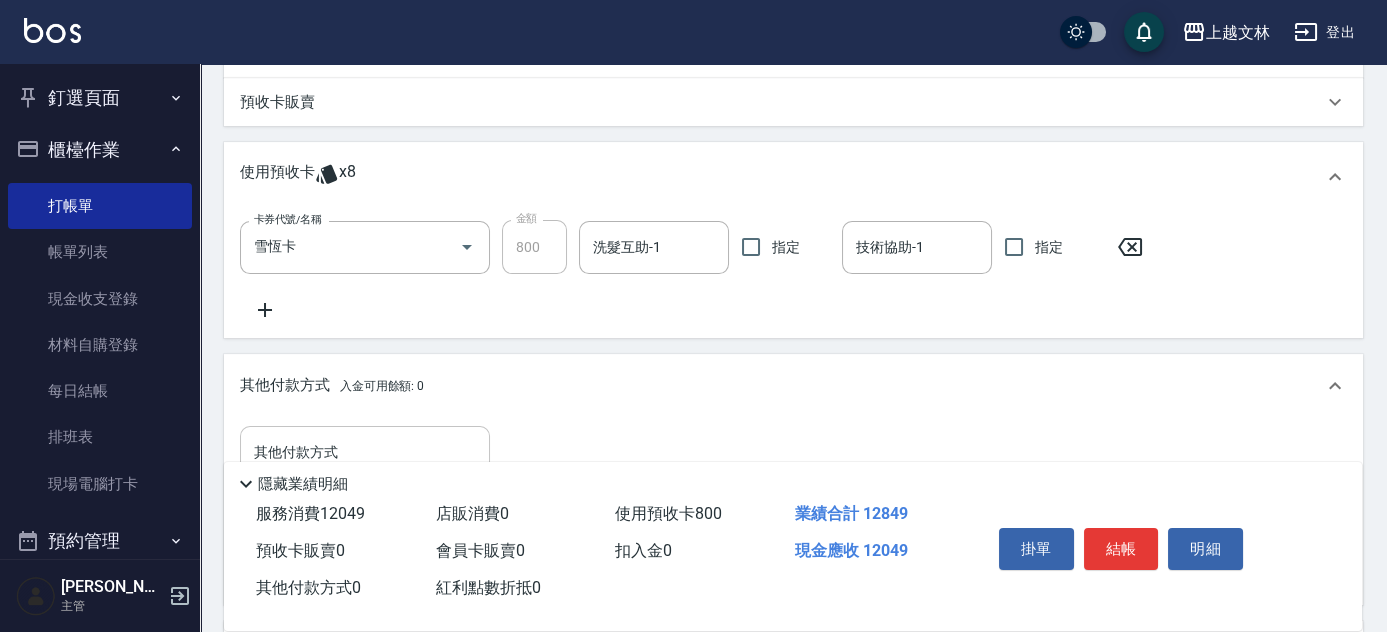 click on "其他付款方式" at bounding box center [365, 452] 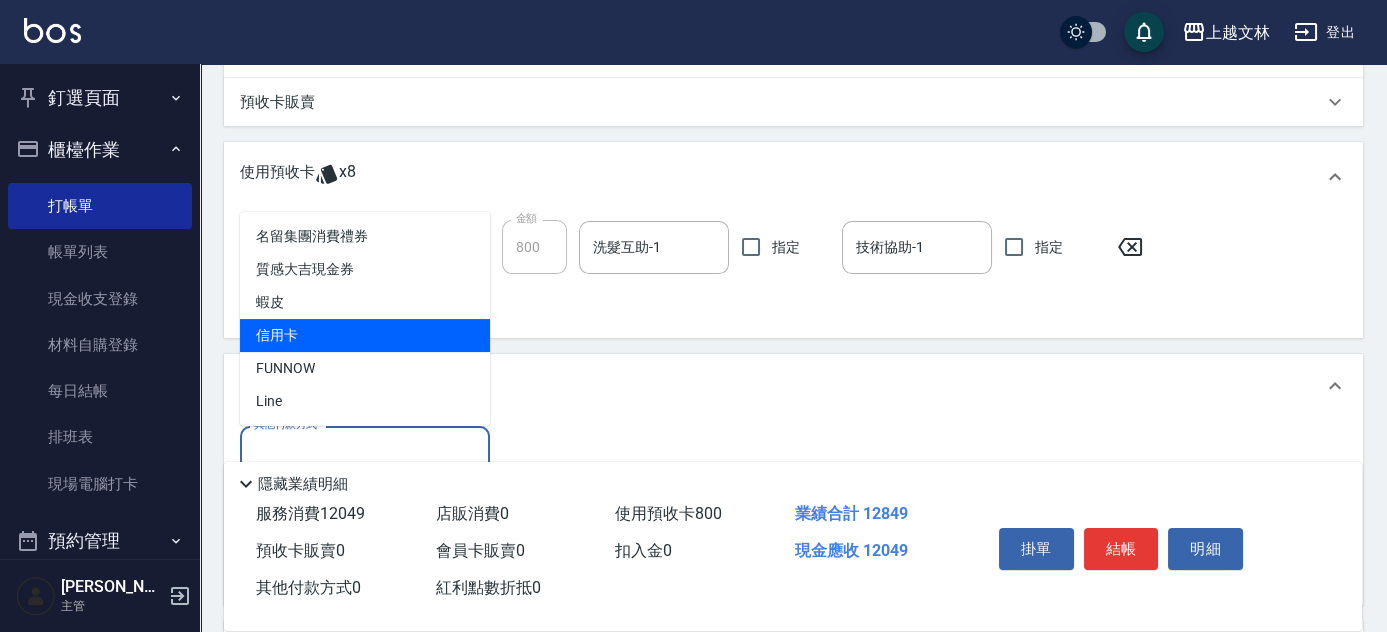 click on "信用卡" at bounding box center (365, 335) 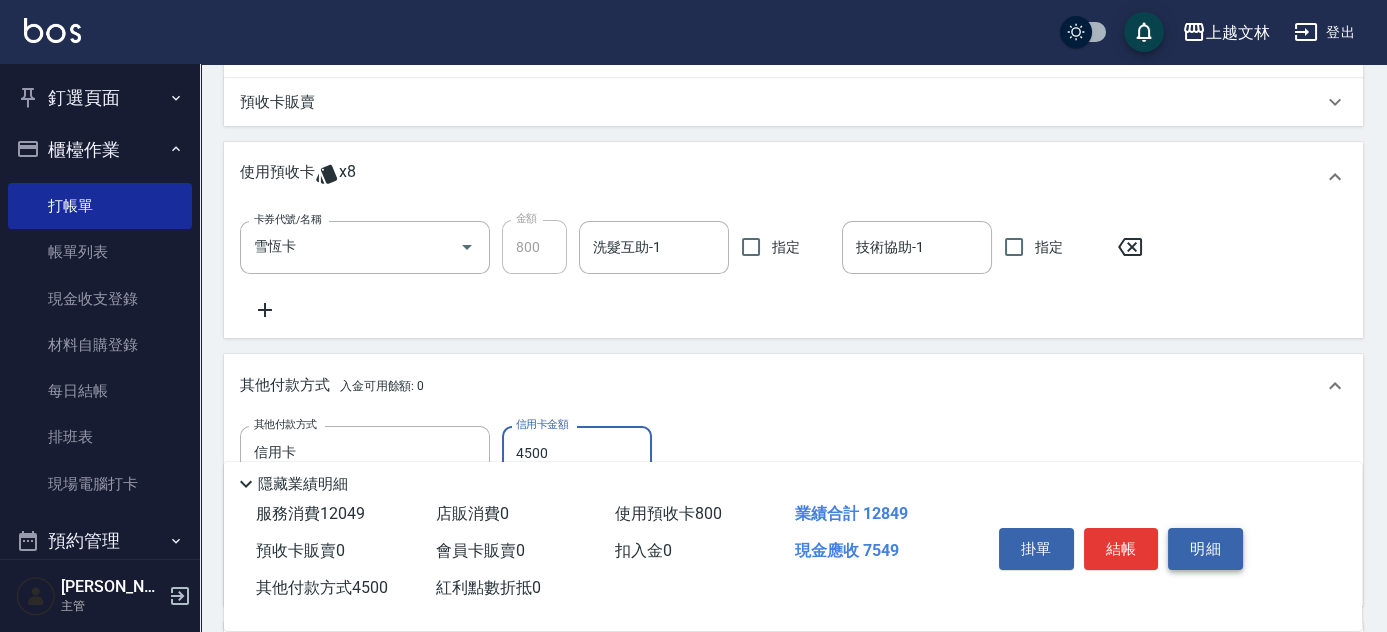 type on "4500" 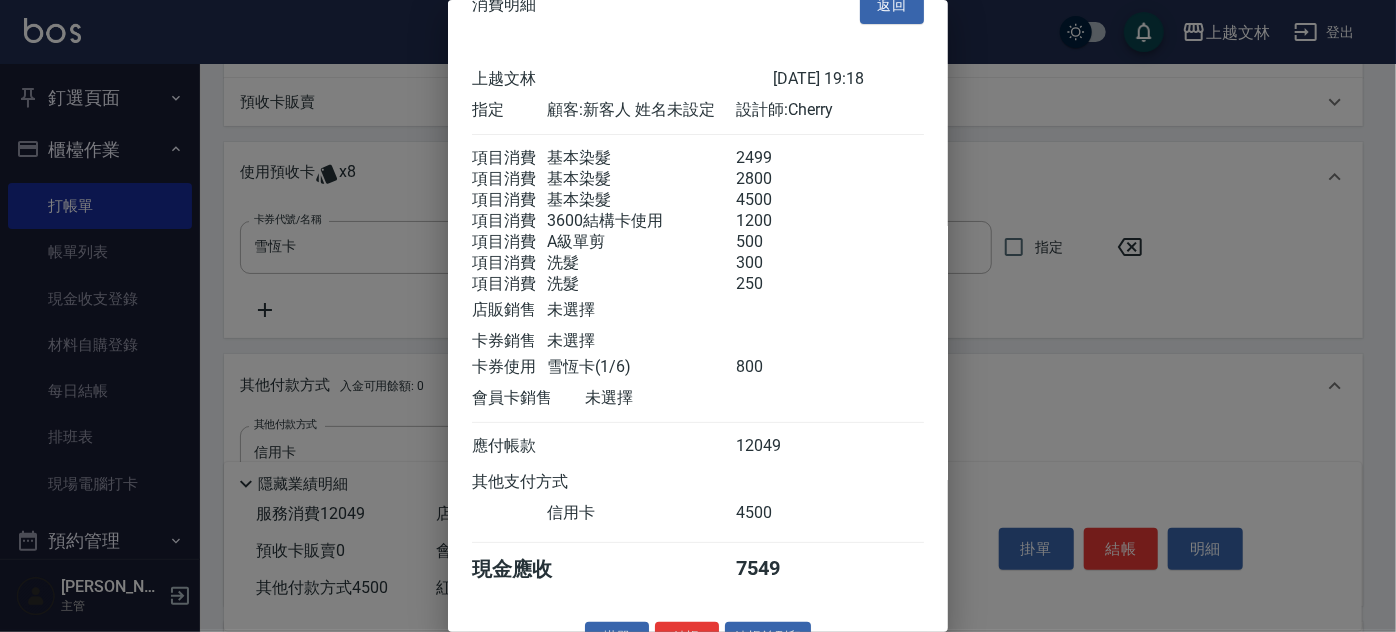 scroll, scrollTop: 61, scrollLeft: 0, axis: vertical 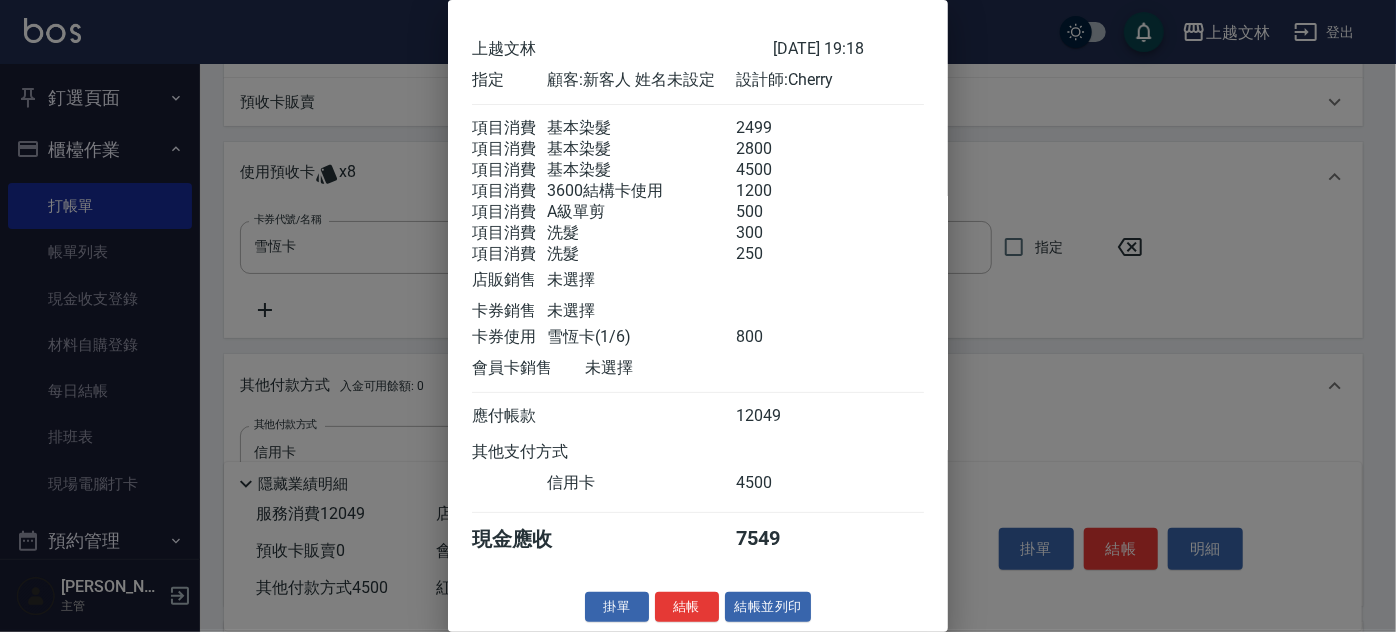 click on "消費明細 返回 上越文林 [DATE] 19:18 指定 顧客: 新客人 姓名未設定 設計師: Cherry 項目消費 基本染髮 2499 項目消費 基本染髮 2800 項目消費 基本染髮 4500 項目消費 3600結構卡使用 1200 項目消費 A級單剪 500 項目消費 洗髮 300 項目消費 洗髮 250 店販銷售 未選擇 卡券銷售 未選擇 卡券使用 雪恆卡(1/6) 800 會員卡銷售 未選擇 應付帳款 12049 其他支付方式 信用卡 4500 現金應收 7549 掛單 結帳 結帳並列印 上越文林 結帳單 日期： [DATE] 19:18 帳單編號： 0 設計師: Cherry 顧客： 新客人 姓名未設定 基本染髮 助理: 43 助理: 43 2499 x1 基本染髮 助理: 43 助理: 43 2800 x1 基本染髮 助理: 43 助理: 43 4500 x1 3600結構卡使用 助理: 43 1200 x1 A級單剪 500 x1 洗髮 助理: 43 300 x1 洗髮 250 x1 雪恆卡(1/6) 800 合計： 12049 結帳： 扣入金： 0 入金餘額： 0 卡券金額： 0 付現金額： 7549 上越文林 結帳單 日期： Cherry" at bounding box center (698, 316) 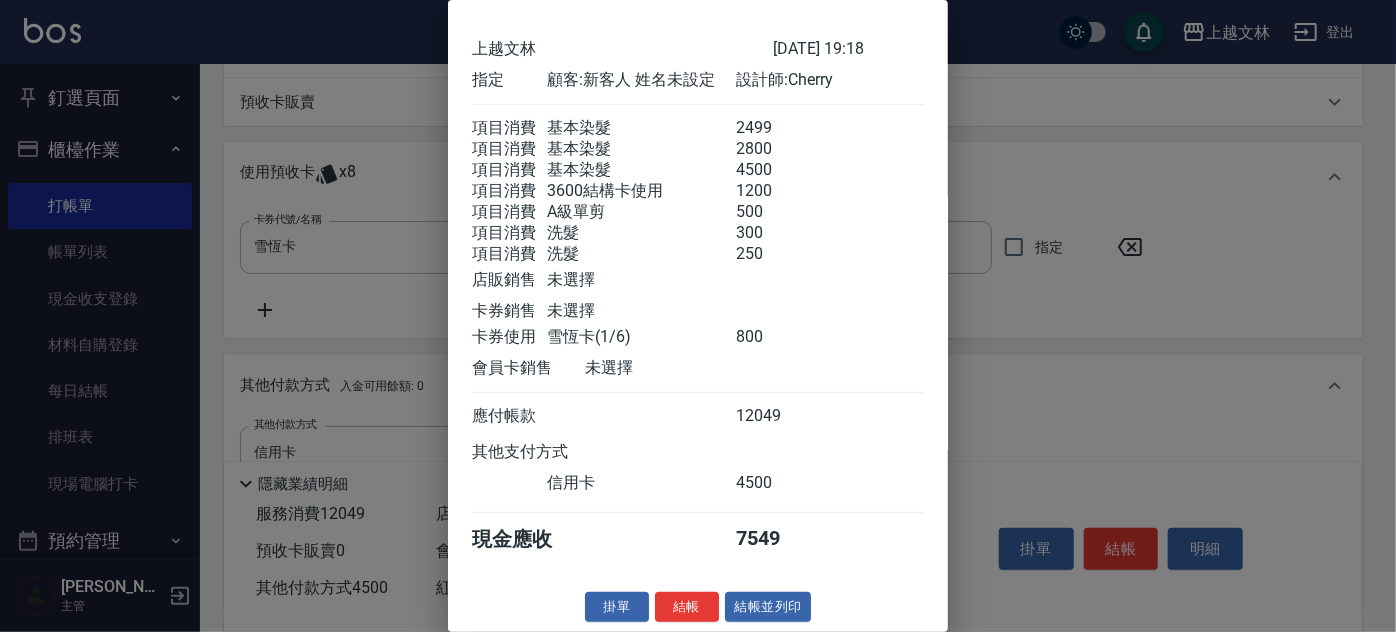 click on "消費明細 返回 上越文林 [DATE] 19:18 指定 顧客: 新客人 姓名未設定 設計師: Cherry 項目消費 基本染髮 2499 項目消費 基本染髮 2800 項目消費 基本染髮 4500 項目消費 3600結構卡使用 1200 項目消費 A級單剪 500 項目消費 洗髮 300 項目消費 洗髮 250 店販銷售 未選擇 卡券銷售 未選擇 卡券使用 雪恆卡(1/6) 800 會員卡銷售 未選擇 應付帳款 12049 其他支付方式 信用卡 4500 現金應收 7549 掛單 結帳 結帳並列印 上越文林 結帳單 日期： [DATE] 19:18 帳單編號： 0 設計師: Cherry 顧客： 新客人 姓名未設定 基本染髮 助理: 43 助理: 43 2499 x1 基本染髮 助理: 43 助理: 43 2800 x1 基本染髮 助理: 43 助理: 43 4500 x1 3600結構卡使用 助理: 43 1200 x1 A級單剪 500 x1 洗髮 助理: 43 300 x1 洗髮 250 x1 雪恆卡(1/6) 800 合計： 12049 結帳： 扣入金： 0 入金餘額： 0 卡券金額： 0 付現金額： 7549 上越文林 結帳單 日期： Cherry" at bounding box center [698, 316] 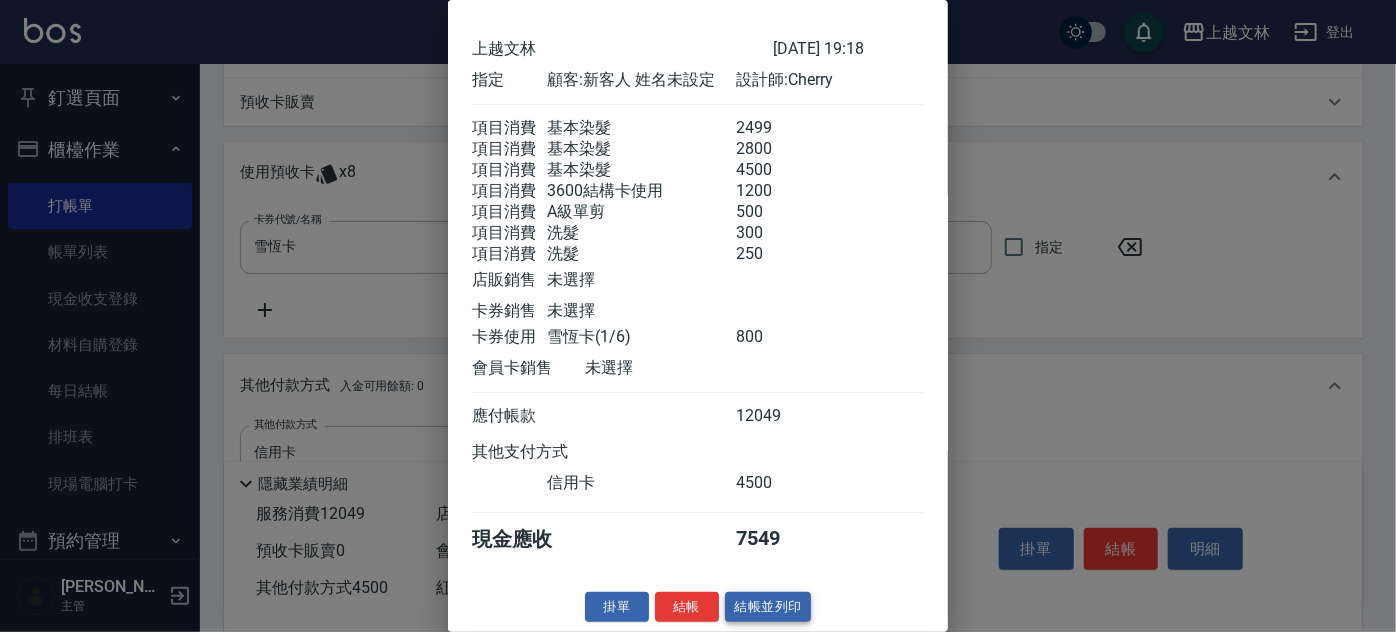 click on "結帳並列印" at bounding box center [768, 607] 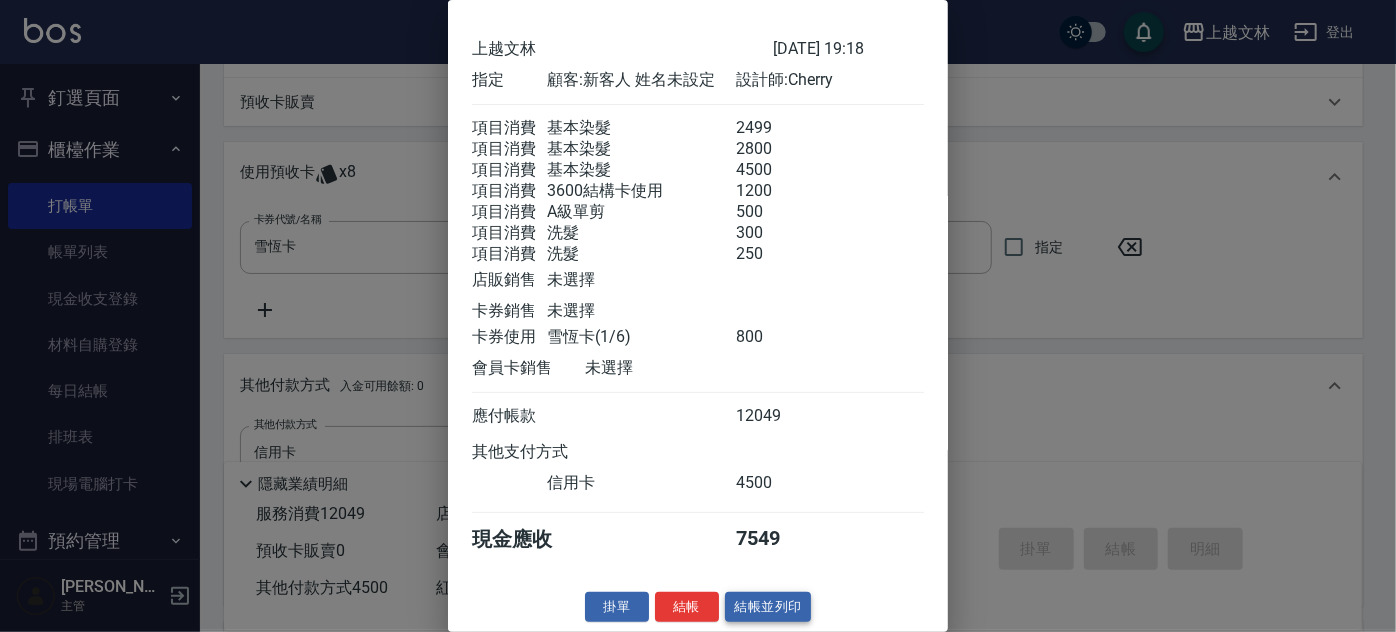 type on "[DATE] 19:20" 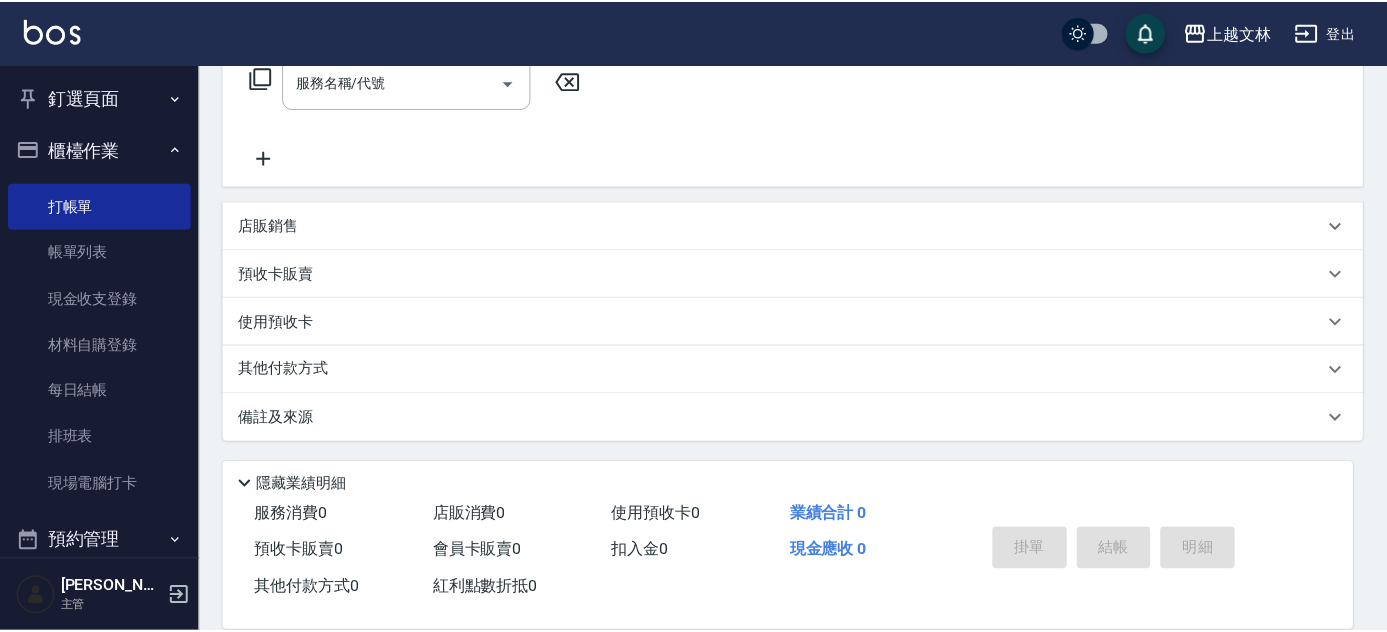 scroll, scrollTop: 0, scrollLeft: 0, axis: both 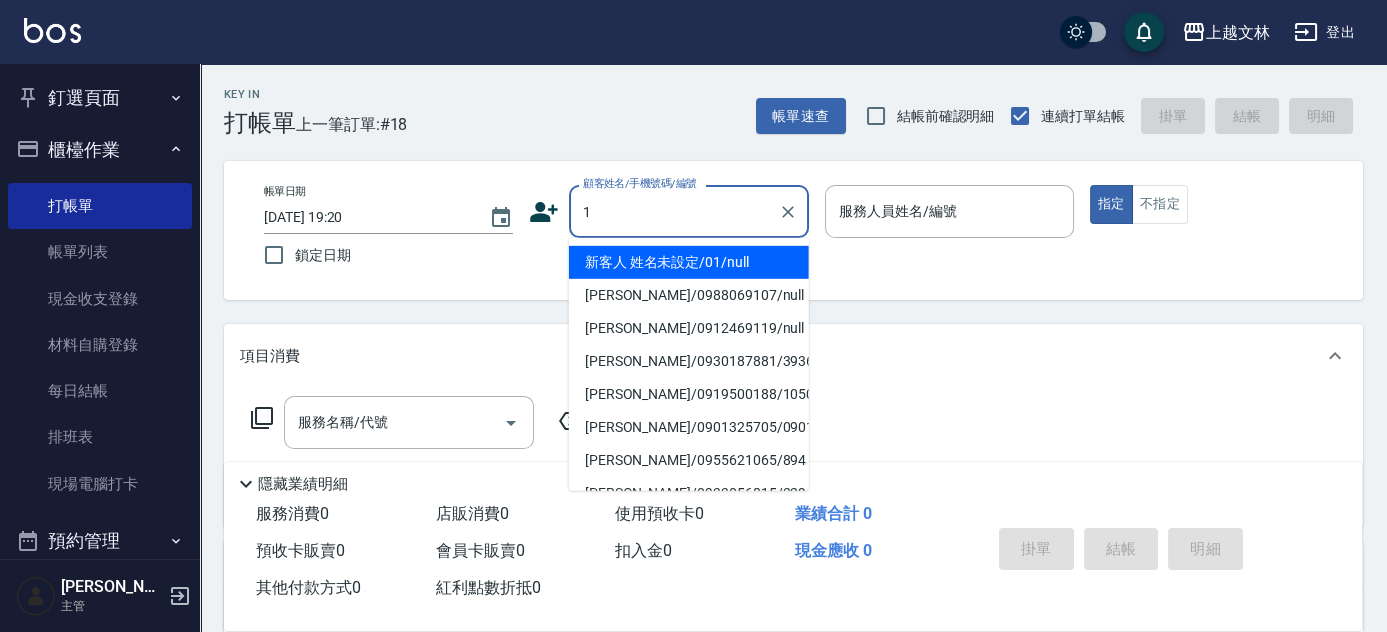 type on "1" 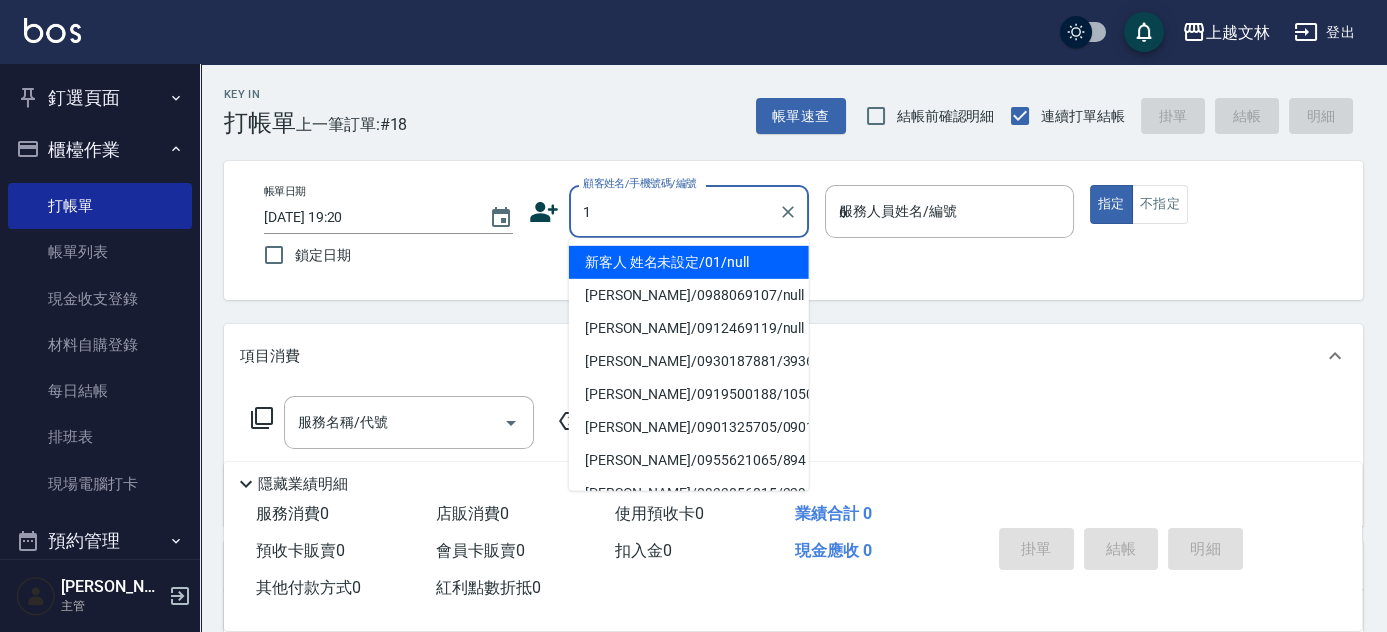 type on "63" 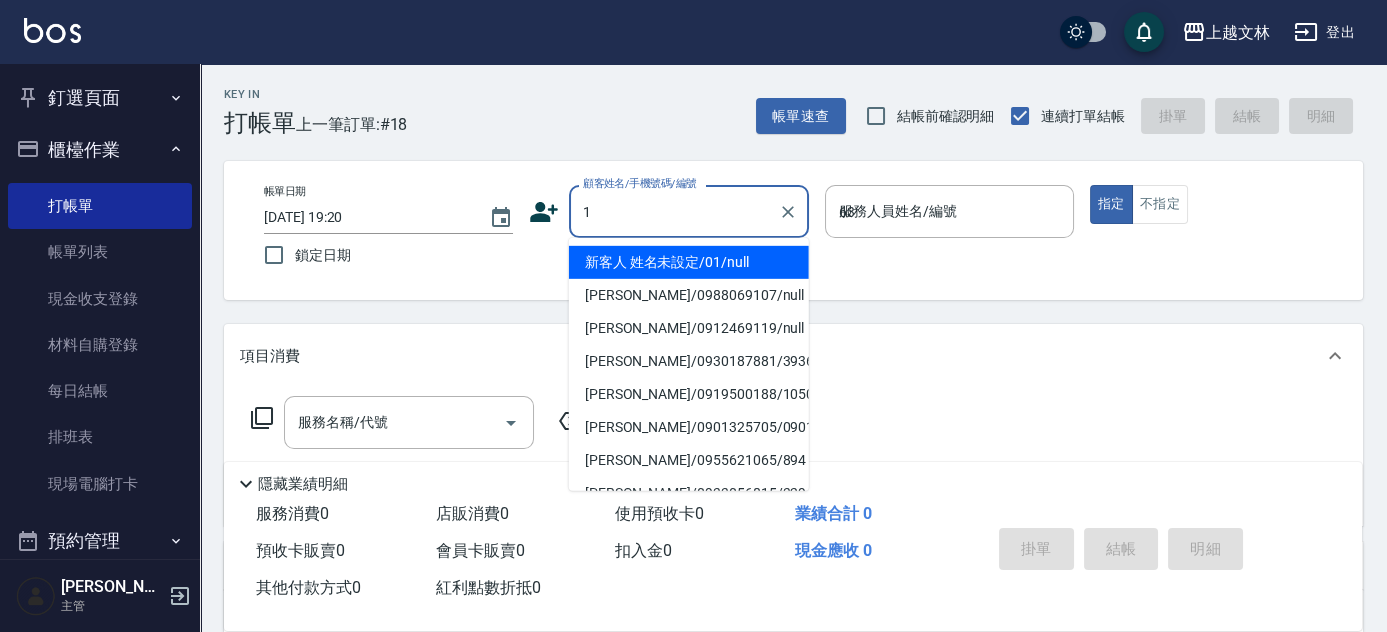 type on "新客人 姓名未設定/01/null" 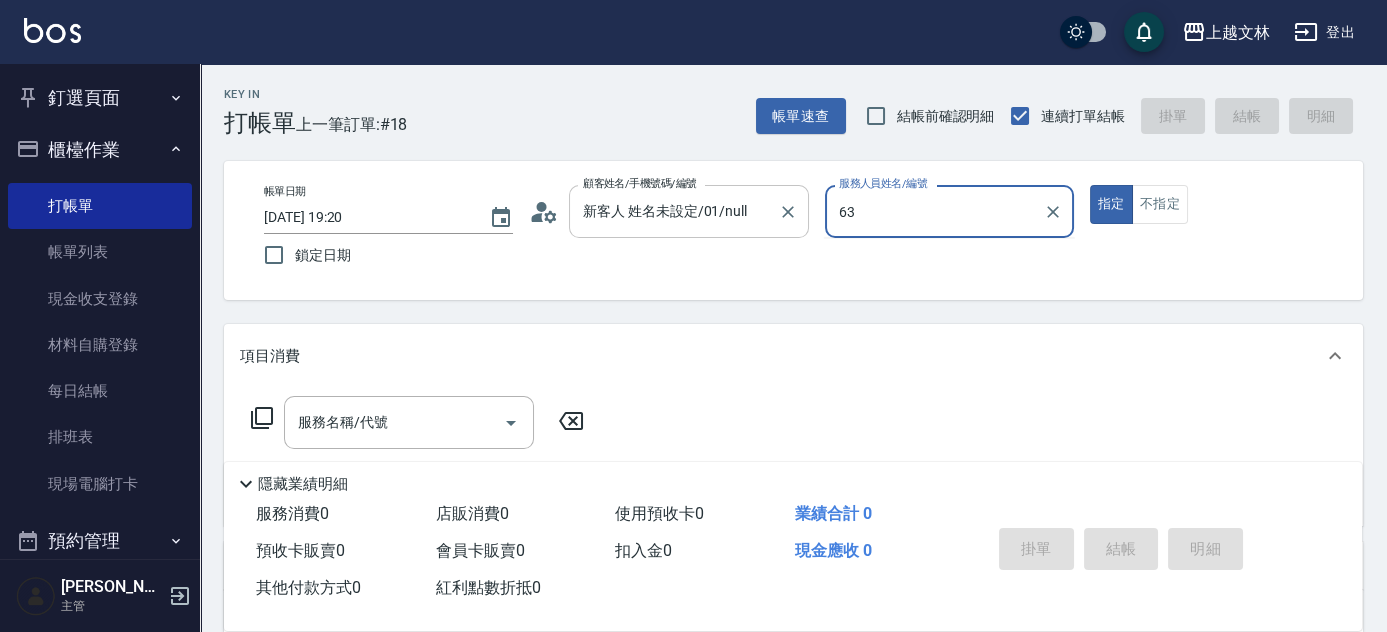 type on "63" 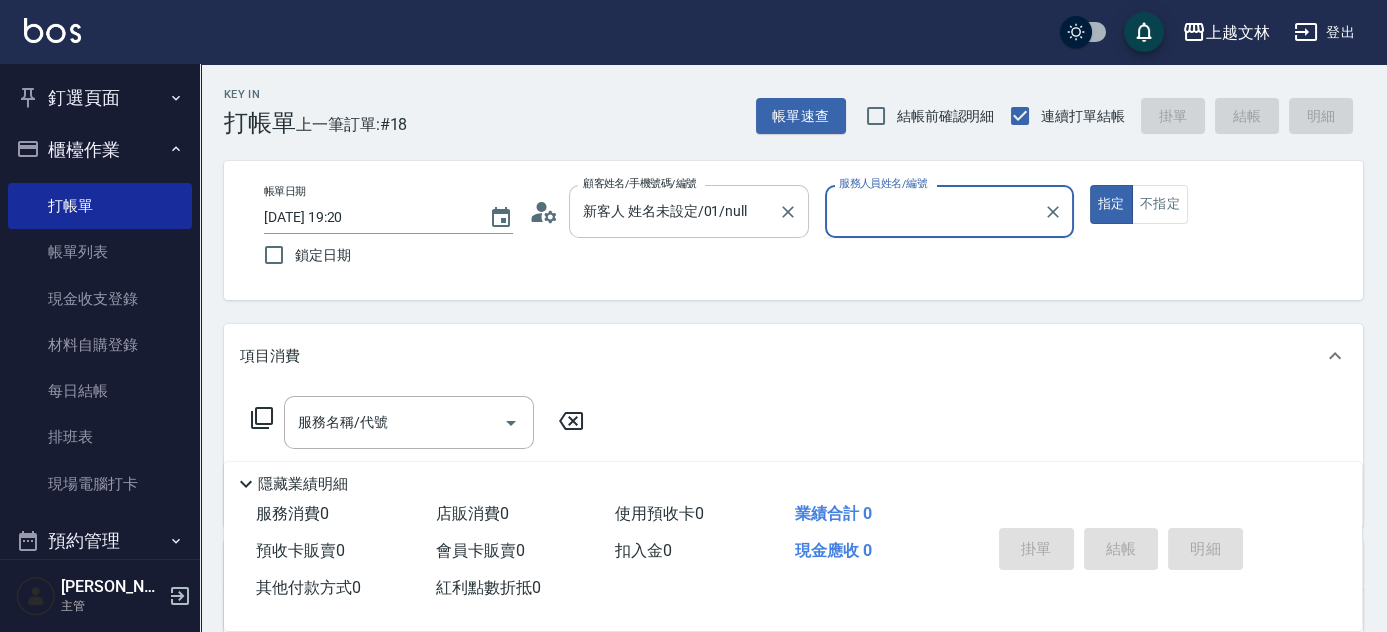type on "true" 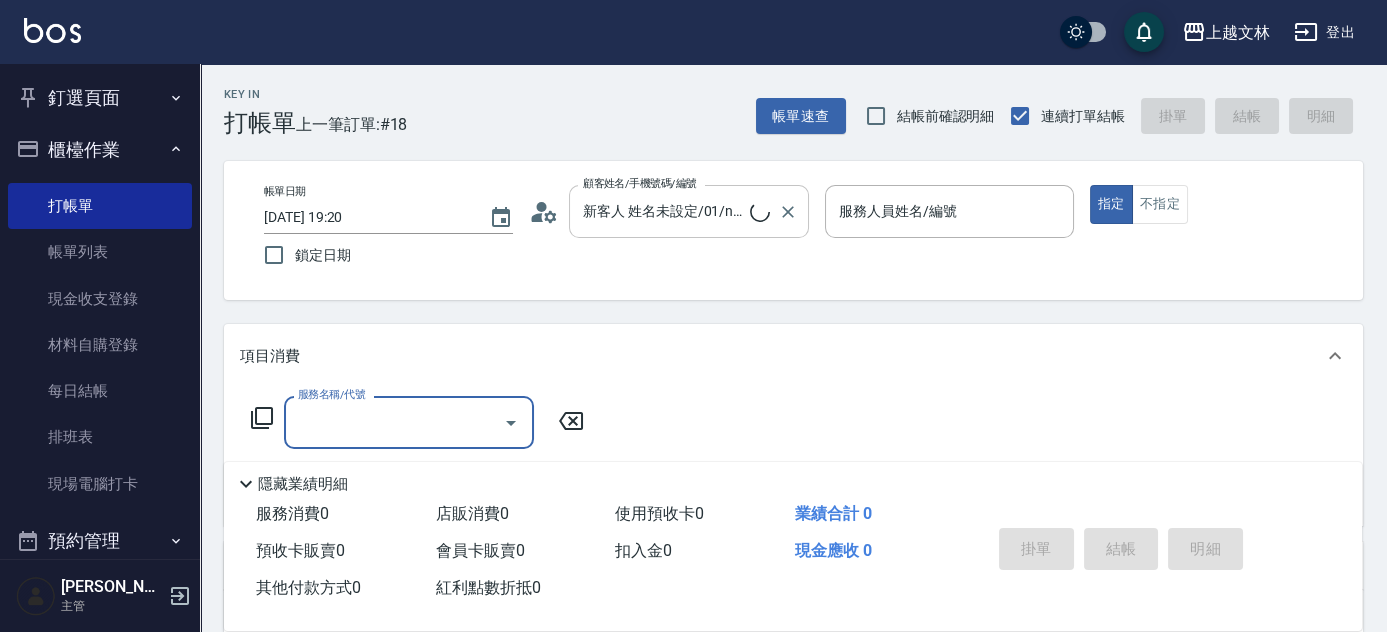 type on "[PERSON_NAME]/0910844510/1" 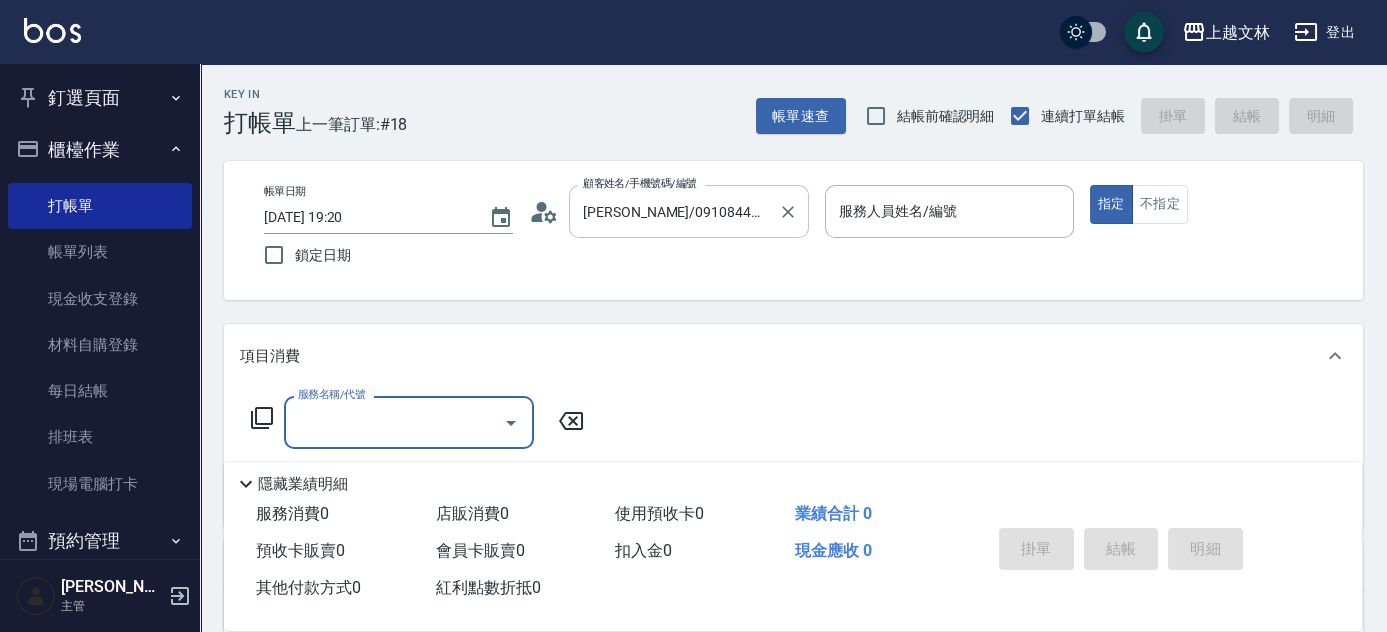 type on "Cherry-3" 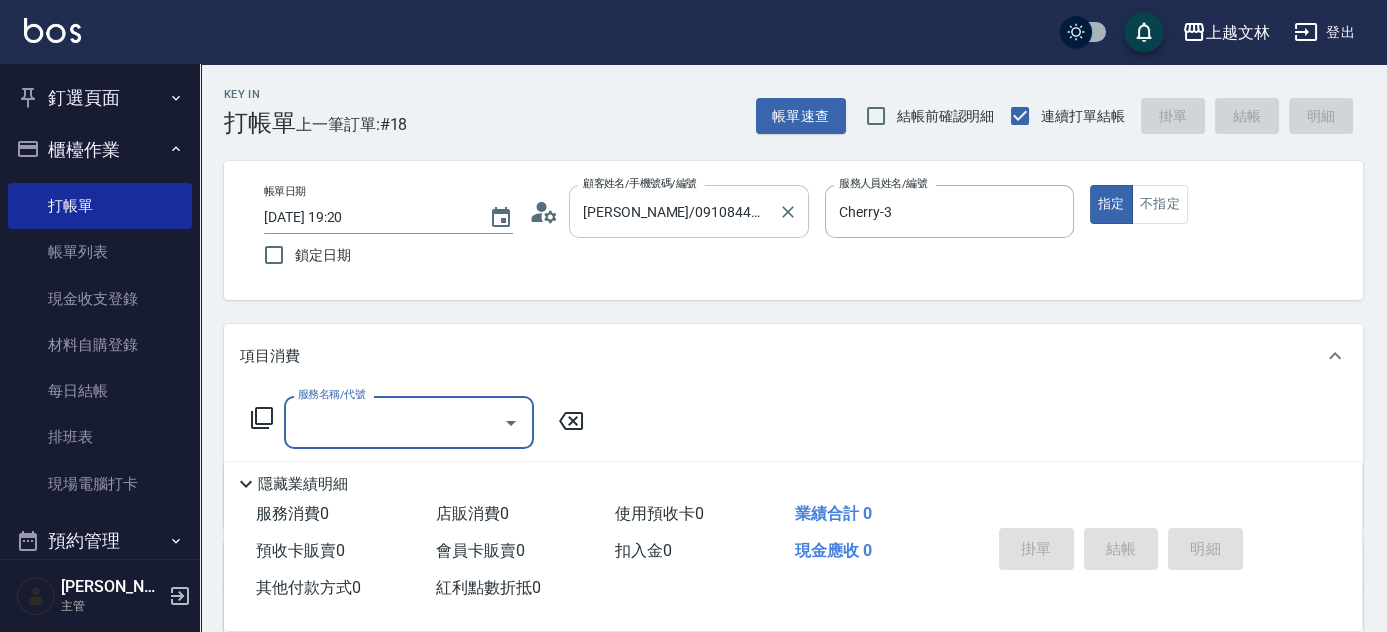 click on "[PERSON_NAME]/0910844510/1" at bounding box center [674, 211] 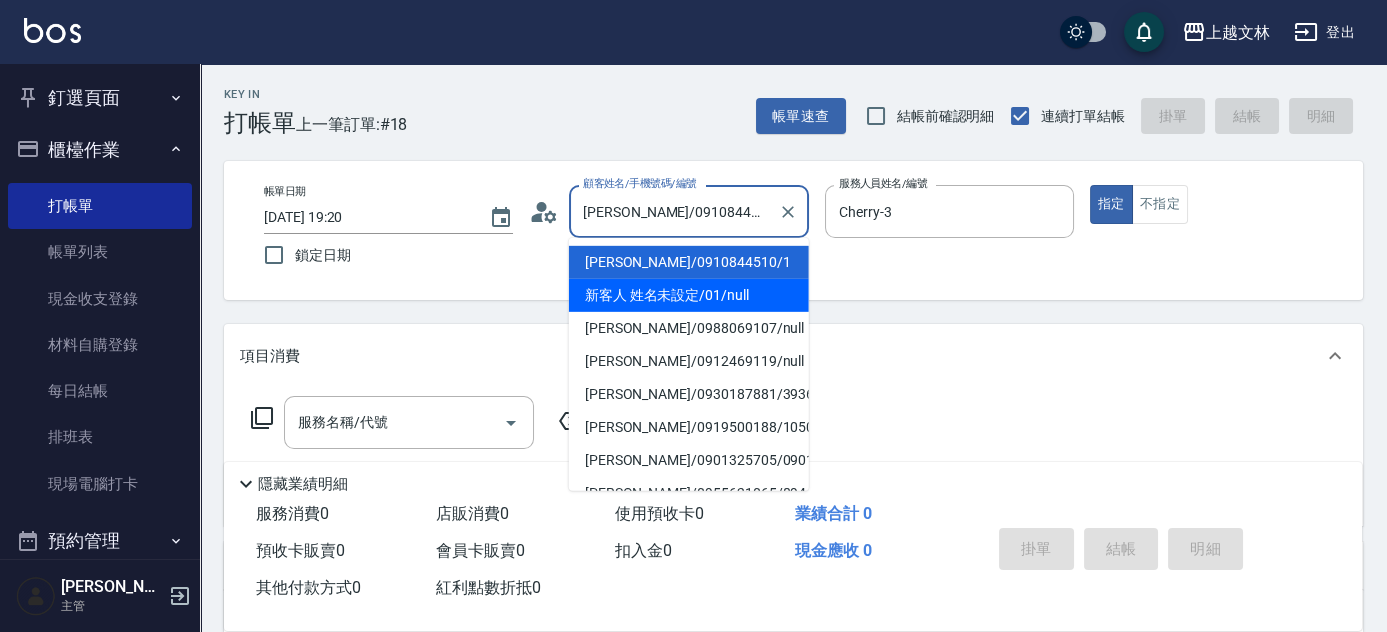 click on "新客人 姓名未設定/01/null" at bounding box center [689, 295] 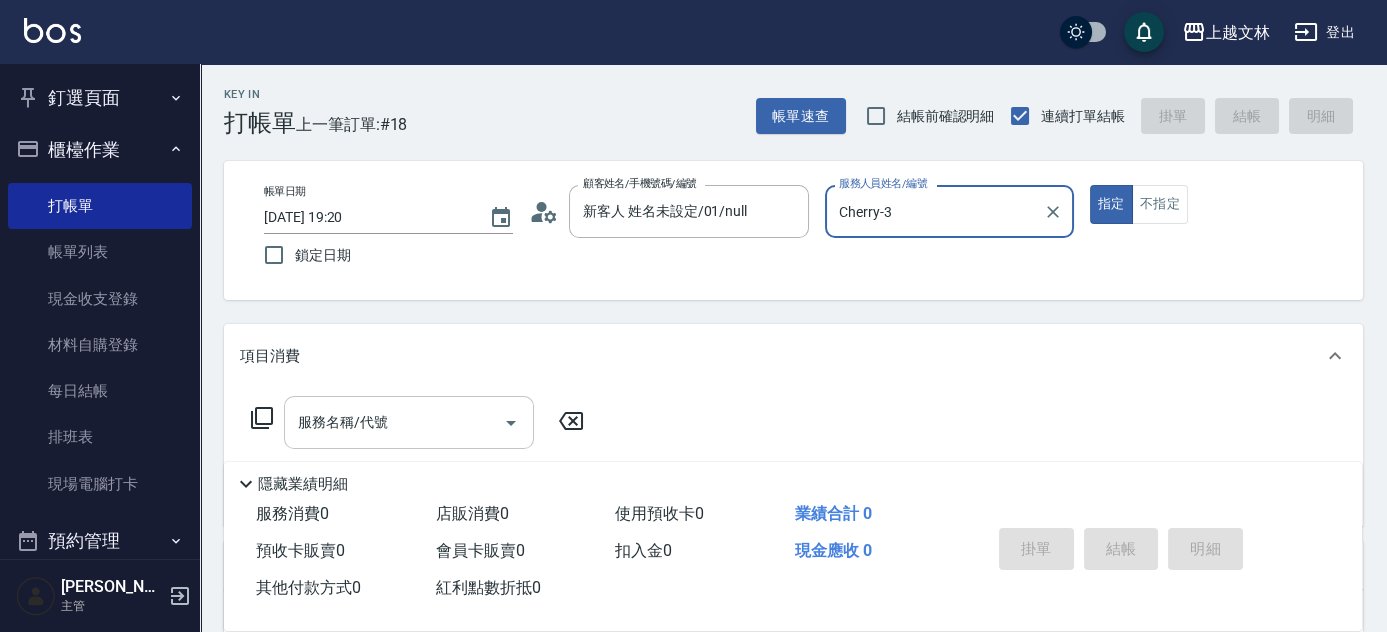 click on "服務名稱/代號" at bounding box center [394, 422] 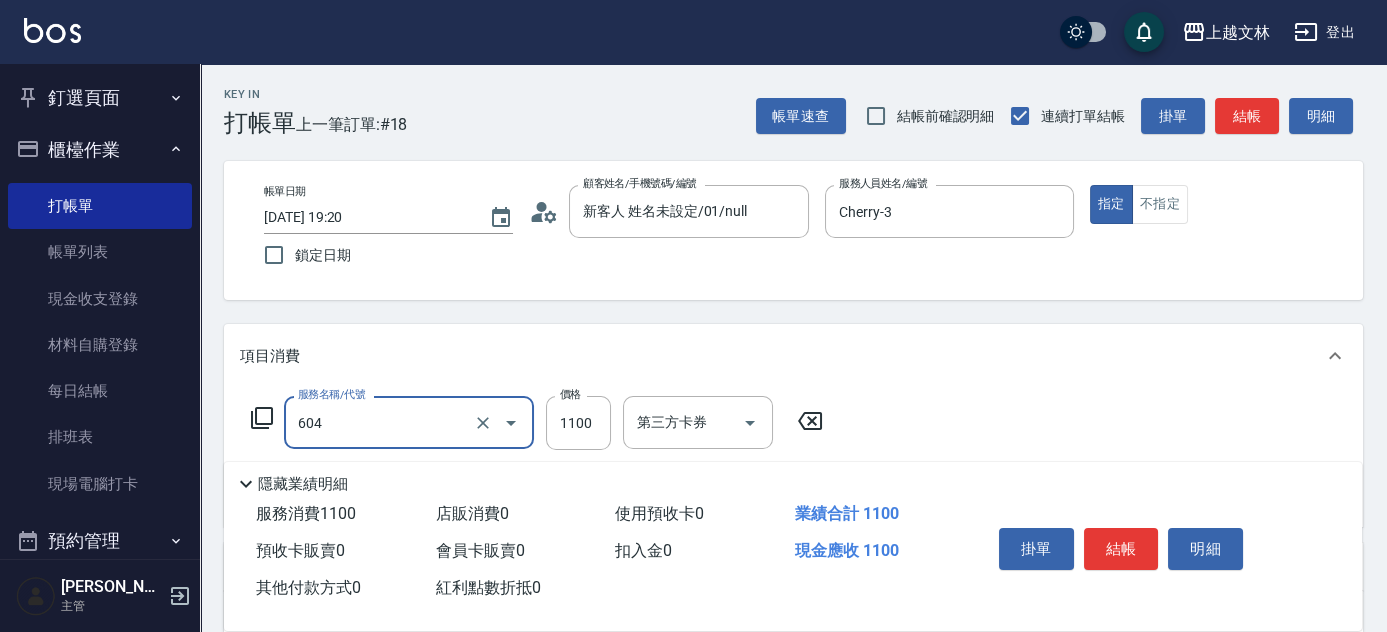 type on "2200淨化卡使用(604)" 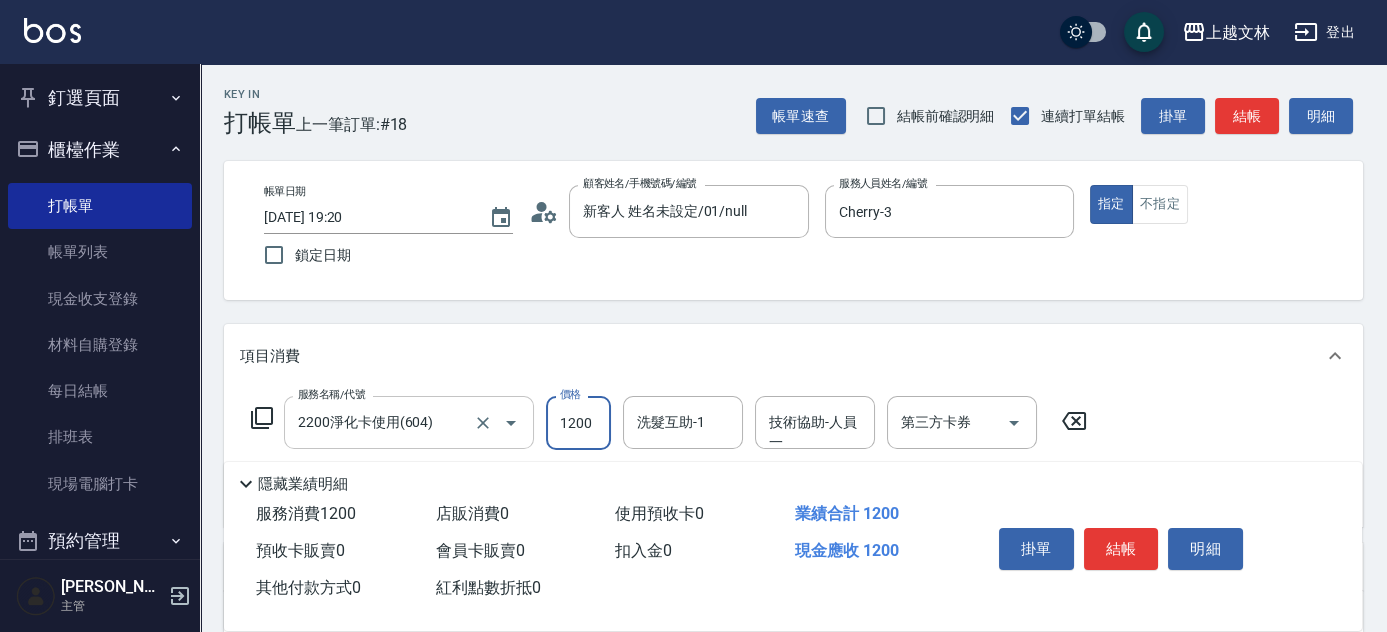 type on "1200" 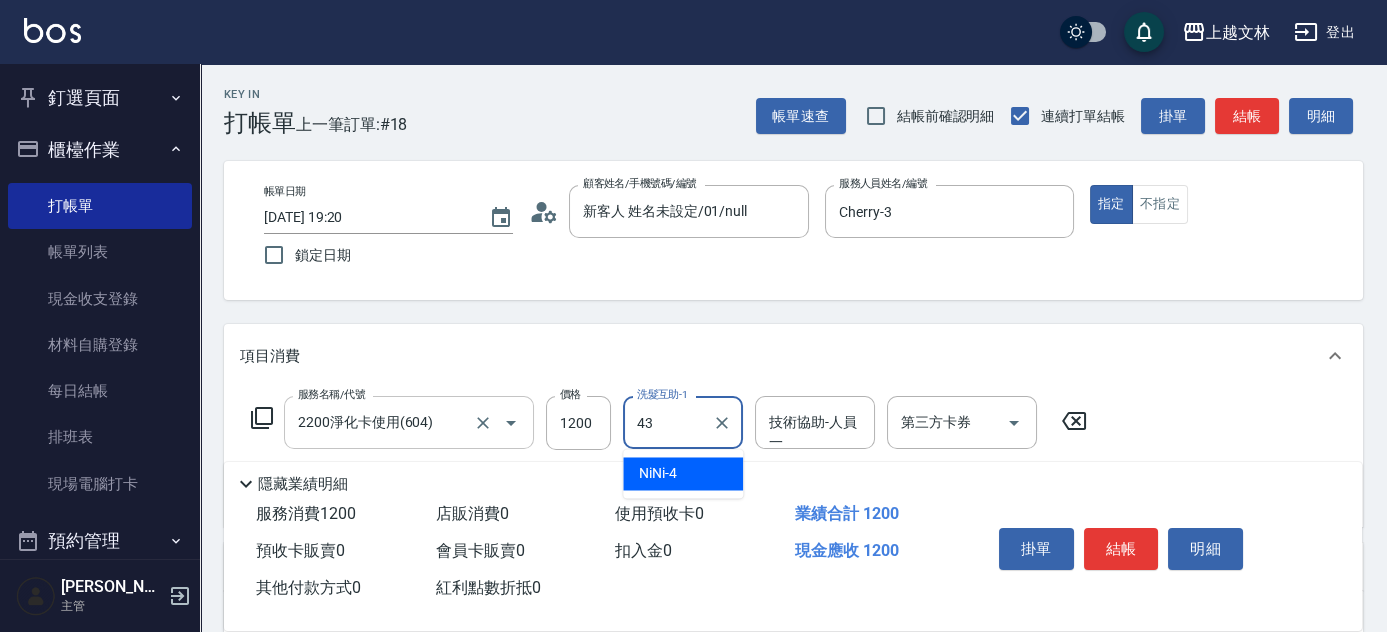 type on "小巫-43" 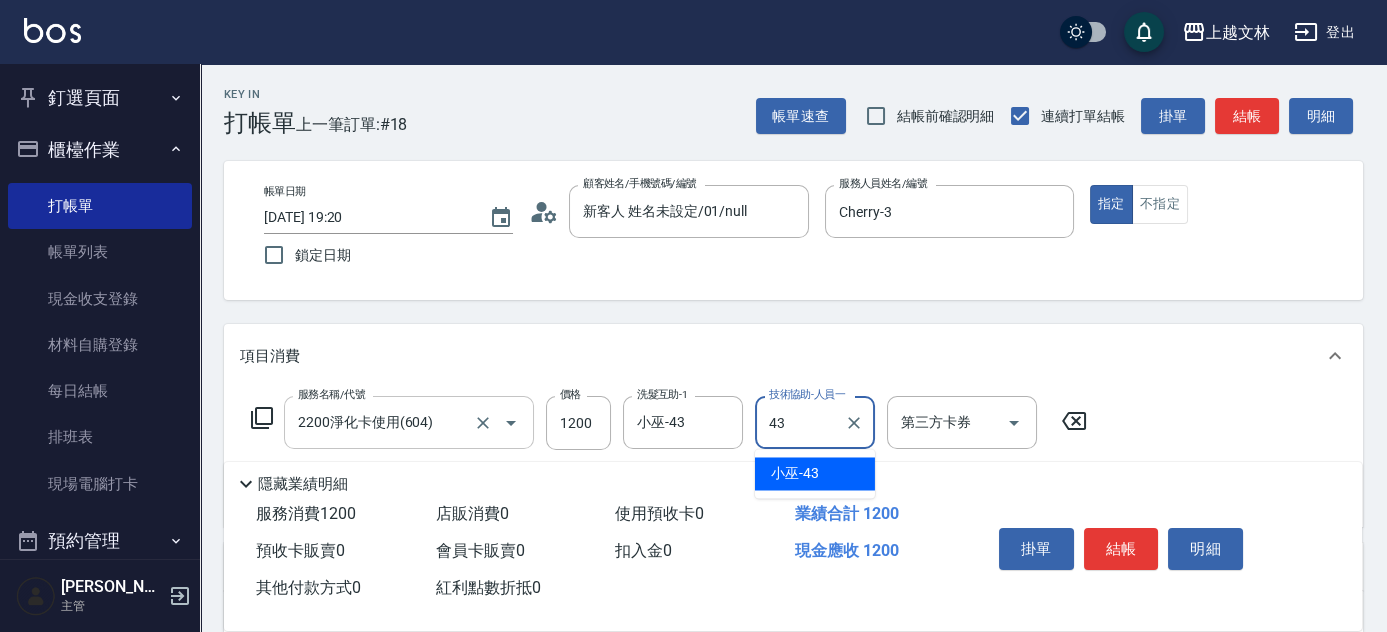type on "小巫-43" 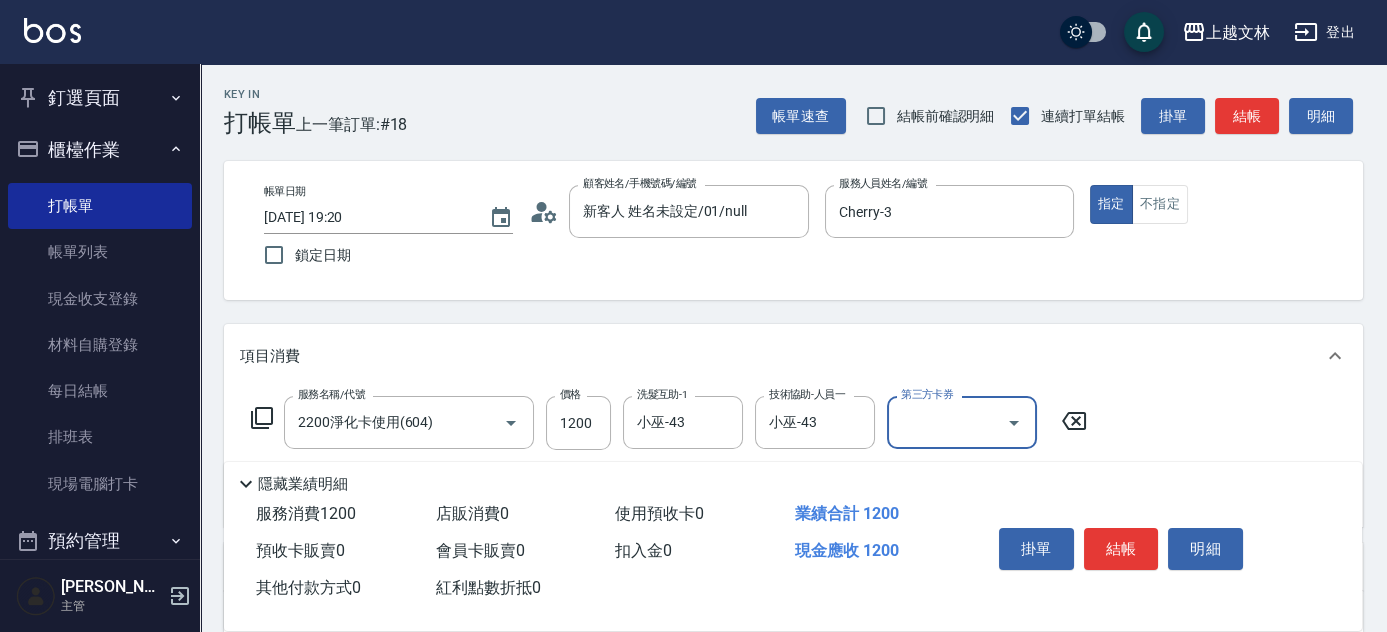 scroll, scrollTop: 140, scrollLeft: 0, axis: vertical 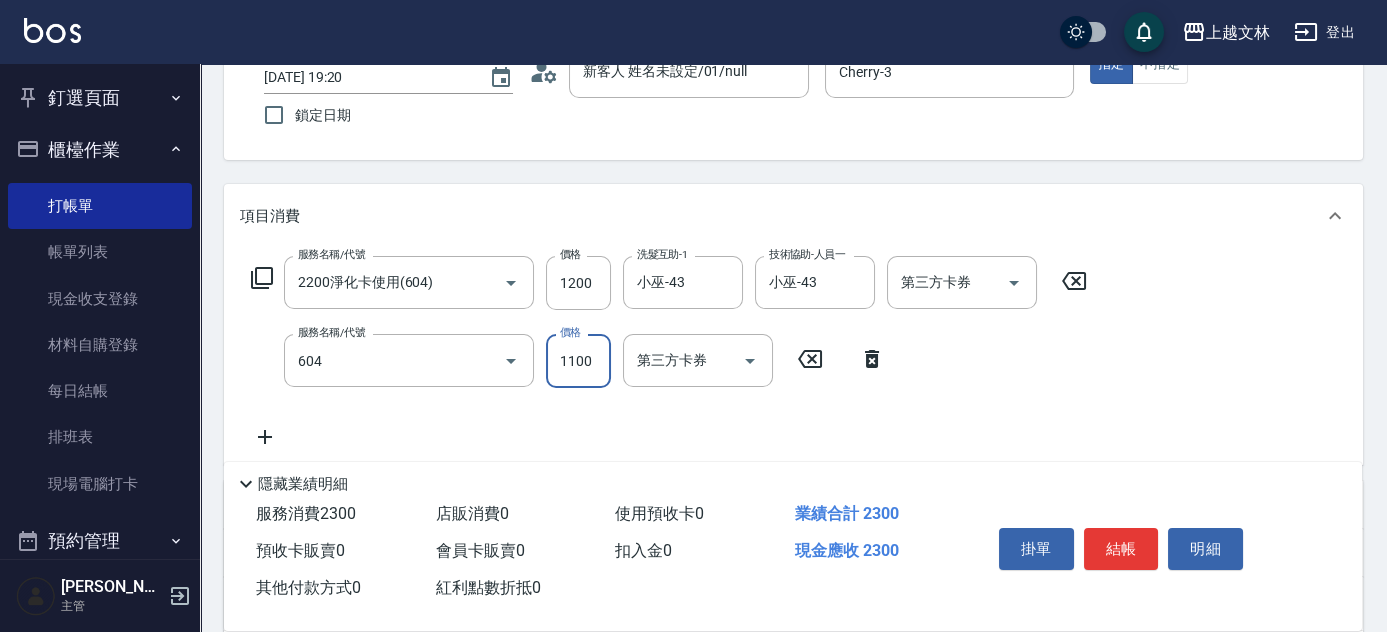 type on "2200淨化卡使用(604)" 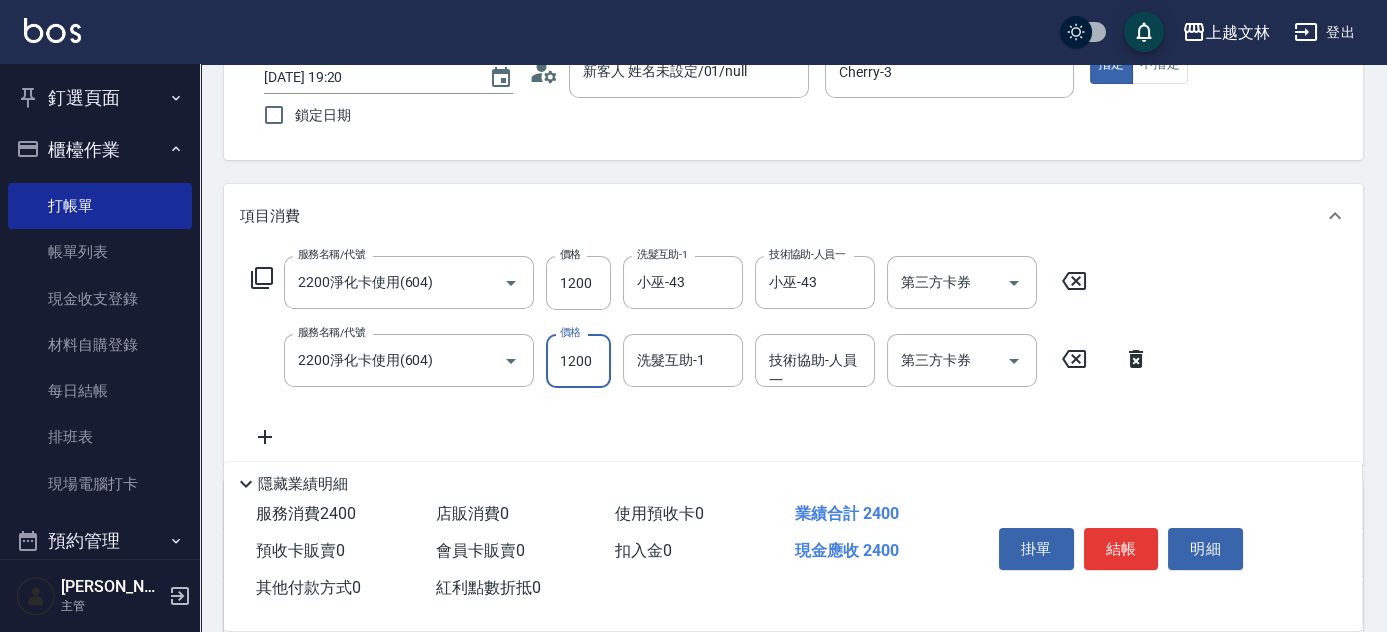 type on "1200" 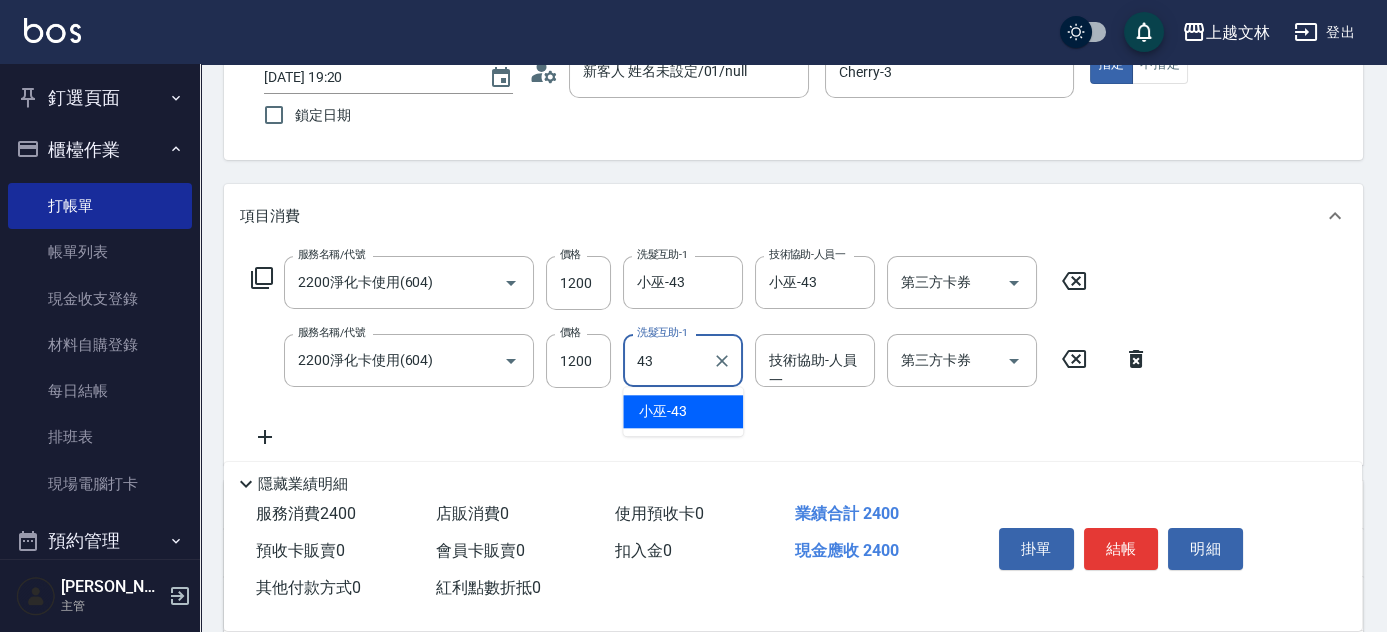 type on "小巫-43" 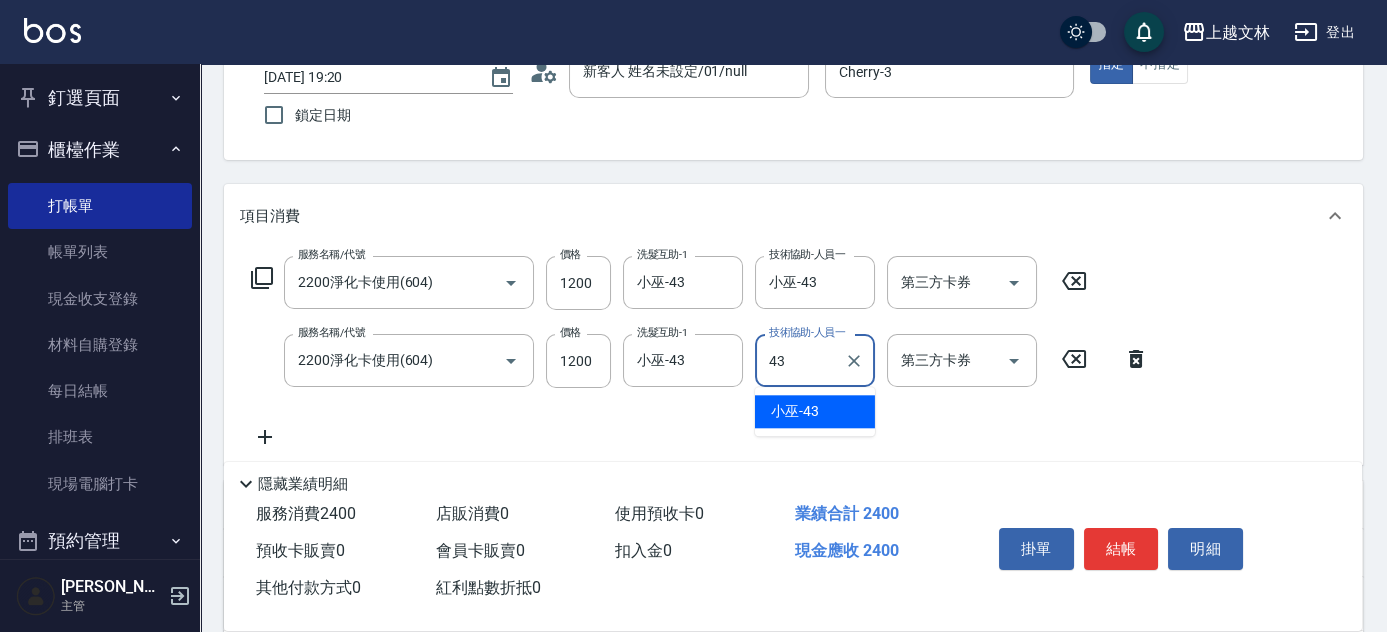 type on "小巫-43" 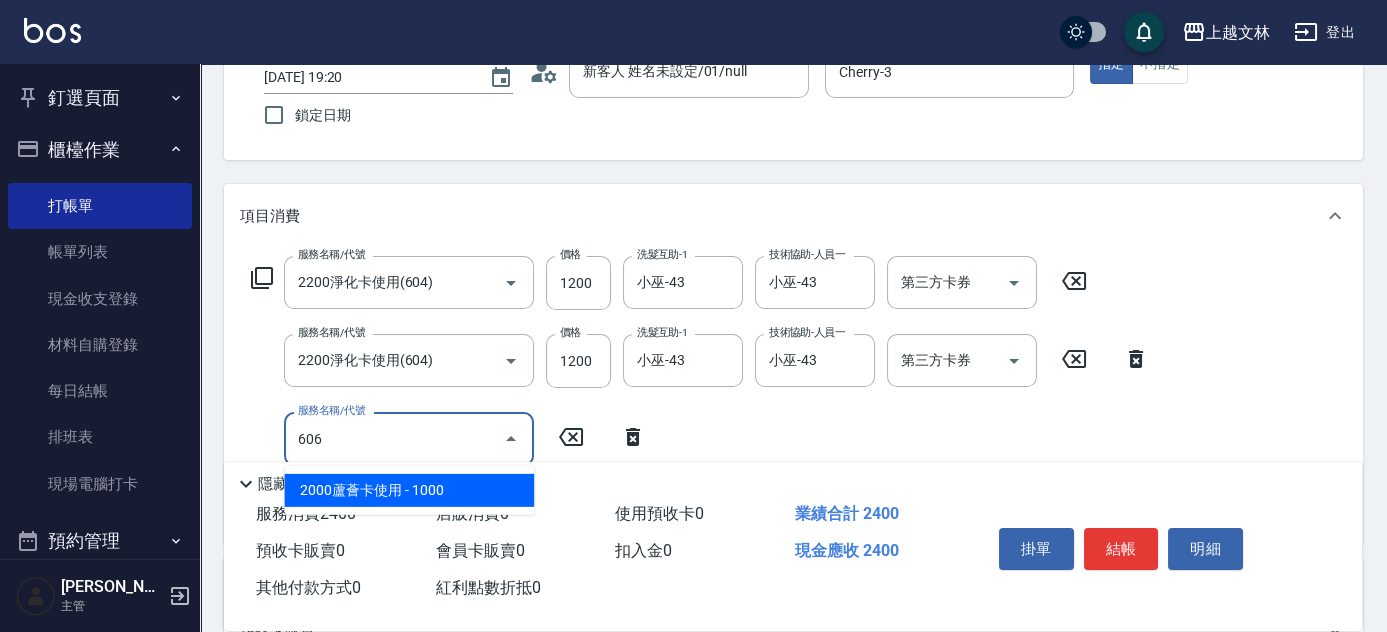 type on "2000蘆薈卡使用(606)" 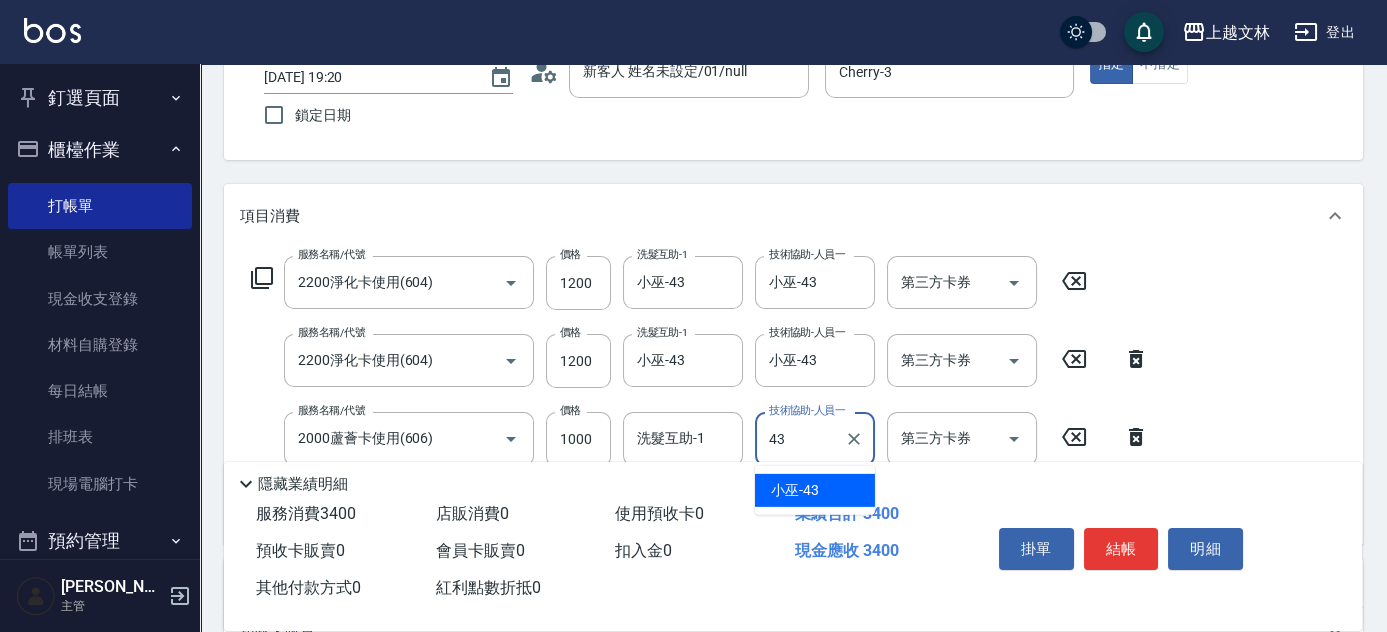 type on "小巫-43" 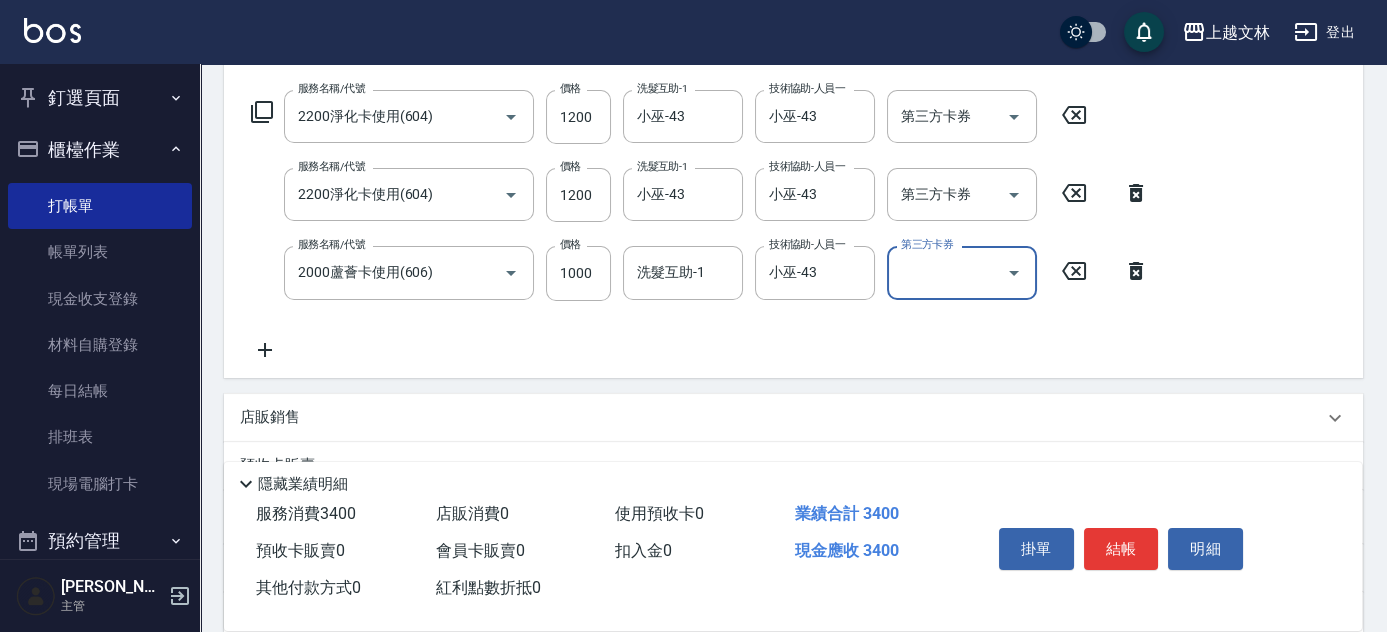 scroll, scrollTop: 400, scrollLeft: 0, axis: vertical 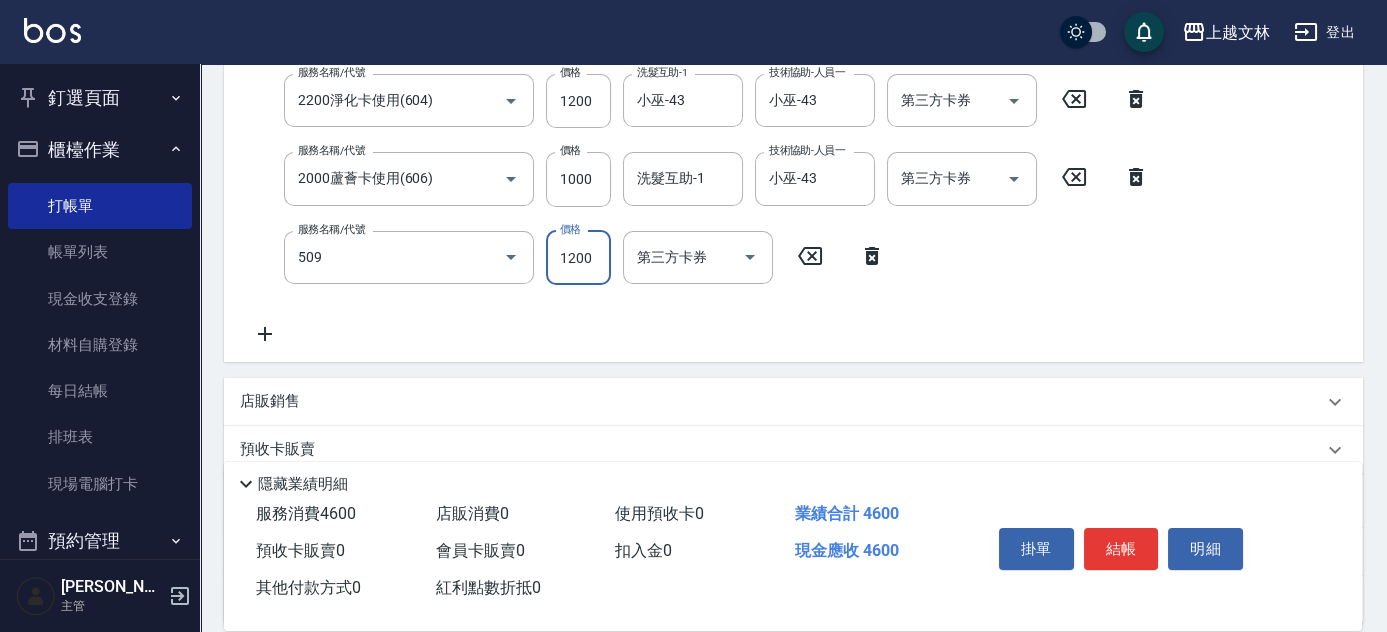 type on "3600結構卡使用(509)" 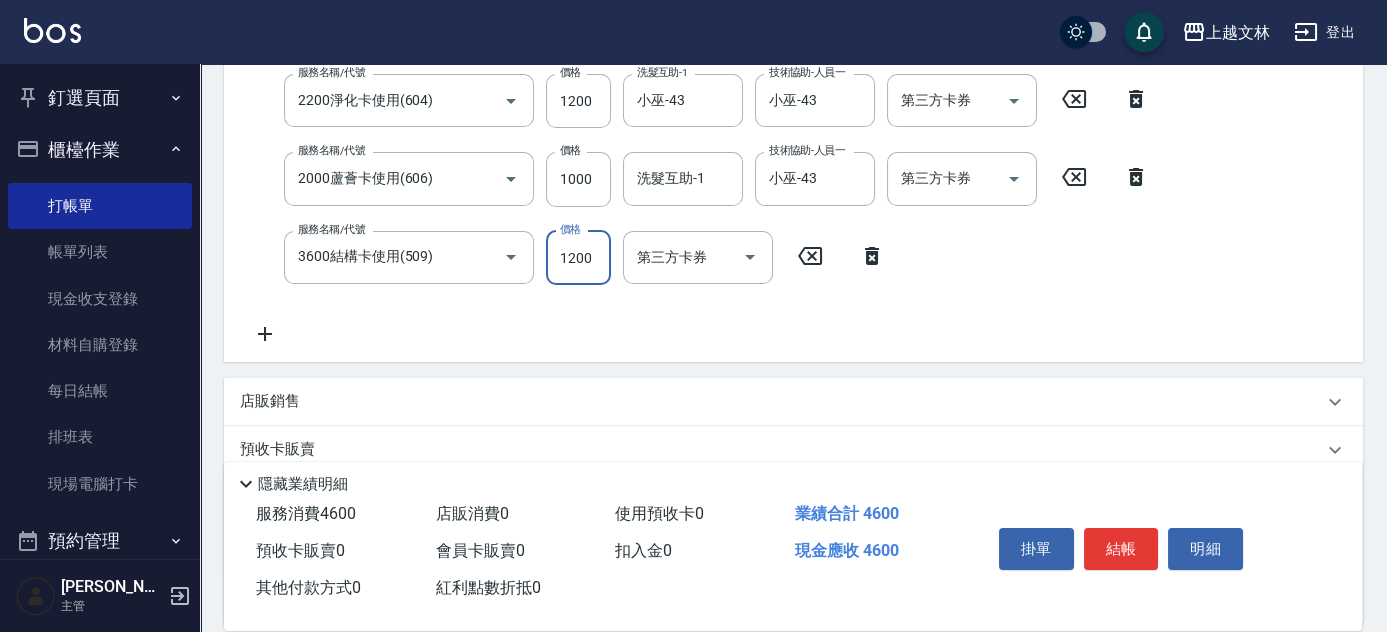 scroll, scrollTop: 396, scrollLeft: 0, axis: vertical 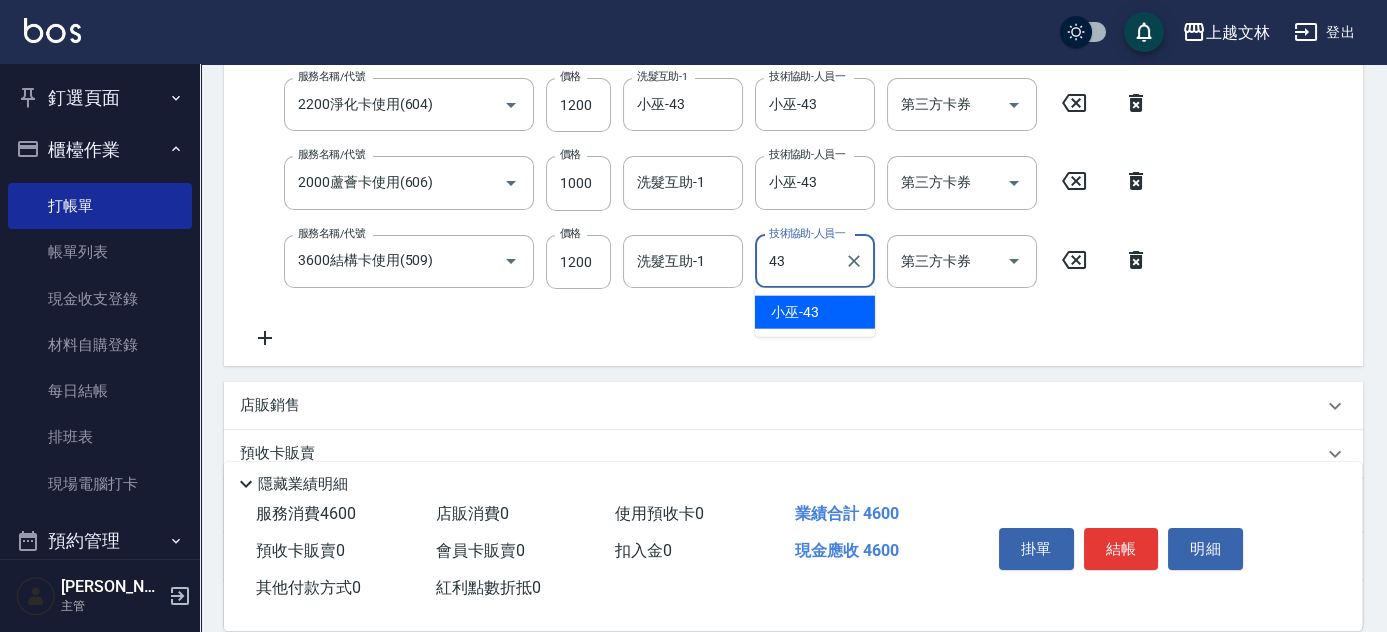 type on "小巫-43" 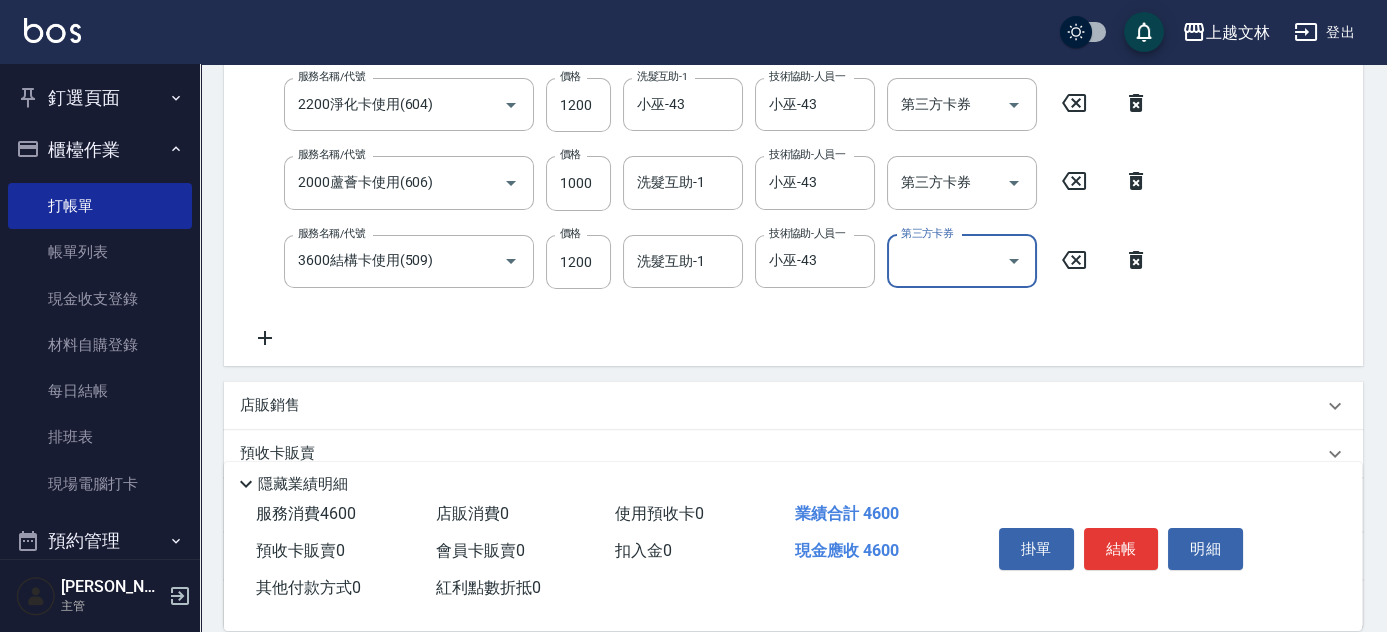 click on "第三方卡券" at bounding box center (947, 261) 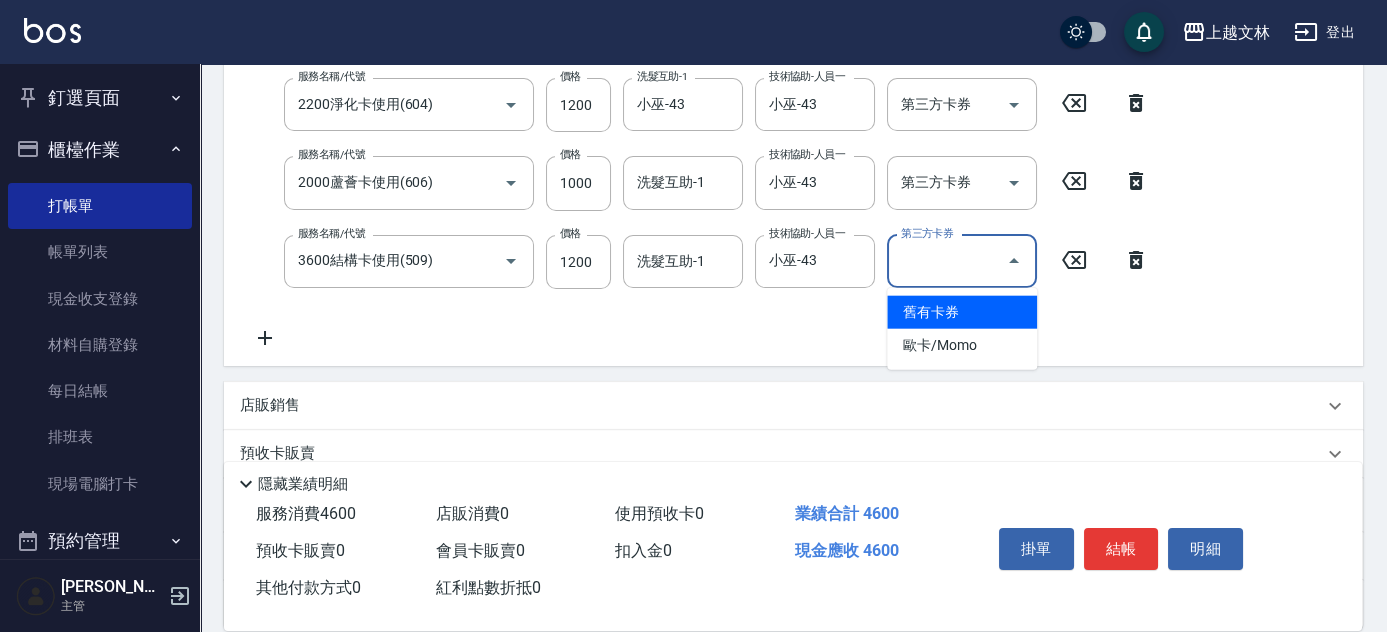 click on "舊有卡券" at bounding box center (962, 312) 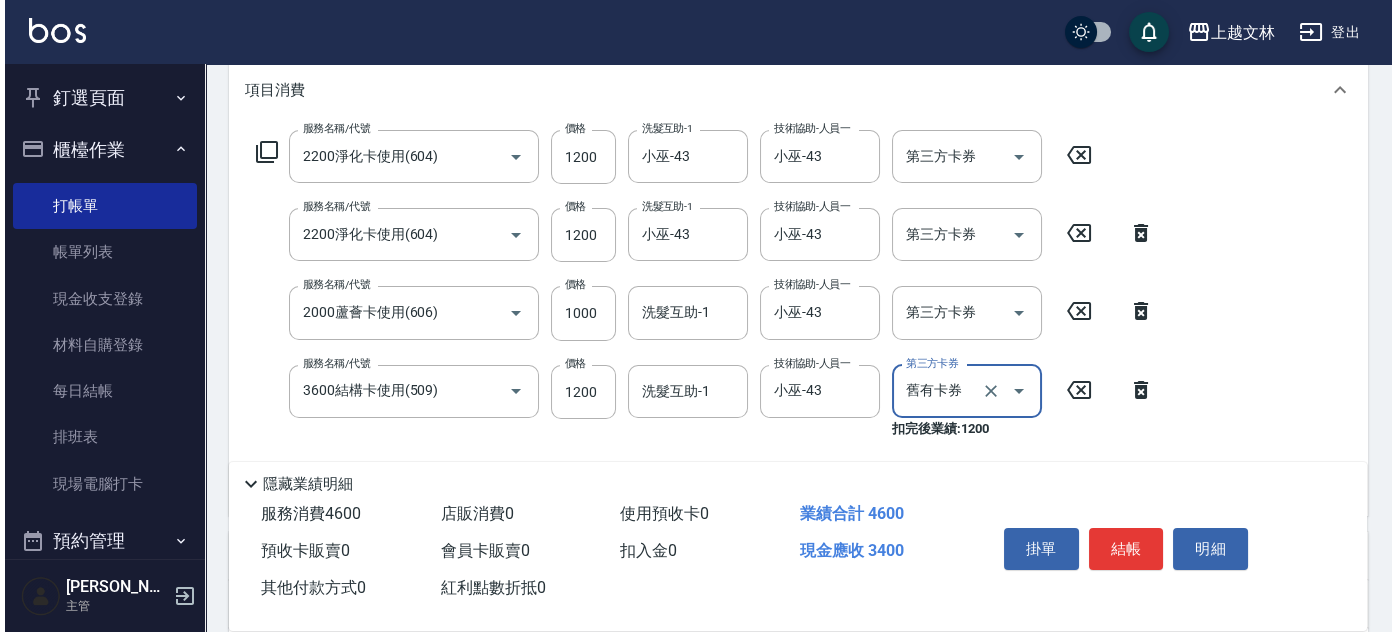 scroll, scrollTop: 255, scrollLeft: 0, axis: vertical 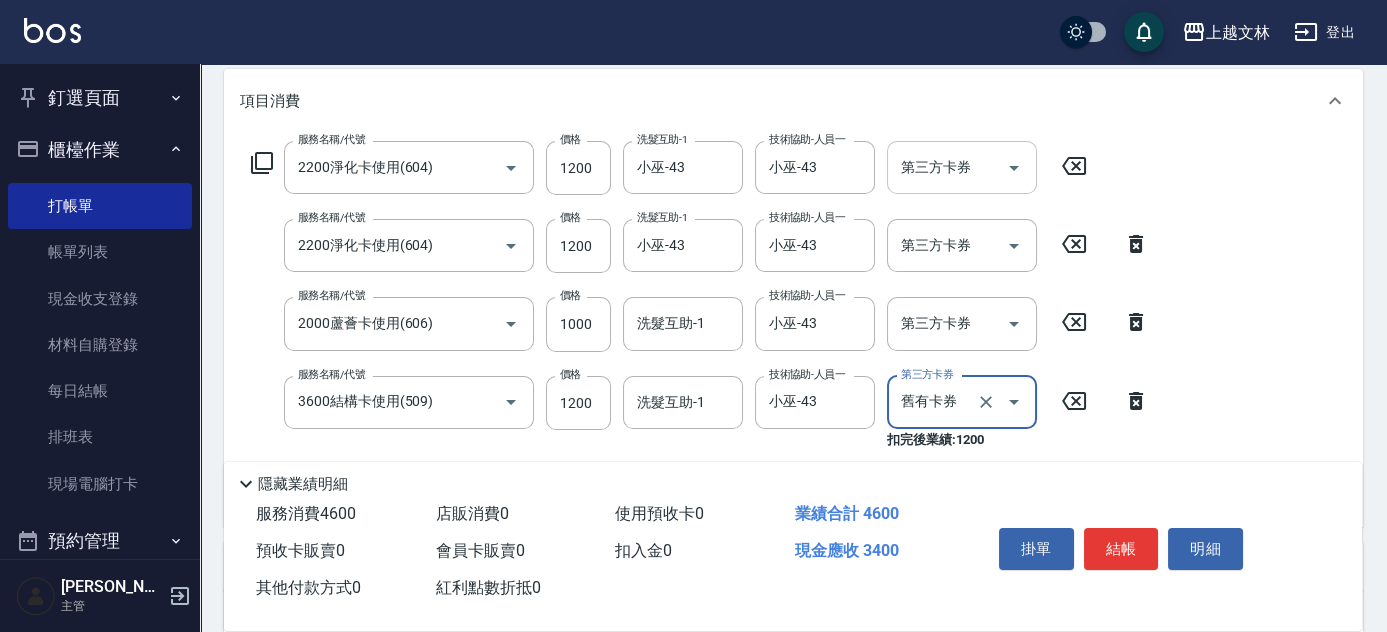 click on "第三方卡券 第三方卡券" at bounding box center [962, 167] 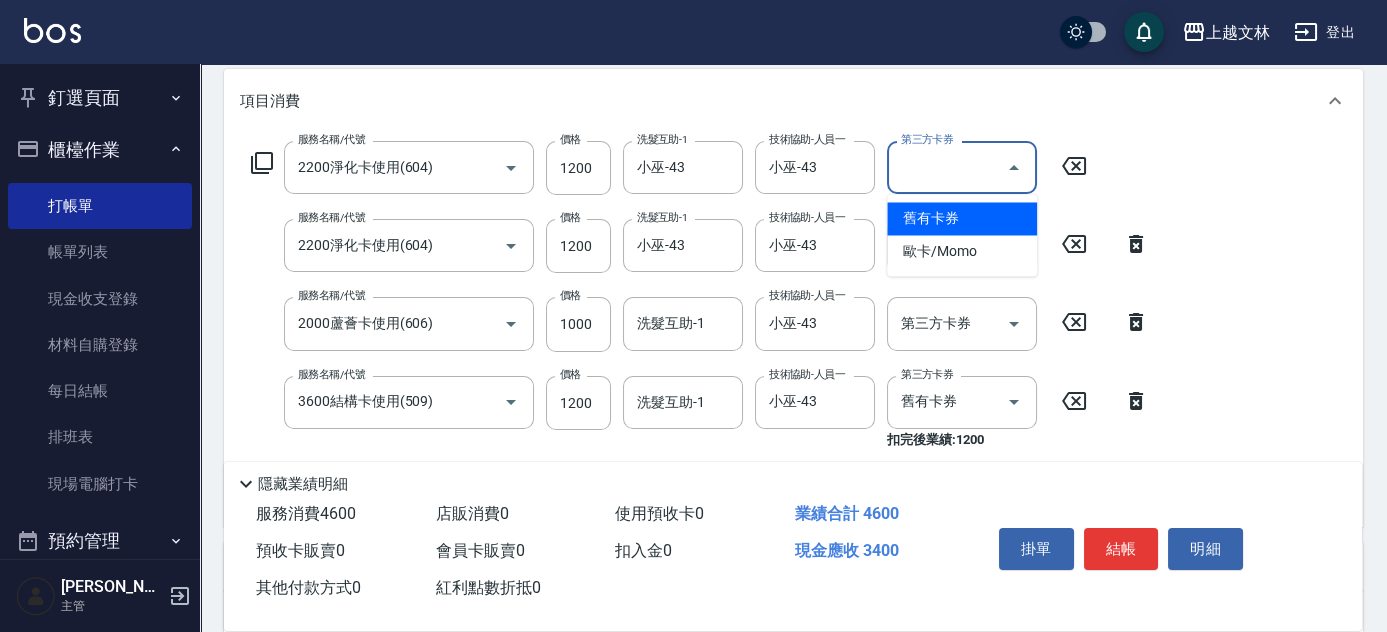click on "舊有卡券" at bounding box center (962, 218) 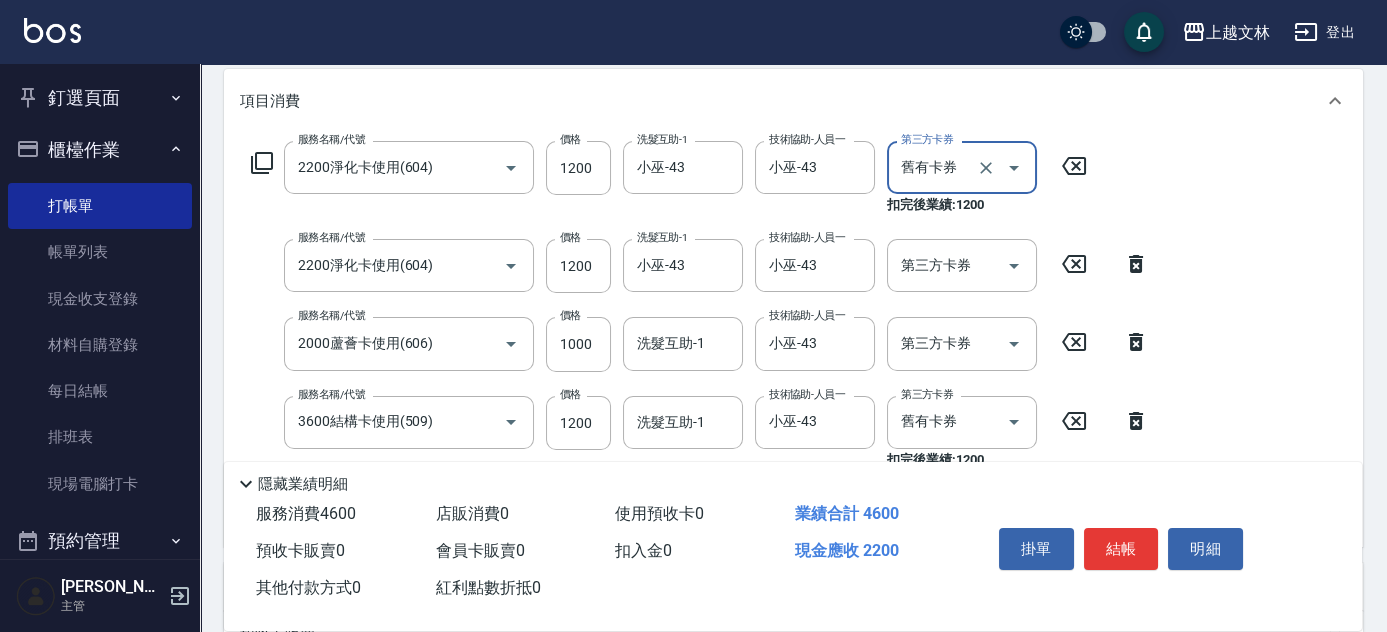 type on "舊有卡券" 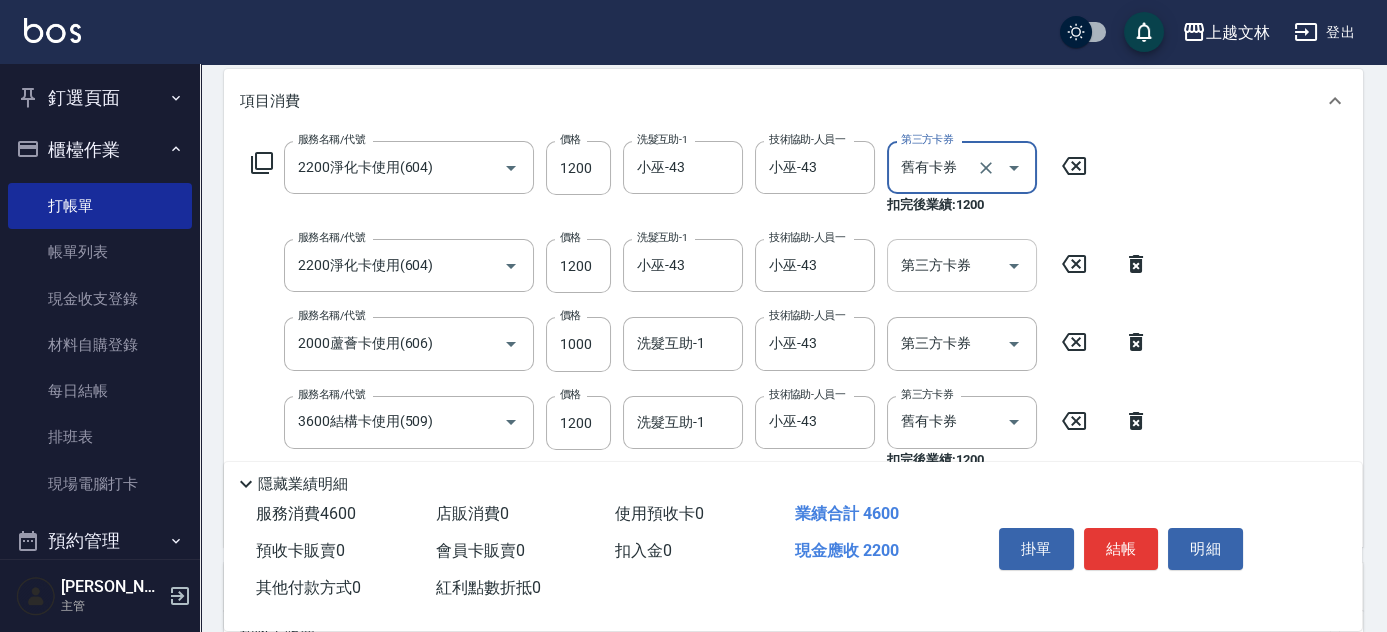 click on "第三方卡券 第三方卡券" at bounding box center (962, 265) 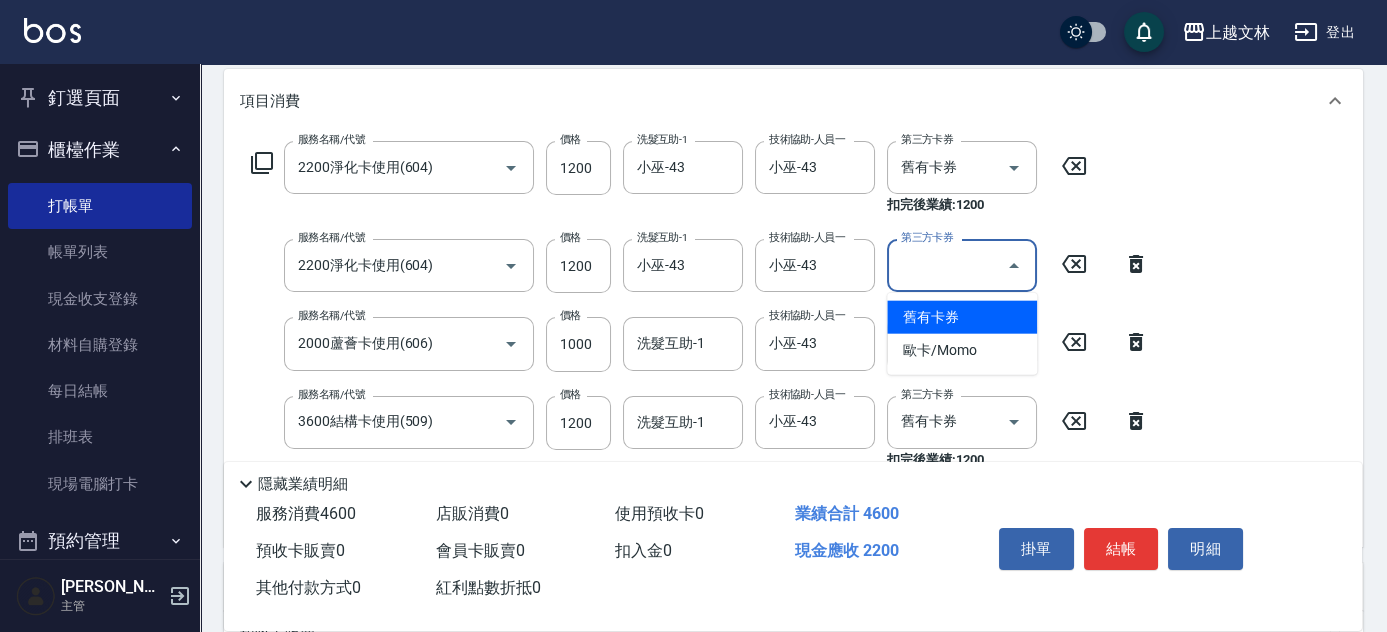 click on "舊有卡券" at bounding box center [962, 317] 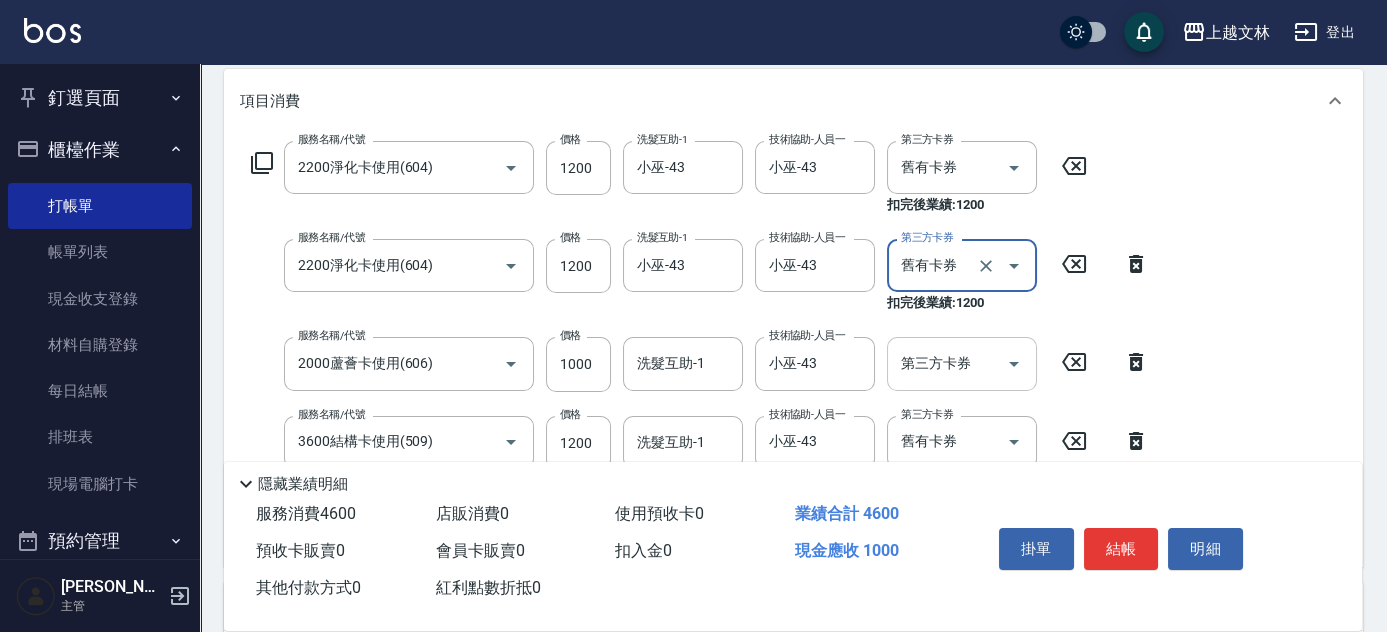 click on "第三方卡券 第三方卡券" at bounding box center [962, 363] 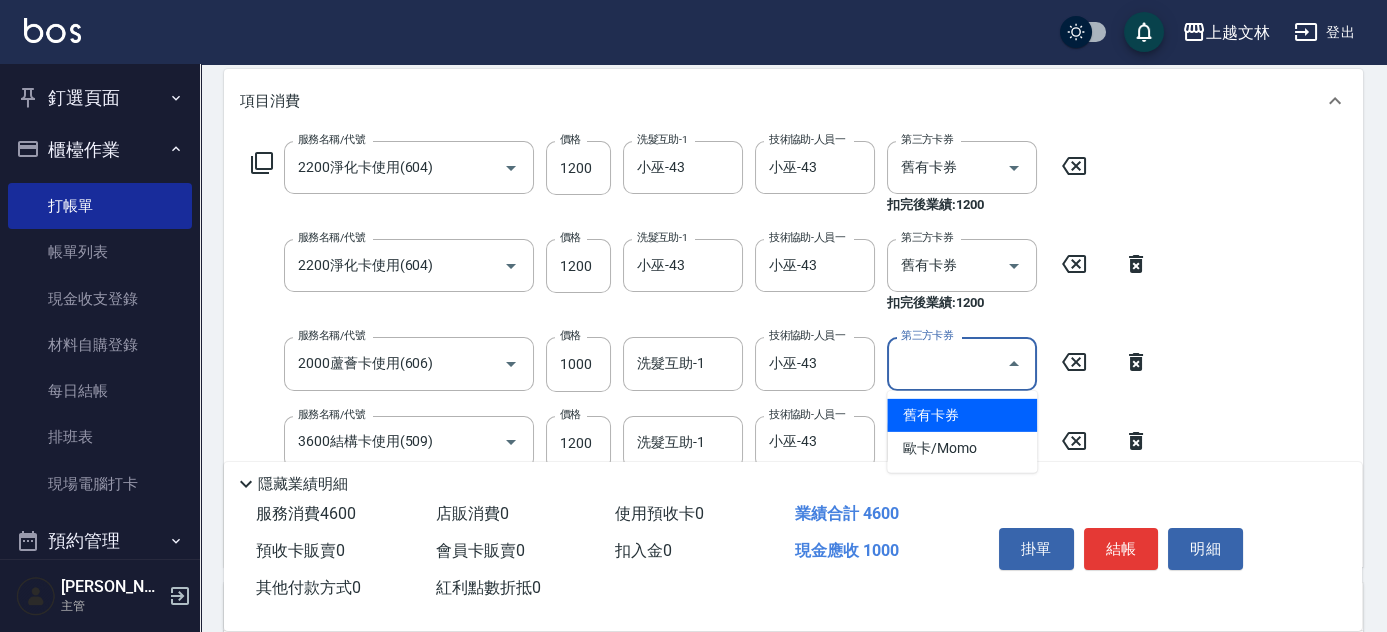 click on "舊有卡券" at bounding box center (962, 415) 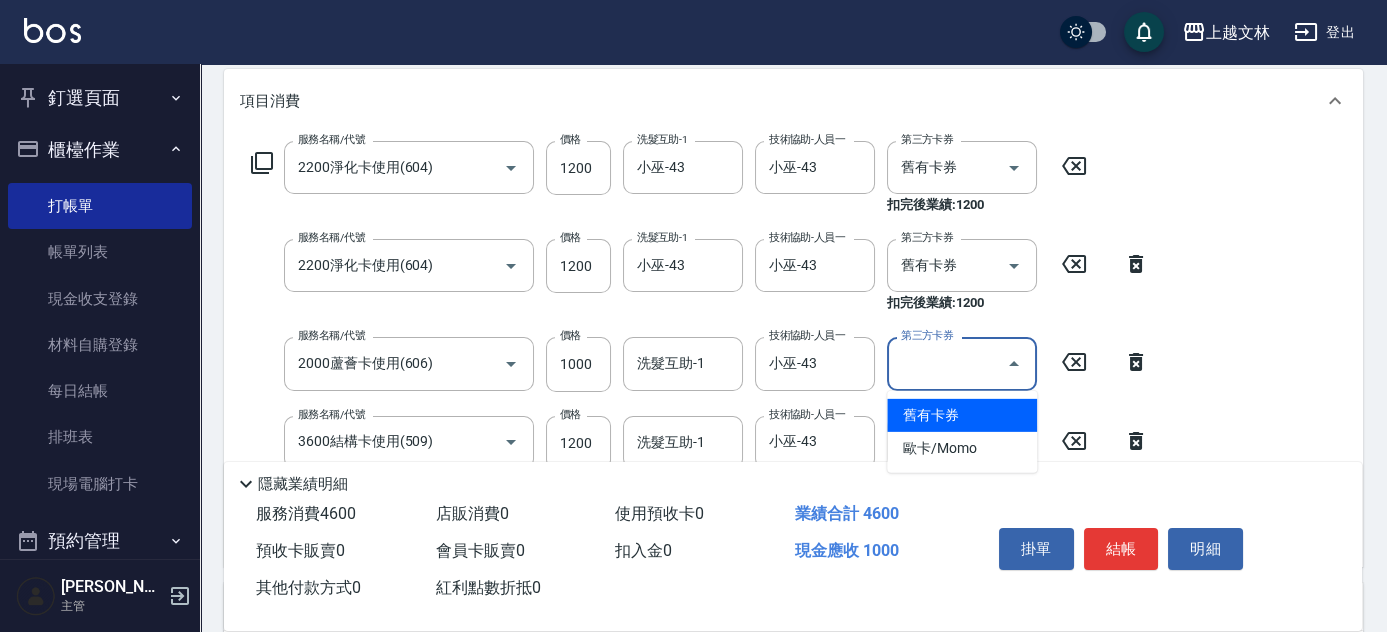 click on "服務名稱/代號 2200淨化卡使用(604) 服務名稱/代號 價格 1200 價格 洗髮互助-1 小巫-43 洗髮互助-1 技術協助-人員一 小巫-43 技術協助-人員一 第三方卡券 舊有卡券 第三方卡券 扣完後業績: 1200 服務名稱/代號 2200淨化卡使用(604) 服務名稱/代號 價格 1200 價格 洗髮互助-1 小巫-43 洗髮互助-1 技術協助-人員一 小巫-43 技術協助-人員一 第三方卡券 舊有卡券 第三方卡券 扣完後業績: 1200 服務名稱/代號 2000蘆薈卡使用(606) 服務名稱/代號 價格 1000 價格 洗髮互助-1 洗髮互助-1 技術協助-人員一 小巫-43 技術協助-人員一 第三方卡券 第三方卡券 服務名稱/代號 3600結構卡使用(509) 服務名稱/代號 價格 1200 價格 洗髮互助-1 洗髮互助-1 技術協助-人員一 小巫-43 技術協助-人員一 第三方卡券 舊有卡券 第三方卡券 扣完後業績: 1200" at bounding box center [700, 346] 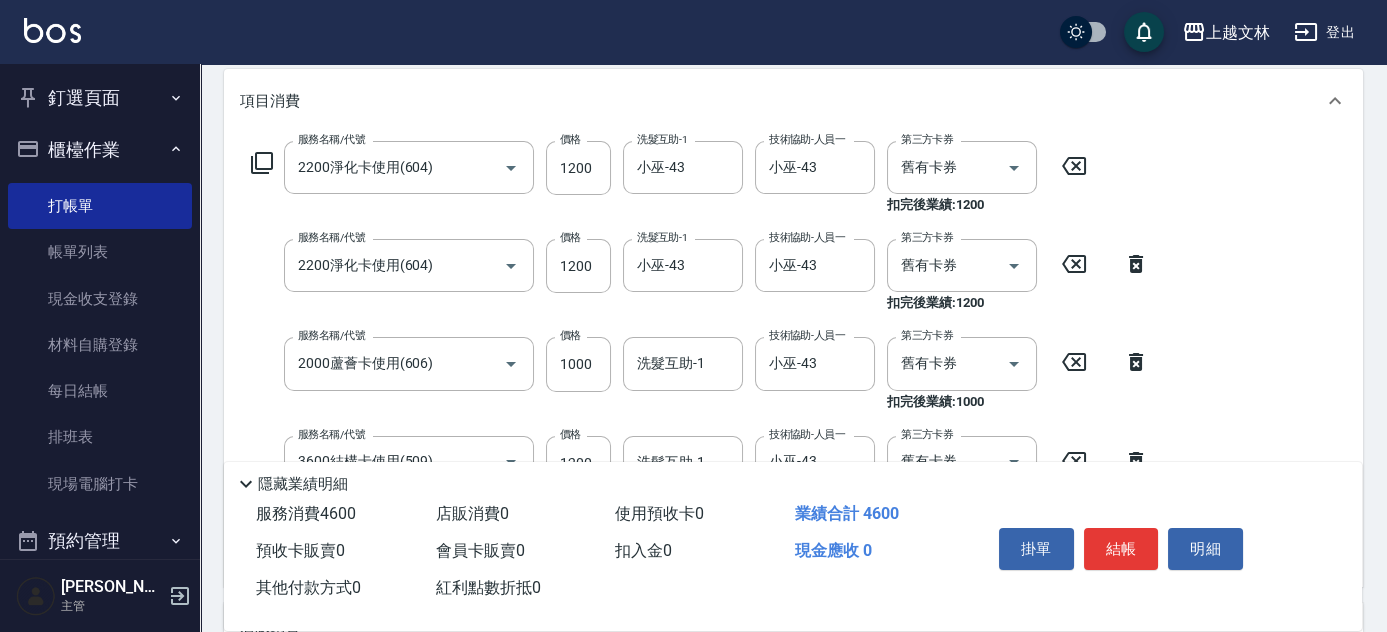 type on "舊有卡券" 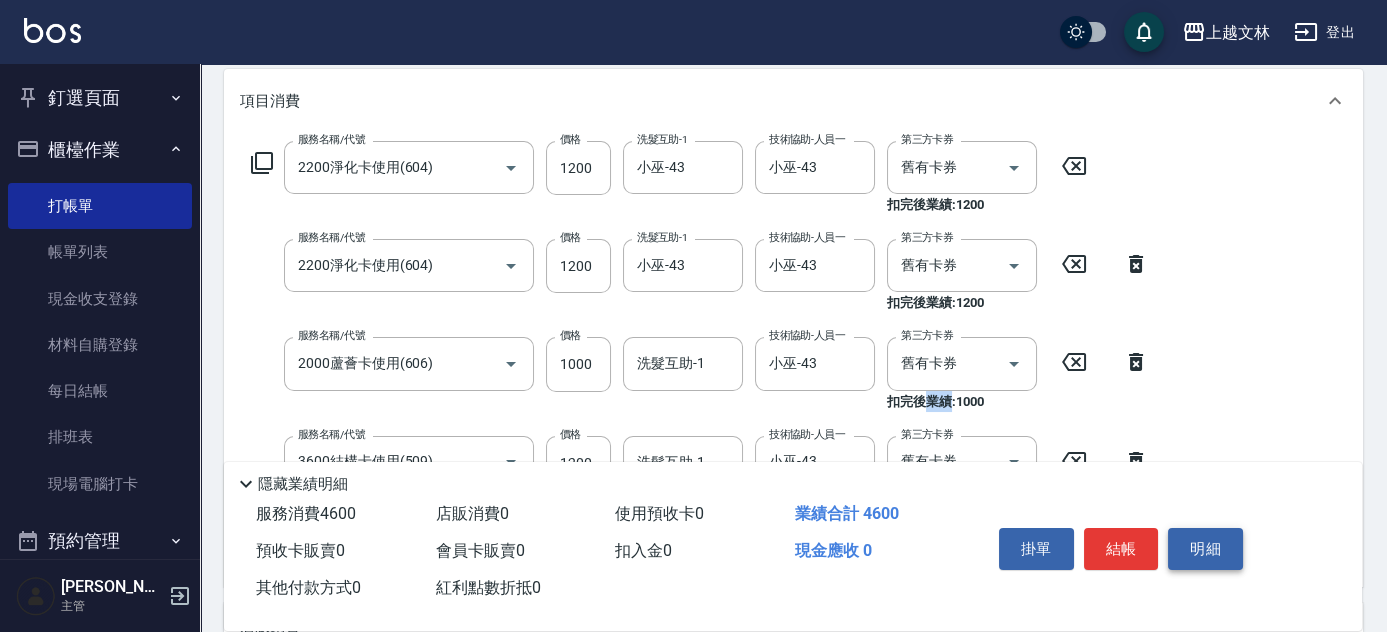 click on "明細" at bounding box center [1205, 549] 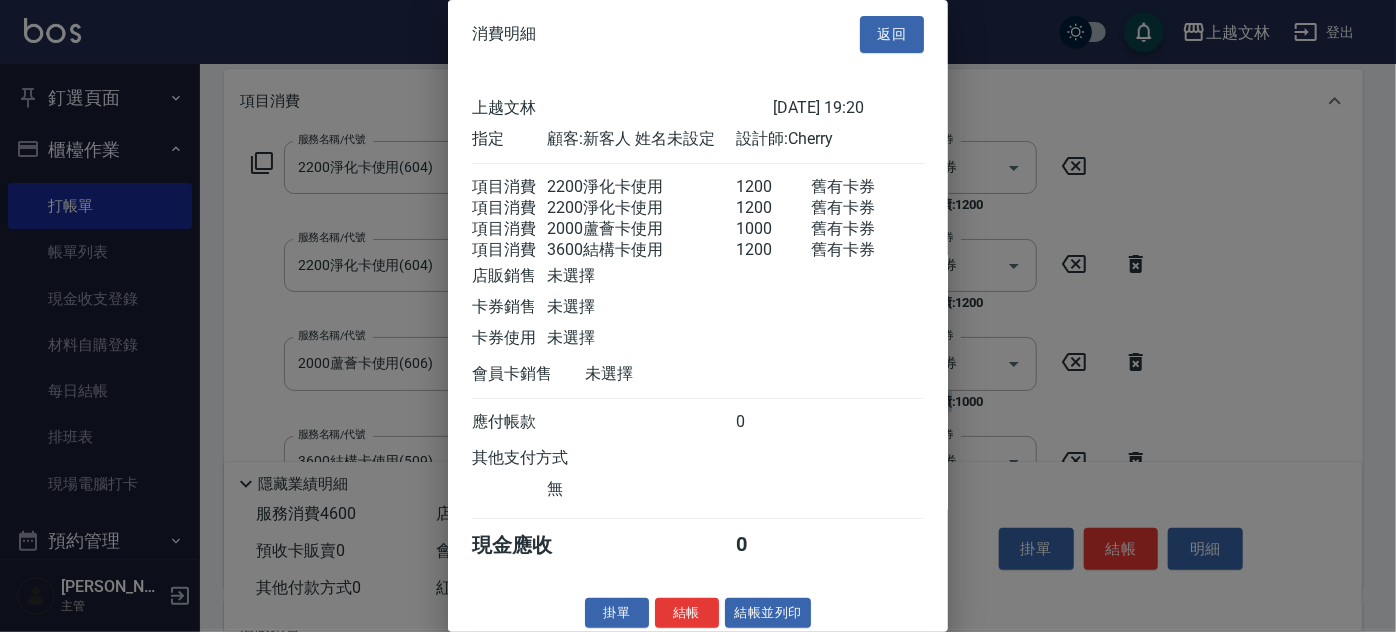 scroll, scrollTop: 36, scrollLeft: 0, axis: vertical 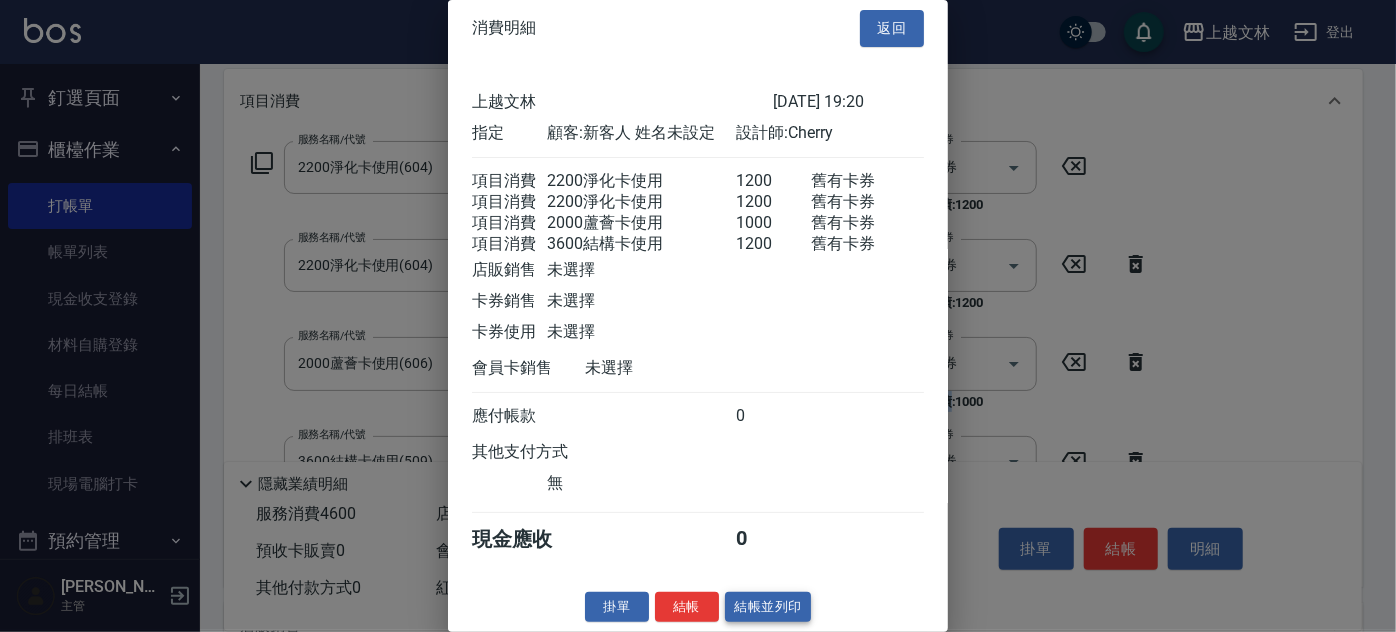 click on "結帳並列印" at bounding box center (768, 607) 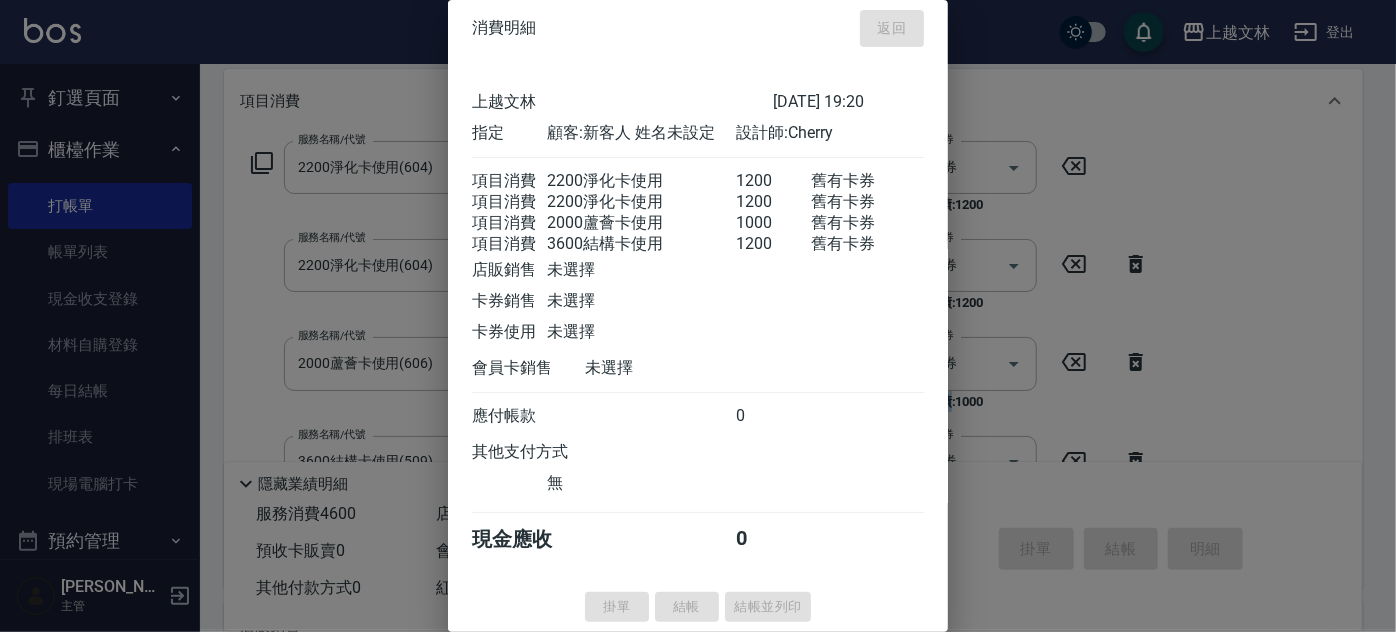 click on "掛單 結帳 結帳並列印" at bounding box center [698, 607] 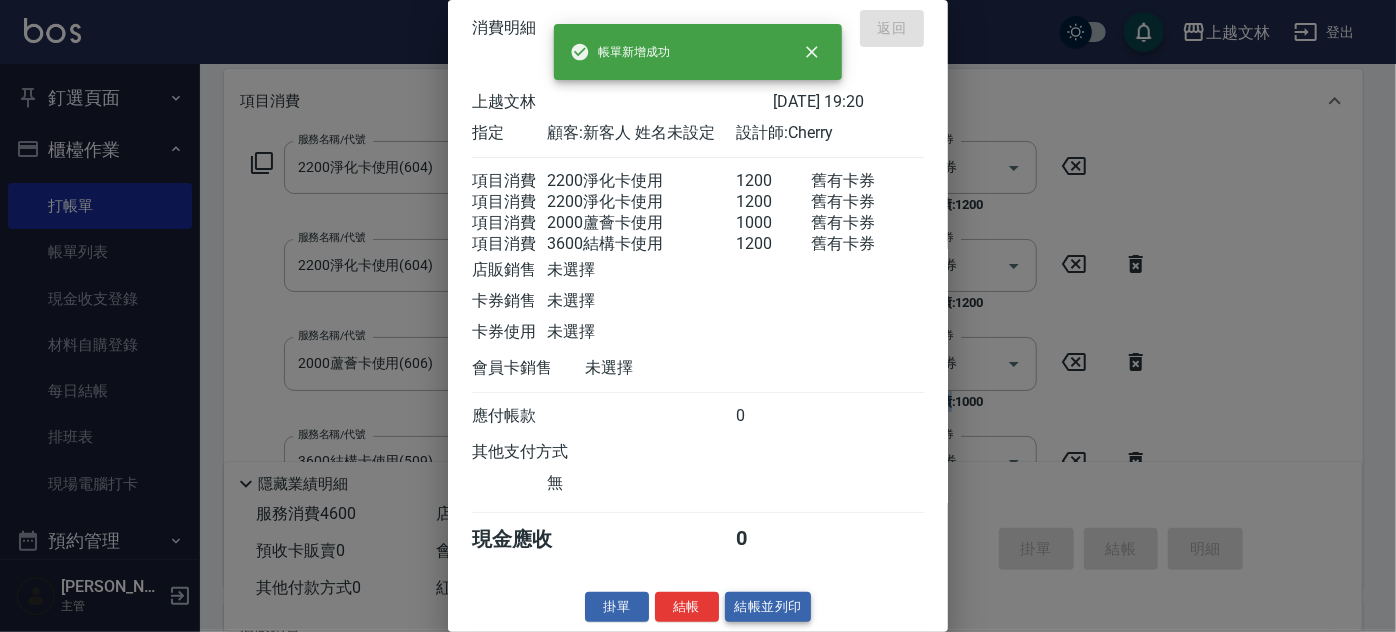 type on "[DATE] 19:22" 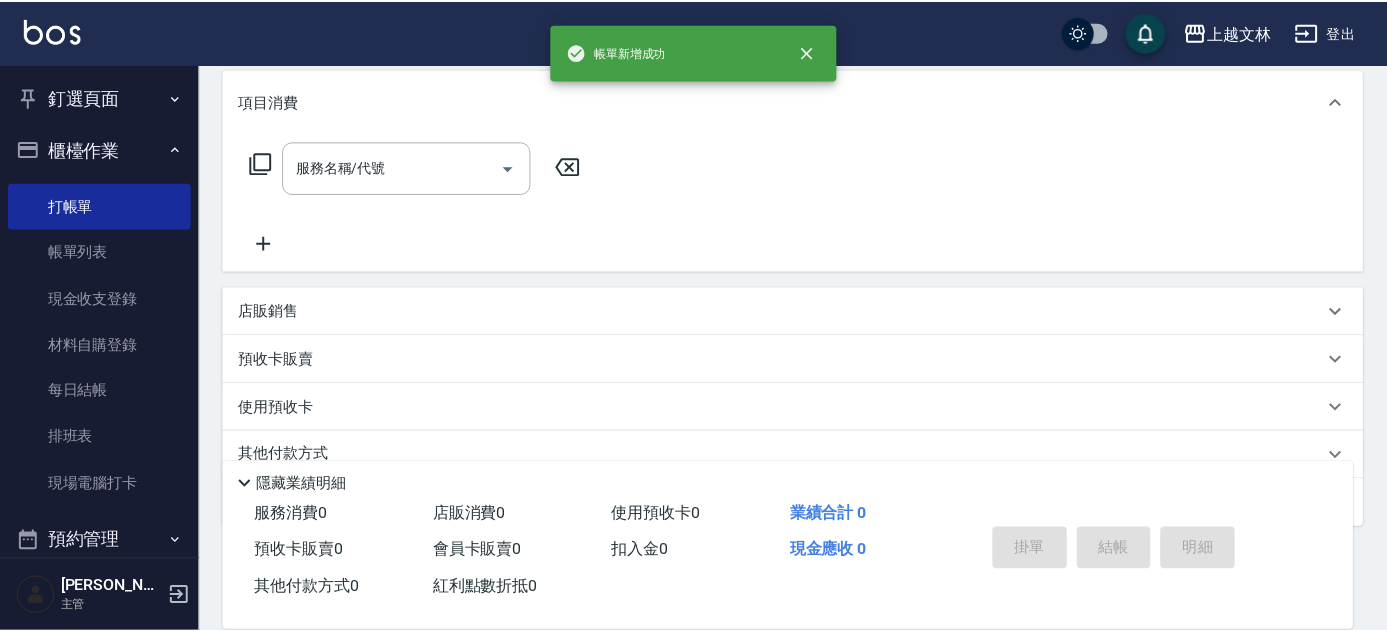 scroll, scrollTop: 0, scrollLeft: 0, axis: both 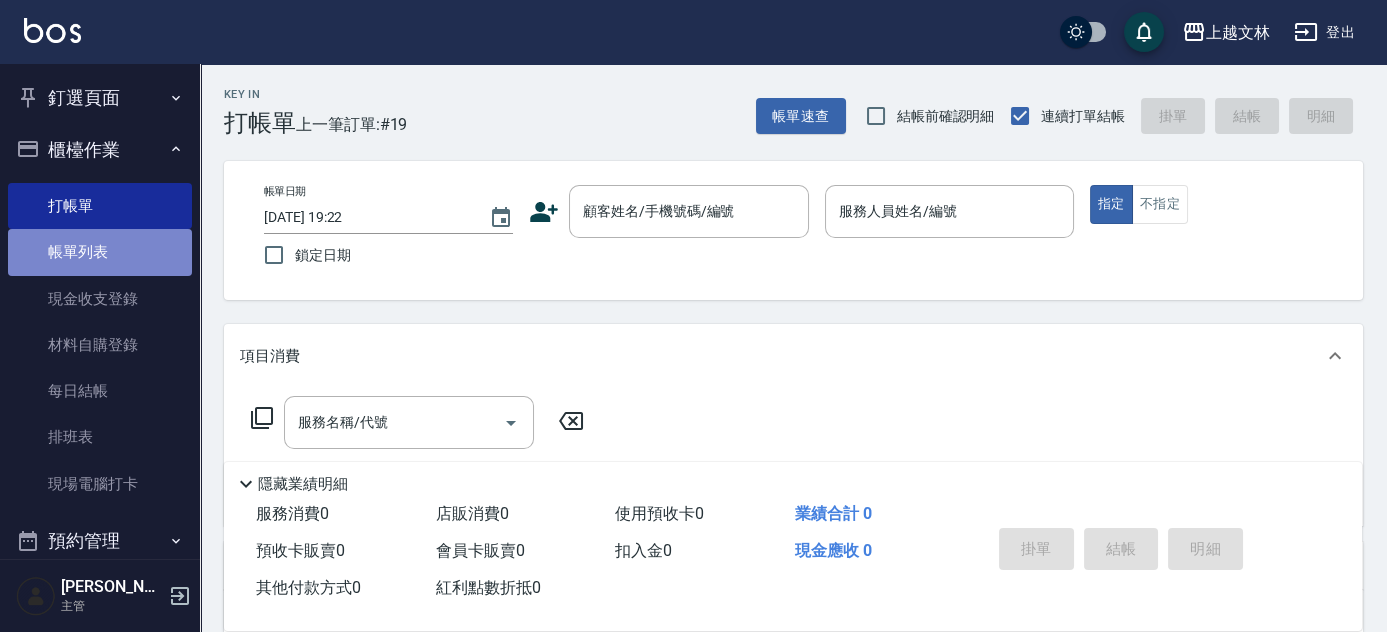 click on "帳單列表" at bounding box center [100, 252] 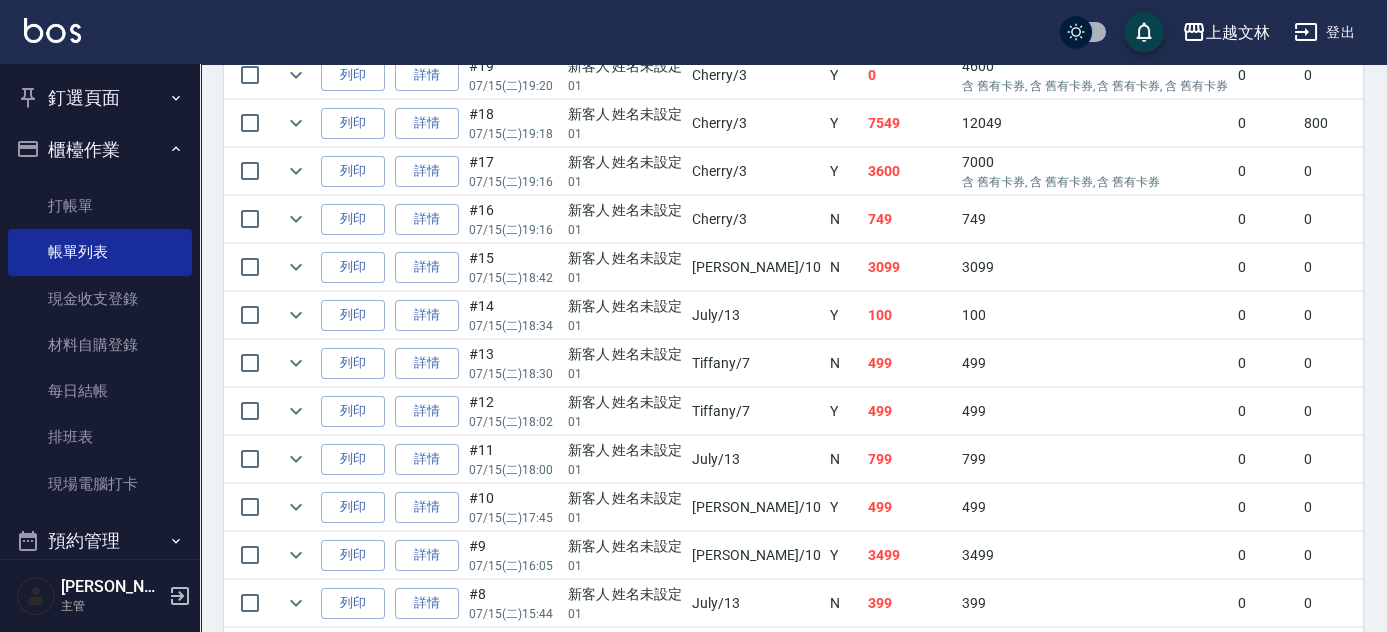 scroll, scrollTop: 522, scrollLeft: 0, axis: vertical 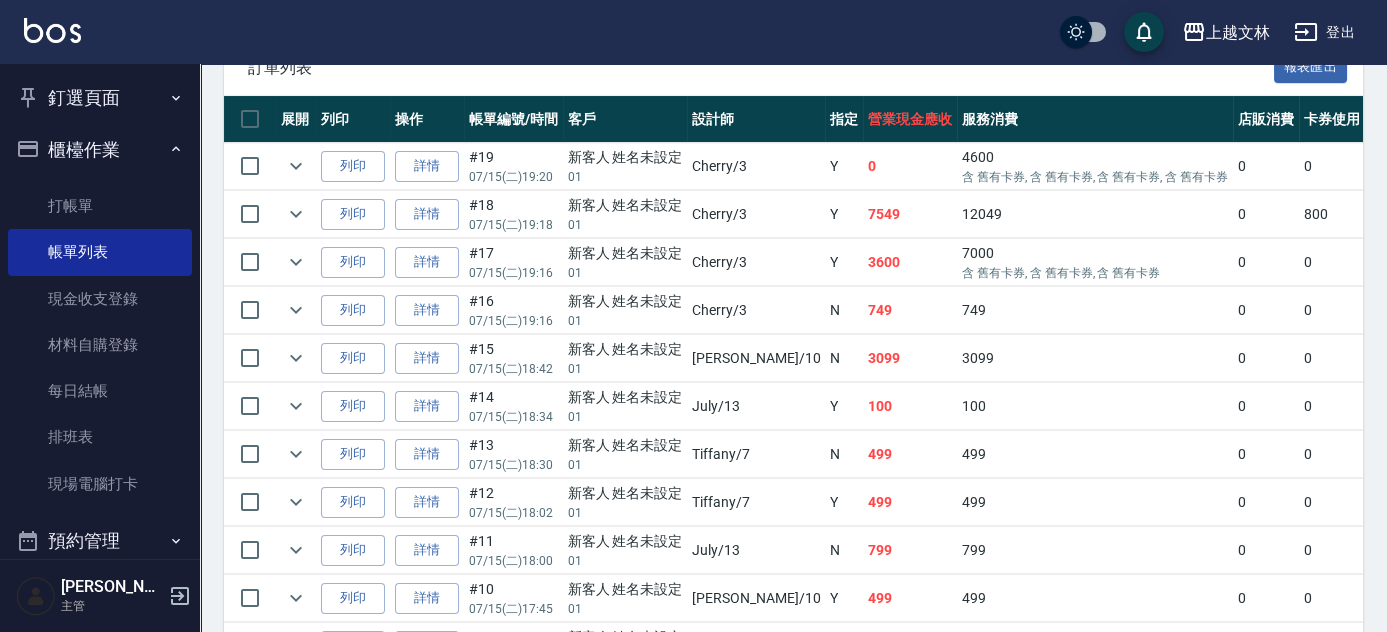 click on "ORDERS 帳單列表 新開單 [DATE] [DATE] [DATE] [DATE] 設計師編號/姓名 設計師編號/姓名 顧客編號/姓名 顧客編號/姓名 其他付款方式 其他付款方式 第三方卡券 第三方卡券 訂單來源 訂單來源 服務消費 39585 店販消費 0 卡券使用 (入業績) 800 卡券販賣 (入業績) 0 業績收入 40385 卡券販賣 (不入業績) 0 卡券使用(-) -800 第三方卡券(-) -8000 其他付款方式(-) -4500 入金使用(-) 0 入金儲值 0 營業現金應收 27085 共  19  筆,  1  /   1 全部展開 訂單列表 報表匯出 展開 列印 操作 帳單編號/時間 客戶 設計師 指定 營業現金應收 服務消費 店販消費 卡券使用 (入業績) 卡券販賣 (入業績) 業績收入 卡券販賣 (不入業績) 卡券使用(-) 第三方卡券(-) 其他付款方式(-) 入金使用(-) 備註 訂單來源 列印 詳情 #19 07/15 (二) 19:20 新客人 姓名未設定 01 Cherry /3 Y 0 4600 0 0 0 4600 0 0 -4600 0 0 列印 詳情 #18 07/15 (二) 19:18 [DATE] Y" at bounding box center (793, 337) 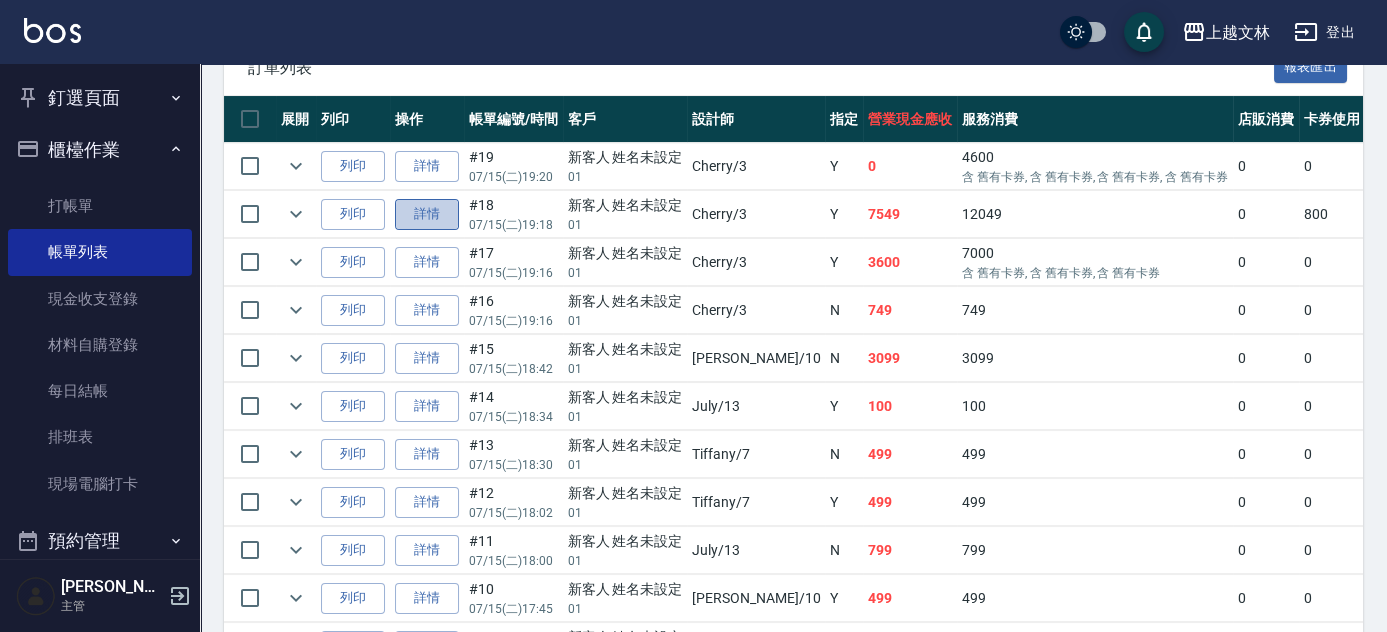 click on "詳情" at bounding box center [427, 214] 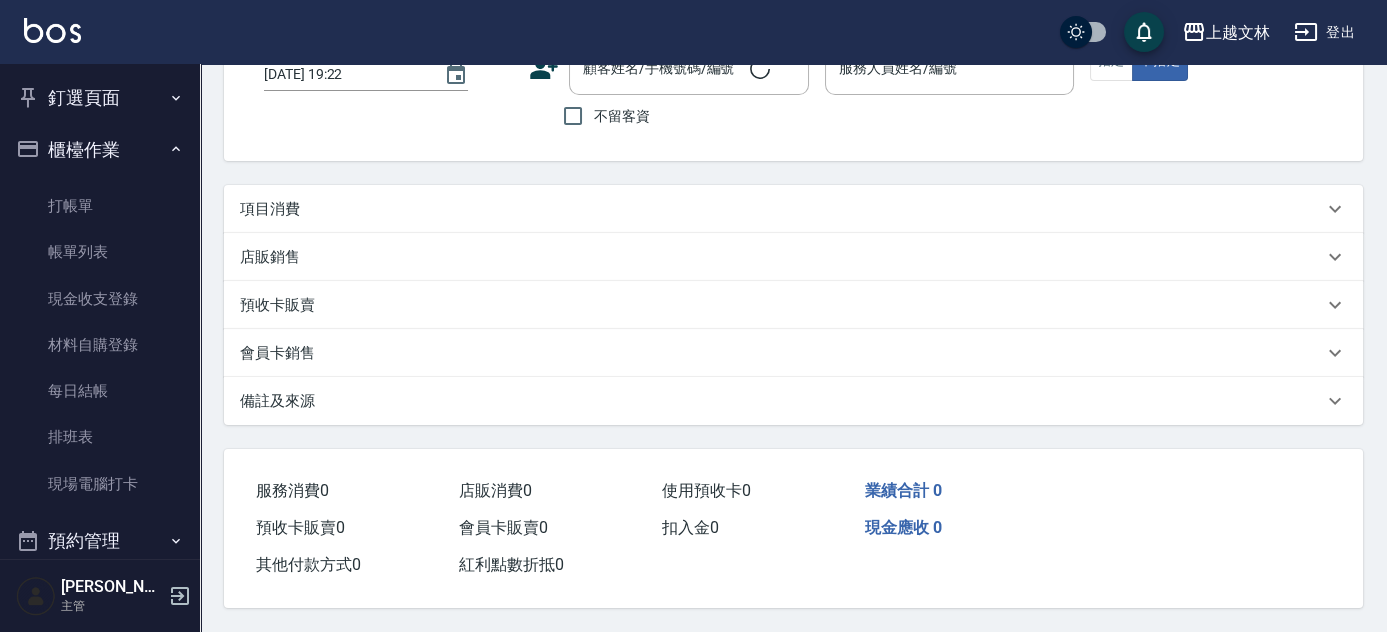 scroll, scrollTop: 0, scrollLeft: 0, axis: both 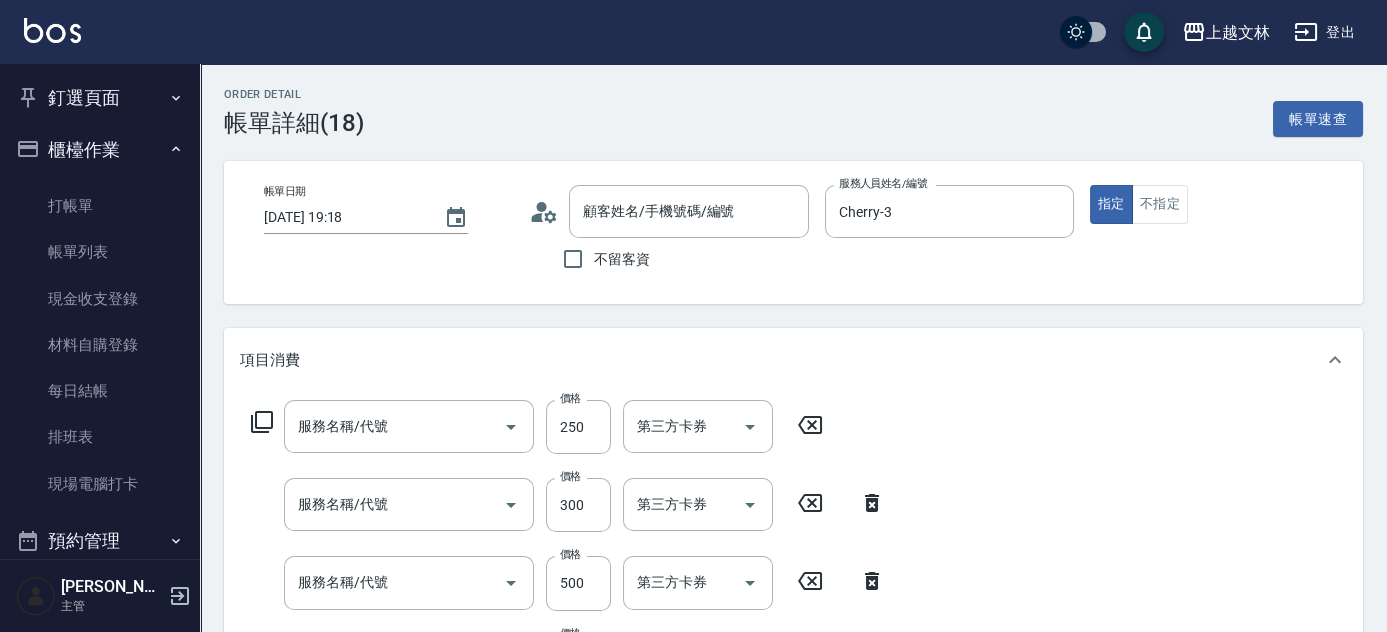 type on "[DATE] 19:18" 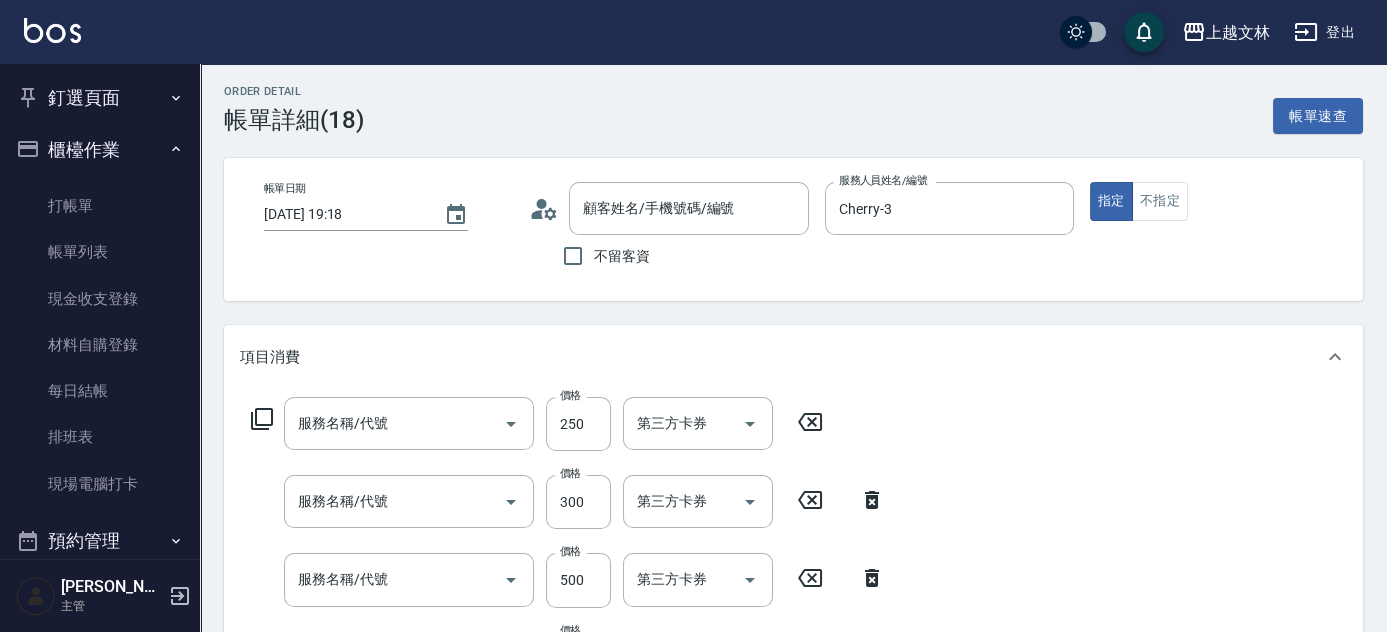 type on "洗髮(101)" 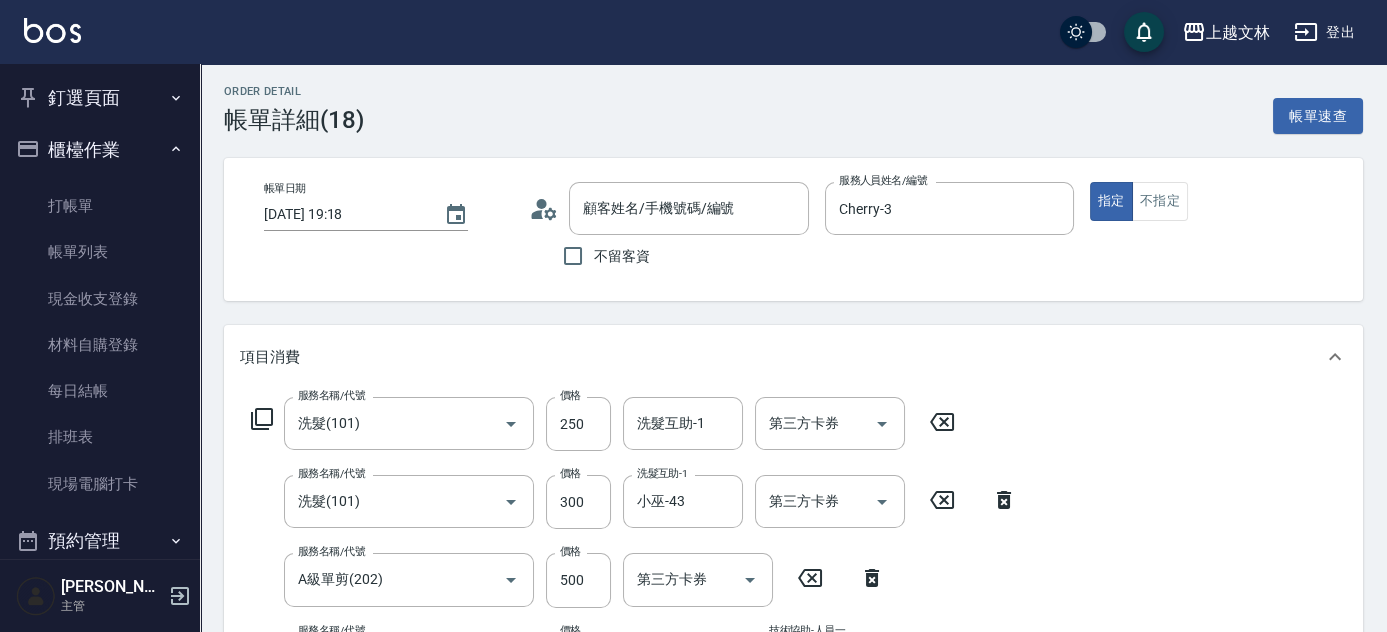 scroll, scrollTop: 556, scrollLeft: 0, axis: vertical 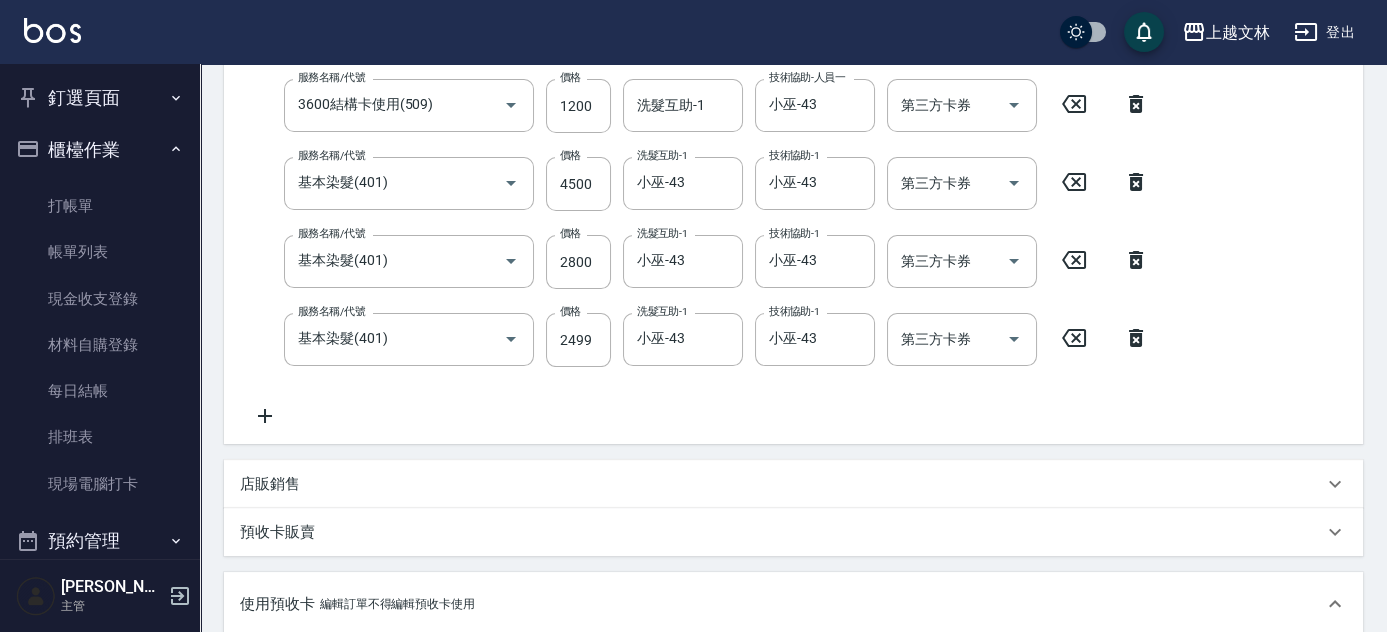 type on "新客人 姓名未設定/01/null" 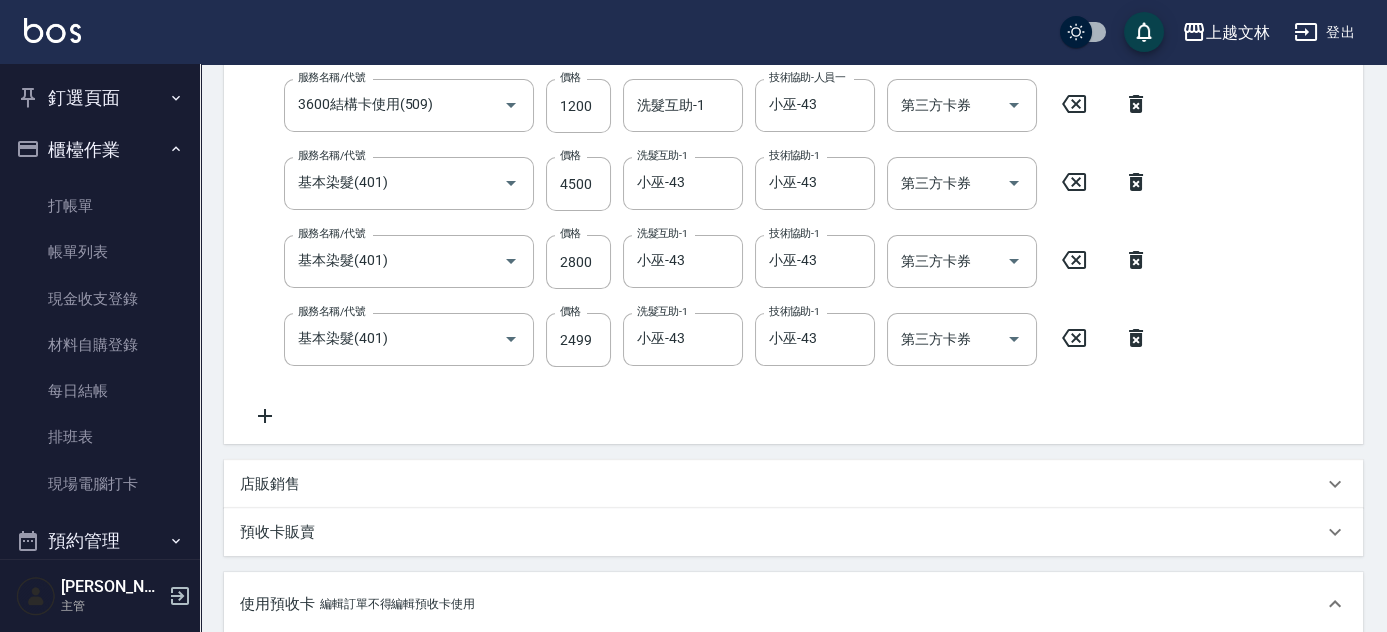 type on "雪恆卡(1/1)" 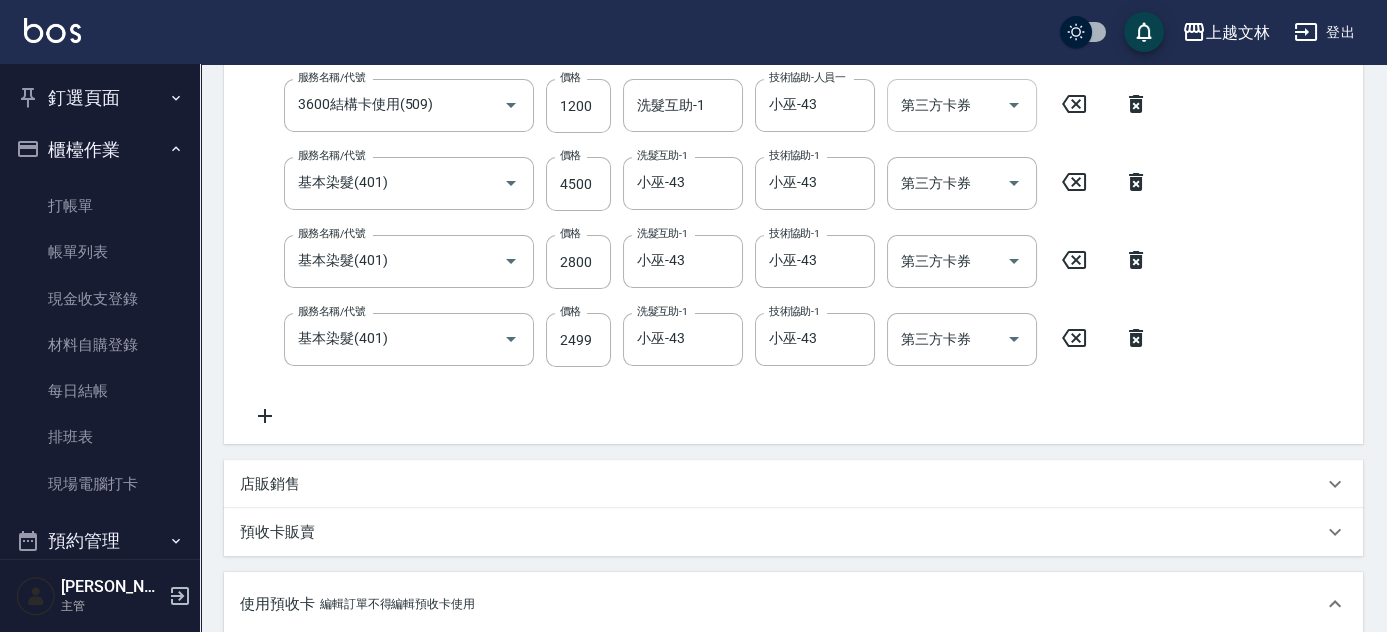 click on "第三方卡券 第三方卡券" at bounding box center (962, 105) 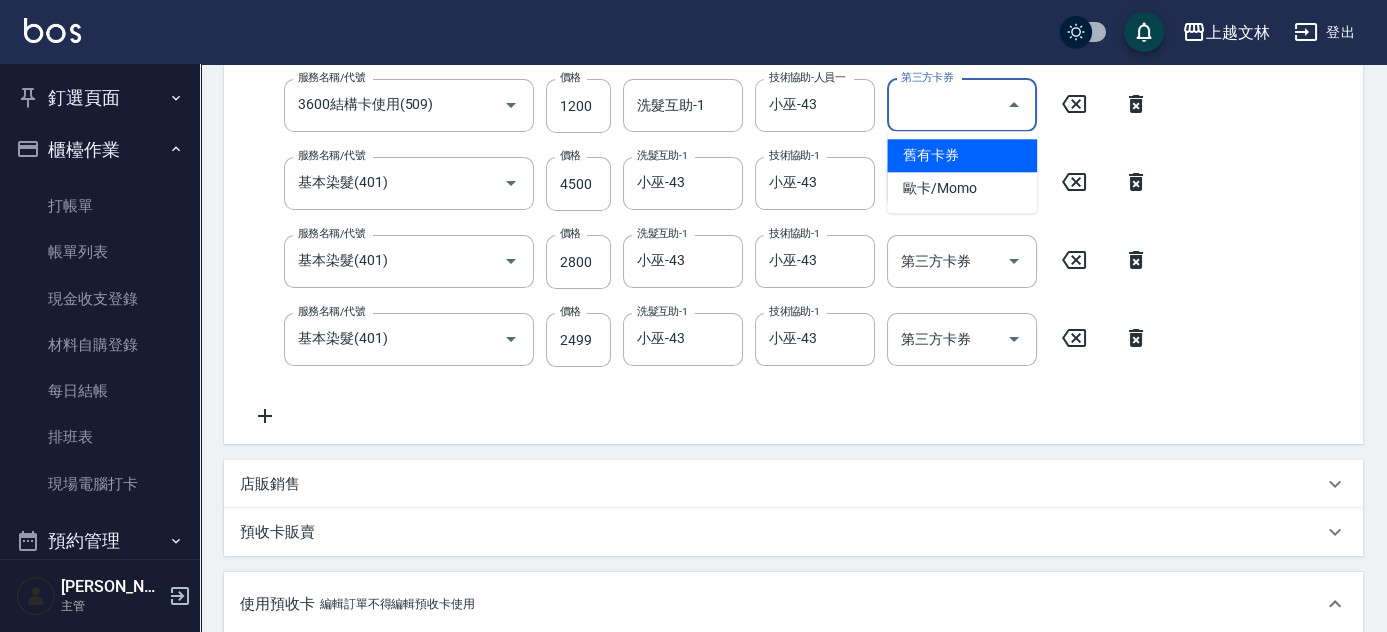 click on "舊有卡券" at bounding box center [962, 155] 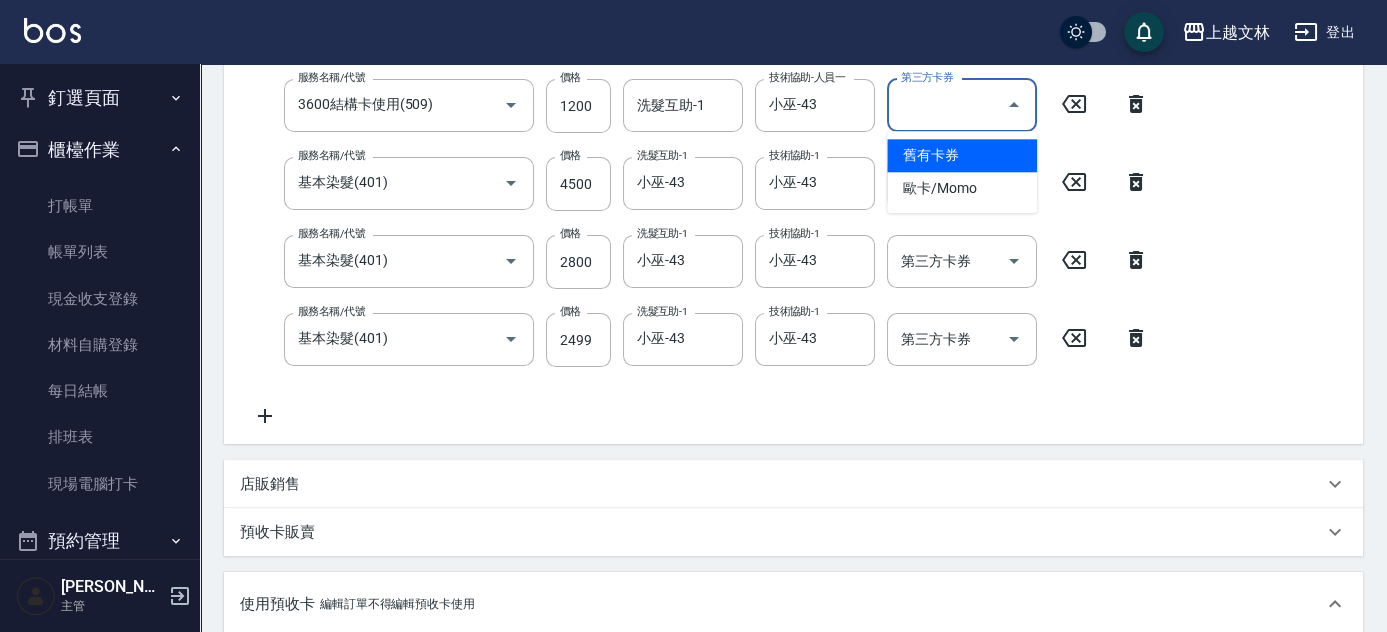 type on "舊有卡券" 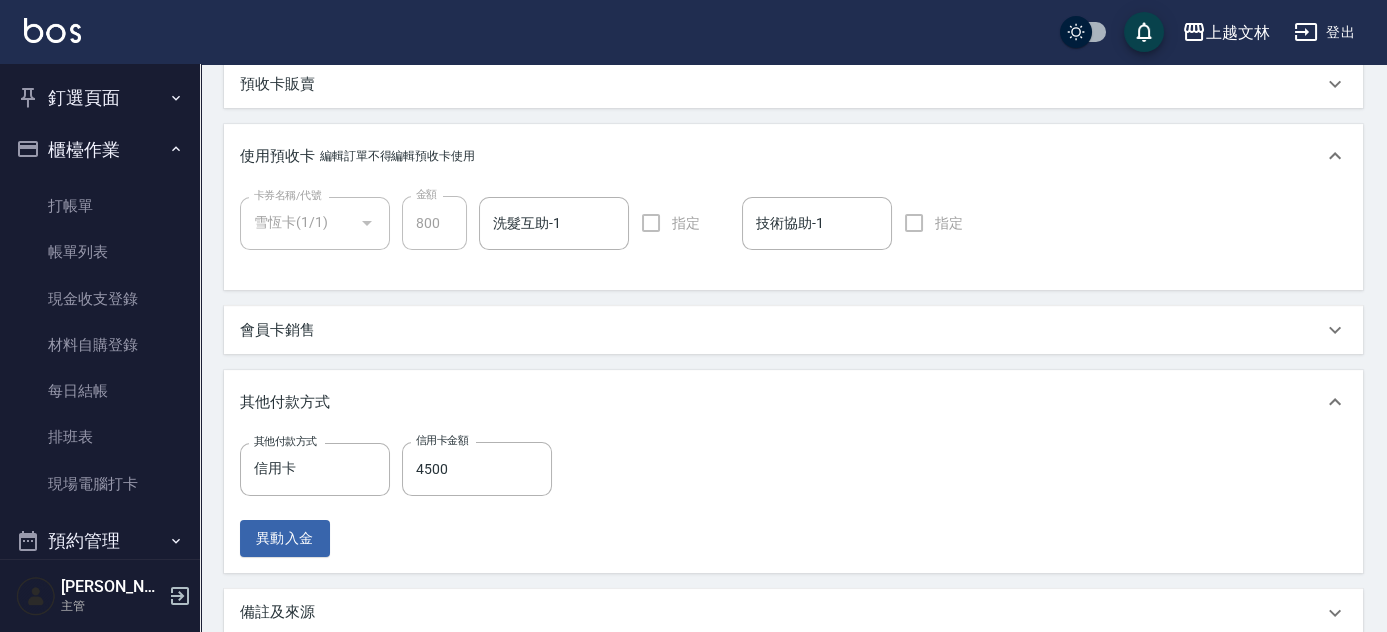 scroll, scrollTop: 1242, scrollLeft: 0, axis: vertical 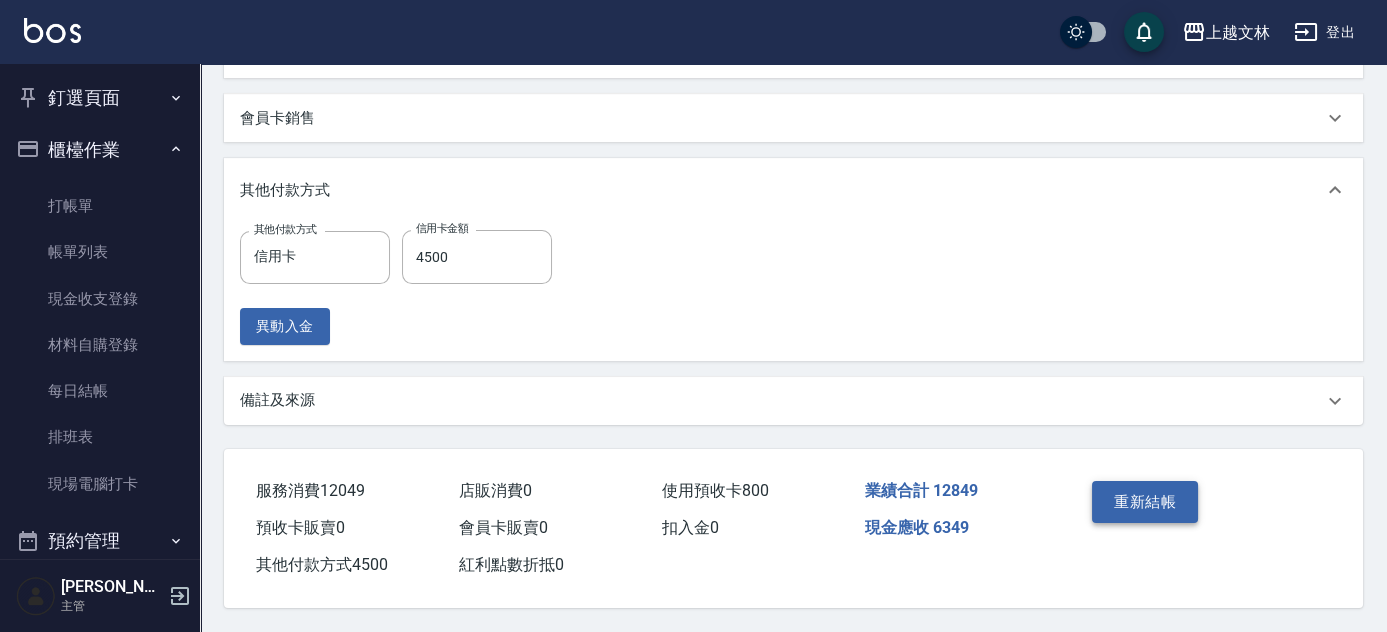 click on "重新結帳" at bounding box center [1145, 502] 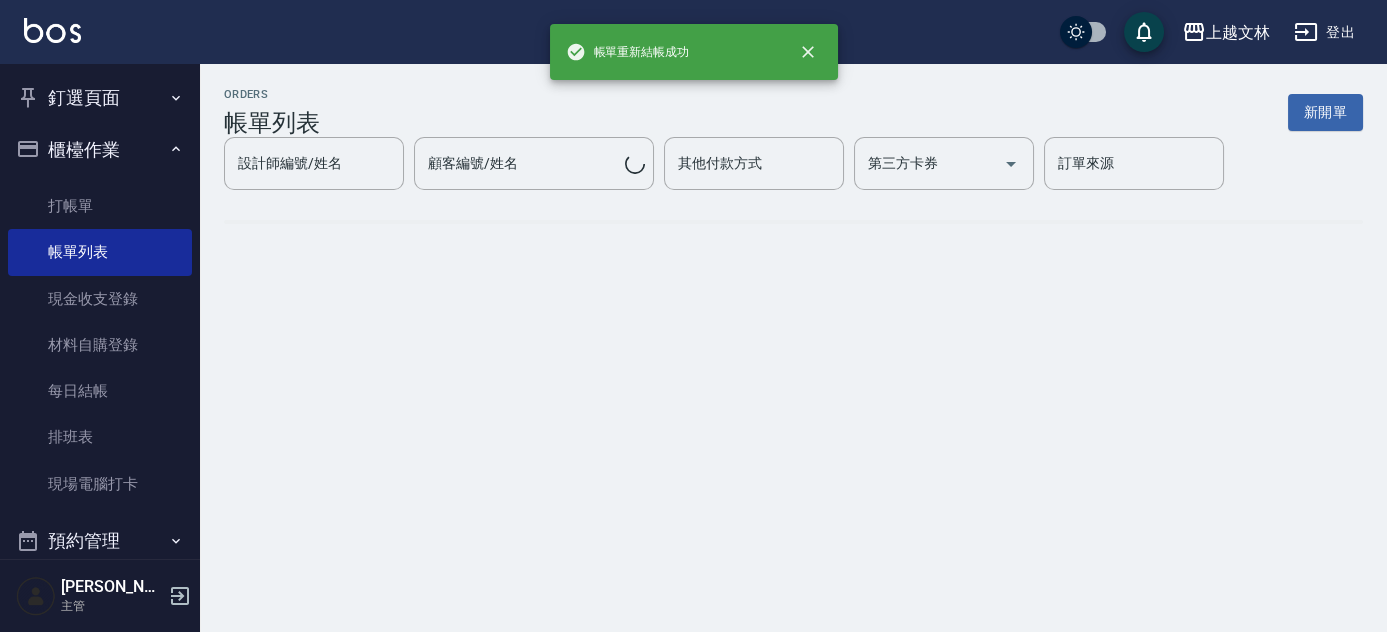 scroll, scrollTop: 0, scrollLeft: 0, axis: both 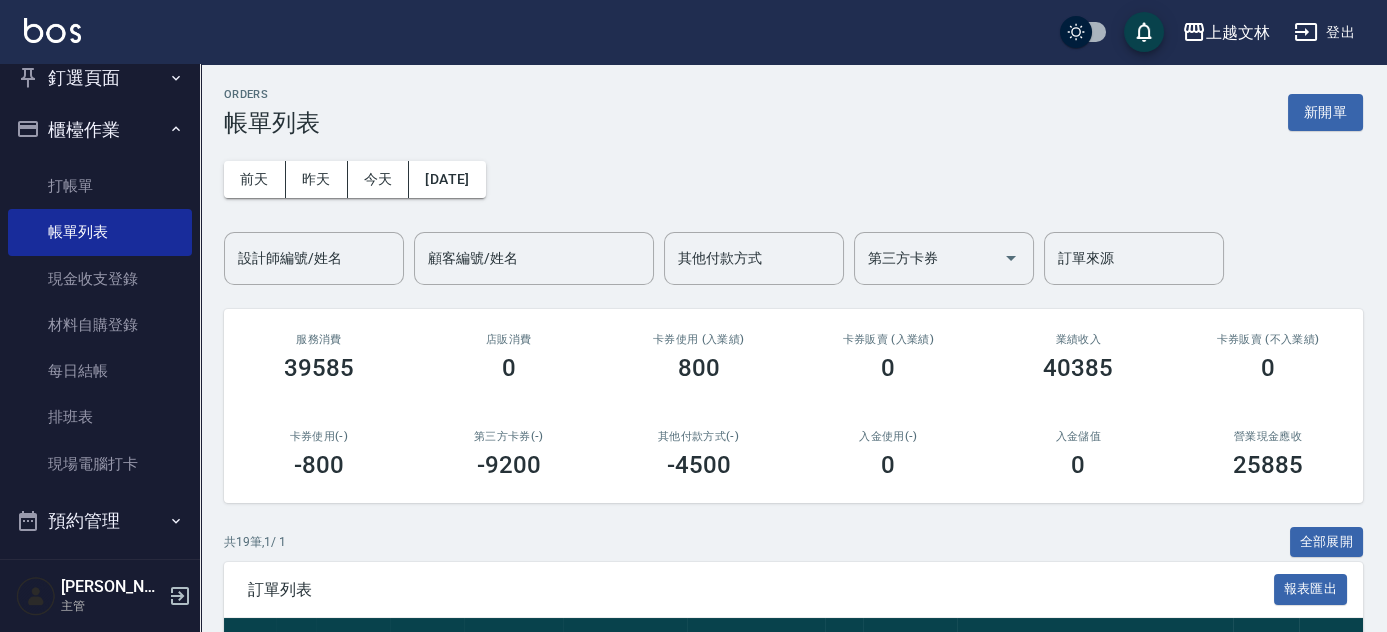 click on "釘選頁面 店家日報表 設計師排行榜 每日結帳 櫃檯作業 打帳單 帳單列表 現金收支登錄 材料自購登錄 每日結帳 排班表 現場電腦打卡 預約管理 預約管理 單日預約紀錄 單週預約紀錄 報表及分析 報表目錄 店家區間累計表 店家日報表 互助日報表 互助月報表 互助排行榜 互助點數明細 互助業績報表 全店業績分析表 營業統計分析表 營業項目月分析表 設計師業績表 設計師日報表 設計師業績分析表 設計師業績月報表 設計師排行榜 商品銷售排行榜 商品消耗明細 單一服務項目查詢 店販抽成明細 店販分類抽成明細 顧客入金餘額表 顧客卡券餘額表 每日非現金明細 每日收支明細 收支分類明細表 非現金明細對帳單 客戶管理 客戶列表 客資篩選匯出 卡券管理 入金管理 員工及薪資 員工列表 全店打卡記錄 考勤排班總表 薪資條 薪資明細表 商品管理 商品分類設定 商品列表" at bounding box center [100, 311] 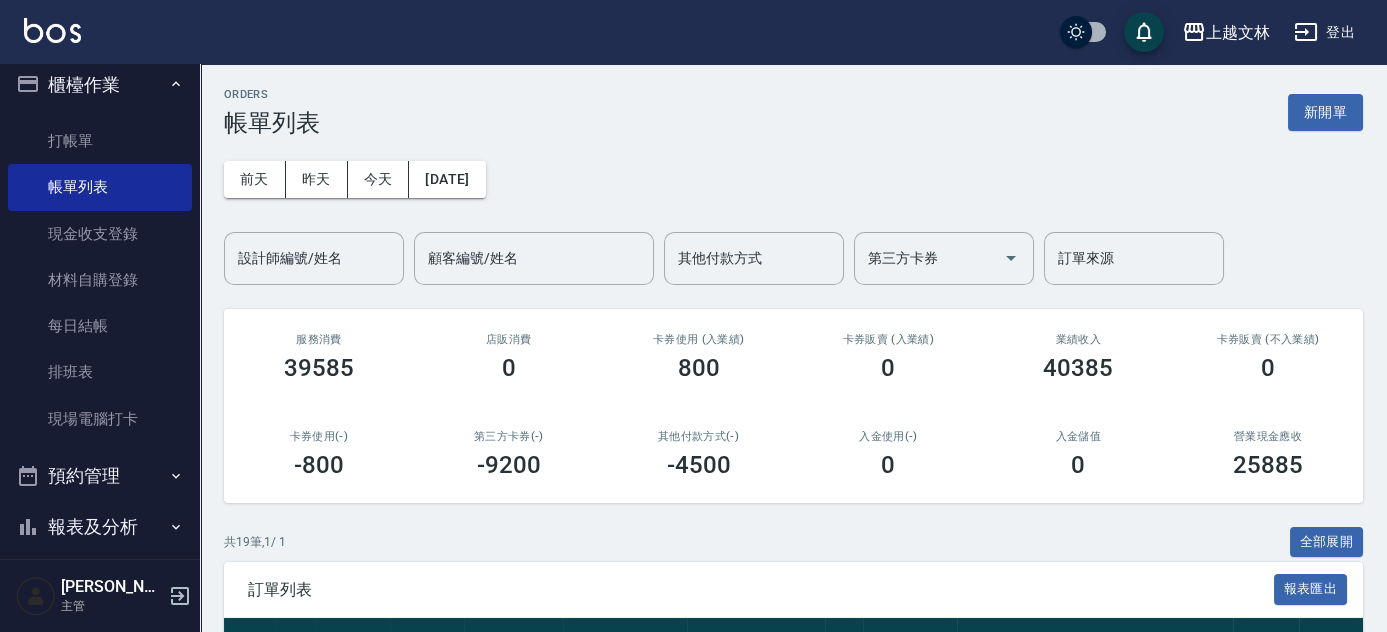scroll, scrollTop: 95, scrollLeft: 0, axis: vertical 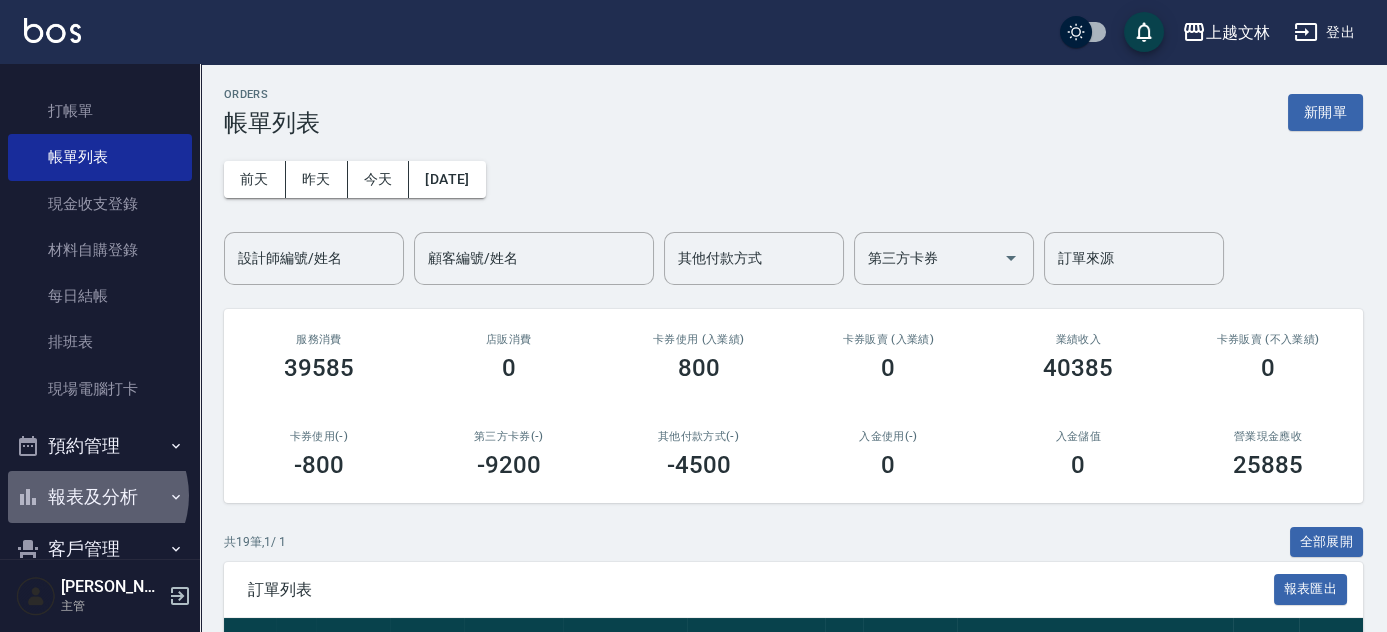 drag, startPoint x: 93, startPoint y: 495, endPoint x: 104, endPoint y: 496, distance: 11.045361 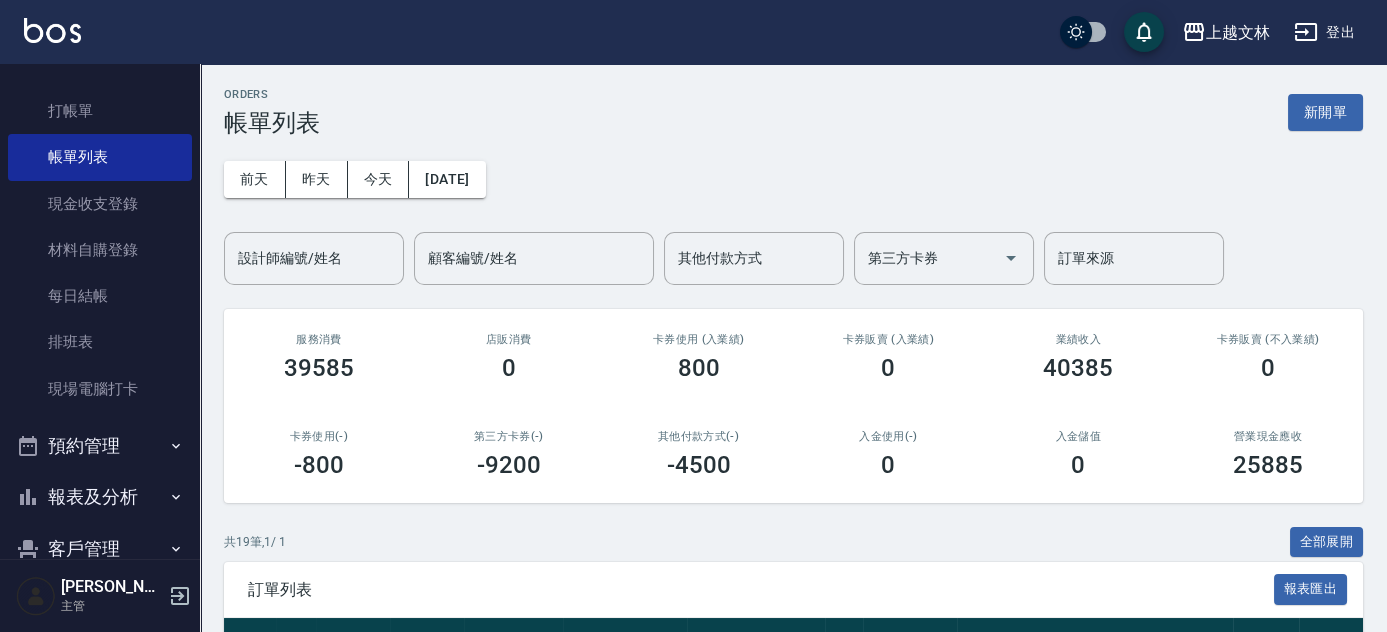 click on "ORDERS 帳單列表 新開單 [DATE] [DATE] [DATE] [DATE] 設計師編號/姓名 設計師編號/姓名 顧客編號/姓名 顧客編號/姓名 其他付款方式 其他付款方式 第三方卡券 第三方卡券 訂單來源 訂單來源 服務消費 39585 店販消費 0 卡券使用 (入業績) 800 卡券販賣 (入業績) 0 業績收入 40385 卡券販賣 (不入業績) 0 卡券使用(-) -800 第三方卡券(-) -9200 其他付款方式(-) -4500 入金使用(-) 0 入金儲值 0 營業現金應收 25885 共  19  筆,  1  /   1 全部展開 訂單列表 報表匯出 展開 列印 操作 帳單編號/時間 客戶 設計師 指定 營業現金應收 服務消費 店販消費 卡券使用 (入業績) 卡券販賣 (入業績) 業績收入 卡券販賣 (不入業績) 卡券使用(-) 第三方卡券(-) 其他付款方式(-) 入金使用(-) 備註 訂單來源 列印 詳情 #19 07/15 (二) 19:20 新客人 姓名未設定 01 Cherry /3 Y 0 4600 0 0 0 4600 0 0 -4600 0 0 列印 詳情 #18 07/15 (二) 19:18 [DATE] Y" at bounding box center (793, 859) 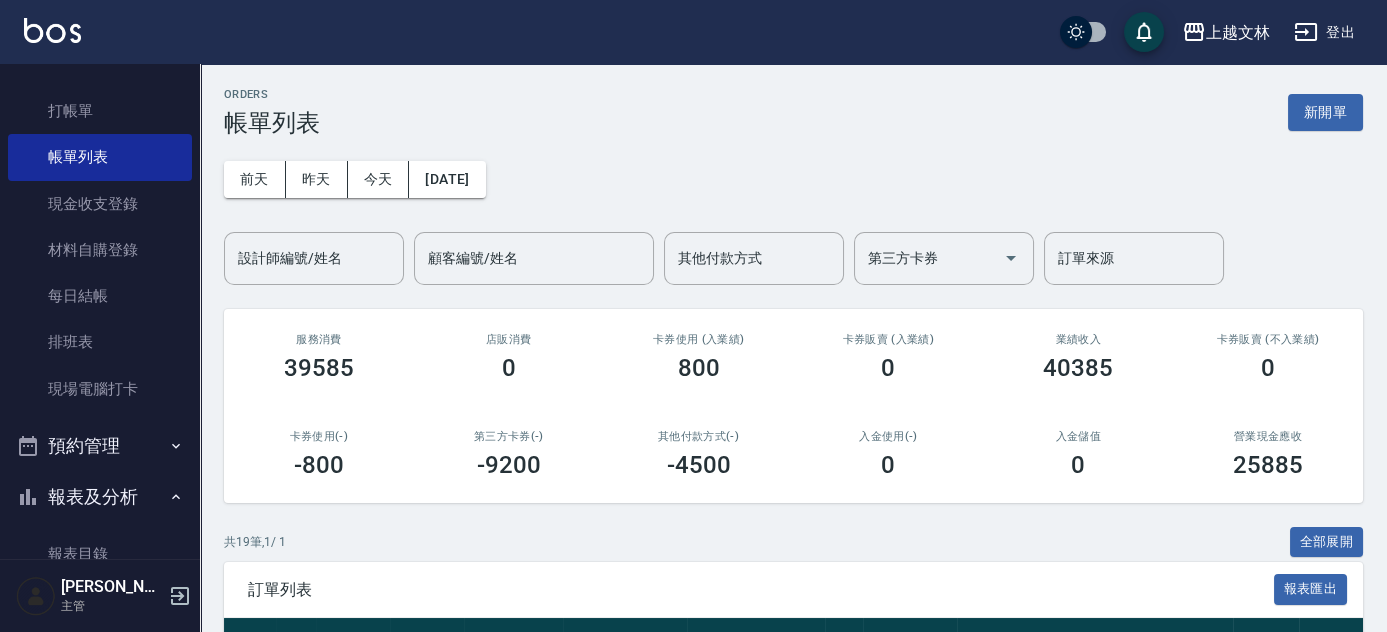 scroll, scrollTop: 198, scrollLeft: 0, axis: vertical 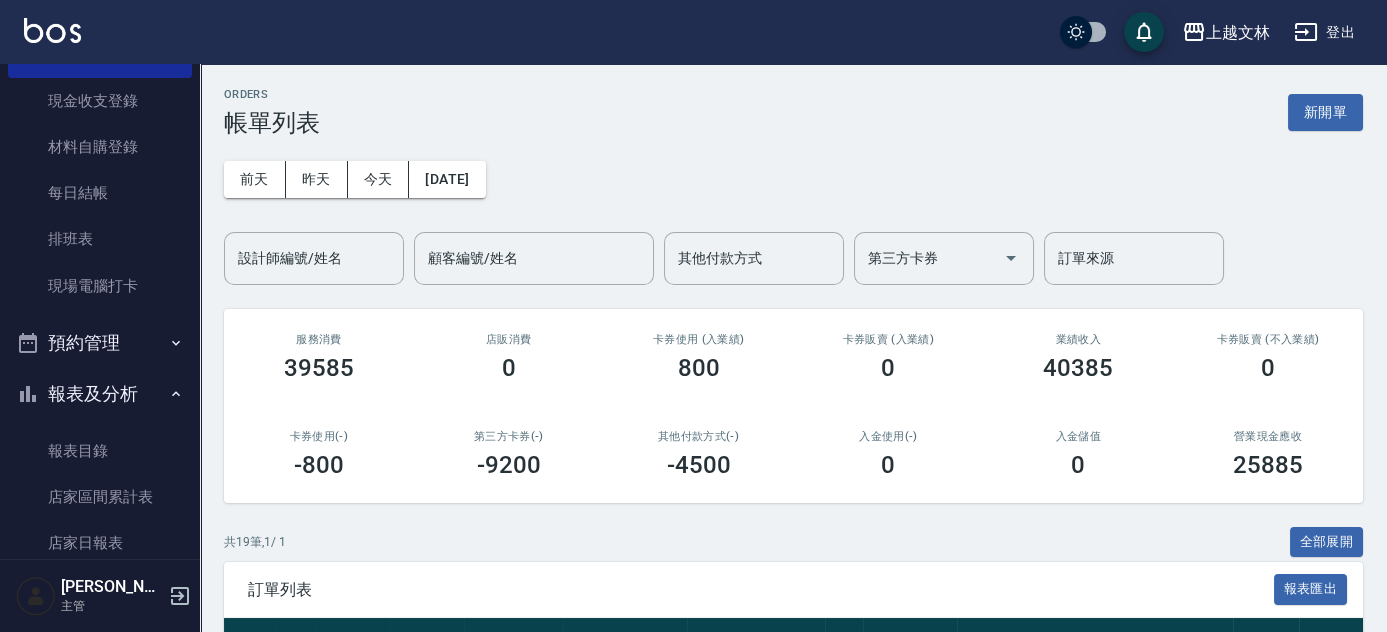 click on "ORDERS 帳單列表 新開單 [DATE] [DATE] [DATE] [DATE] 設計師編號/姓名 設計師編號/姓名 顧客編號/姓名 顧客編號/姓名 其他付款方式 其他付款方式 第三方卡券 第三方卡券 訂單來源 訂單來源 服務消費 39585 店販消費 0 卡券使用 (入業績) 800 卡券販賣 (入業績) 0 業績收入 40385 卡券販賣 (不入業績) 0 卡券使用(-) -800 第三方卡券(-) -9200 其他付款方式(-) -4500 入金使用(-) 0 入金儲值 0 營業現金應收 25885 共  19  筆,  1  /   1 全部展開 訂單列表 報表匯出 展開 列印 操作 帳單編號/時間 客戶 設計師 指定 營業現金應收 服務消費 店販消費 卡券使用 (入業績) 卡券販賣 (入業績) 業績收入 卡券販賣 (不入業績) 卡券使用(-) 第三方卡券(-) 其他付款方式(-) 入金使用(-) 備註 訂單來源 列印 詳情 #19 07/15 (二) 19:20 新客人 姓名未設定 01 Cherry /3 Y 0 4600 0 0 0 4600 0 0 -4600 0 0 列印 詳情 #18 07/15 (二) 19:18 [DATE] Y" at bounding box center [793, 859] 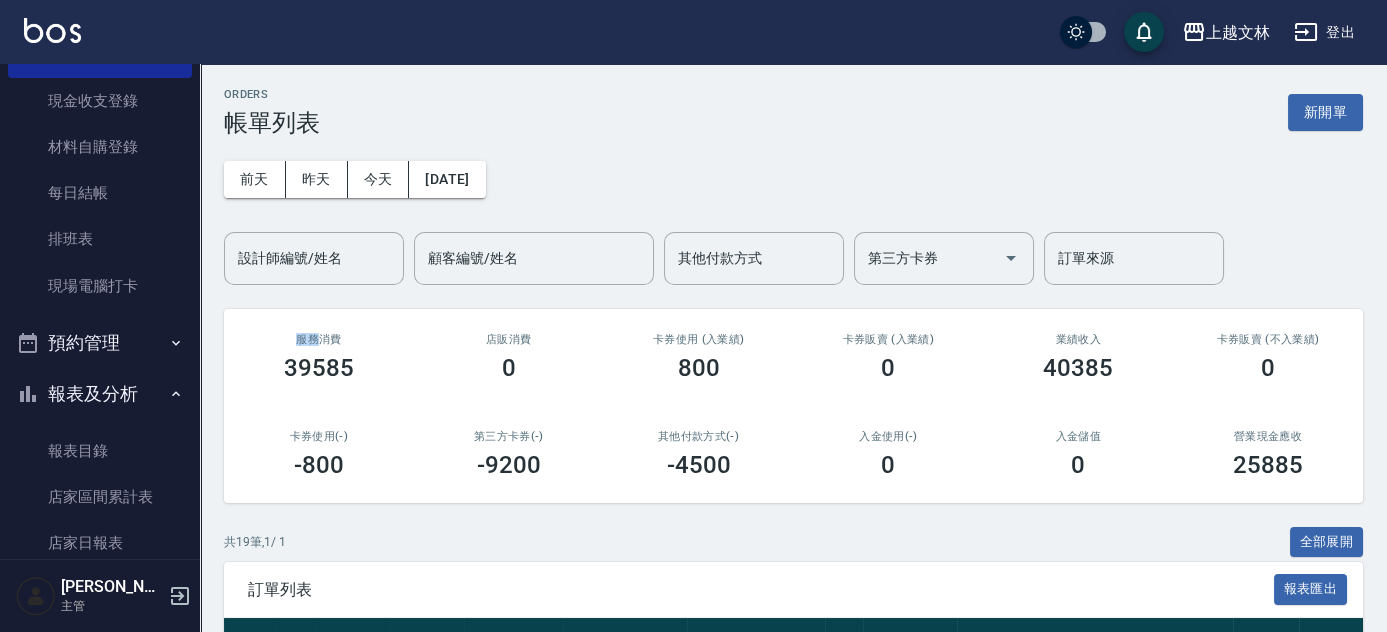 click on "ORDERS 帳單列表 新開單 [DATE] [DATE] [DATE] [DATE] 設計師編號/姓名 設計師編號/姓名 顧客編號/姓名 顧客編號/姓名 其他付款方式 其他付款方式 第三方卡券 第三方卡券 訂單來源 訂單來源 服務消費 39585 店販消費 0 卡券使用 (入業績) 800 卡券販賣 (入業績) 0 業績收入 40385 卡券販賣 (不入業績) 0 卡券使用(-) -800 第三方卡券(-) -9200 其他付款方式(-) -4500 入金使用(-) 0 入金儲值 0 營業現金應收 25885 共  19  筆,  1  /   1 全部展開 訂單列表 報表匯出 展開 列印 操作 帳單編號/時間 客戶 設計師 指定 營業現金應收 服務消費 店販消費 卡券使用 (入業績) 卡券販賣 (入業績) 業績收入 卡券販賣 (不入業績) 卡券使用(-) 第三方卡券(-) 其他付款方式(-) 入金使用(-) 備註 訂單來源 列印 詳情 #19 07/15 (二) 19:20 新客人 姓名未設定 01 Cherry /3 Y 0 4600 0 0 0 4600 0 0 -4600 0 0 列印 詳情 #18 07/15 (二) 19:18 [DATE] Y" at bounding box center (793, 859) 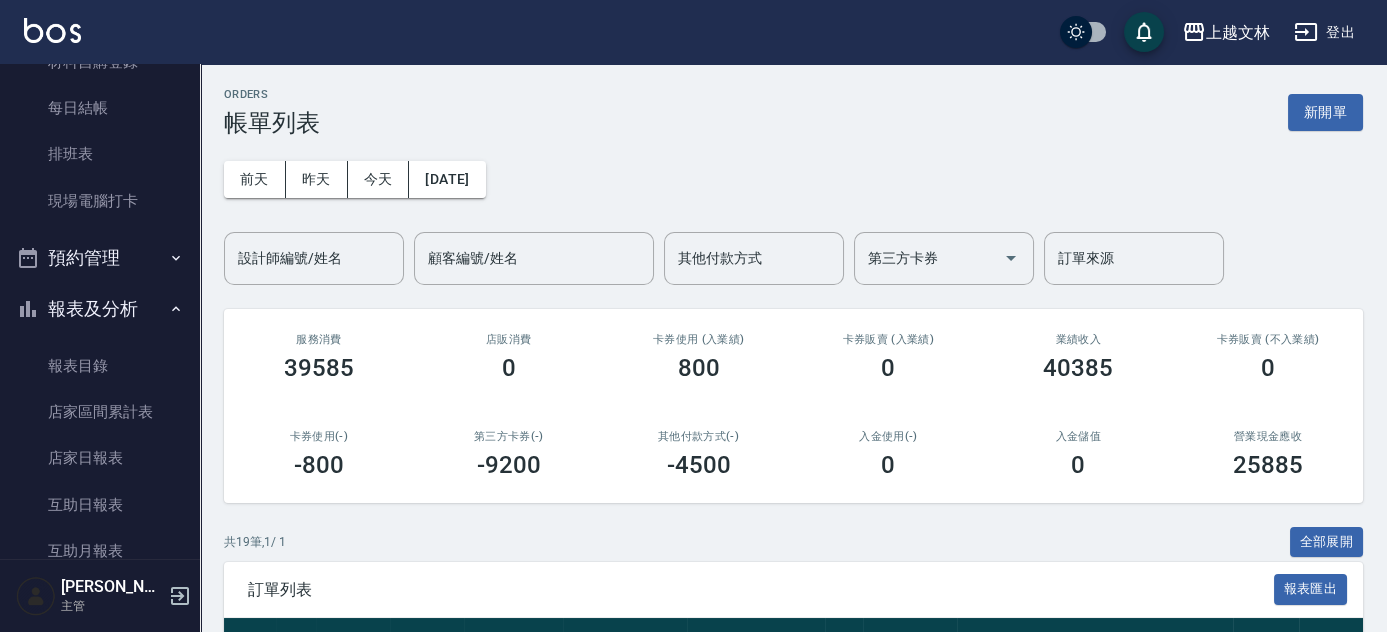 click on "ORDERS 帳單列表 新開單 [DATE] [DATE] [DATE] [DATE] 設計師編號/姓名 設計師編號/姓名 顧客編號/姓名 顧客編號/姓名 其他付款方式 其他付款方式 第三方卡券 第三方卡券 訂單來源 訂單來源 服務消費 39585 店販消費 0 卡券使用 (入業績) 800 卡券販賣 (入業績) 0 業績收入 40385 卡券販賣 (不入業績) 0 卡券使用(-) -800 第三方卡券(-) -9200 其他付款方式(-) -4500 入金使用(-) 0 入金儲值 0 營業現金應收 25885 共  19  筆,  1  /   1 全部展開 訂單列表 報表匯出 展開 列印 操作 帳單編號/時間 客戶 設計師 指定 營業現金應收 服務消費 店販消費 卡券使用 (入業績) 卡券販賣 (入業績) 業績收入 卡券販賣 (不入業績) 卡券使用(-) 第三方卡券(-) 其他付款方式(-) 入金使用(-) 備註 訂單來源 列印 詳情 #19 07/15 (二) 19:20 新客人 姓名未設定 01 Cherry /3 Y 0 4600 0 0 0 4600 0 0 -4600 0 0 列印 詳情 #18 07/15 (二) 19:18 [DATE] Y" at bounding box center (793, 859) 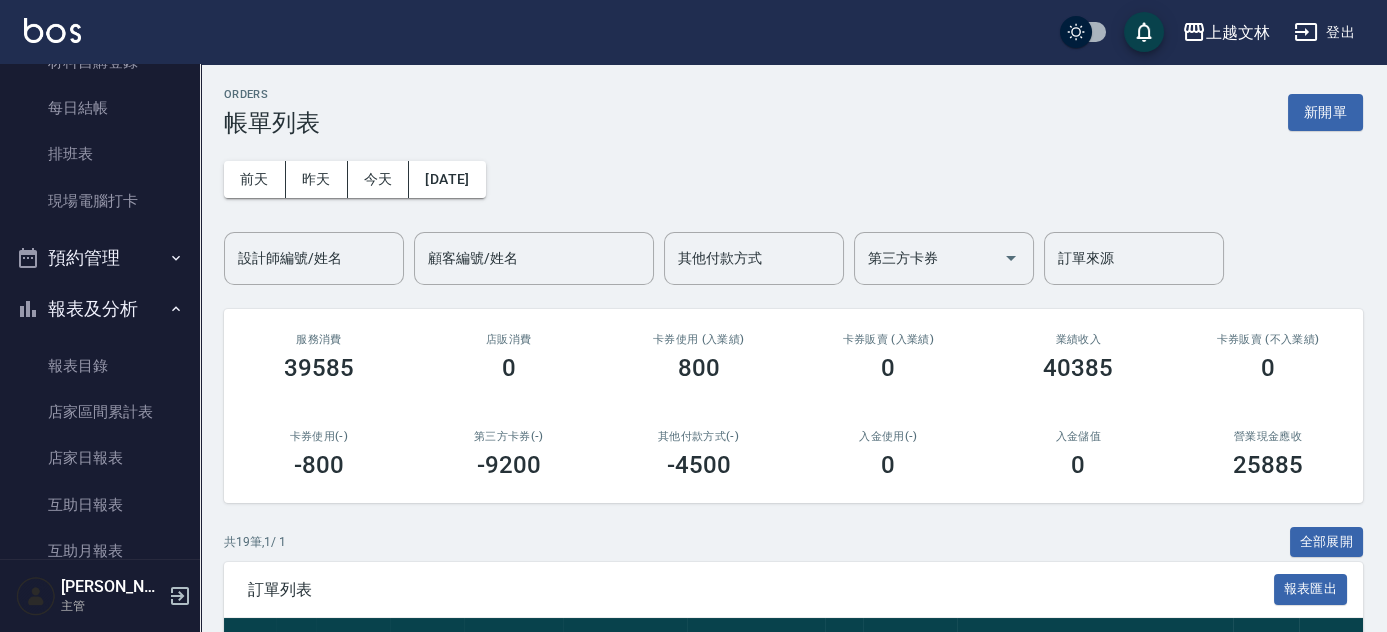 scroll, scrollTop: 716, scrollLeft: 0, axis: vertical 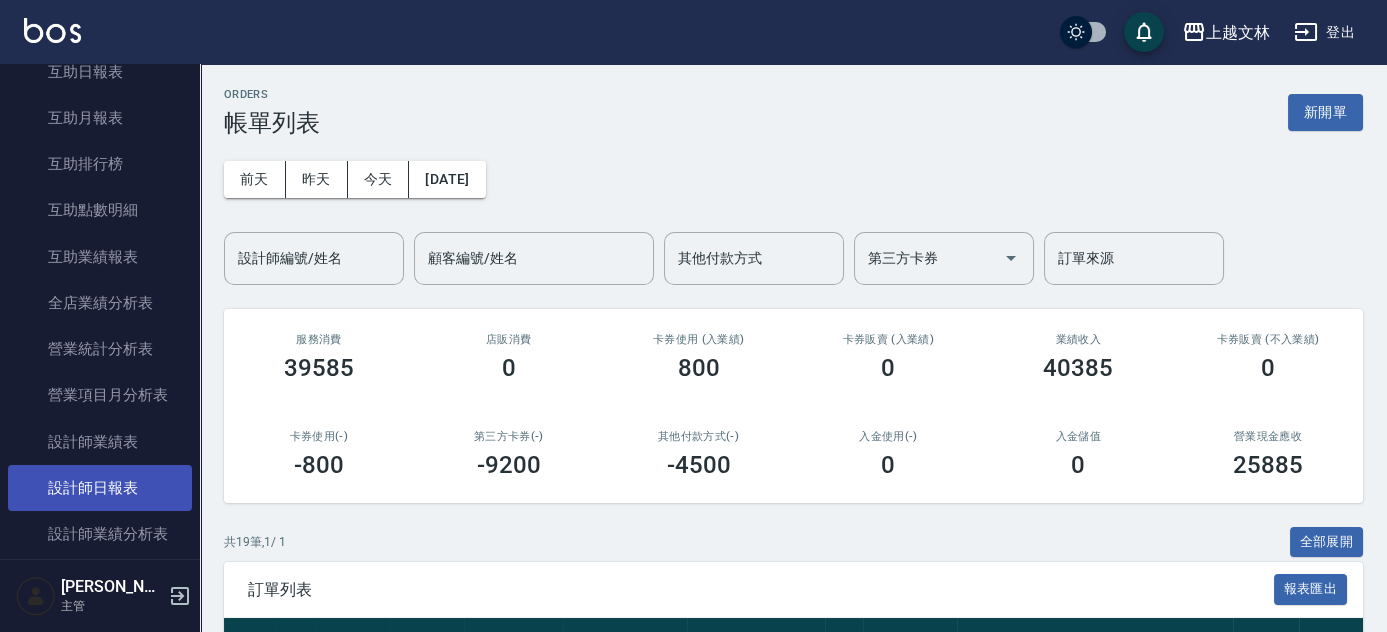 click on "設計師日報表" at bounding box center (100, 488) 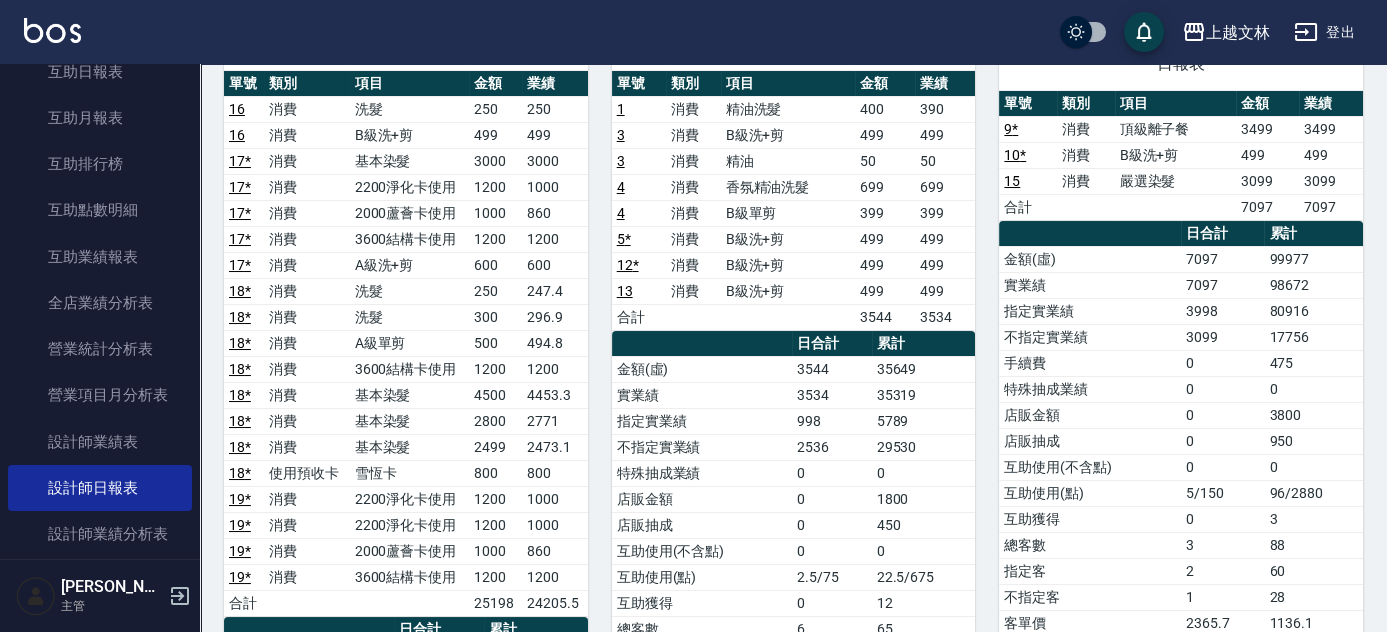 scroll, scrollTop: 223, scrollLeft: 0, axis: vertical 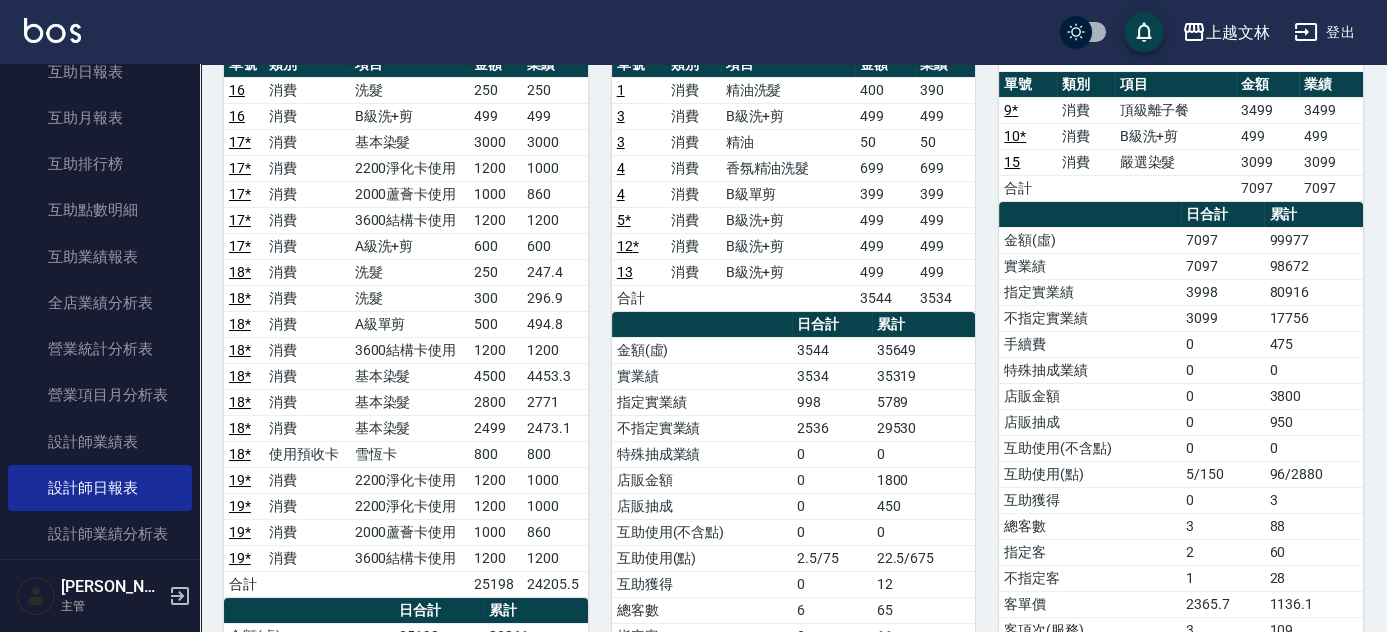click on "上越文林   [DATE]   設計師日報表 列印時間： [DATE][PHONE_NUMBER]:22 Employee Daily Report 設計師日報表 [DATE] [DATE] [DATE] [DATE] 列印 3 Cherry [PERSON_NAME][DATE] 日報表  單號 類別 項目 金額 業績 16 消費 洗髮 250 250 16 消費 B級洗+剪 499 499 17 * 消費 基本染髮 3000 3000 17 * 消費 2200淨化卡使用 1200 1000 17 * 消費 2000蘆薈卡使用 1000 860 17 * 消費 3600結構卡使用 1200 1200 17 * 消費 A級洗+剪 600 600 18 * 消費 洗髮 250 247.4 18 * 消費 洗髮 300 296.9 18 * 消費 A級單剪 500 494.8 18 * 消費 3600結構卡使用 1200 1200 18 * 消費 基本染髮 4500 4453.3 18 * 消費 基本染髮 2800 2771 18 * 消費 基本染髮 2499 2473.1 18 * 使用預收卡 雪恆卡 800 800 19 * 消費 2200淨化卡使用 1200 1000 19 * 消費 2200淨化卡使用 1200 1000 19 * 消費 2000蘆薈卡使用 1000 860 19 * 消費 3600結構卡使用 1200 1200 合計 25198 24205.5 日合計 累計 金額(虛) 25198 83861 實業績 24205.5 81766.4 749 0" at bounding box center [793, 840] 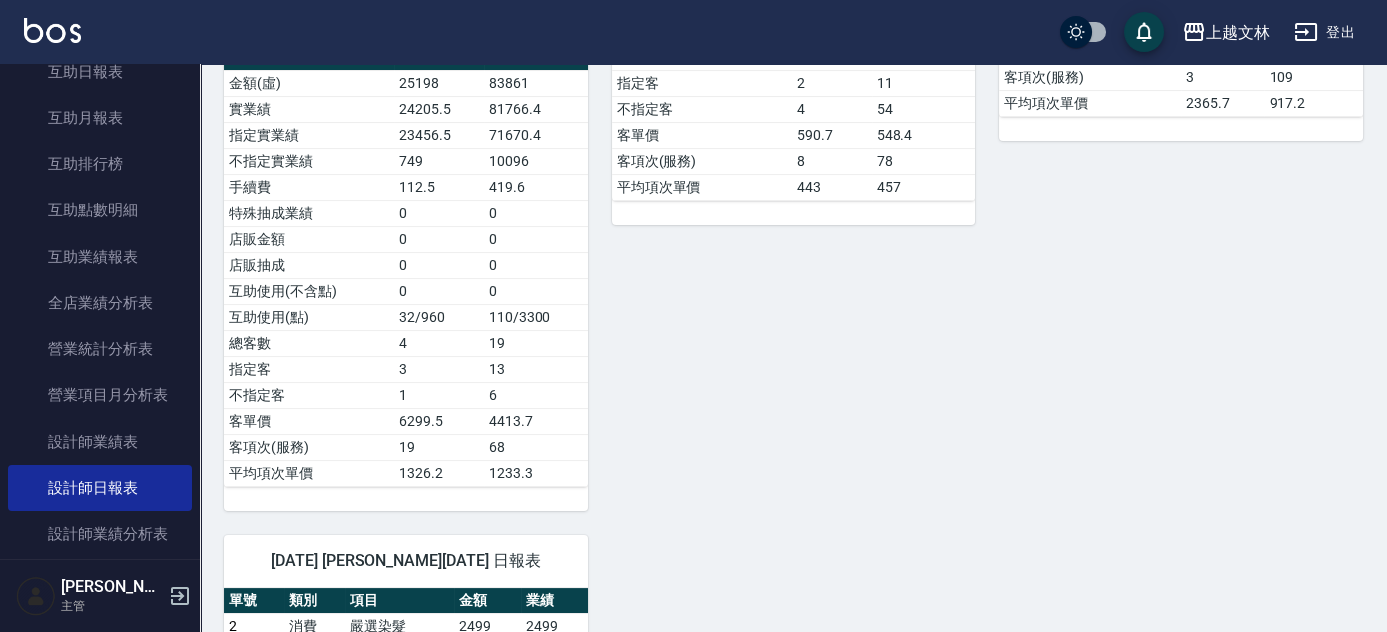 click on "上越文林   [DATE]   設計師日報表 列印時間： [DATE][PHONE_NUMBER]:22 Employee Daily Report 設計師日報表 [DATE] [DATE] [DATE] [DATE] 列印 3 Cherry [PERSON_NAME][DATE] 日報表  單號 類別 項目 金額 業績 16 消費 洗髮 250 250 16 消費 B級洗+剪 499 499 17 * 消費 基本染髮 3000 3000 17 * 消費 2200淨化卡使用 1200 1000 17 * 消費 2000蘆薈卡使用 1000 860 17 * 消費 3600結構卡使用 1200 1200 17 * 消費 A級洗+剪 600 600 18 * 消費 洗髮 250 247.4 18 * 消費 洗髮 300 296.9 18 * 消費 A級單剪 500 494.8 18 * 消費 3600結構卡使用 1200 1200 18 * 消費 基本染髮 4500 4453.3 18 * 消費 基本染髮 2800 2771 18 * 消費 基本染髮 2499 2473.1 18 * 使用預收卡 雪恆卡 800 800 19 * 消費 2200淨化卡使用 1200 1000 19 * 消費 2200淨化卡使用 1200 1000 19 * 消費 2000蘆薈卡使用 1000 860 19 * 消費 3600結構卡使用 1200 1200 合計 25198 24205.5 日合計 累計 金額(虛) 25198 83861 實業績 24205.5 81766.4 749 0" at bounding box center (793, 287) 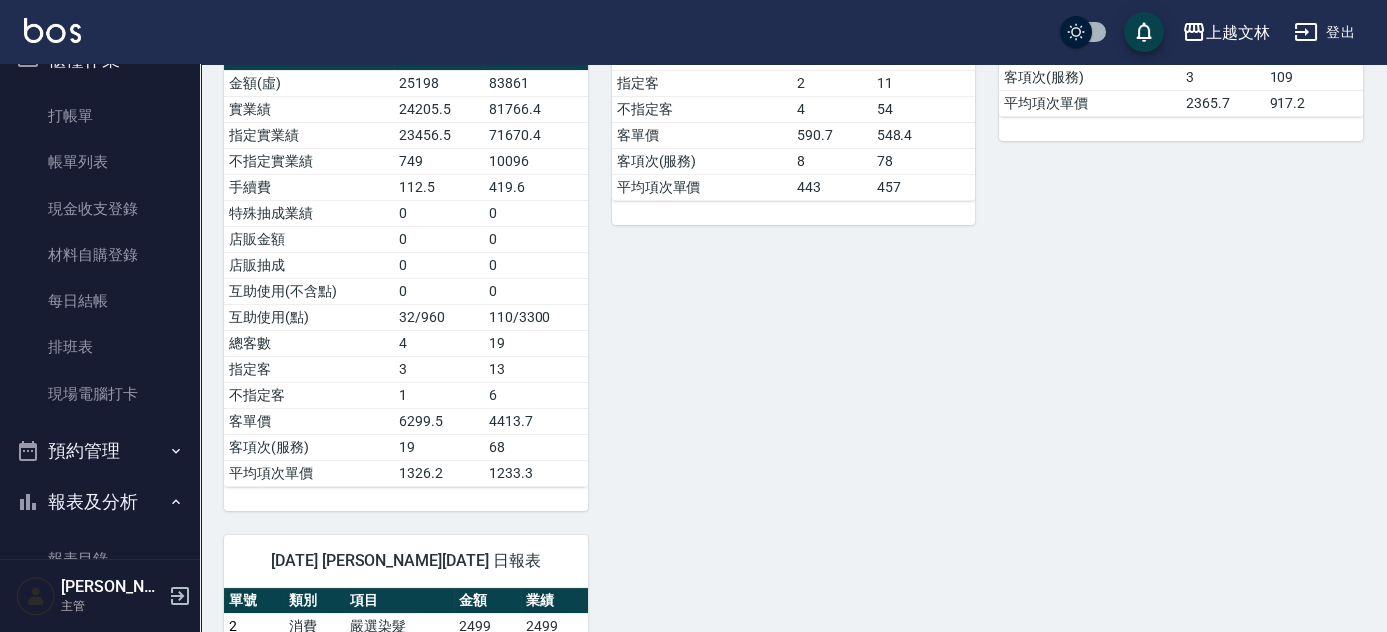 scroll, scrollTop: 0, scrollLeft: 0, axis: both 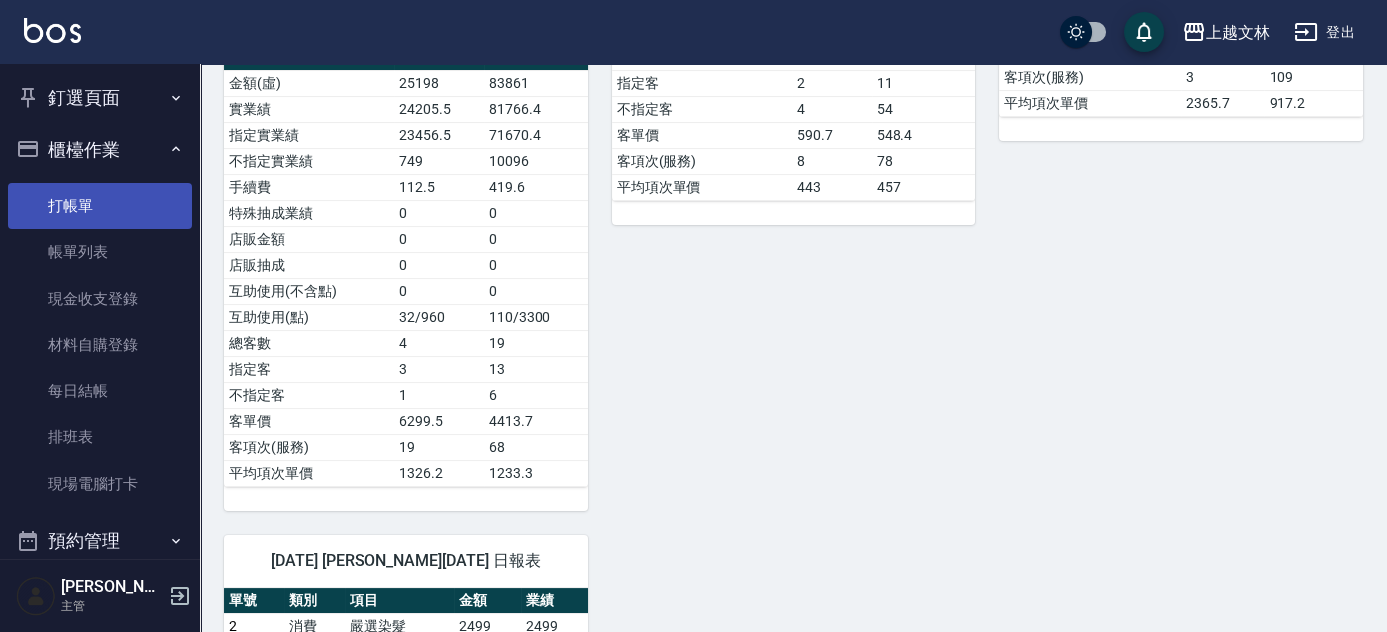 click on "打帳單" at bounding box center (100, 206) 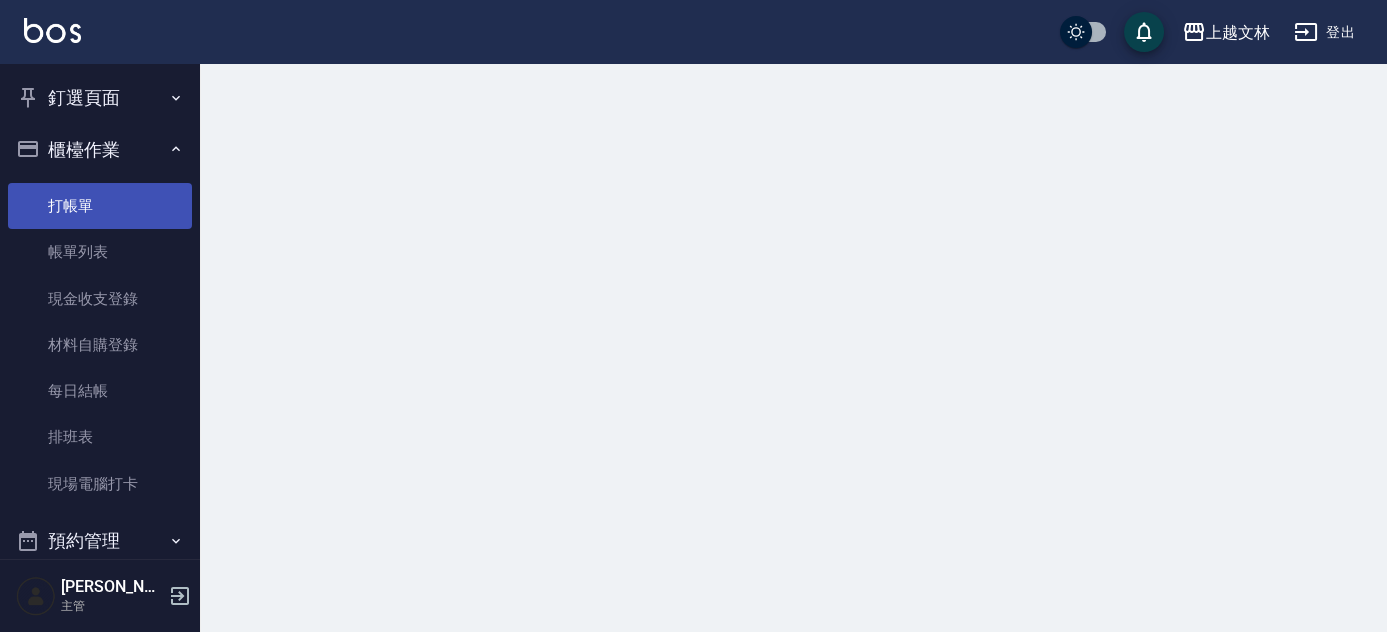 scroll, scrollTop: 0, scrollLeft: 0, axis: both 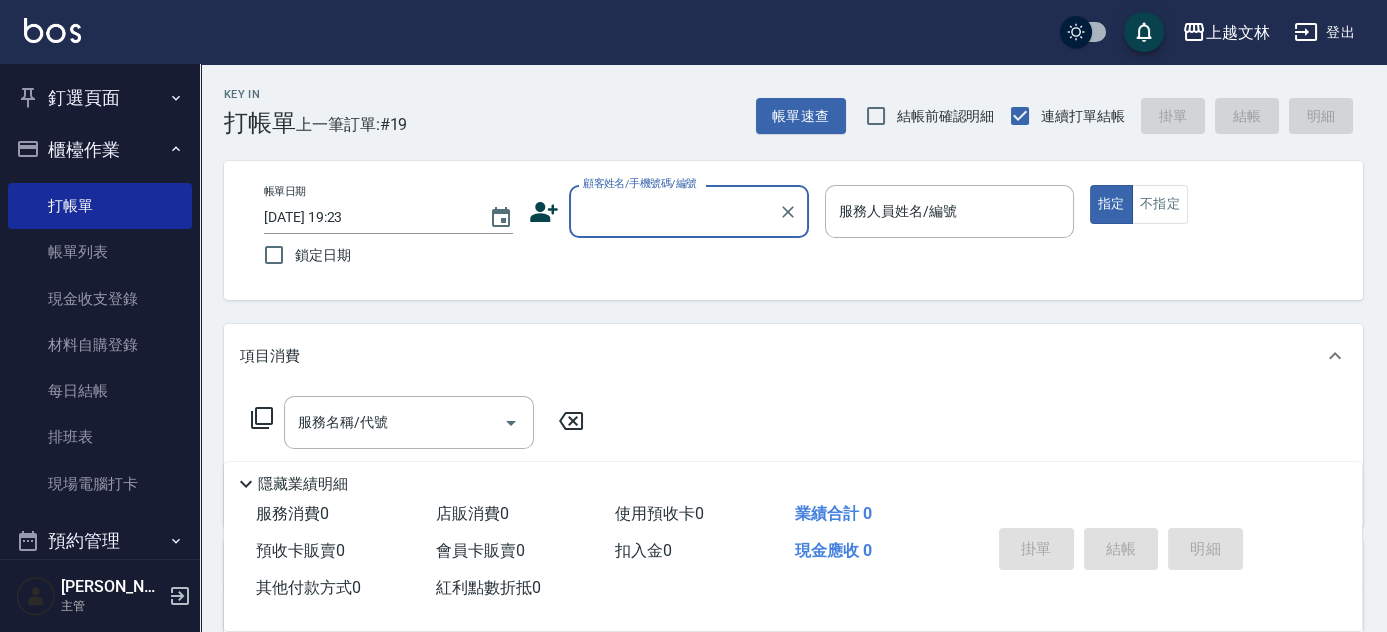 click on "顧客姓名/手機號碼/編號" at bounding box center (689, 211) 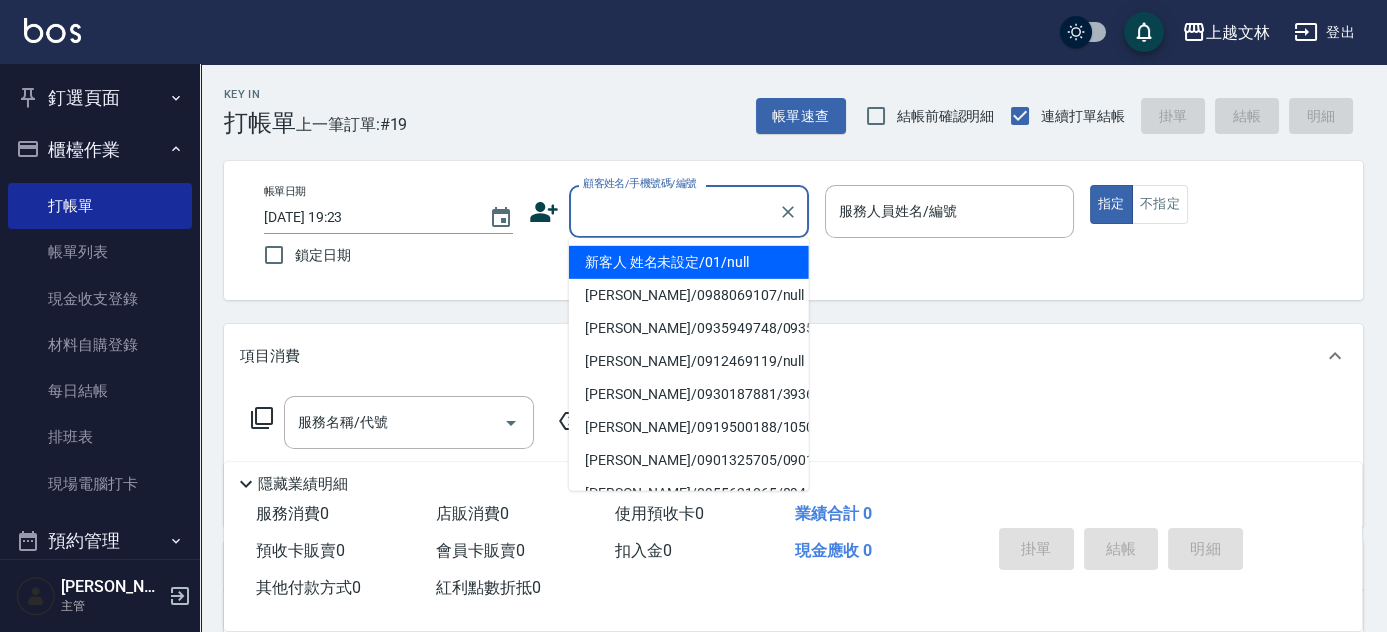 drag, startPoint x: 712, startPoint y: 256, endPoint x: 737, endPoint y: 262, distance: 25.70992 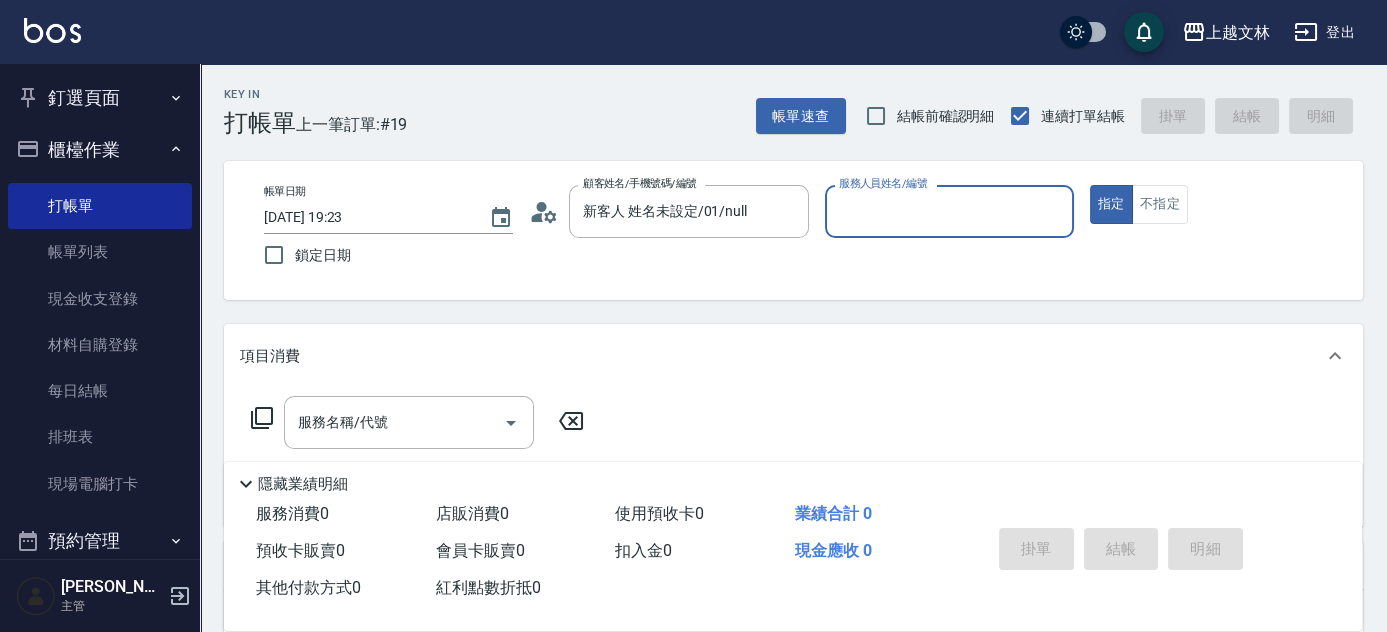 click on "服務人員姓名/編號" at bounding box center (949, 211) 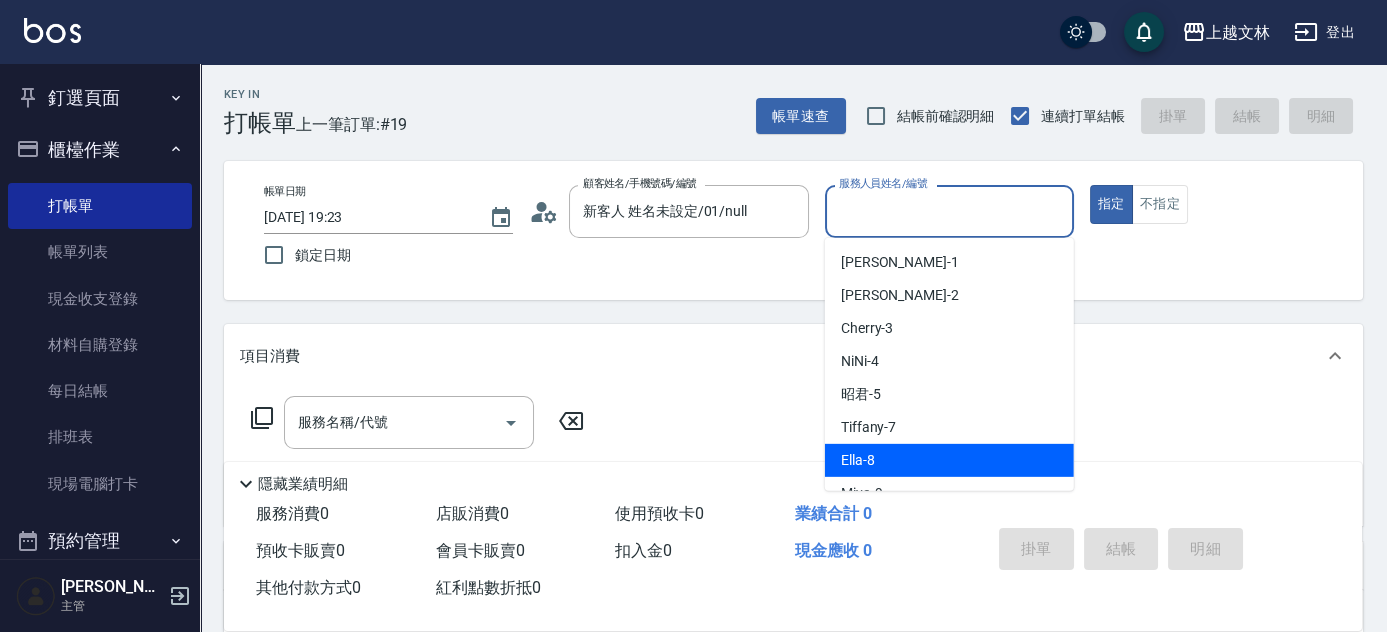 click on "Ella -8" at bounding box center [858, 460] 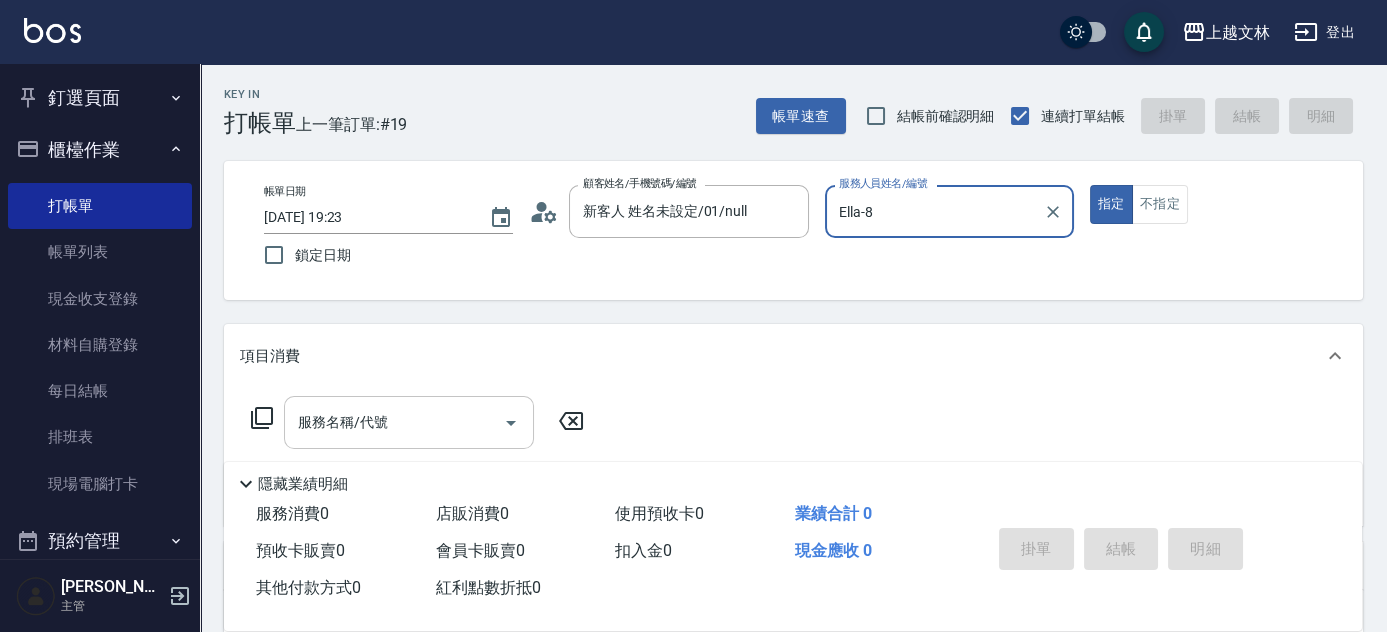 click on "服務名稱/代號" at bounding box center [394, 422] 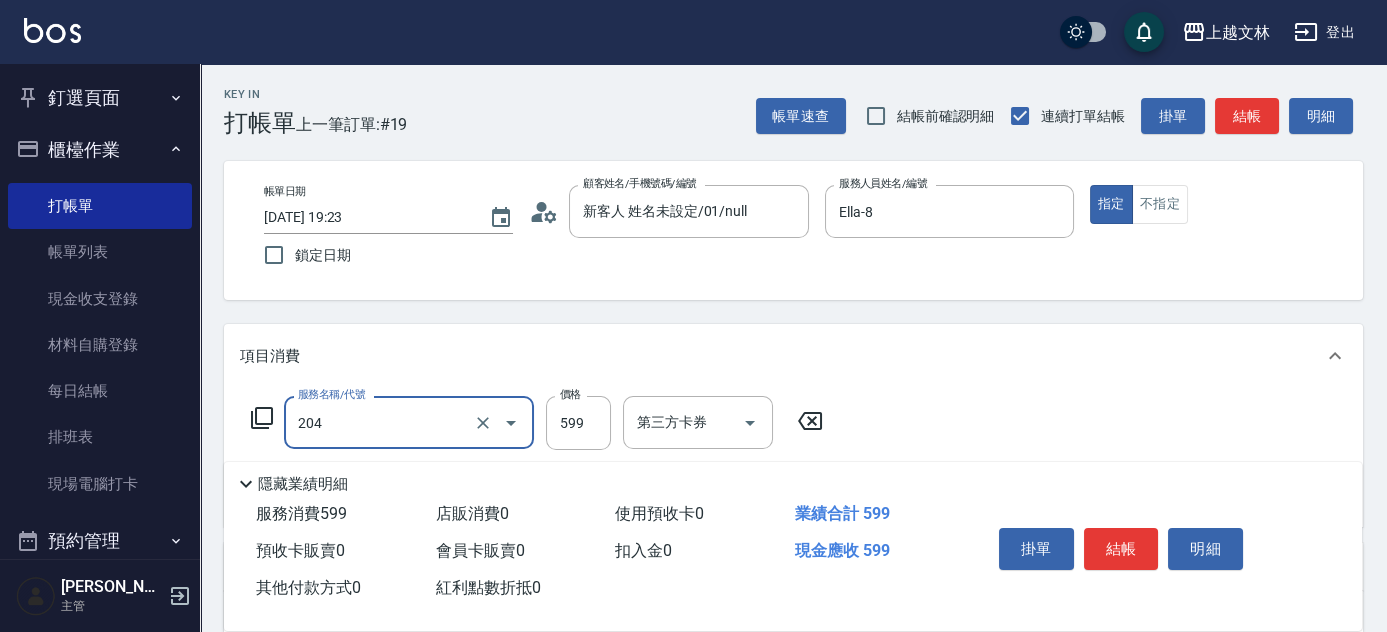 type on "A級洗+剪(204)" 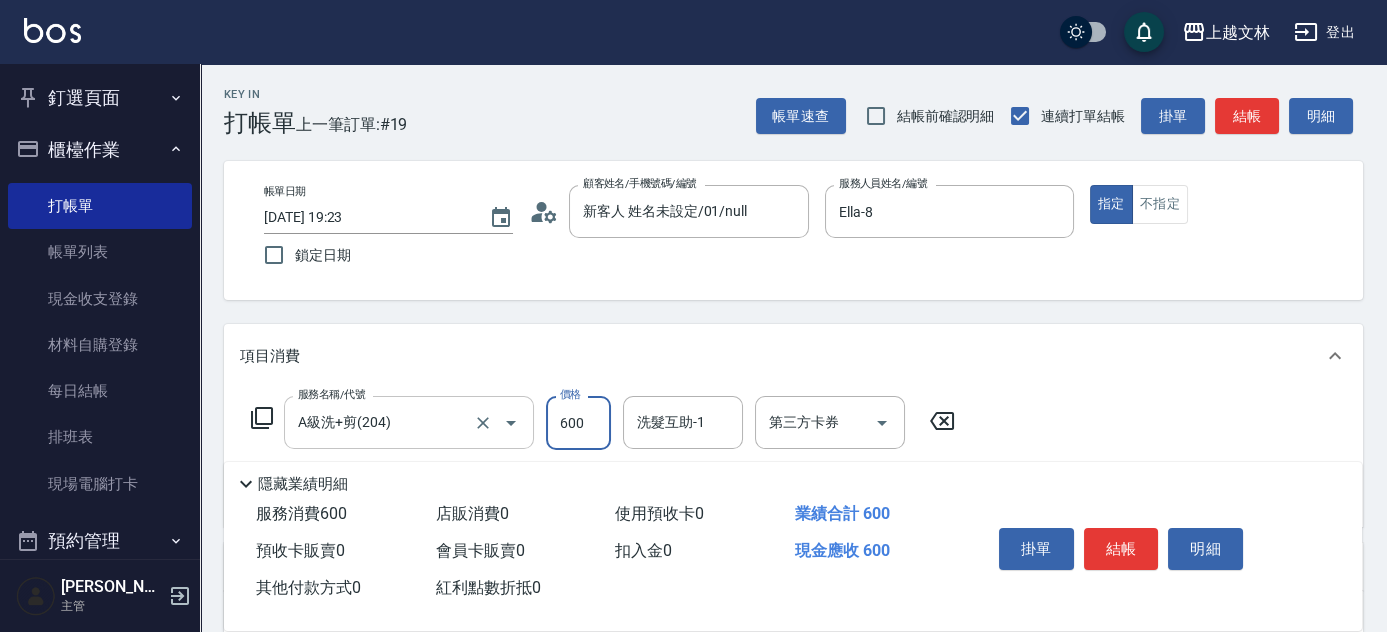 type on "600" 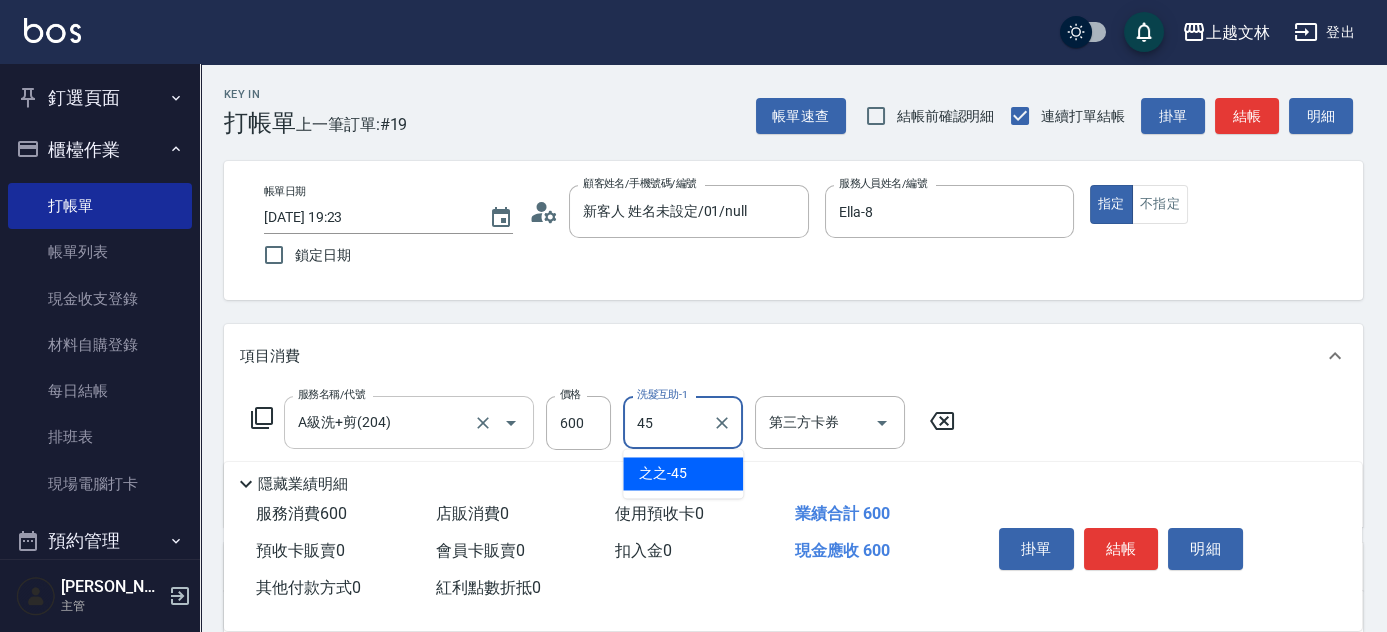 type on "之之-45" 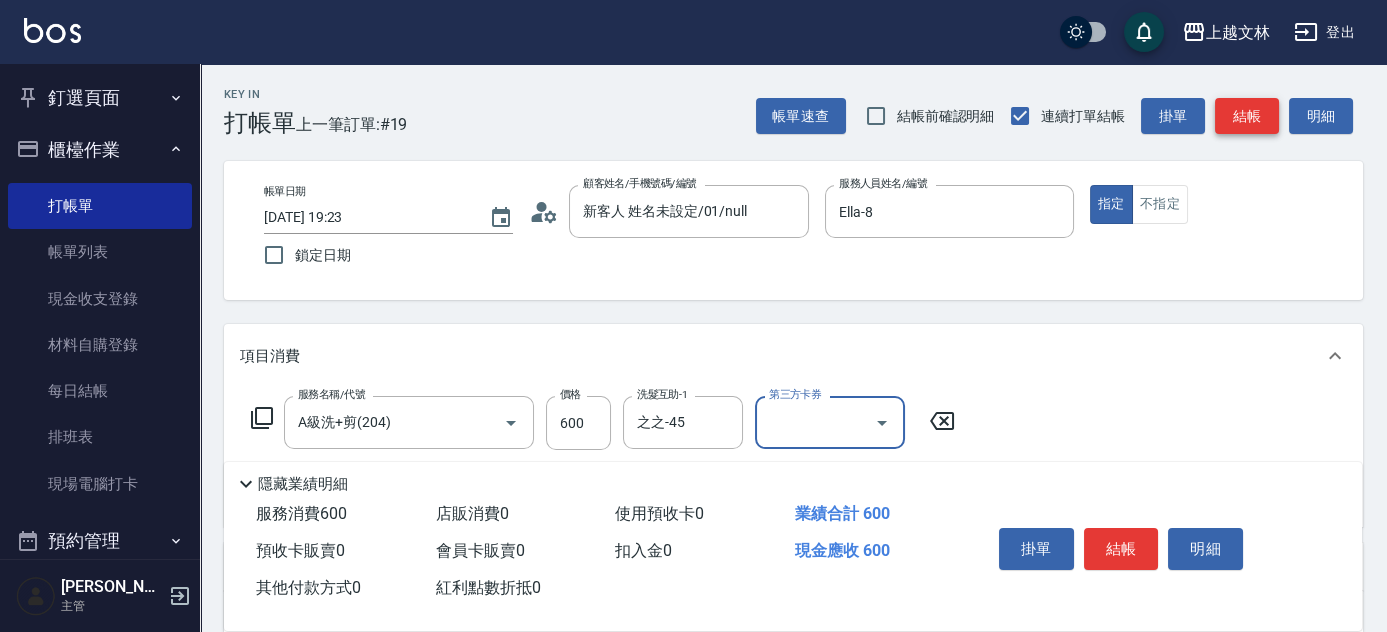 click on "結帳" at bounding box center [1247, 116] 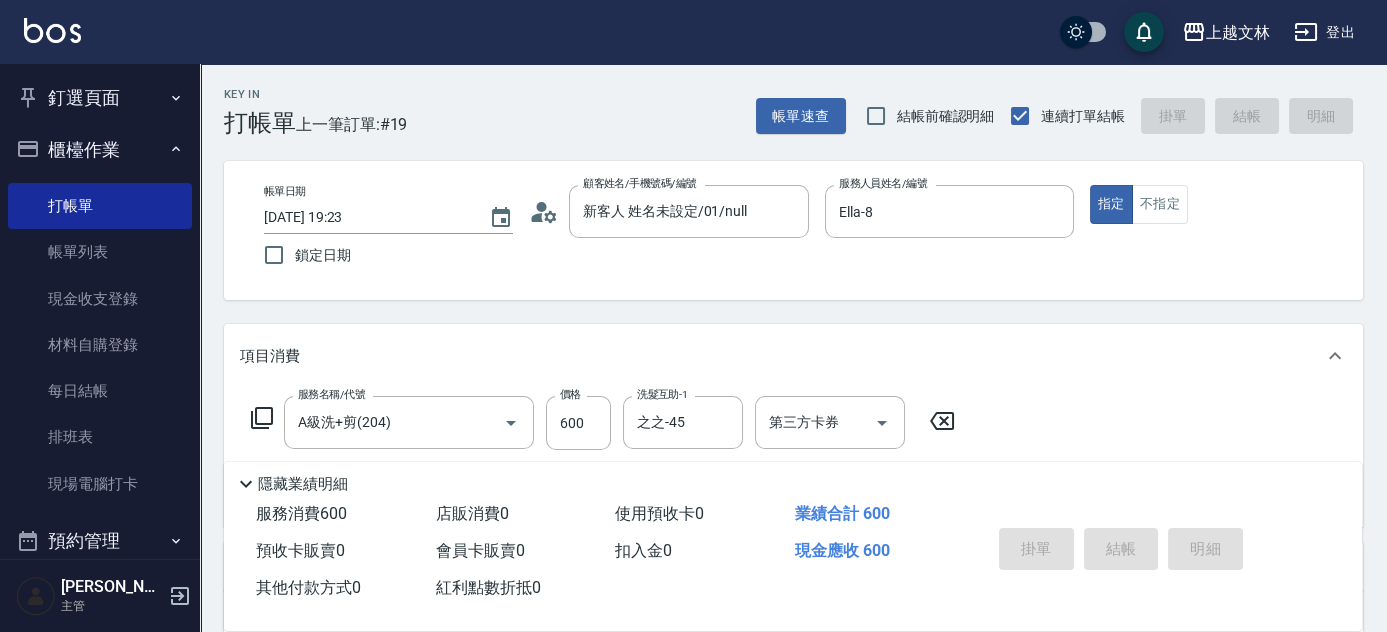 type on "[DATE] 19:27" 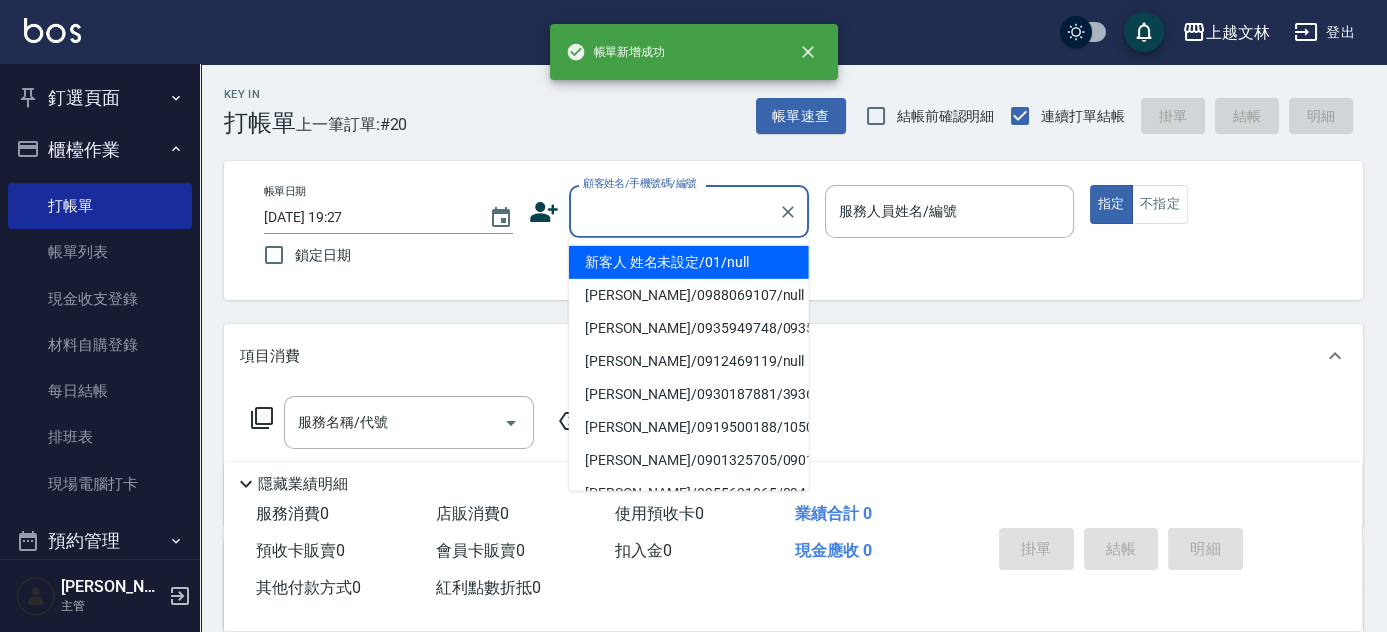 click on "顧客姓名/手機號碼/編號" at bounding box center [674, 211] 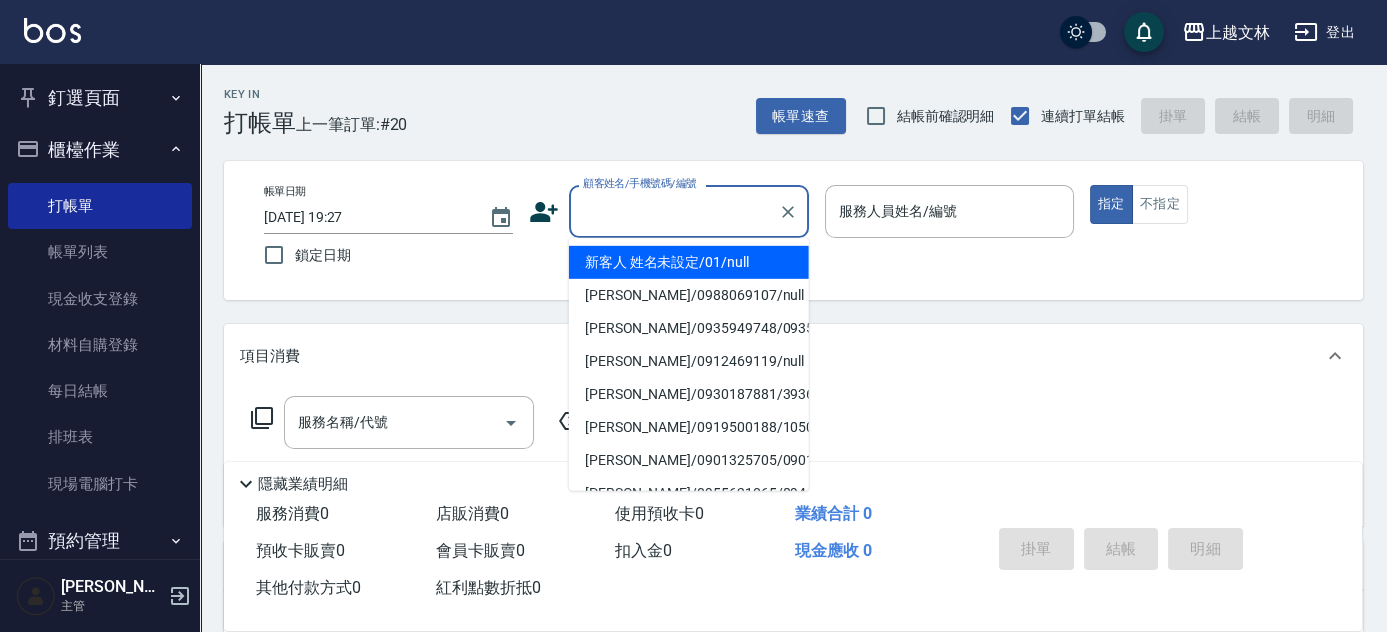 drag, startPoint x: 702, startPoint y: 255, endPoint x: 784, endPoint y: 268, distance: 83.02409 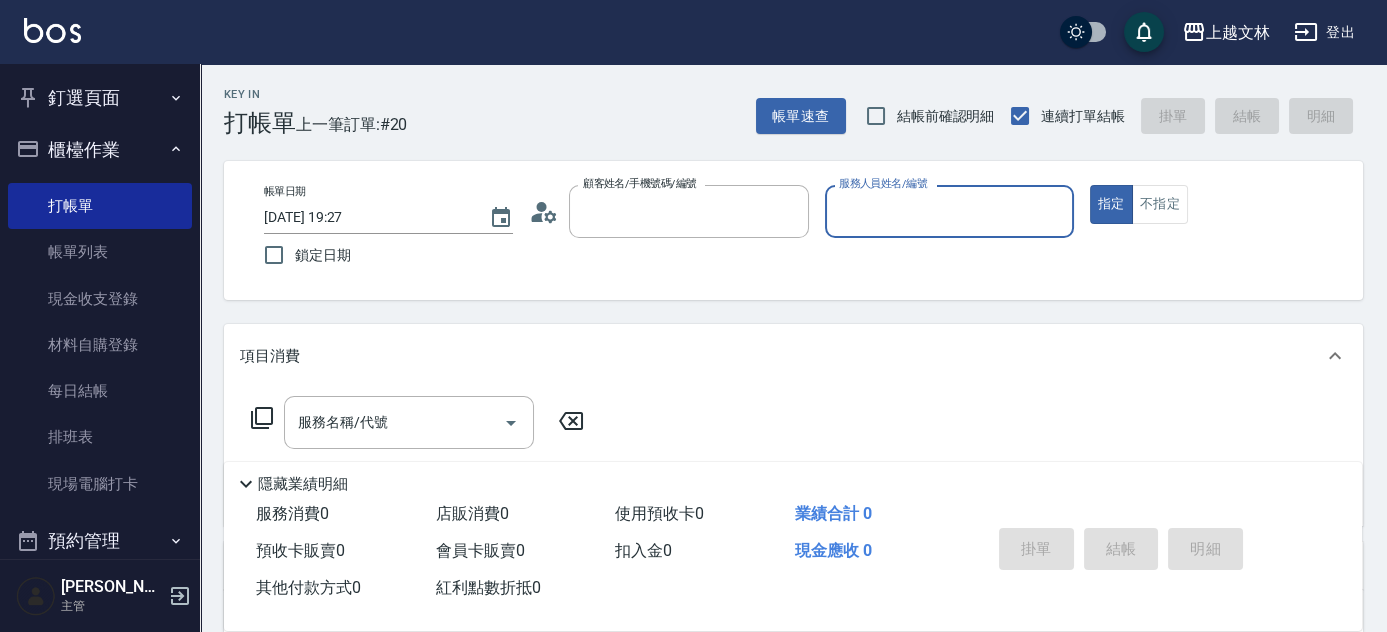 type on "新客人 姓名未設定/01/null" 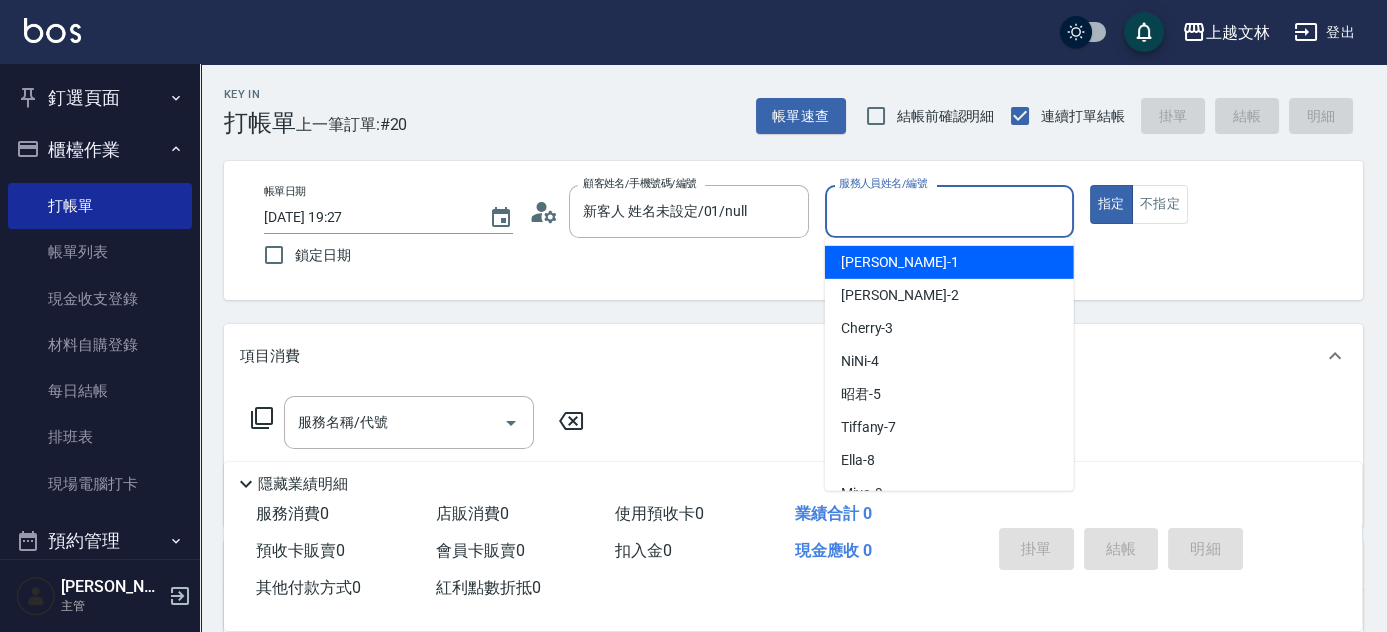 click on "服務人員姓名/編號" at bounding box center (949, 211) 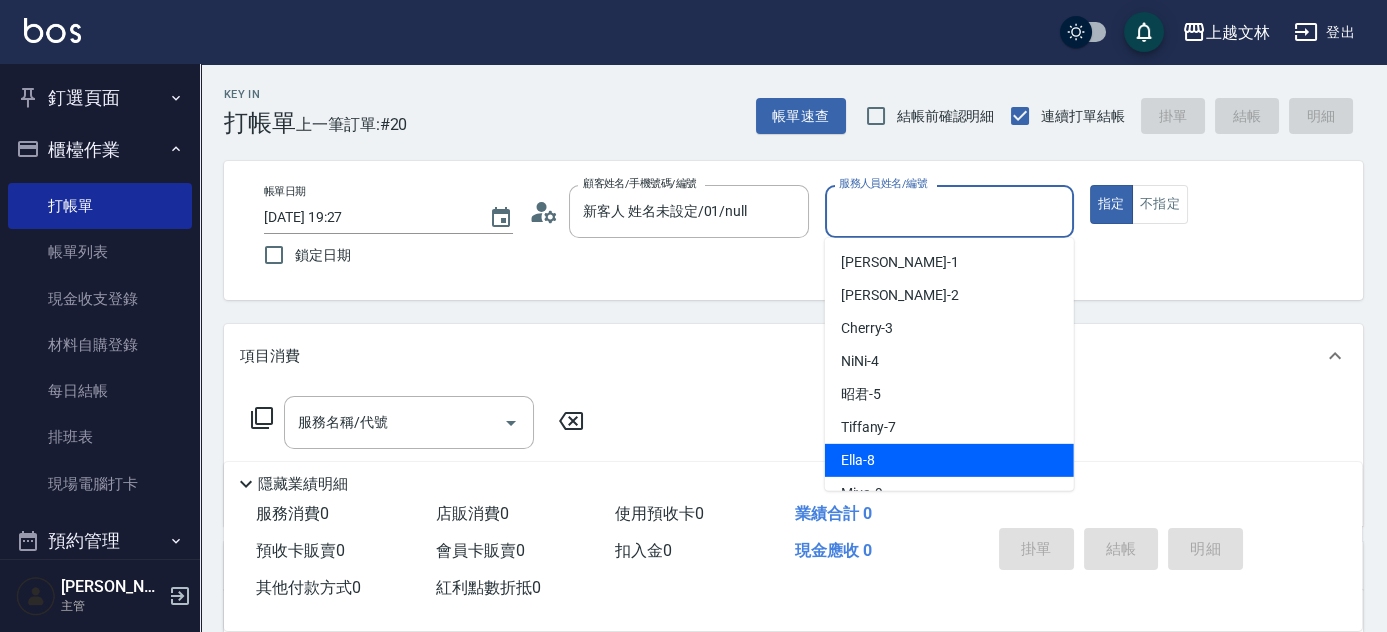 click on "Ella -8" at bounding box center (858, 460) 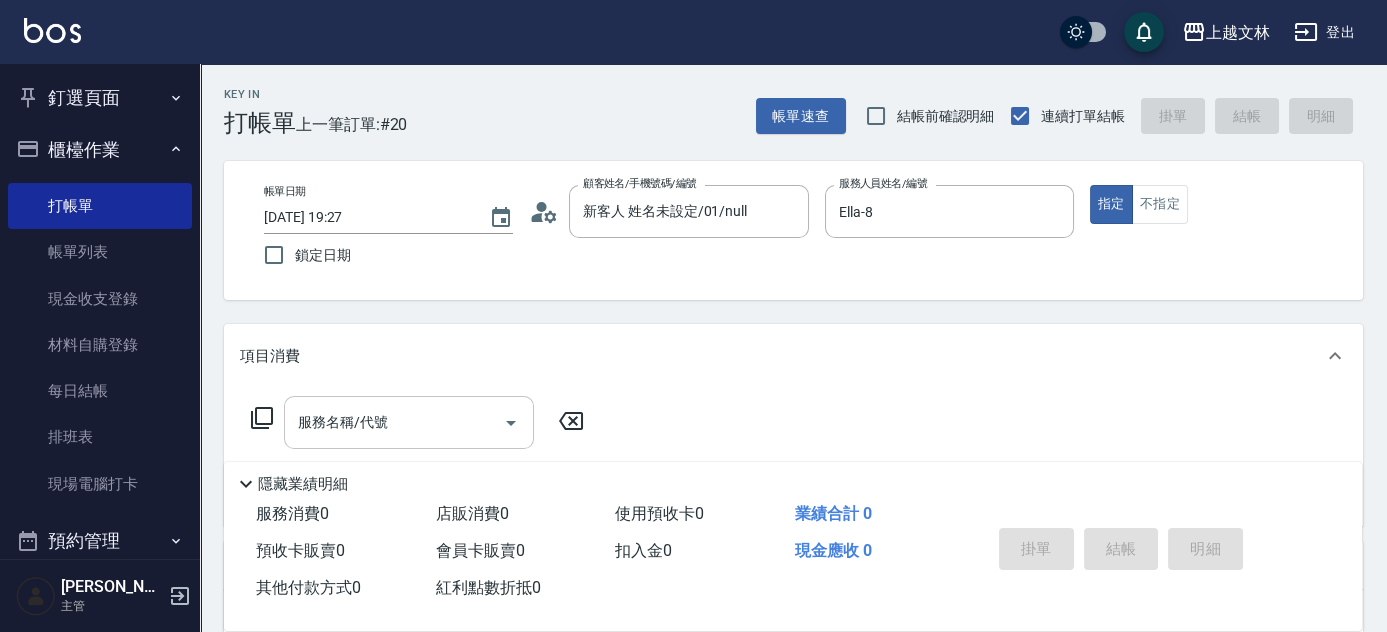 click on "服務名稱/代號" at bounding box center [394, 422] 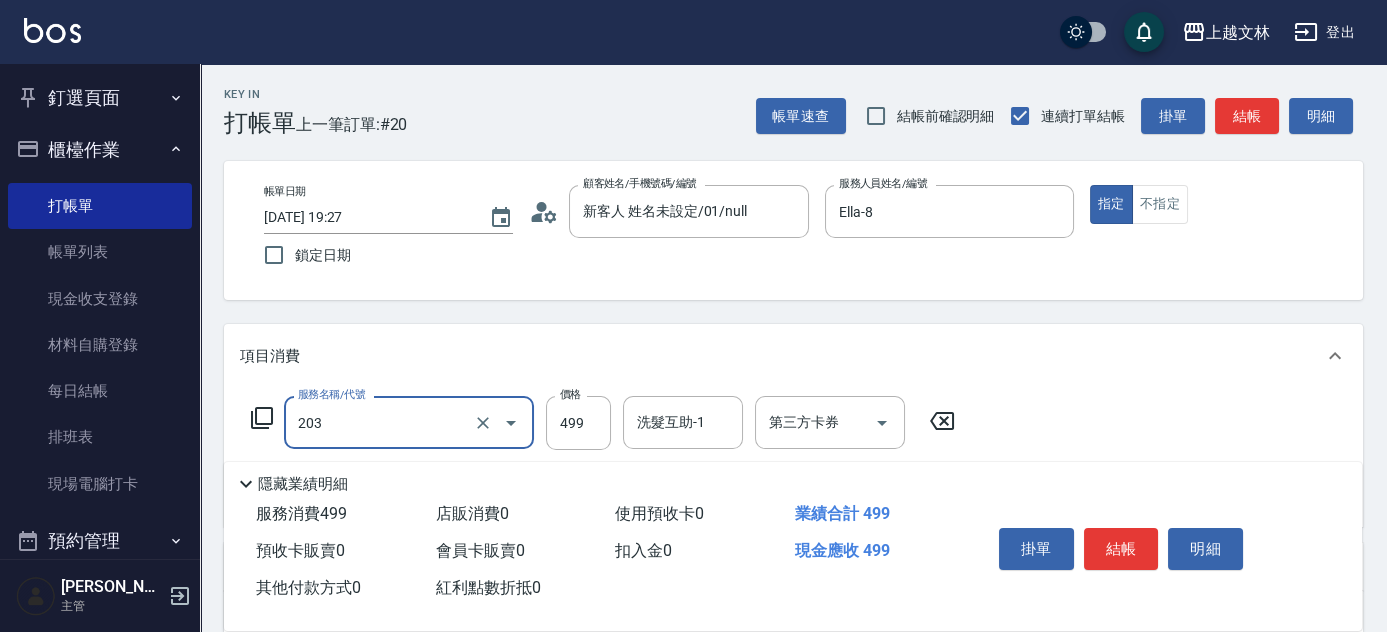type on "B級洗+剪(203)" 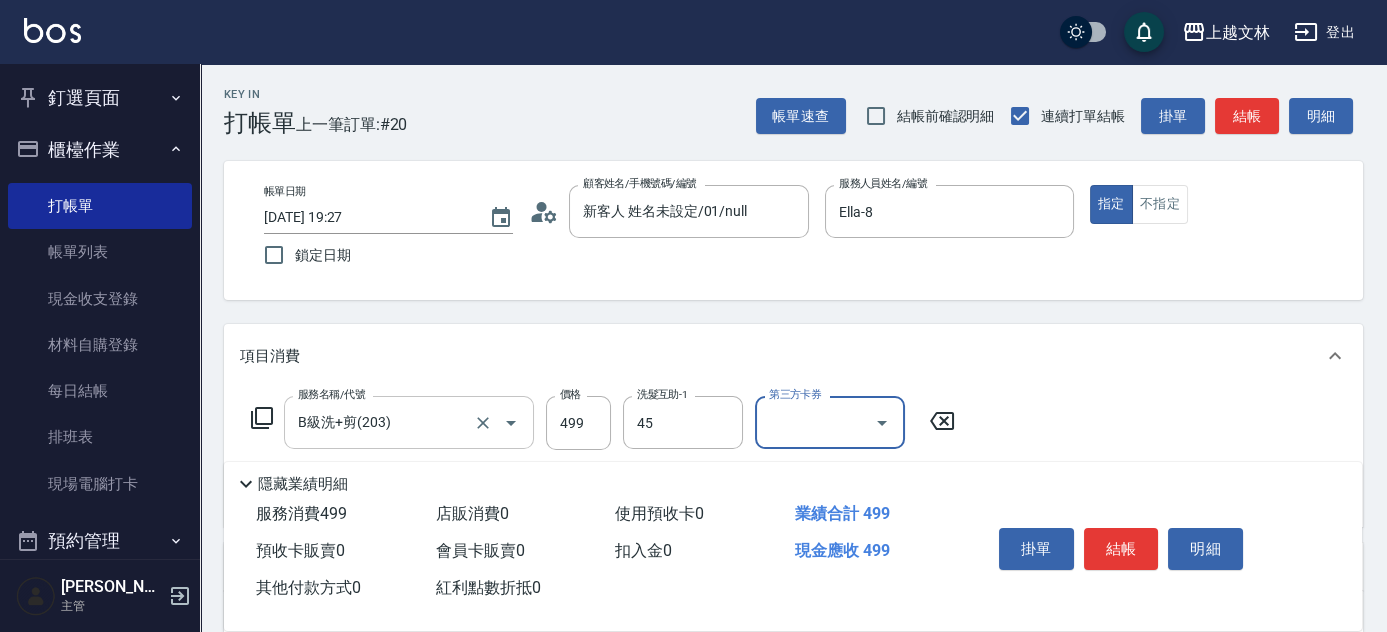 type on "之之-45" 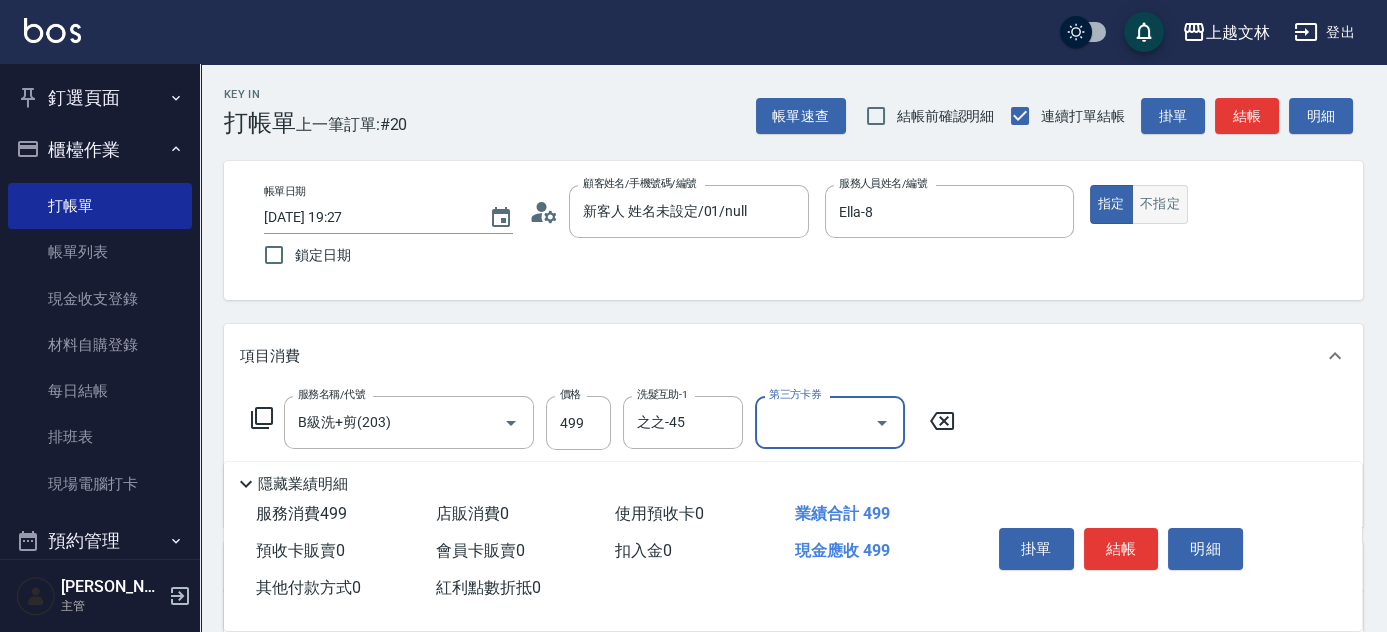 click on "不指定" at bounding box center [1160, 204] 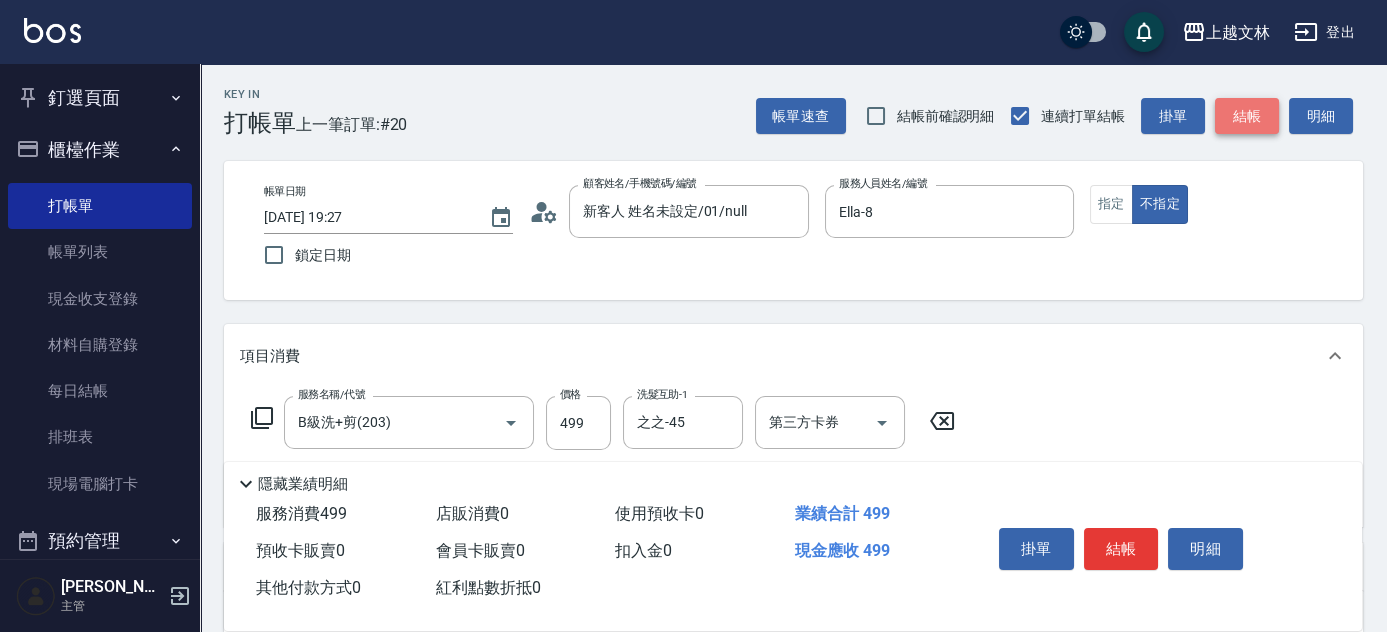 click on "結帳" at bounding box center [1247, 116] 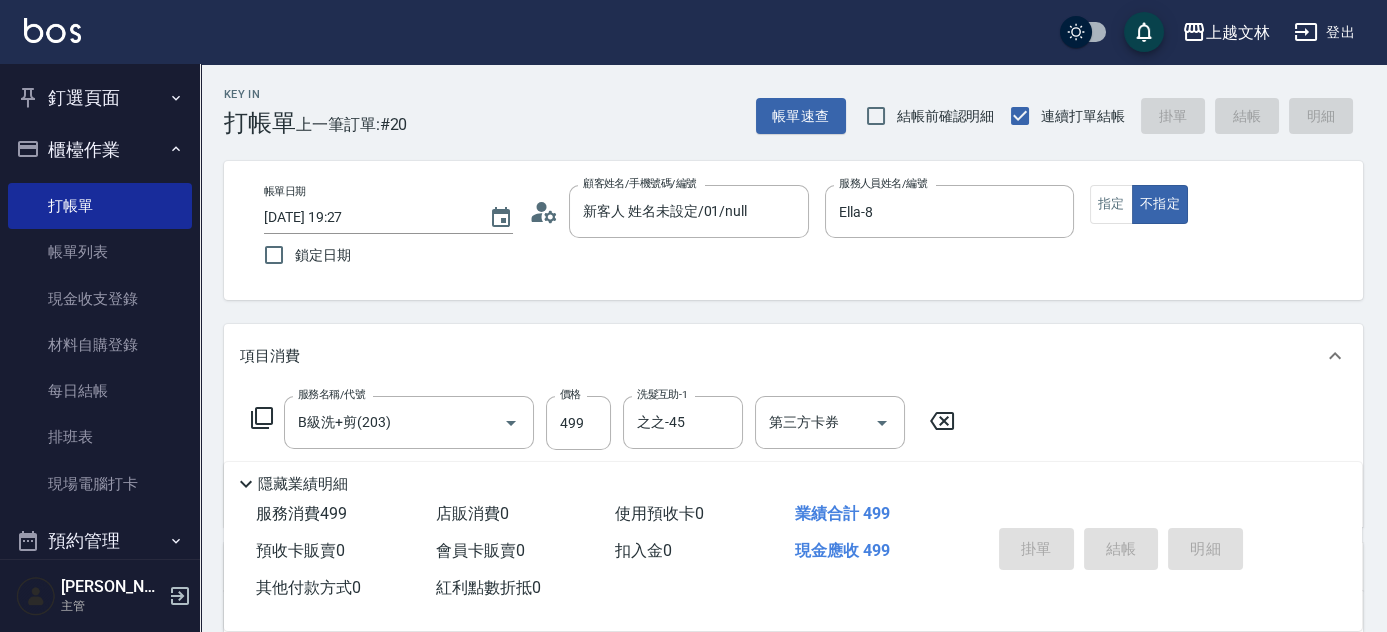 type 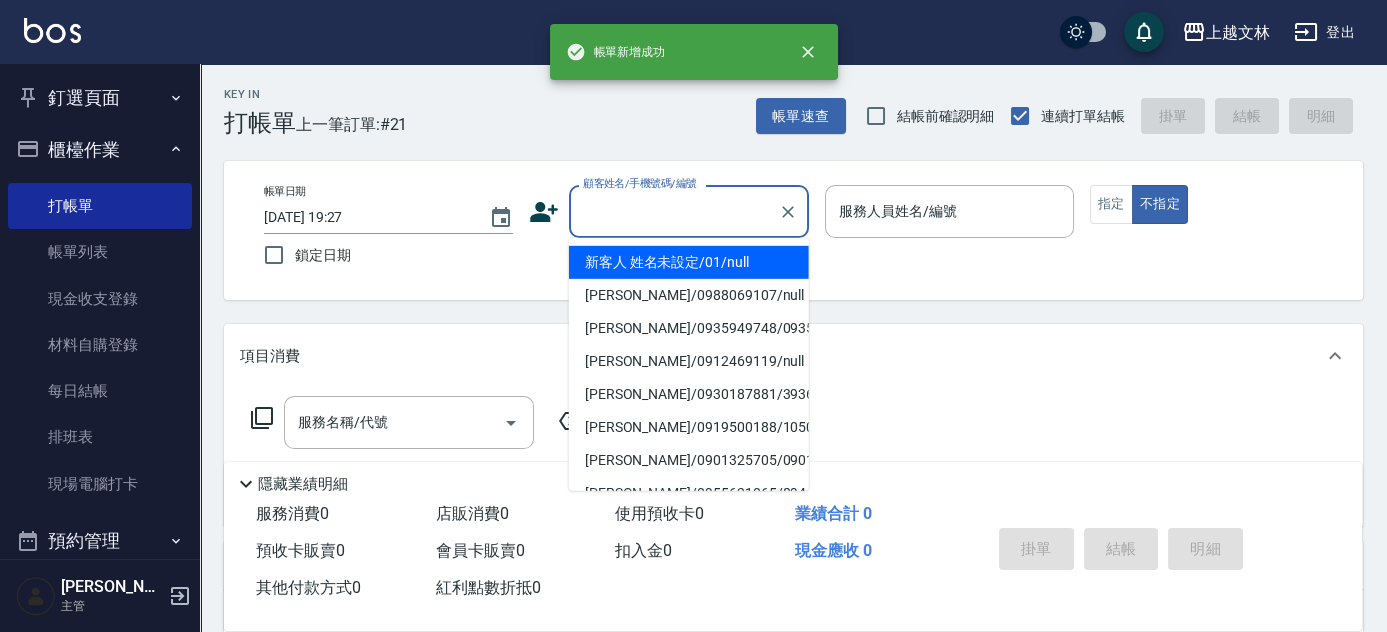 drag, startPoint x: 664, startPoint y: 222, endPoint x: 671, endPoint y: 231, distance: 11.401754 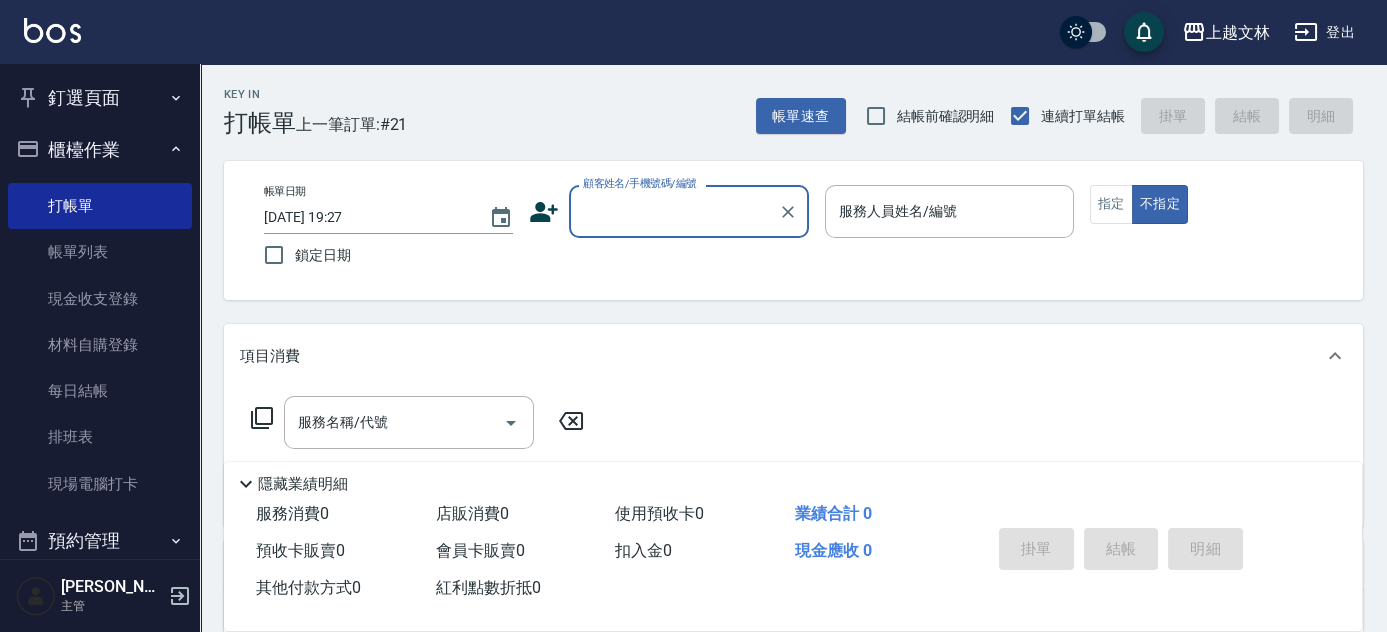 click on "顧客姓名/手機號碼/編號" at bounding box center [674, 211] 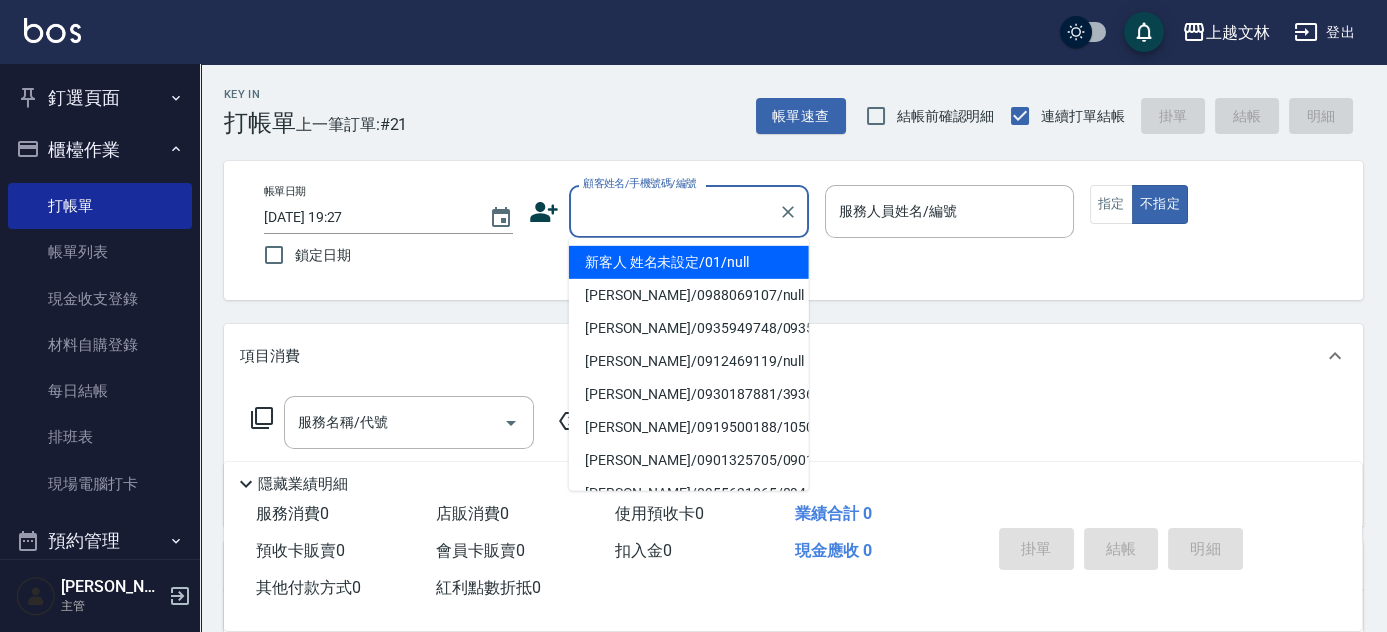 click on "新客人 姓名未設定/01/null" at bounding box center (689, 262) 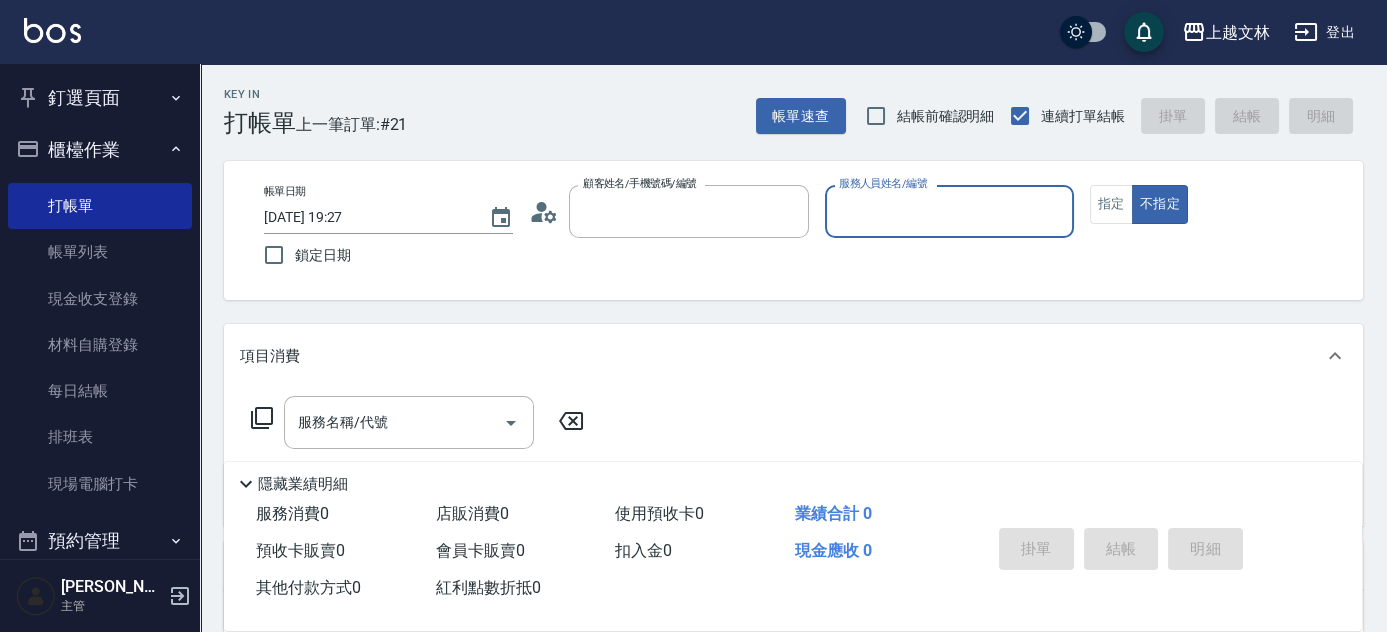 type on "新客人 姓名未設定/01/null" 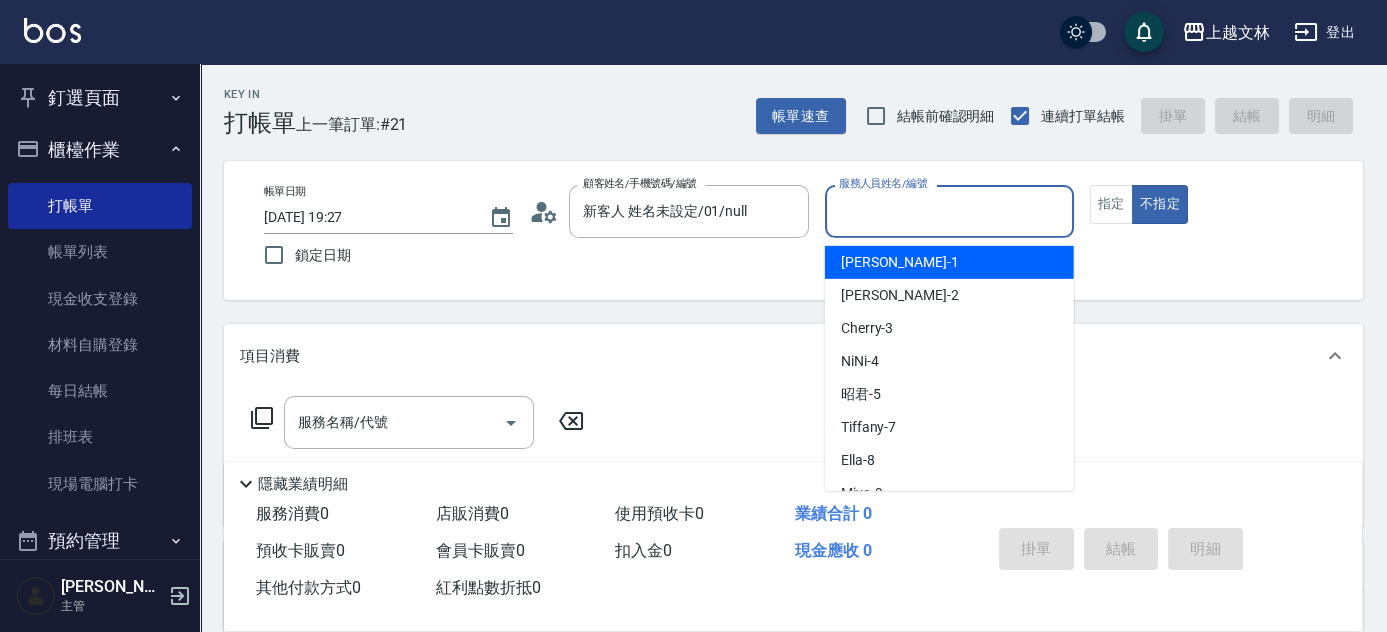 click on "服務人員姓名/編號" at bounding box center (949, 211) 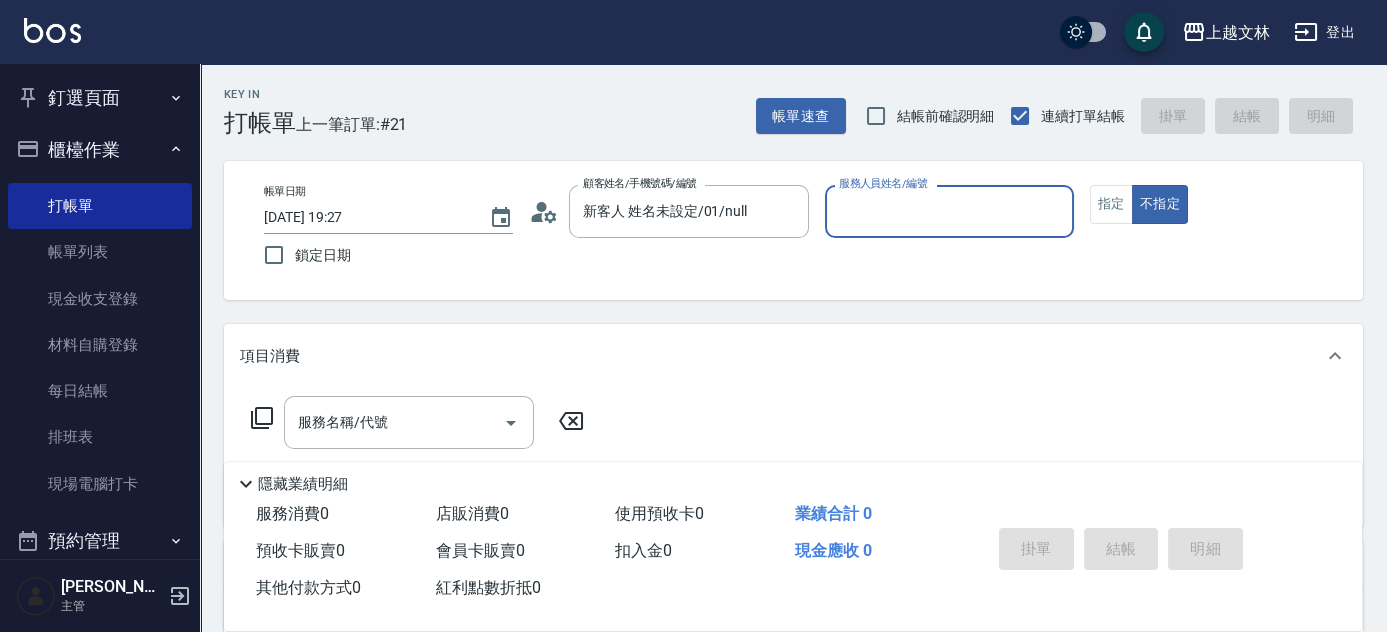 click on "服務人員姓名/編號" at bounding box center [949, 211] 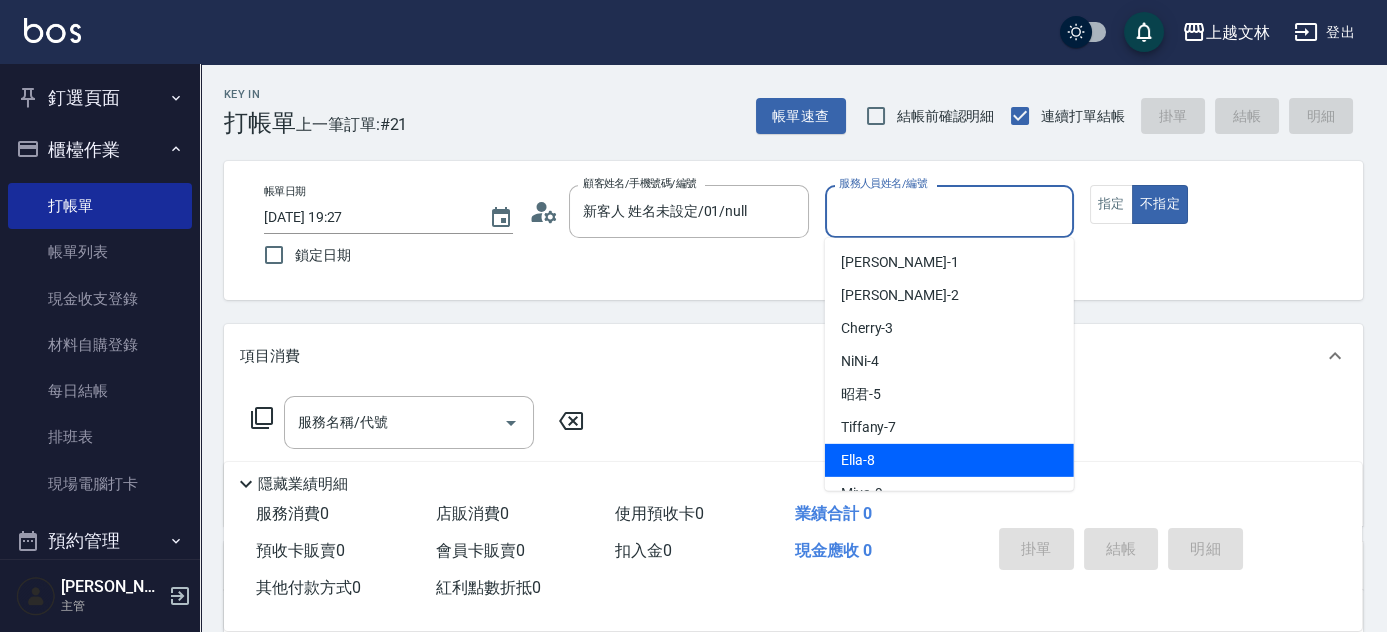 click on "Ella -8" at bounding box center (949, 460) 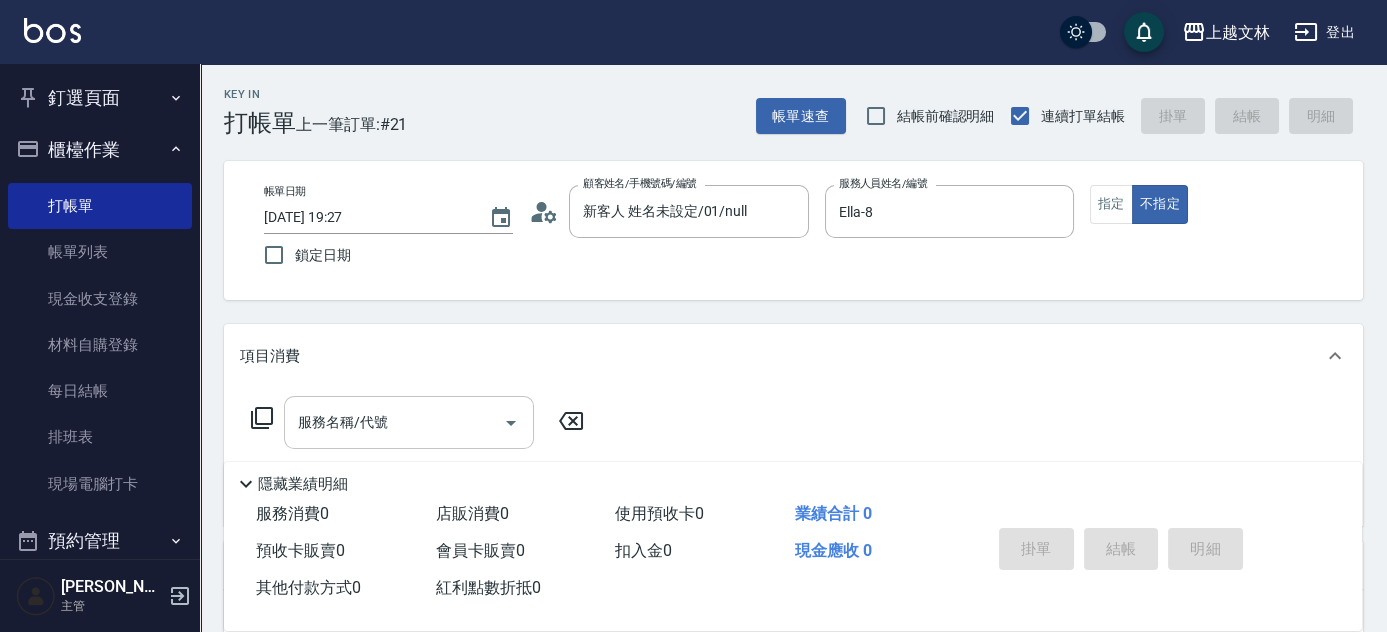 click on "服務名稱/代號" at bounding box center [394, 422] 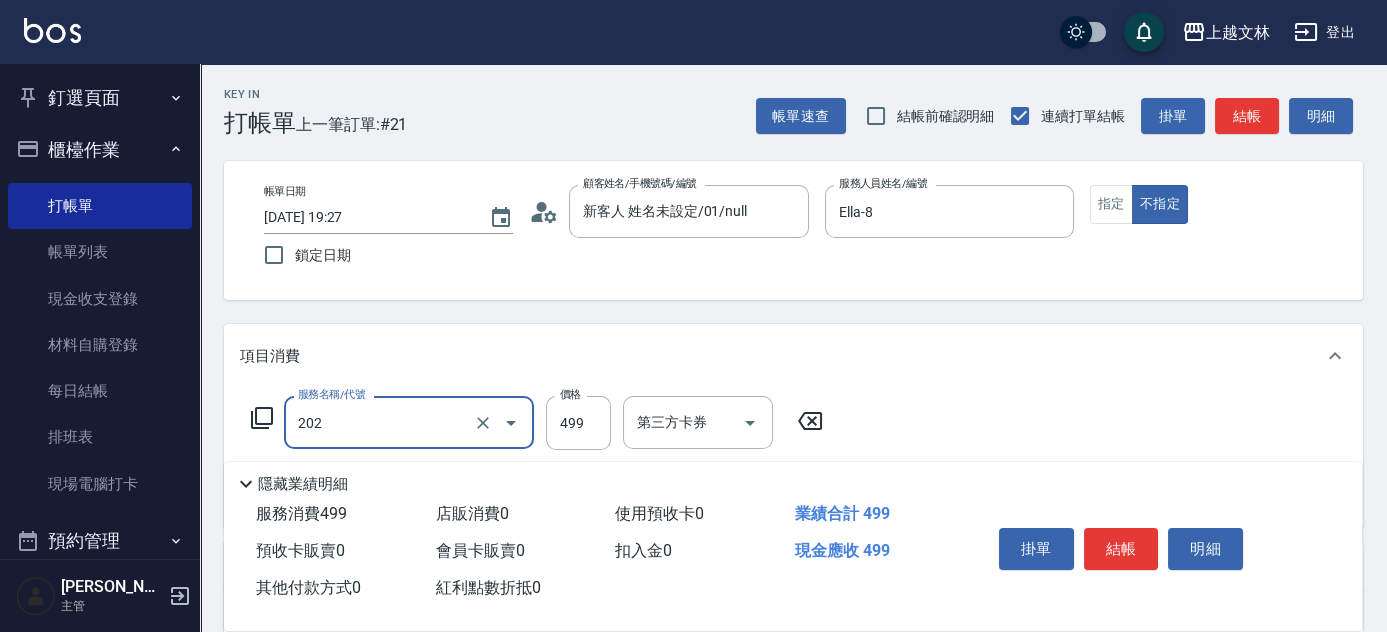 type on "A級單剪(202)" 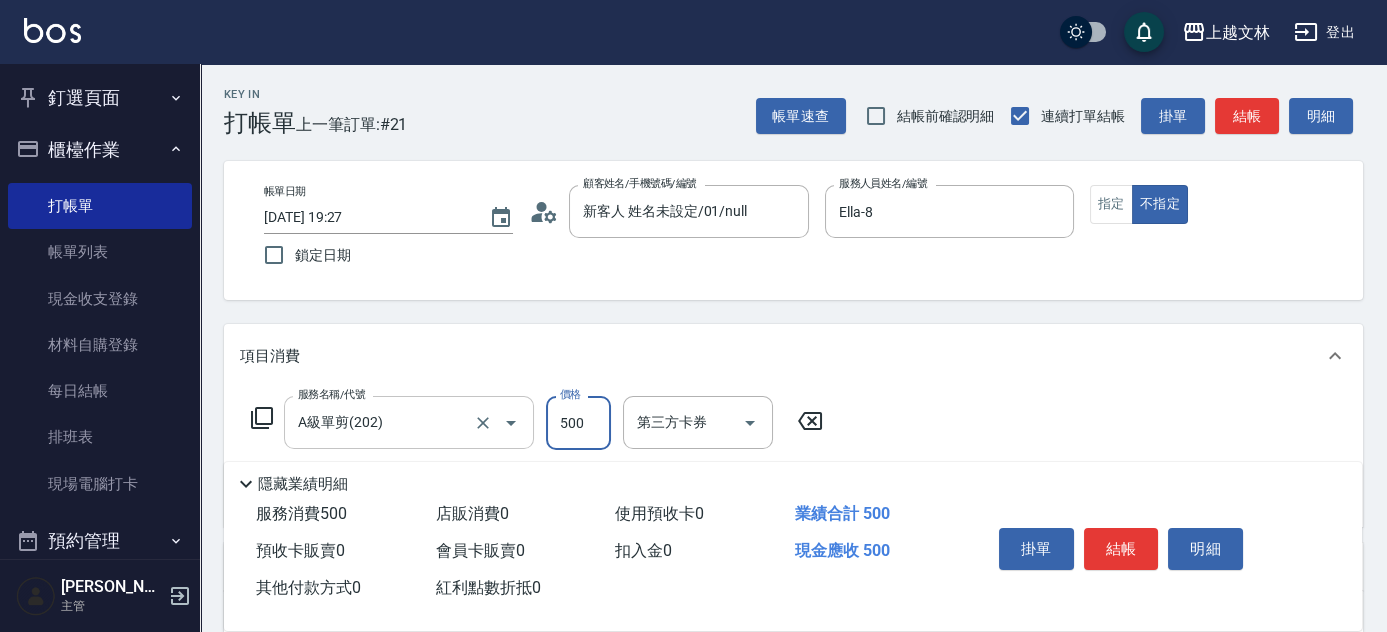type on "500" 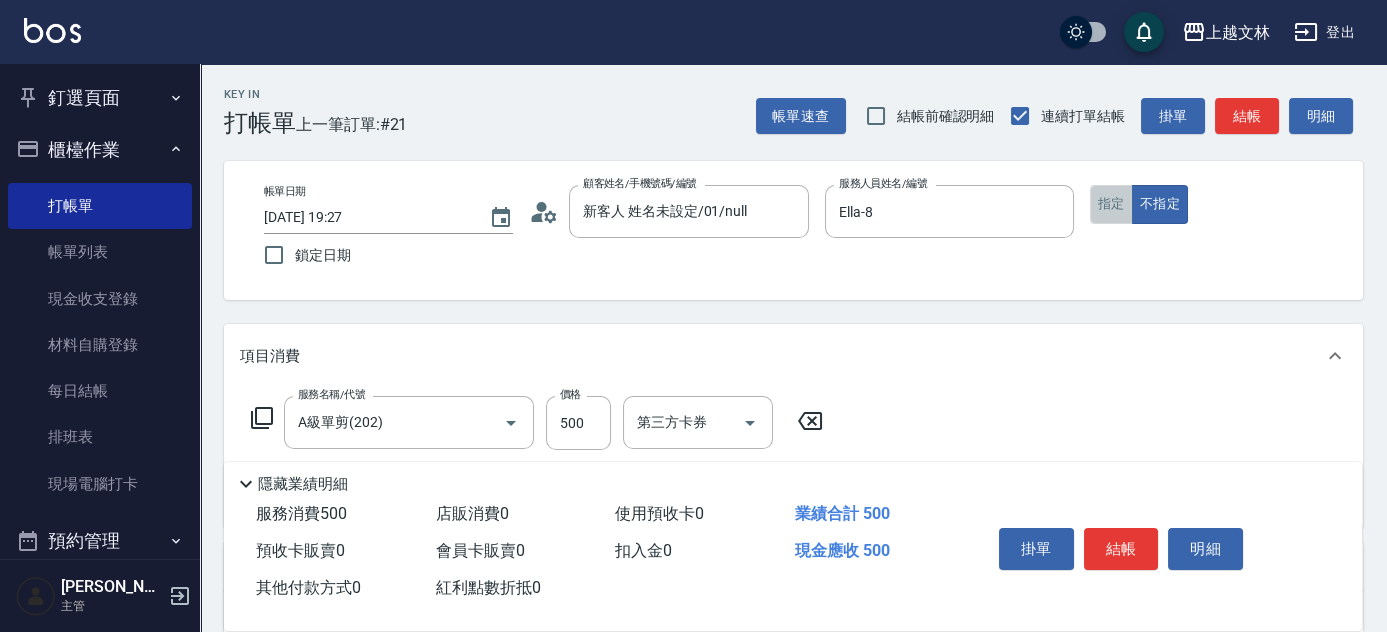 click on "指定" at bounding box center (1111, 204) 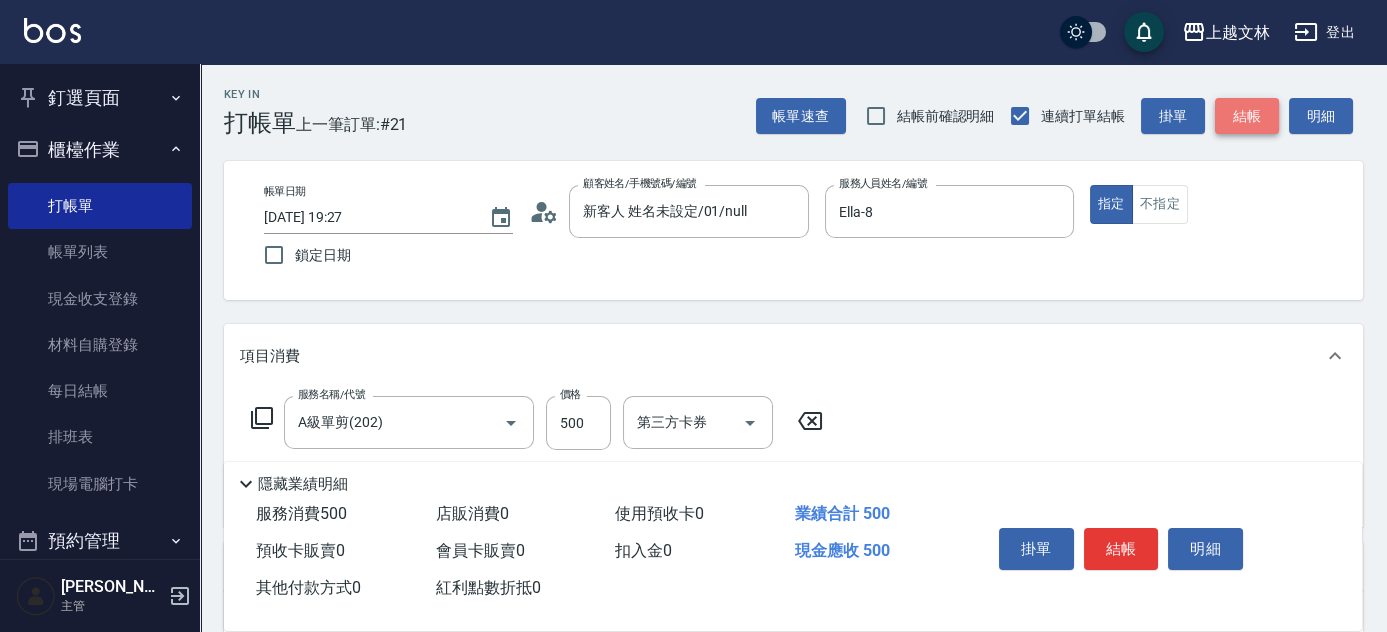 click on "結帳" at bounding box center (1247, 116) 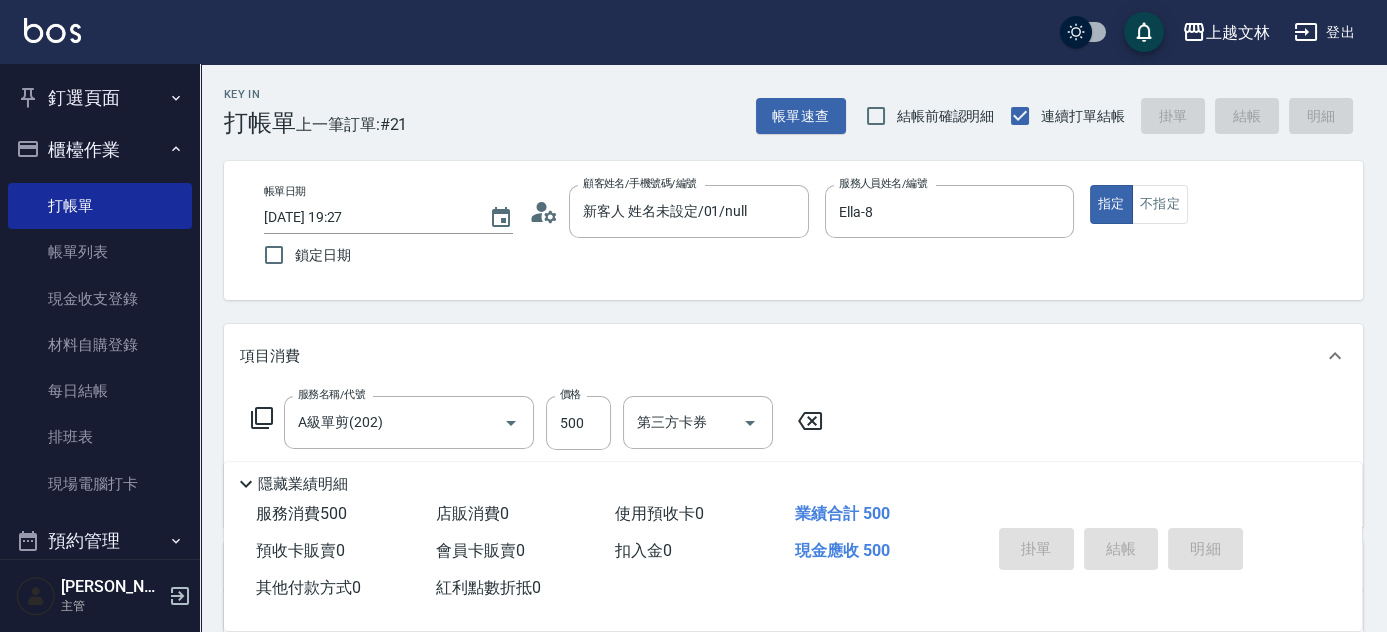 type 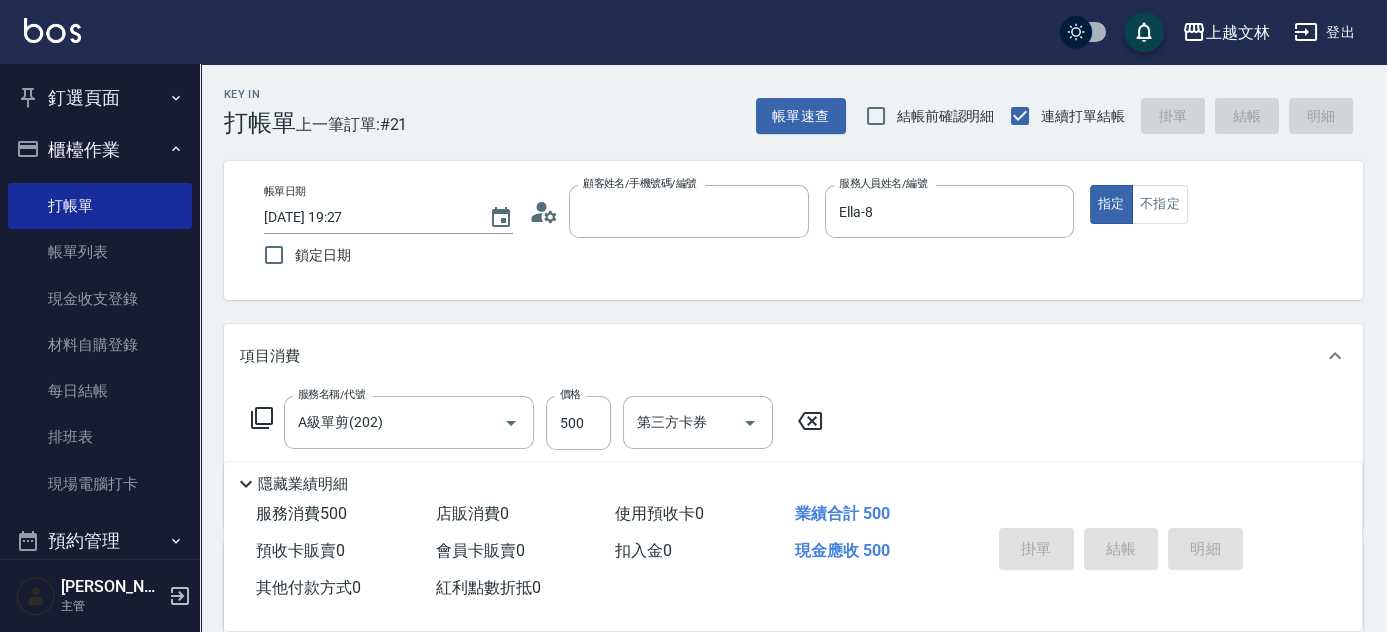 type 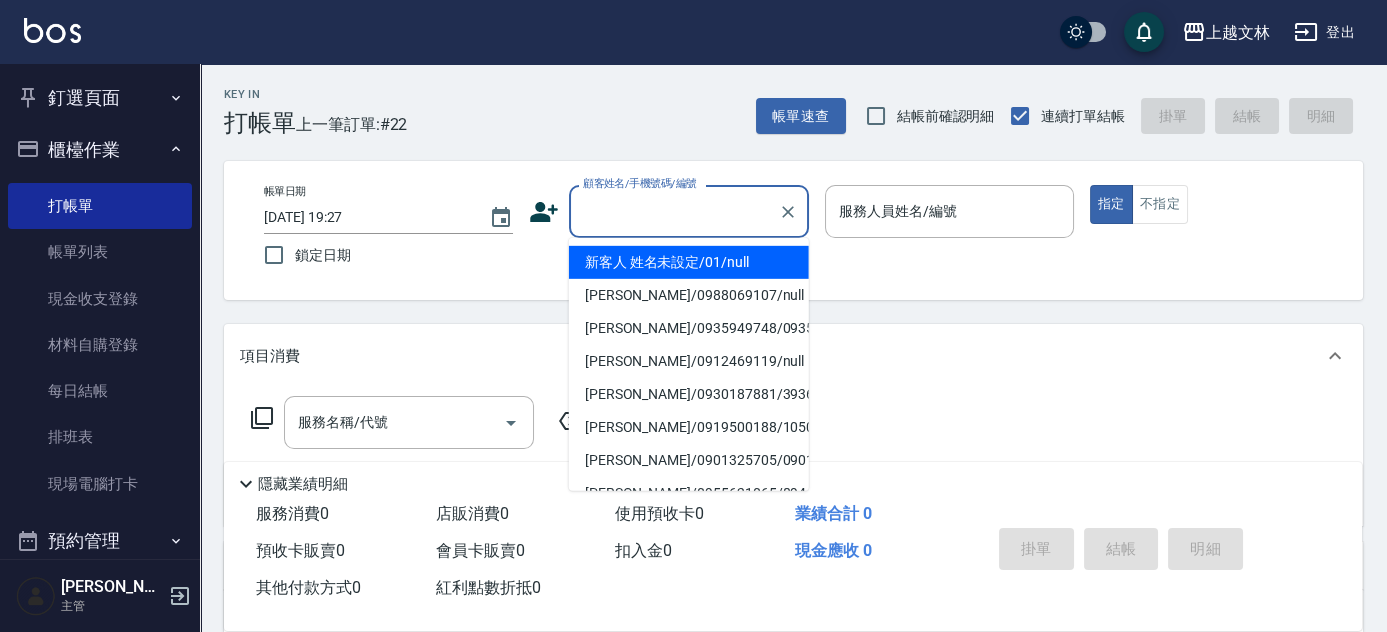 click on "顧客姓名/手機號碼/編號" at bounding box center [674, 211] 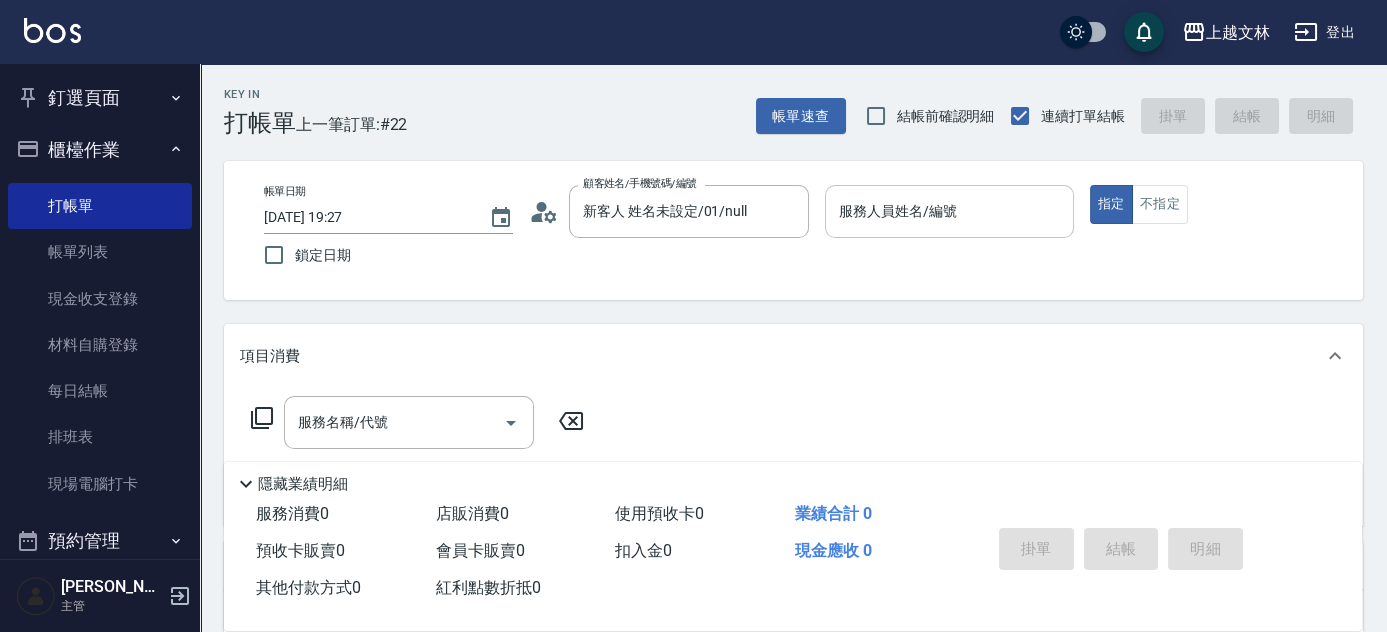 click on "服務人員姓名/編號" at bounding box center [949, 211] 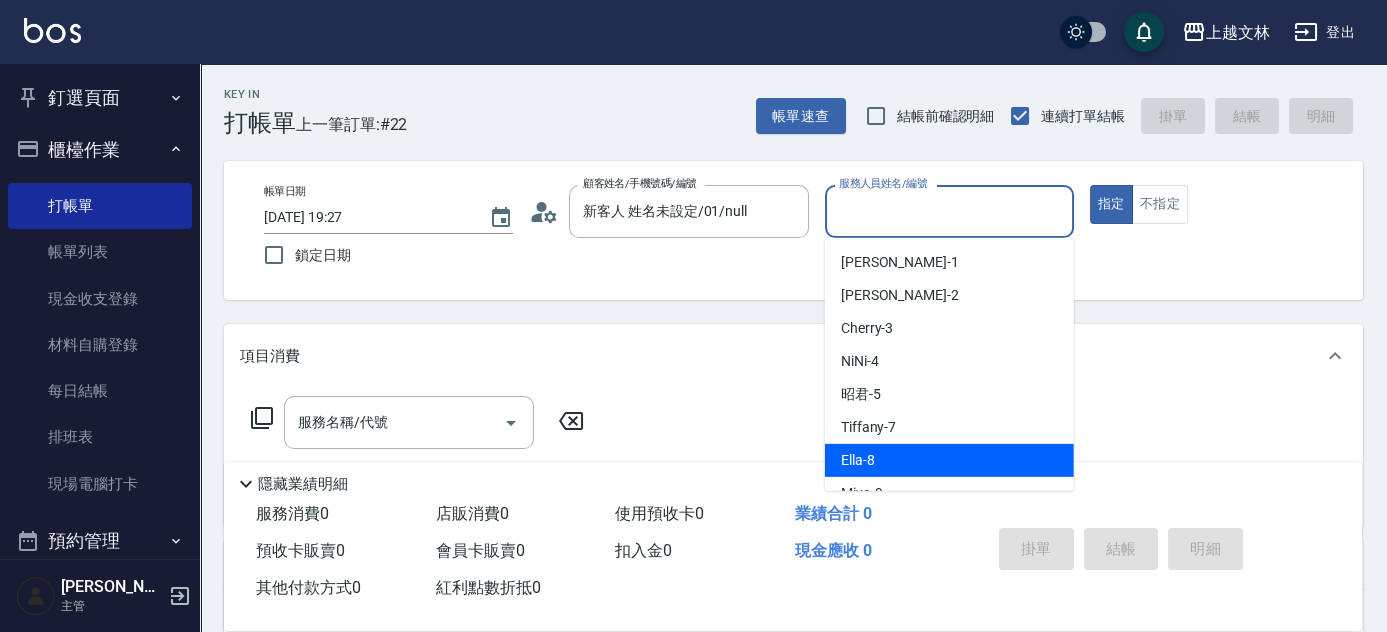 click on "Ella -8" at bounding box center [949, 460] 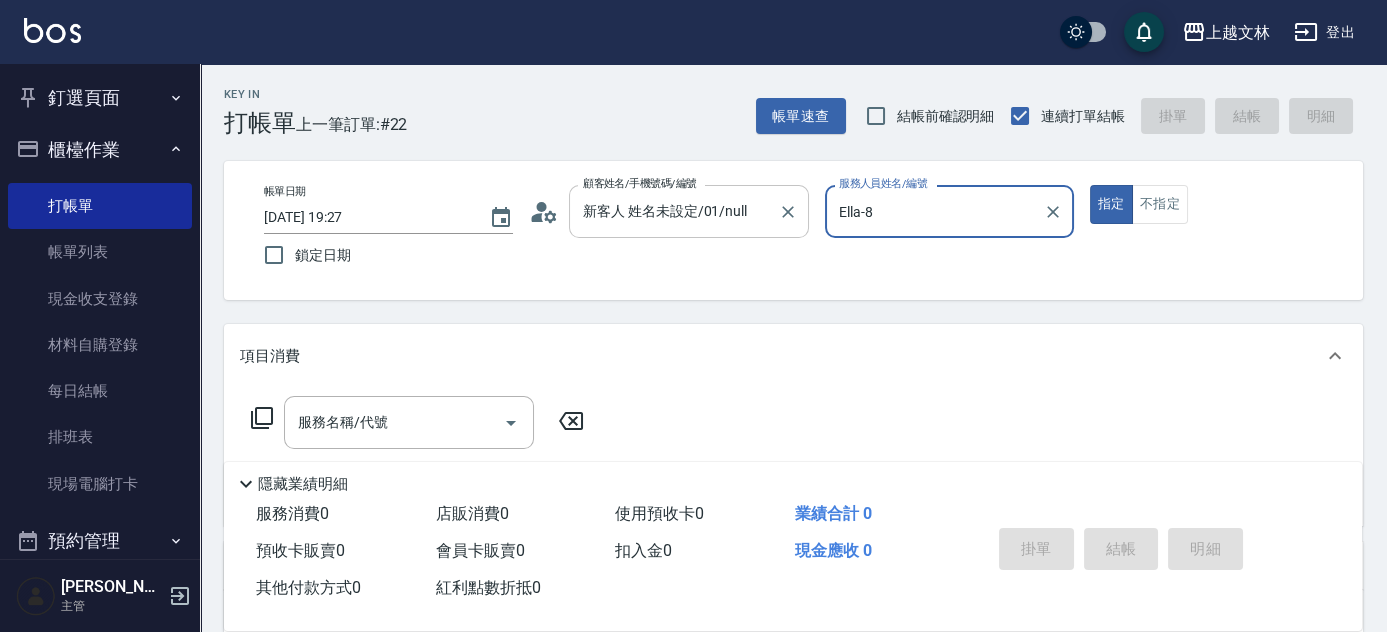 drag, startPoint x: 687, startPoint y: 210, endPoint x: 698, endPoint y: 210, distance: 11 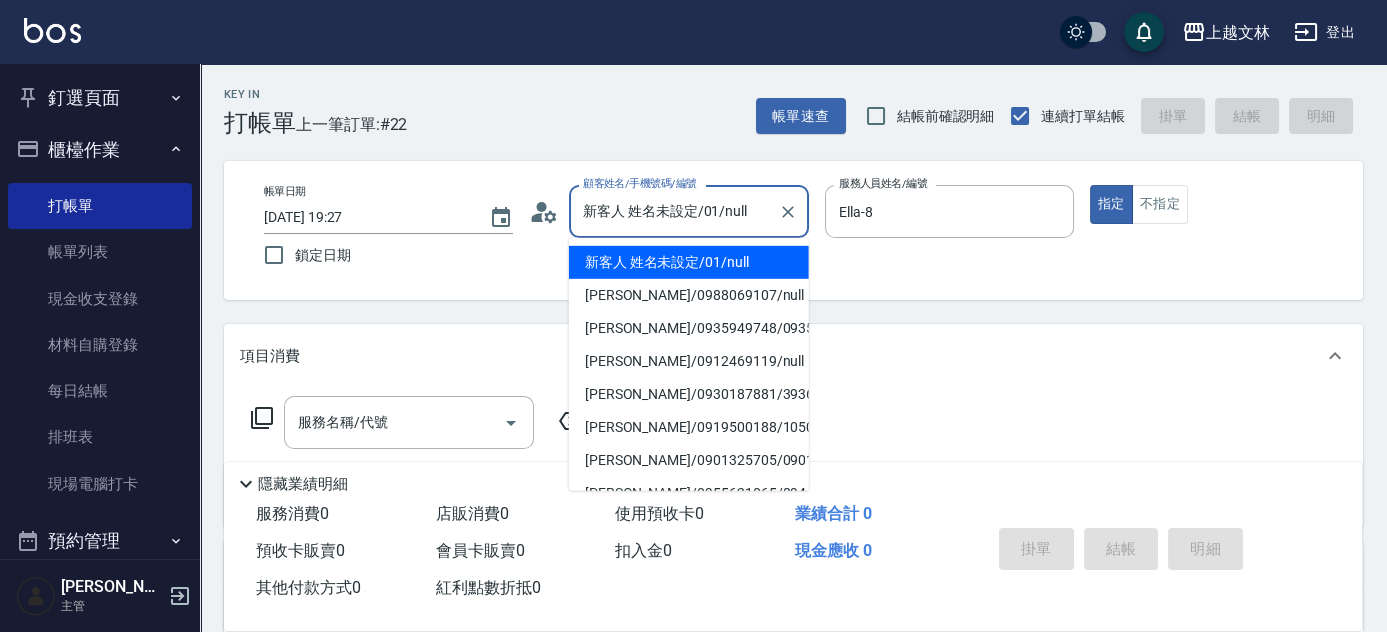 click on "新客人 姓名未設定/01/null" at bounding box center [689, 262] 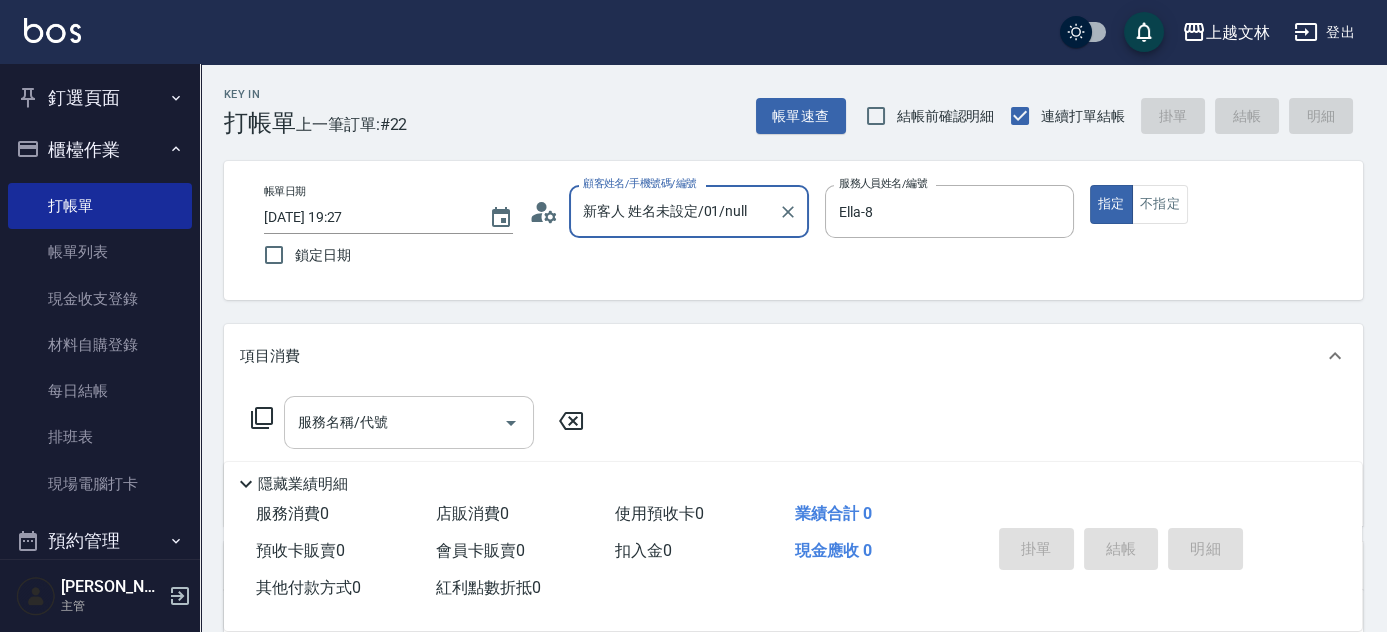 click on "服務名稱/代號" at bounding box center (394, 422) 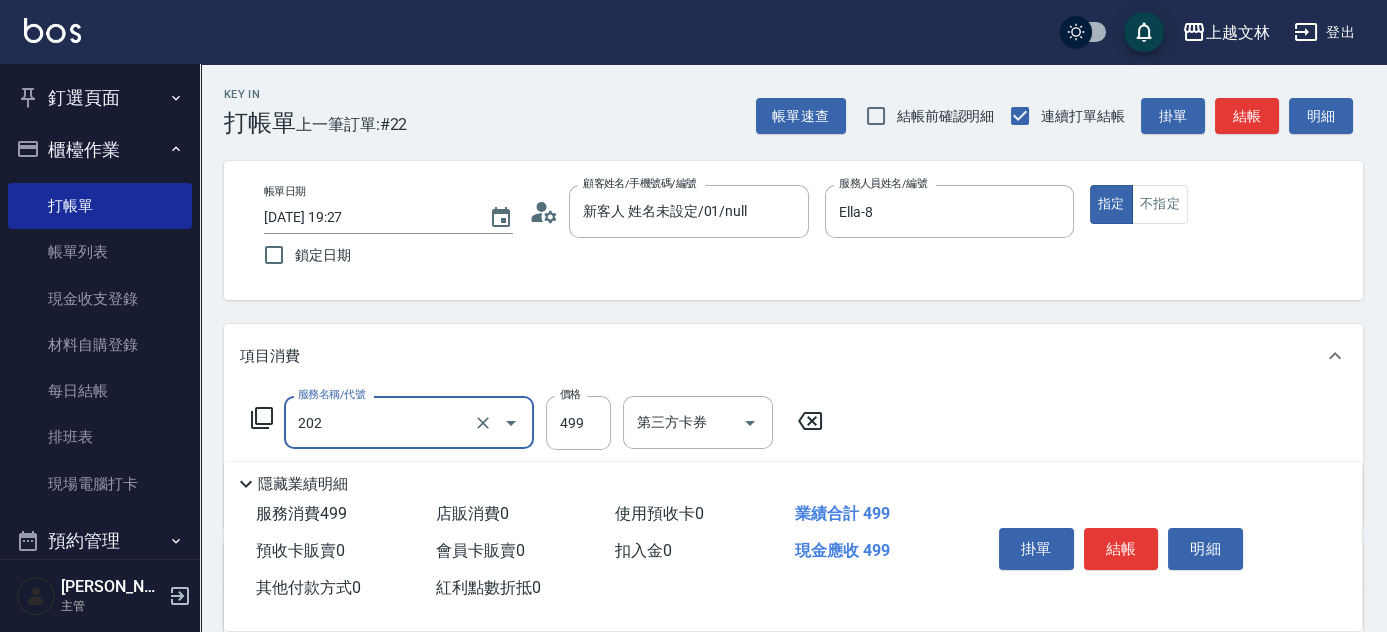 type on "A級單剪(202)" 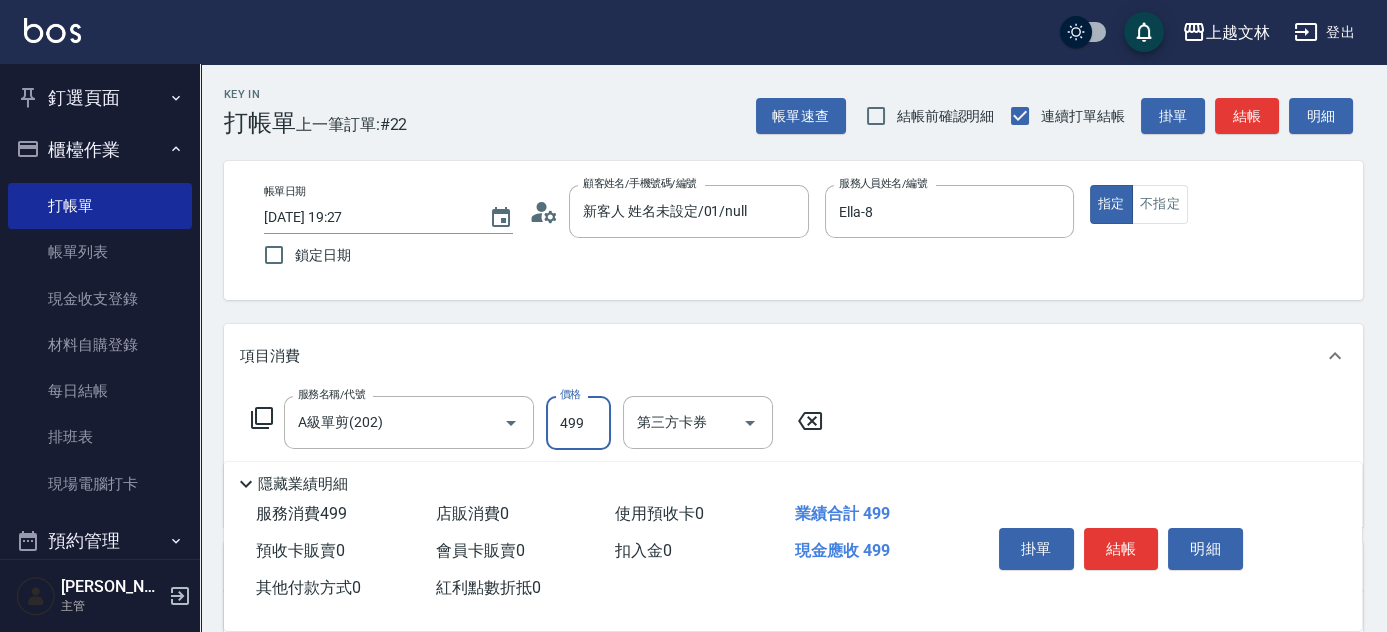 click 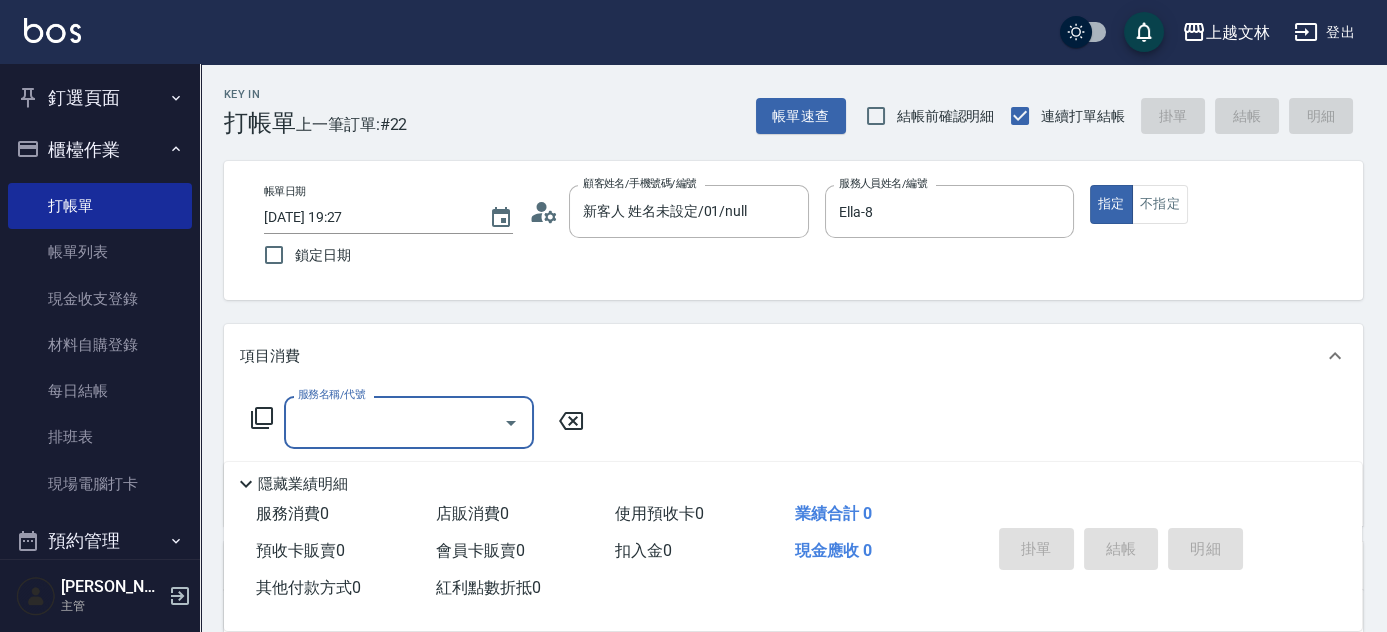 click 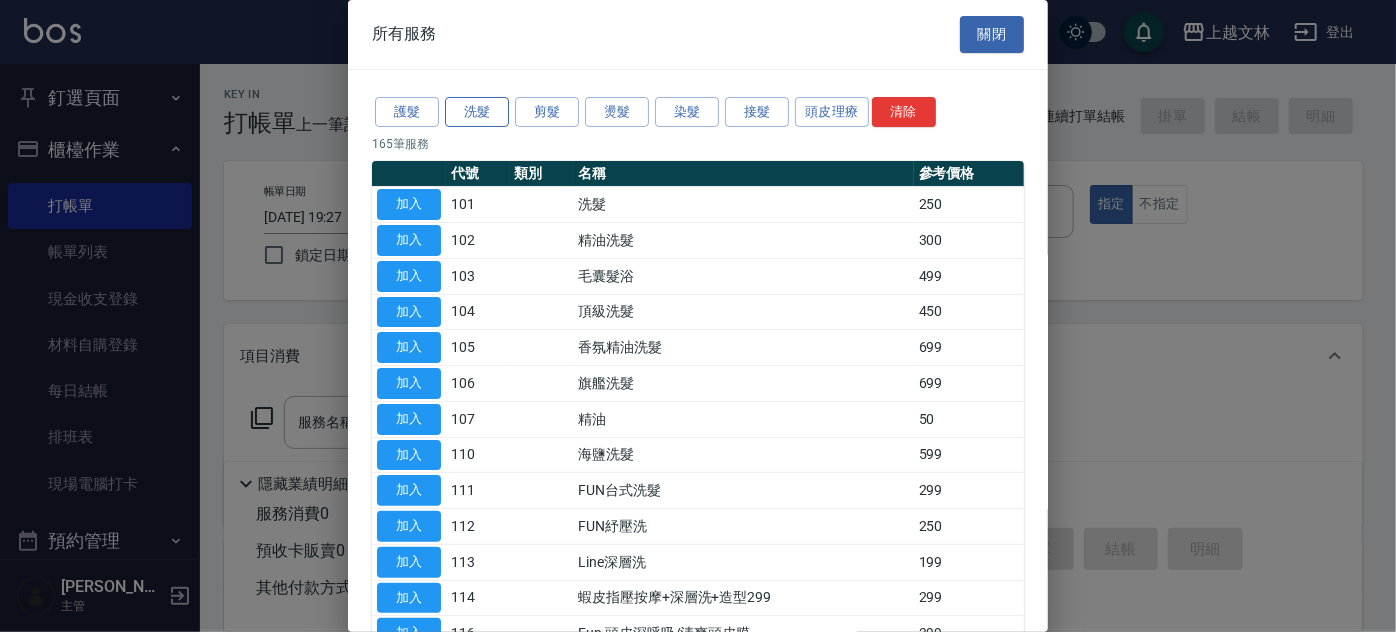 click on "洗髮" at bounding box center [477, 112] 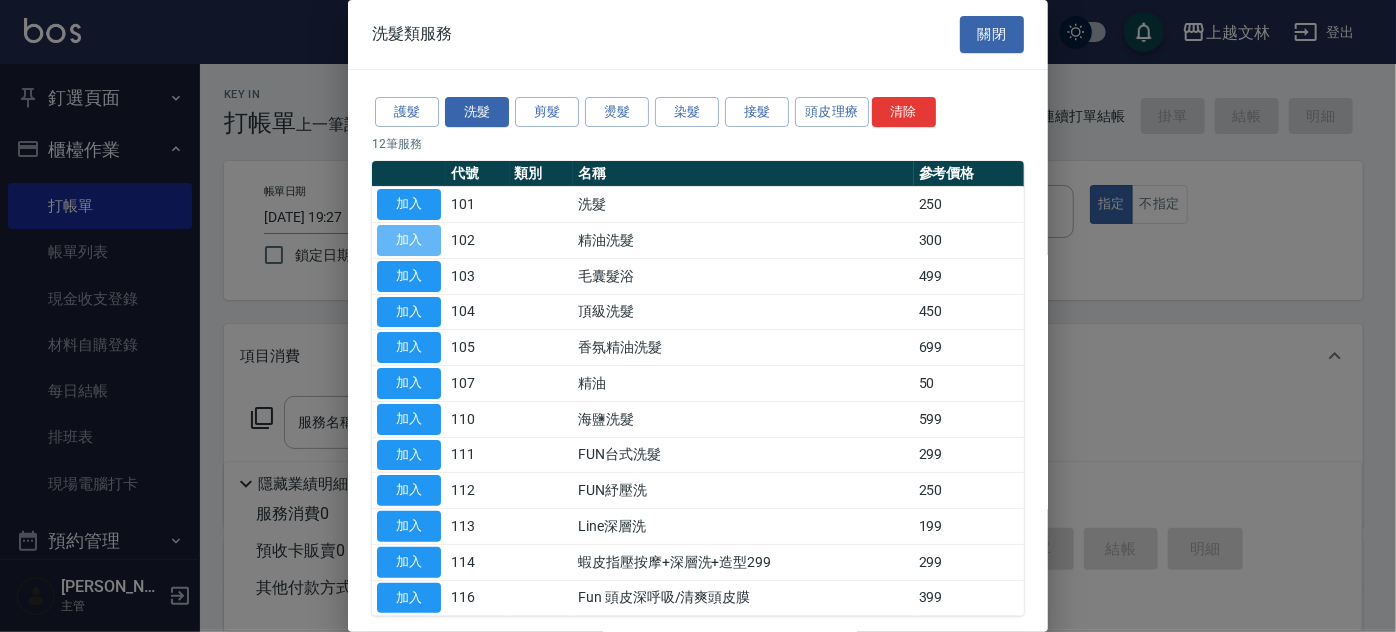 click on "加入" at bounding box center [409, 240] 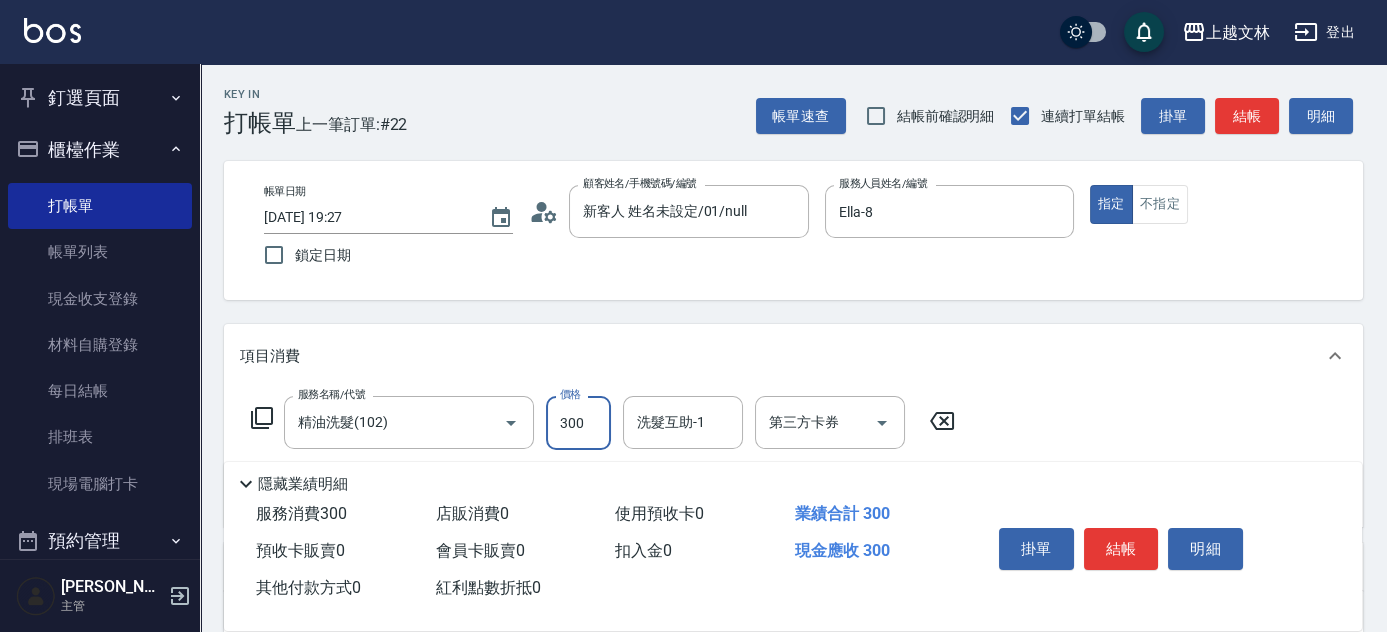 click on "300" at bounding box center [578, 423] 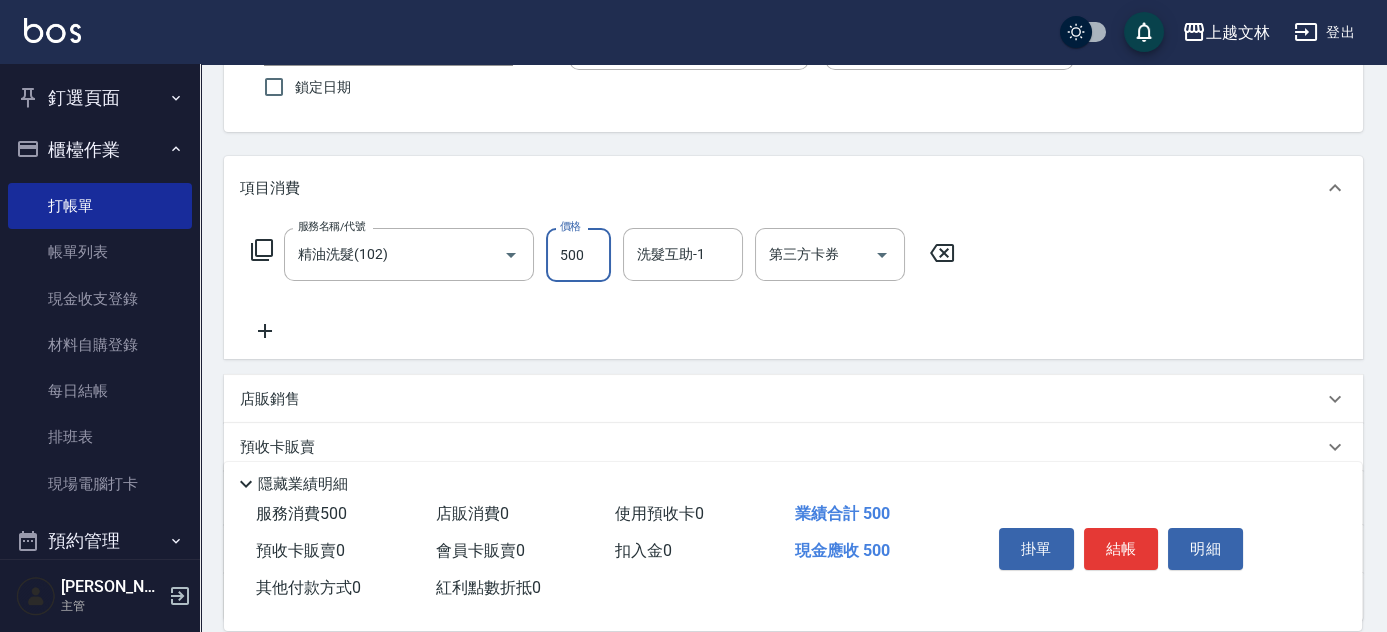 scroll, scrollTop: 205, scrollLeft: 0, axis: vertical 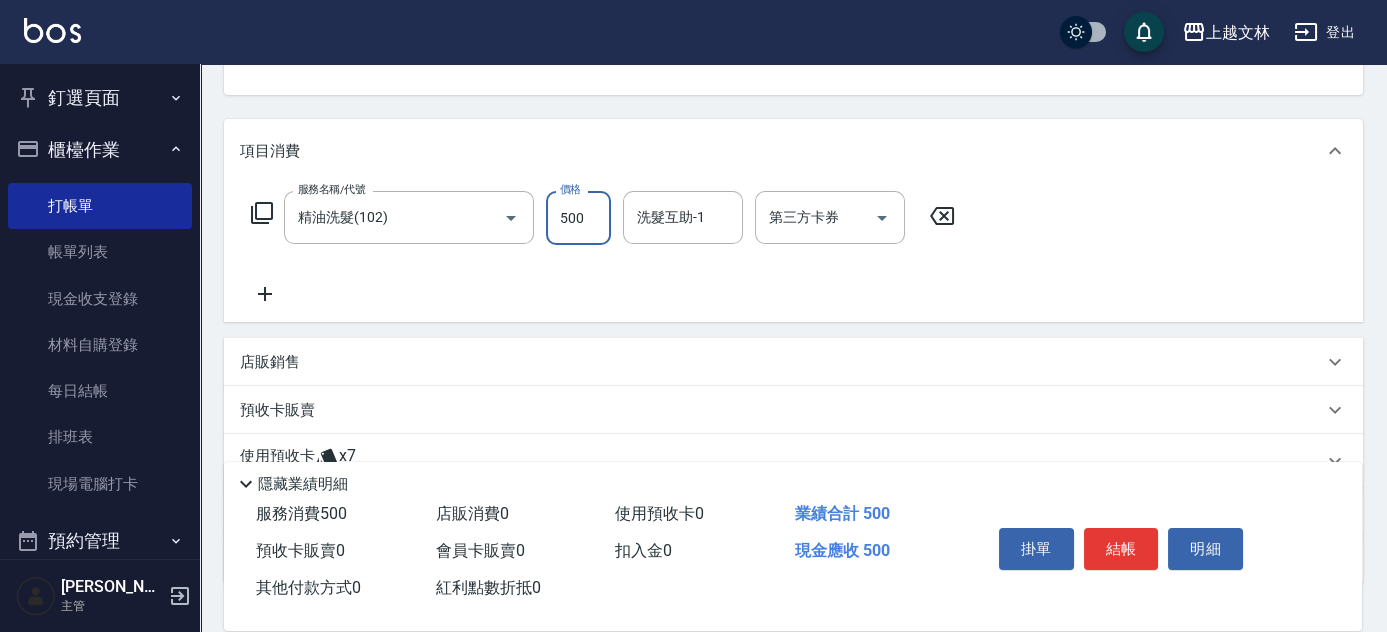 type on "500" 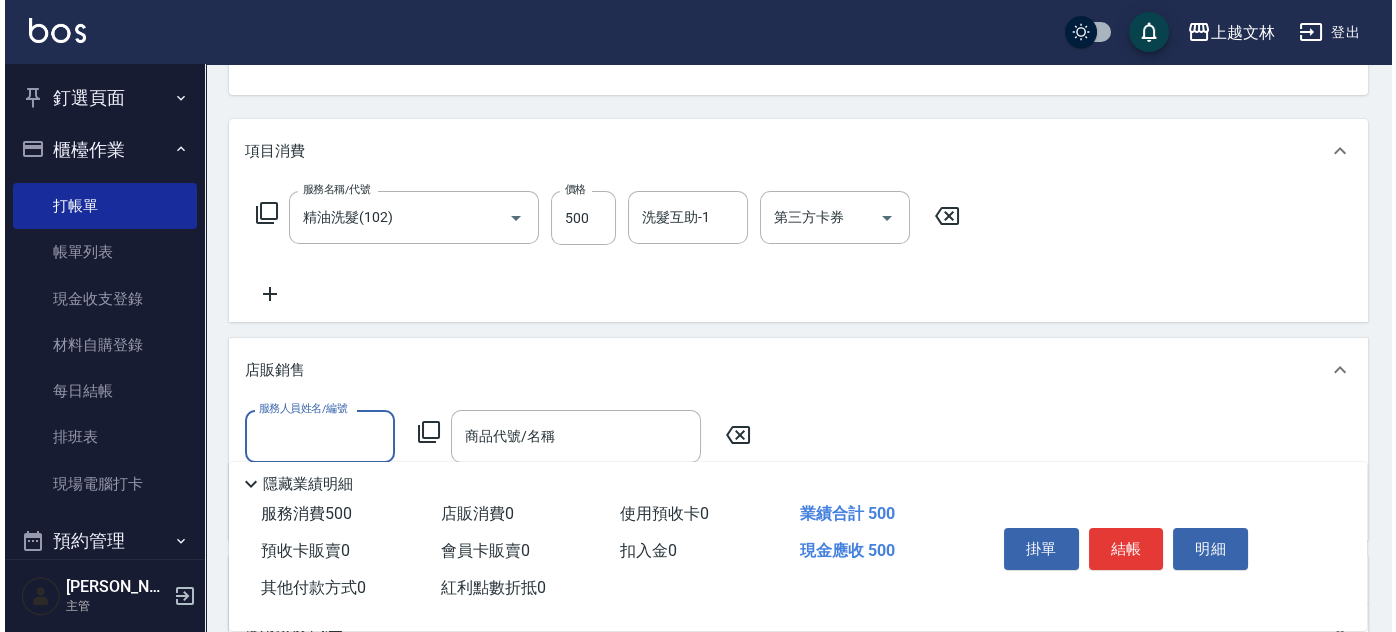 scroll, scrollTop: 0, scrollLeft: 0, axis: both 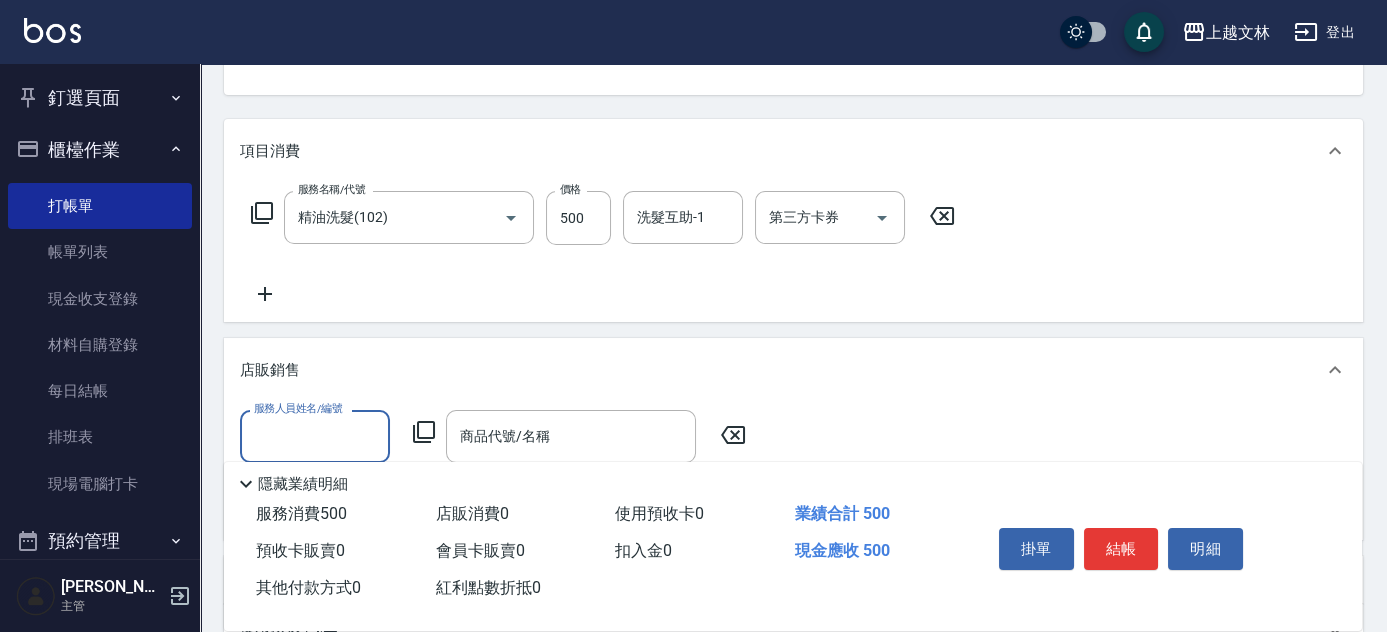 click on "服務人員姓名/編號" at bounding box center (315, 436) 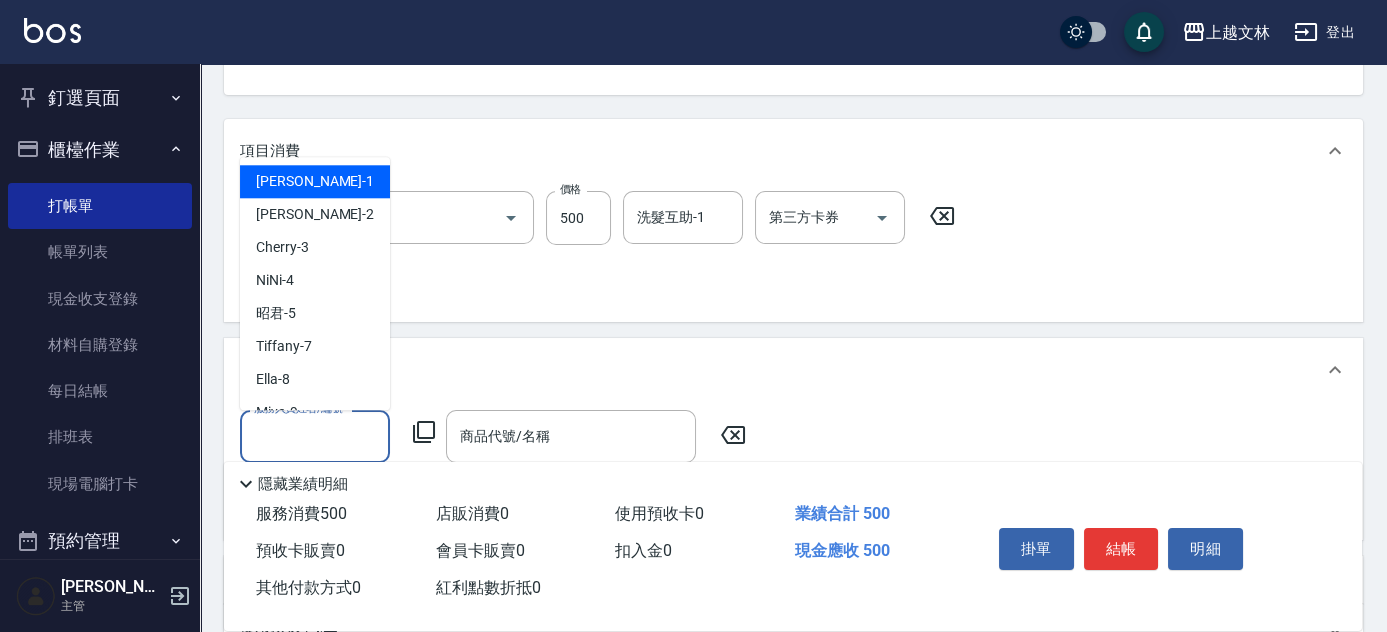 click on "服務人員姓名/編號" at bounding box center [315, 436] 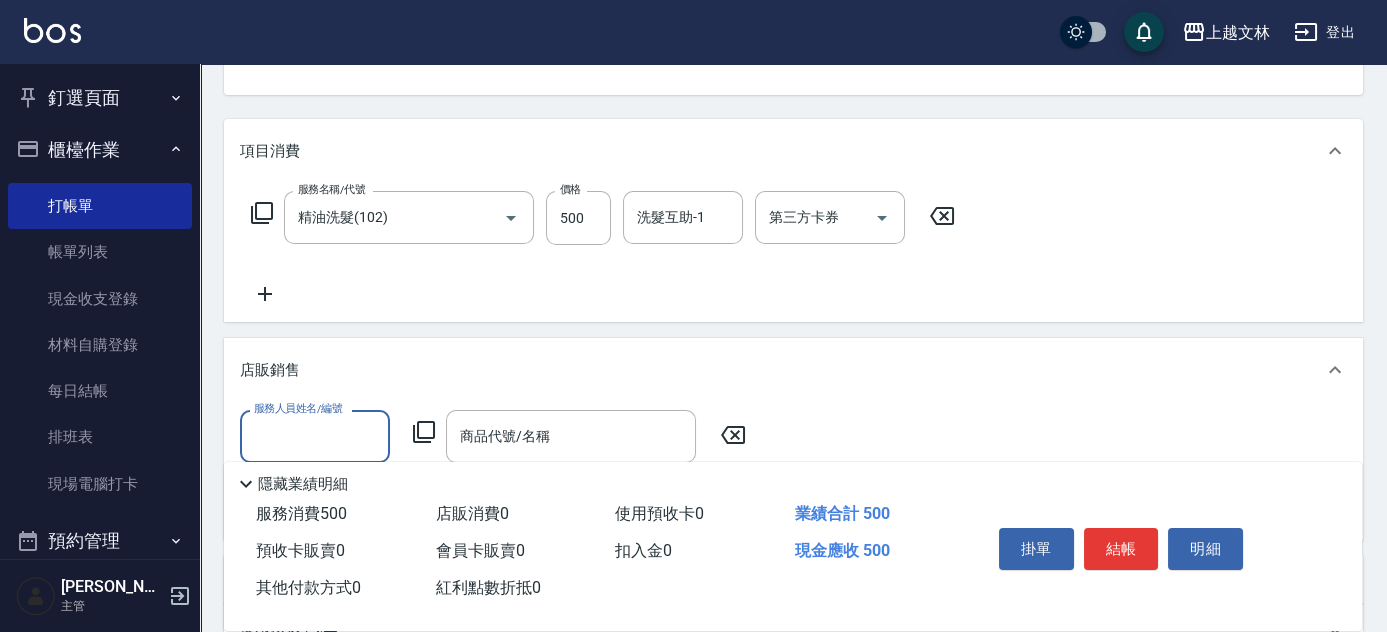 click on "服務人員姓名/編號" at bounding box center (315, 436) 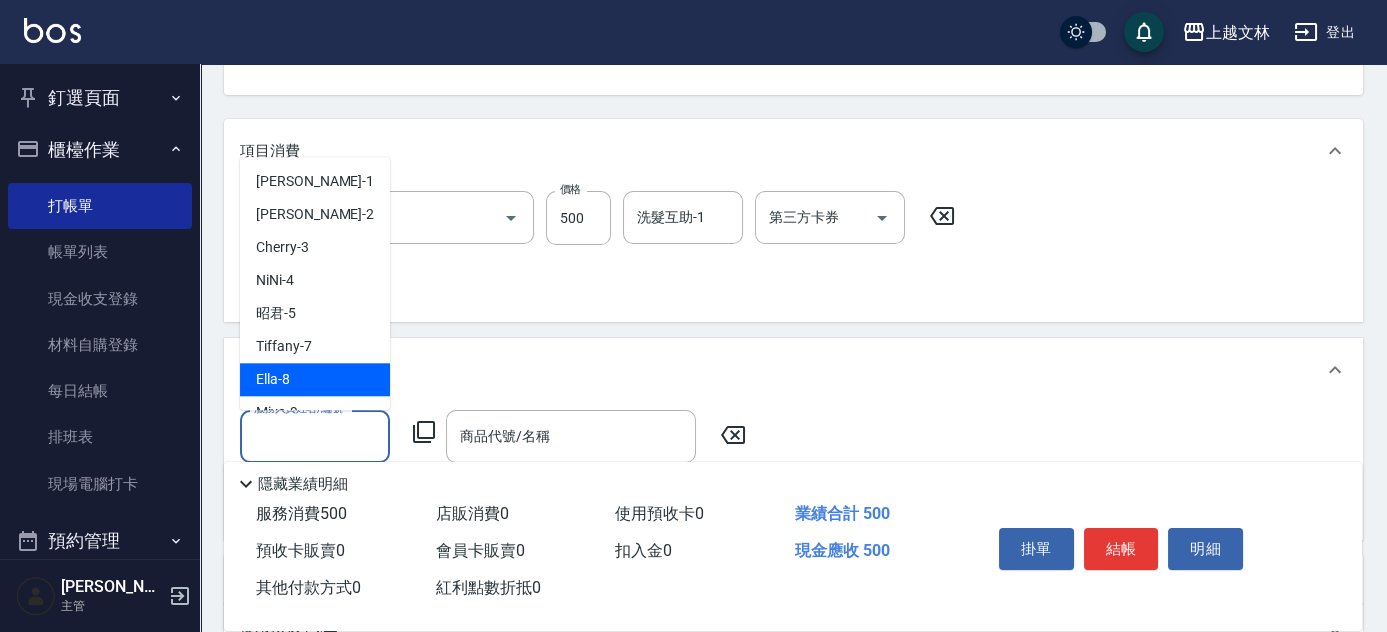 click on "Ella -8" at bounding box center (273, 379) 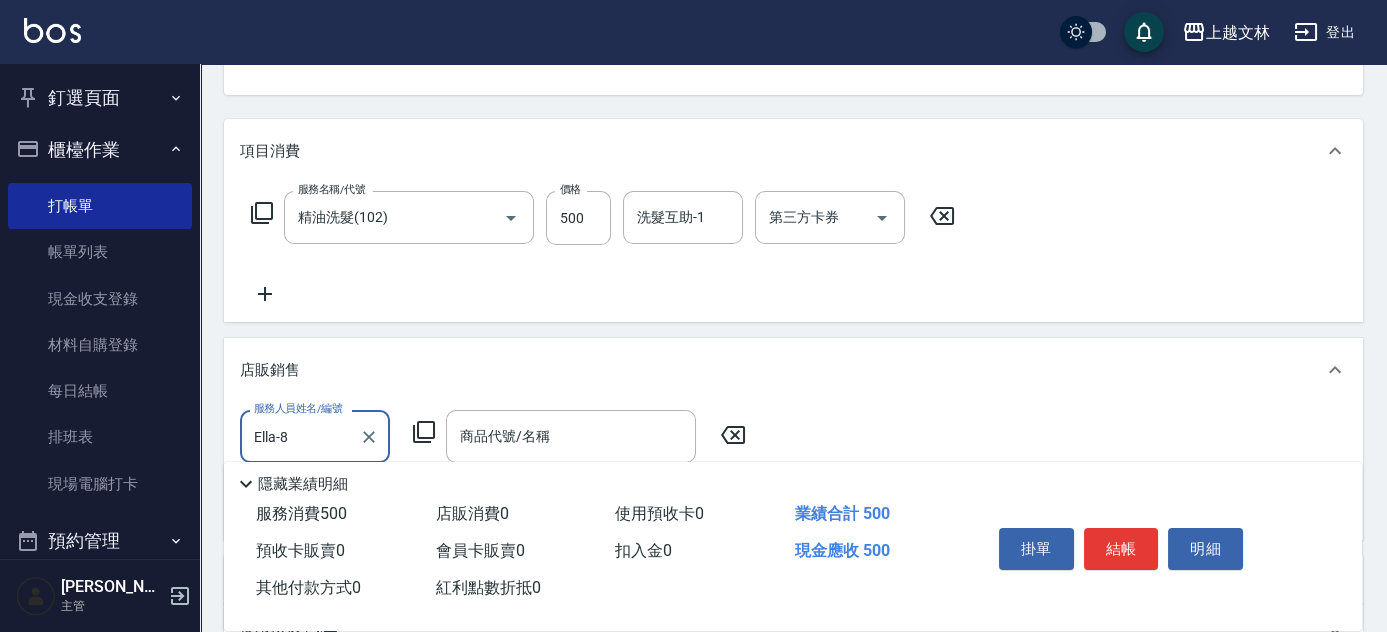 click 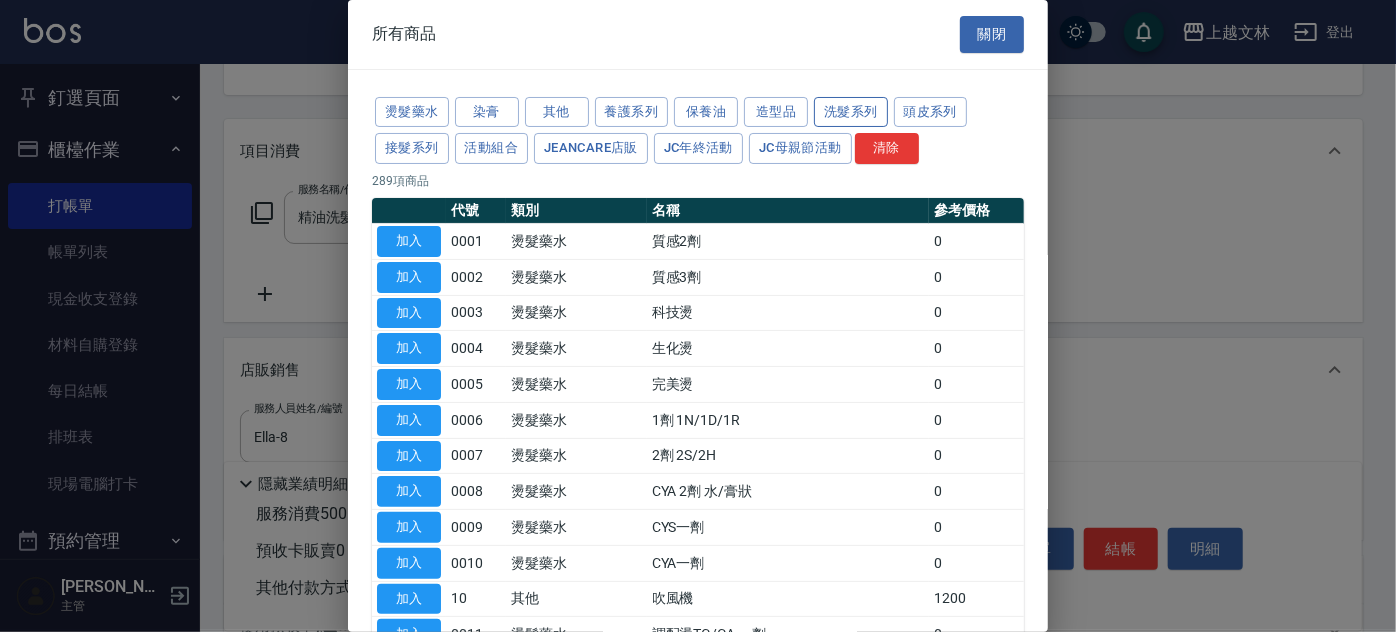 click on "洗髮系列" at bounding box center (851, 112) 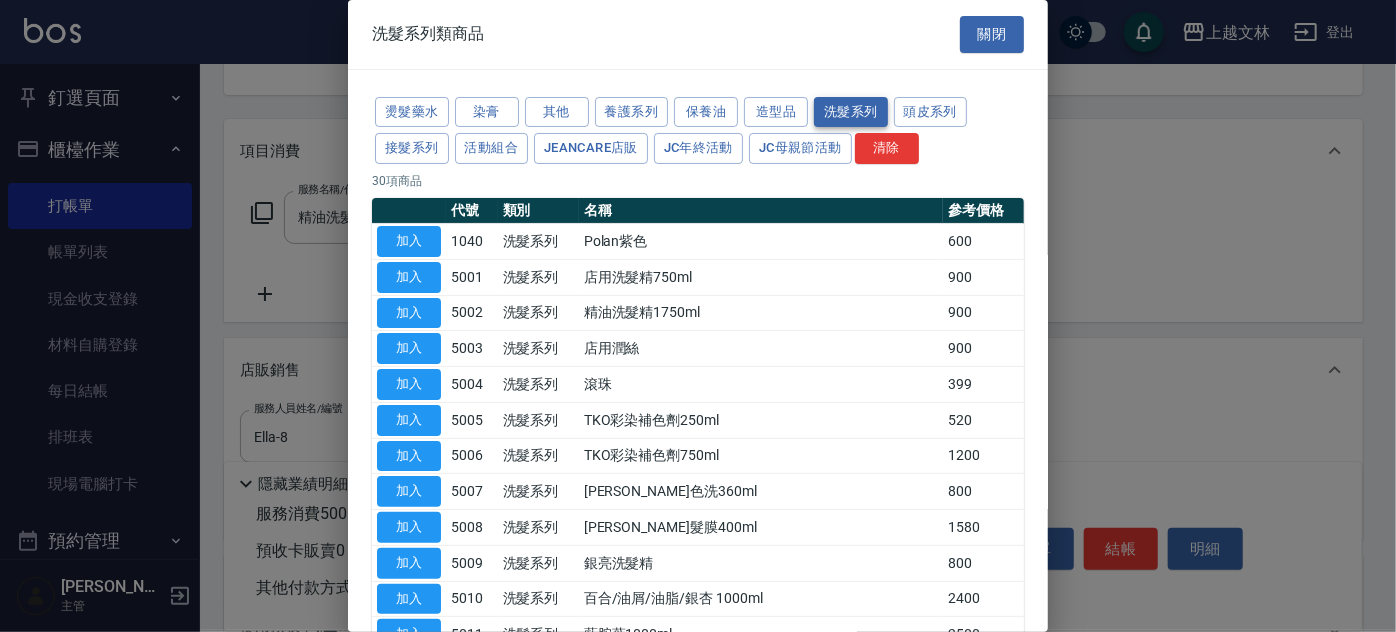 click on "洗髮系列" at bounding box center [851, 112] 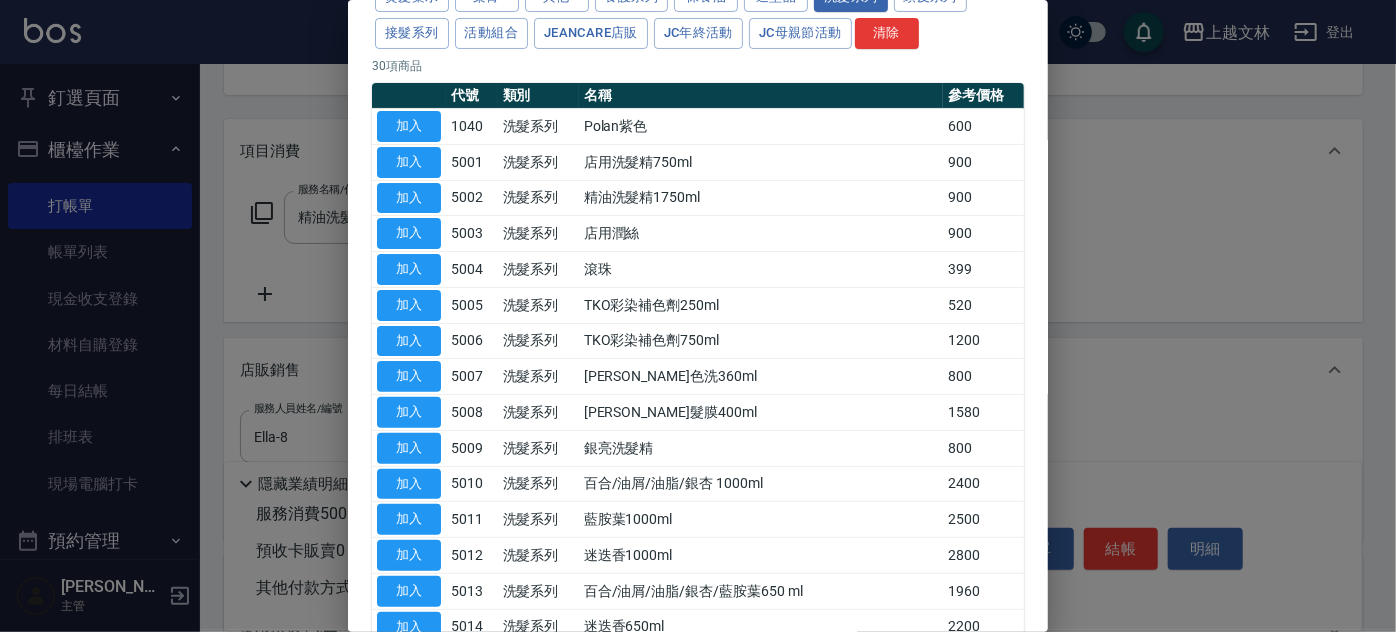 scroll, scrollTop: 152, scrollLeft: 0, axis: vertical 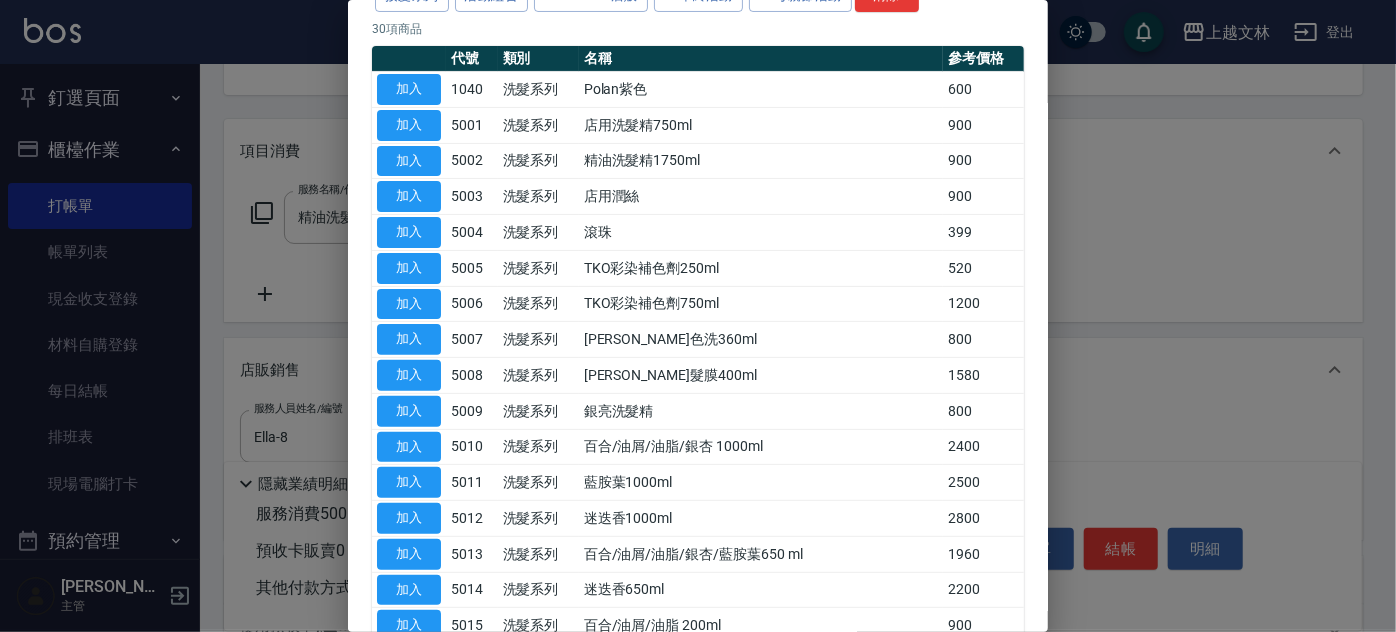 drag, startPoint x: 1051, startPoint y: 224, endPoint x: 1054, endPoint y: 242, distance: 18.248287 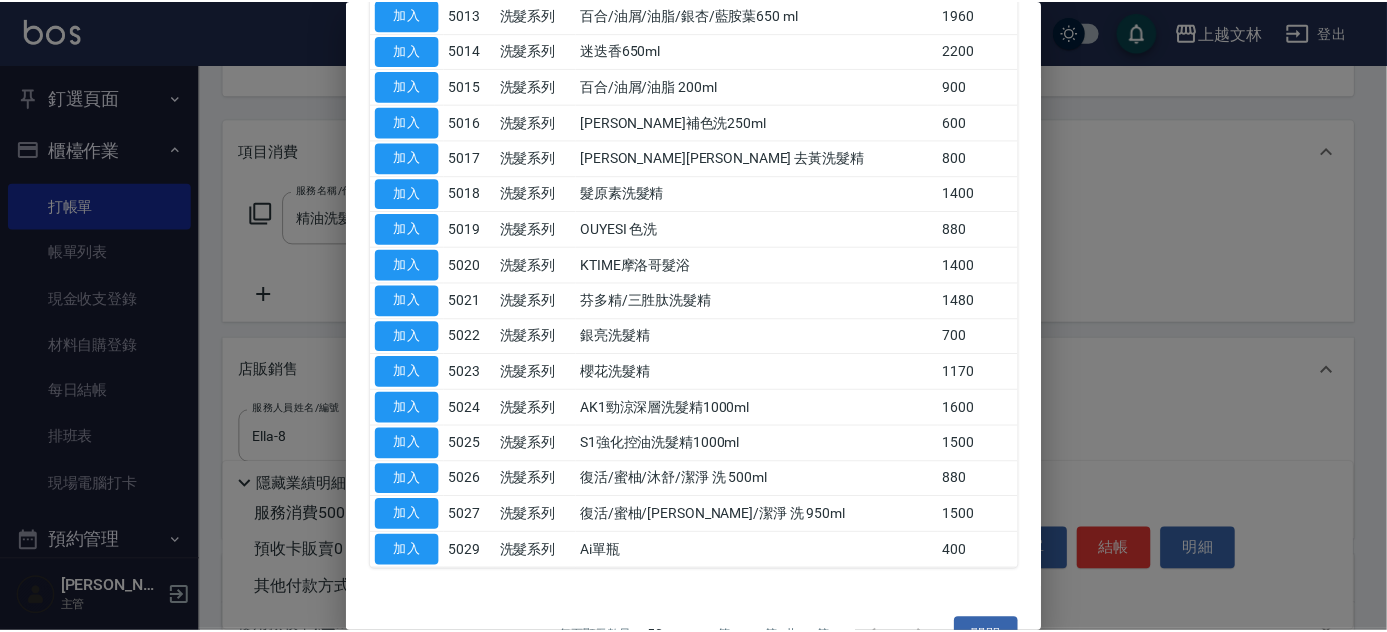 scroll, scrollTop: 693, scrollLeft: 0, axis: vertical 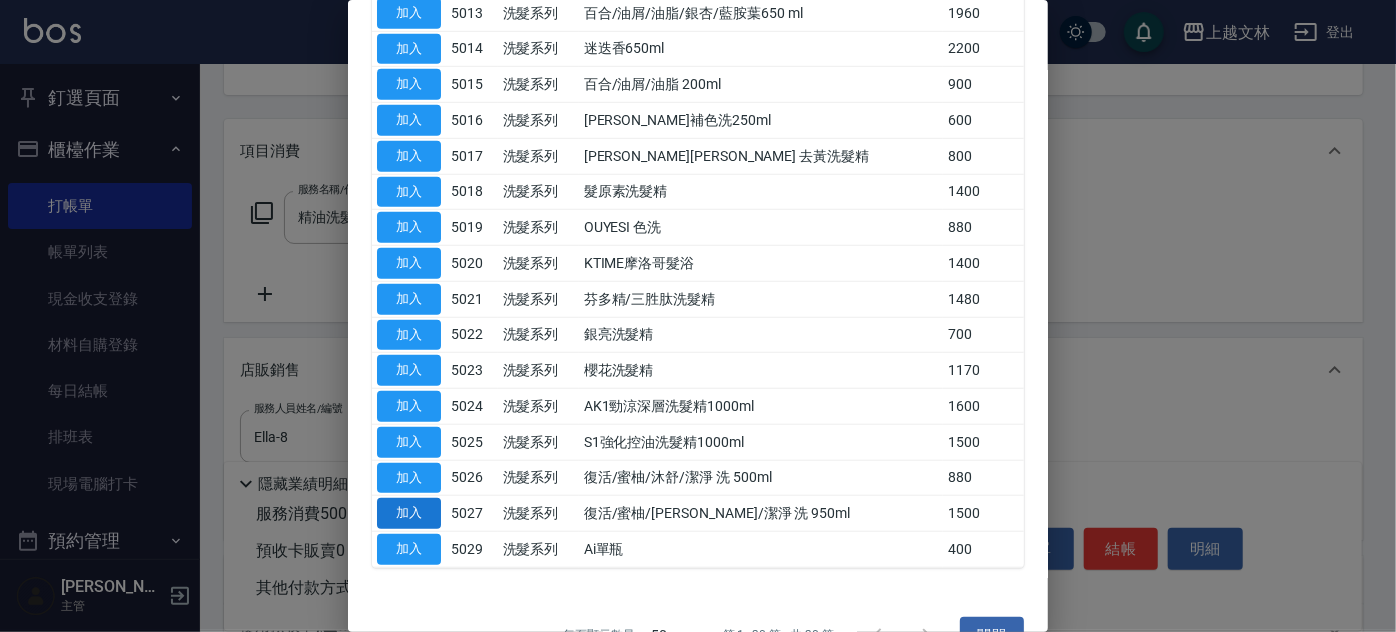 click on "加入" at bounding box center [409, 513] 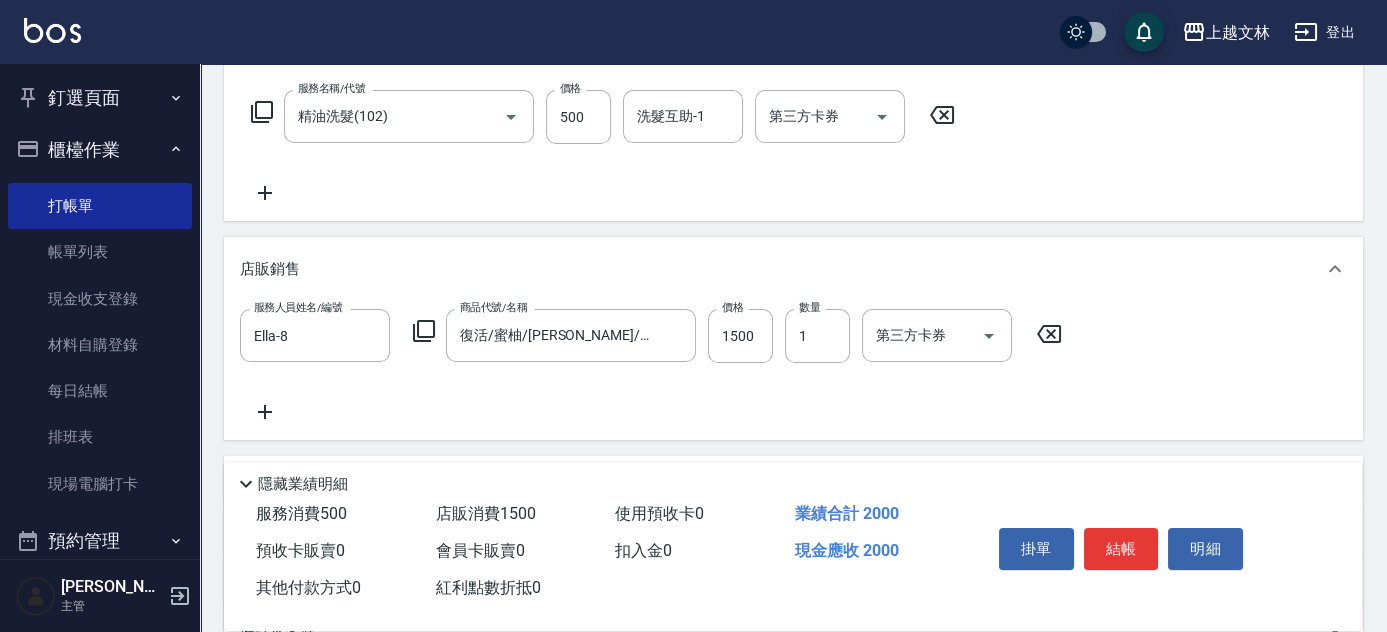 scroll, scrollTop: 400, scrollLeft: 0, axis: vertical 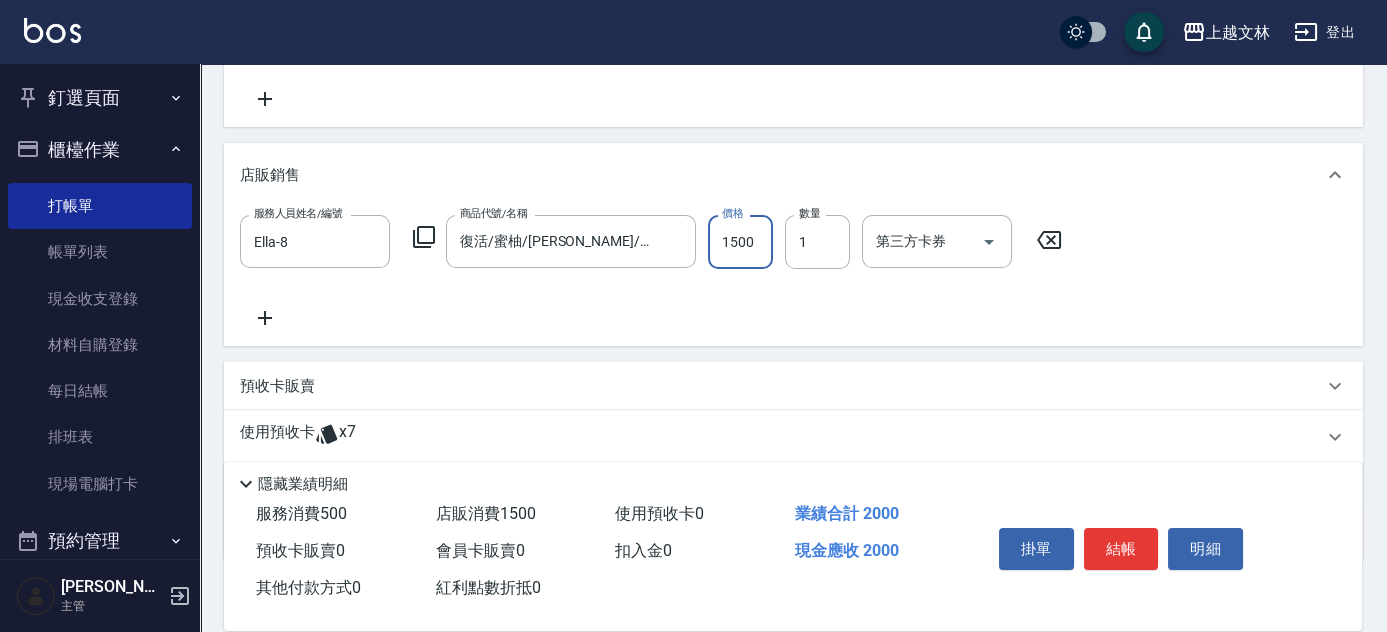 click on "1500" at bounding box center [740, 242] 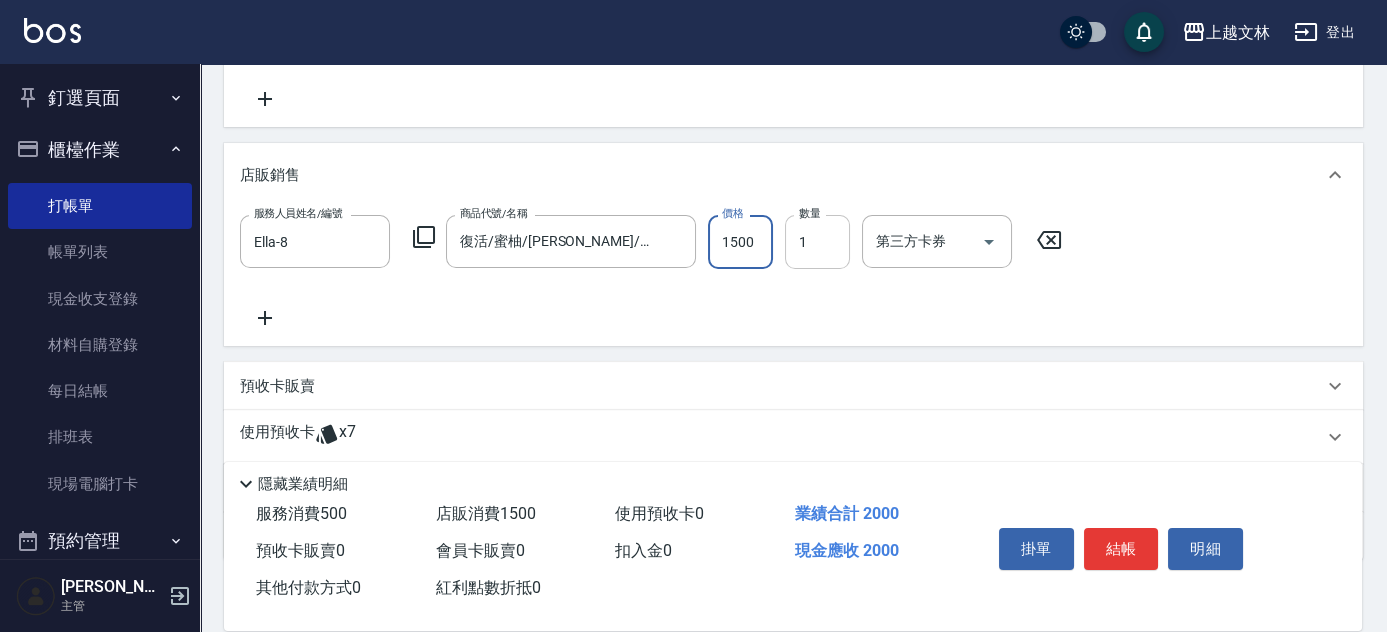 click on "1" at bounding box center [817, 242] 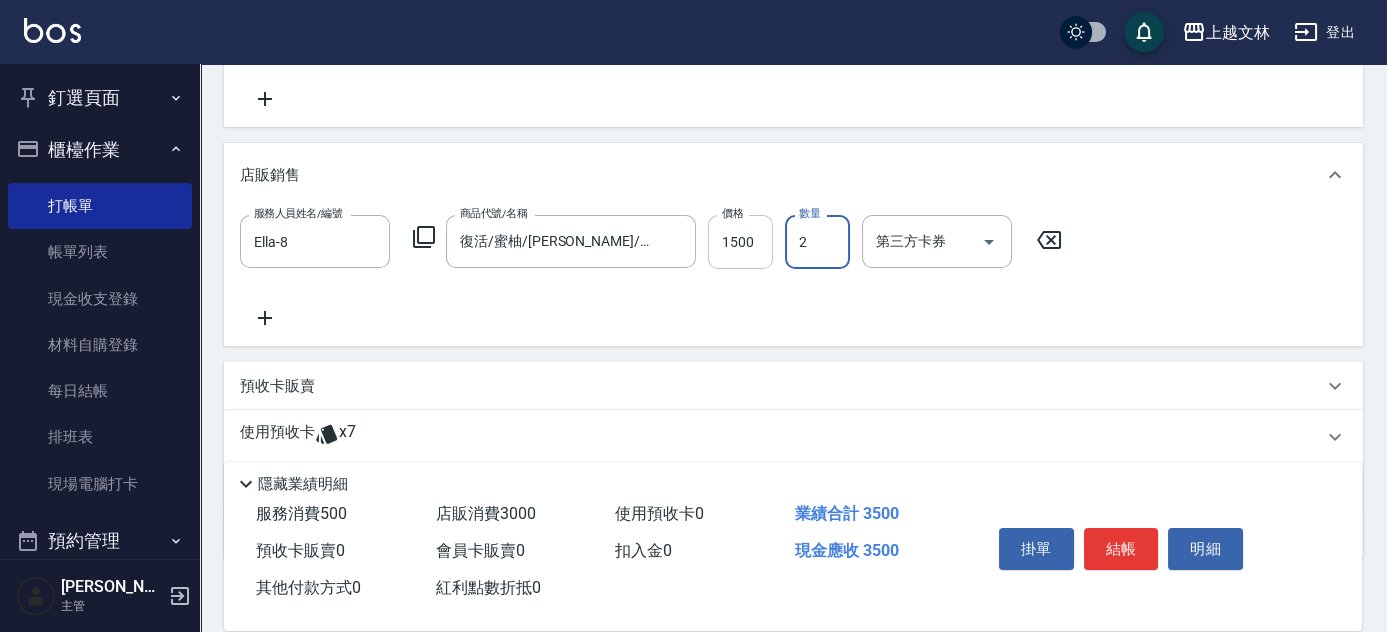type on "2" 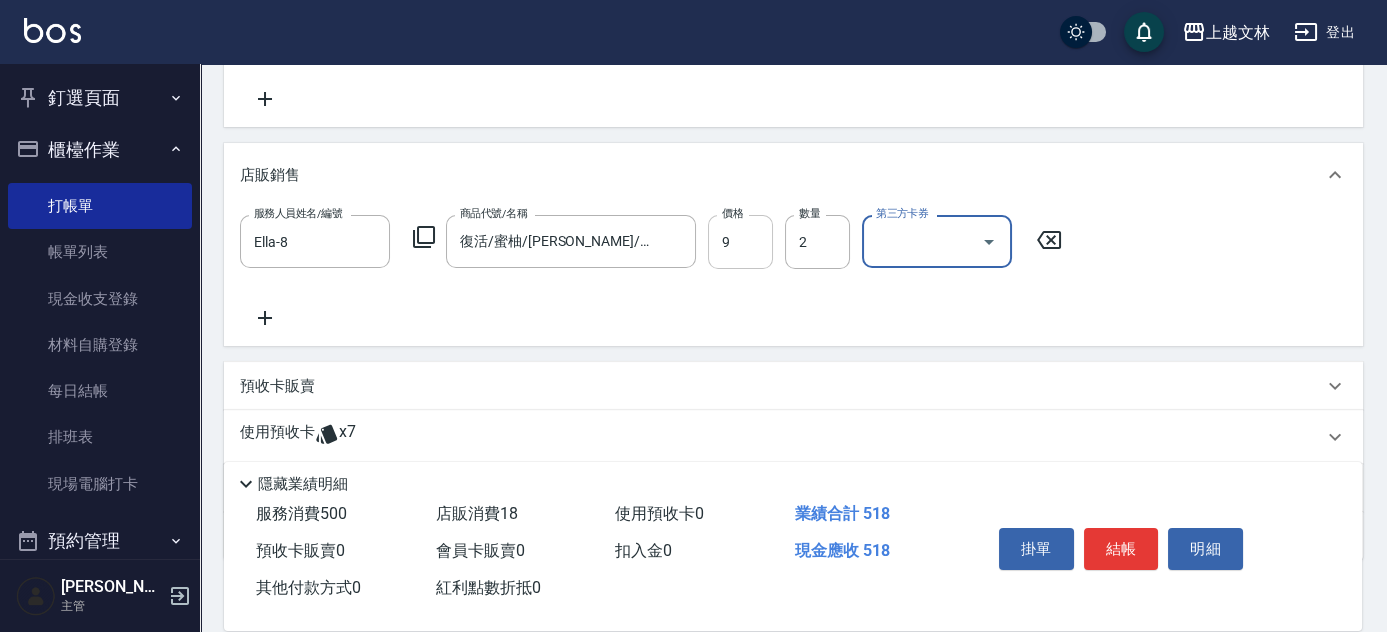 click on "9" at bounding box center [740, 242] 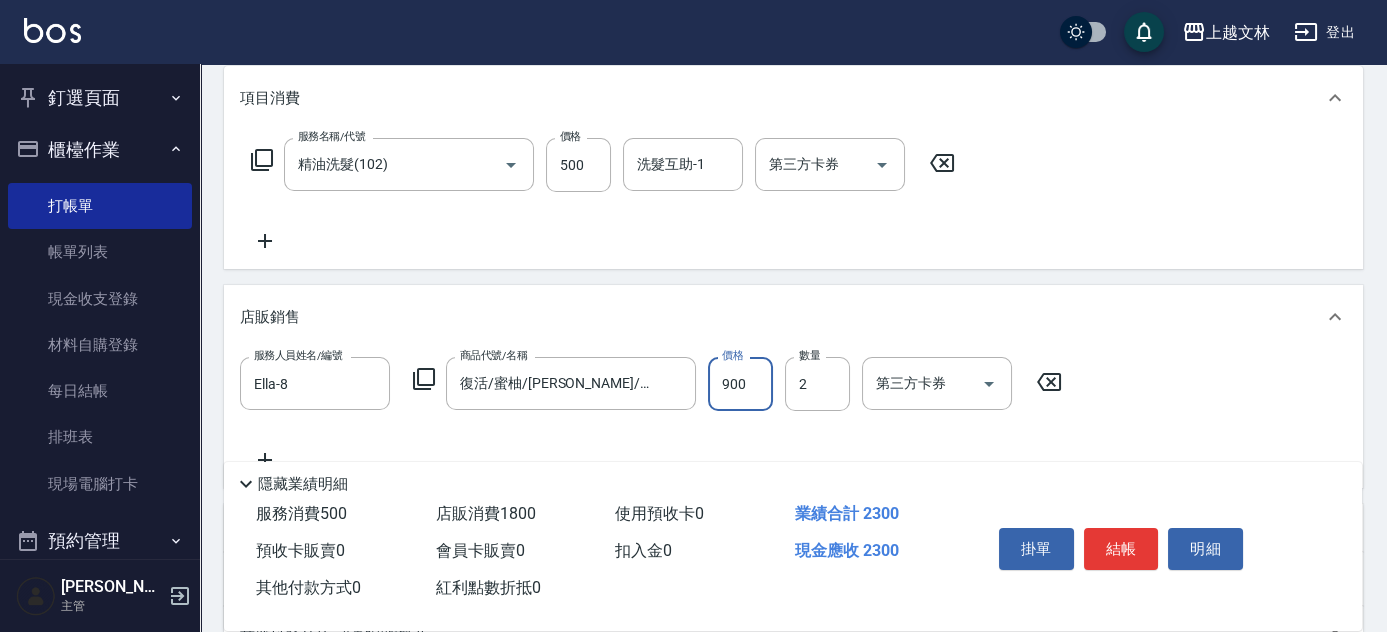scroll, scrollTop: 253, scrollLeft: 0, axis: vertical 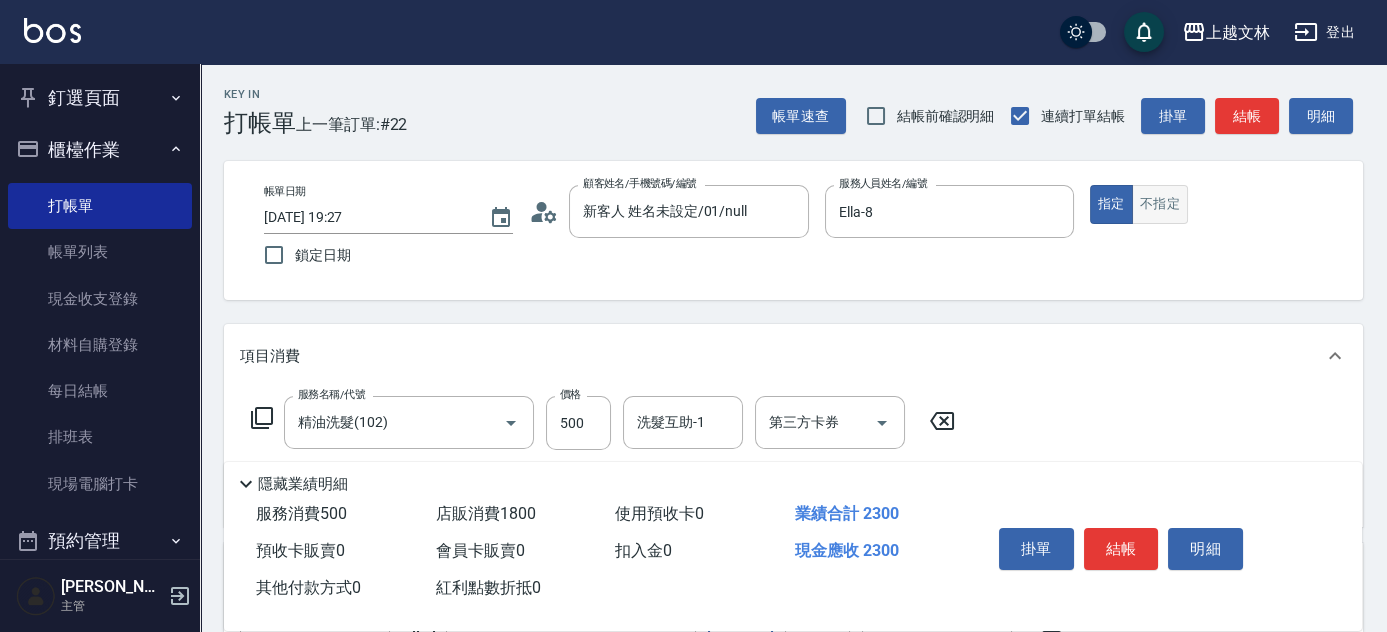 type 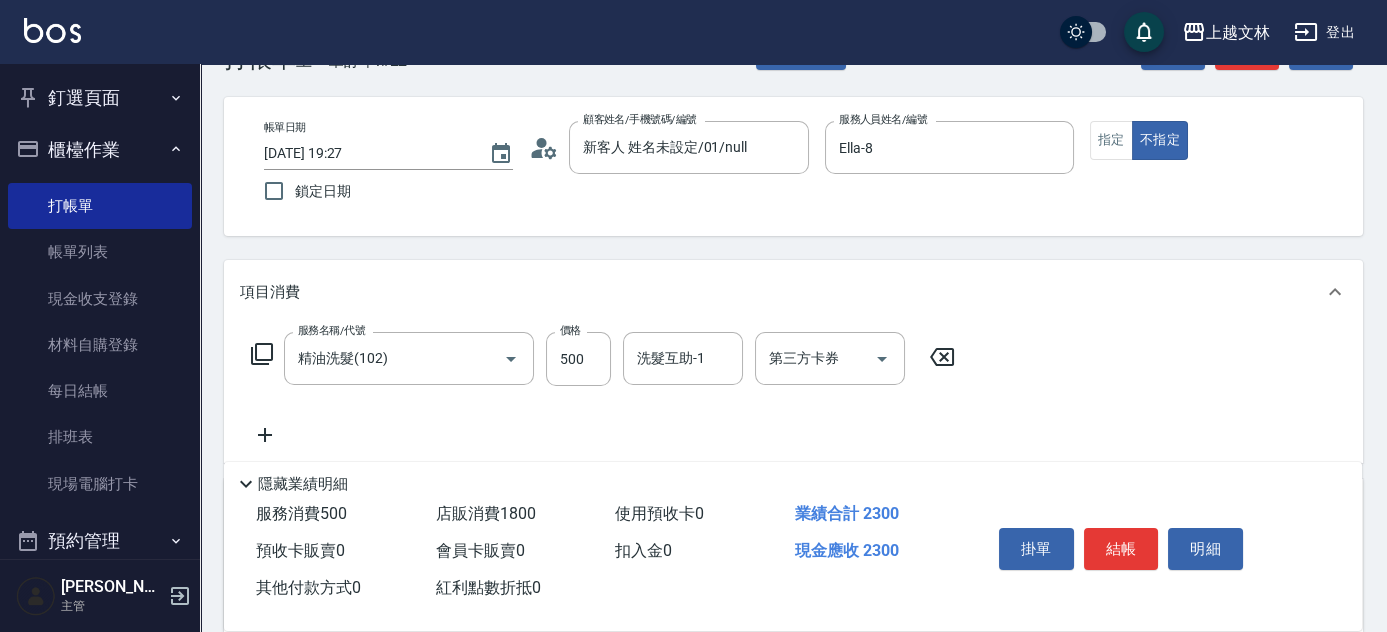scroll, scrollTop: 122, scrollLeft: 0, axis: vertical 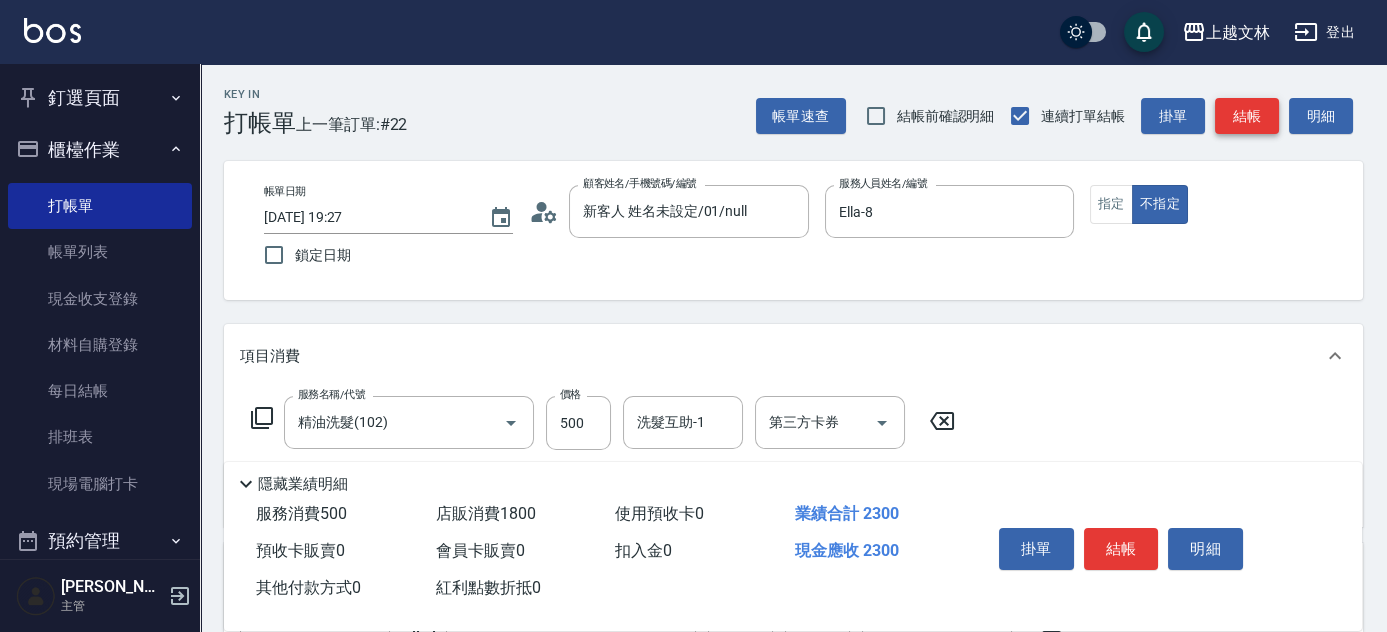 click on "結帳" at bounding box center [1247, 116] 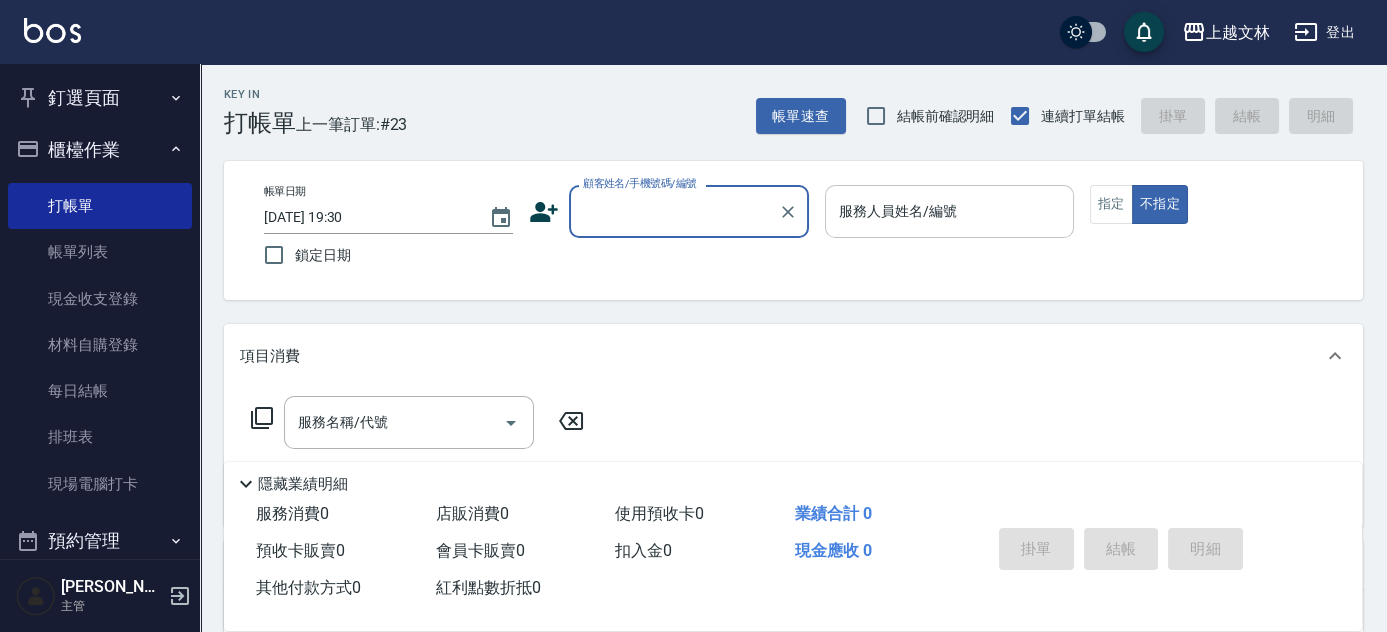 click on "服務人員姓名/編號 服務人員姓名/編號" at bounding box center [949, 211] 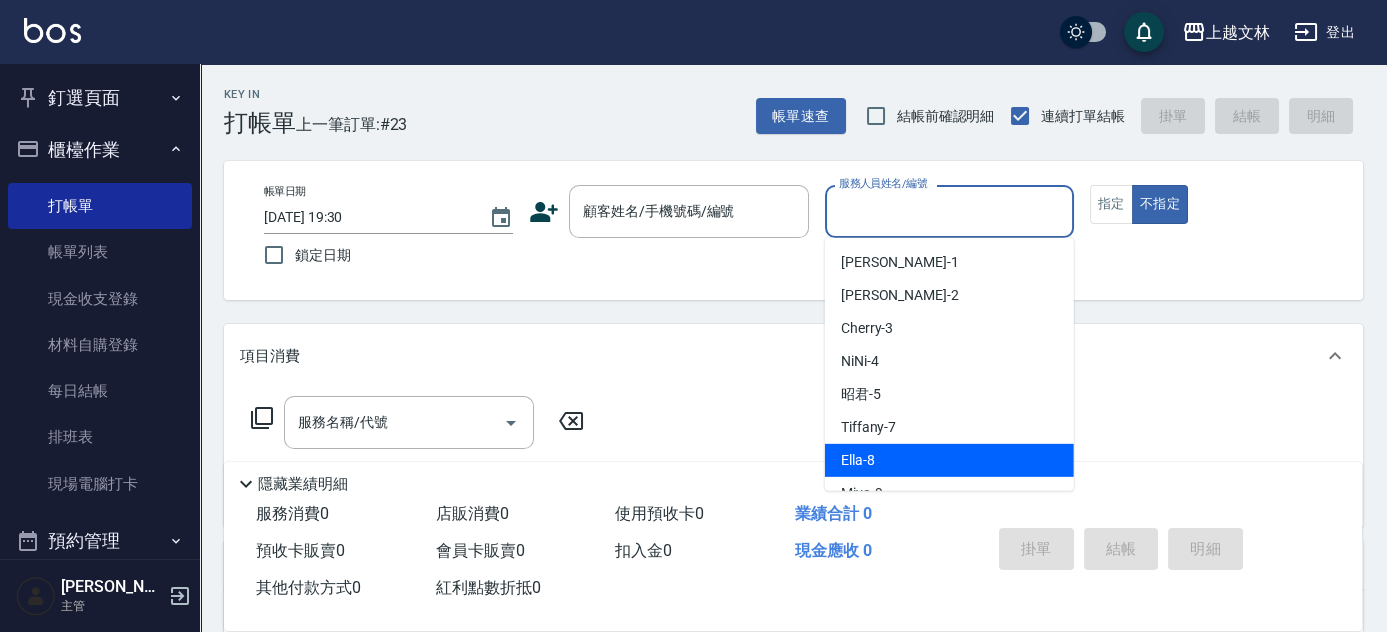 click on "Ella -8" at bounding box center [858, 460] 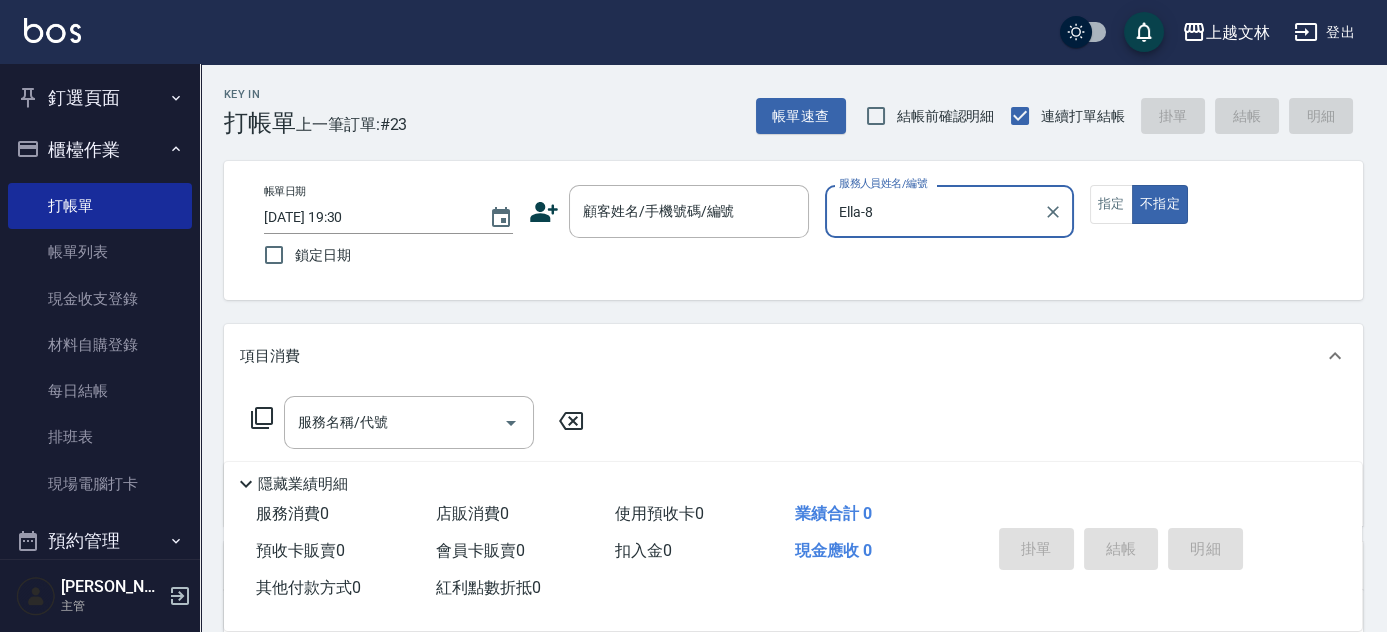 click 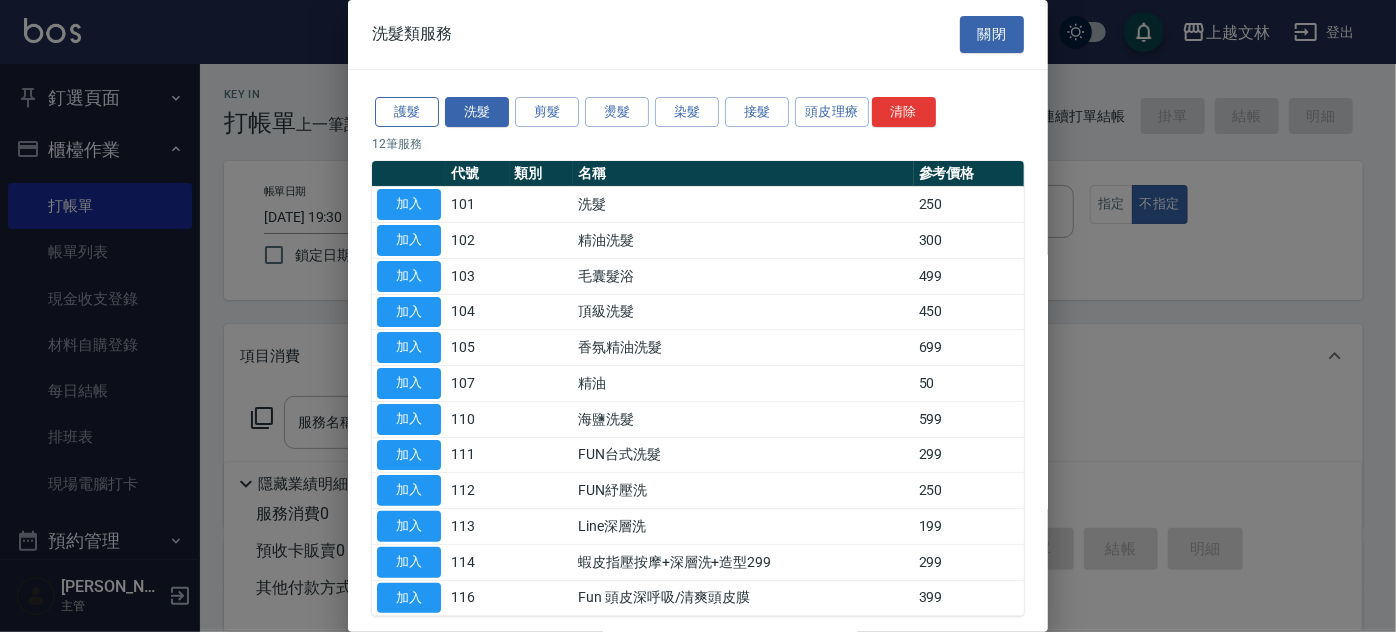 click on "護髮" at bounding box center (407, 112) 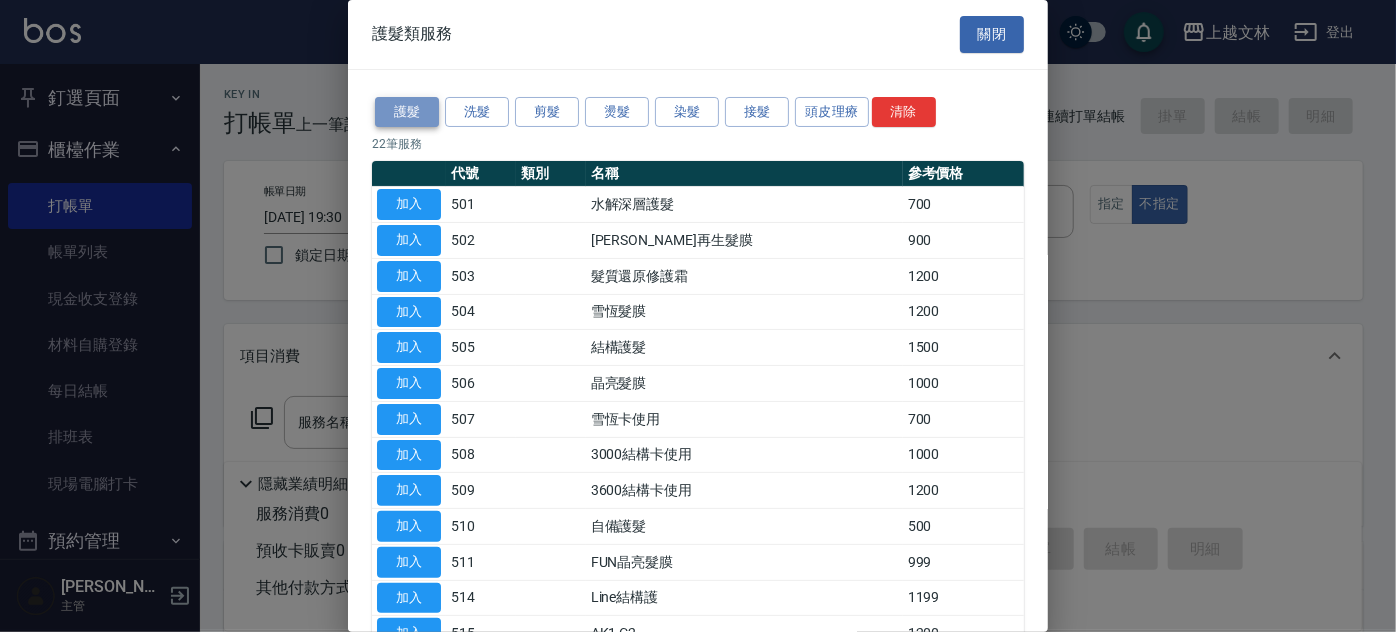 click on "護髮" at bounding box center (407, 112) 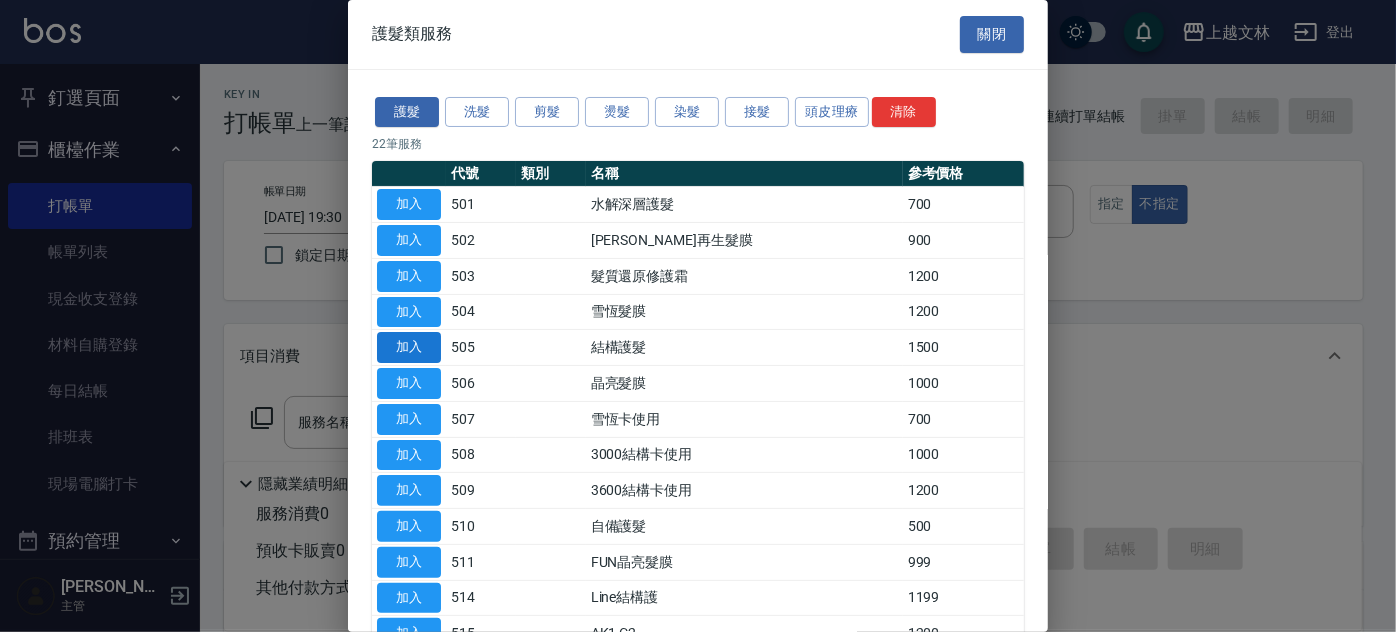 click on "加入" at bounding box center [409, 347] 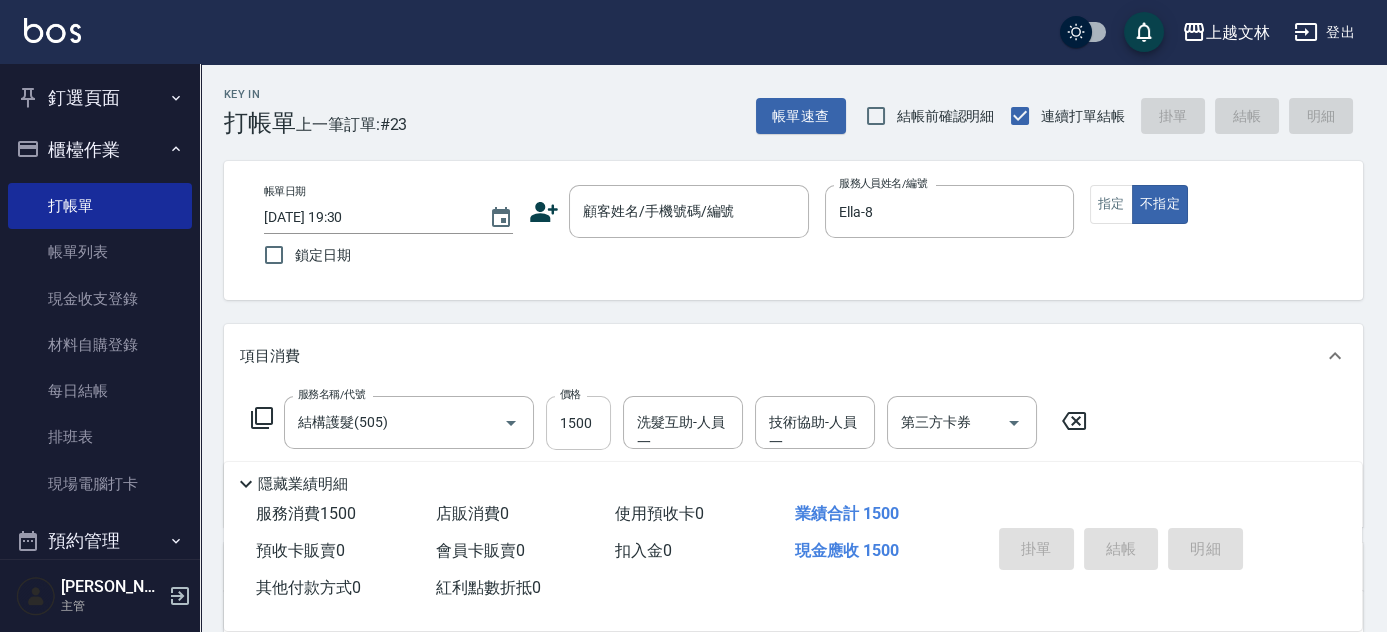 click on "1500" at bounding box center (578, 423) 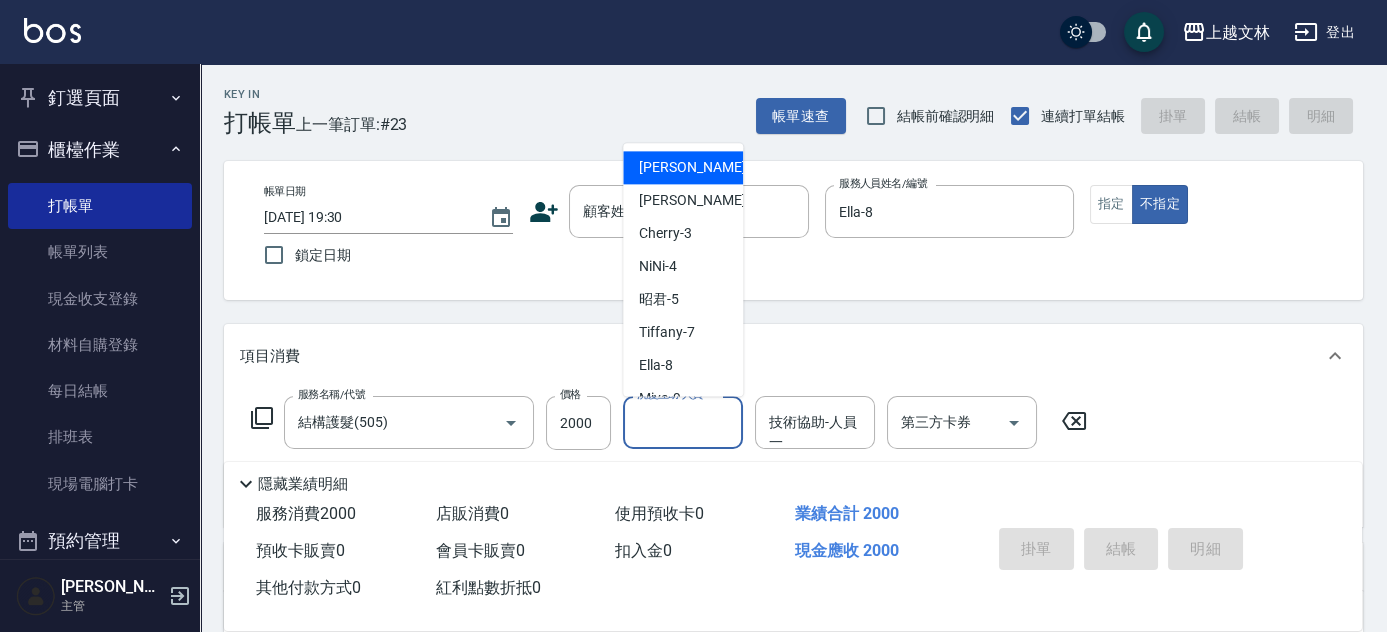 click on "洗髮互助-人員一 洗髮互助-人員一" at bounding box center [683, 422] 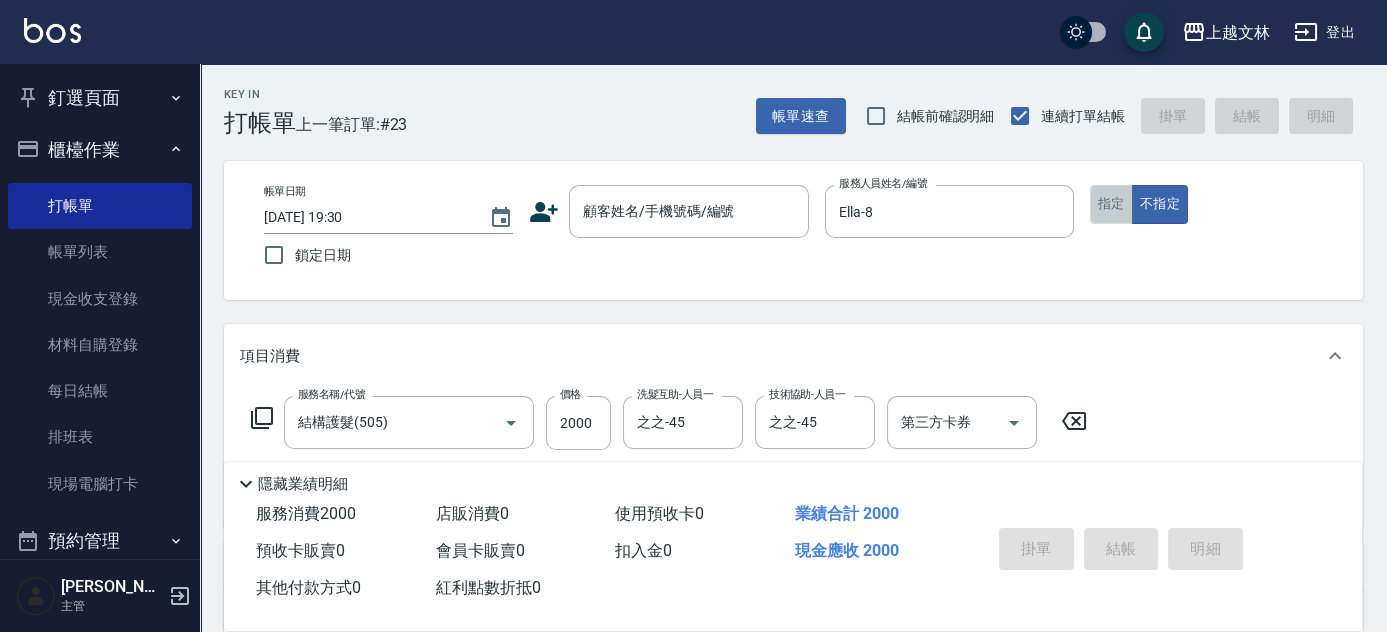 click on "指定" at bounding box center (1111, 204) 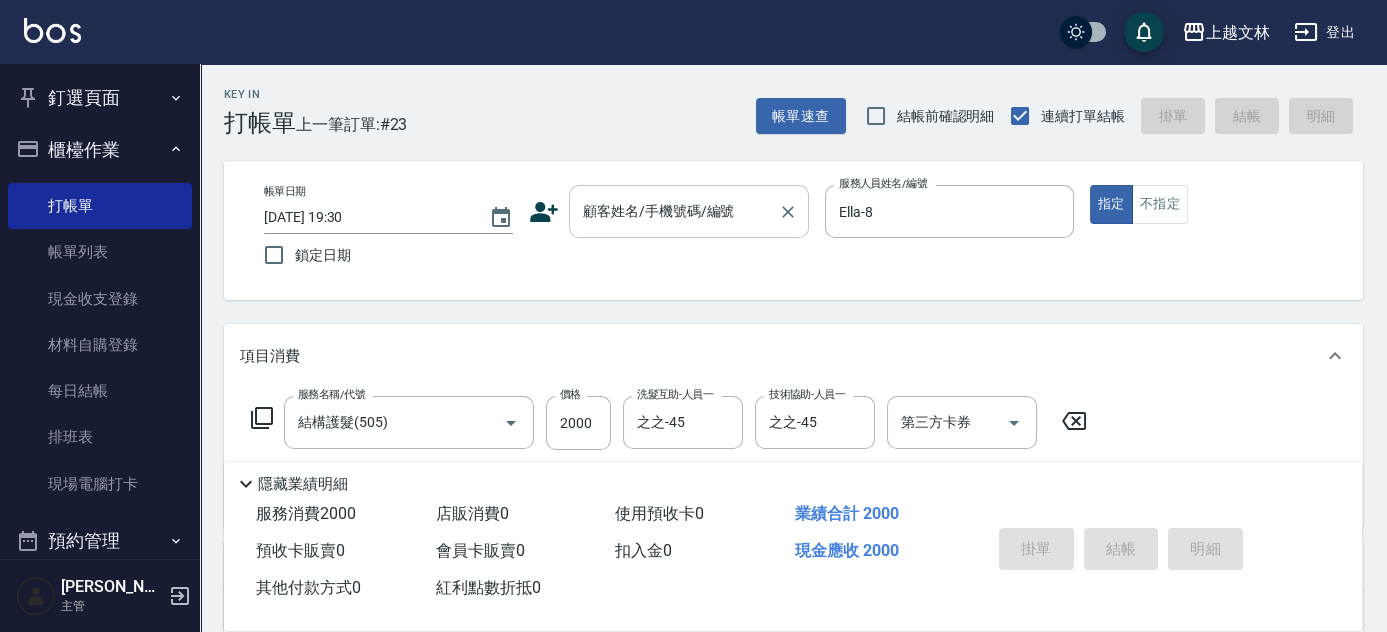 click on "顧客姓名/手機號碼/編號 顧客姓名/手機號碼/編號" at bounding box center [689, 211] 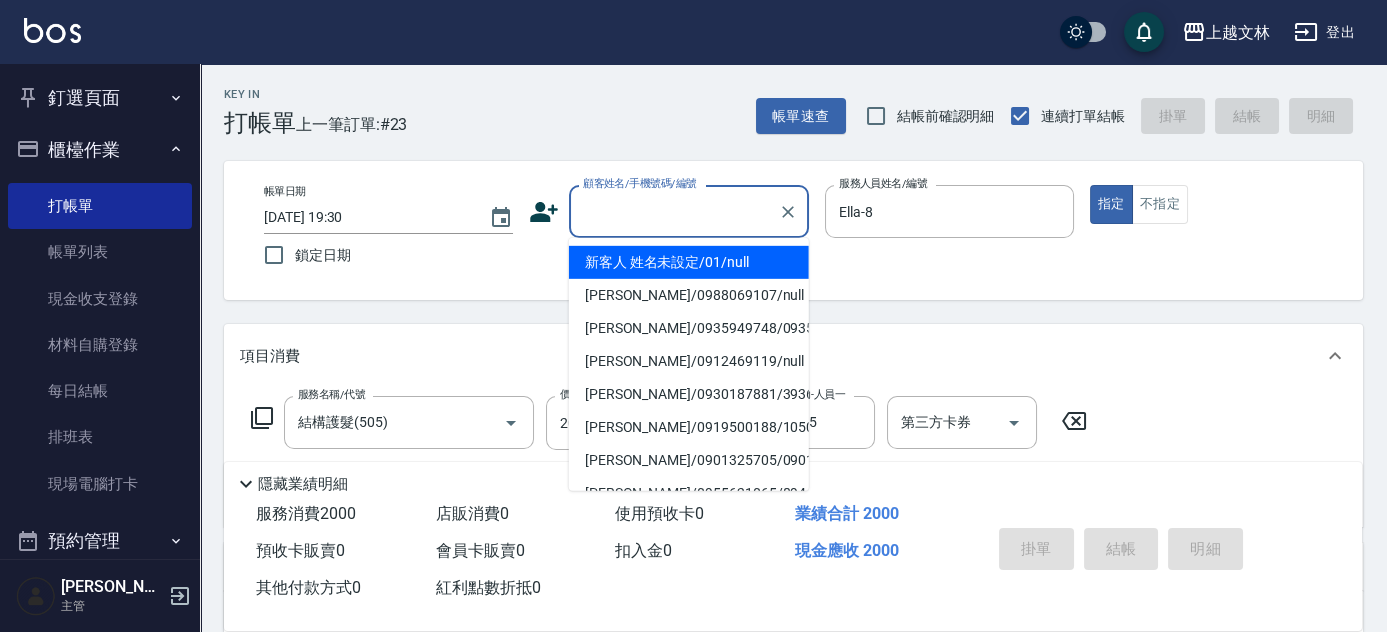 click on "新客人 姓名未設定/01/null" at bounding box center (689, 262) 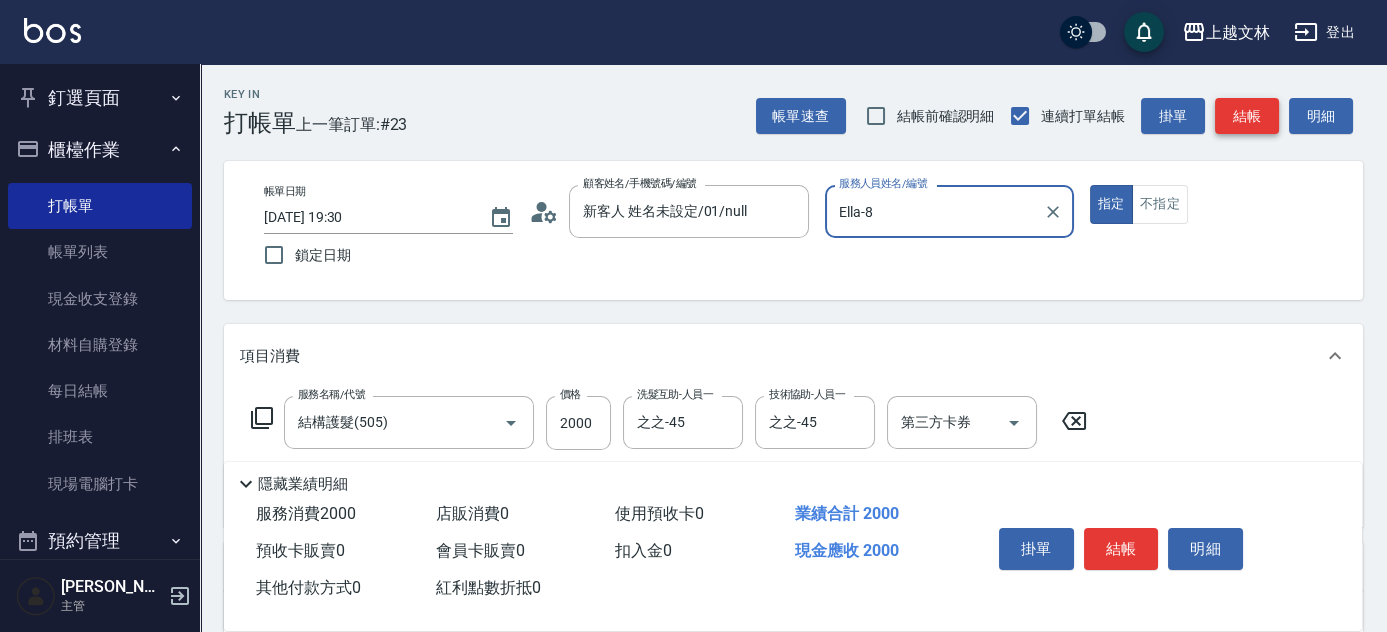 click on "結帳" at bounding box center [1247, 116] 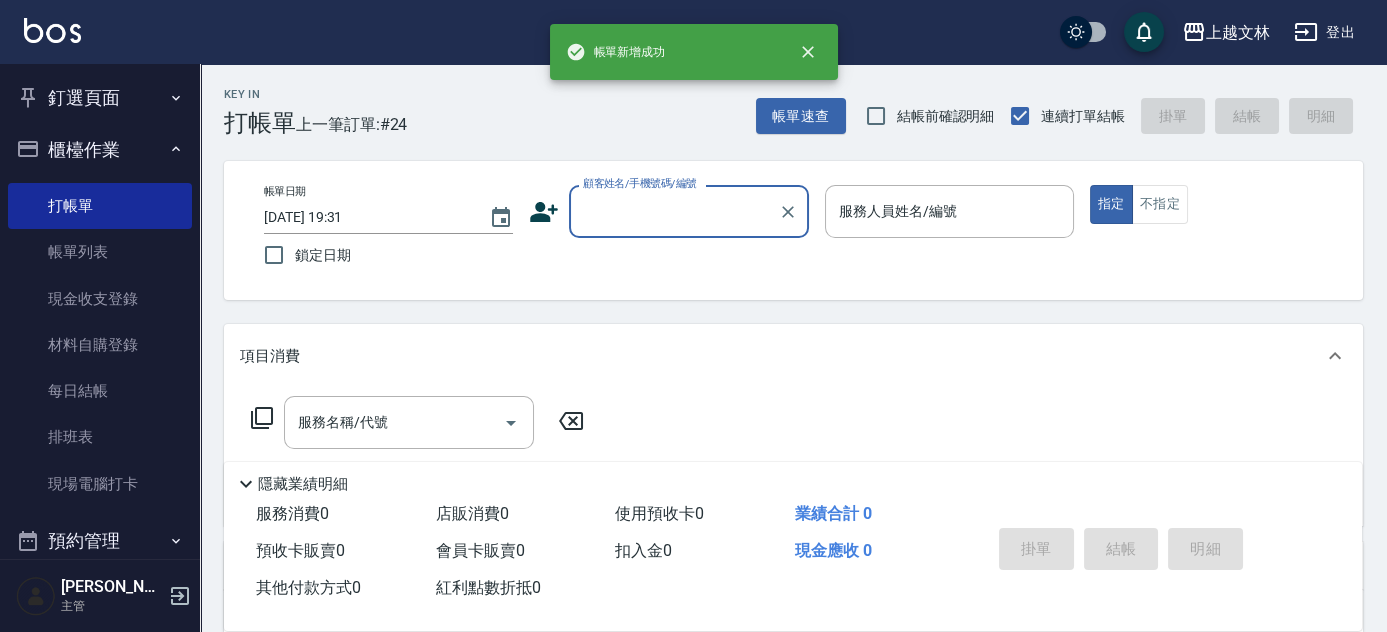 click on "顧客姓名/手機號碼/編號" at bounding box center [674, 211] 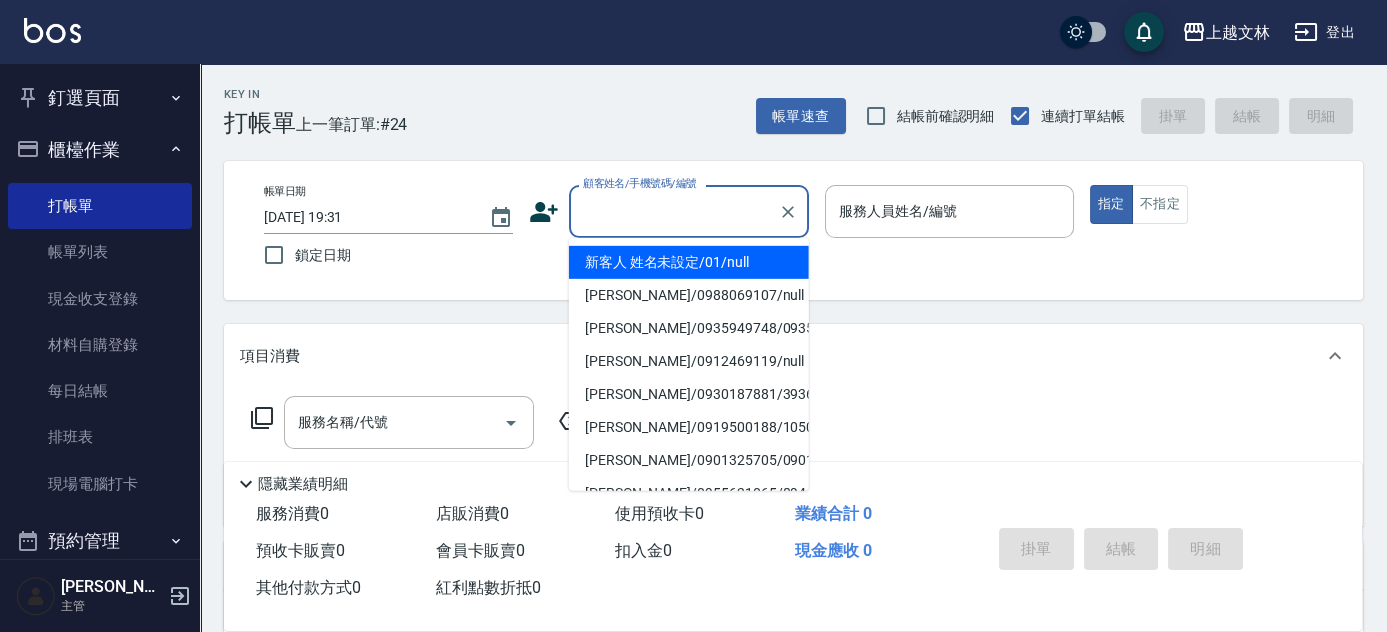 click on "顧客姓名/手機號碼/編號" at bounding box center (674, 211) 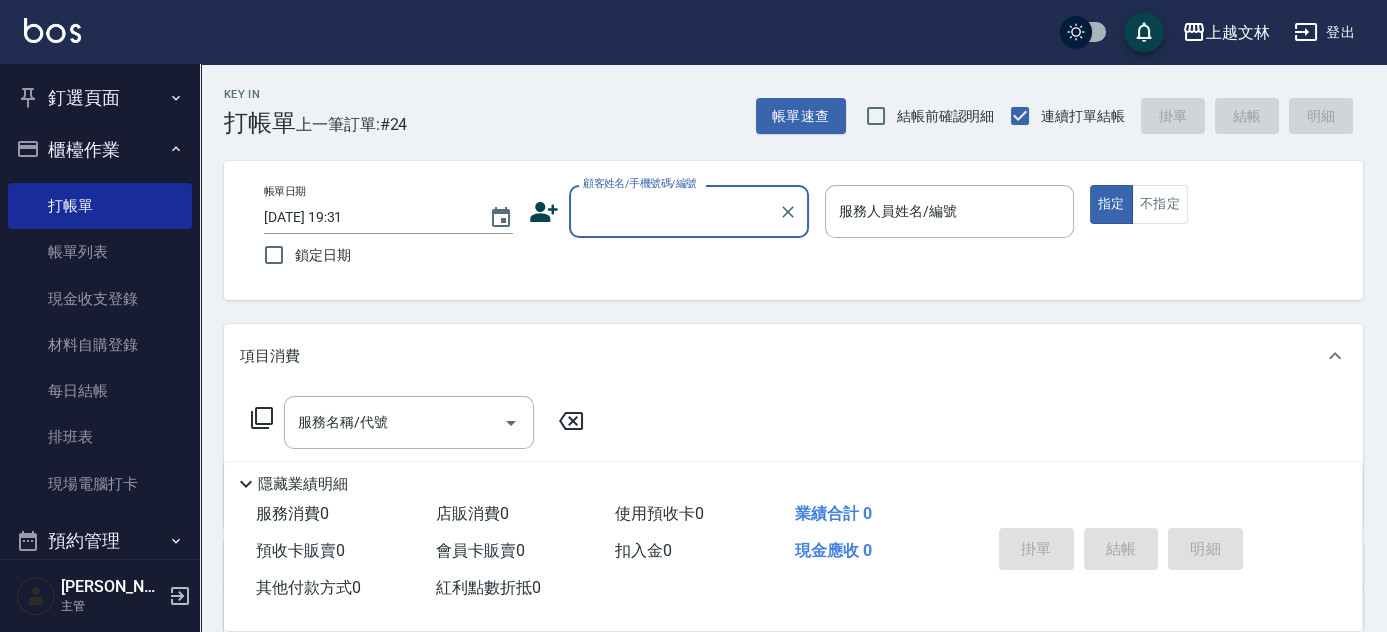 click on "顧客姓名/手機號碼/編號" at bounding box center [674, 211] 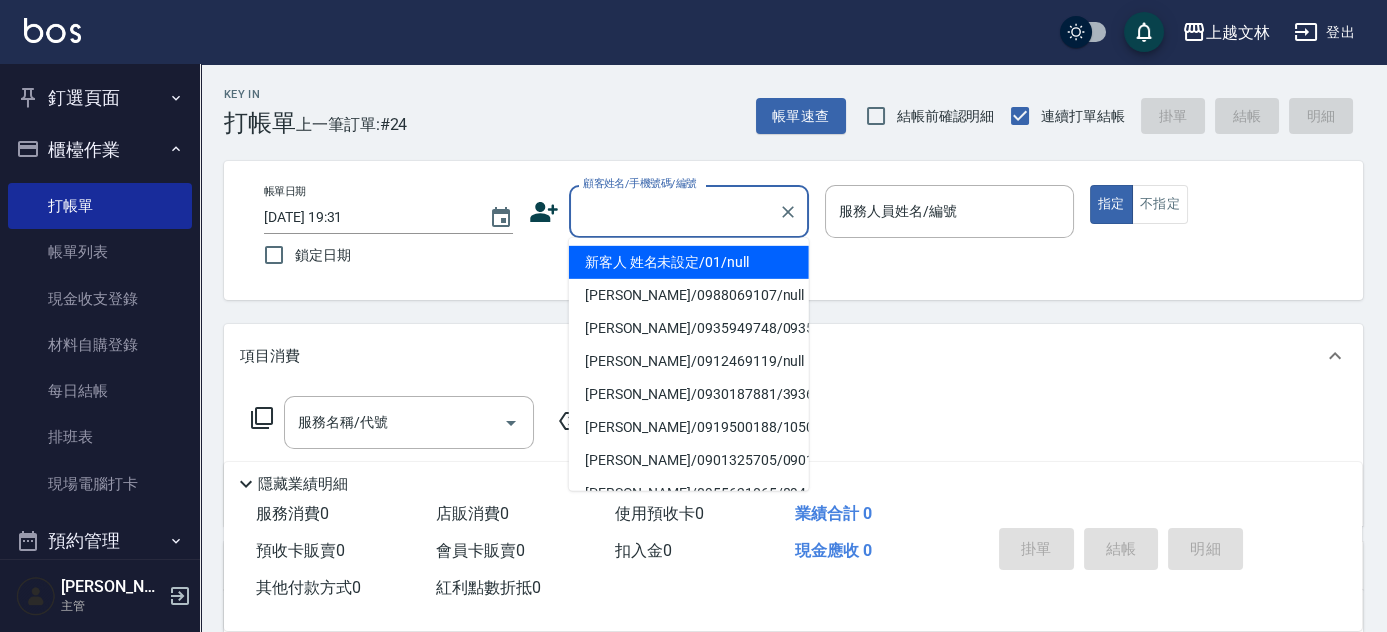 click on "新客人 姓名未設定/01/null" at bounding box center [689, 262] 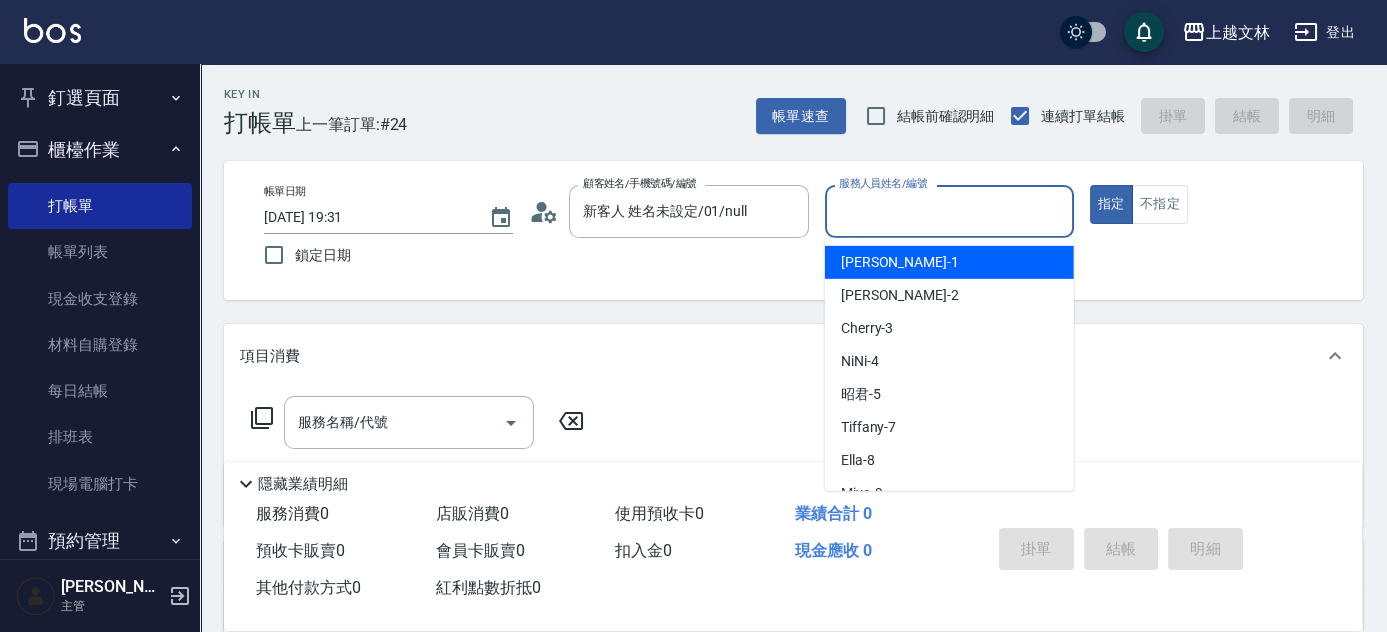 click on "服務人員姓名/編號" at bounding box center (949, 211) 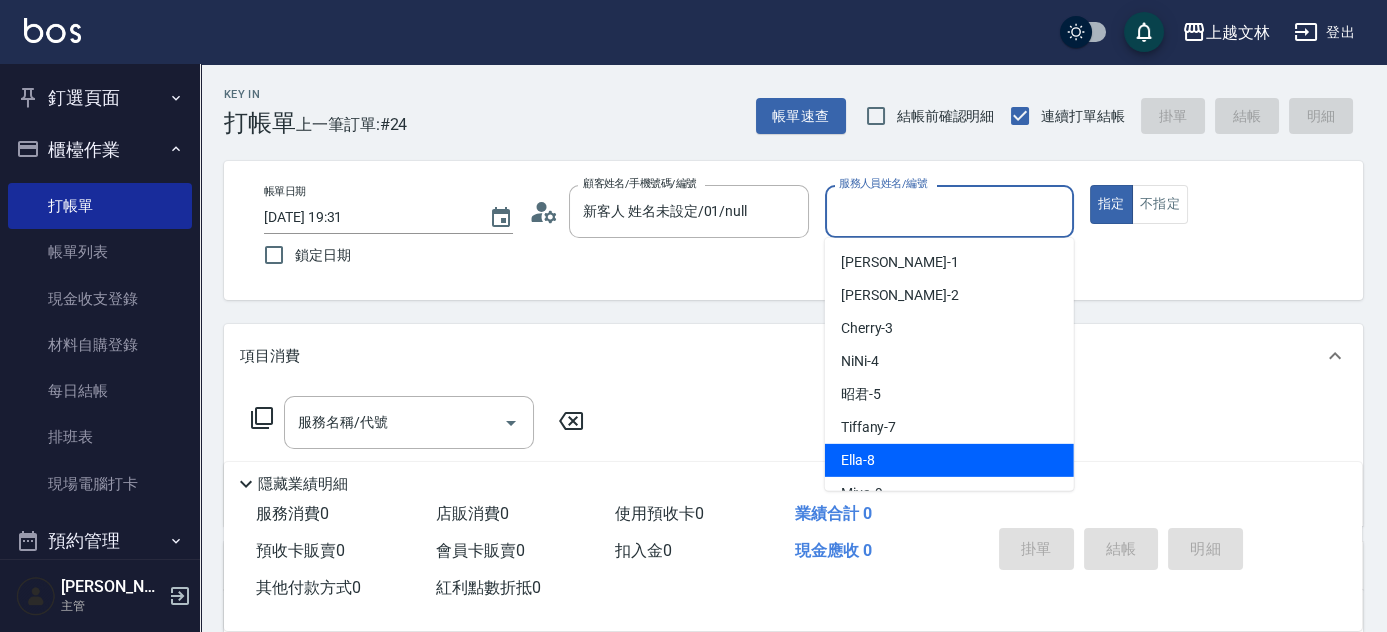 click on "Ella -8" at bounding box center (858, 460) 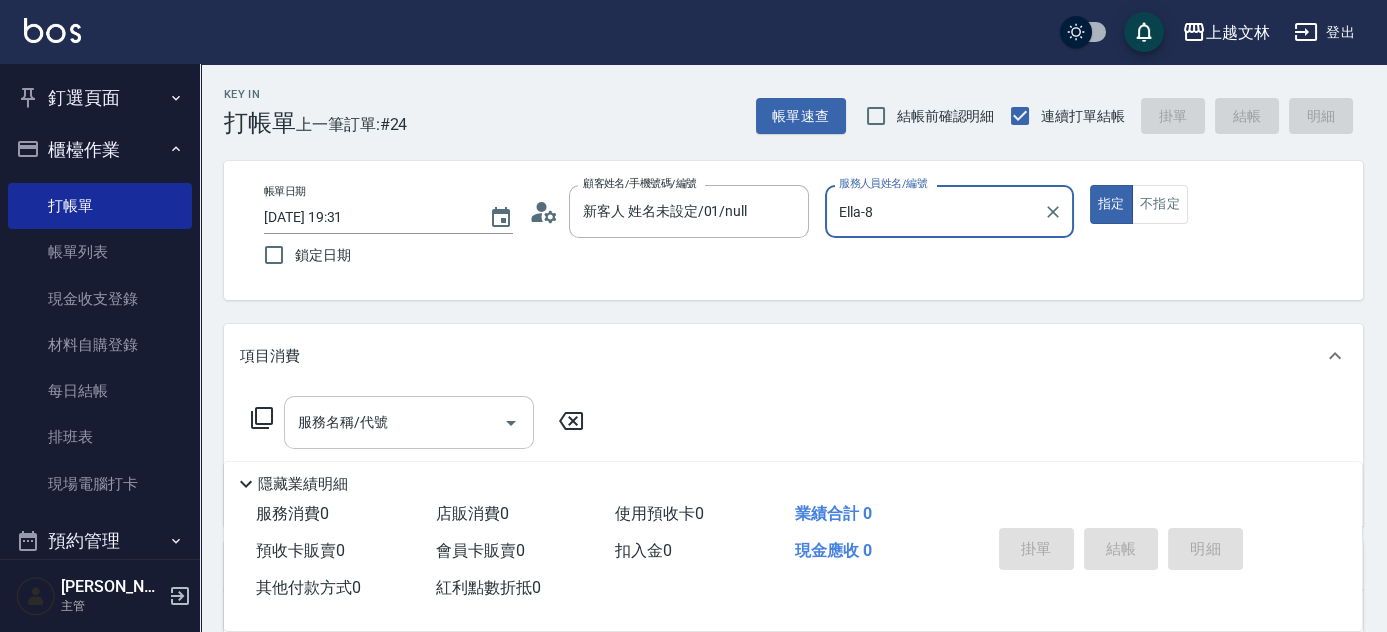 click on "服務名稱/代號" at bounding box center (394, 422) 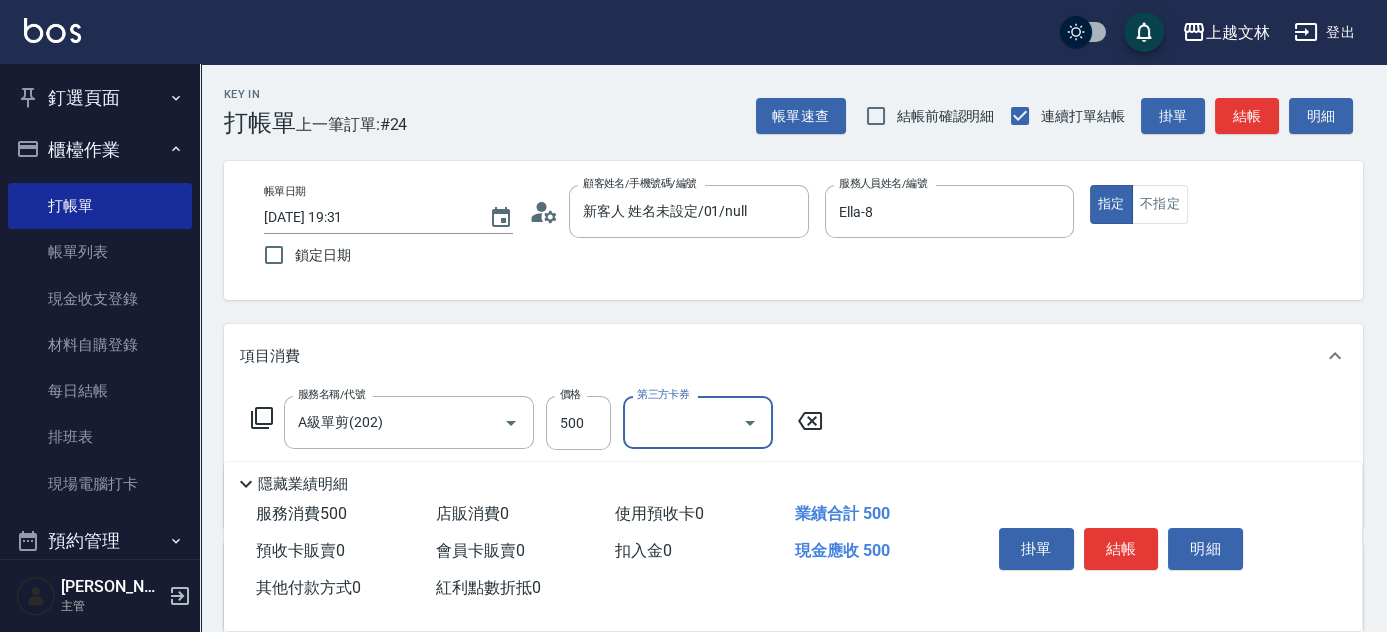 click on "結帳" at bounding box center [1247, 116] 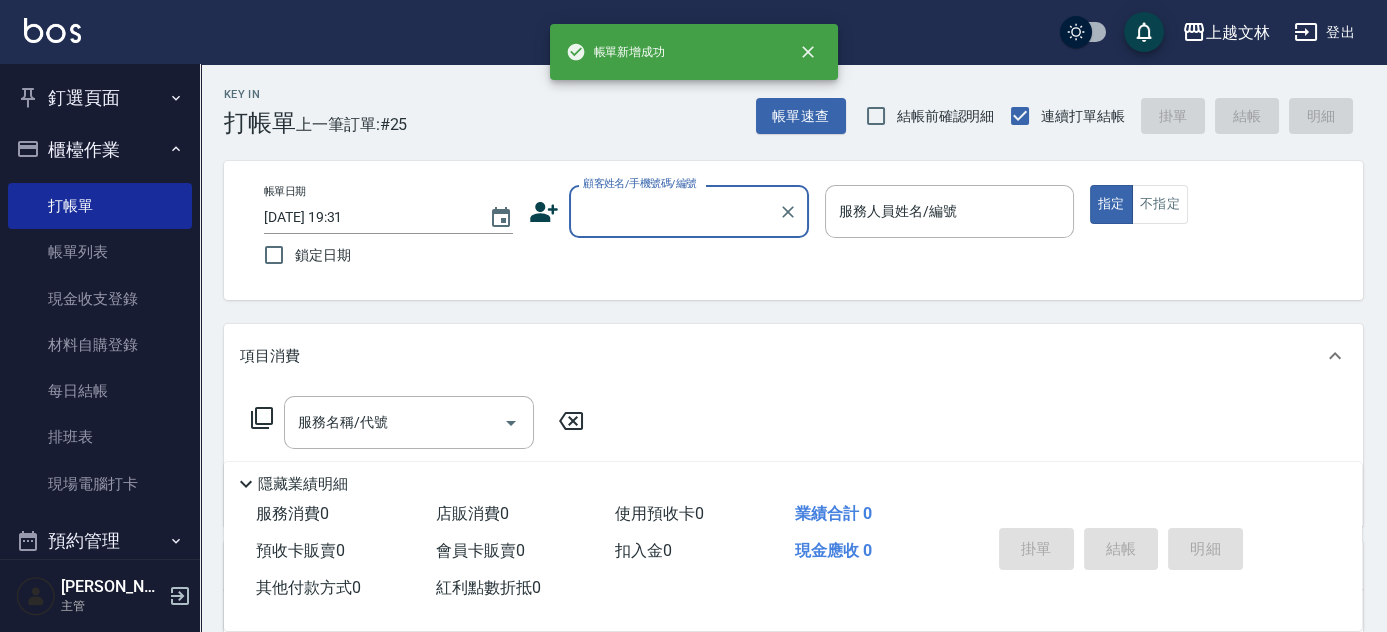 click on "顧客姓名/手機號碼/編號" at bounding box center [674, 211] 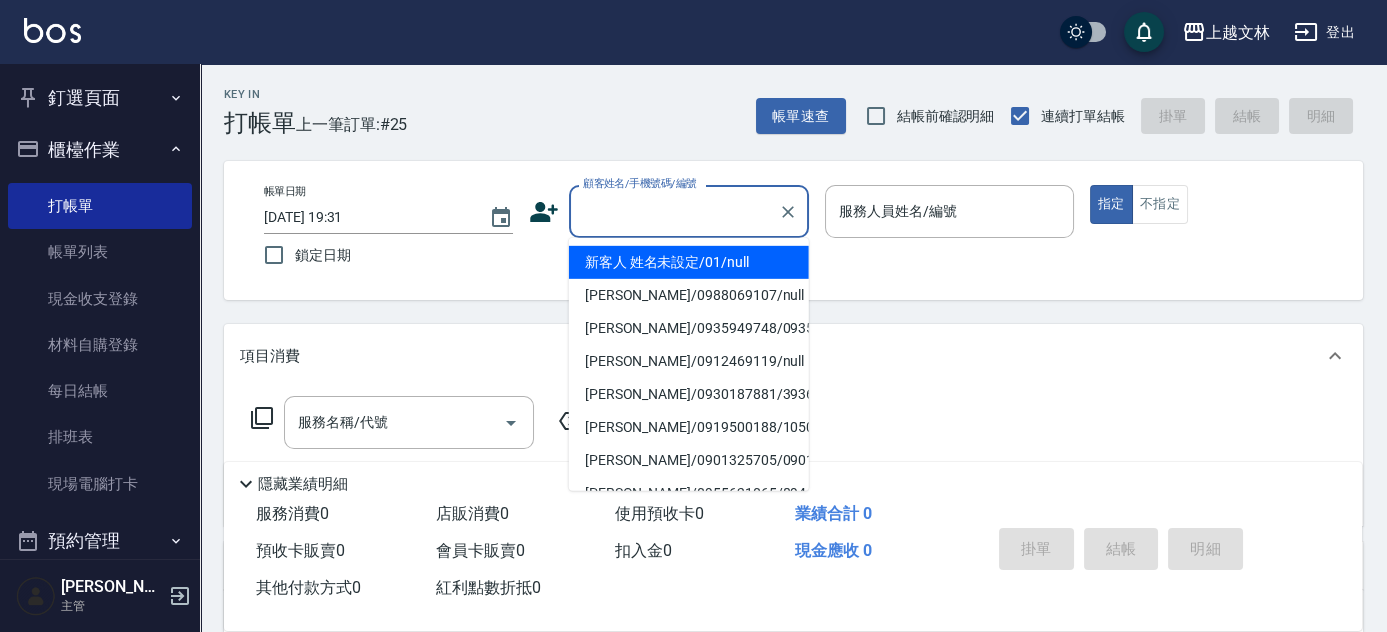 click on "新客人 姓名未設定/01/null" at bounding box center [689, 262] 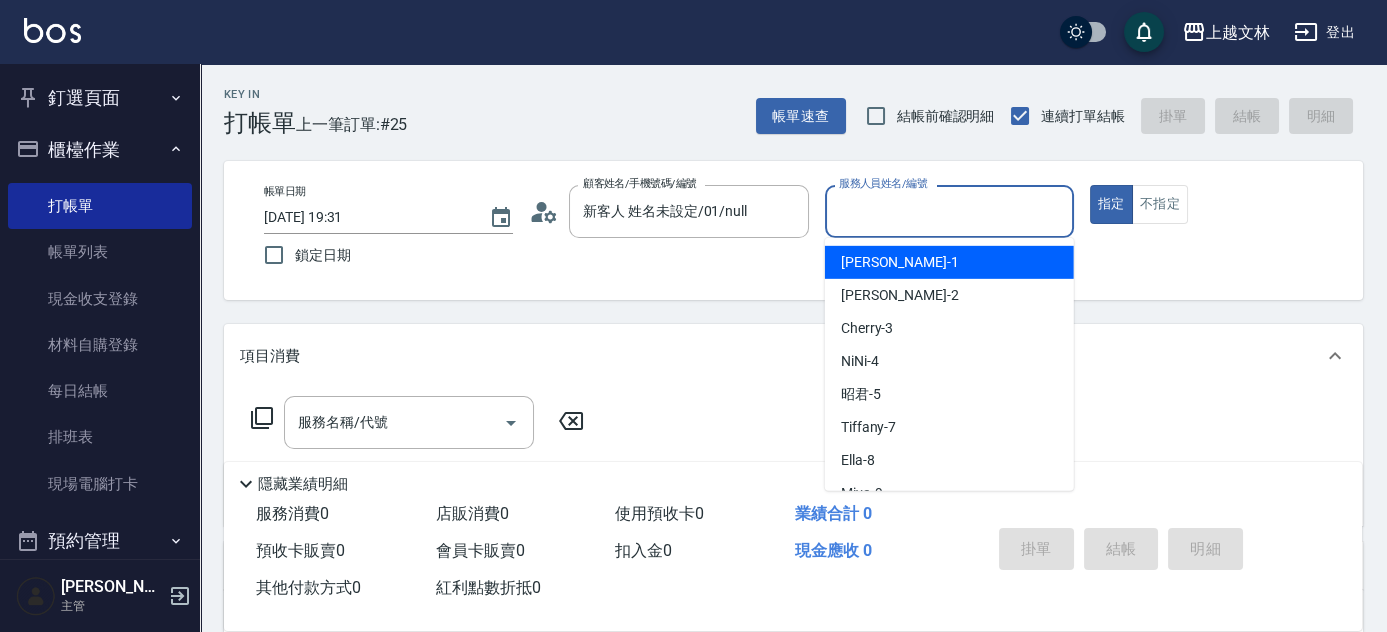 click on "服務人員姓名/編號" at bounding box center [949, 211] 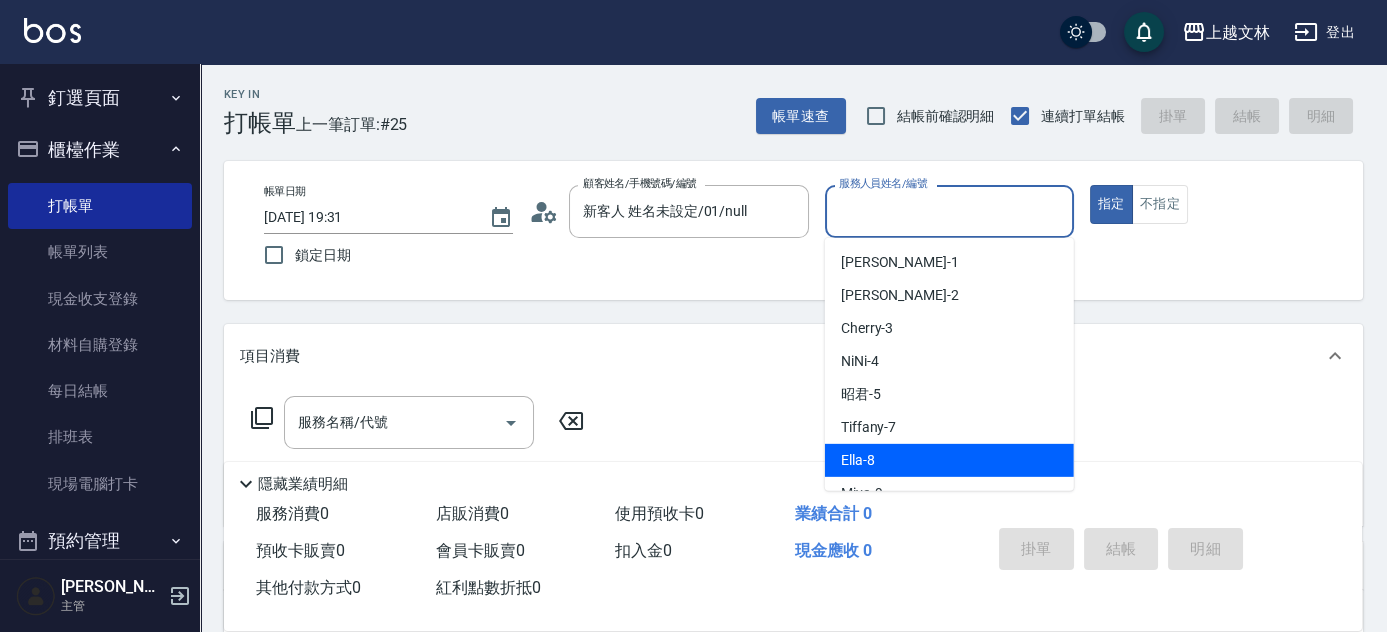 click on "Ella -8" at bounding box center (949, 460) 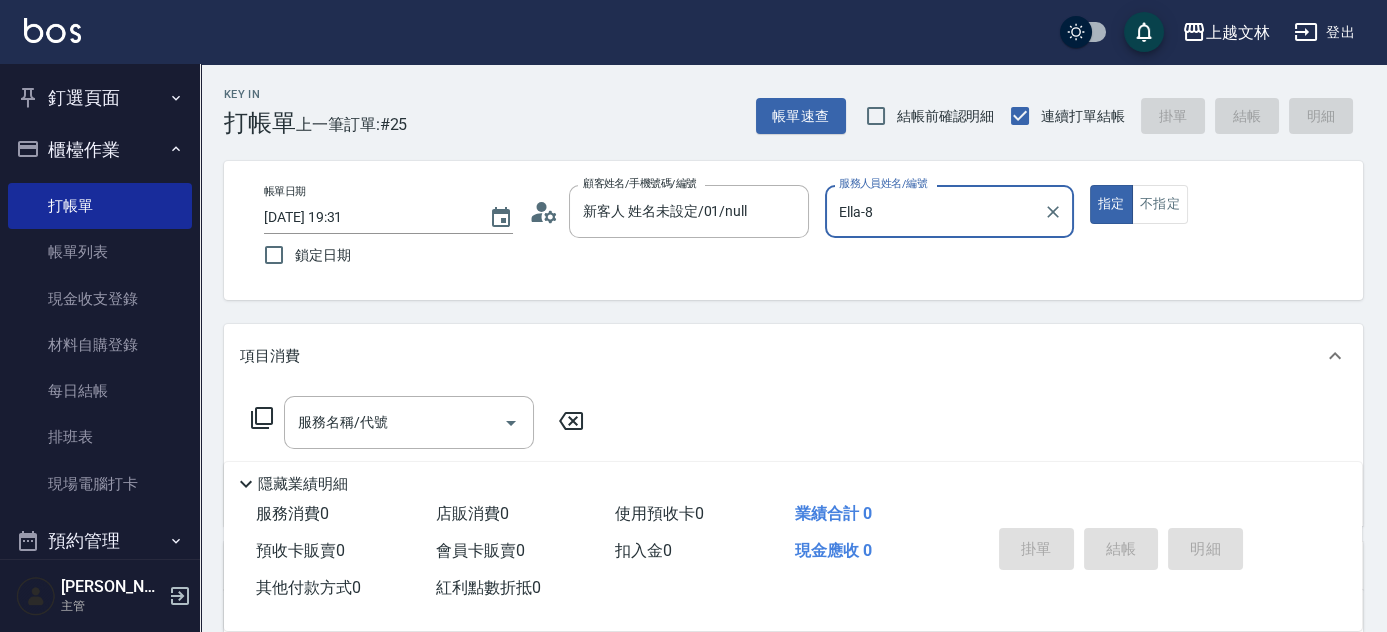 click 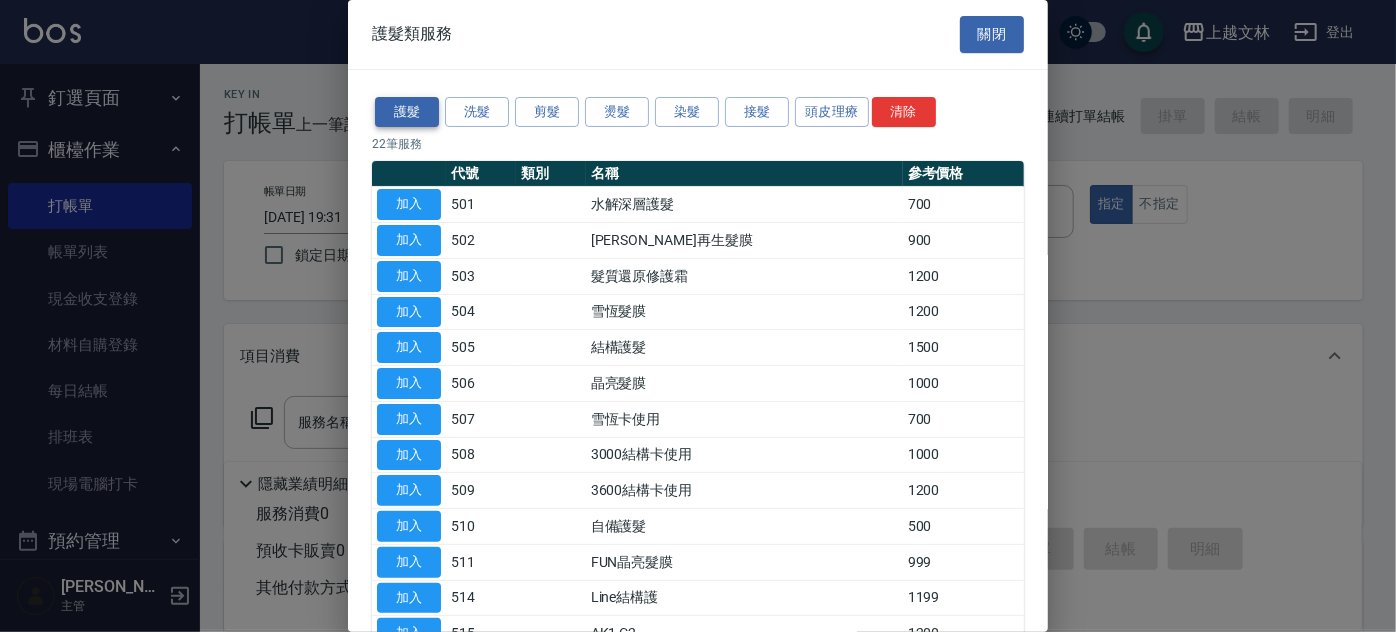 click on "護髮" at bounding box center [407, 112] 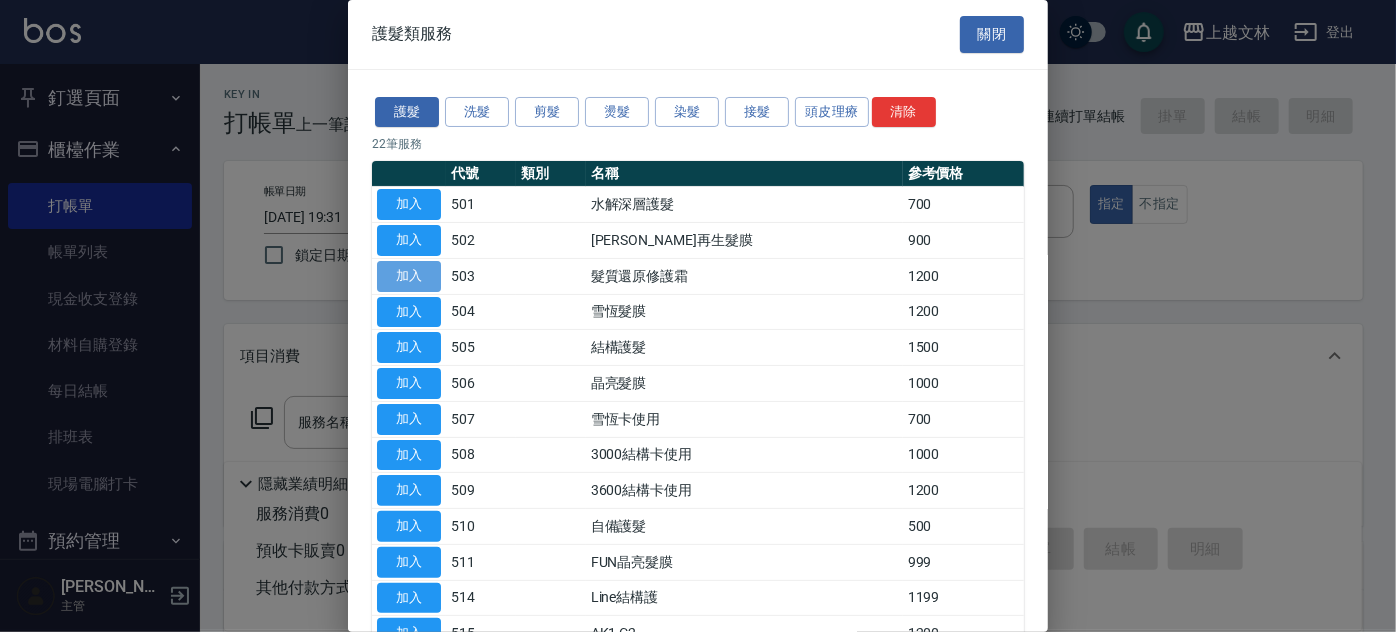 click on "加入" at bounding box center [409, 276] 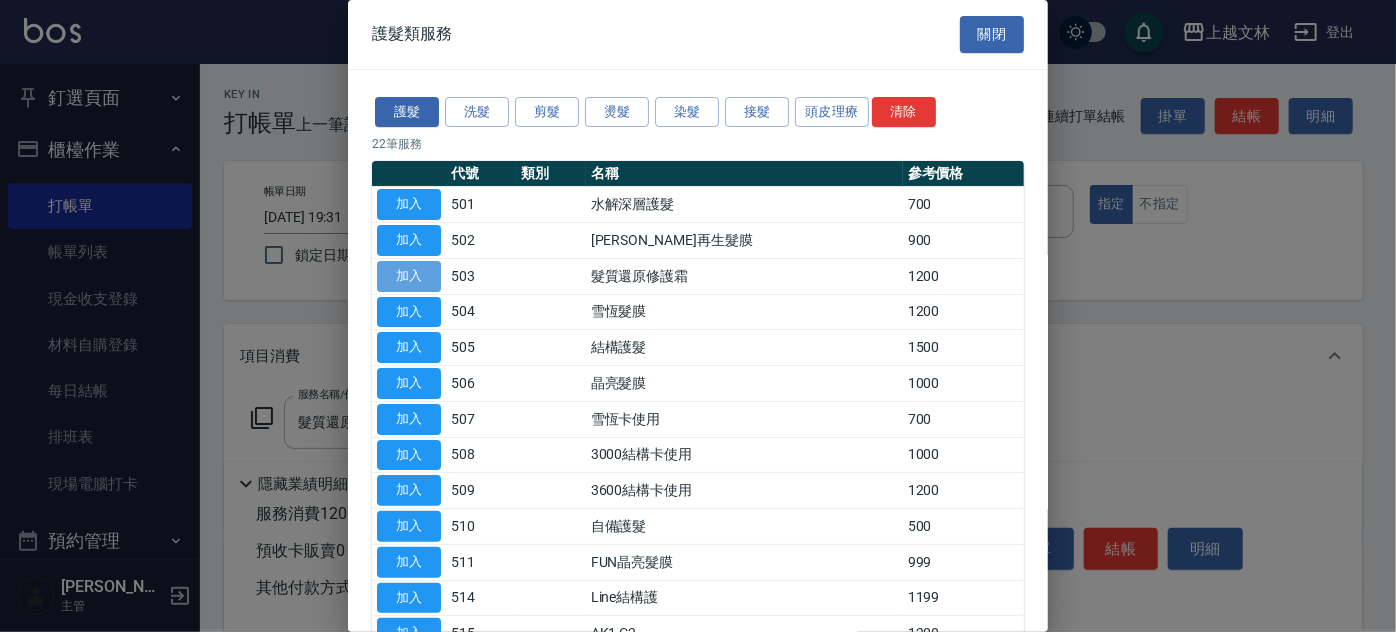 click on "加入" at bounding box center (409, 276) 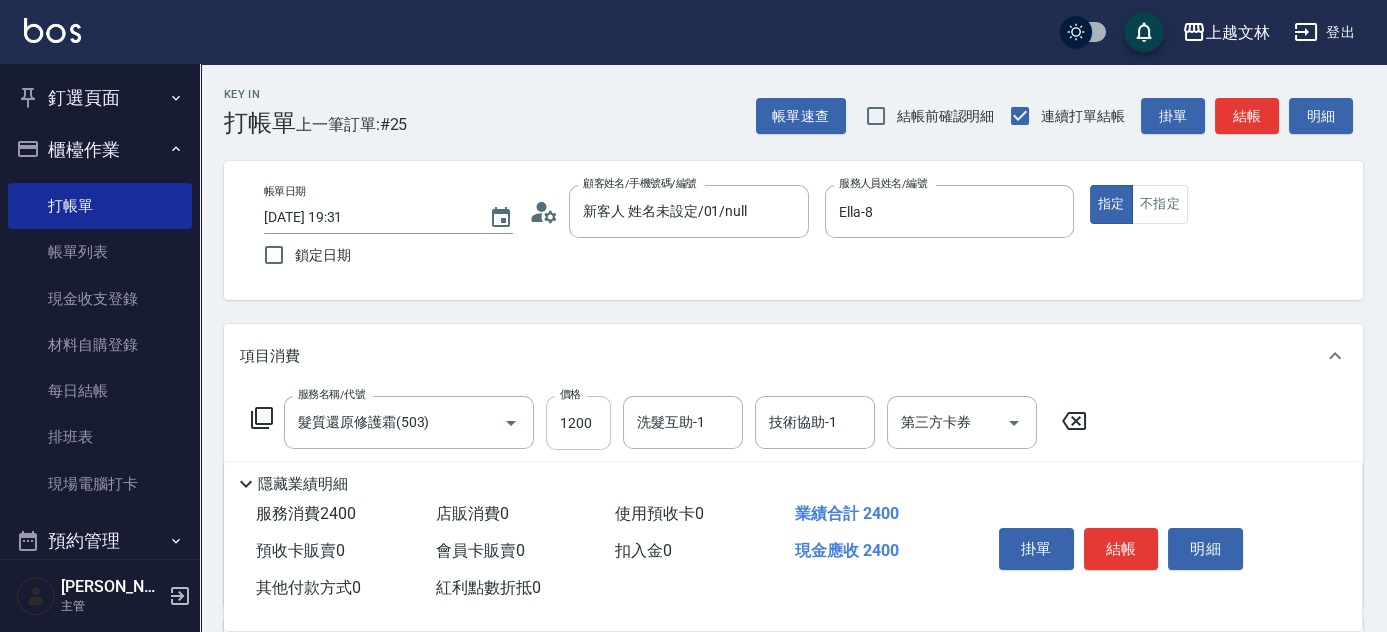 click on "1200" at bounding box center (578, 423) 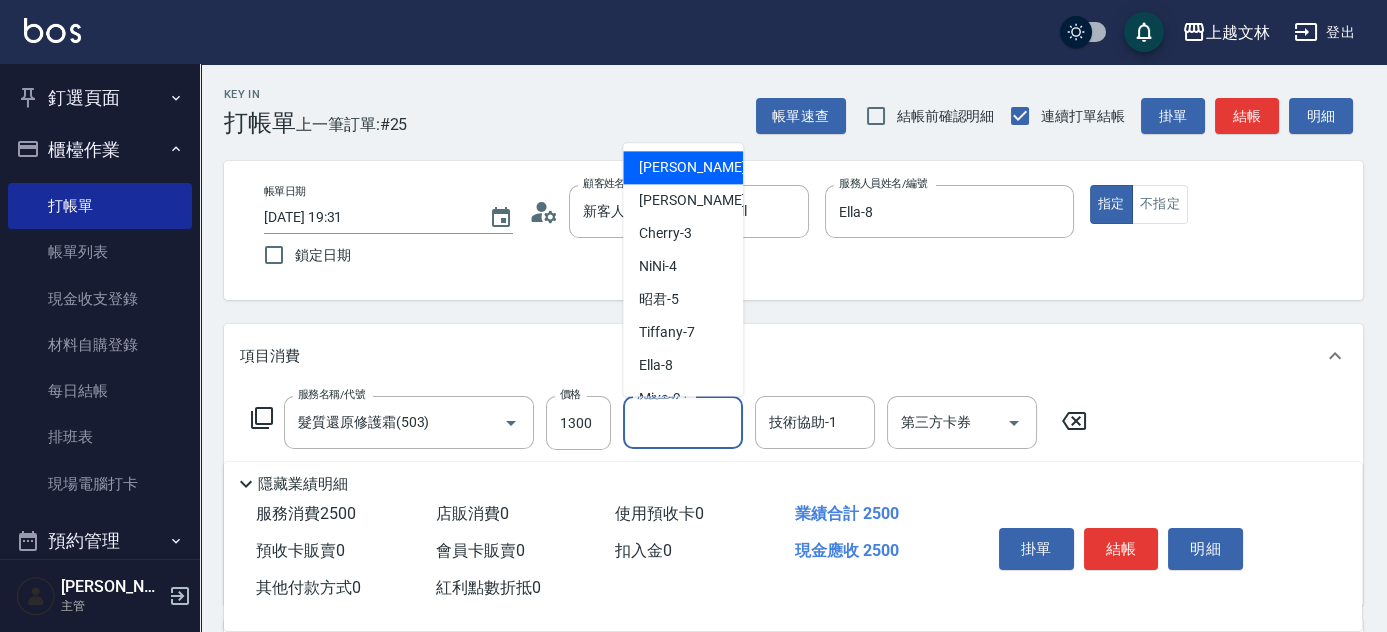 click on "洗髮互助-1" at bounding box center [683, 422] 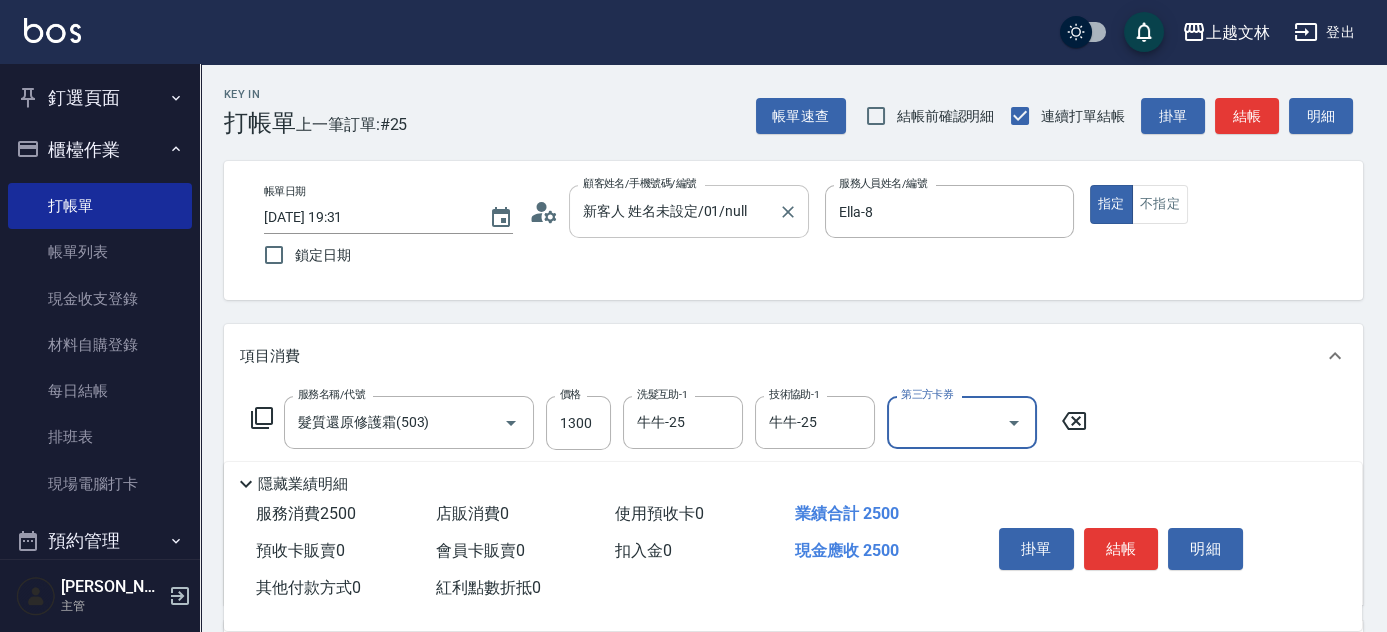 click on "新客人 姓名未設定/01/null" at bounding box center (674, 211) 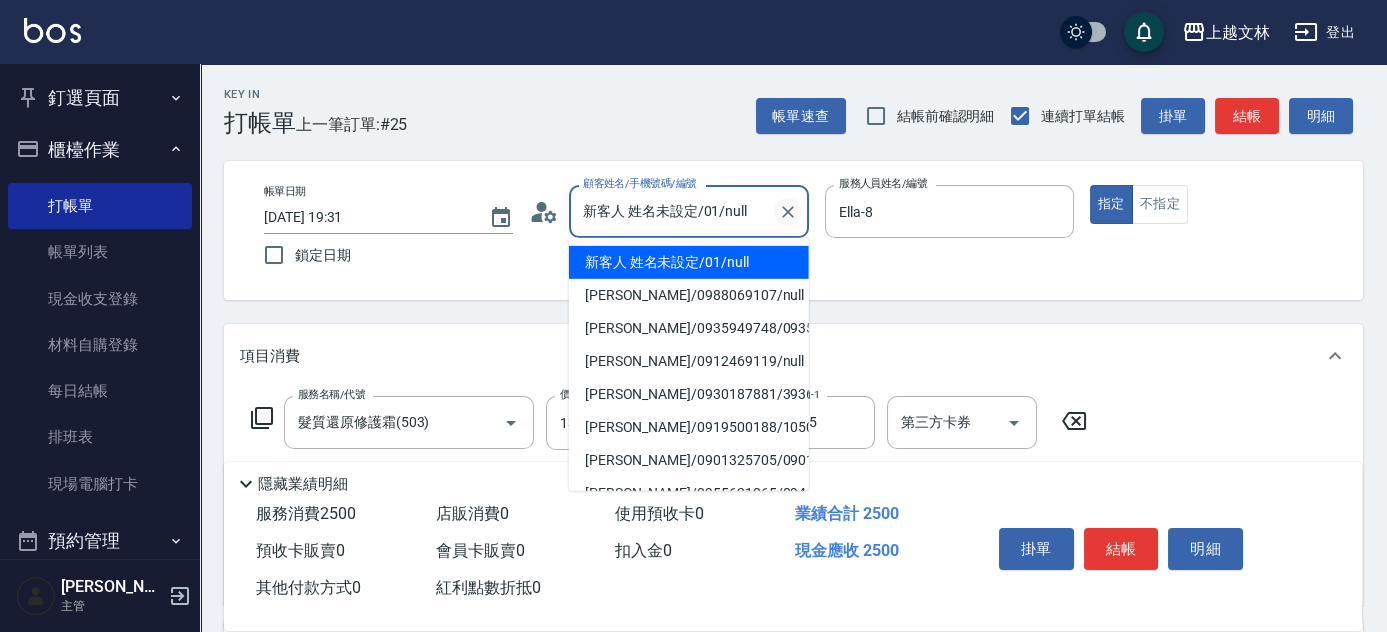 click 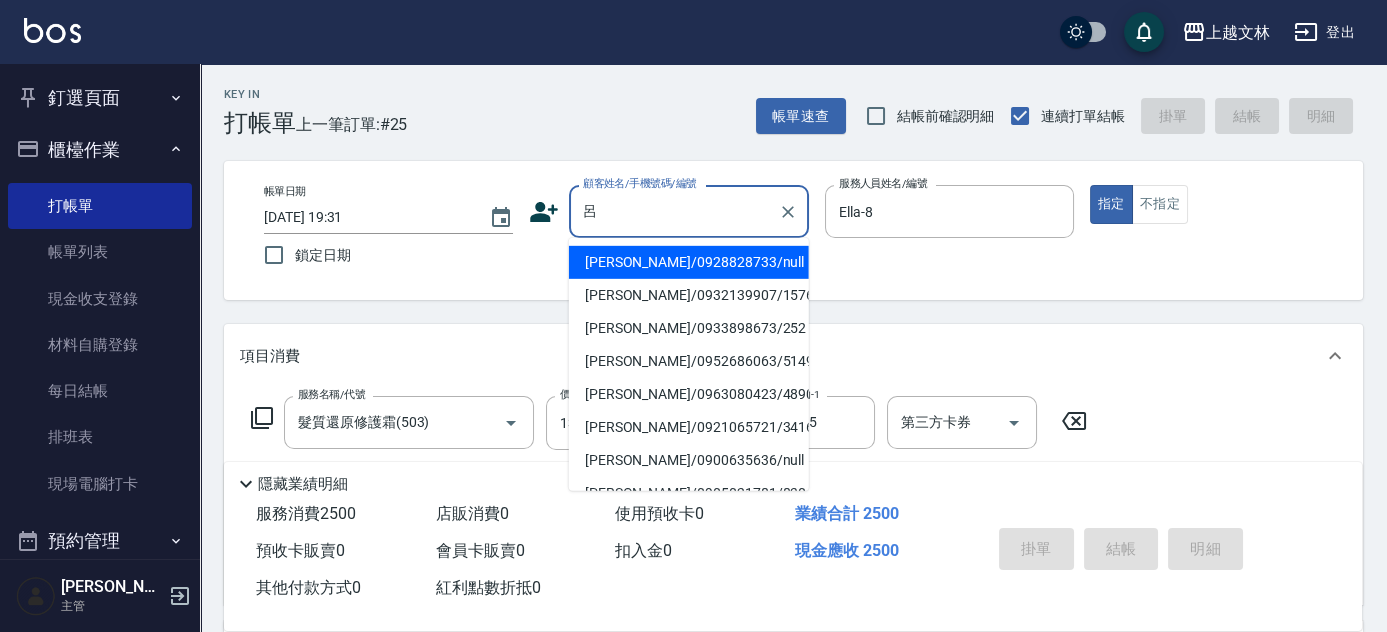 click on "[PERSON_NAME]/0928828733/null" at bounding box center [689, 262] 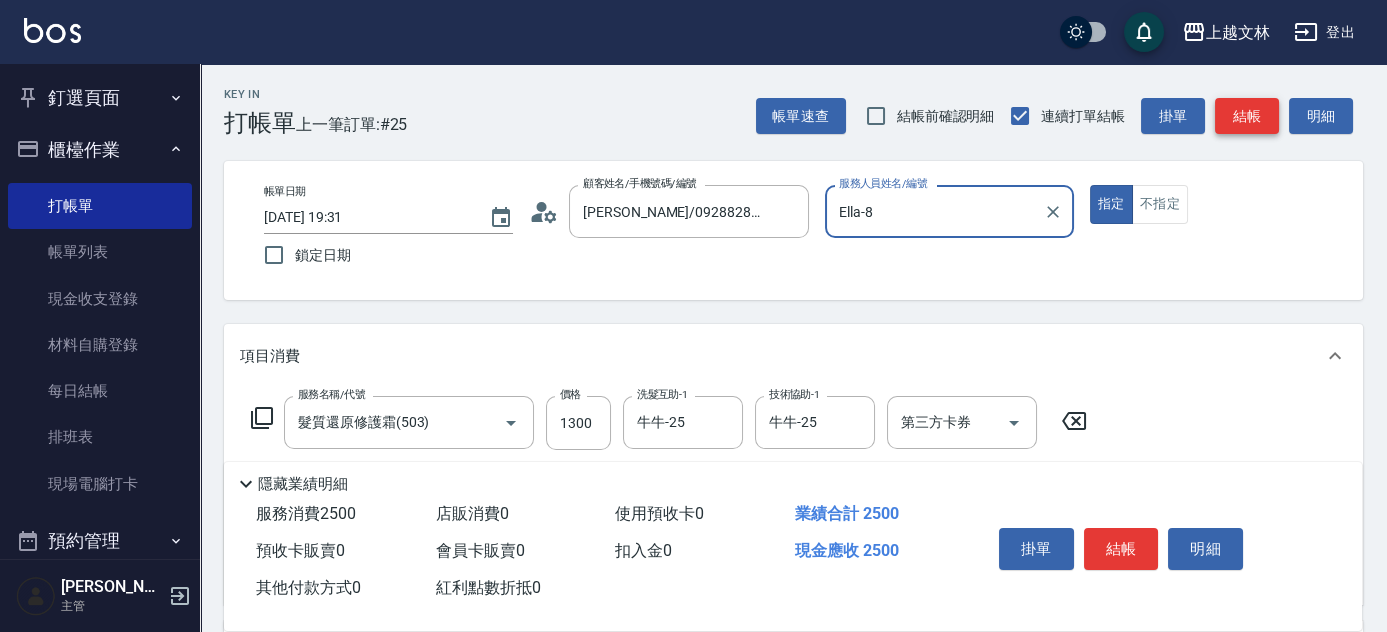 click on "結帳" at bounding box center (1247, 116) 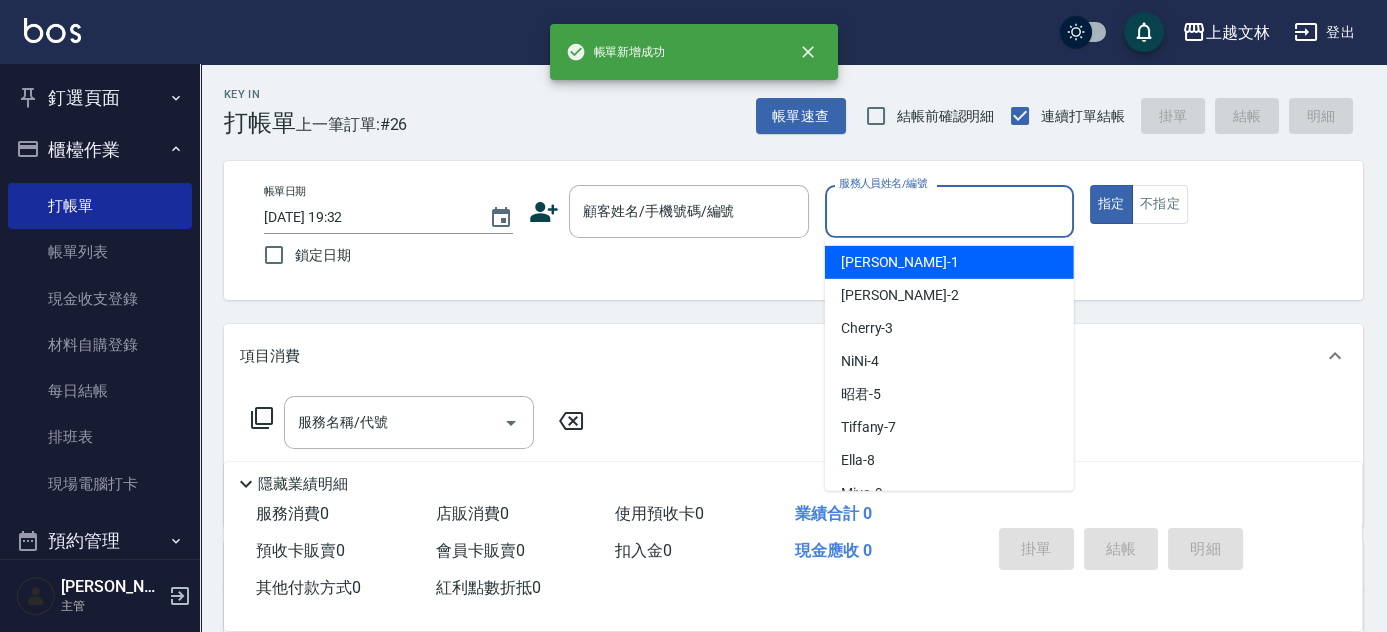 click on "服務人員姓名/編號" at bounding box center [949, 211] 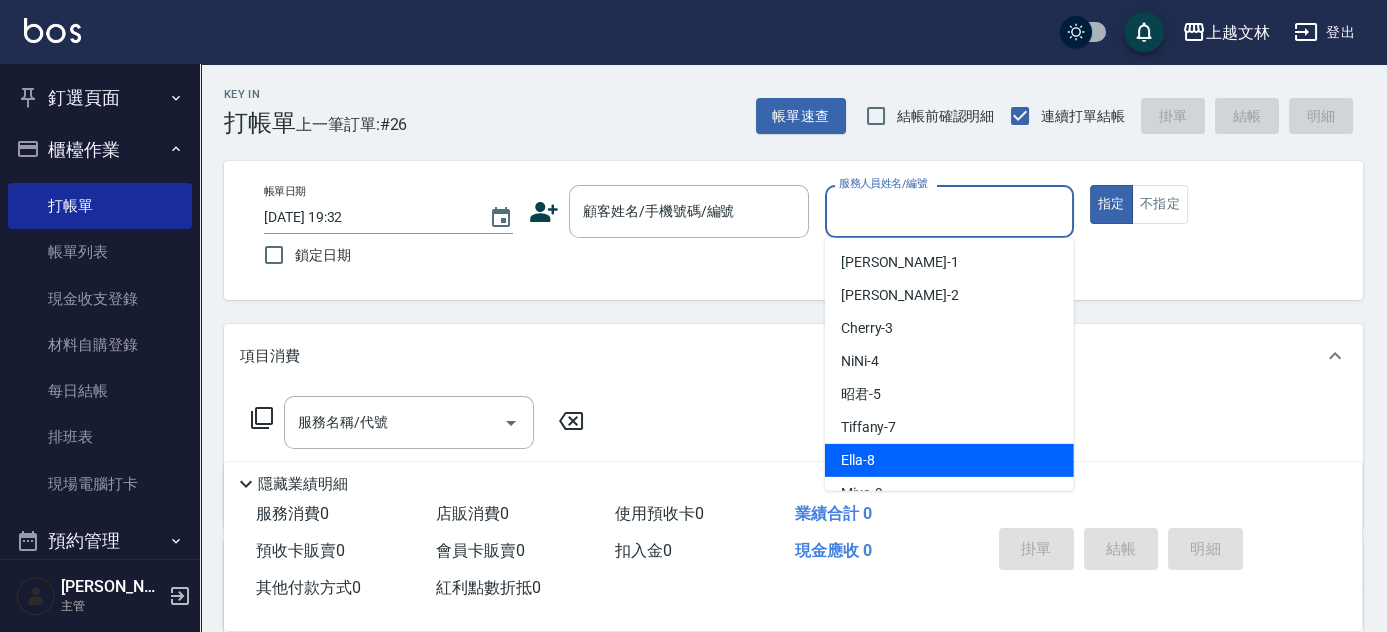 click on "Ella -8" at bounding box center (949, 460) 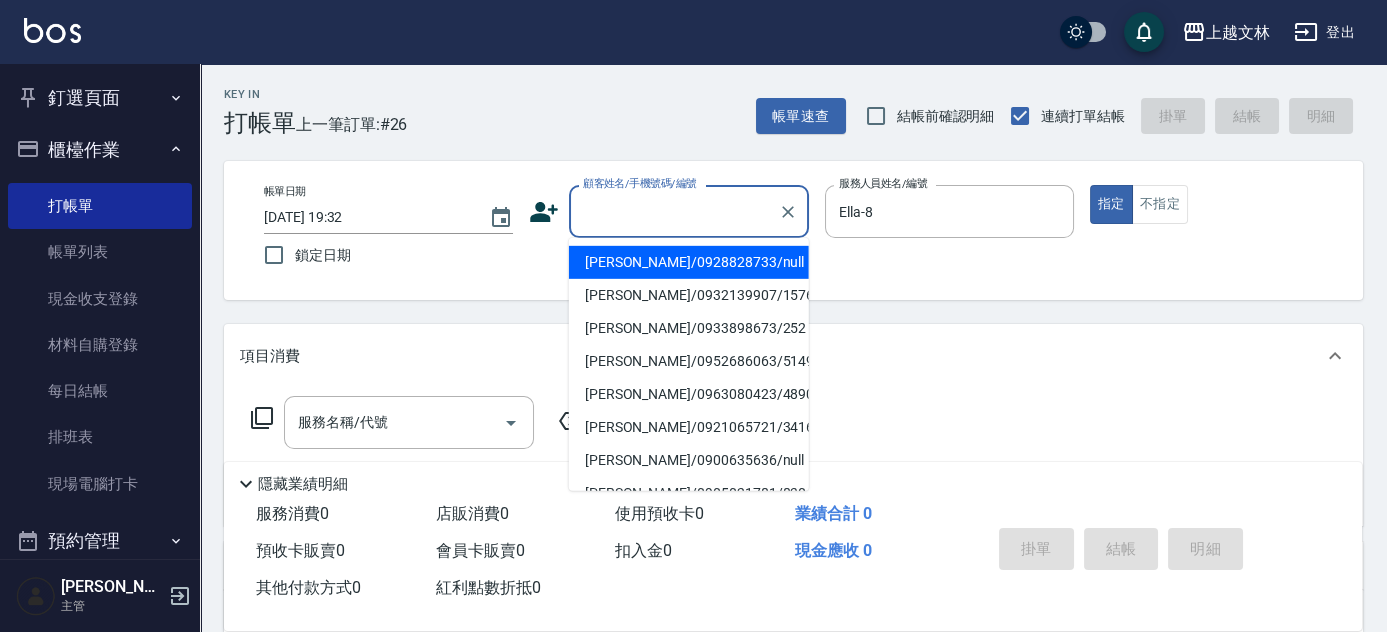 click on "顧客姓名/手機號碼/編號" at bounding box center (674, 211) 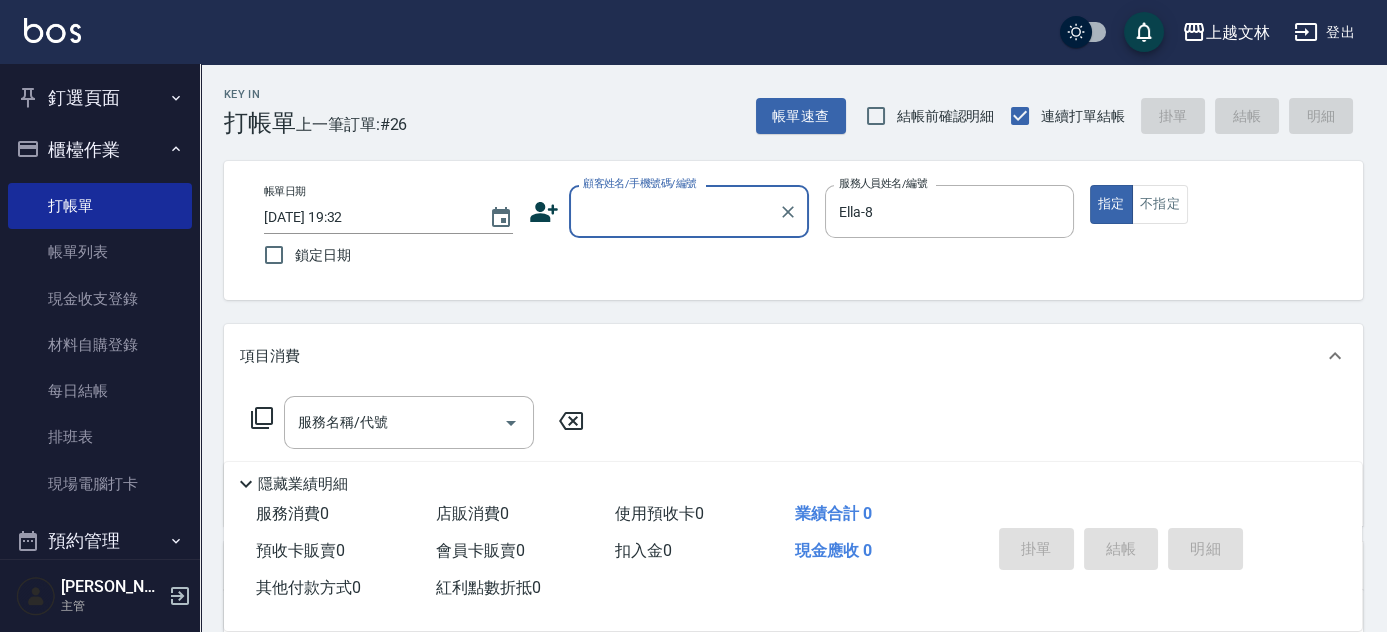 click on "顧客姓名/手機號碼/編號" at bounding box center (674, 211) 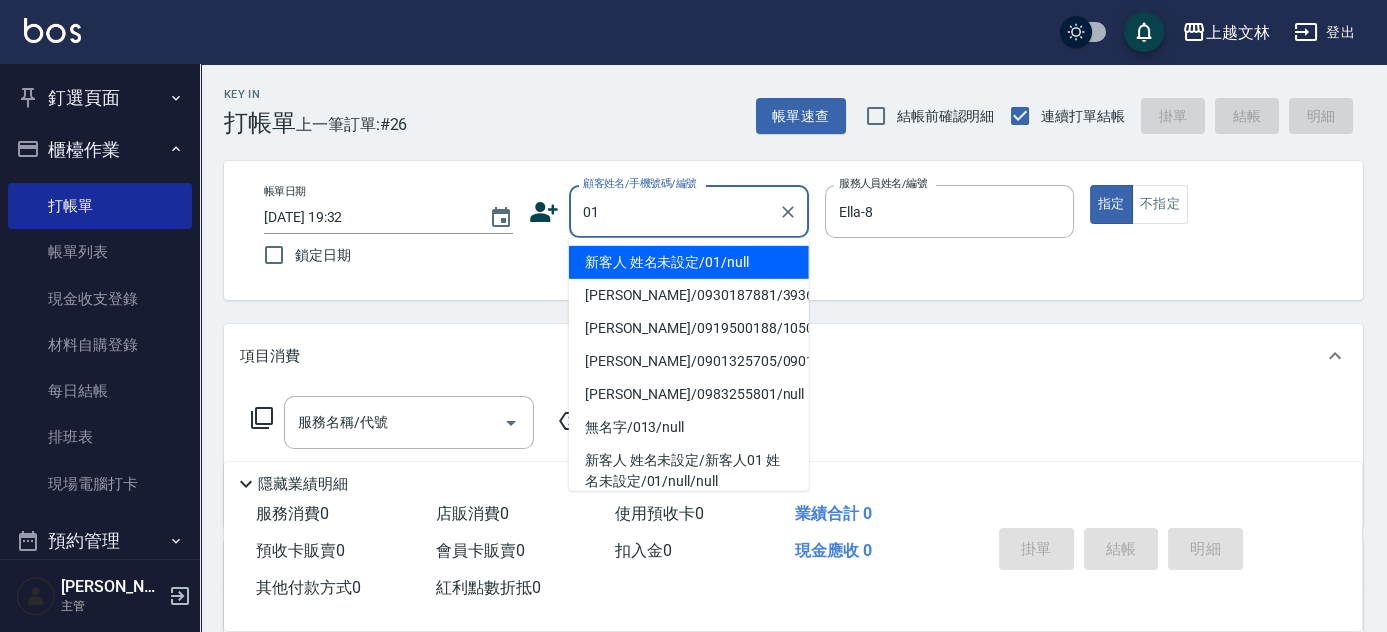 click on "新客人 姓名未設定/01/null" at bounding box center (689, 262) 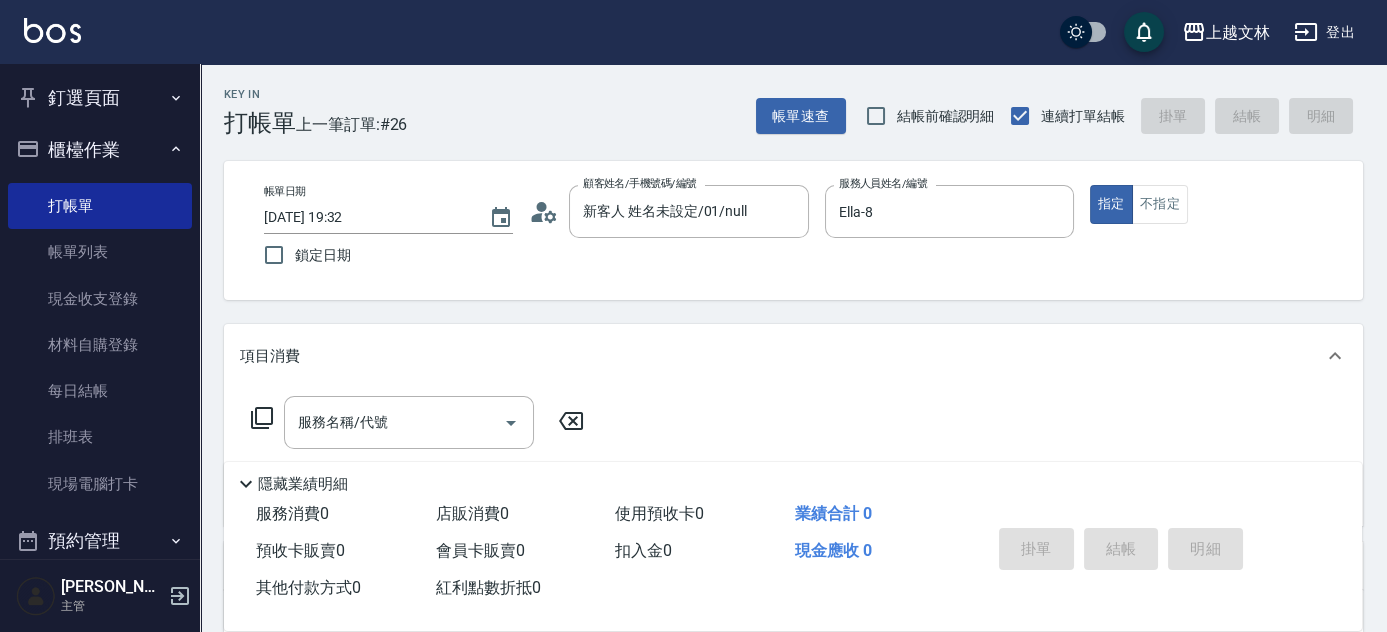 click 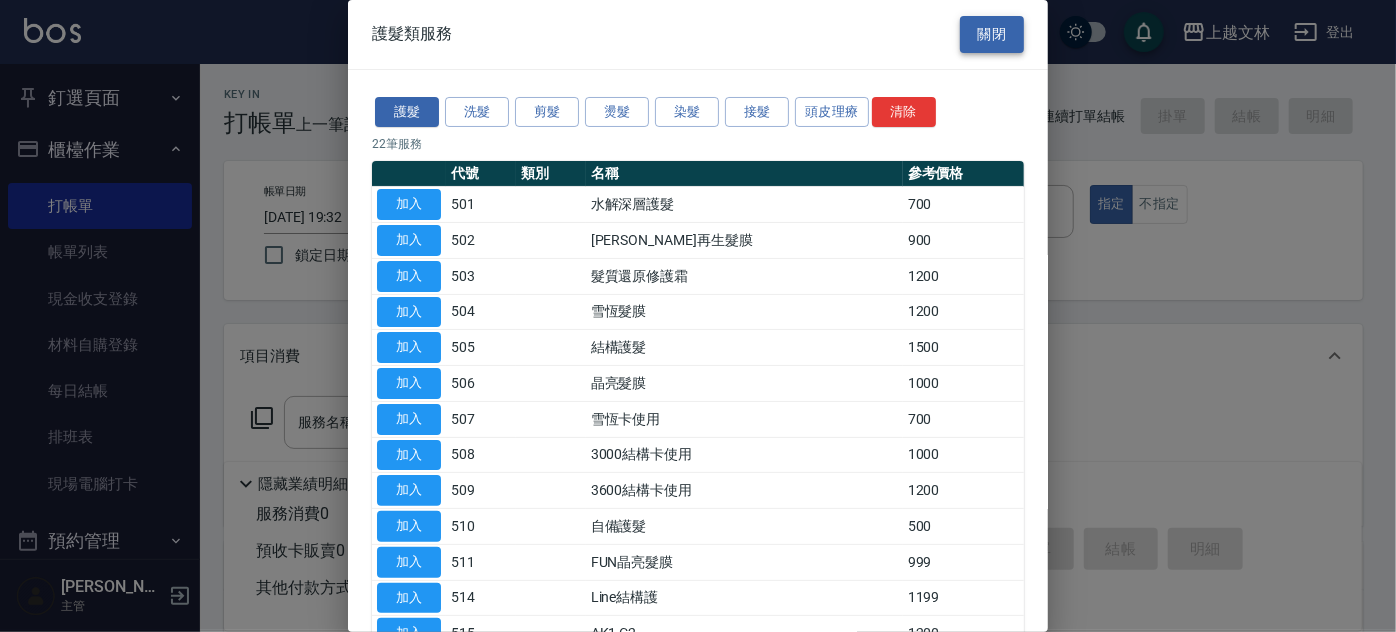 click on "關閉" at bounding box center [992, 34] 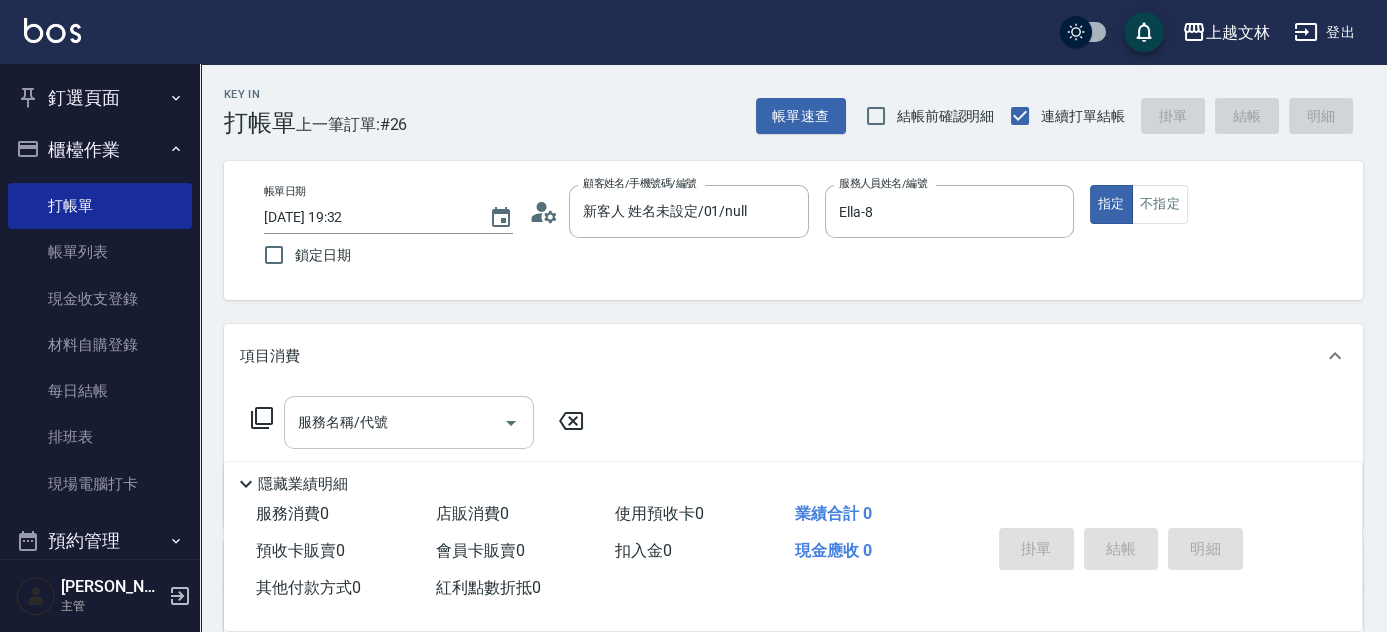 click on "服務名稱/代號" at bounding box center [394, 422] 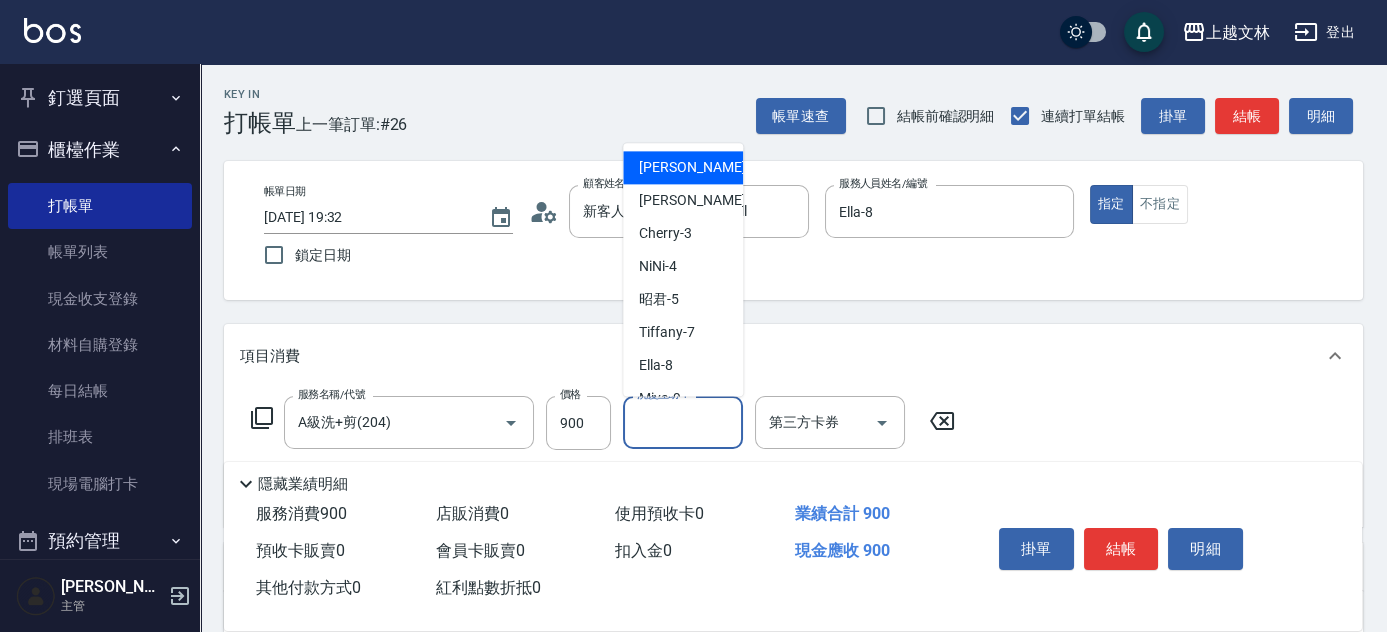 click on "洗髮互助-1 洗髮互助-1" at bounding box center [683, 422] 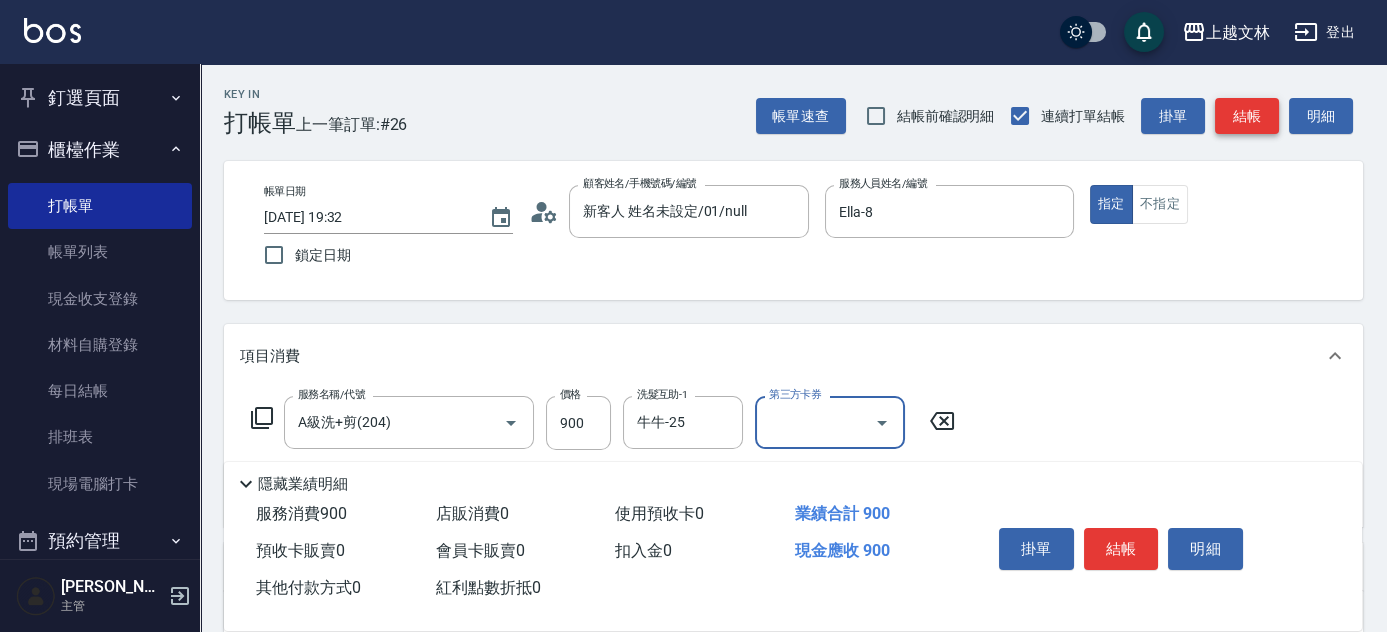 click on "結帳" at bounding box center (1247, 116) 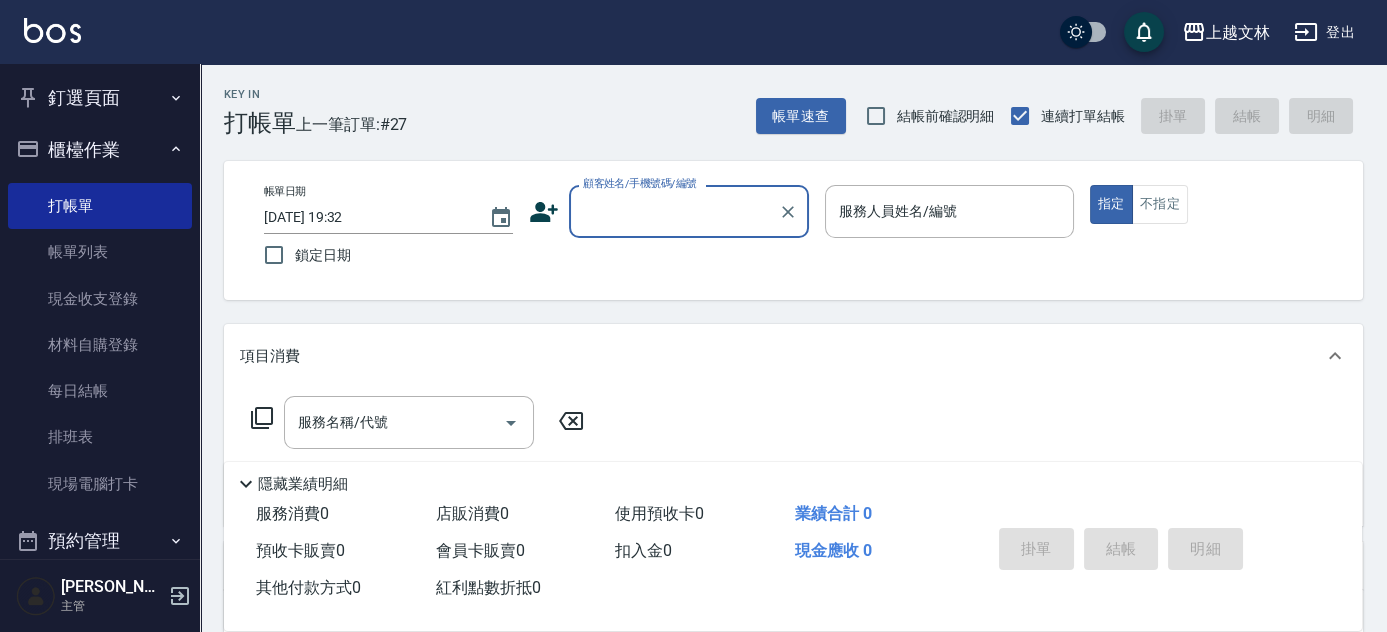 click on "顧客姓名/手機號碼/編號" at bounding box center (674, 211) 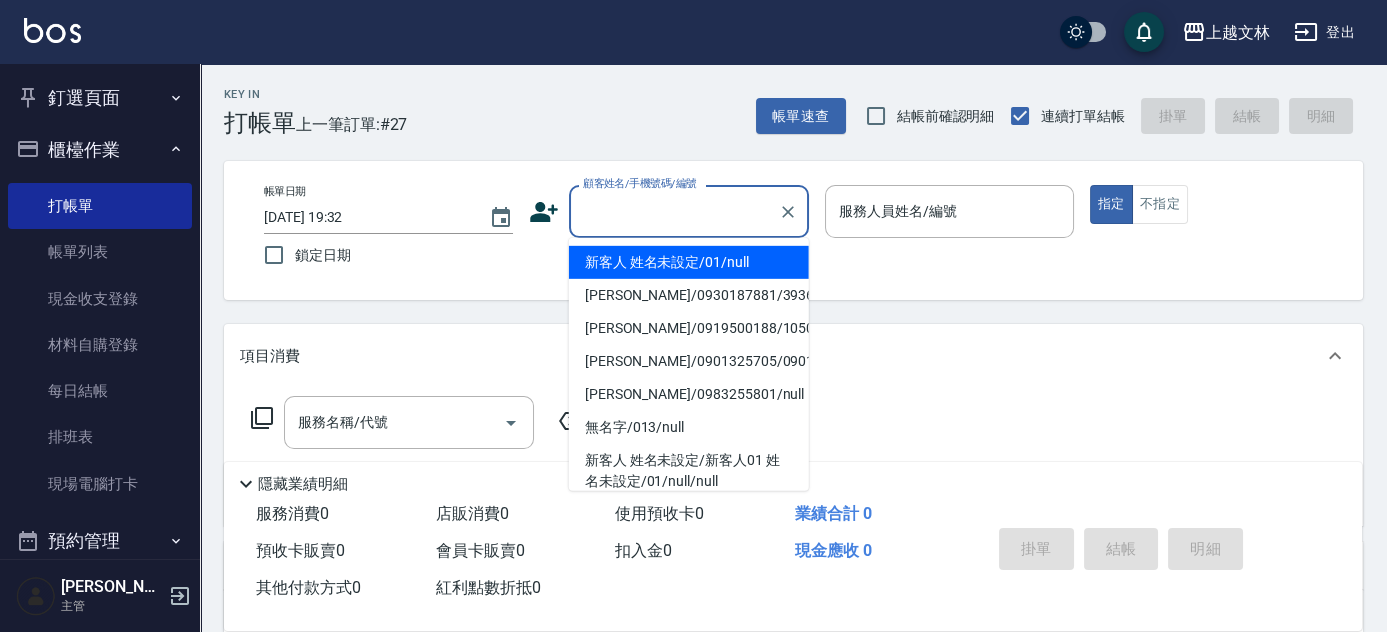 click on "新客人 姓名未設定/01/null" at bounding box center [689, 262] 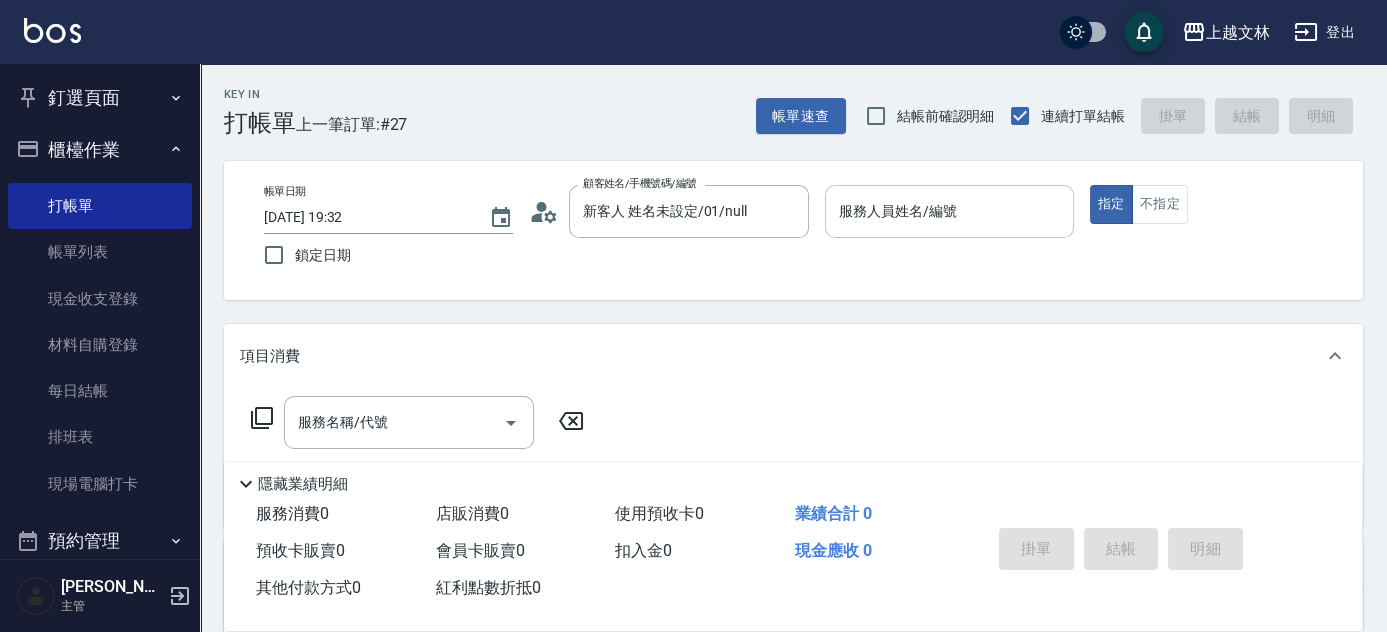 click on "服務人員姓名/編號 服務人員姓名/編號" at bounding box center (949, 211) 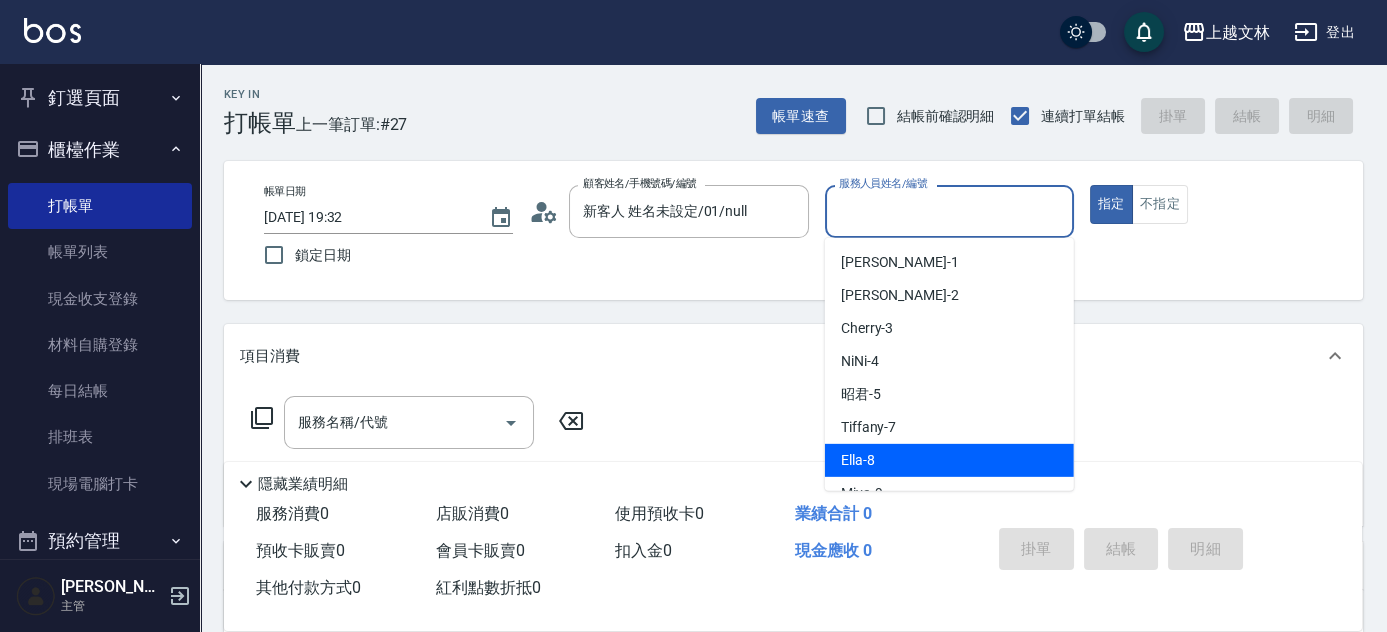 click on "Ella -8" at bounding box center [949, 460] 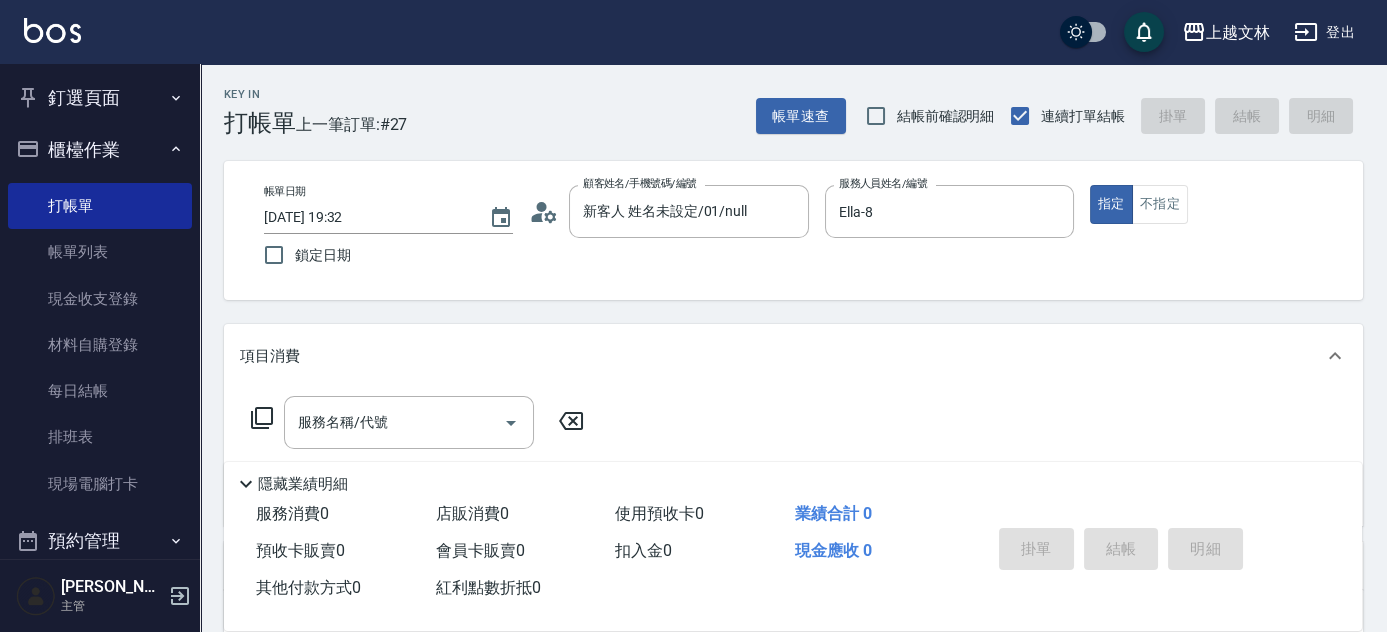 click 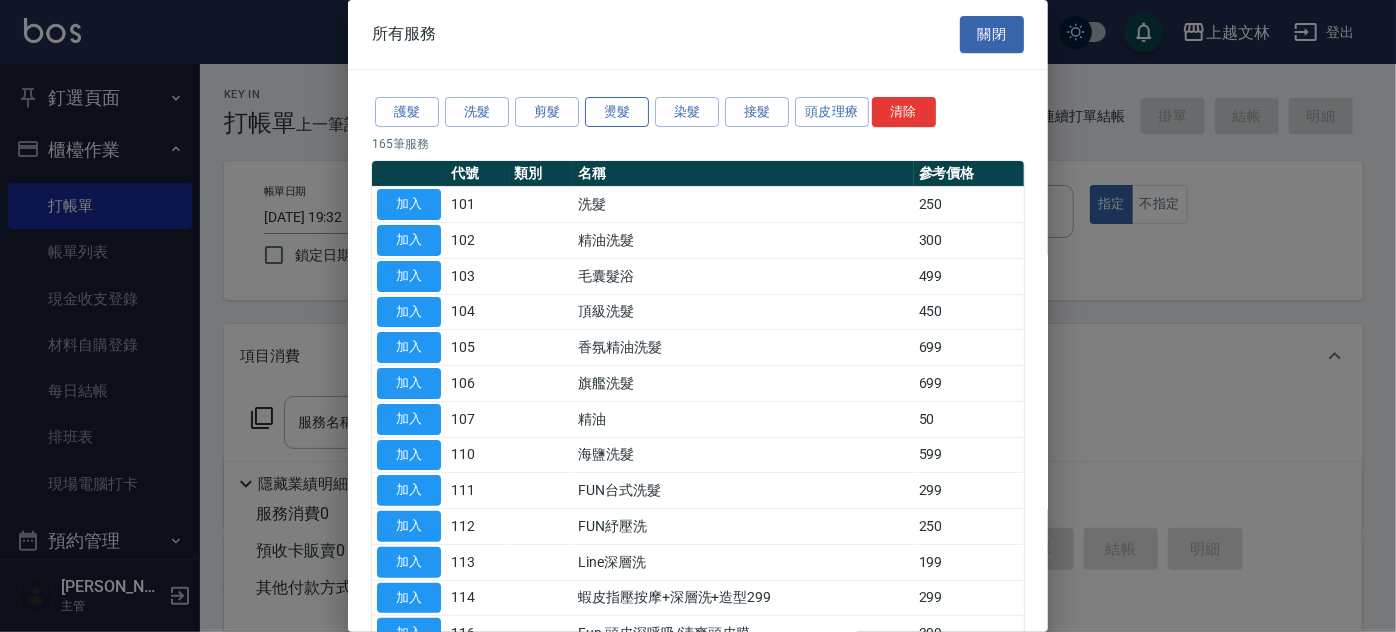 click on "燙髮" at bounding box center [617, 112] 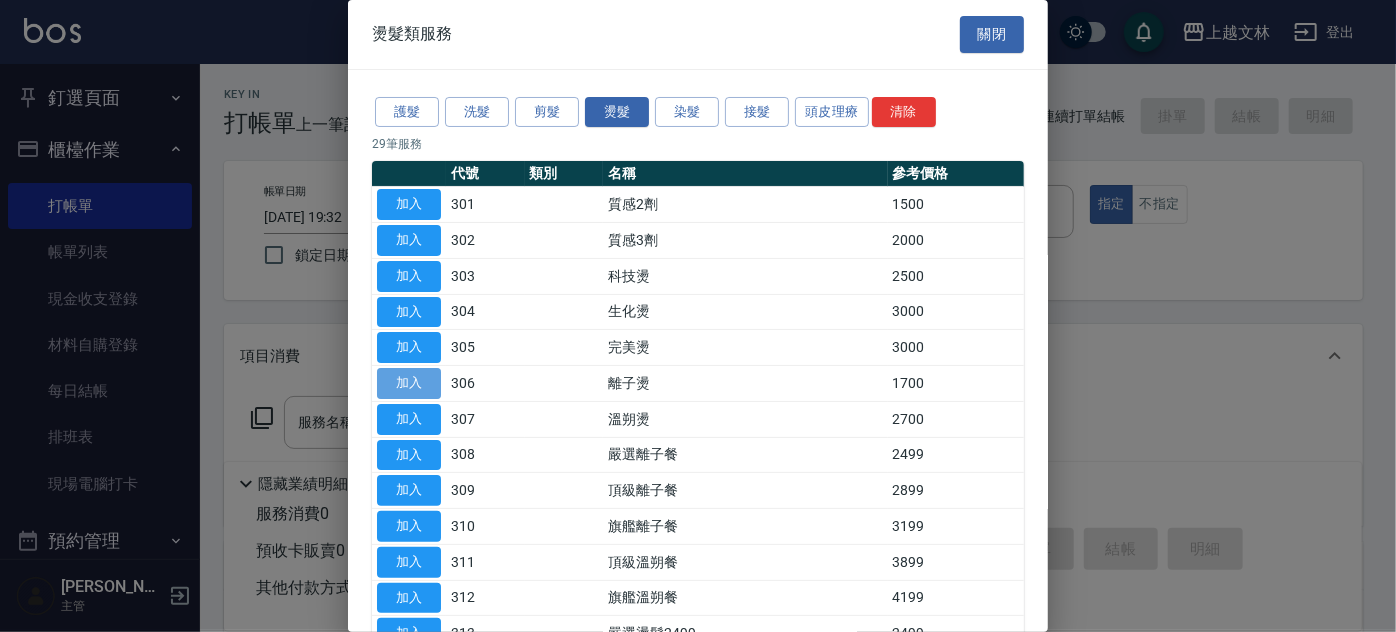 click on "加入" at bounding box center (409, 383) 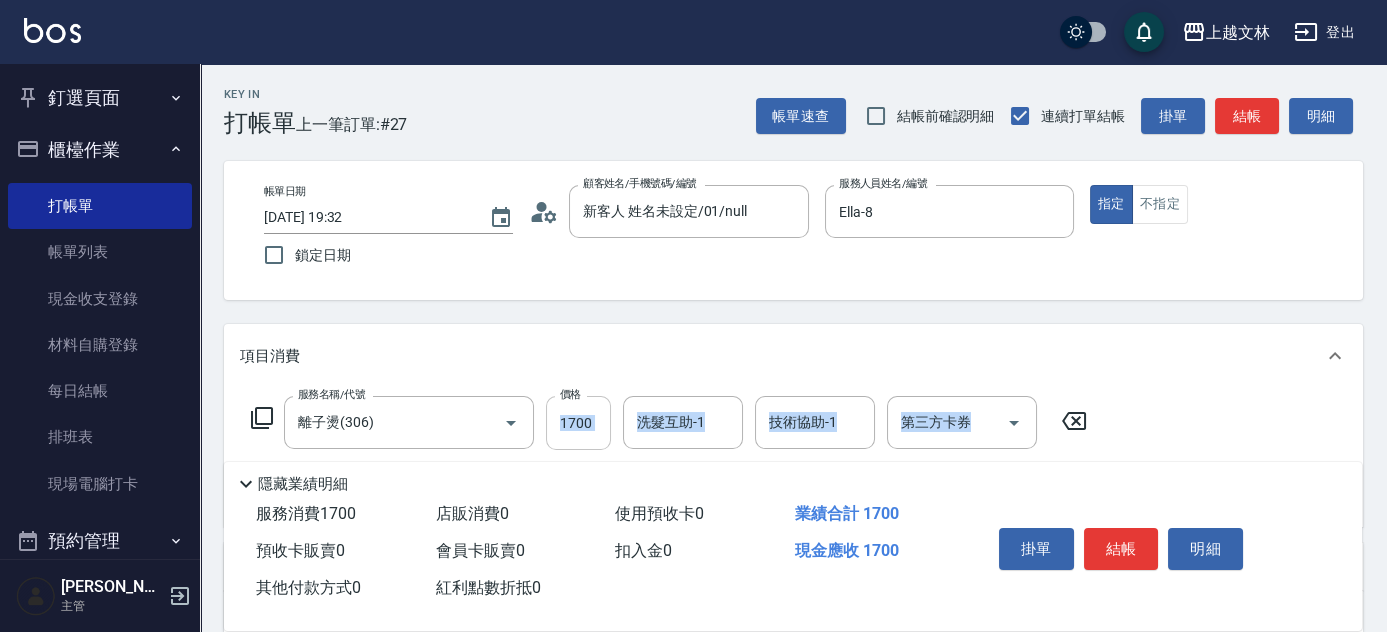 click on "1700" at bounding box center (578, 423) 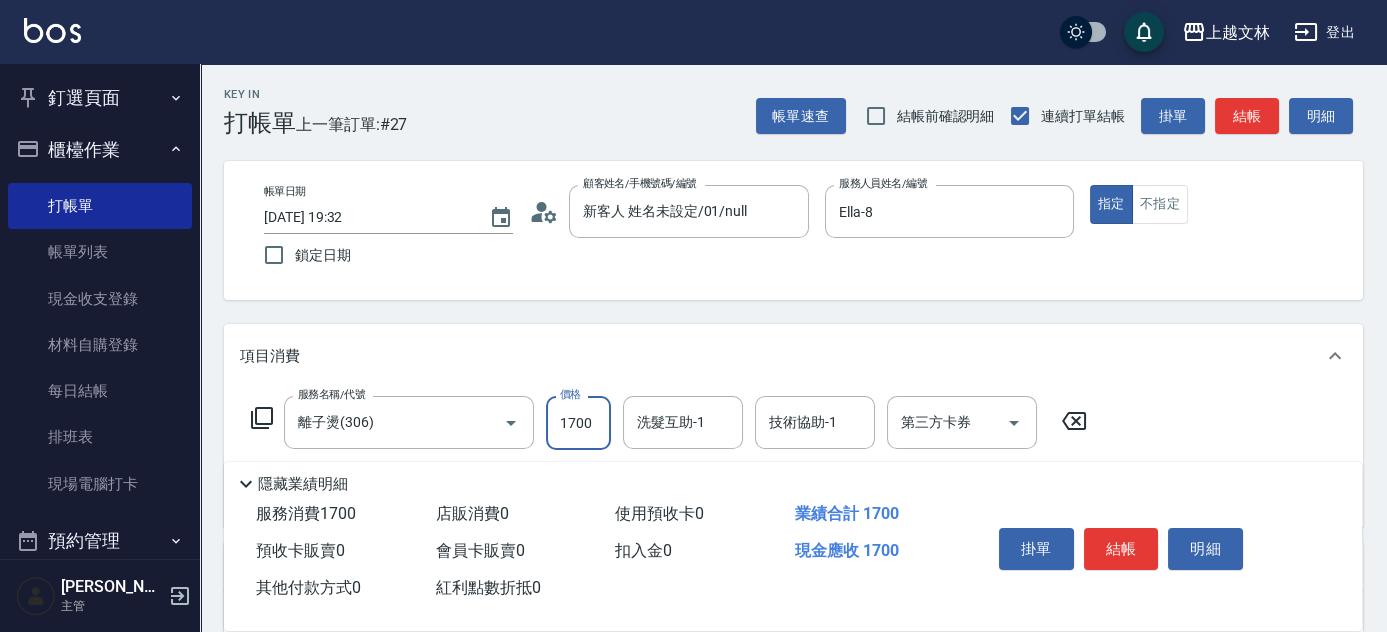click on "1700" at bounding box center (578, 423) 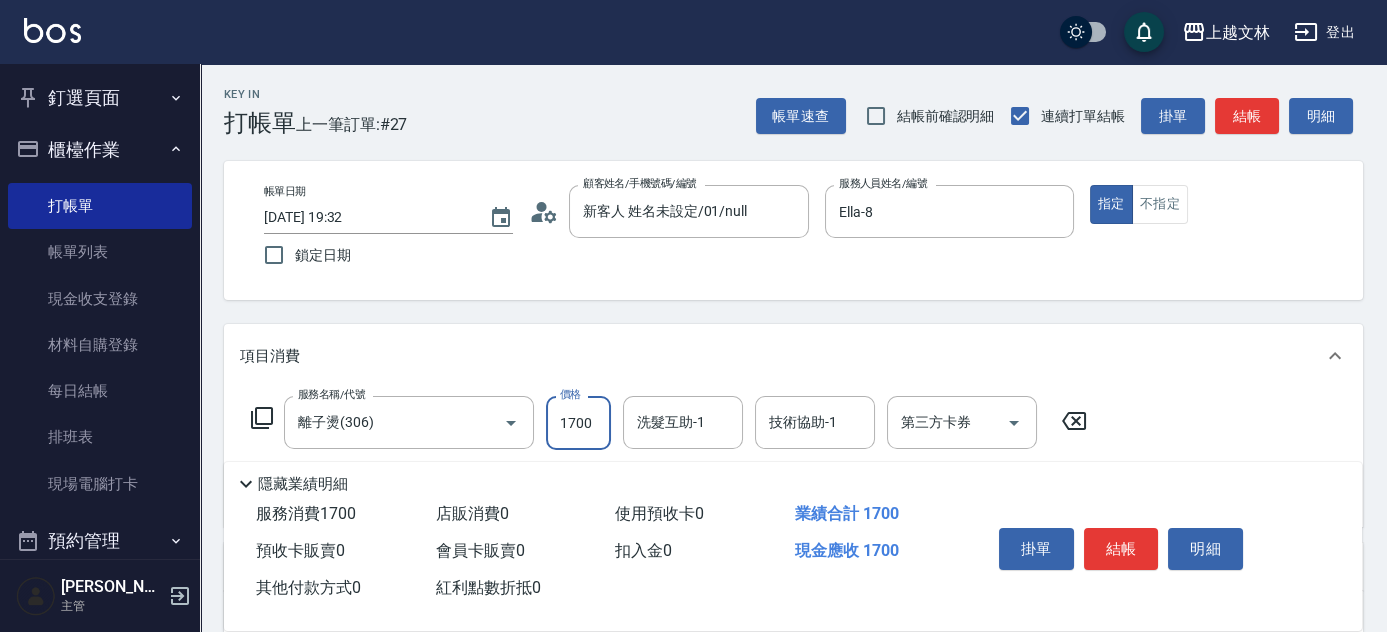 click on "1700" at bounding box center [578, 423] 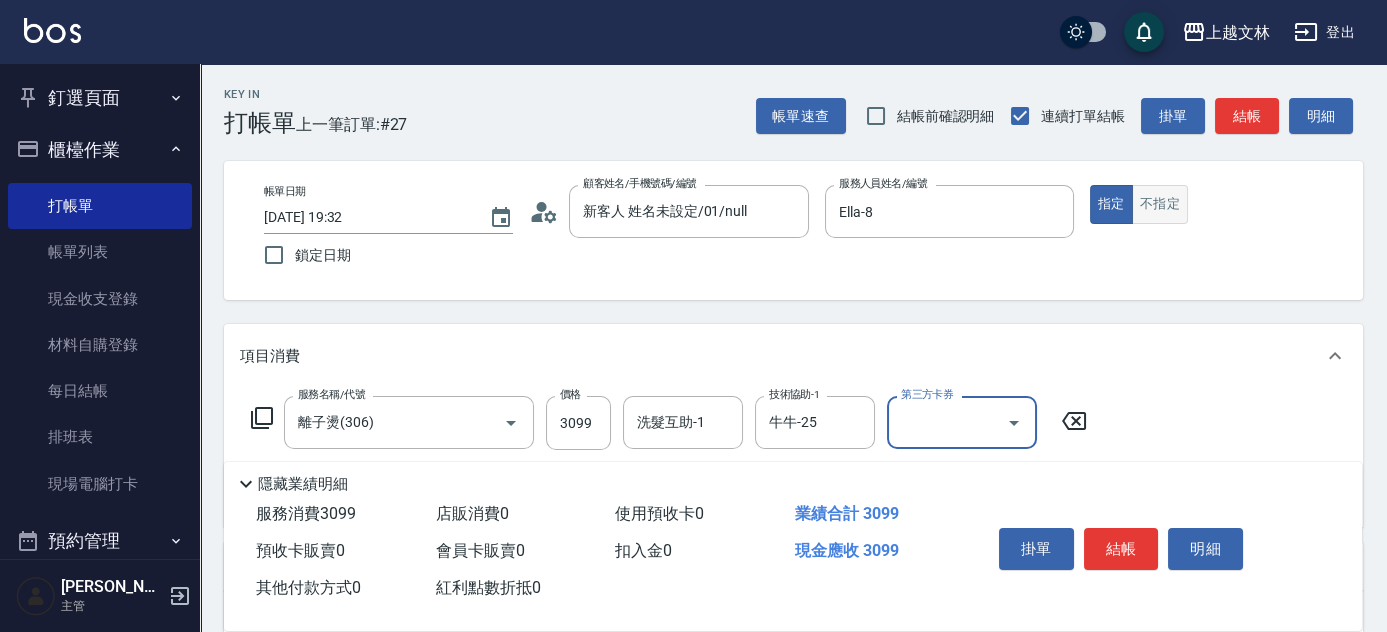 click on "不指定" at bounding box center [1160, 204] 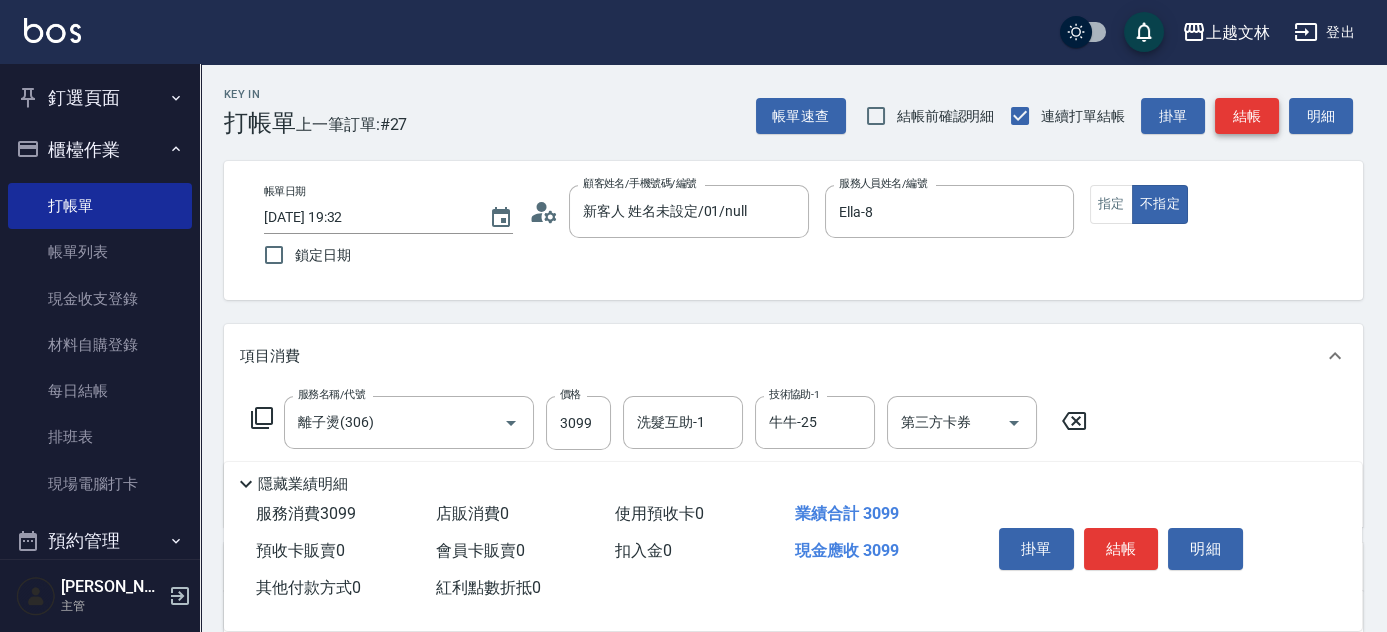 click on "結帳" at bounding box center [1247, 116] 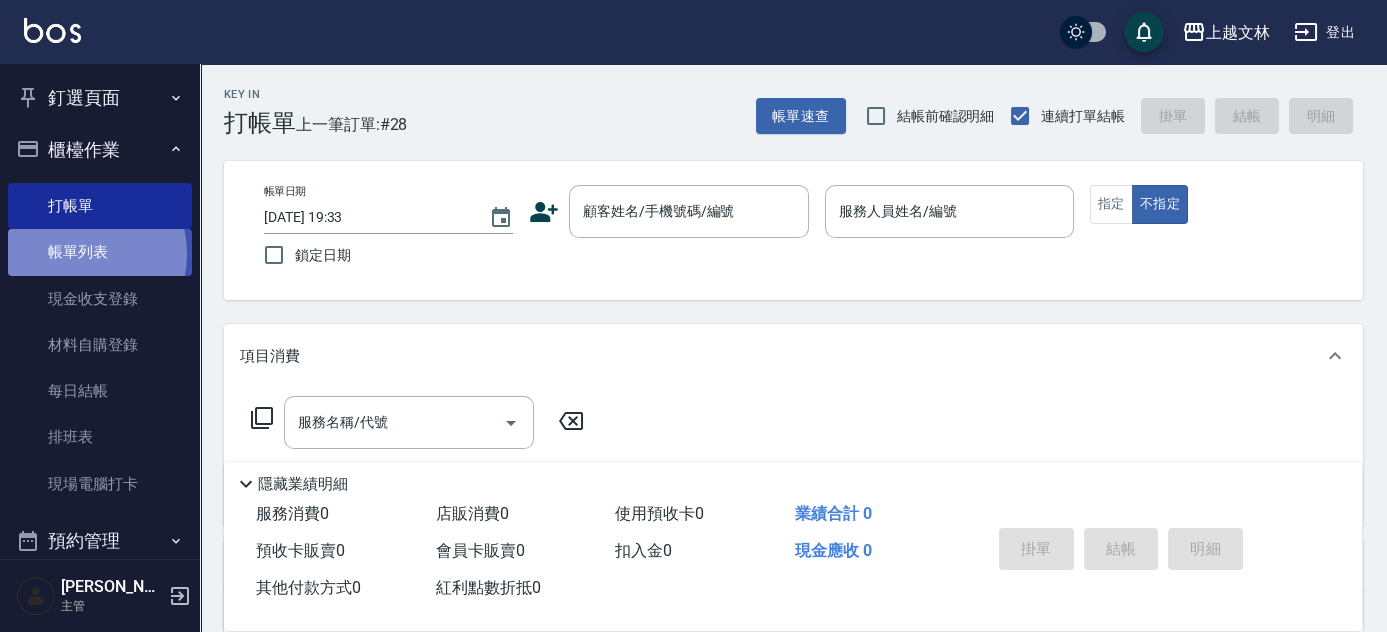 click on "帳單列表" at bounding box center [100, 252] 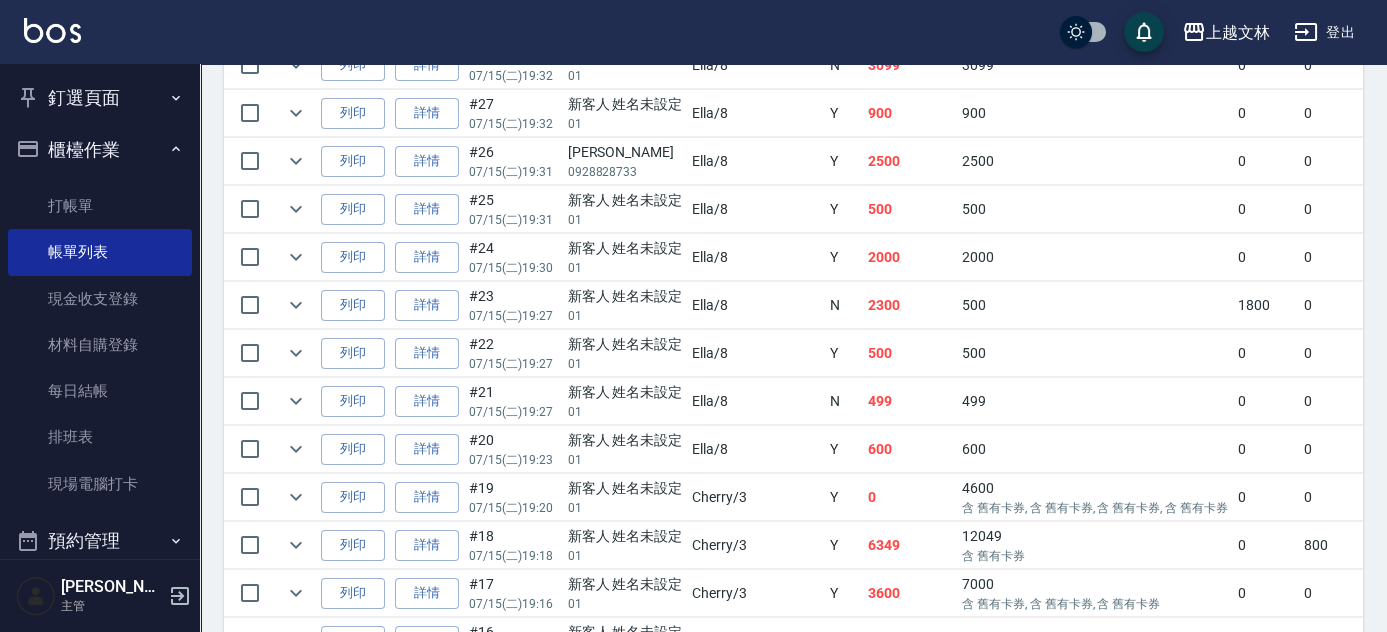 scroll, scrollTop: 669, scrollLeft: 0, axis: vertical 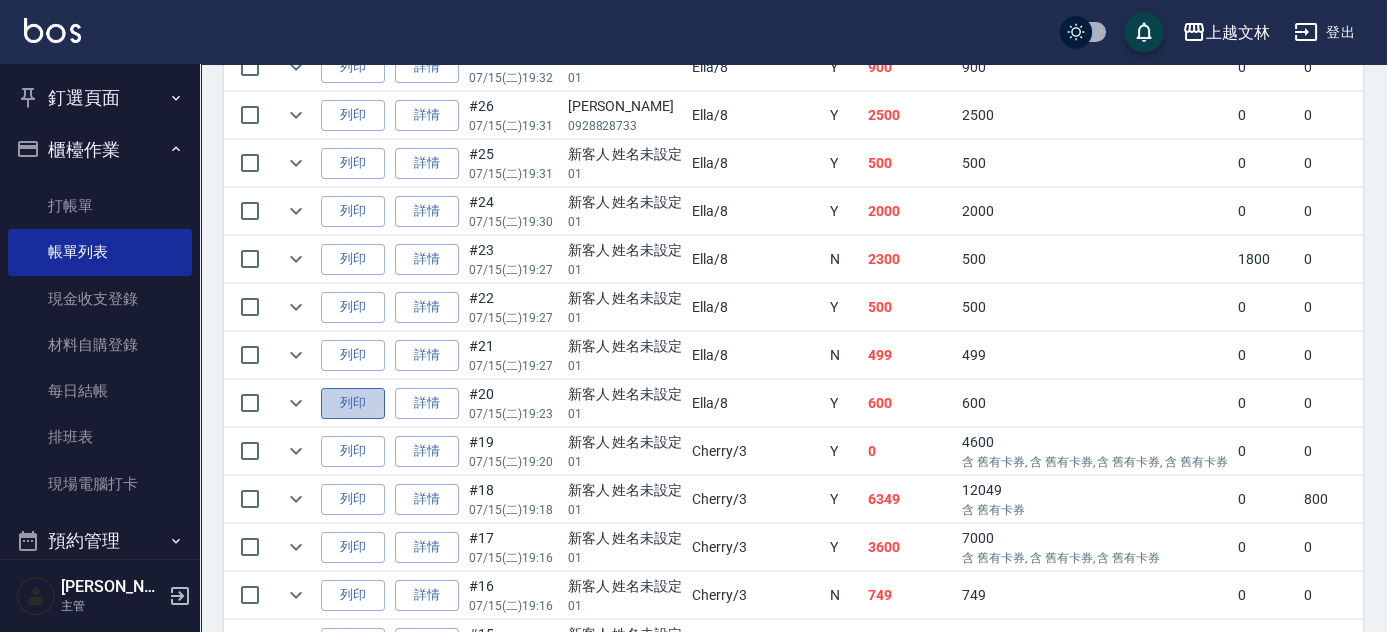 click on "列印" at bounding box center (353, 403) 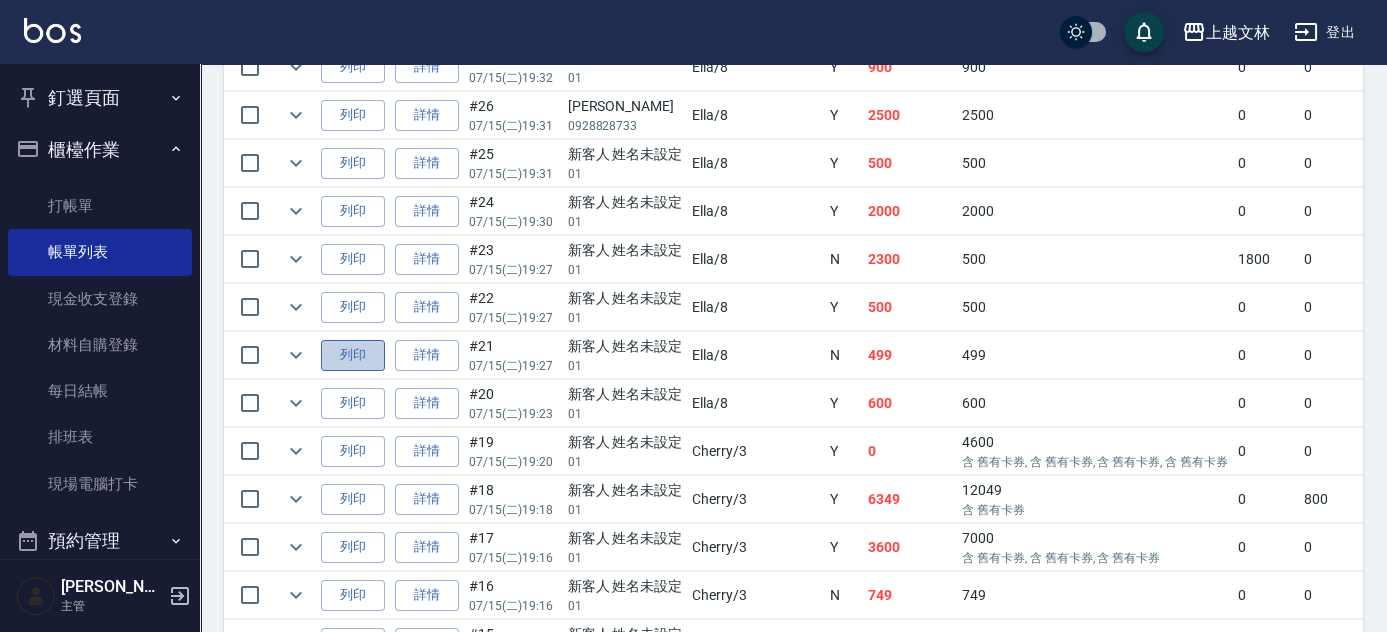 click on "列印" at bounding box center (353, 355) 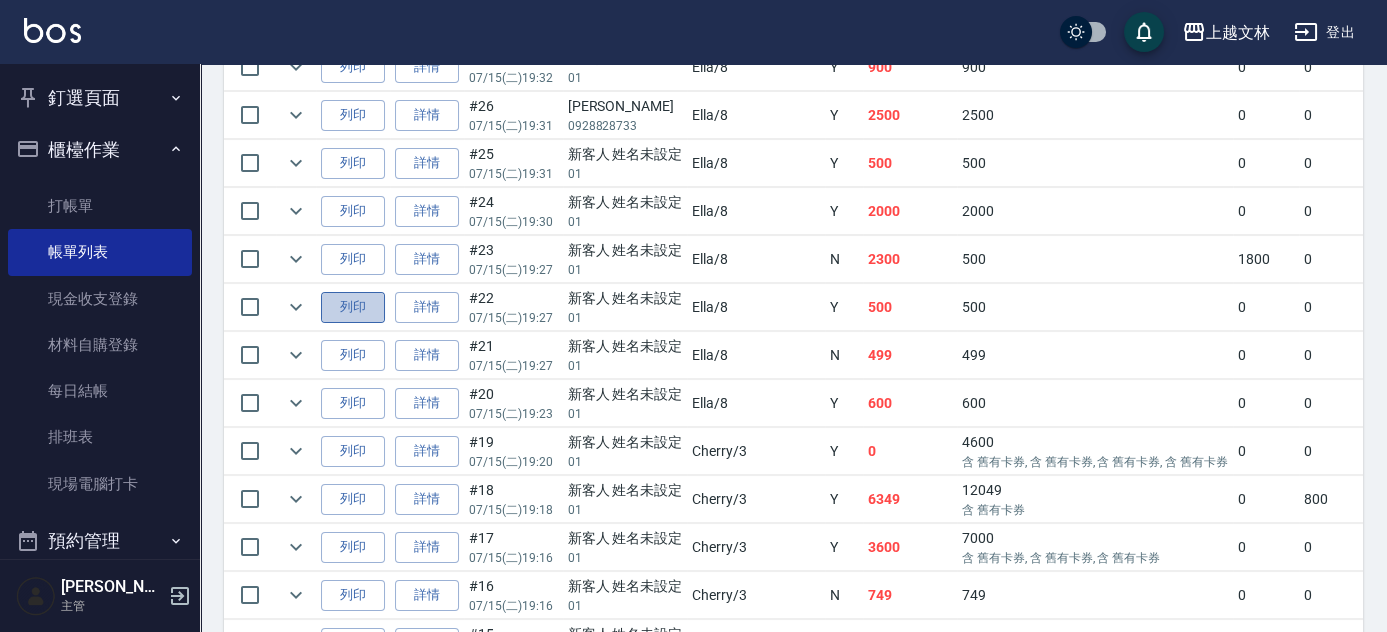click on "列印" at bounding box center [353, 307] 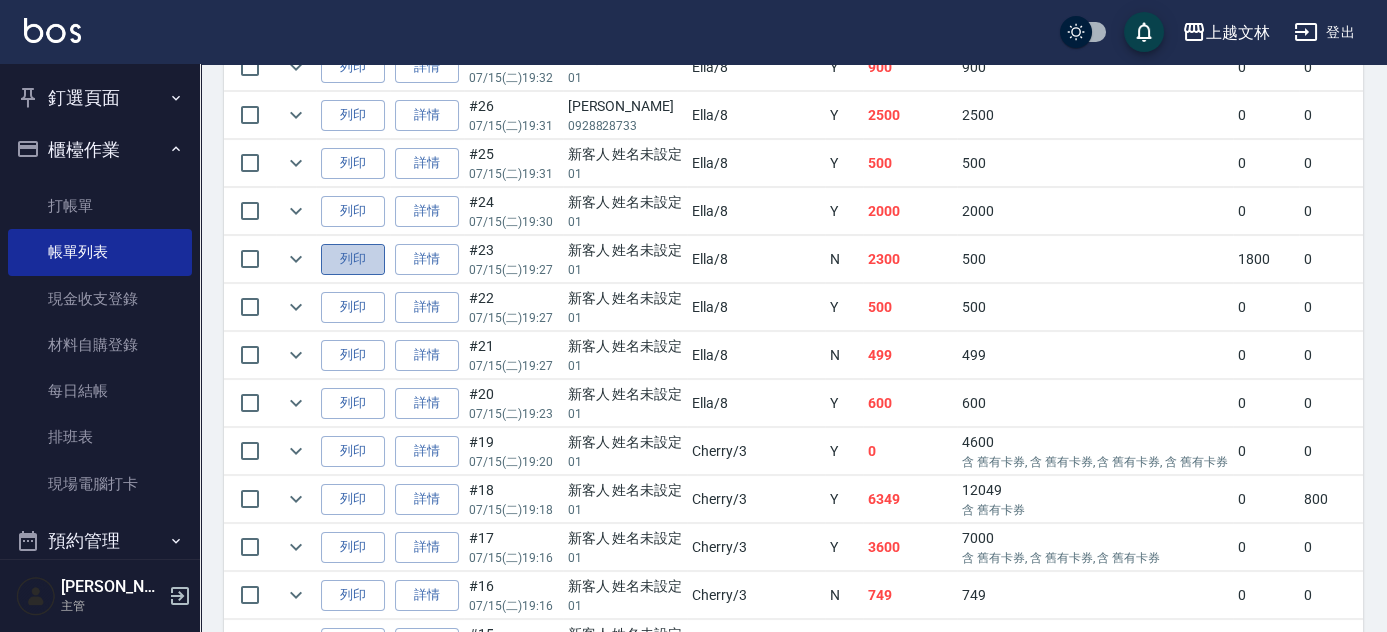 click on "列印" at bounding box center (353, 259) 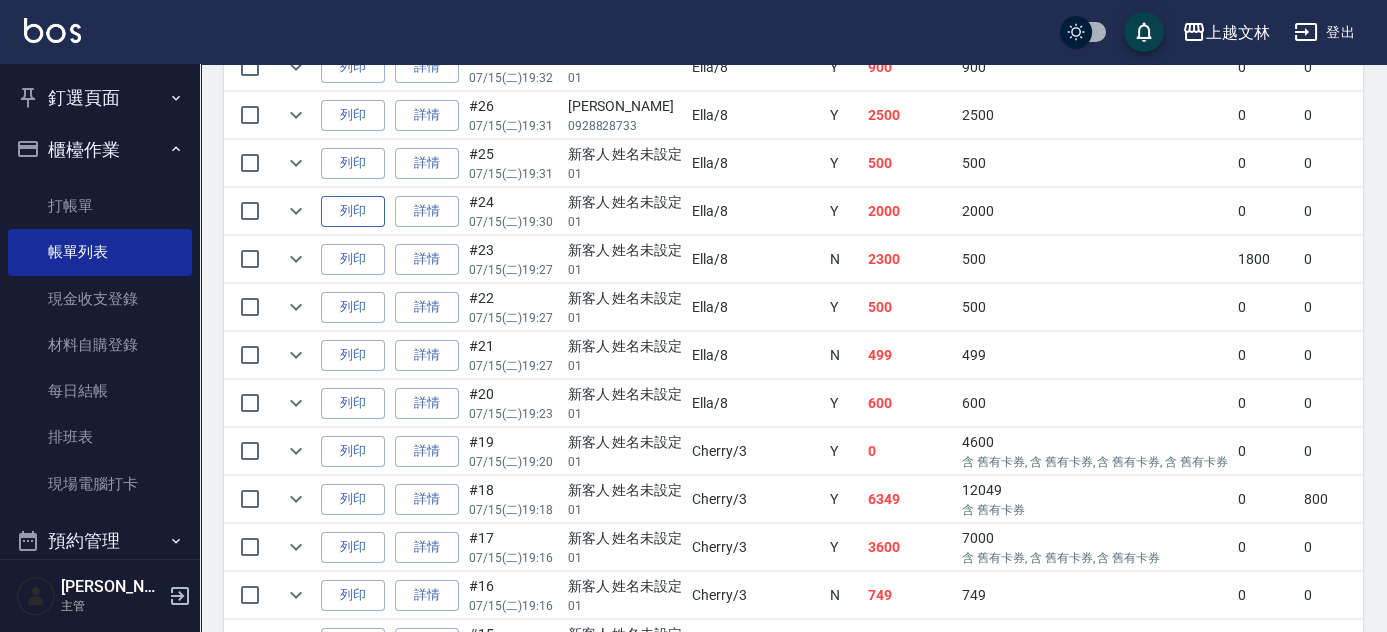 click on "列印" at bounding box center (353, 211) 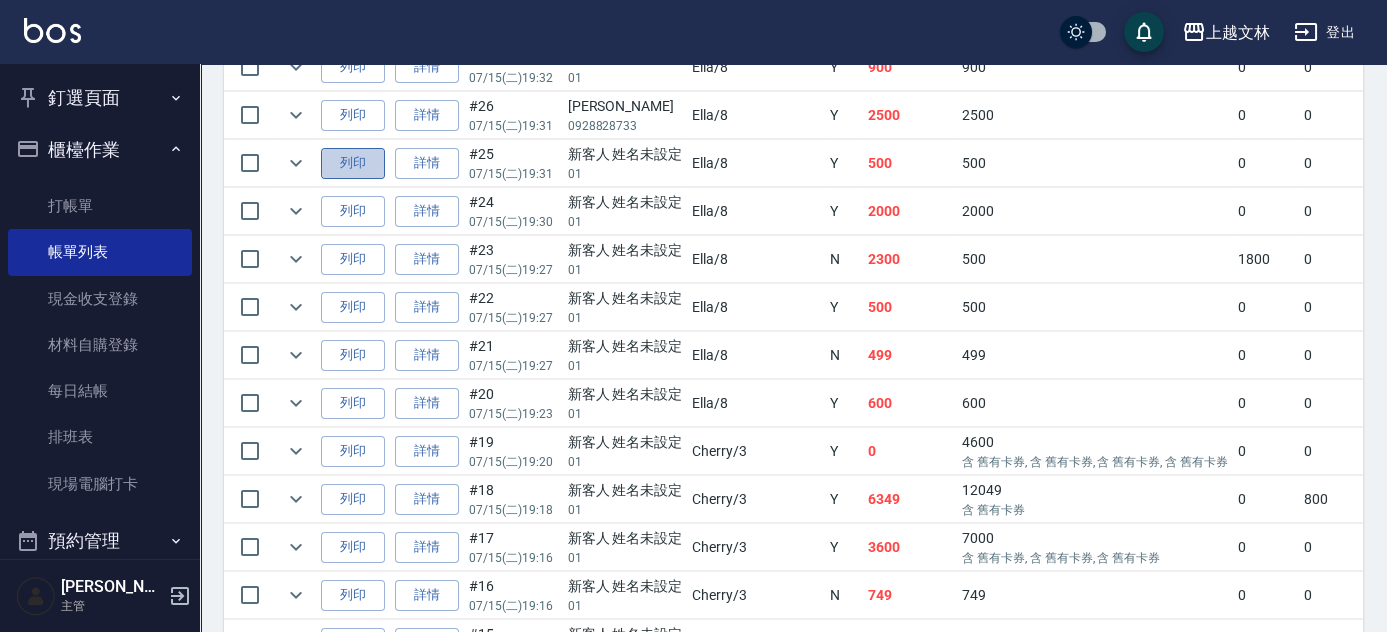 click on "列印" at bounding box center (353, 163) 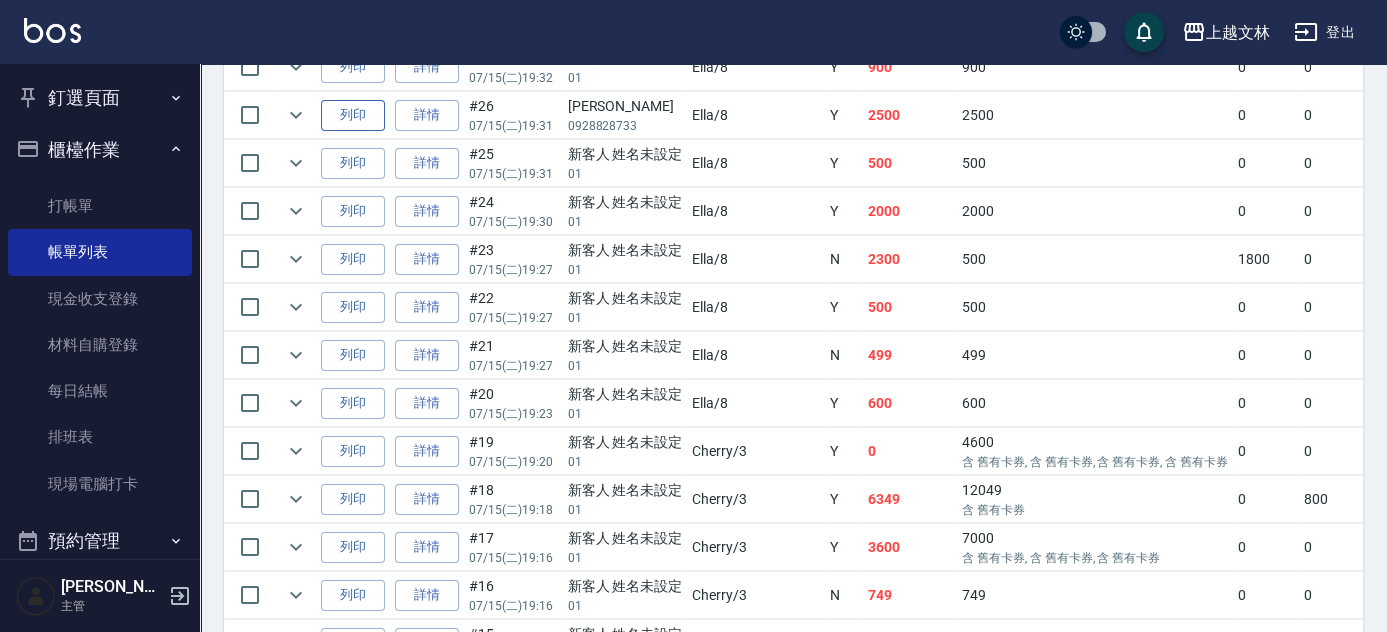 click on "列印" at bounding box center [353, 115] 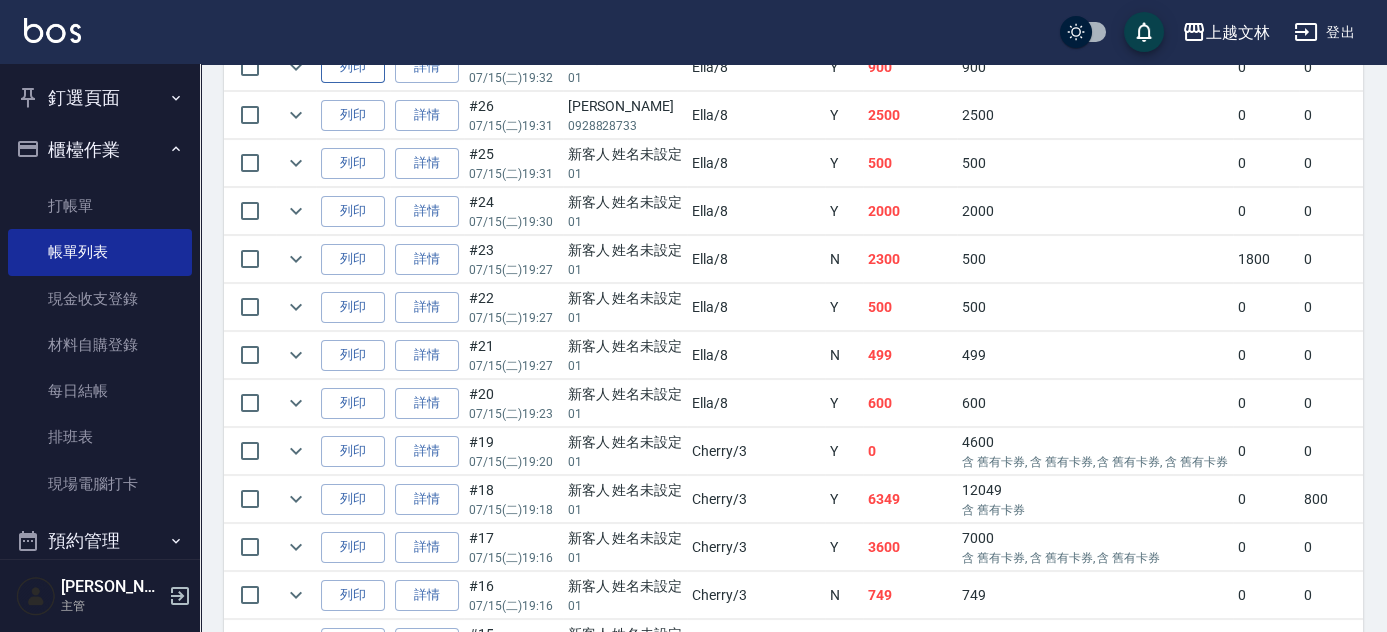 click on "列印" at bounding box center [353, 67] 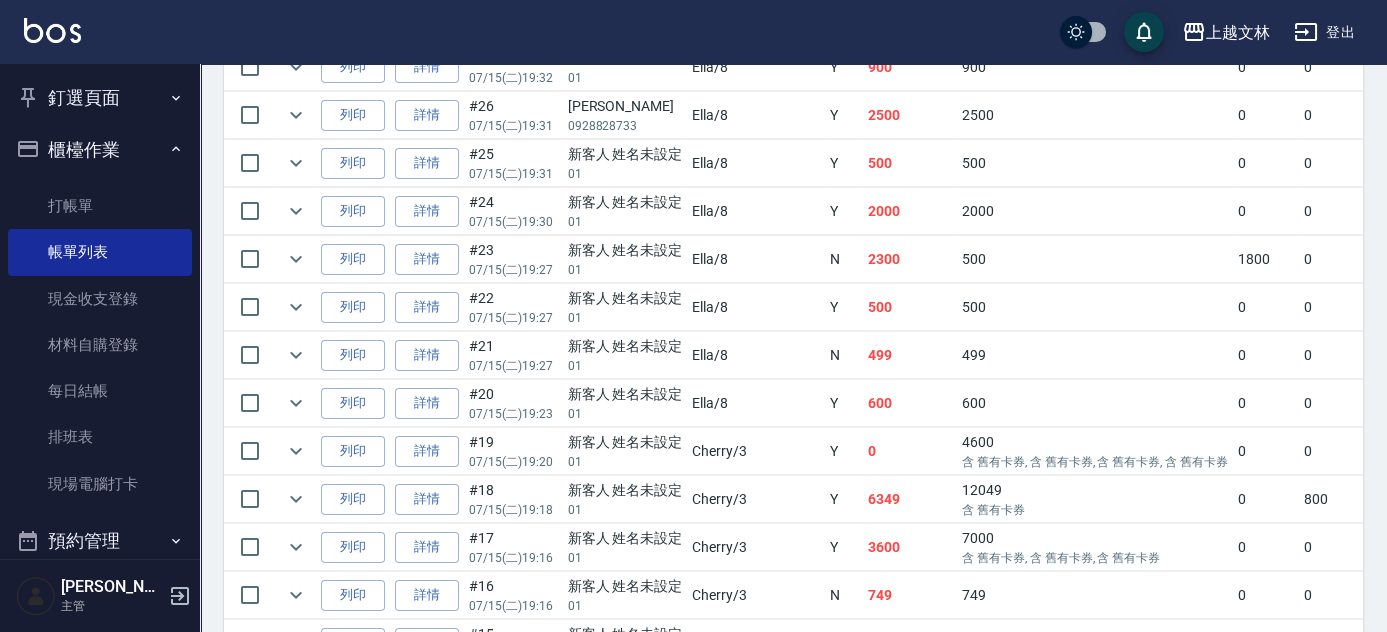 click on "列印" at bounding box center [353, 19] 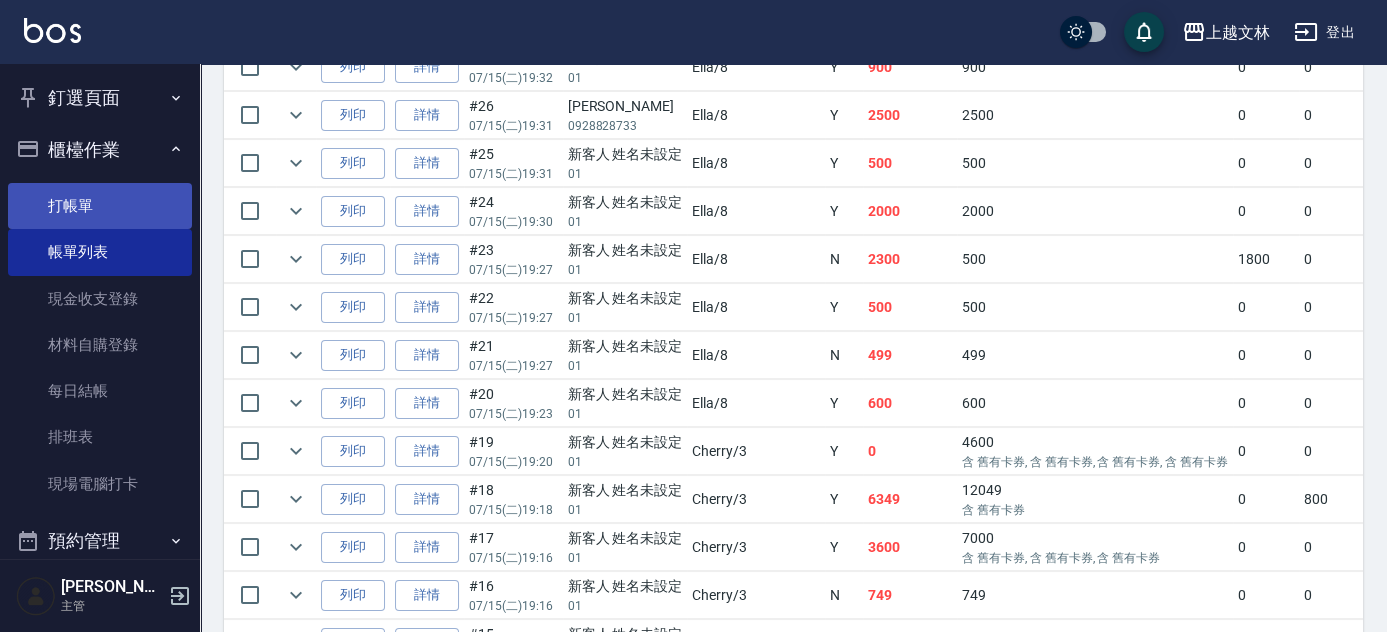 click on "打帳單" at bounding box center (100, 206) 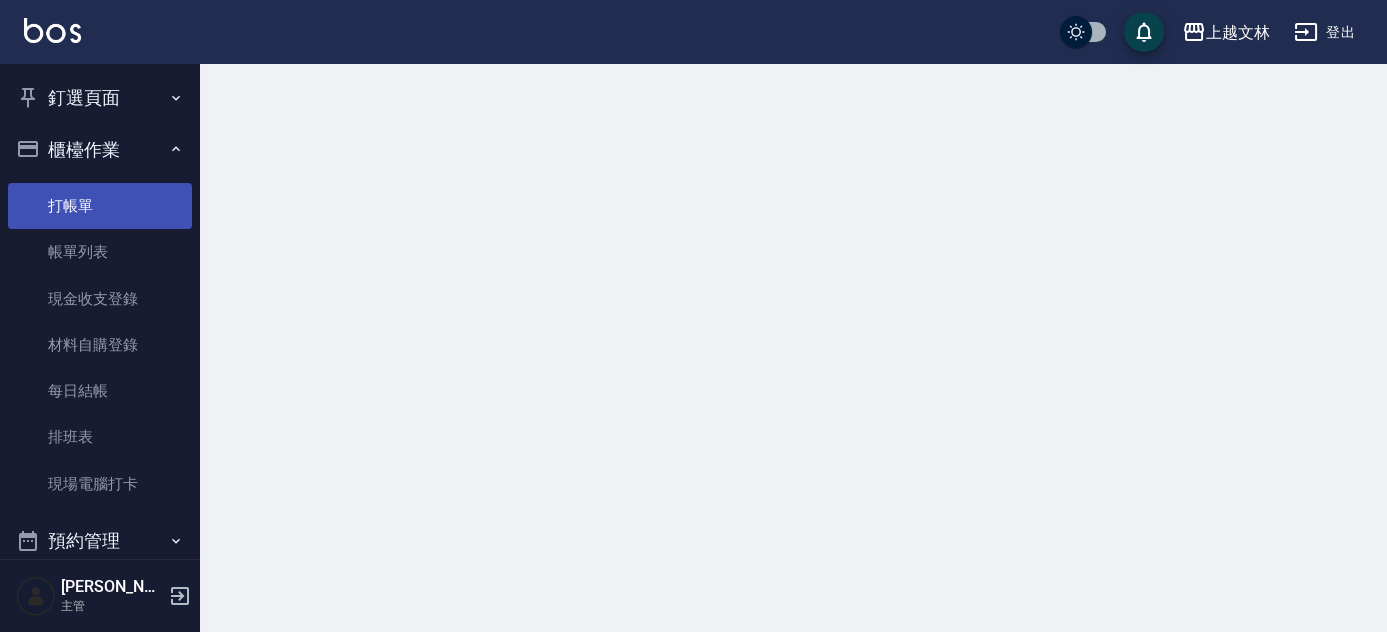 scroll, scrollTop: 0, scrollLeft: 0, axis: both 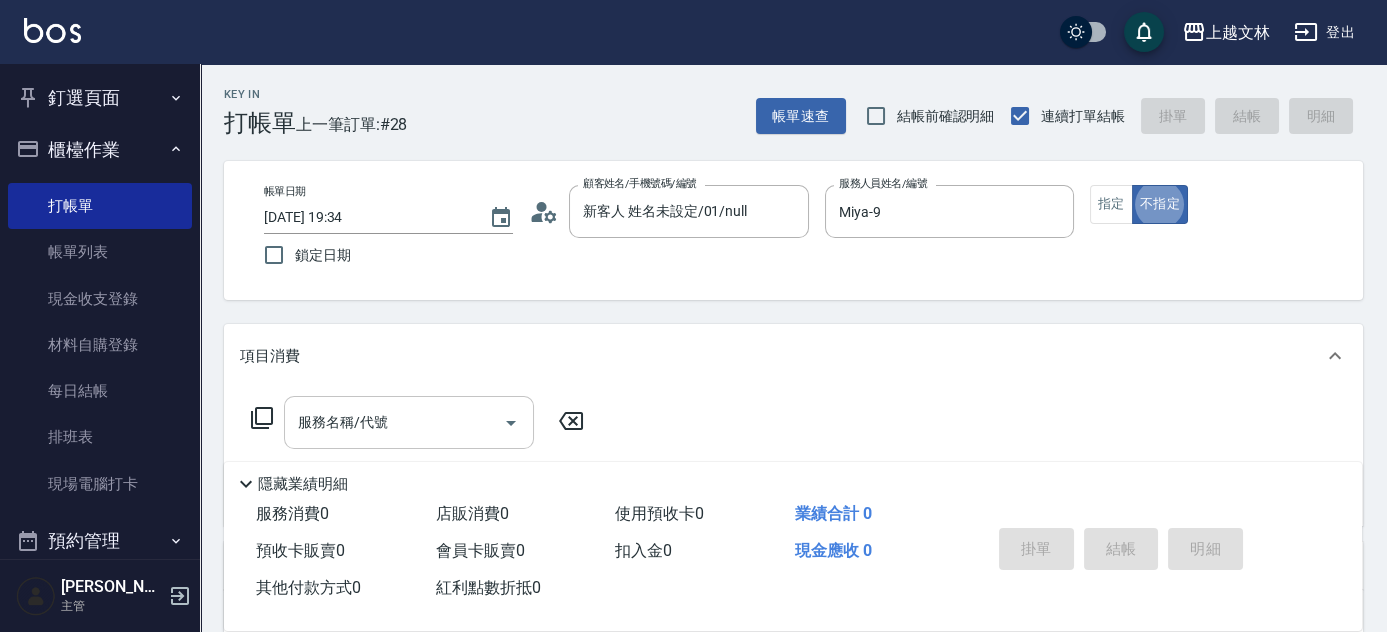 click at bounding box center [510, 422] 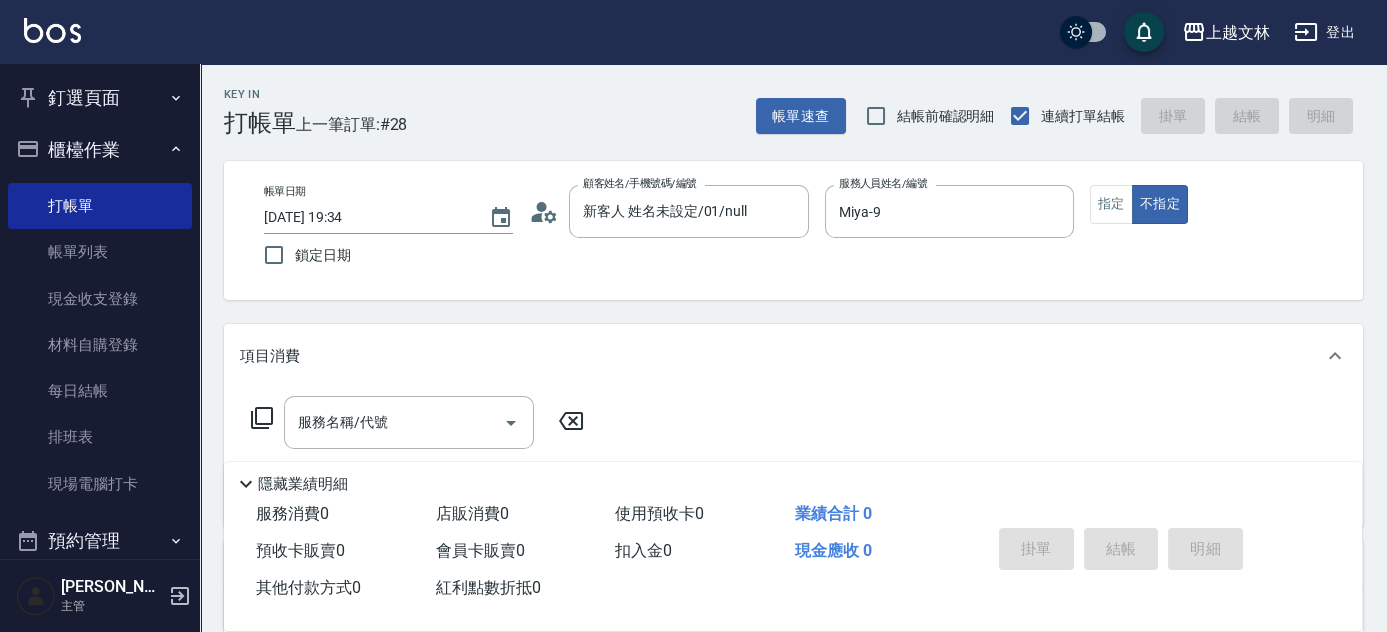 click on "隱藏業績明細" at bounding box center [798, 484] 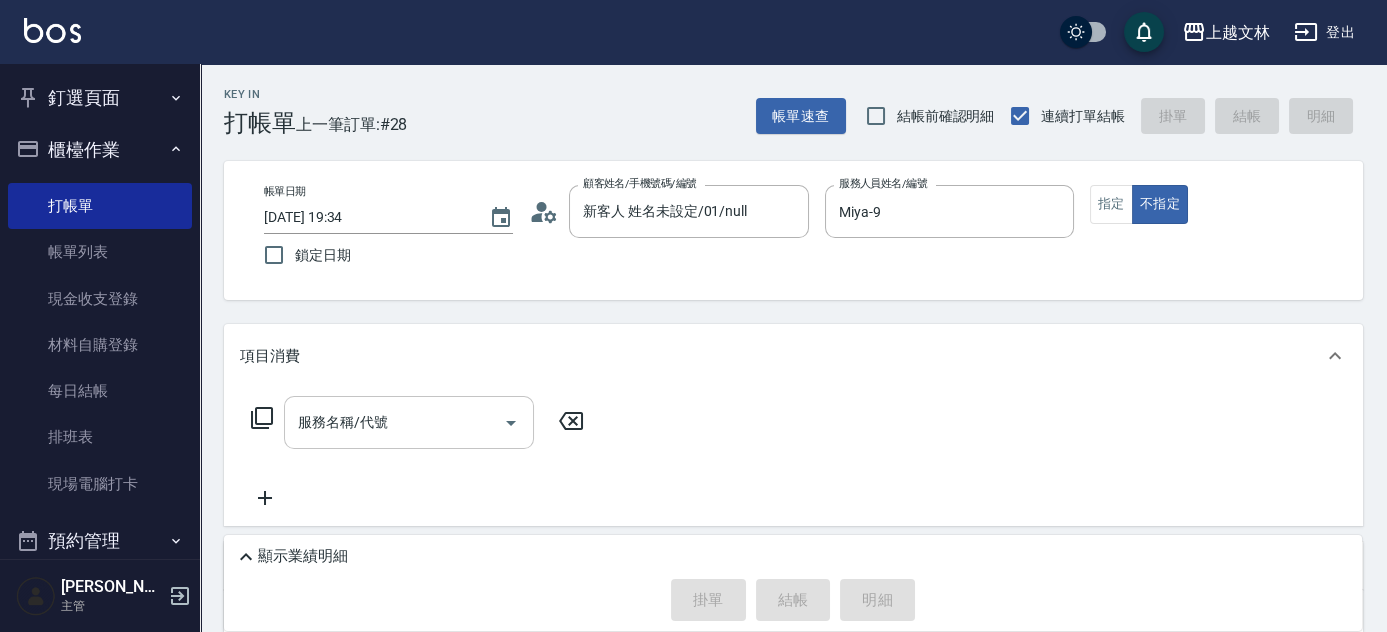 click on "服務名稱/代號" at bounding box center [394, 422] 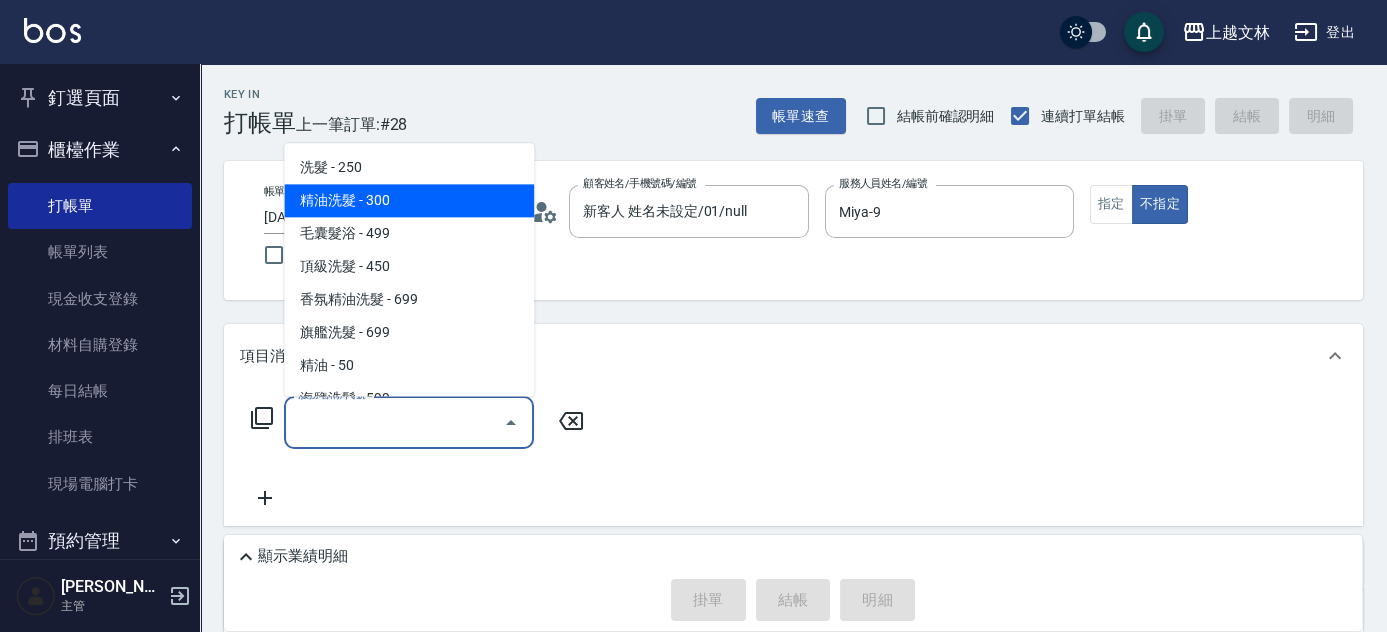 click on "精油洗髮 - 300" at bounding box center [409, 201] 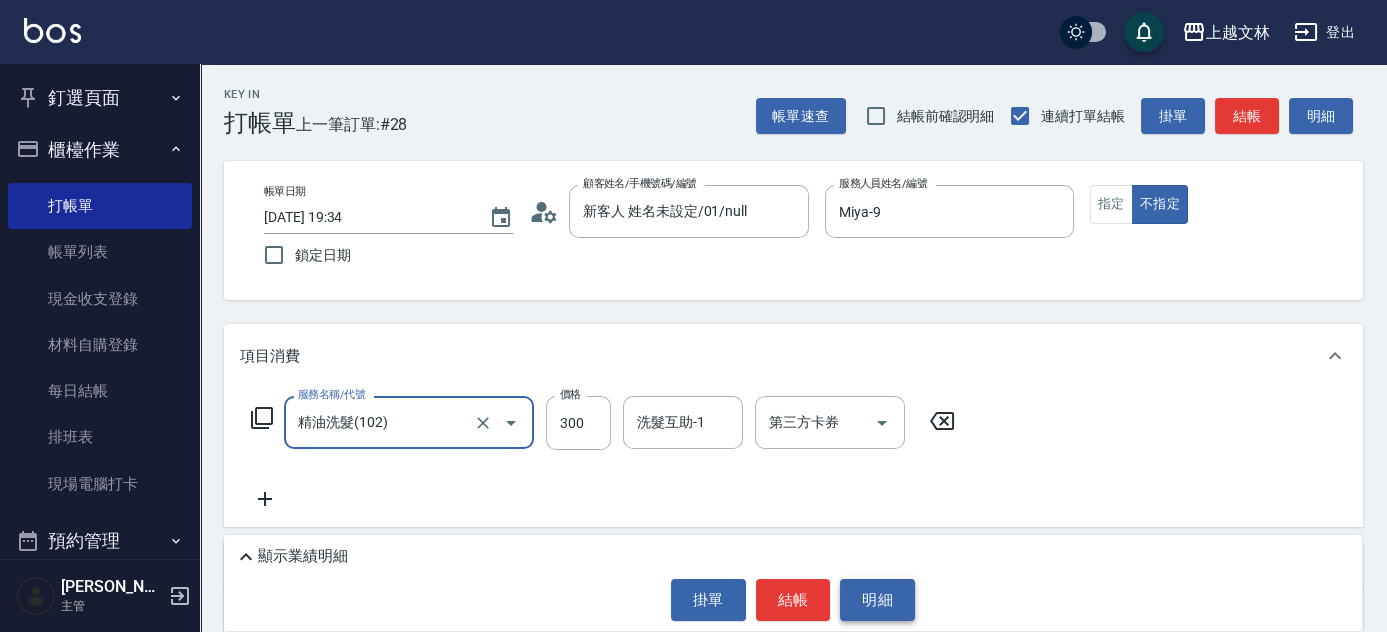 click on "明細" at bounding box center [877, 600] 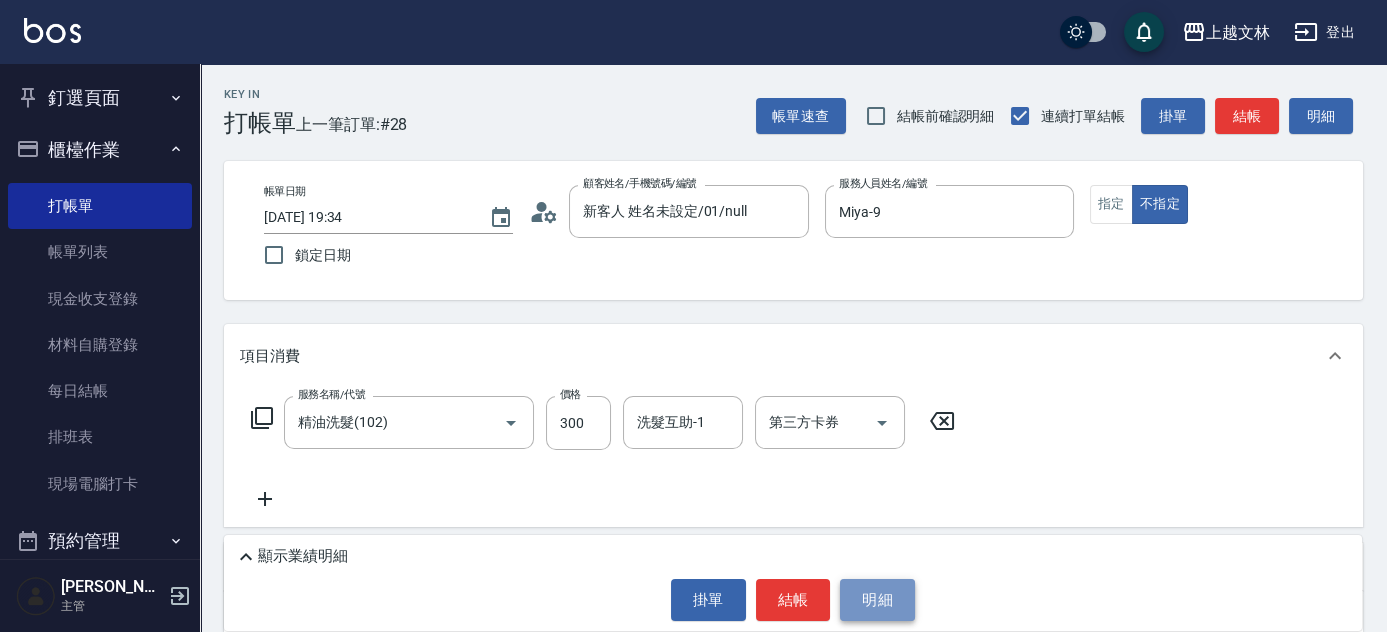 click on "明細" at bounding box center [877, 600] 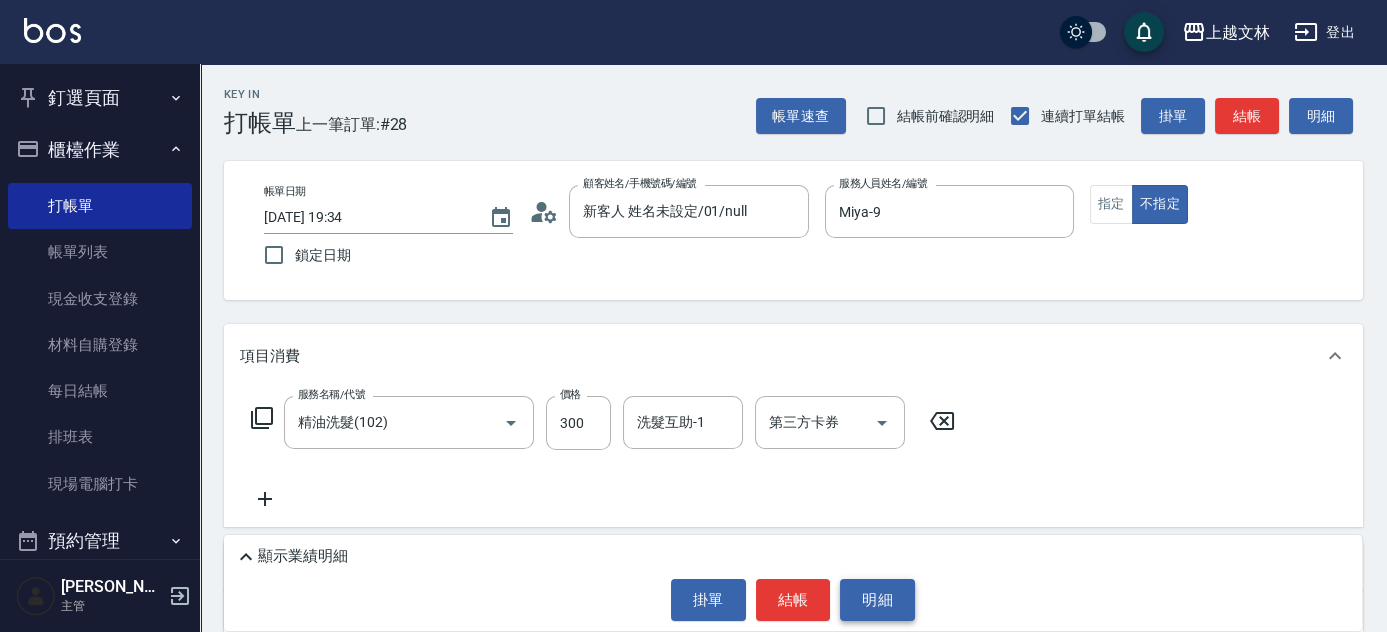 click on "明細" at bounding box center [877, 600] 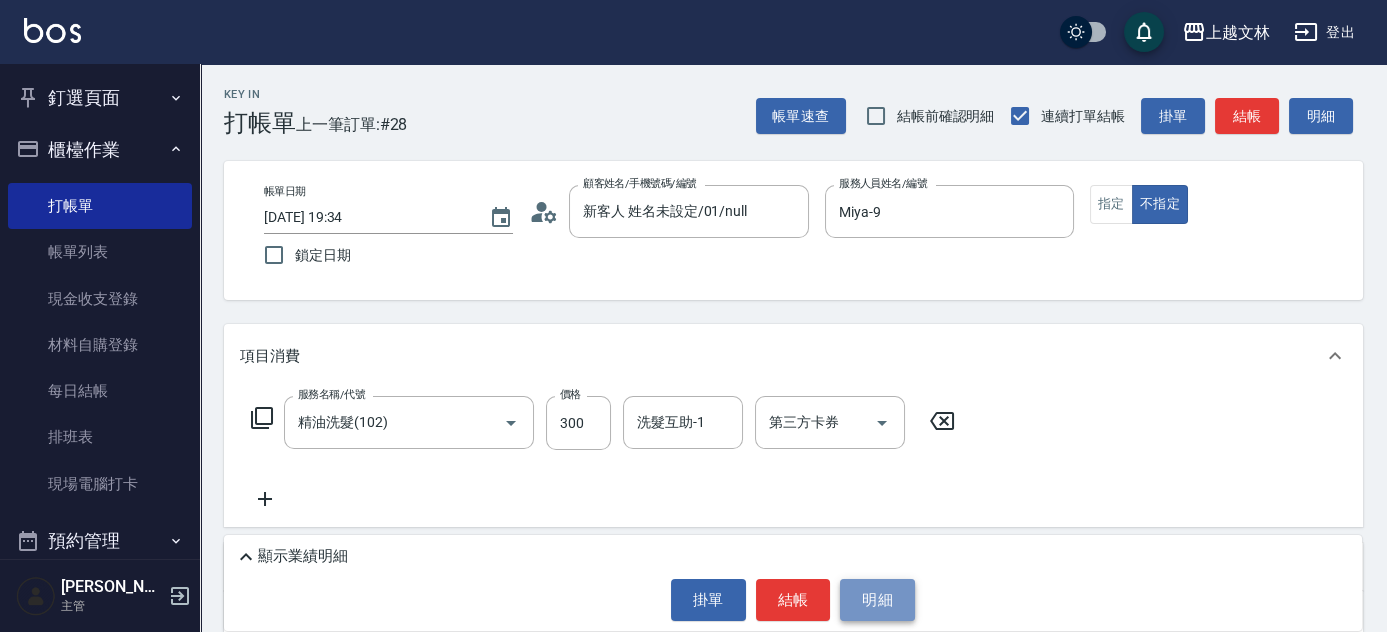 click on "明細" at bounding box center [877, 600] 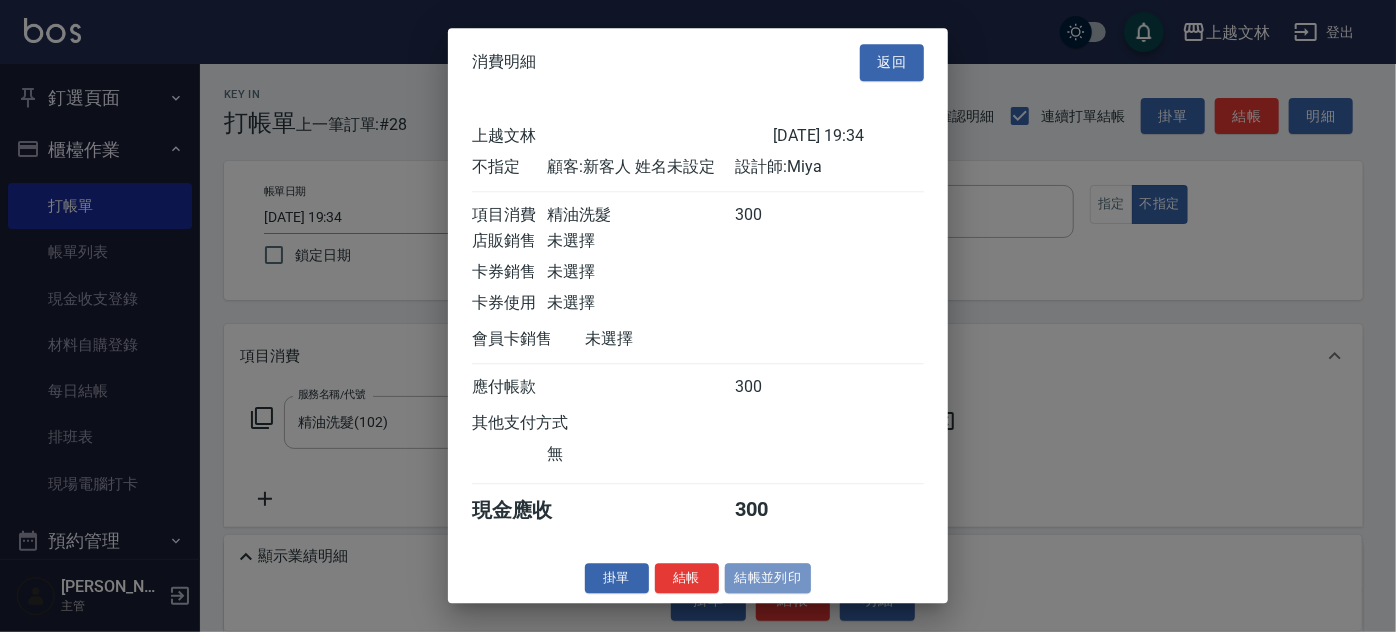 click on "結帳並列印" at bounding box center [768, 578] 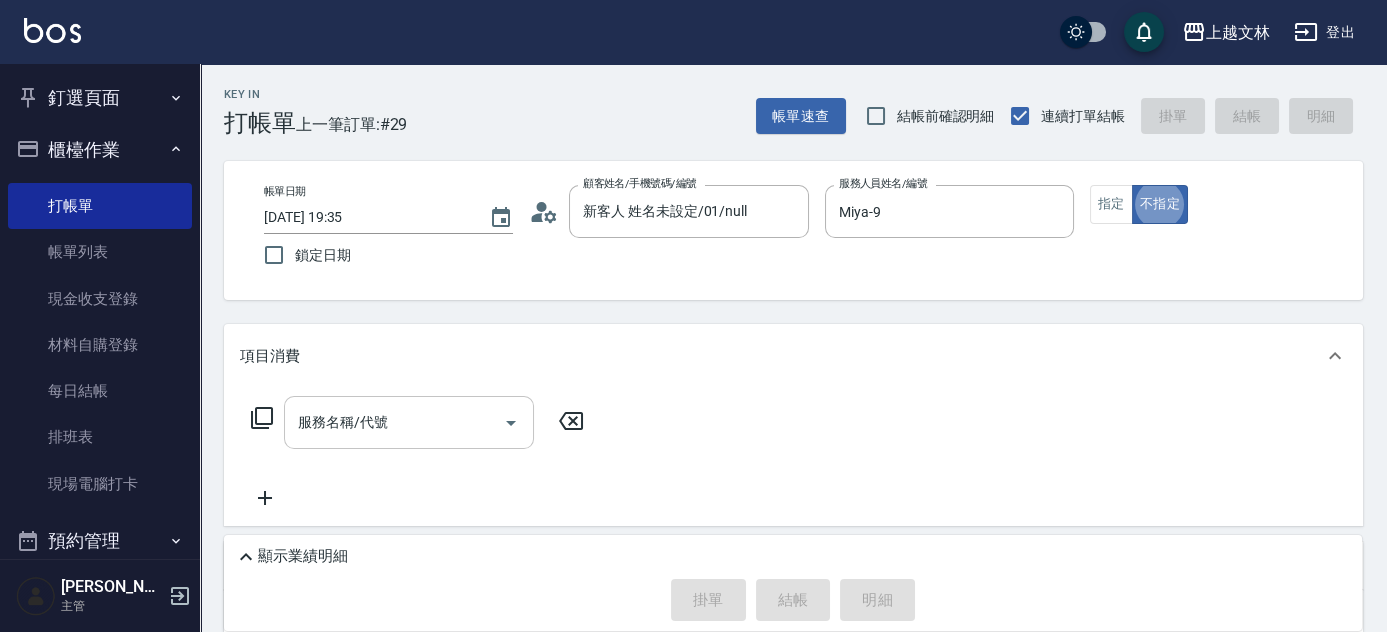 click on "服務名稱/代號 服務名稱/代號" at bounding box center [409, 422] 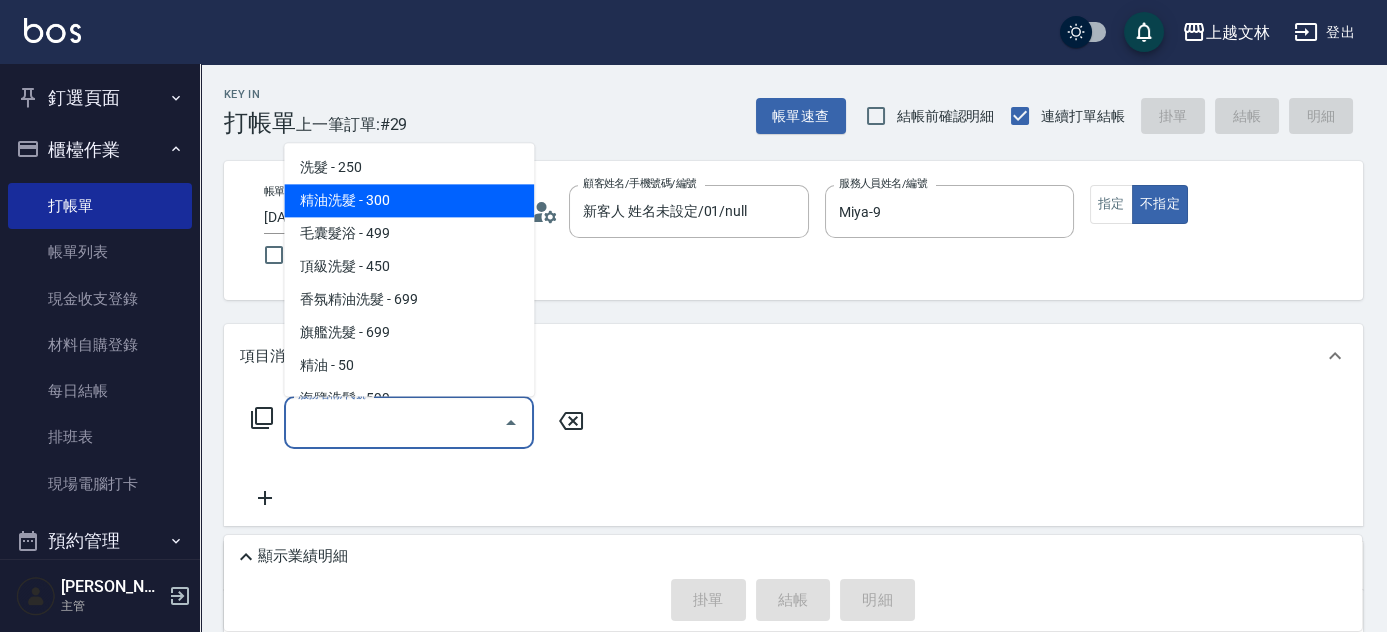 click on "精油洗髮 - 300" at bounding box center (409, 201) 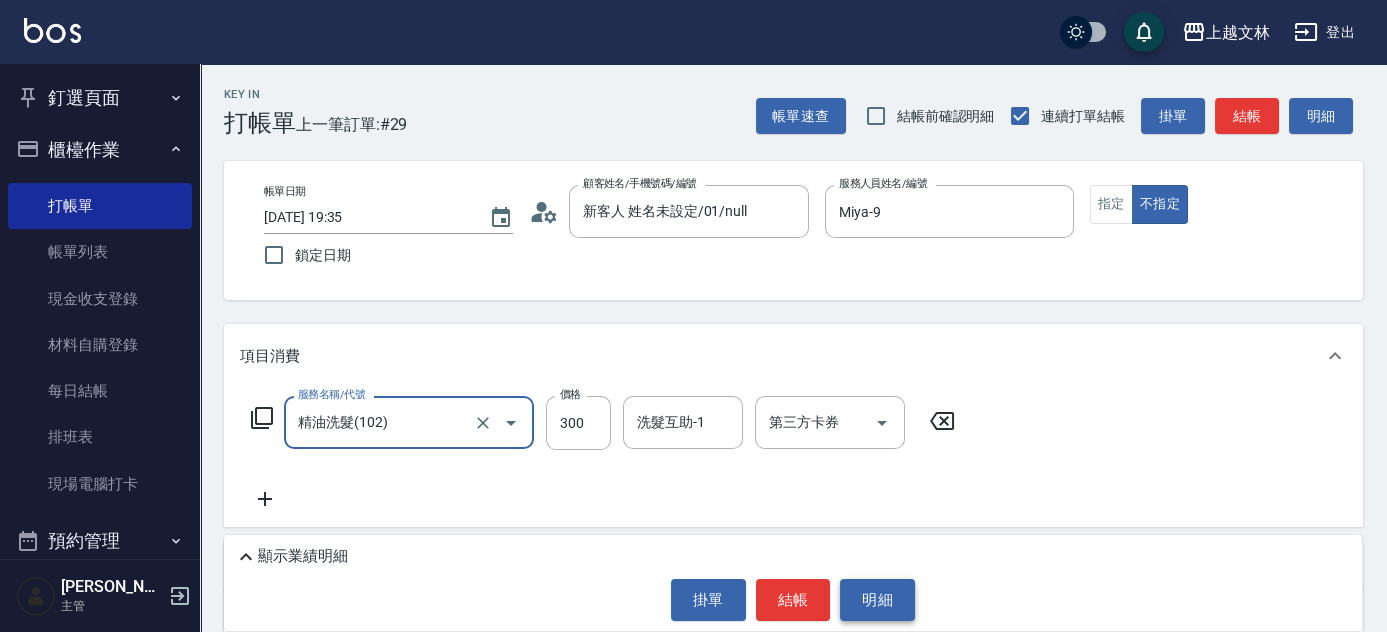 click on "明細" at bounding box center [877, 600] 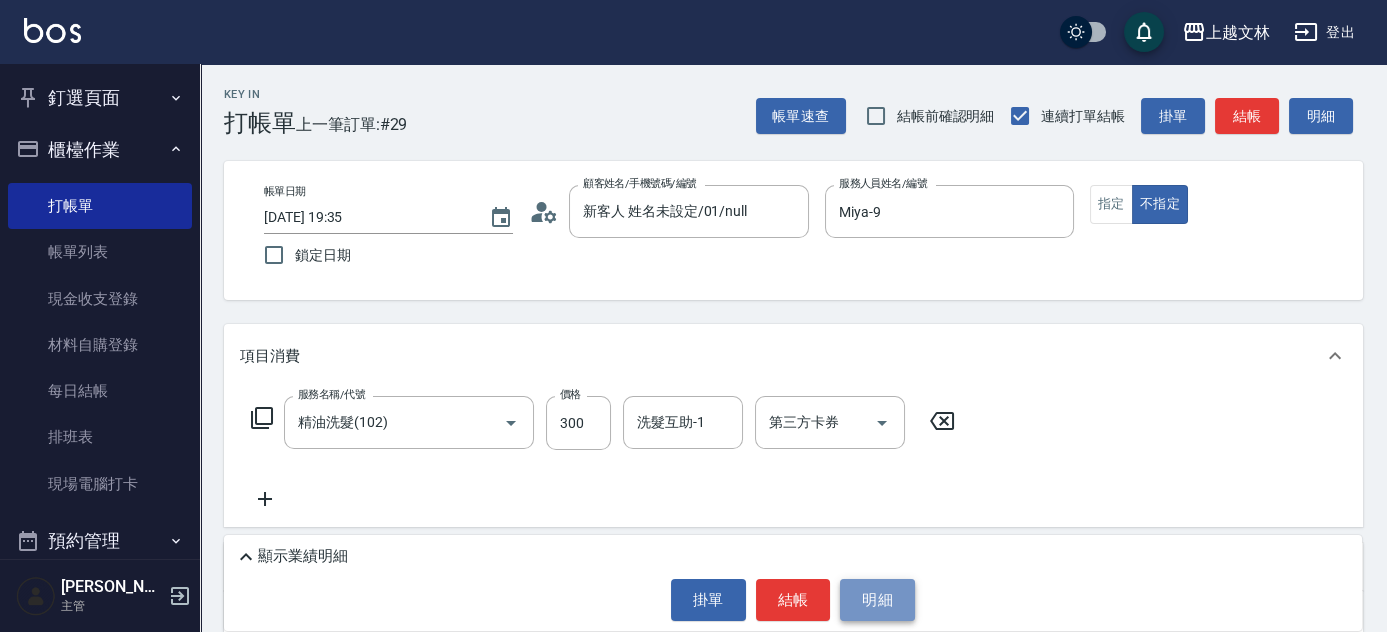 click on "明細" at bounding box center (877, 600) 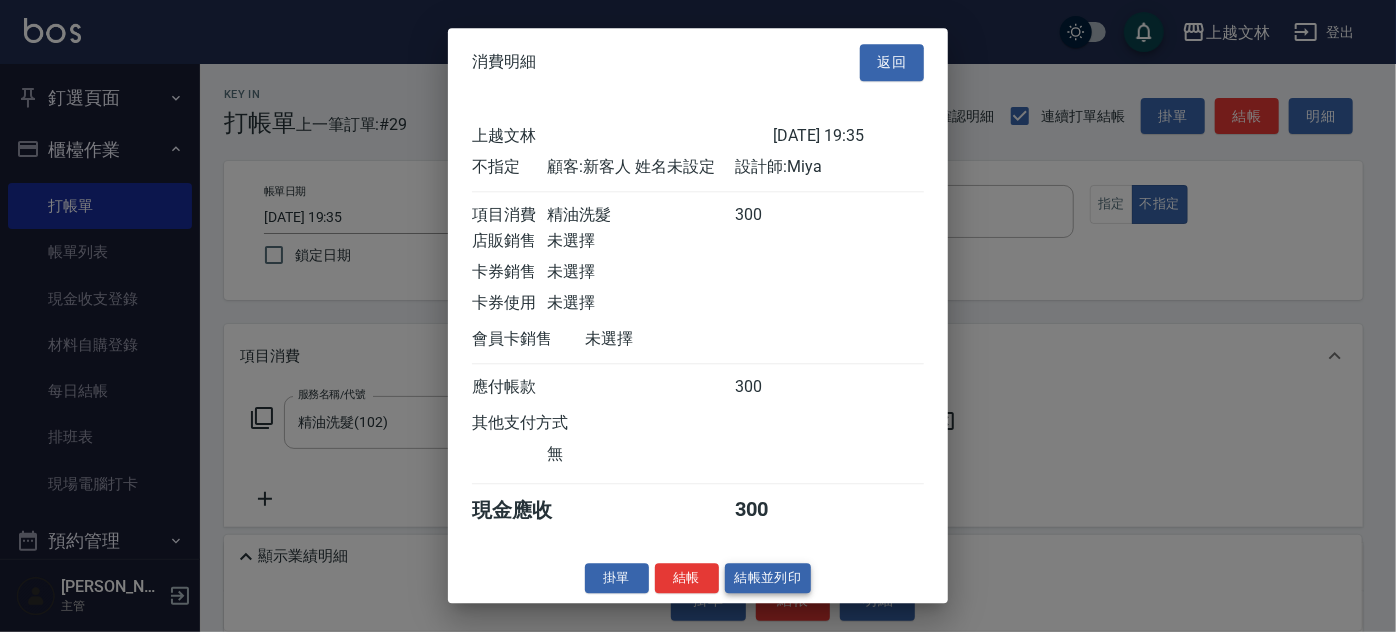 click on "結帳並列印" at bounding box center (768, 578) 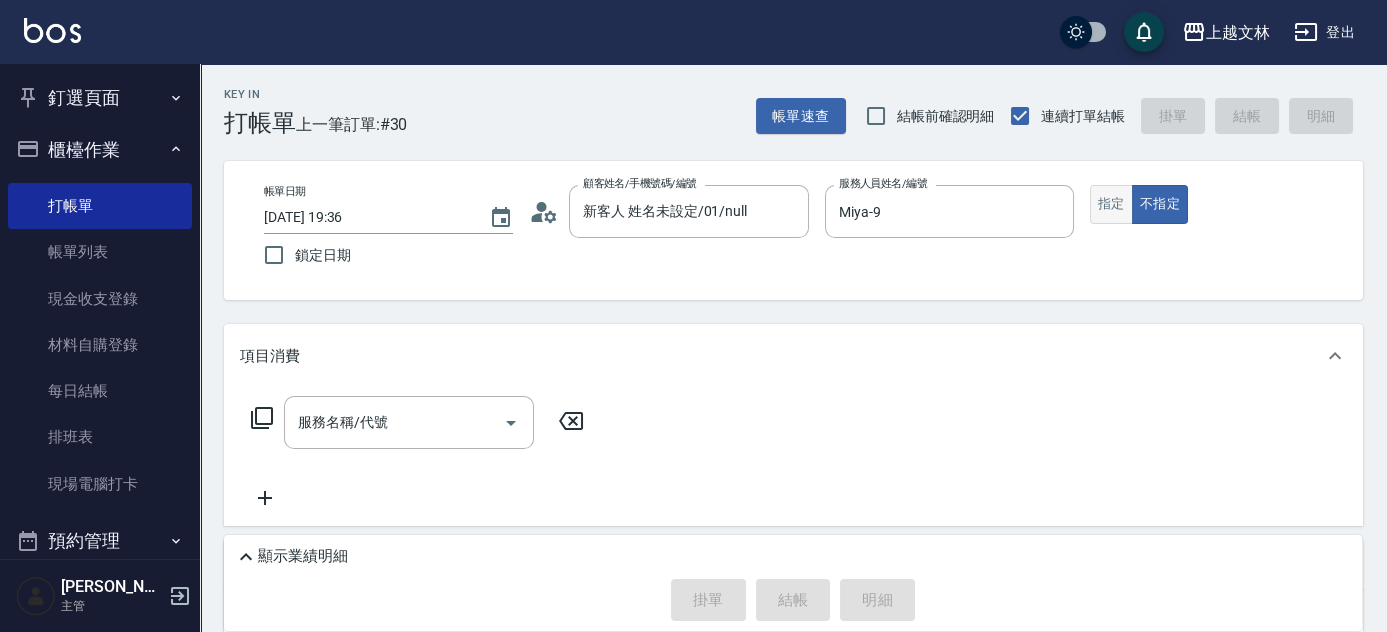 click on "指定" at bounding box center (1111, 204) 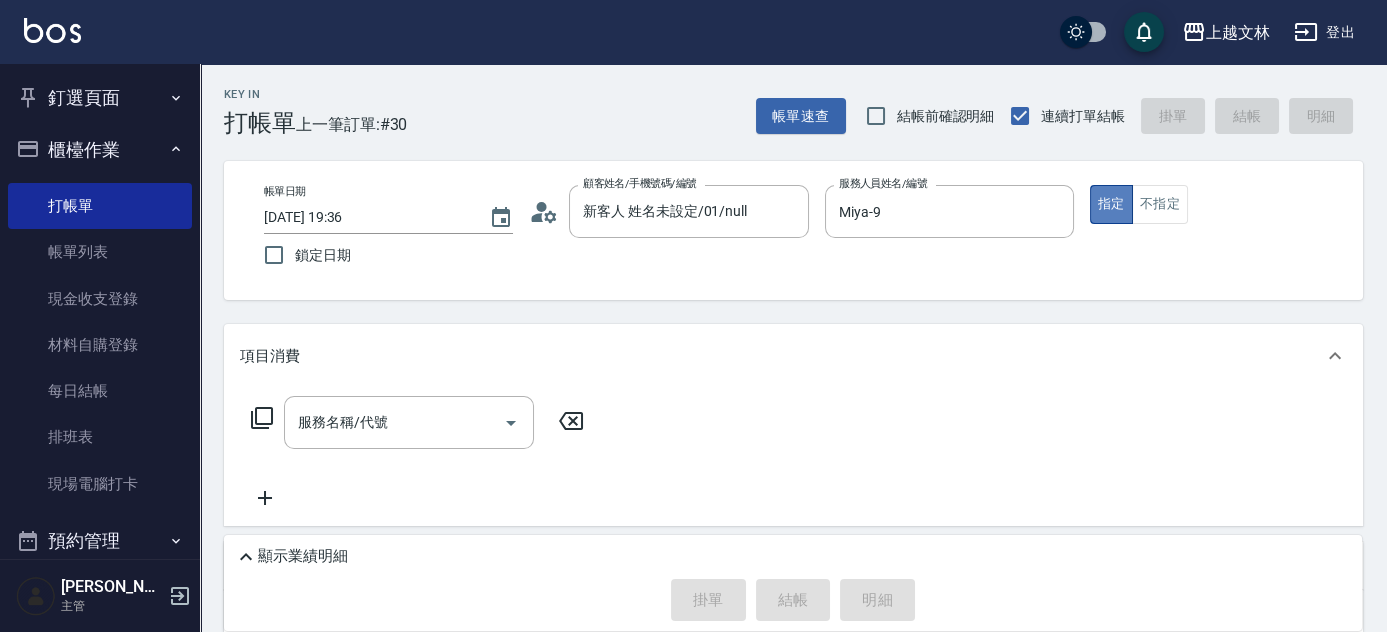 click on "指定" at bounding box center [1111, 204] 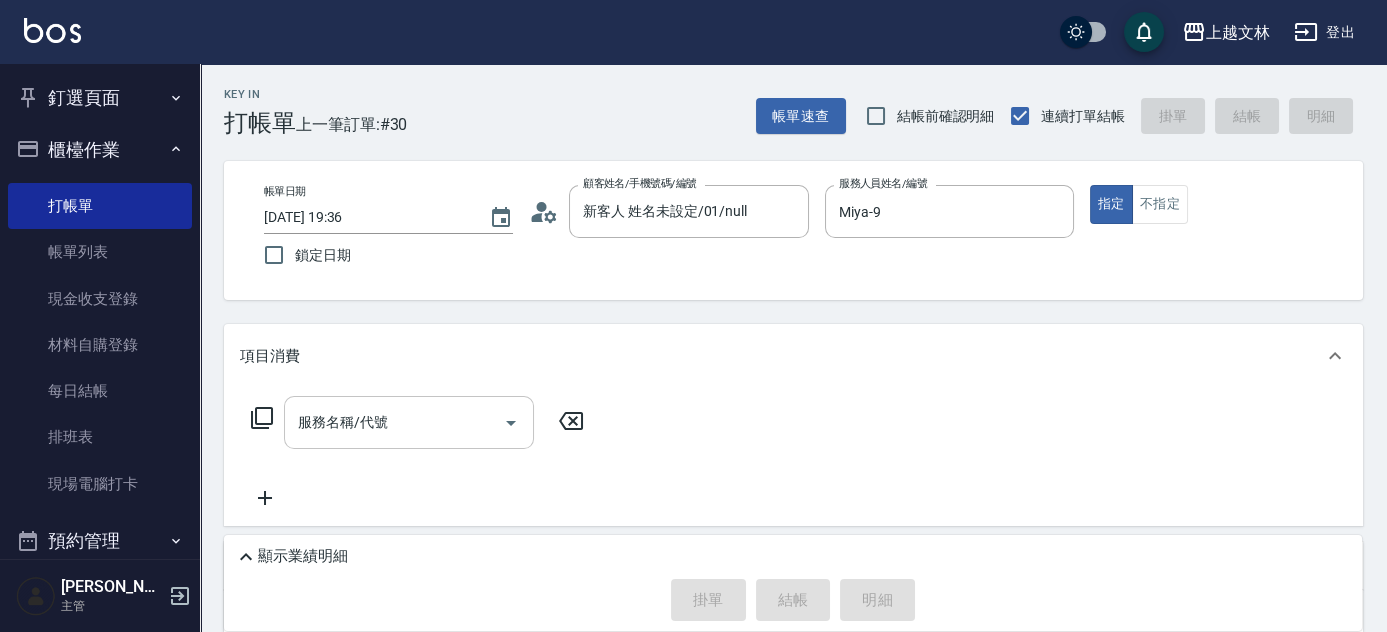 click on "服務名稱/代號" at bounding box center (394, 422) 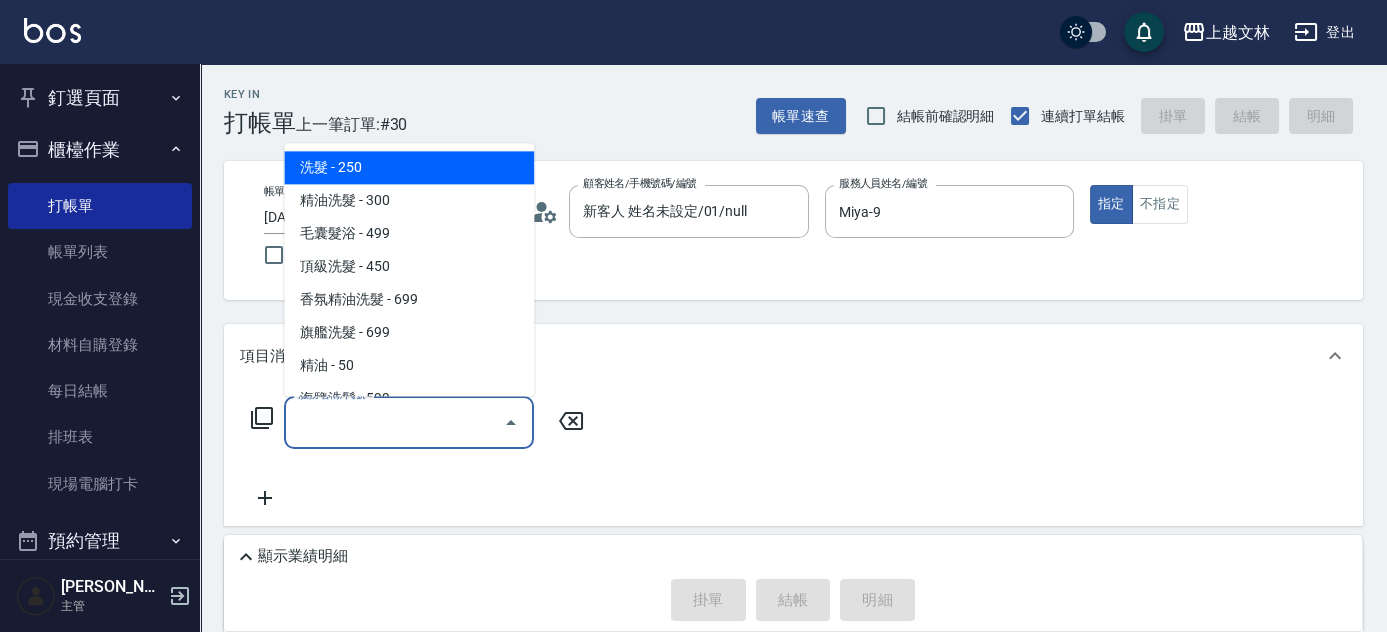 click on "洗髮 - 250" at bounding box center (409, 168) 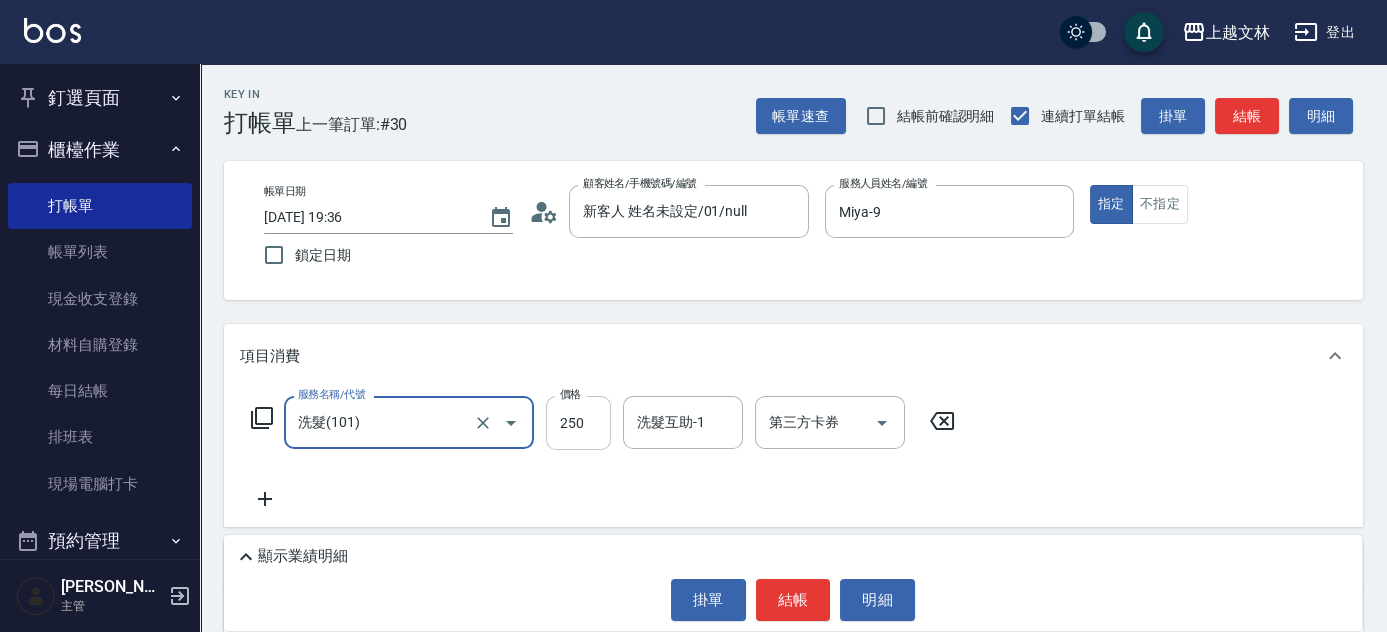 click on "250" at bounding box center (578, 423) 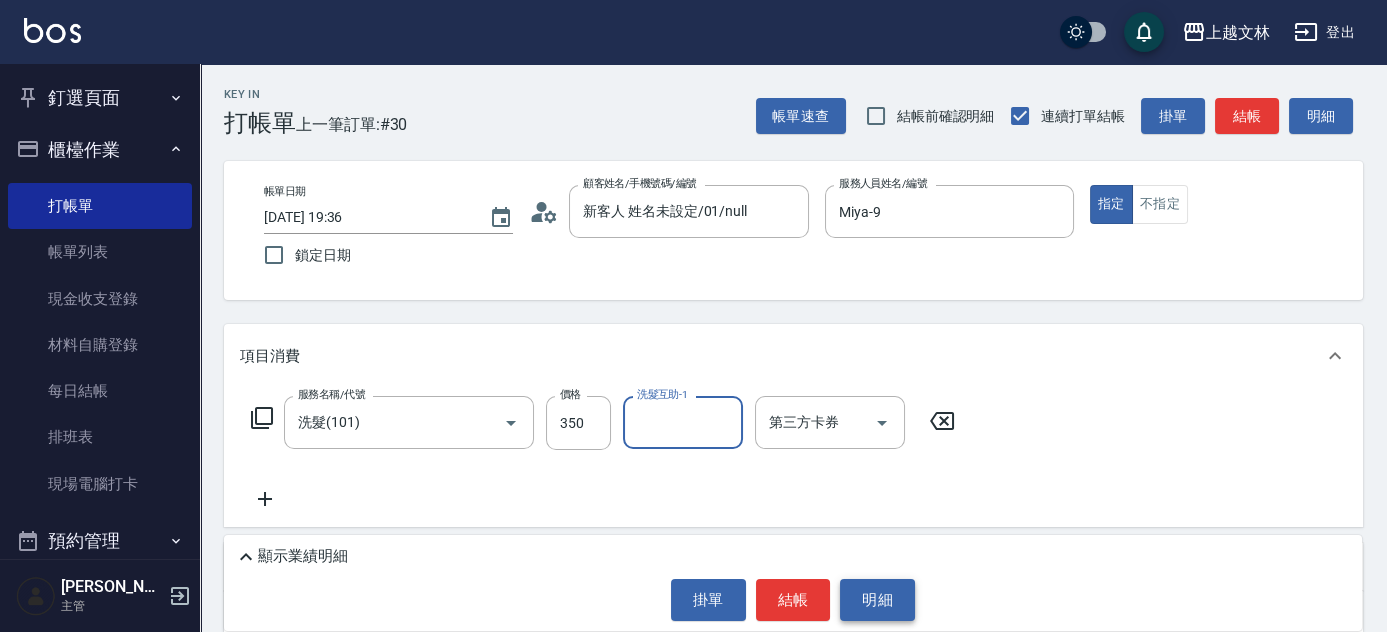 click on "明細" at bounding box center [877, 600] 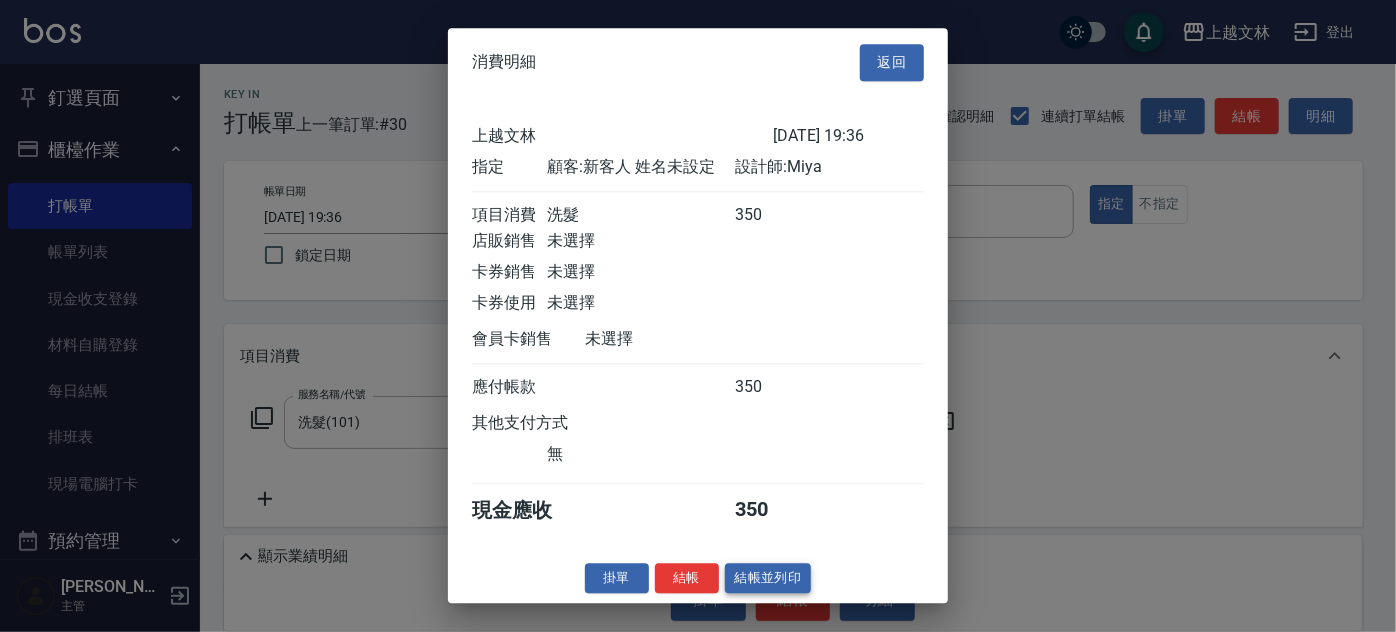 click on "結帳並列印" at bounding box center (768, 578) 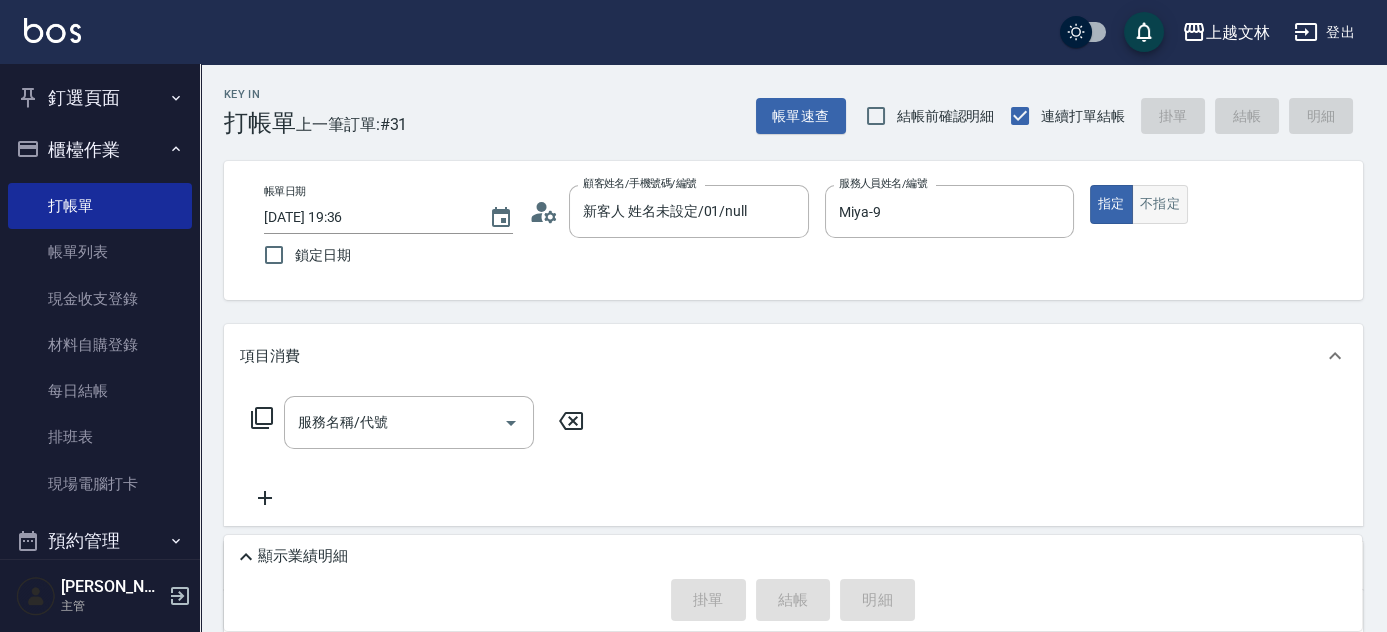 click on "不指定" at bounding box center (1160, 204) 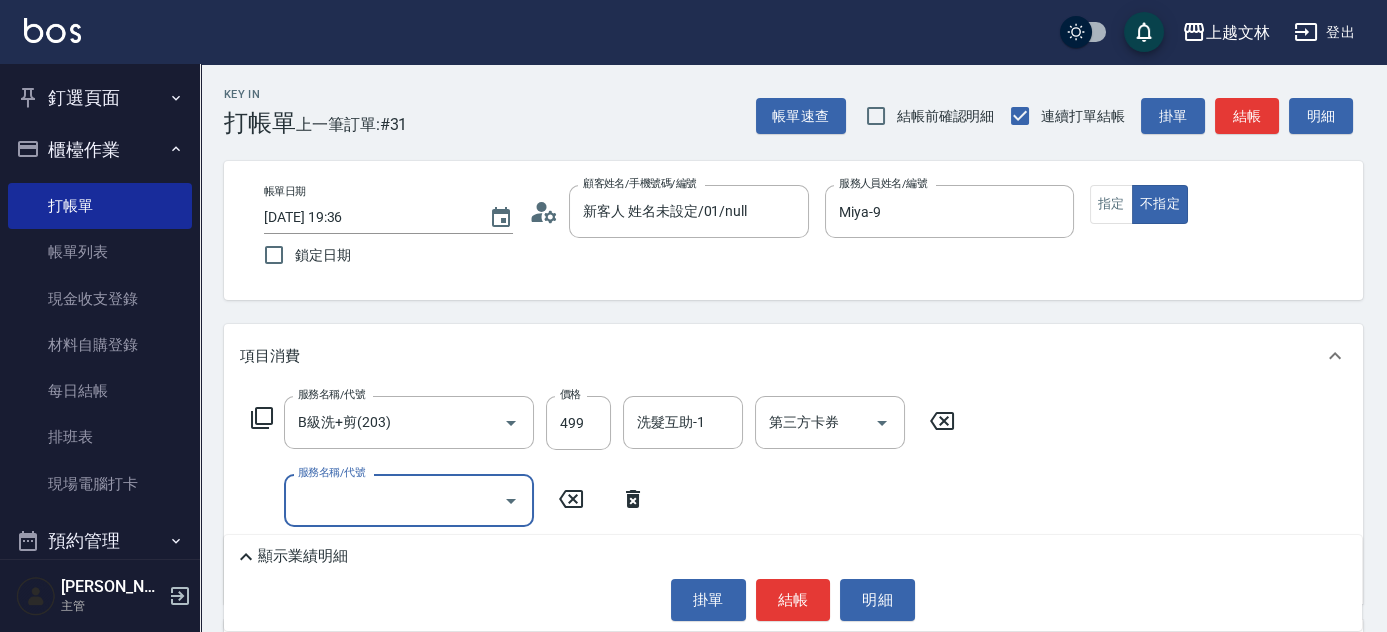 click on "服務名稱/代號" at bounding box center [394, 500] 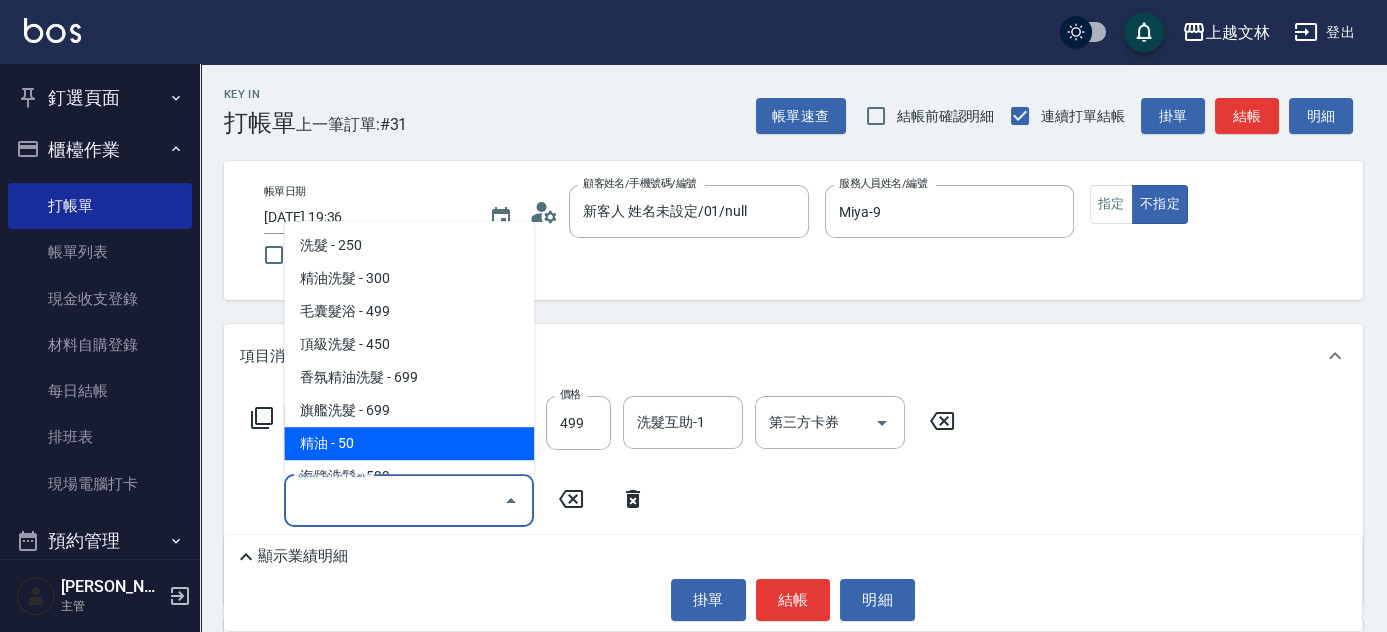click on "精油 - 50" at bounding box center [409, 443] 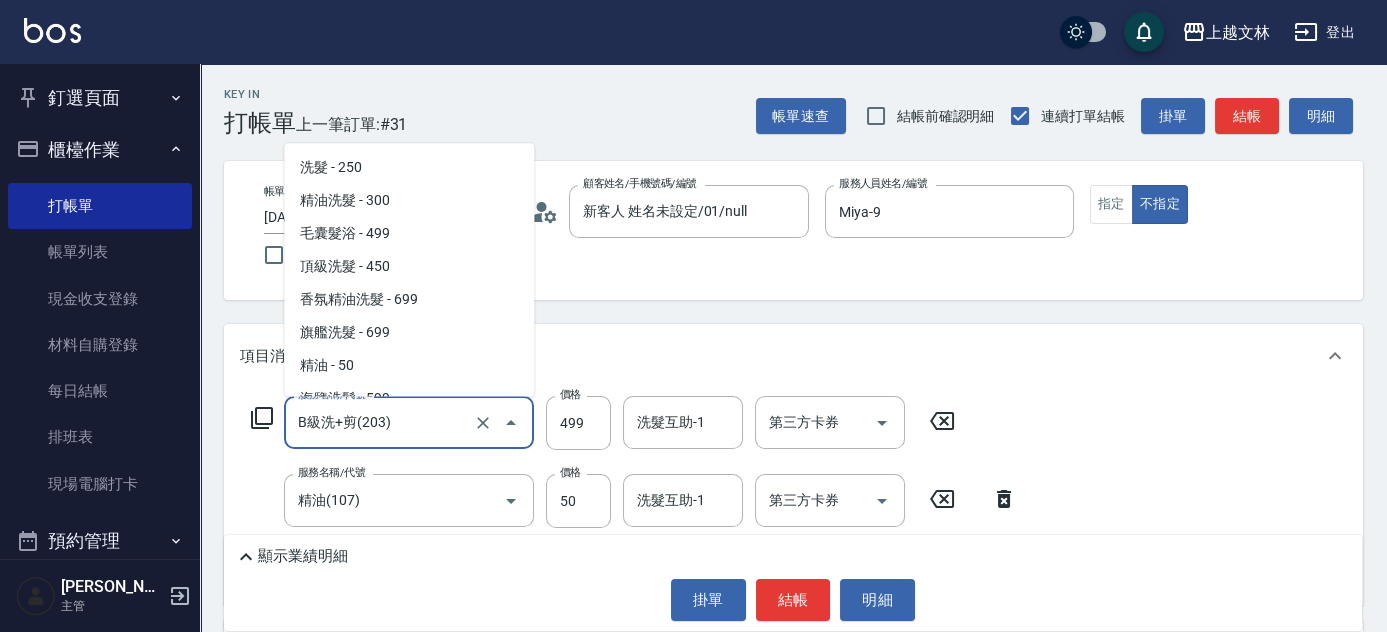scroll, scrollTop: 370, scrollLeft: 0, axis: vertical 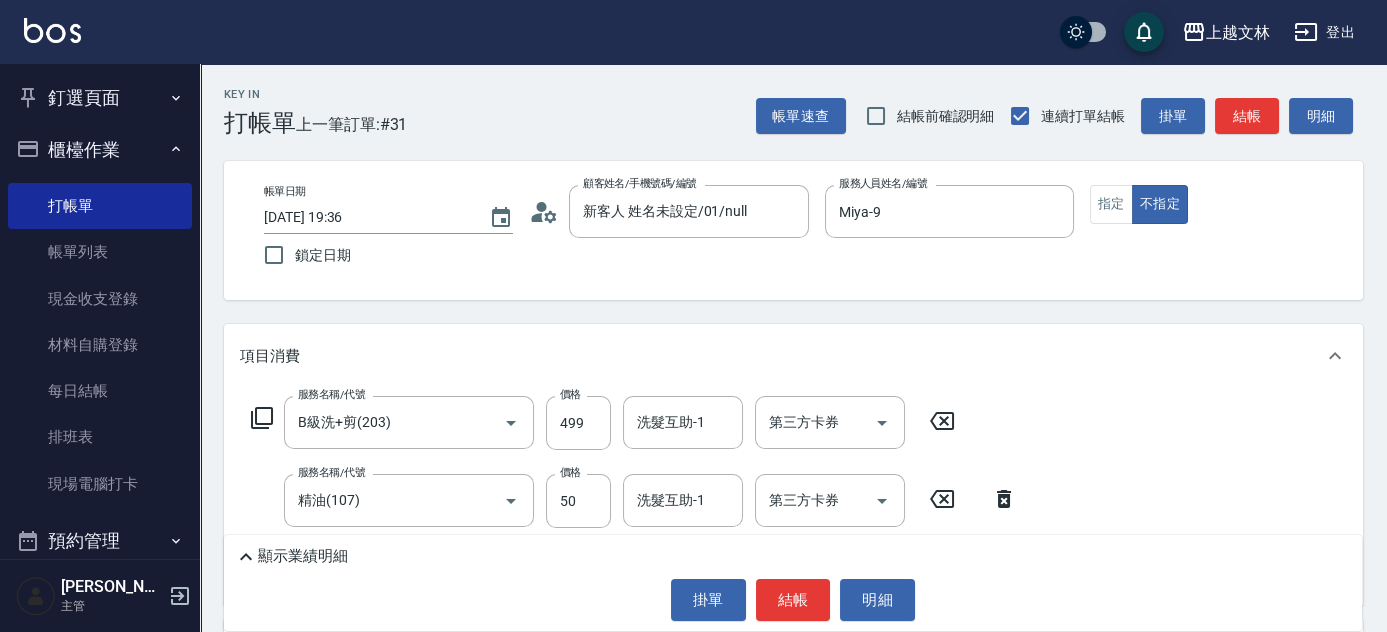 click on "項目消費" at bounding box center (793, 356) 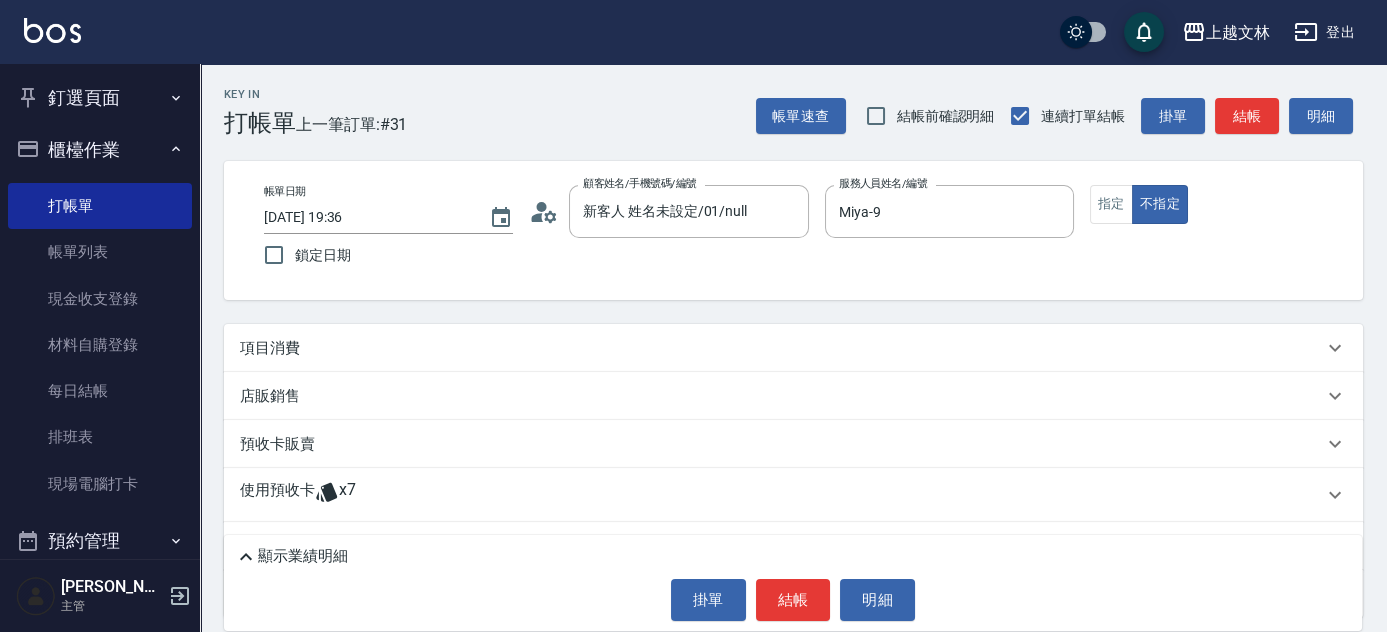 click on "項目消費" at bounding box center (781, 348) 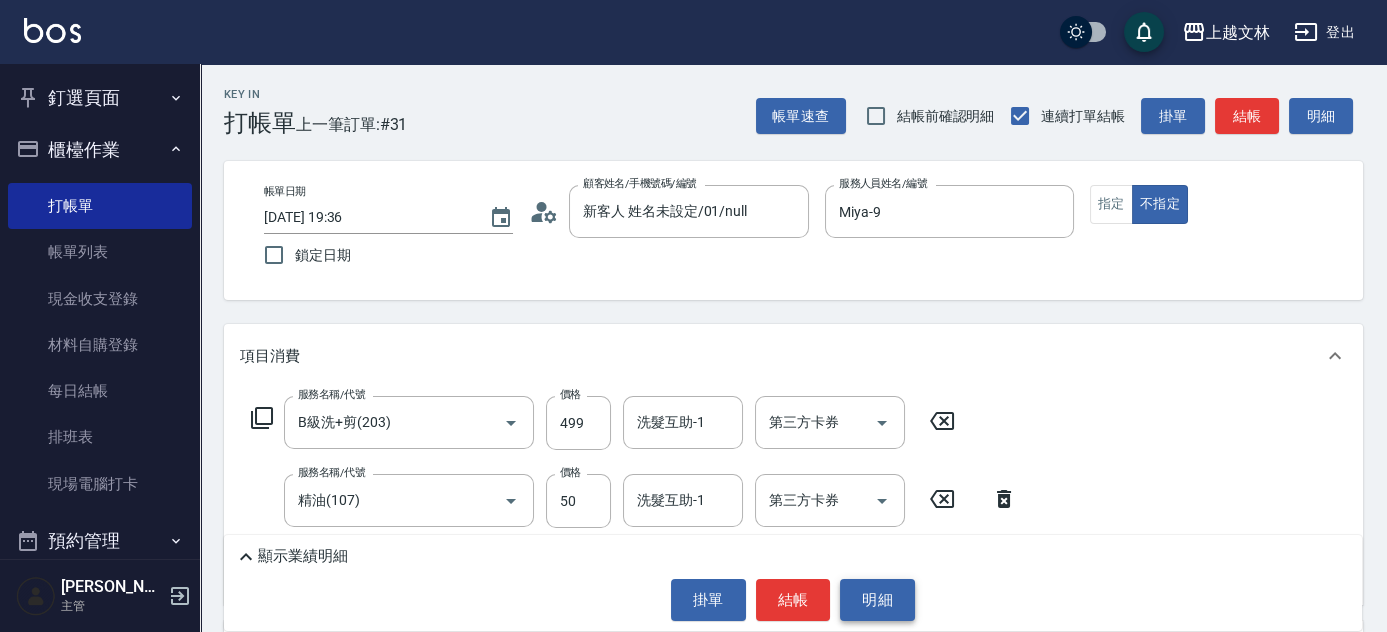 click on "明細" at bounding box center (877, 600) 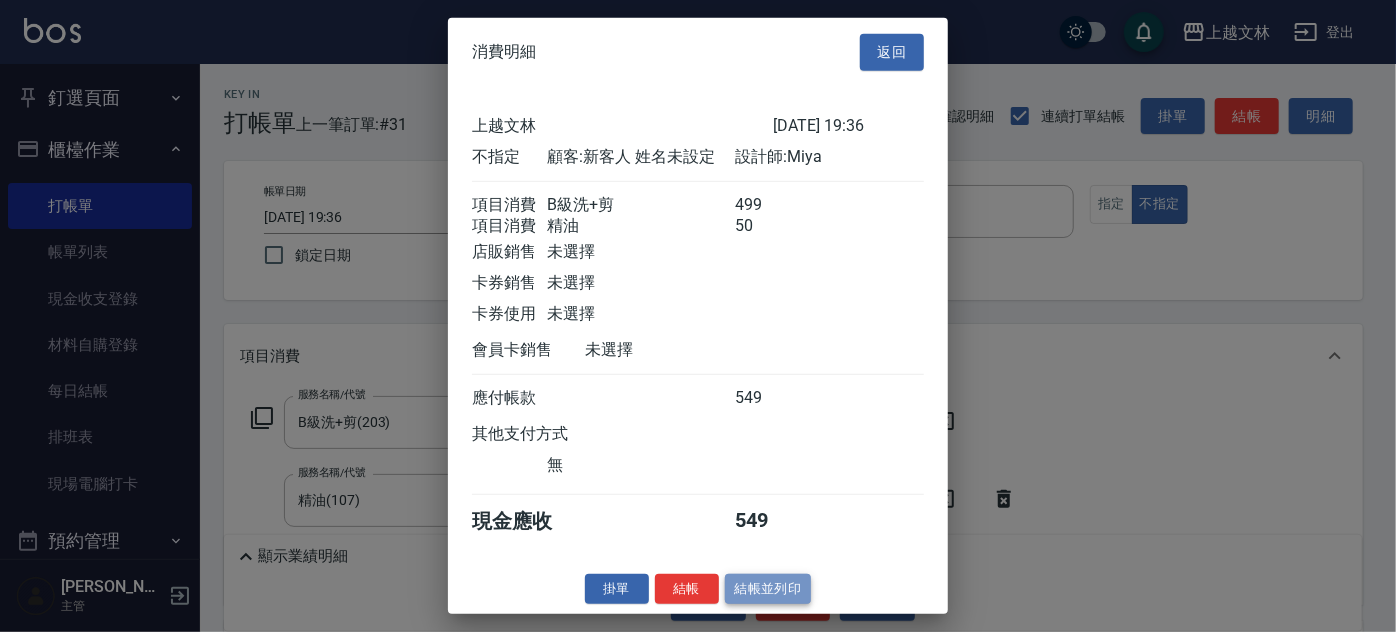 click on "結帳並列印" at bounding box center [768, 588] 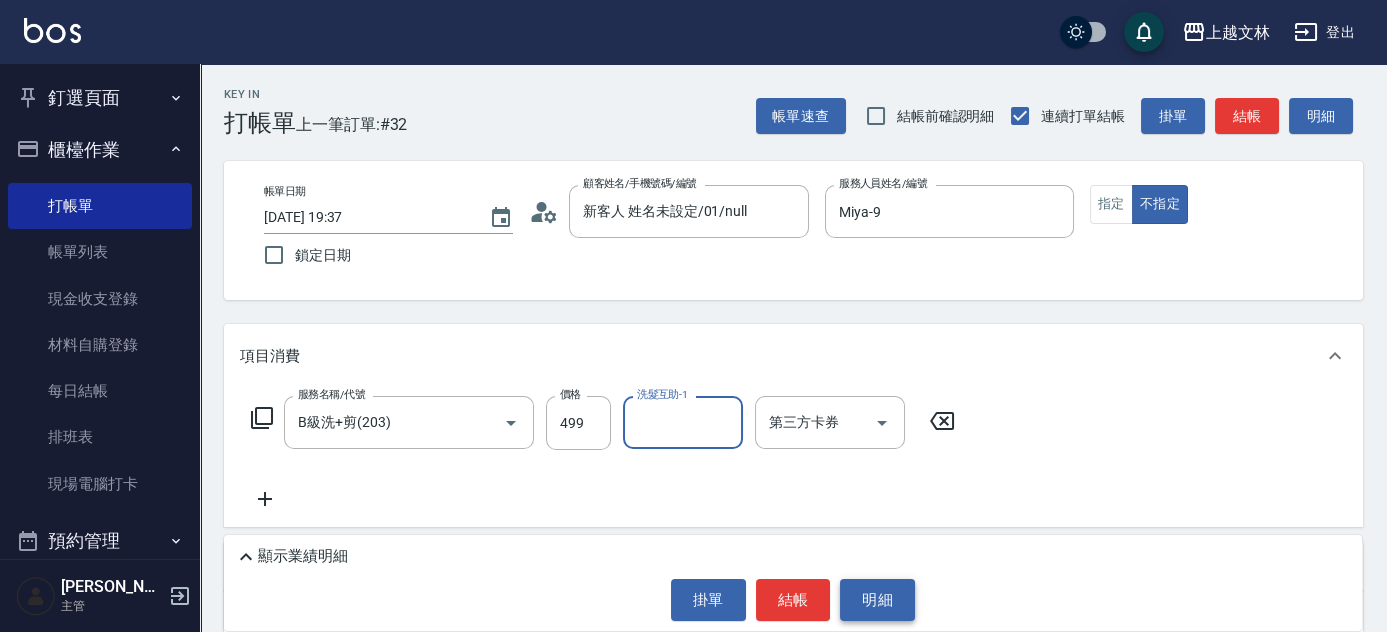 click on "明細" at bounding box center (877, 600) 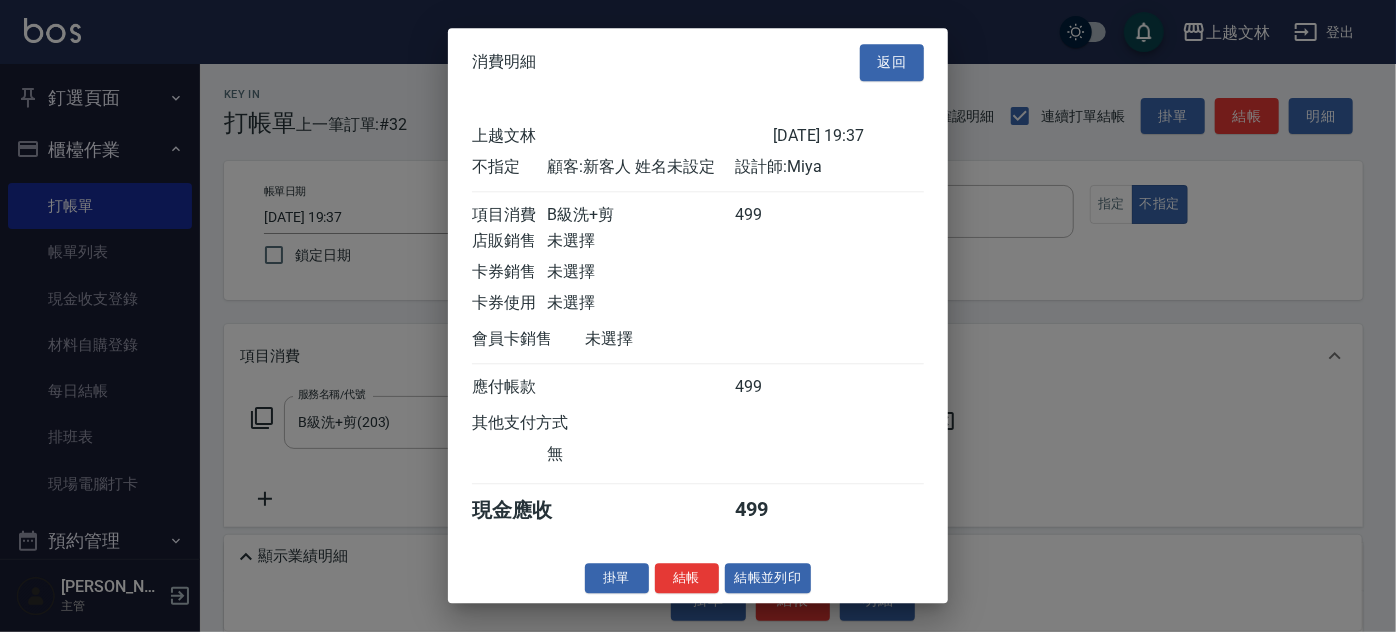click on "結帳並列印" at bounding box center [768, 578] 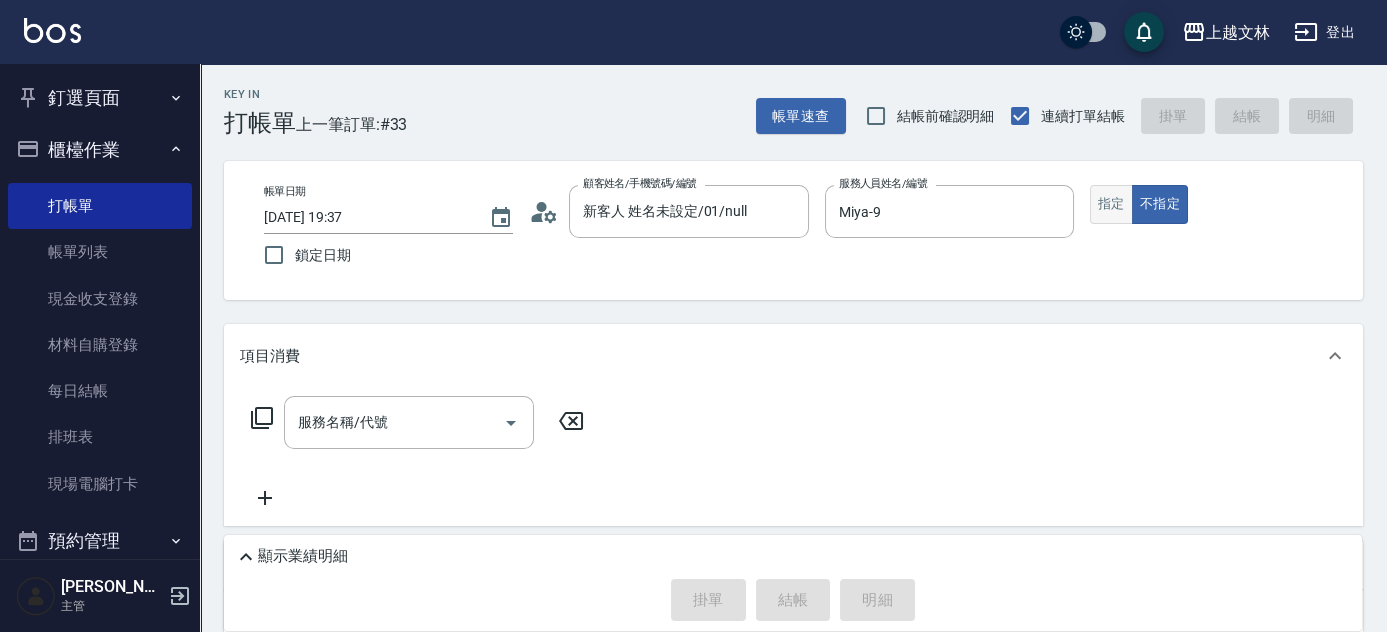 click on "指定" at bounding box center (1111, 204) 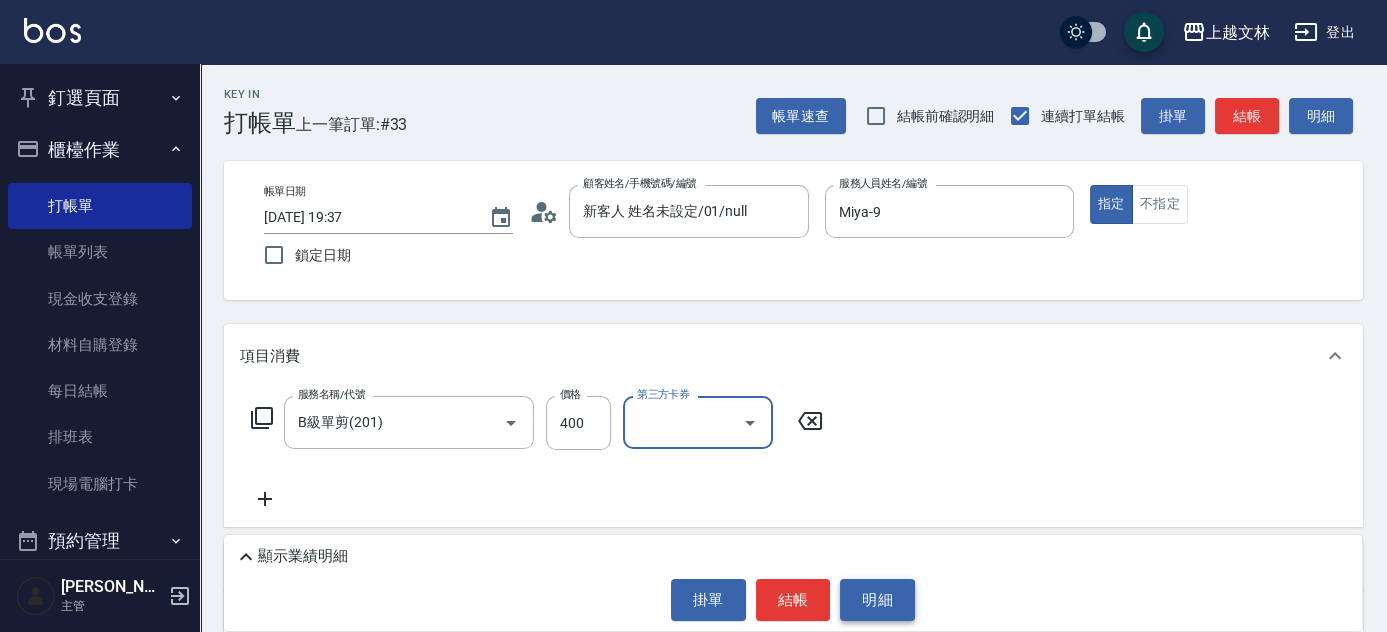 click on "明細" at bounding box center [877, 600] 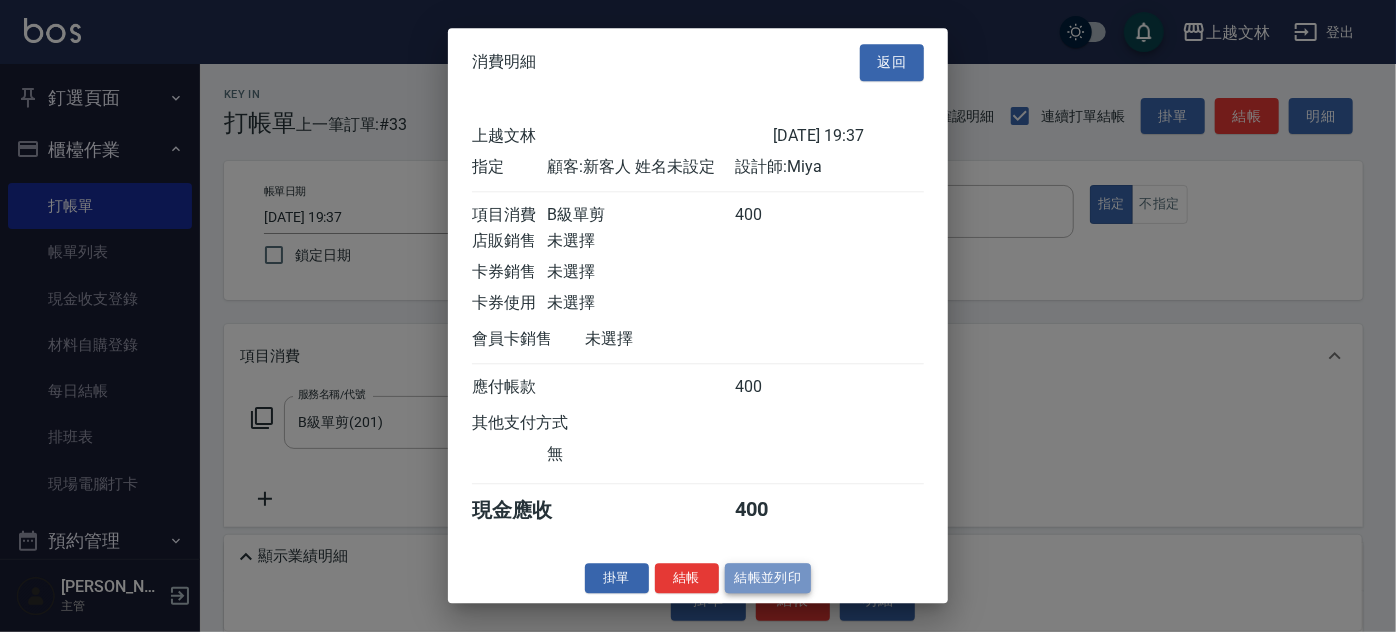 click on "結帳並列印" at bounding box center [768, 578] 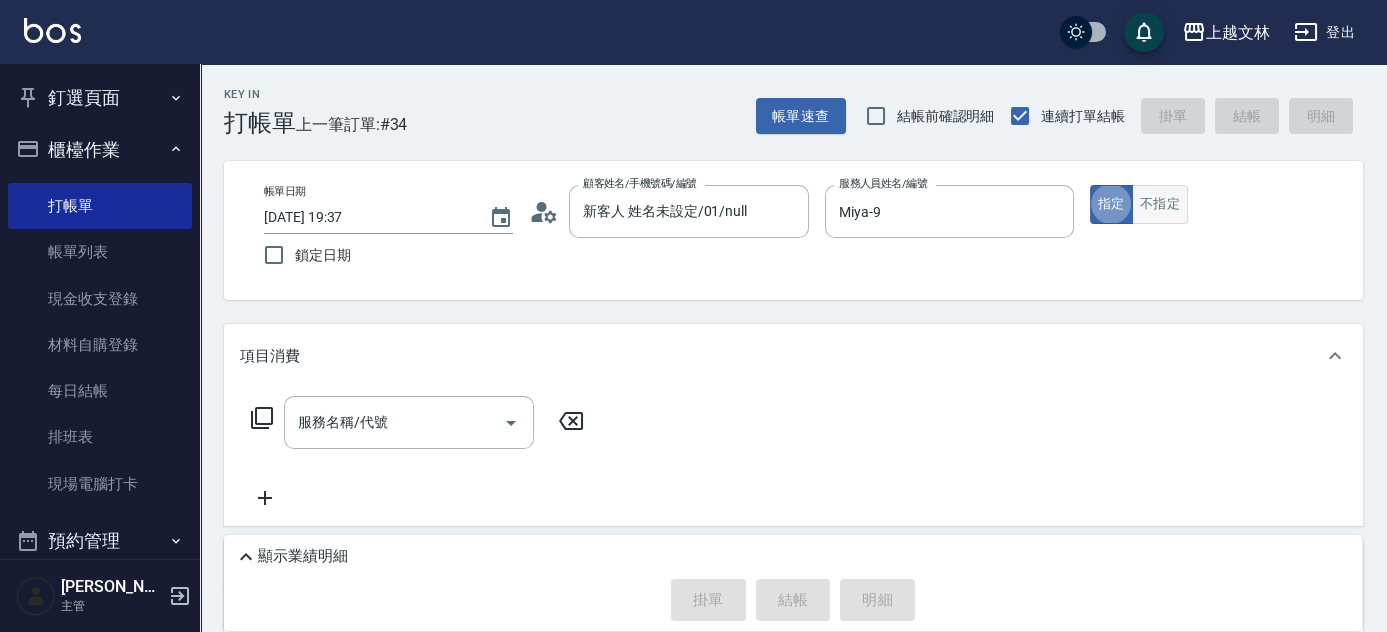 click on "不指定" at bounding box center (1160, 204) 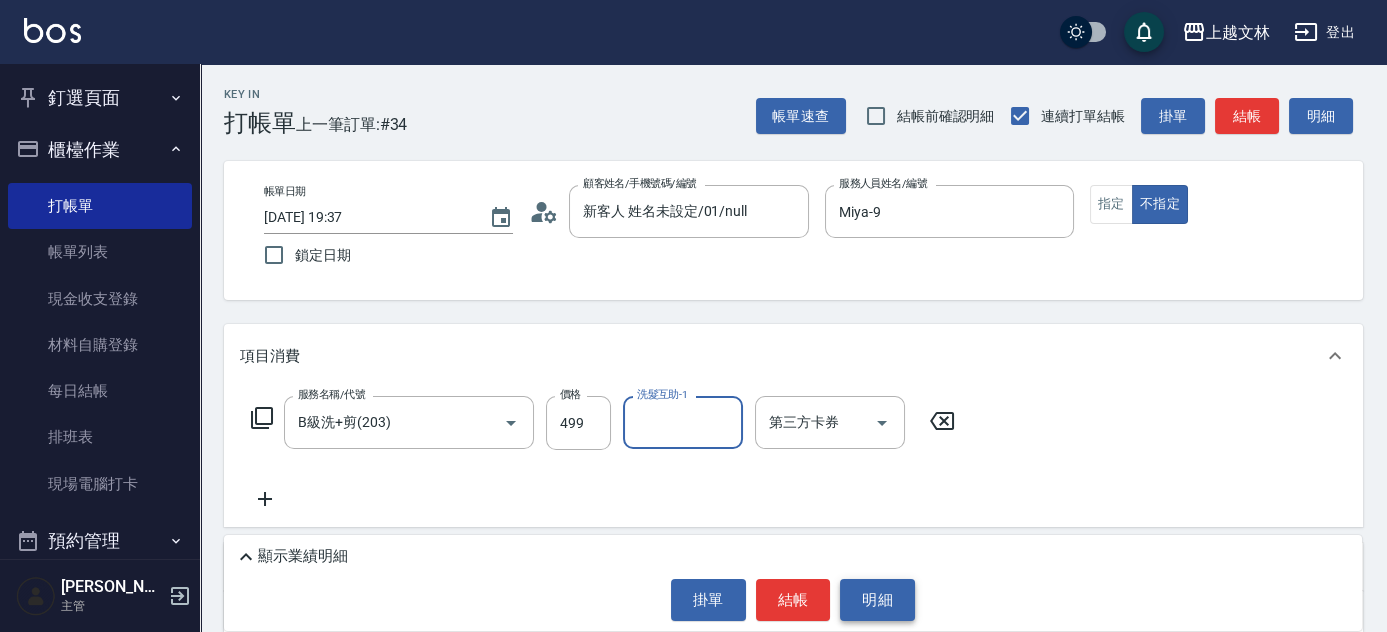 click on "明細" at bounding box center (877, 600) 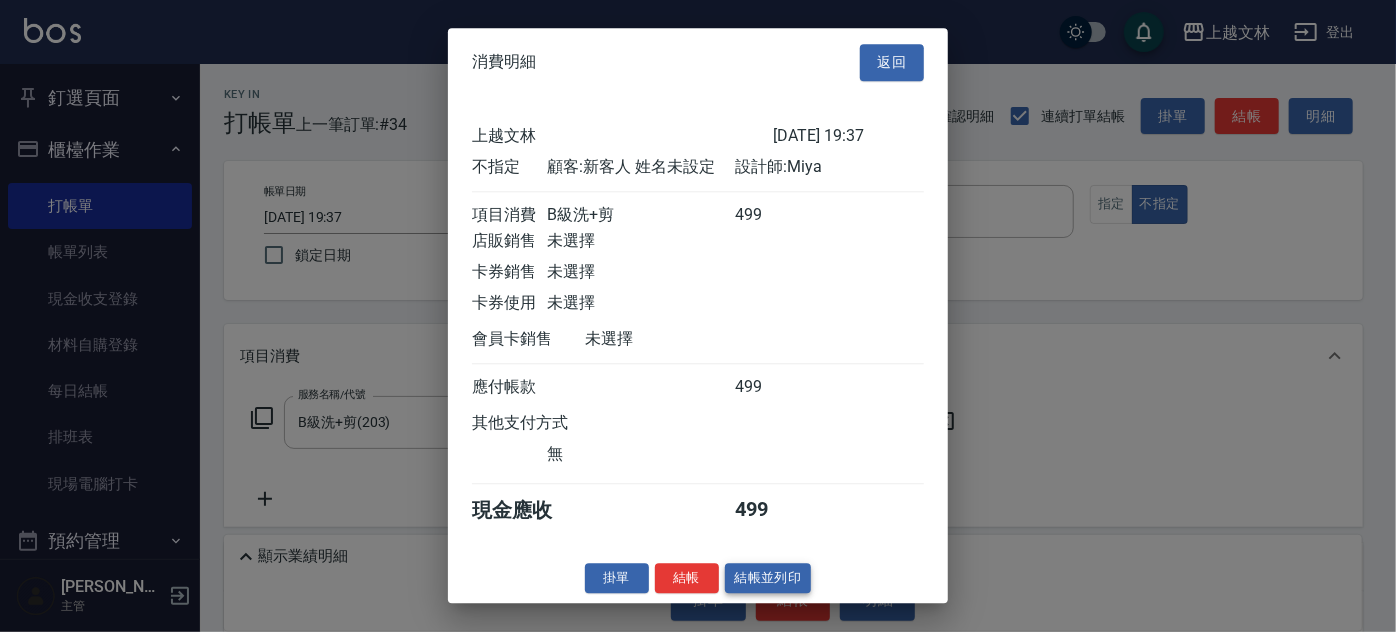 click on "結帳並列印" at bounding box center [768, 578] 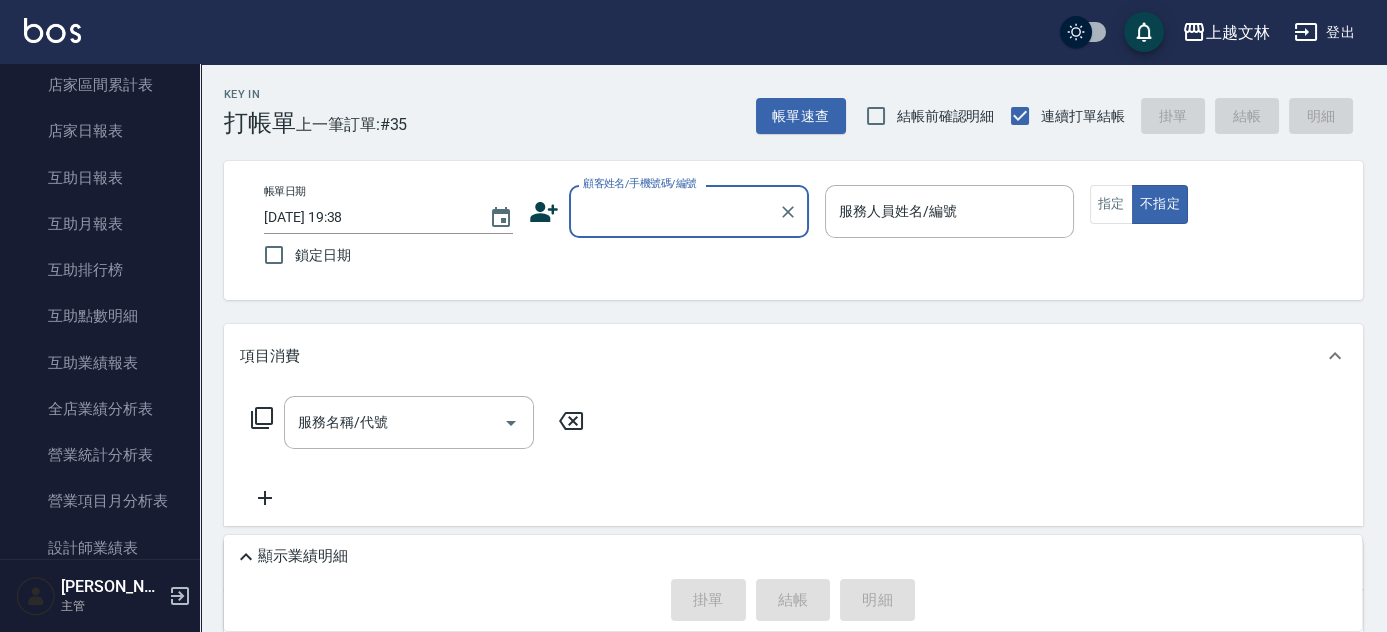 click on "上越文[PERSON_NAME]出 釘選頁面 店家日報表 設計師排行榜 每日結帳 櫃檯作業 打帳單 帳單列表 現金收支登錄 材料自購登錄 每日結帳 排班表 現場電腦打卡 預約管理 預約管理 單日預約紀錄 單週預約紀錄 報表及分析 報表目錄 店家區間累計表 店家日報表 互助日報表 互助月報表 互助排行榜 互助點數明細 互助業績報表 全店業績分析表 營業統計分析表 營業項目月分析表 設計師業績表 設計師日報表 設計師業績分析表 設計師業績月報表 設計師排行榜 商品銷售排行榜 商品消耗明細 單一服務項目查詢 店販抽成明細 店販分類抽成明細 顧客入金餘額表 顧客卡券餘額表 每日非現金明細 每日收支明細 收支分類明細表 非現金明細對帳單 客戶管理 客戶列表 客資篩選匯出 卡券管理 入金管理 員工及薪資 員工列表 全店打卡記錄 考勤排班總表 薪資條 薪資明細表 商品管理 商品列表" at bounding box center (693, 446) 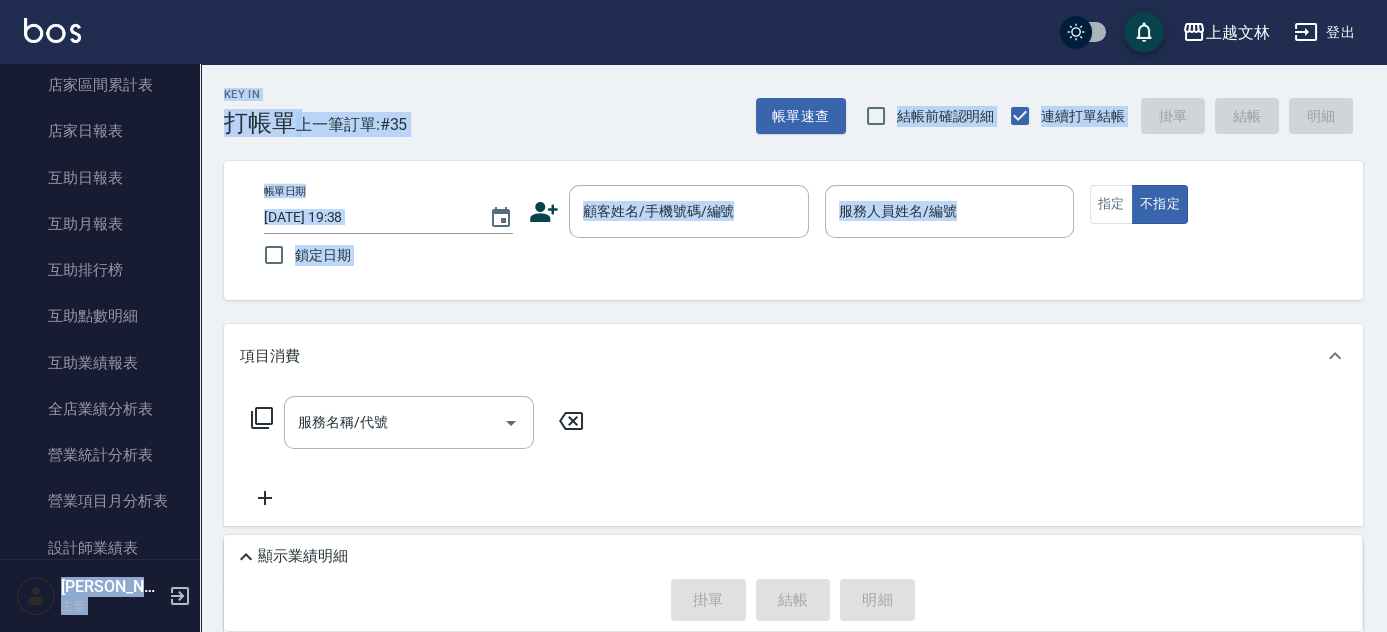 scroll, scrollTop: 1044, scrollLeft: 0, axis: vertical 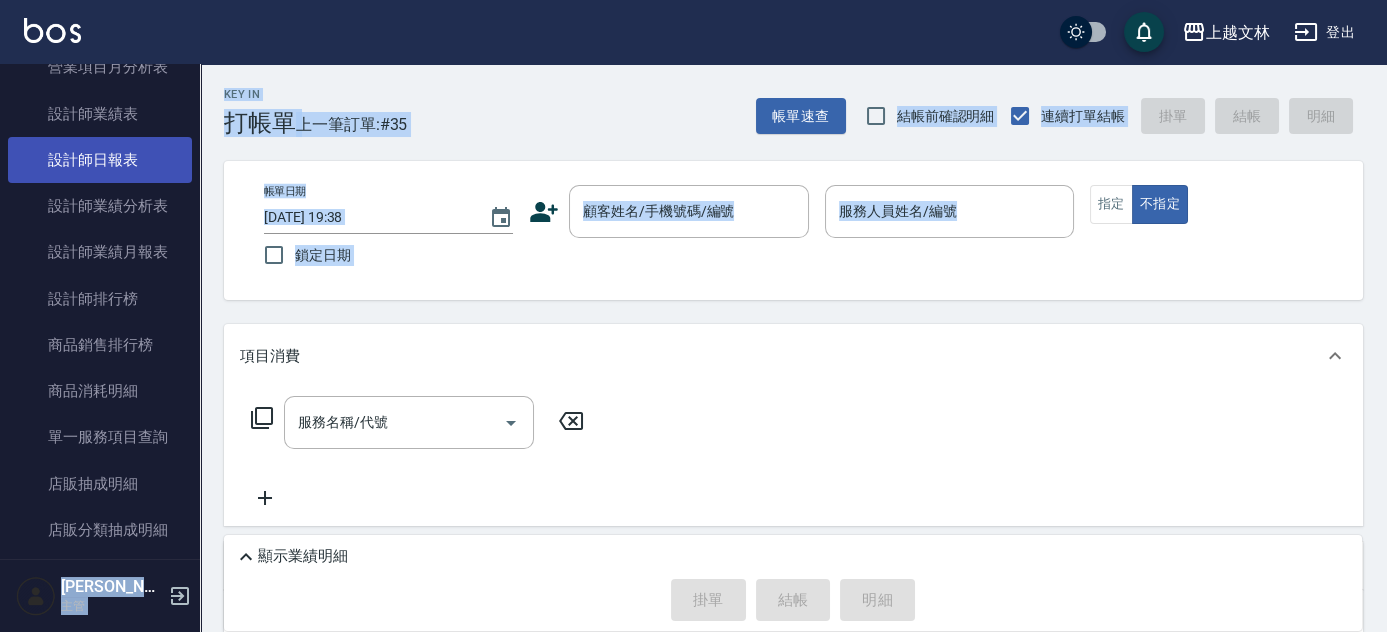 click on "設計師日報表" at bounding box center (100, 160) 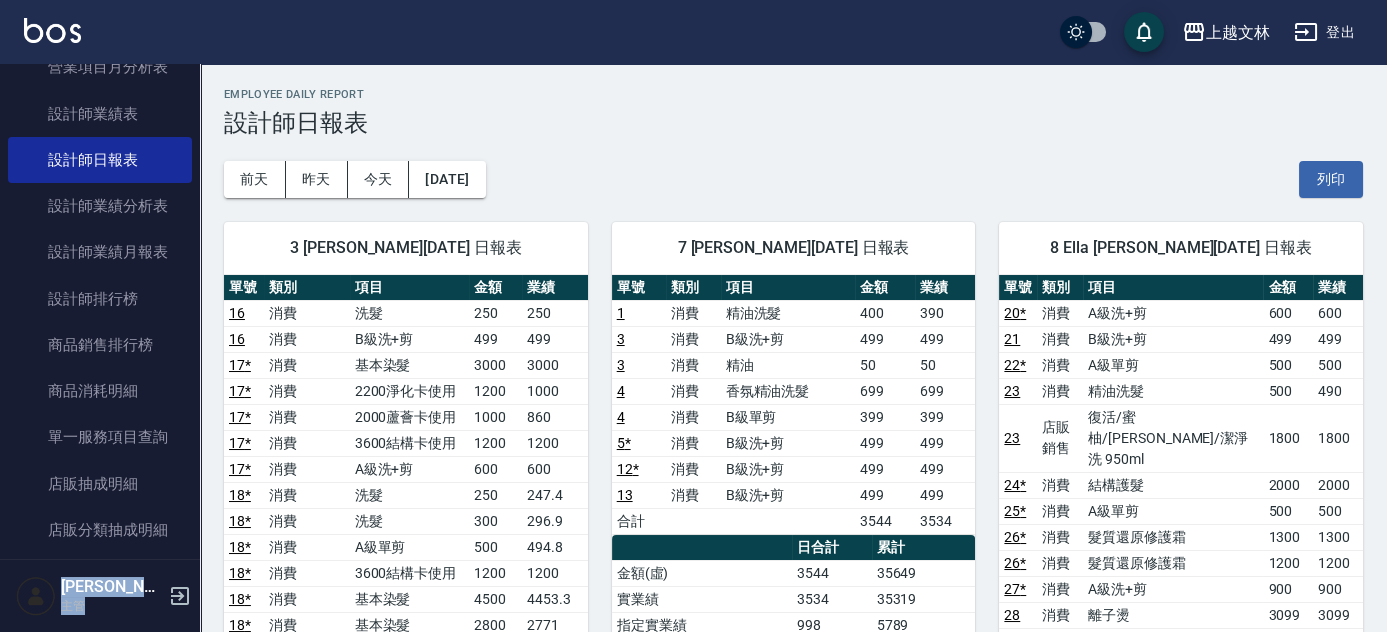 scroll, scrollTop: 942, scrollLeft: 0, axis: vertical 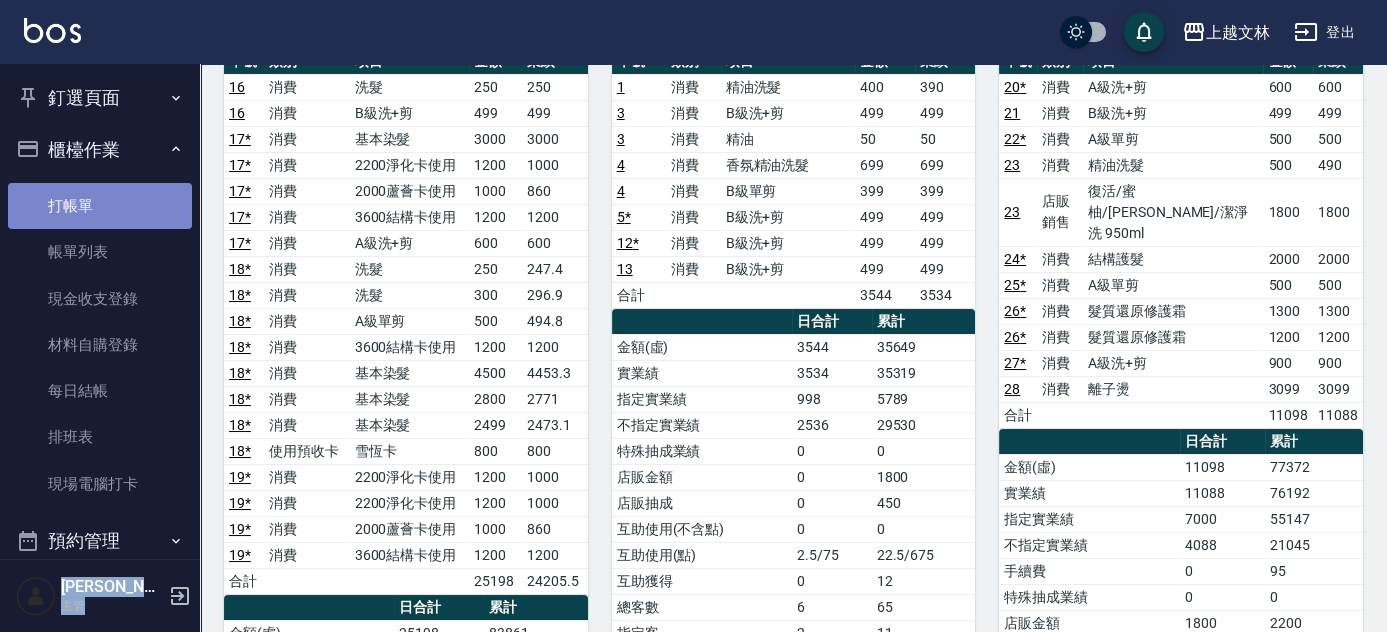 click on "打帳單" at bounding box center (100, 206) 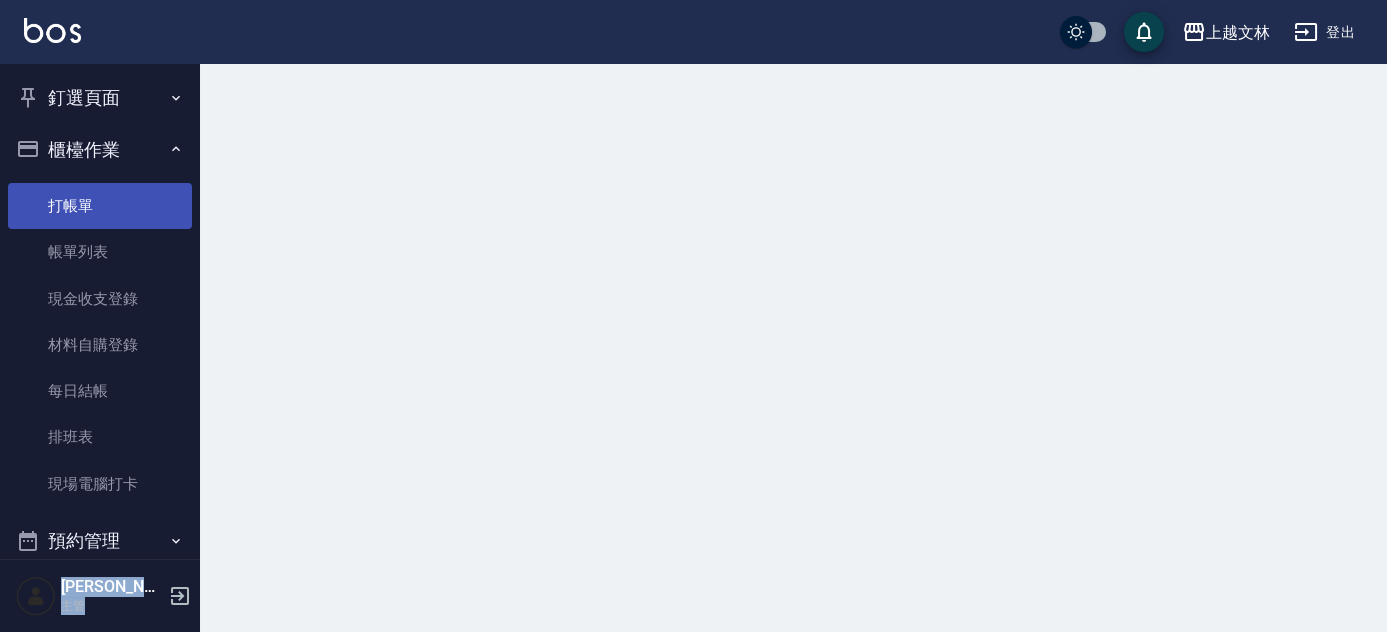 scroll, scrollTop: 0, scrollLeft: 0, axis: both 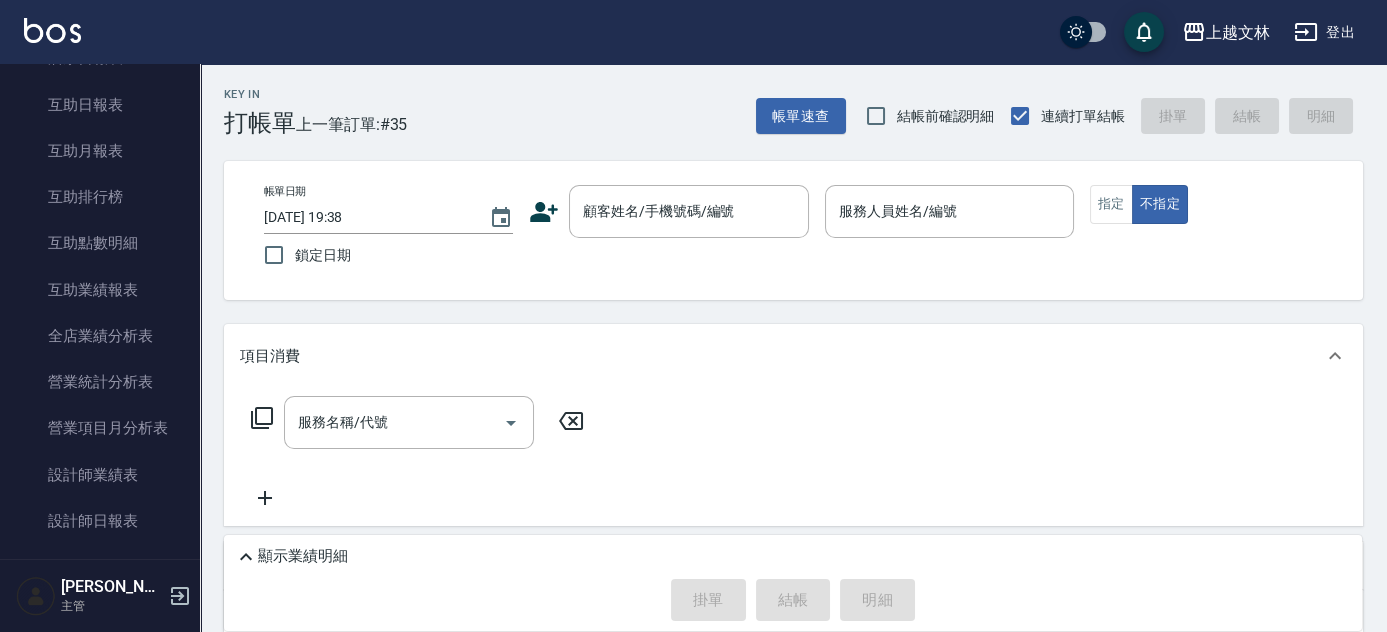 drag, startPoint x: 213, startPoint y: 314, endPoint x: 216, endPoint y: 327, distance: 13.341664 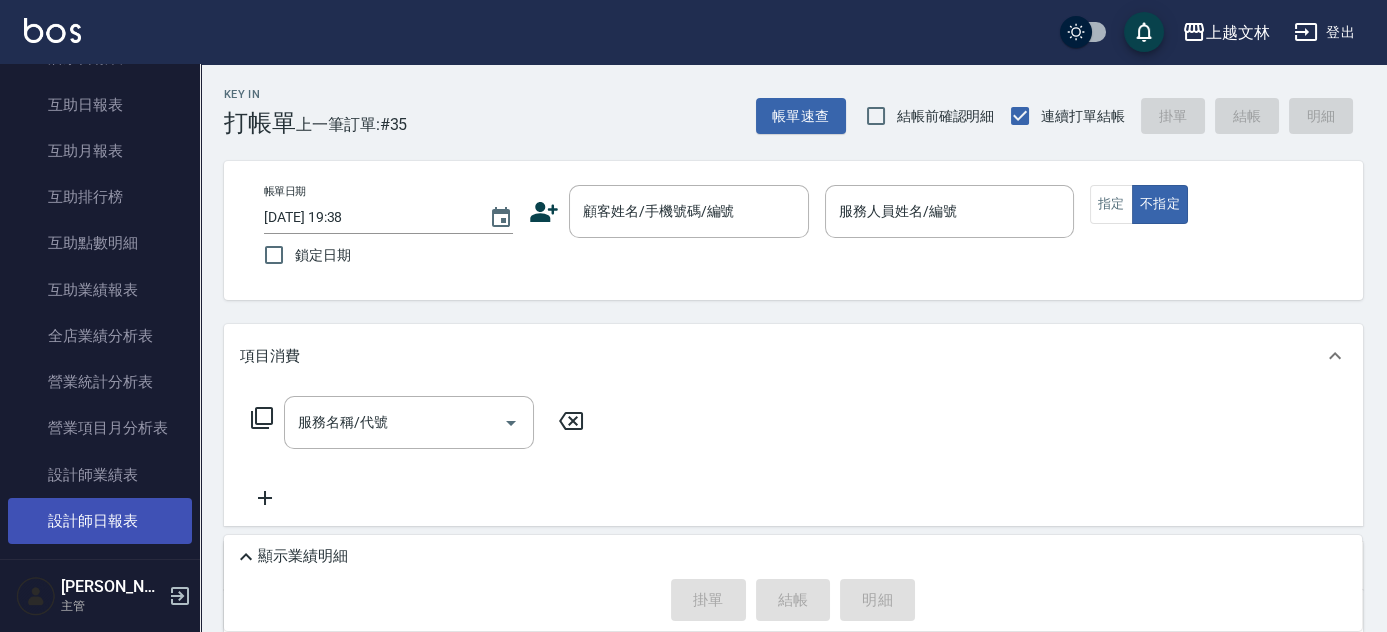 click on "設計師日報表" at bounding box center (100, 521) 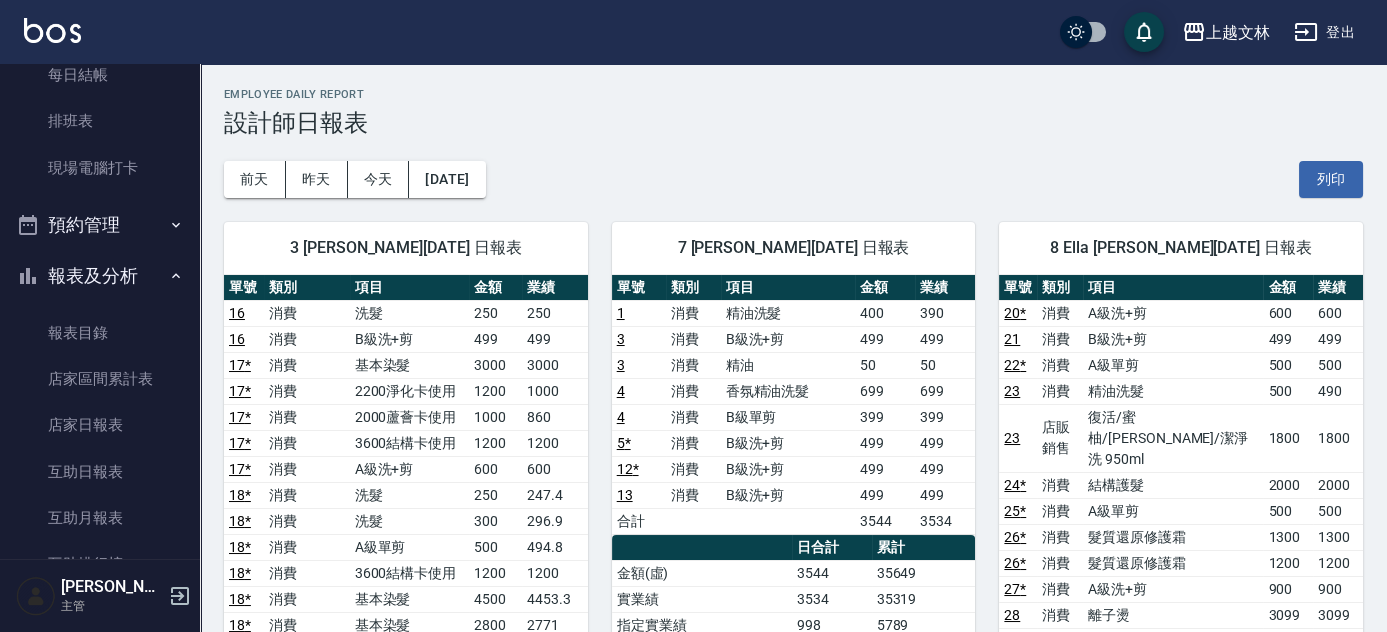 scroll, scrollTop: 0, scrollLeft: 0, axis: both 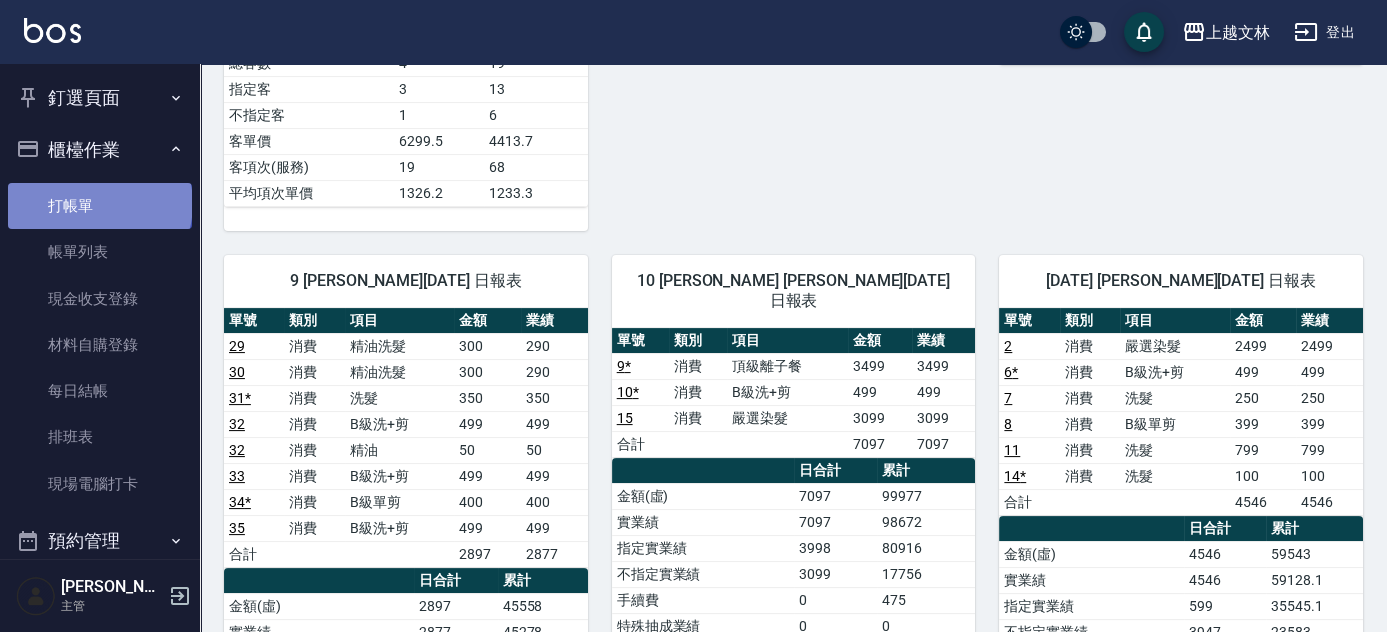 click on "打帳單" at bounding box center (100, 206) 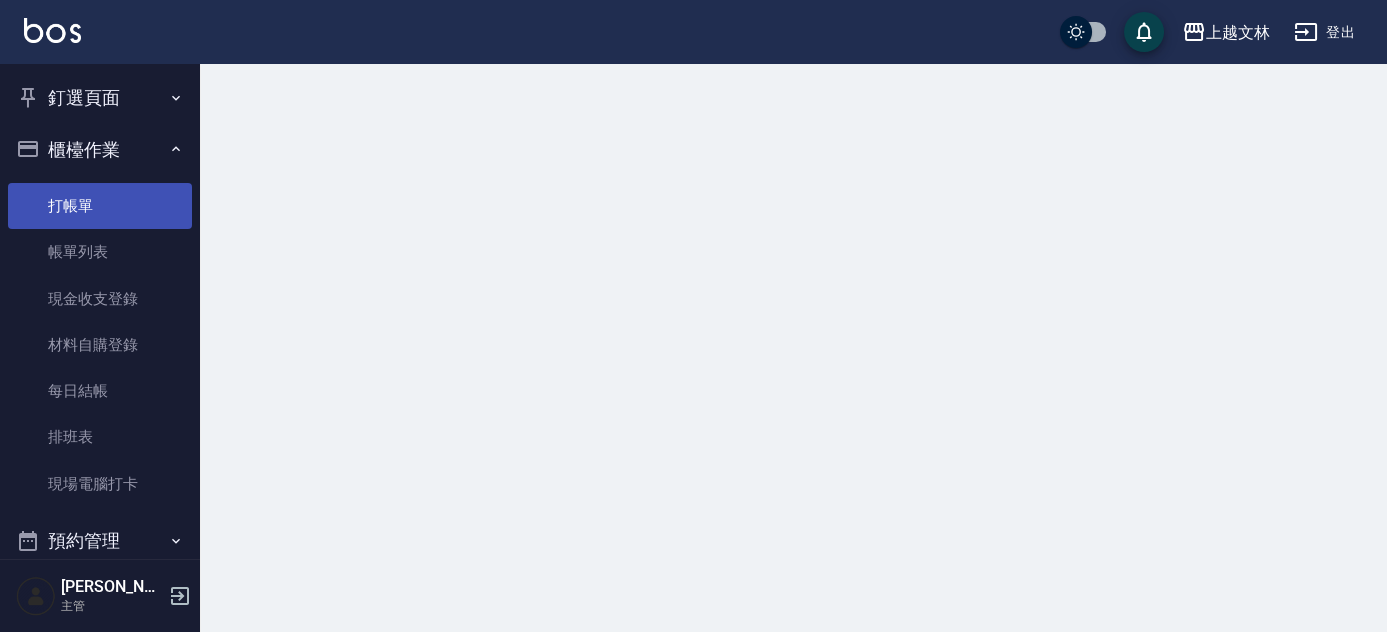 scroll, scrollTop: 0, scrollLeft: 0, axis: both 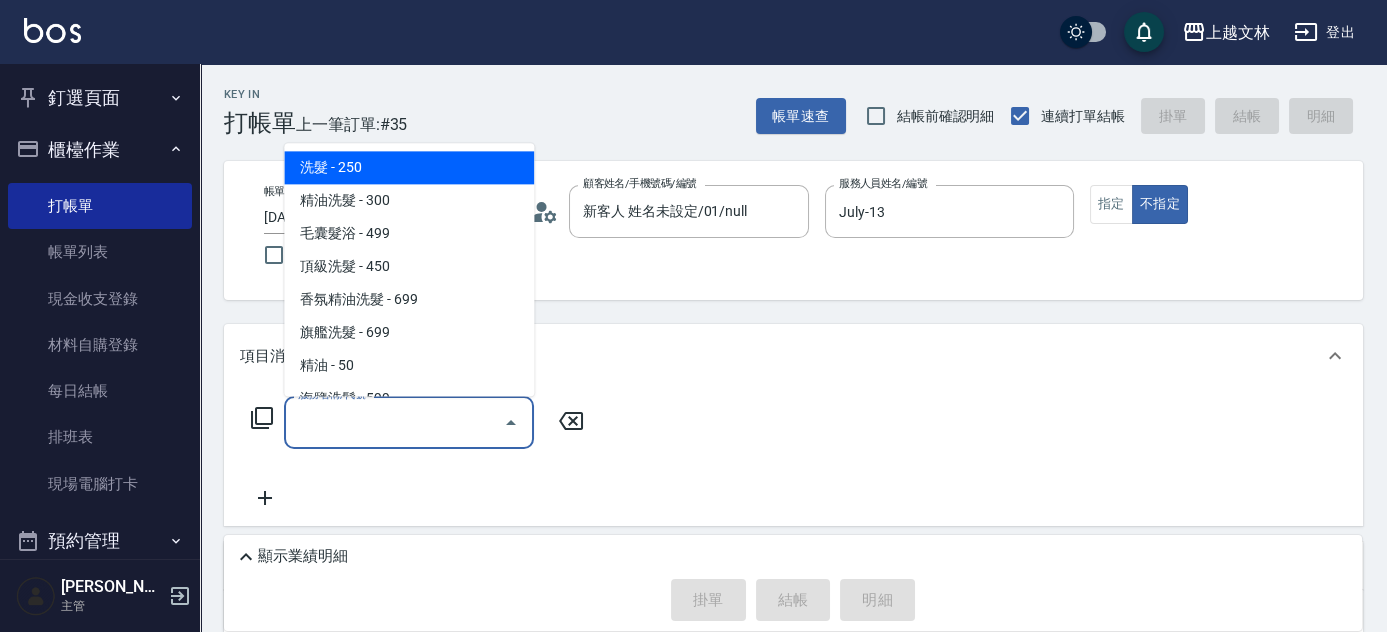 click on "服務名稱/代號" at bounding box center (394, 422) 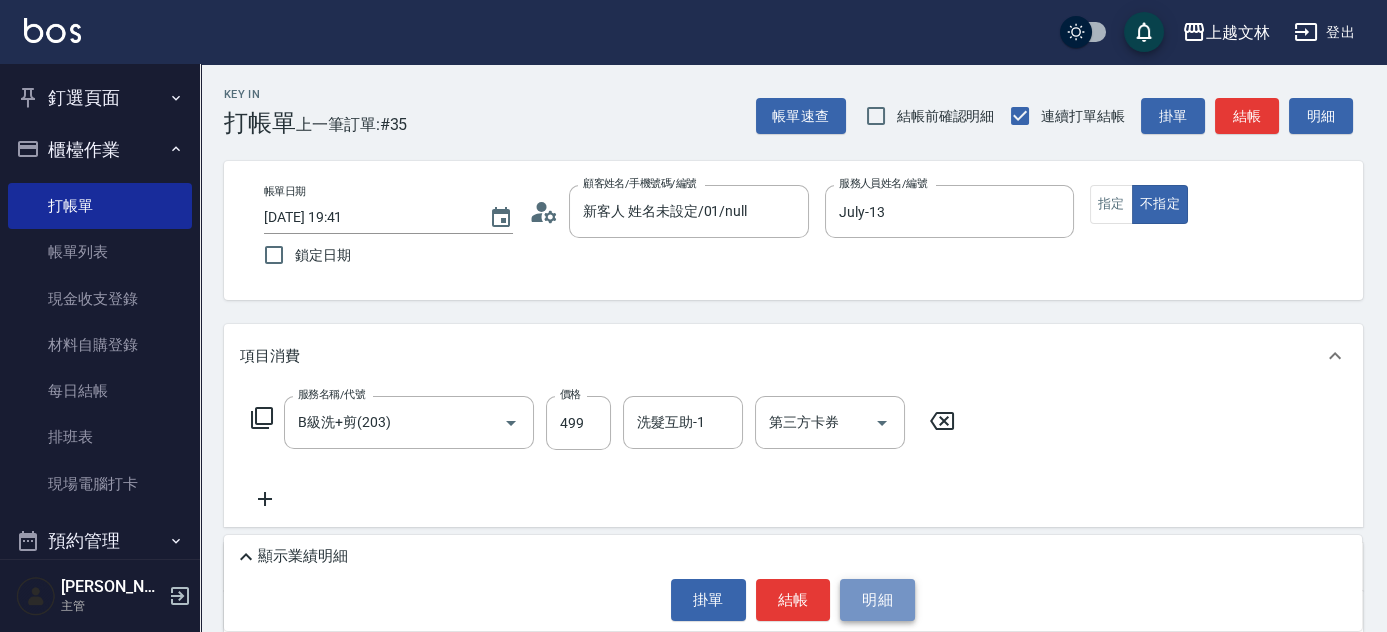 click on "明細" at bounding box center (877, 600) 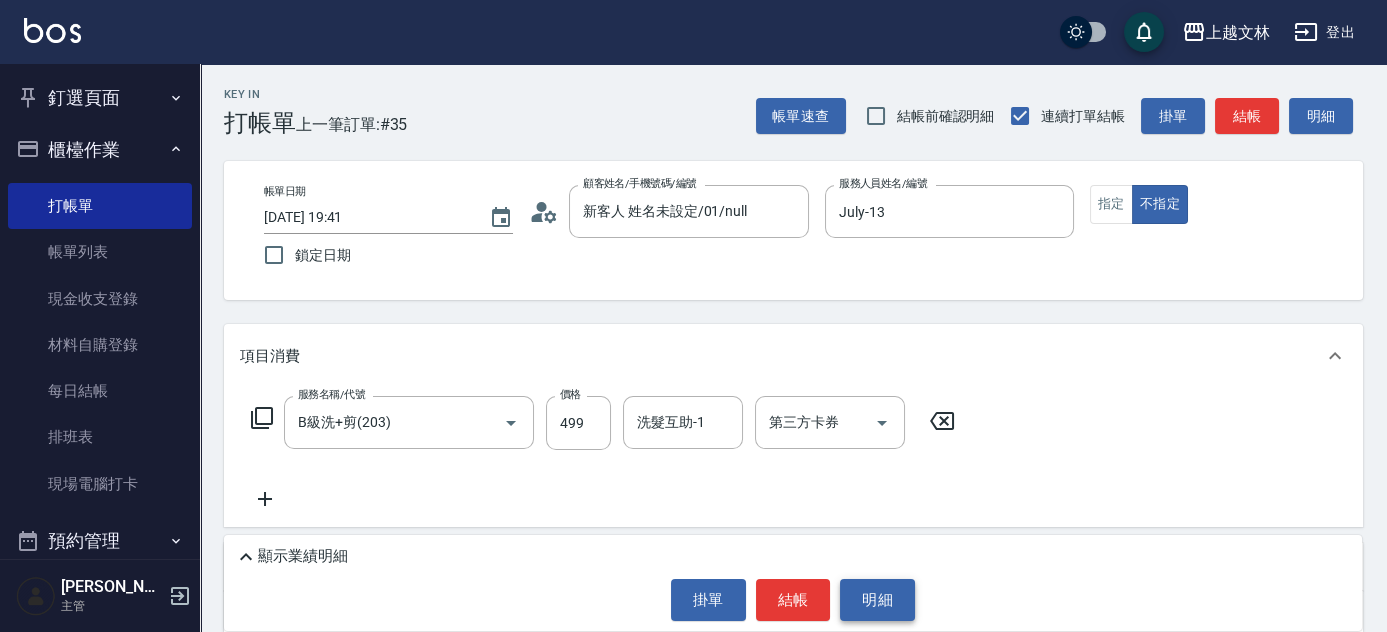 click on "明細" at bounding box center [877, 600] 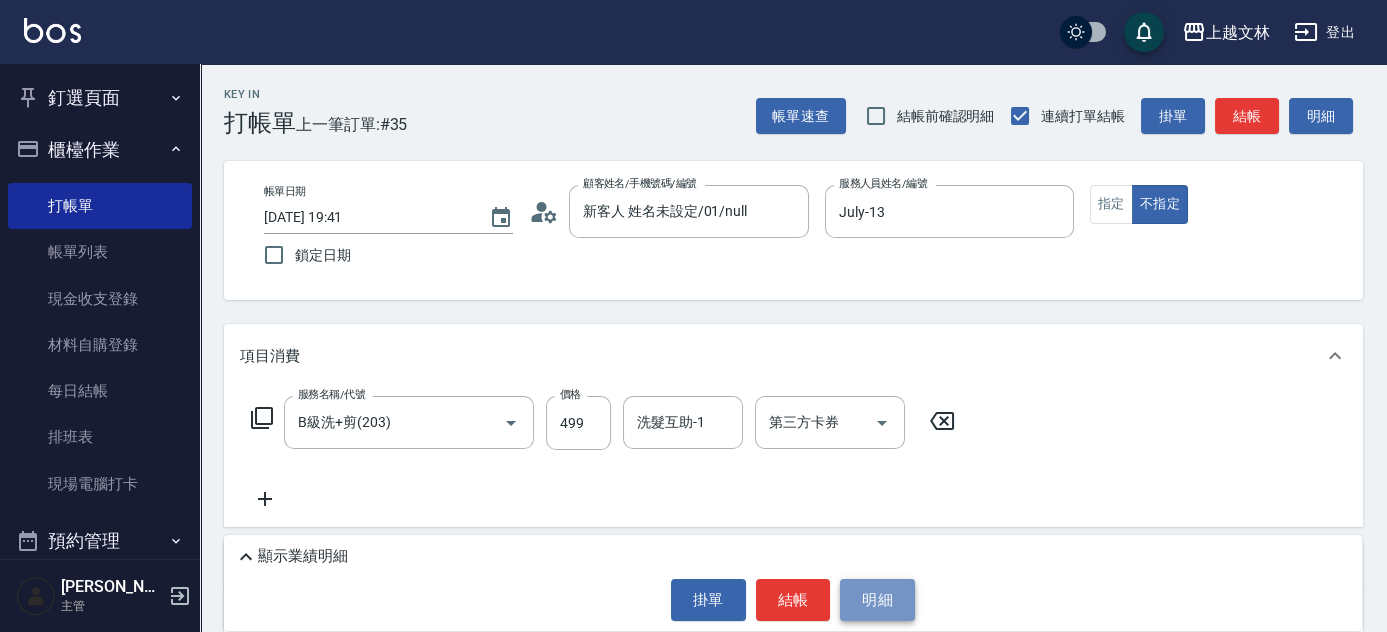 click on "明細" at bounding box center [877, 600] 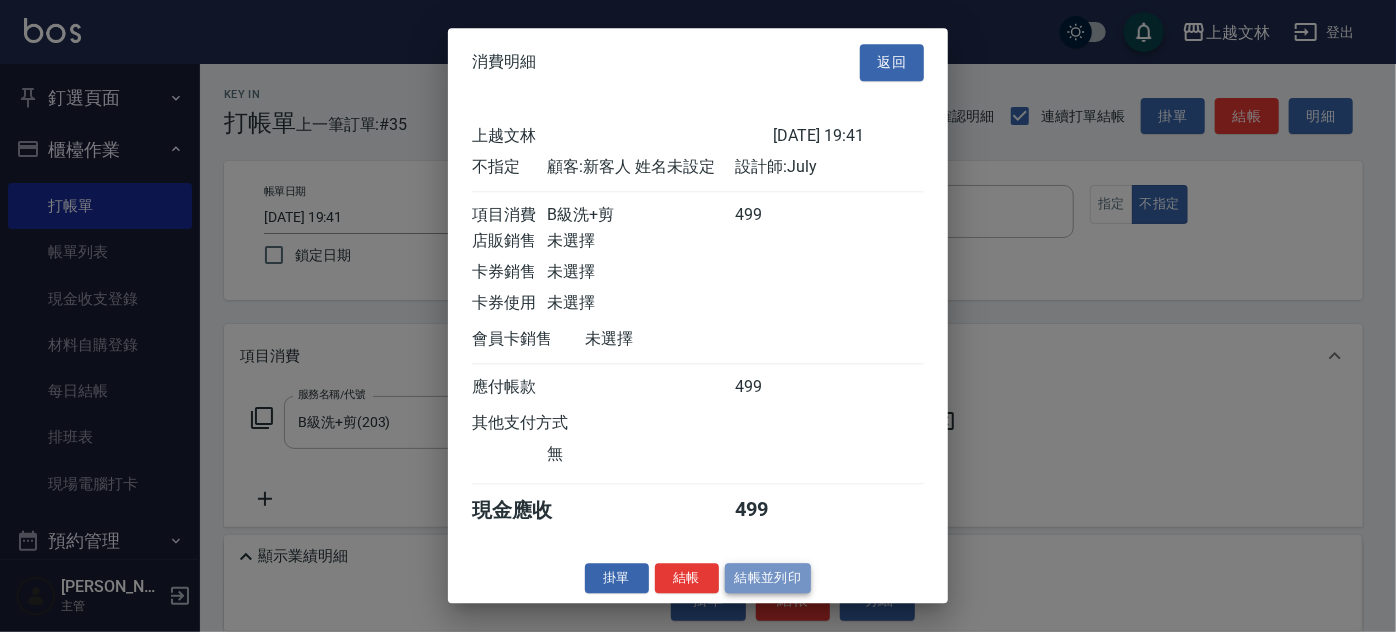 click on "結帳並列印" at bounding box center (768, 578) 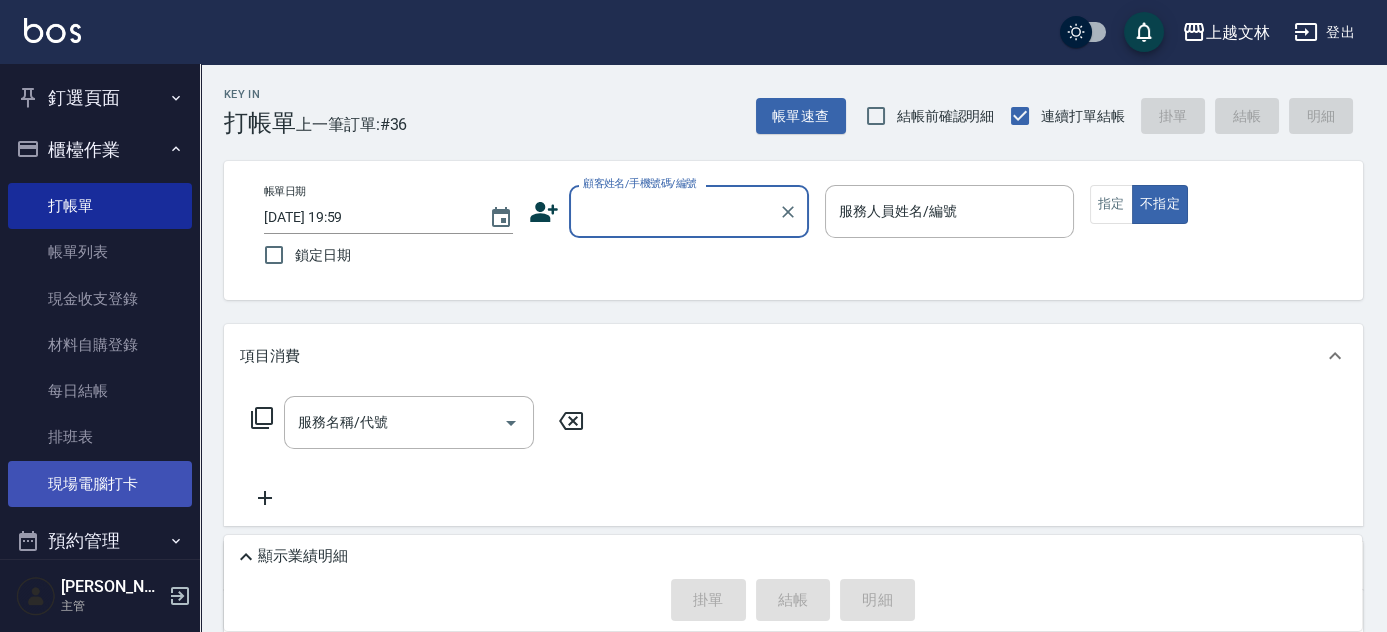 click on "現場電腦打卡" at bounding box center (100, 484) 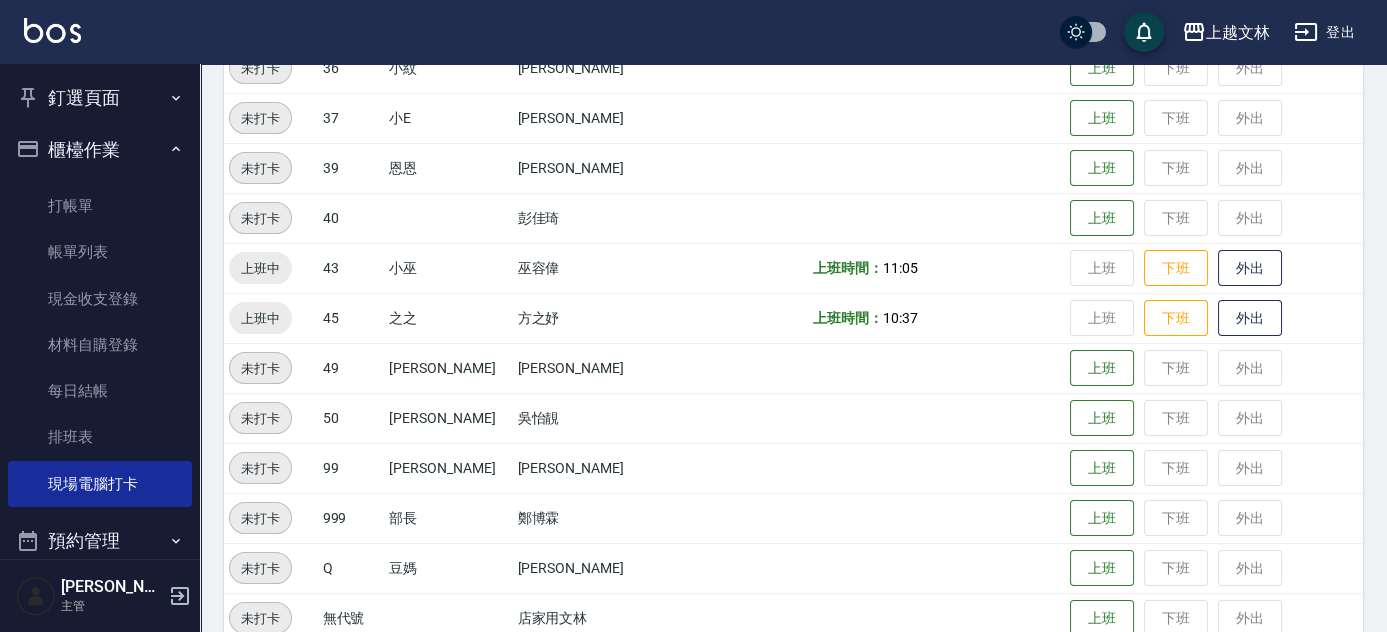 scroll, scrollTop: 1132, scrollLeft: 0, axis: vertical 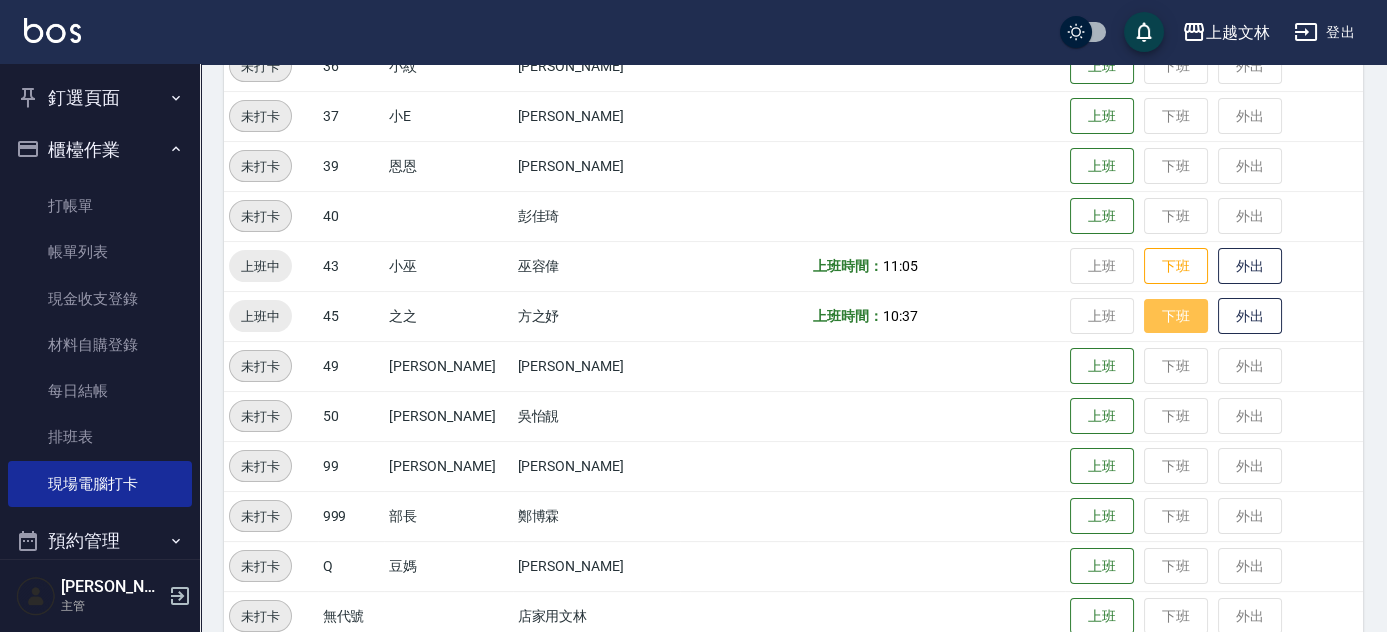 click on "下班" at bounding box center (1176, 316) 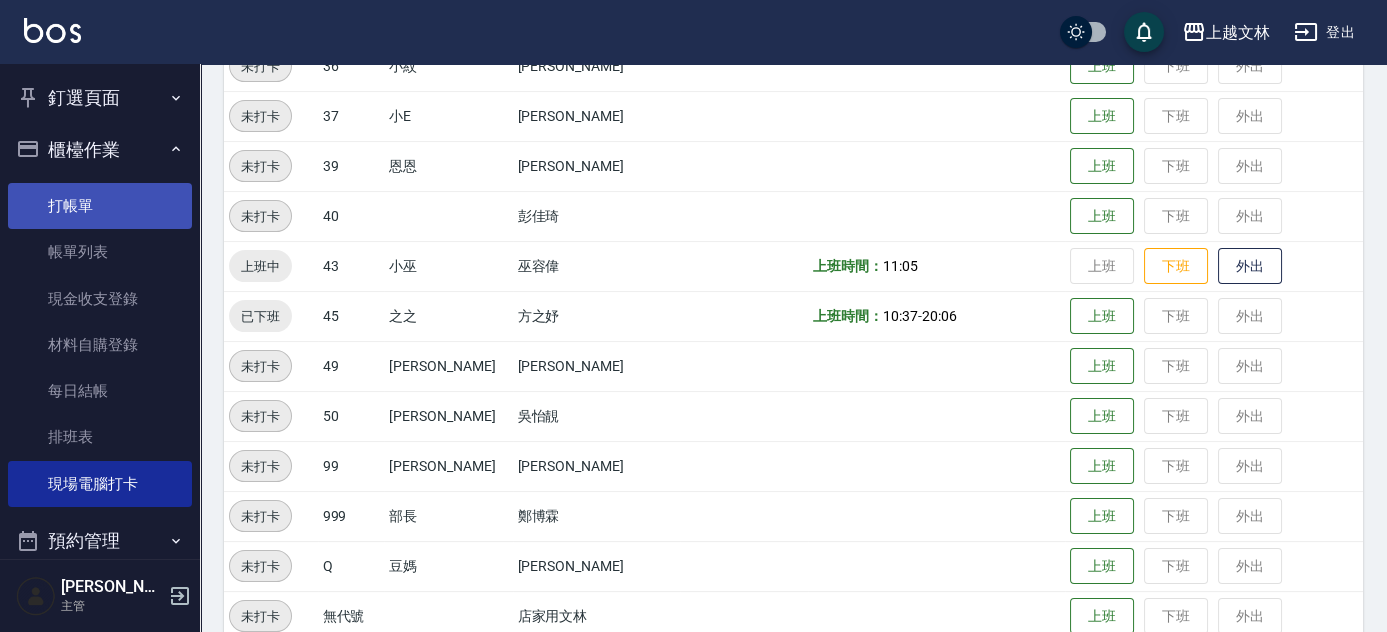 click on "打帳單" at bounding box center (100, 206) 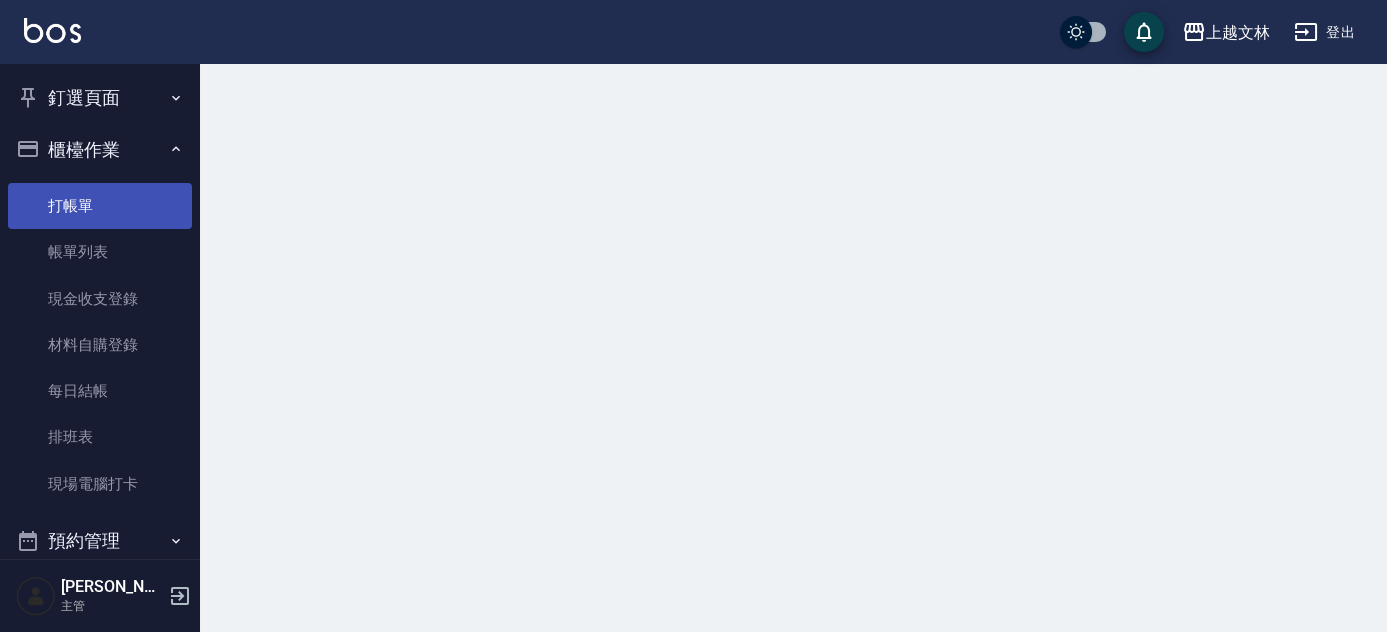 scroll, scrollTop: 0, scrollLeft: 0, axis: both 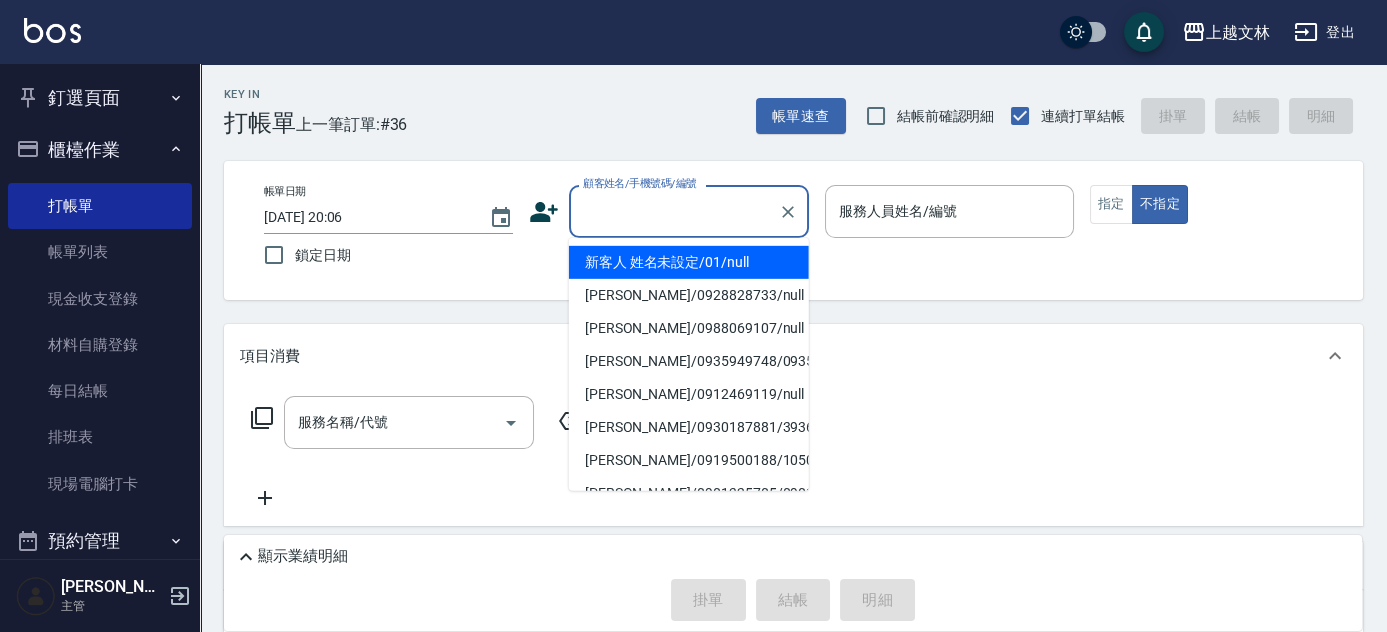 click on "顧客姓名/手機號碼/編號" at bounding box center (674, 211) 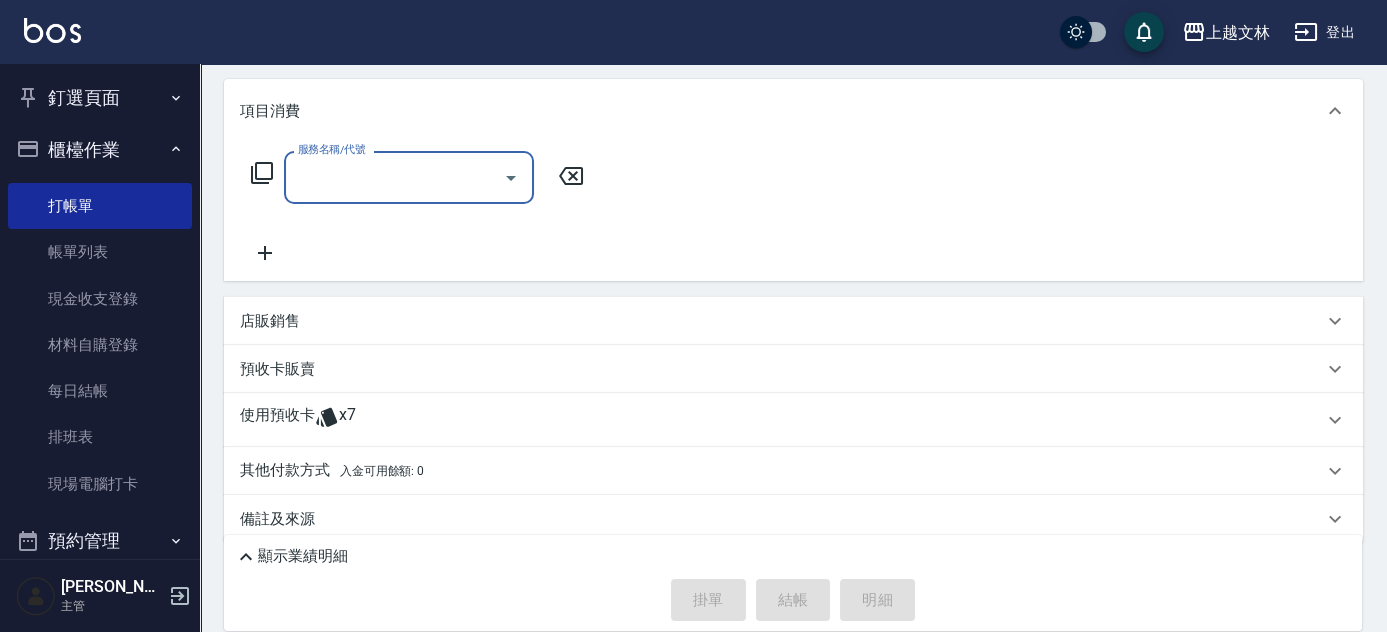 scroll, scrollTop: 266, scrollLeft: 0, axis: vertical 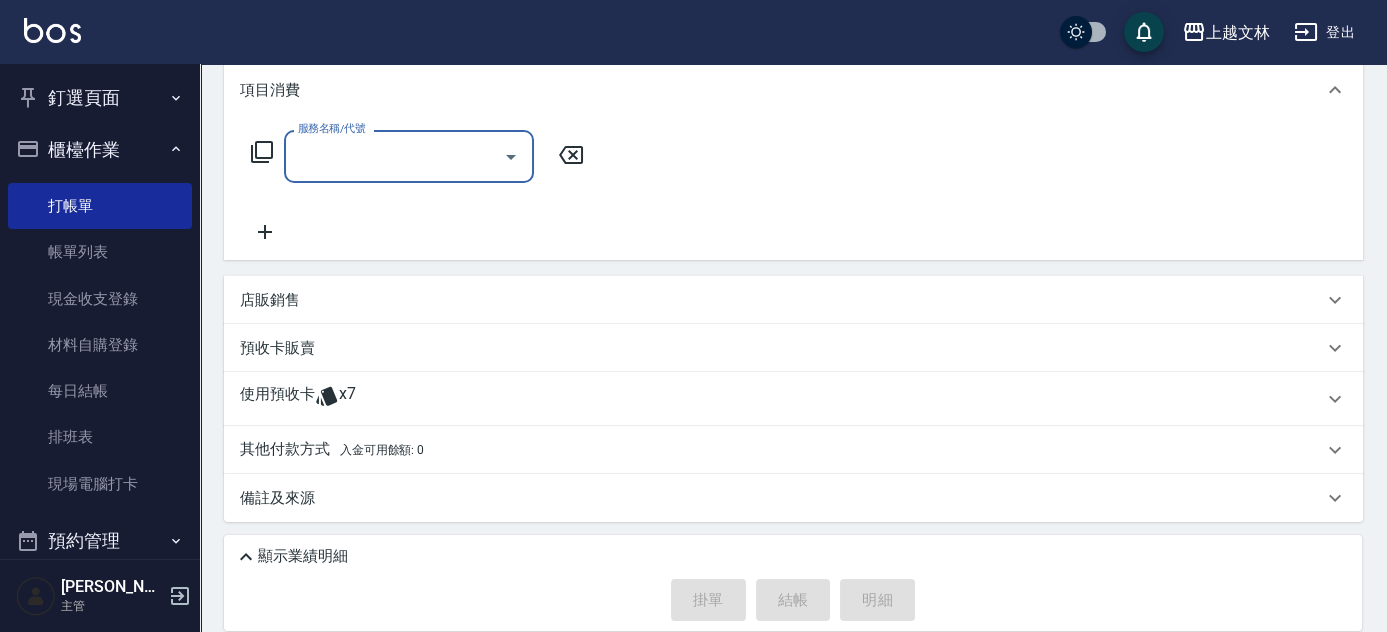 click on "店販銷售" at bounding box center [270, 300] 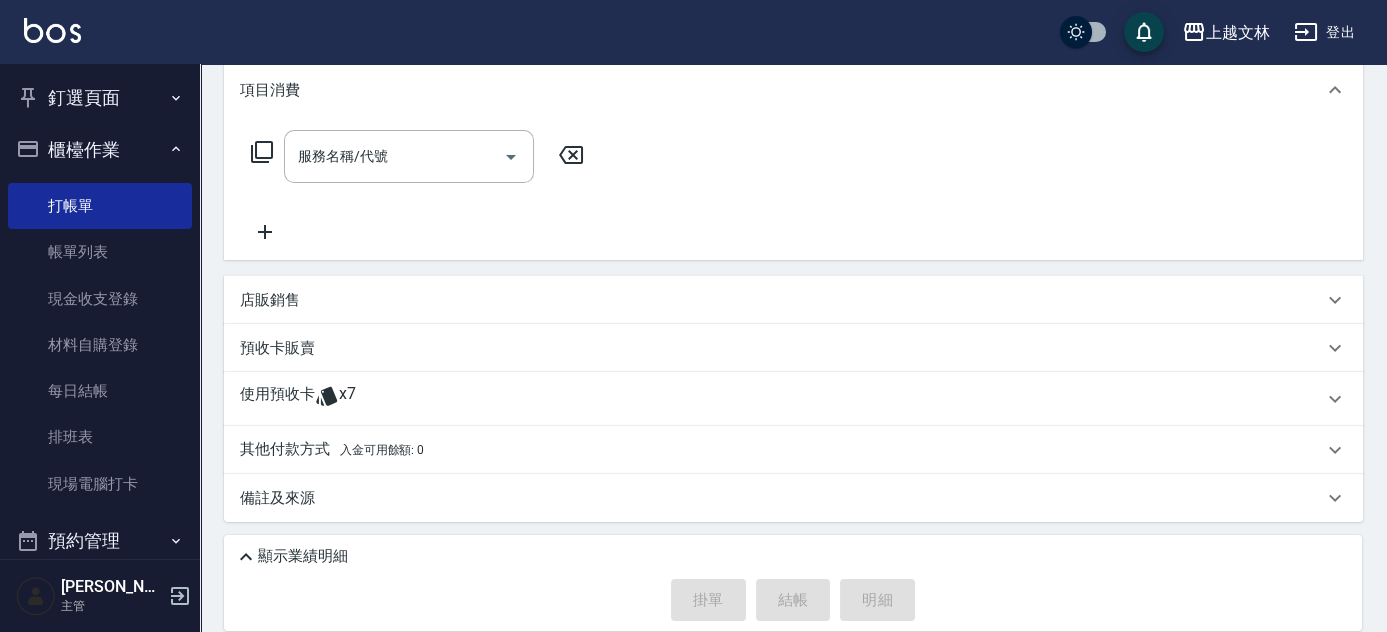 scroll, scrollTop: 34, scrollLeft: 0, axis: vertical 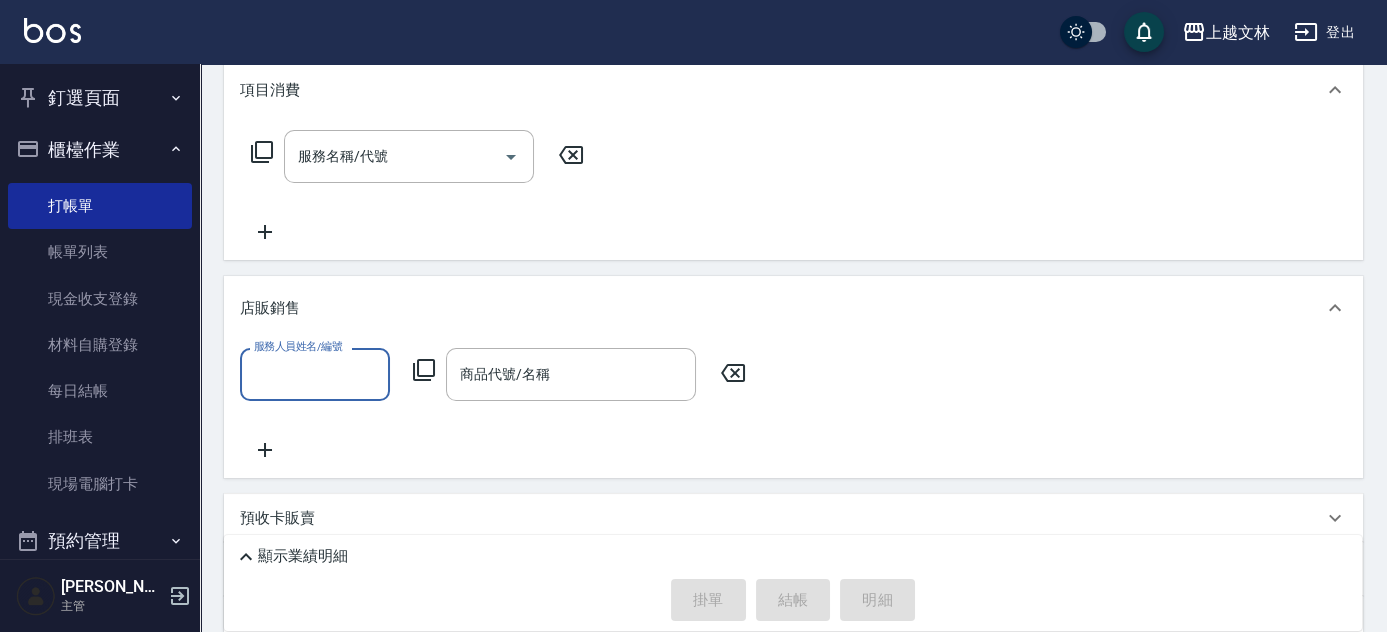 click on "服務人員姓名/編號" at bounding box center [315, 374] 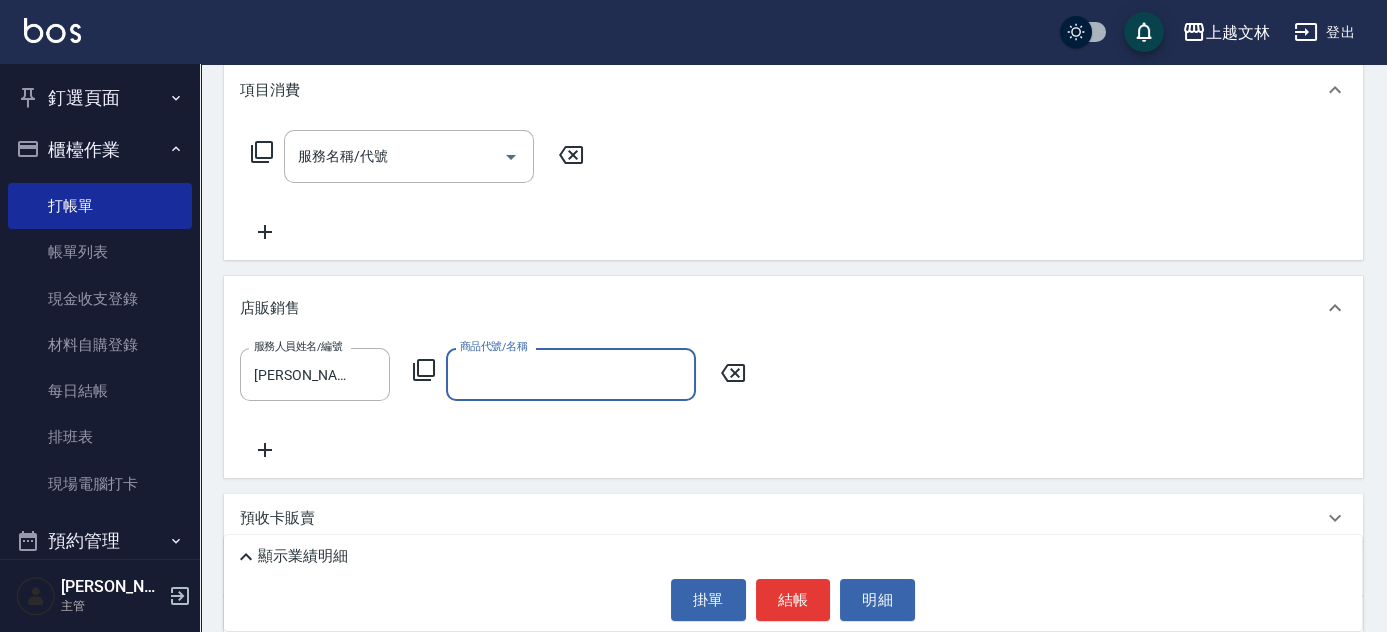 click 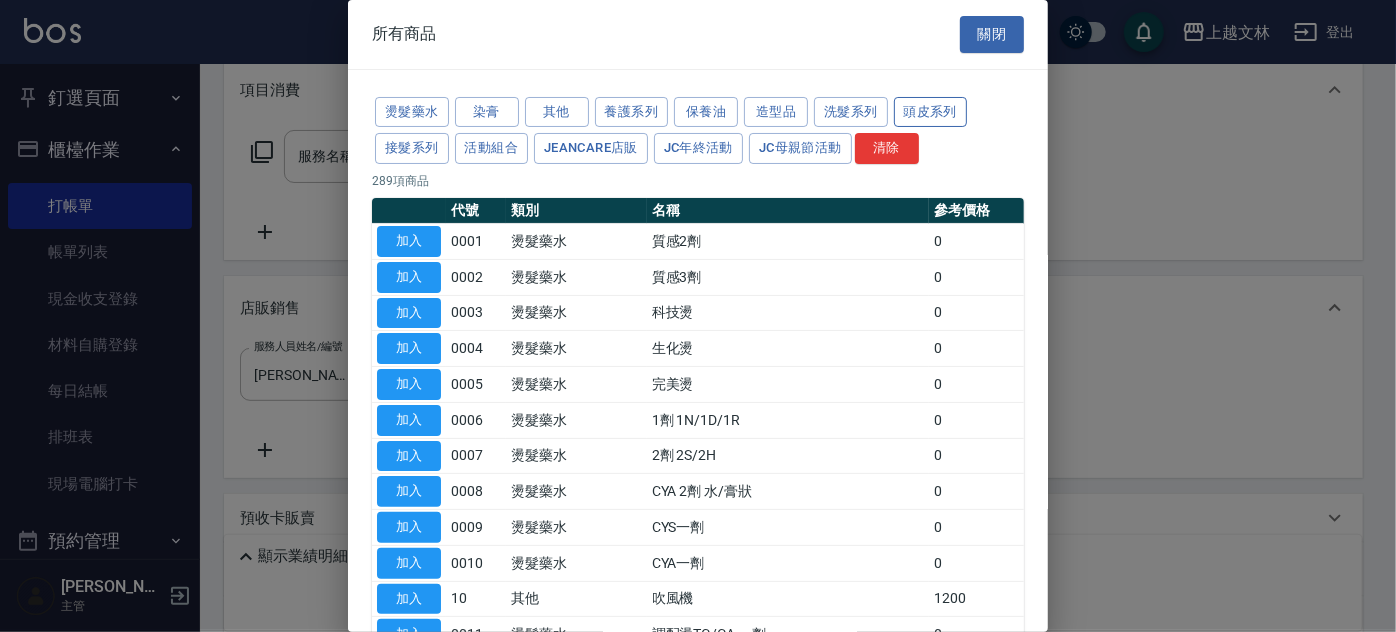 click on "頭皮系列" at bounding box center [931, 112] 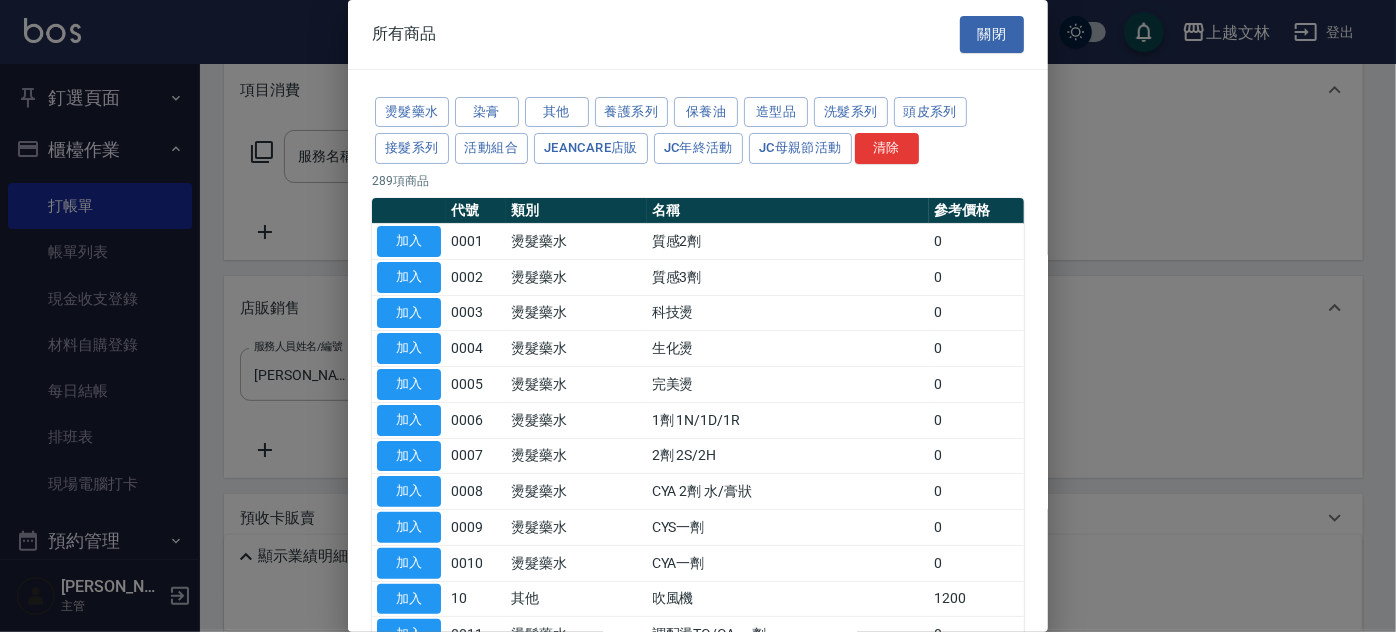click on "頭皮系列" at bounding box center (931, 112) 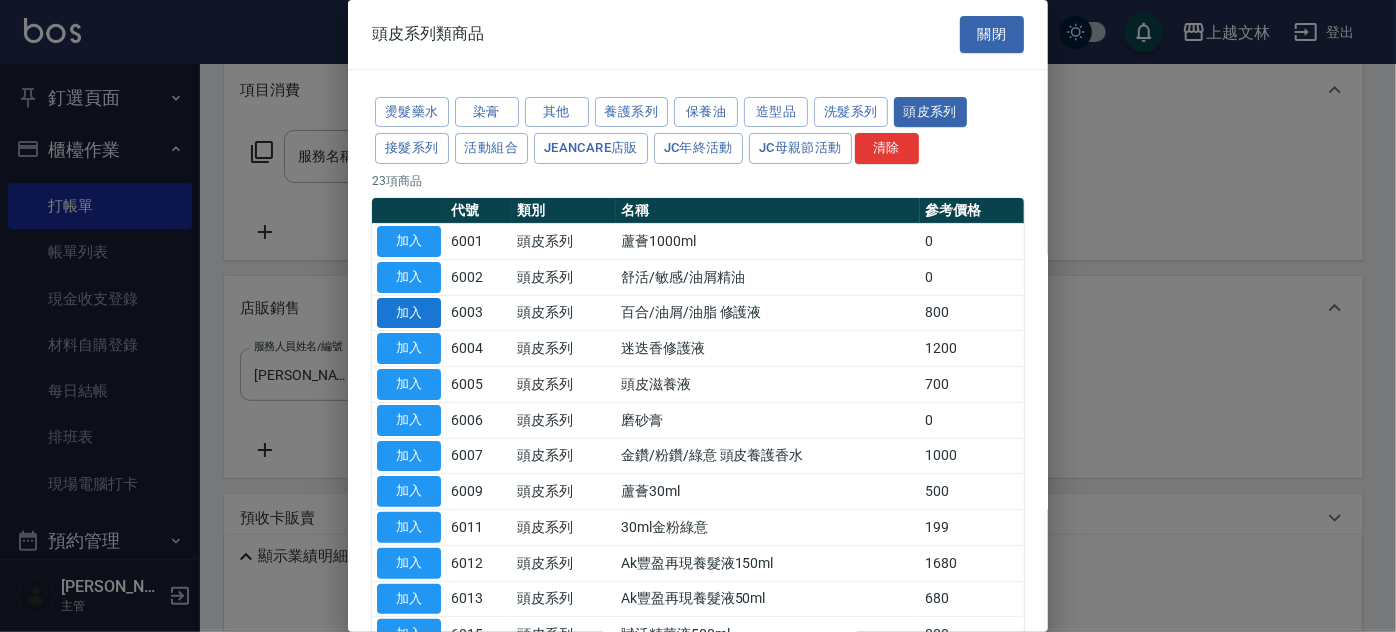 click on "加入" at bounding box center [409, 313] 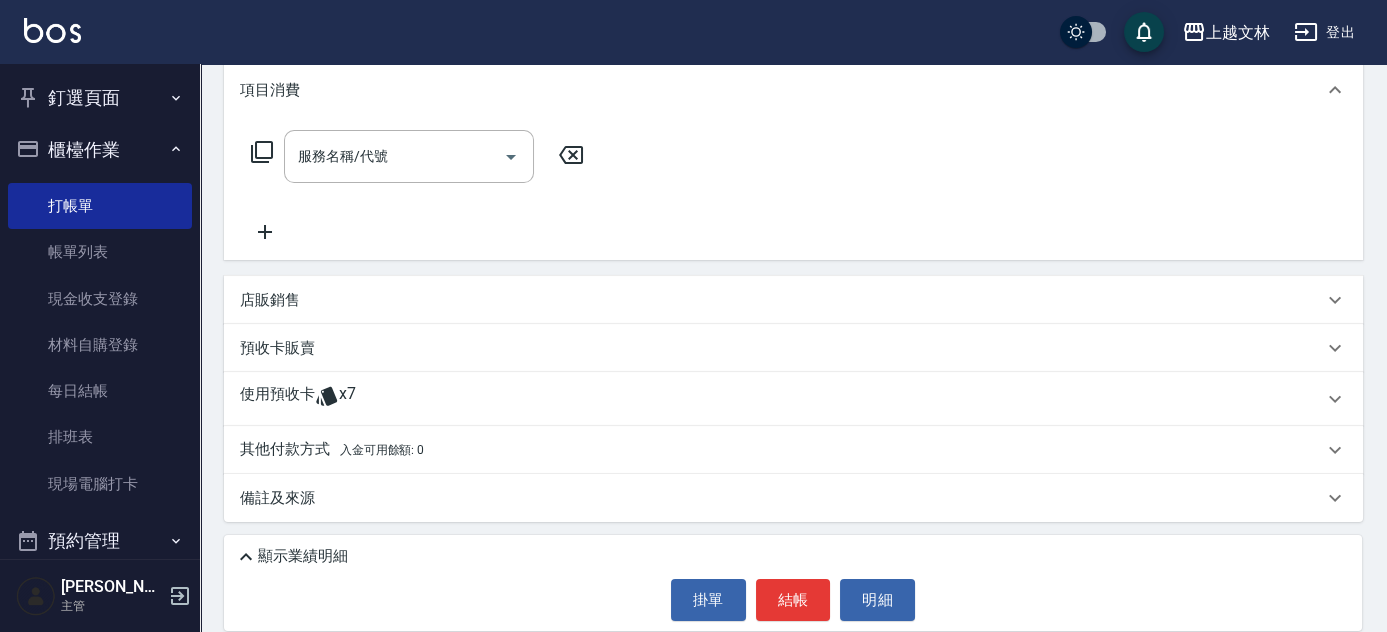 click on "店販銷售" at bounding box center [270, 300] 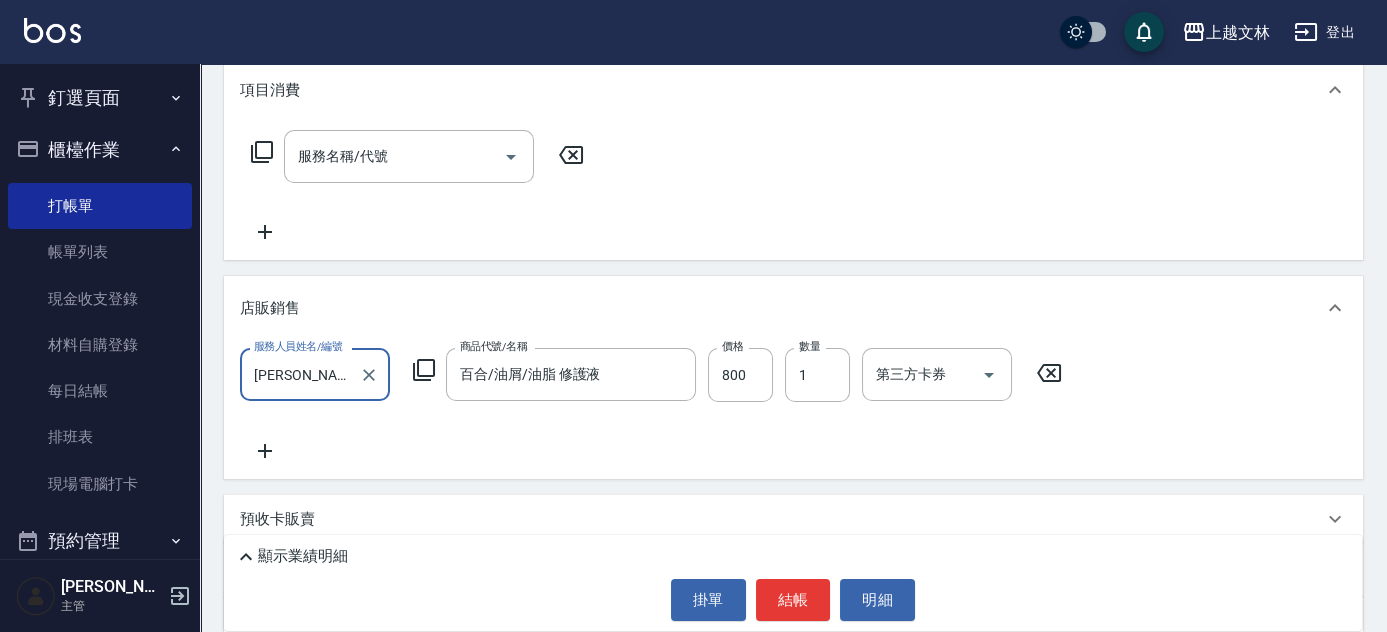 scroll, scrollTop: 0, scrollLeft: 0, axis: both 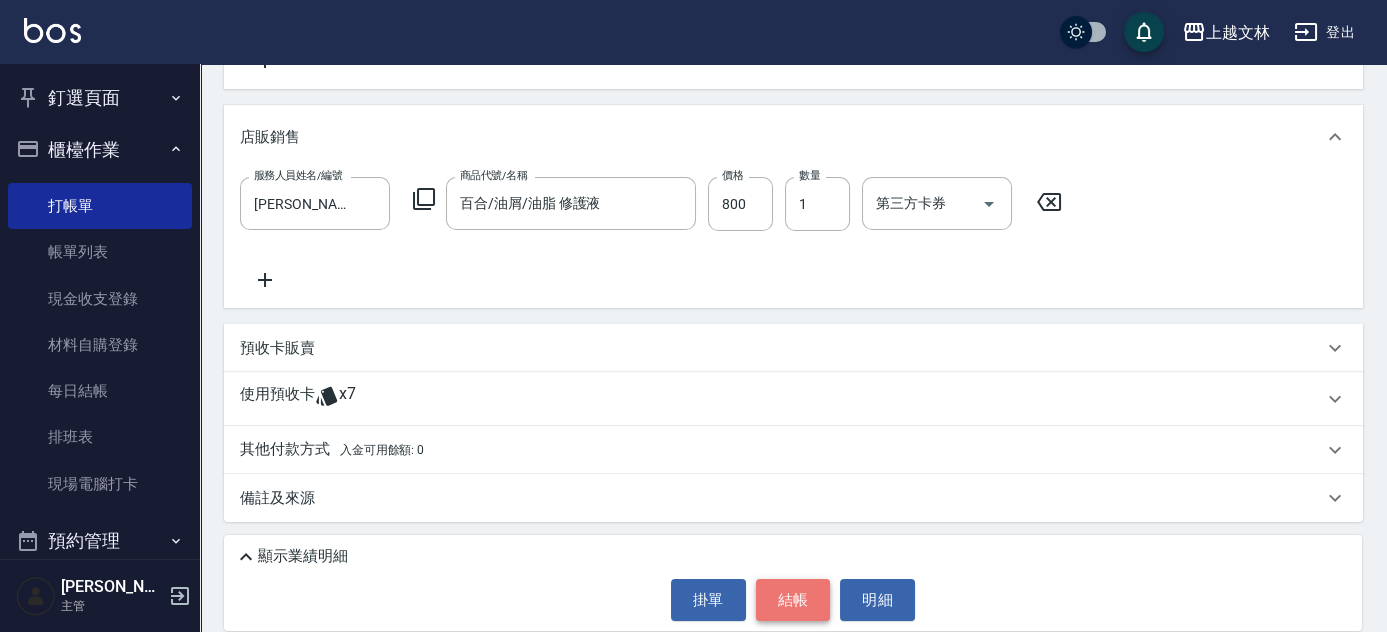 click on "結帳" at bounding box center [793, 600] 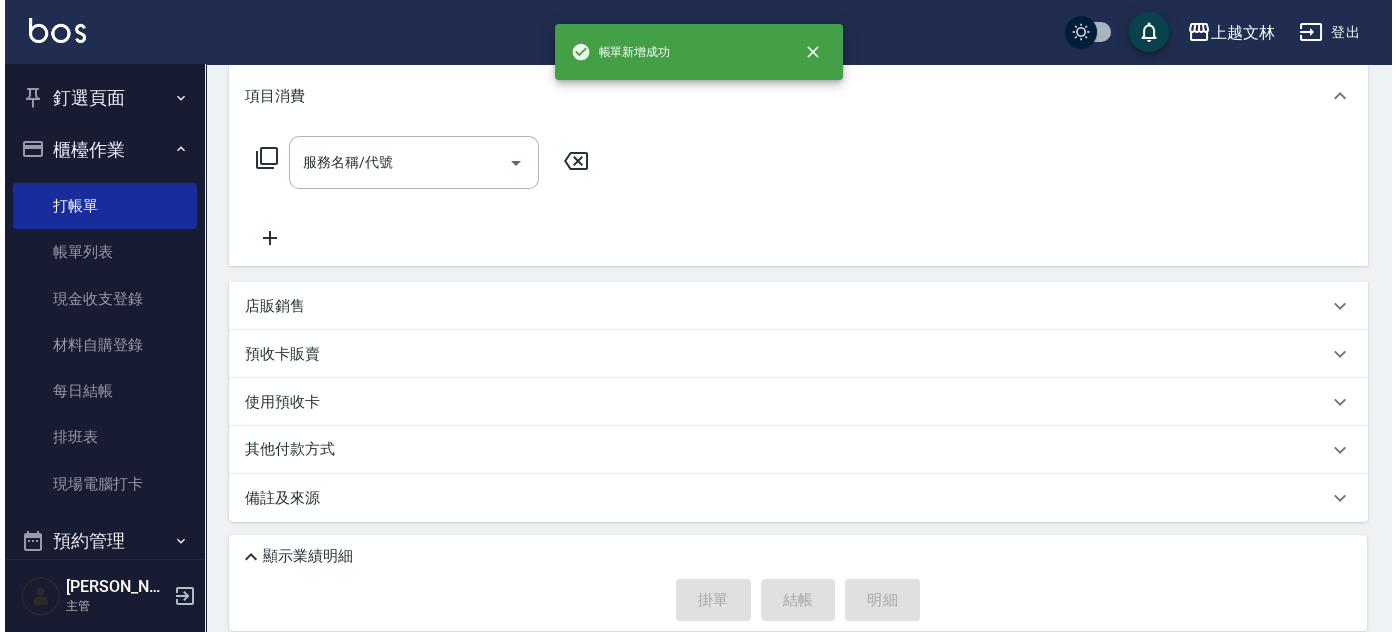 scroll, scrollTop: 0, scrollLeft: 0, axis: both 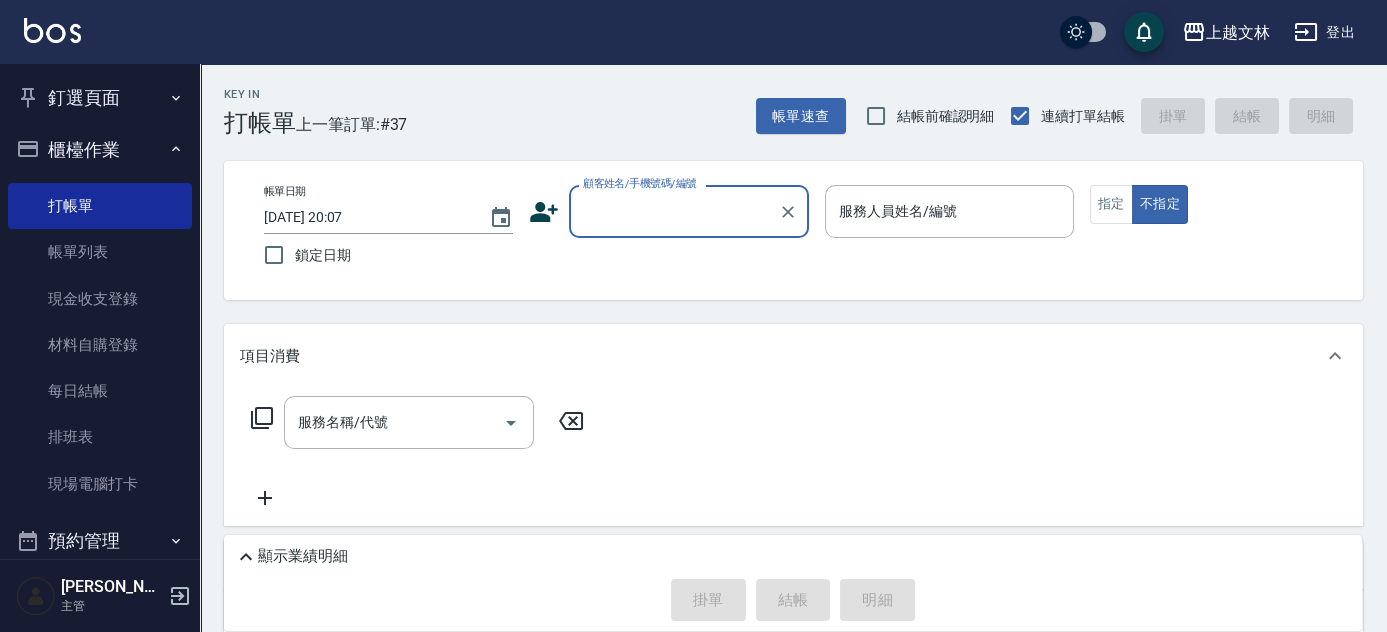 click 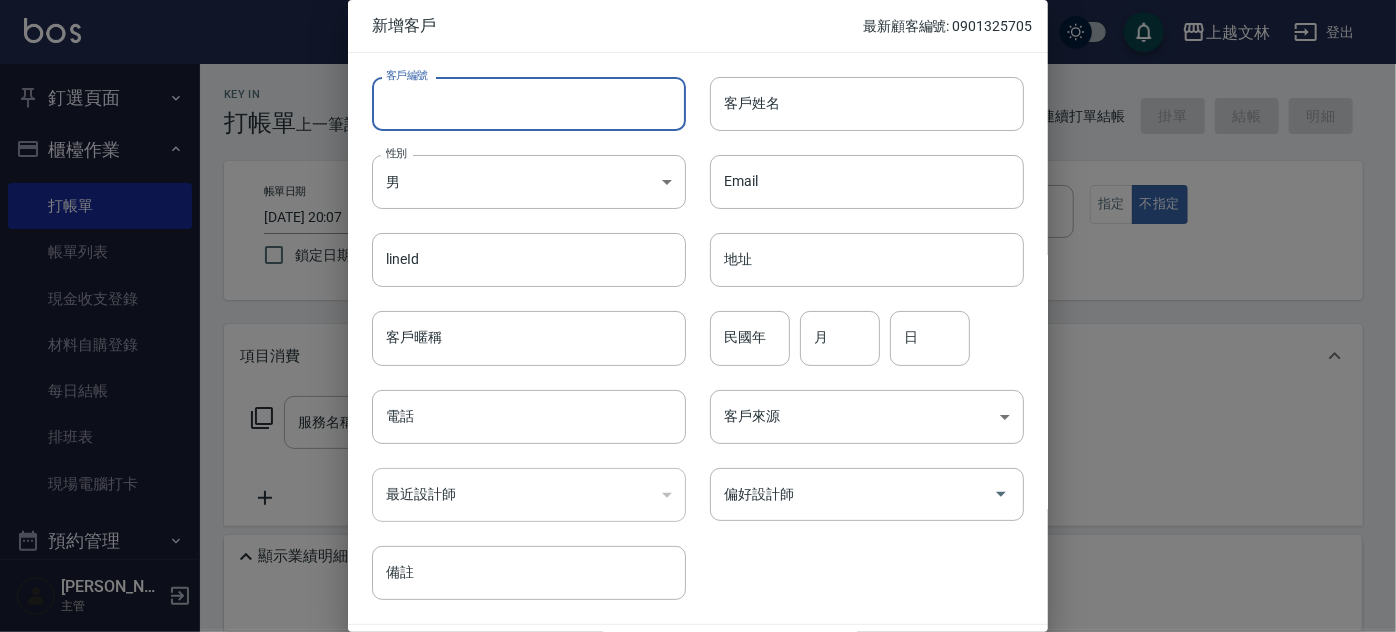 click on "客戶編號" at bounding box center [529, 104] 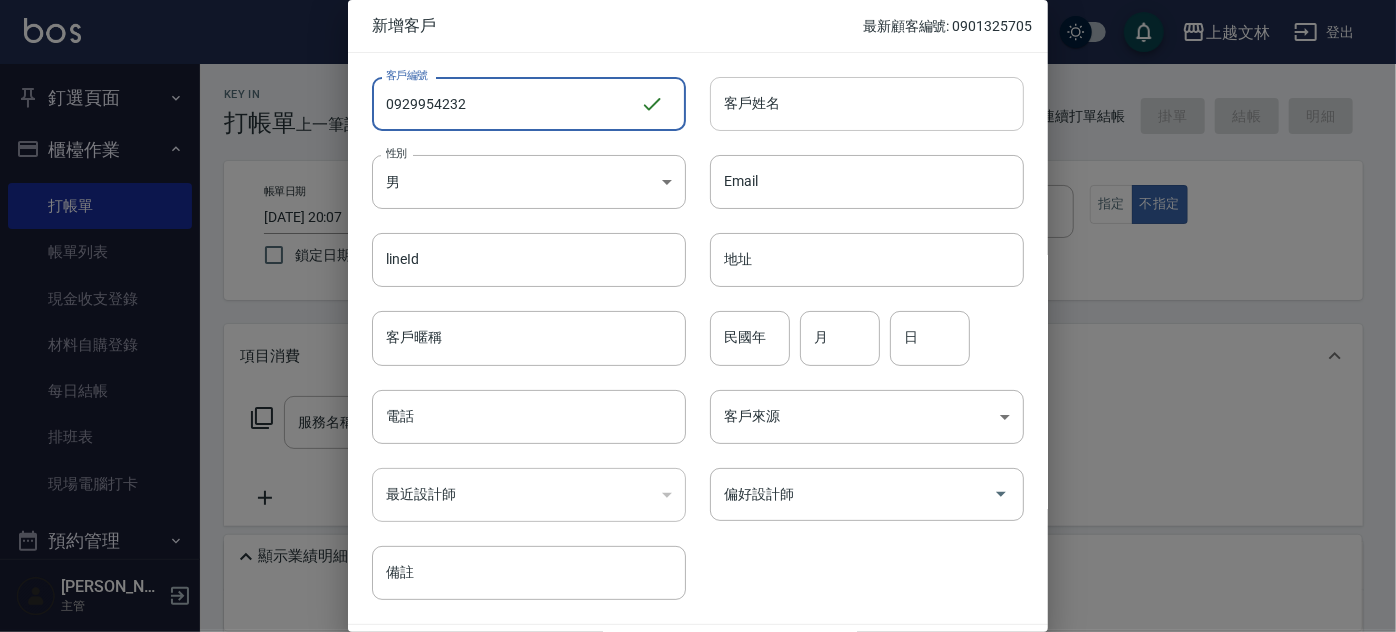 click on "客戶姓名" at bounding box center [867, 104] 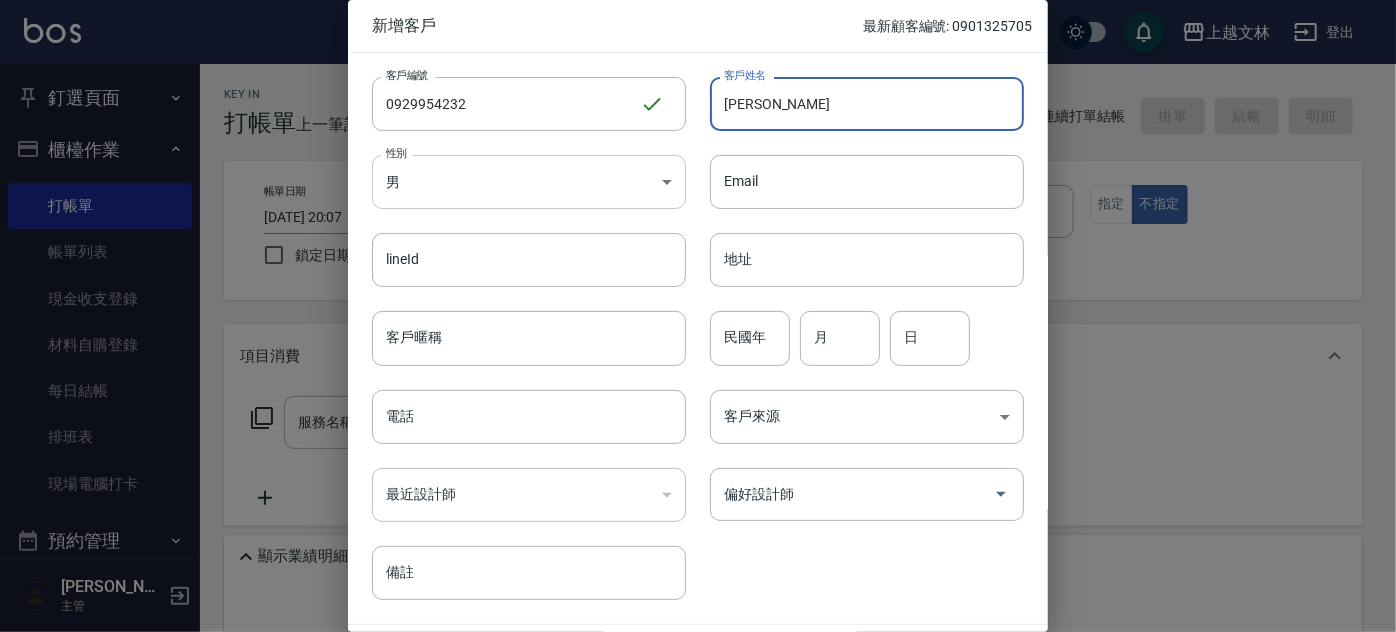 click on "上越文[PERSON_NAME]出 釘選頁面 店家日報表 設計師排行榜 每日結帳 櫃檯作業 打帳單 帳單列表 現金收支登錄 材料自購登錄 每日結帳 排班表 現場電腦打卡 預約管理 預約管理 單日預約紀錄 單週預約紀錄 報表及分析 報表目錄 店家區間累計表 店家日報表 互助日報表 互助月報表 互助排行榜 互助點數明細 互助業績報表 全店業績分析表 營業統計分析表 營業項目月分析表 設計師業績表 設計師日報表 設計師業績分析表 設計師業績月報表 設計師排行榜 商品銷售排行榜 商品消耗明細 單一服務項目查詢 店販抽成明細 店販分類抽成明細 顧客入金餘額表 顧客卡券餘額表 每日非現金明細 每日收支明細 收支分類明細表 非現金明細對帳單 客戶管理 客戶列表 客資篩選匯出 卡券管理 入金管理 員工及薪資 員工列表 全店打卡記錄 考勤排班總表 薪資條 薪資明細表 商品管理 商品列表" at bounding box center [698, 446] 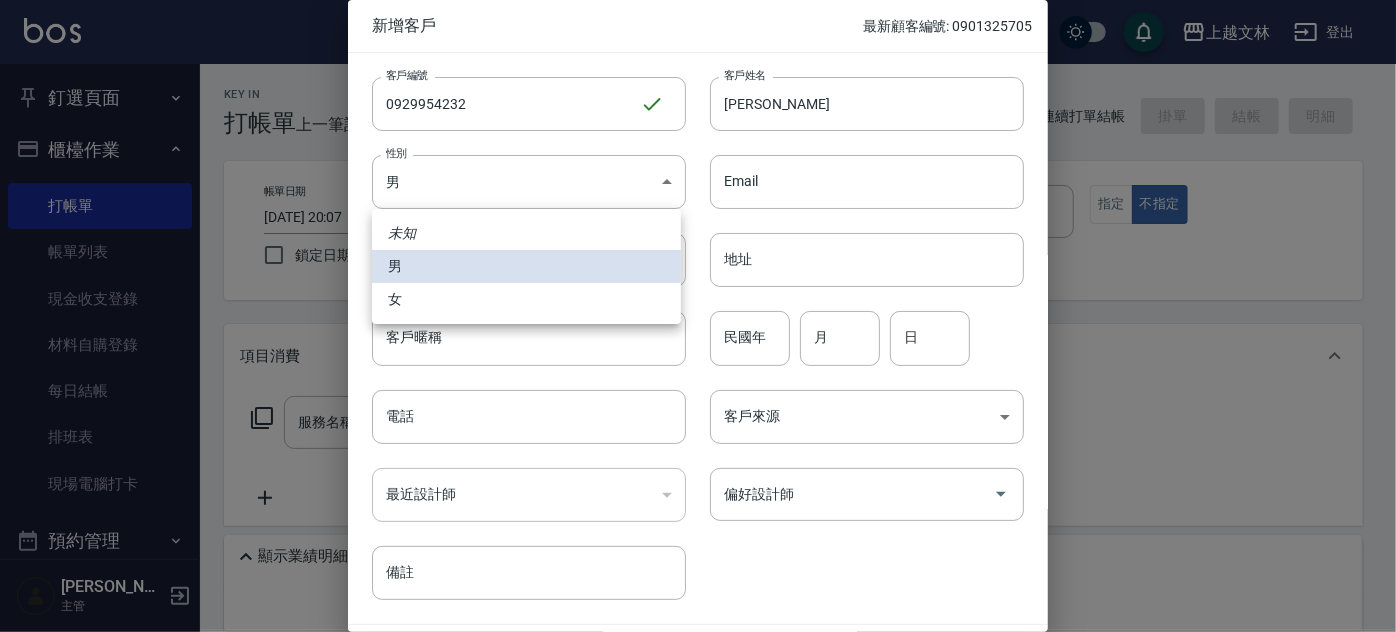 click on "女" at bounding box center [526, 299] 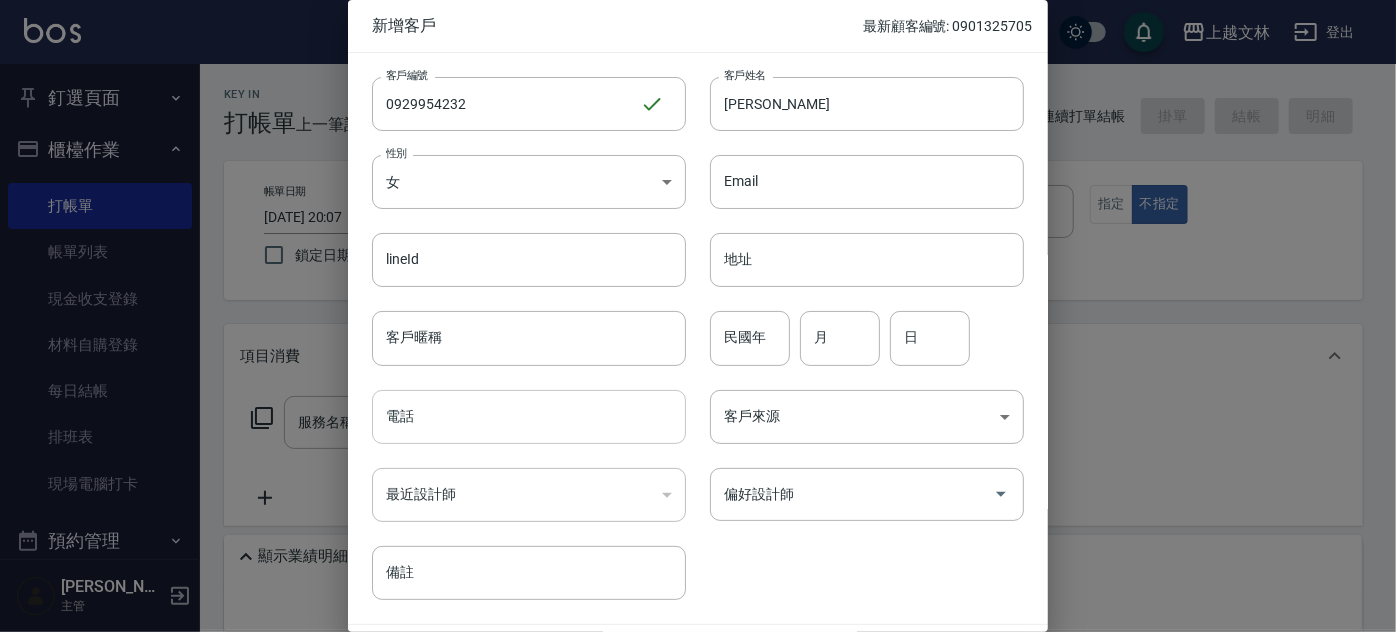 click on "電話" at bounding box center (529, 417) 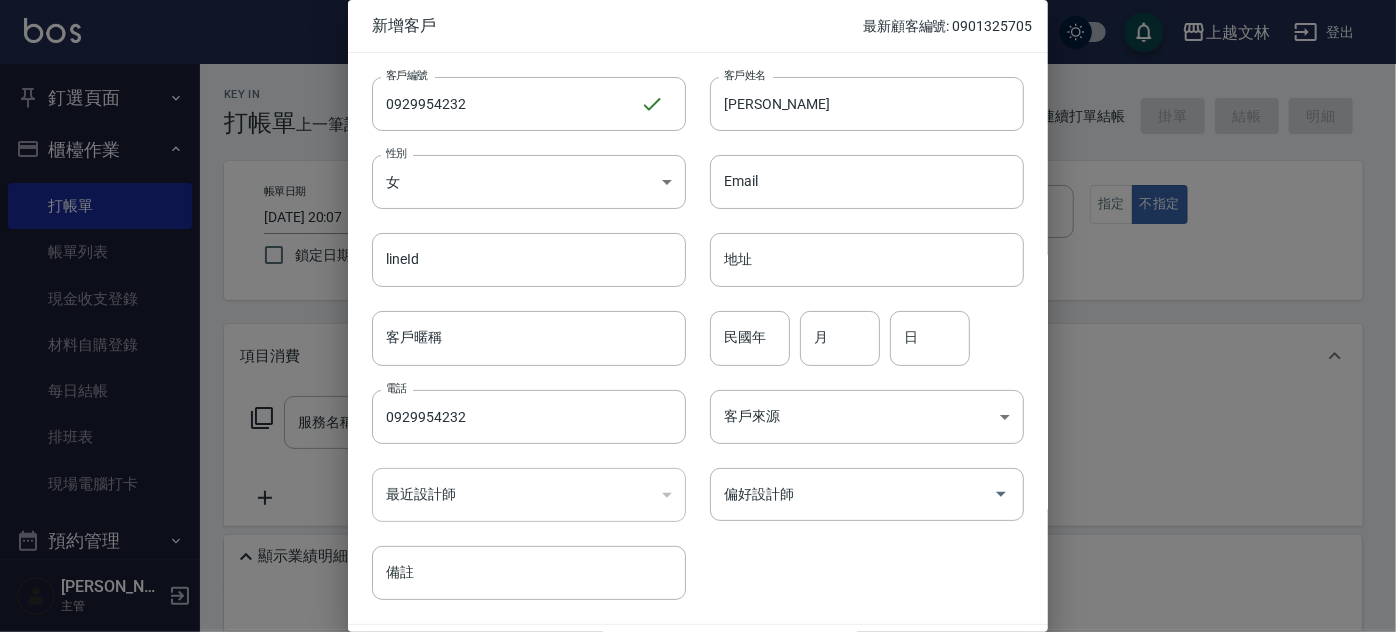click on "​" at bounding box center (529, 495) 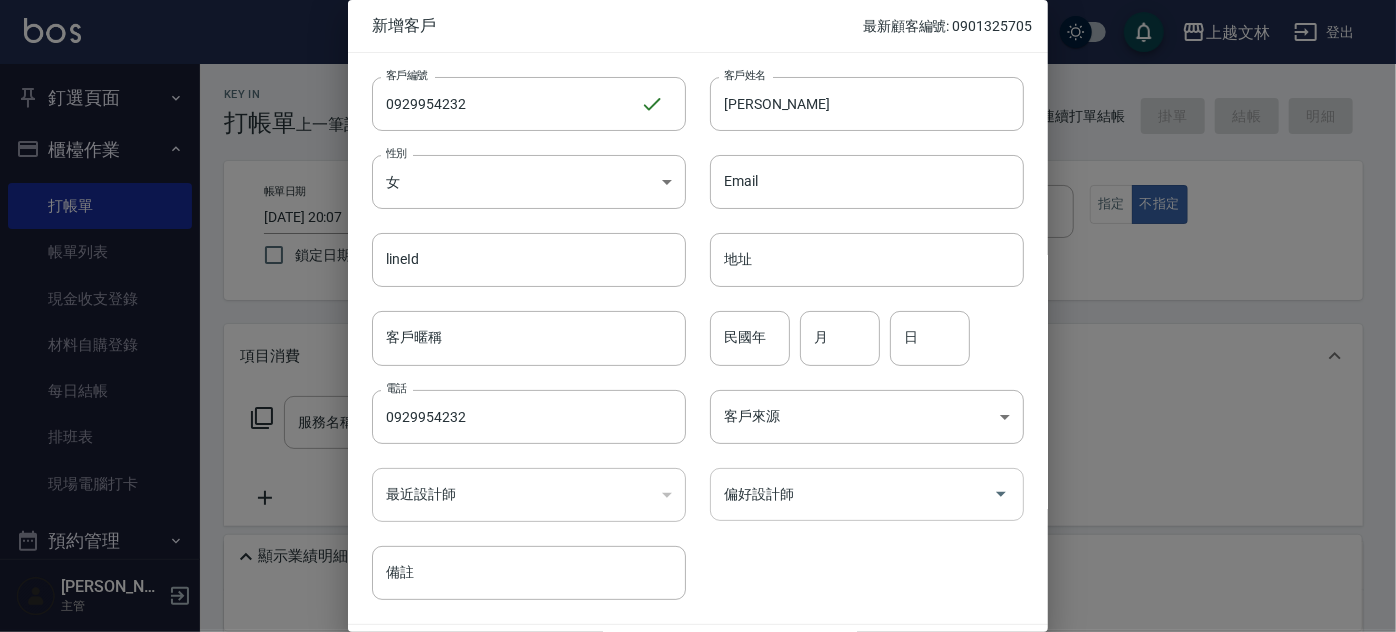 click 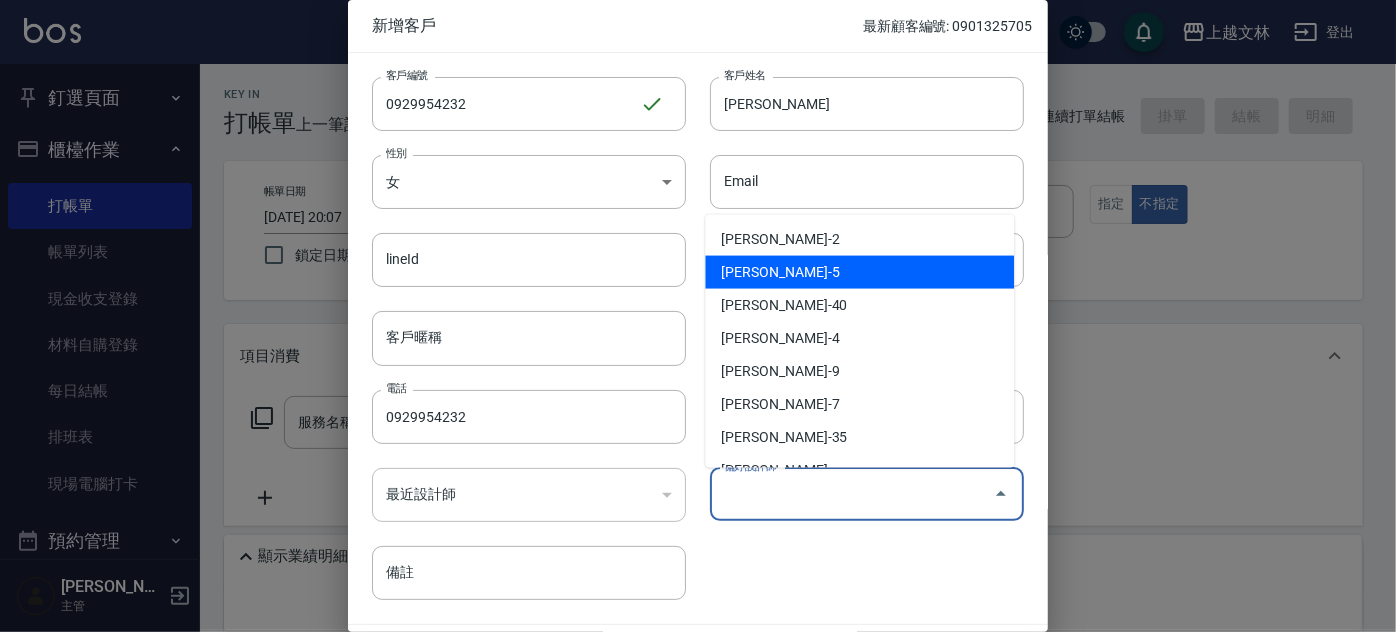 click on "[PERSON_NAME]-5" at bounding box center [859, 272] 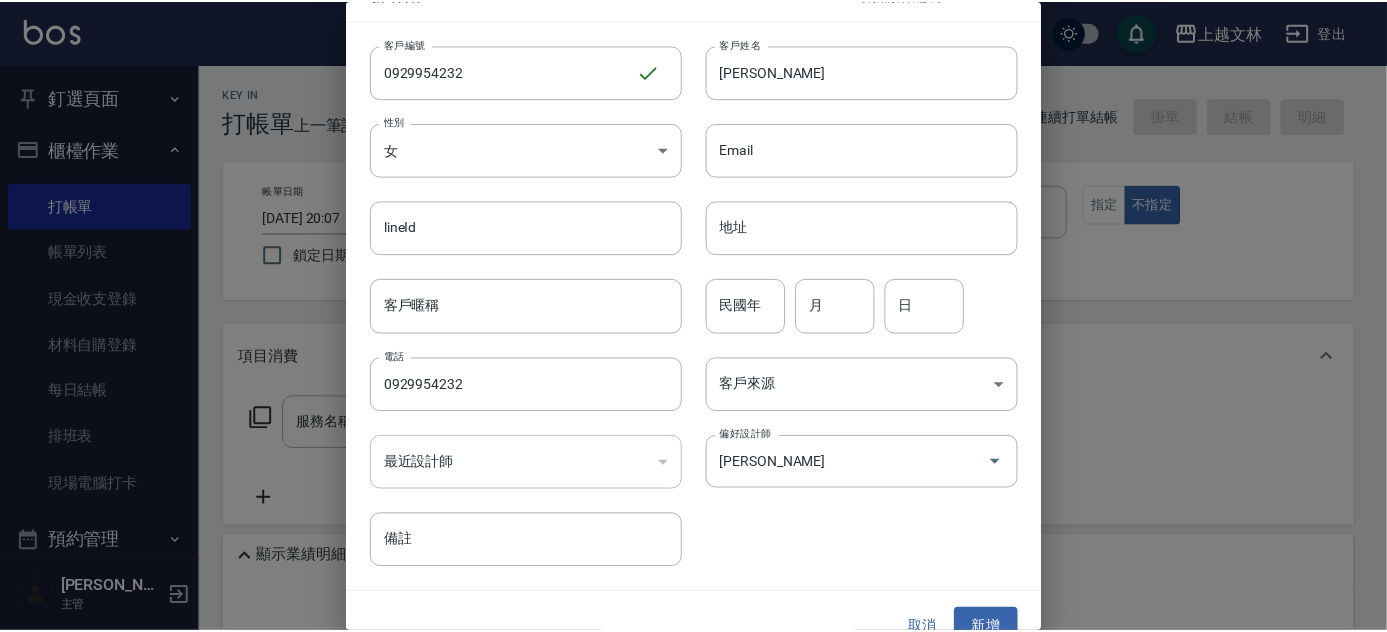 scroll, scrollTop: 60, scrollLeft: 0, axis: vertical 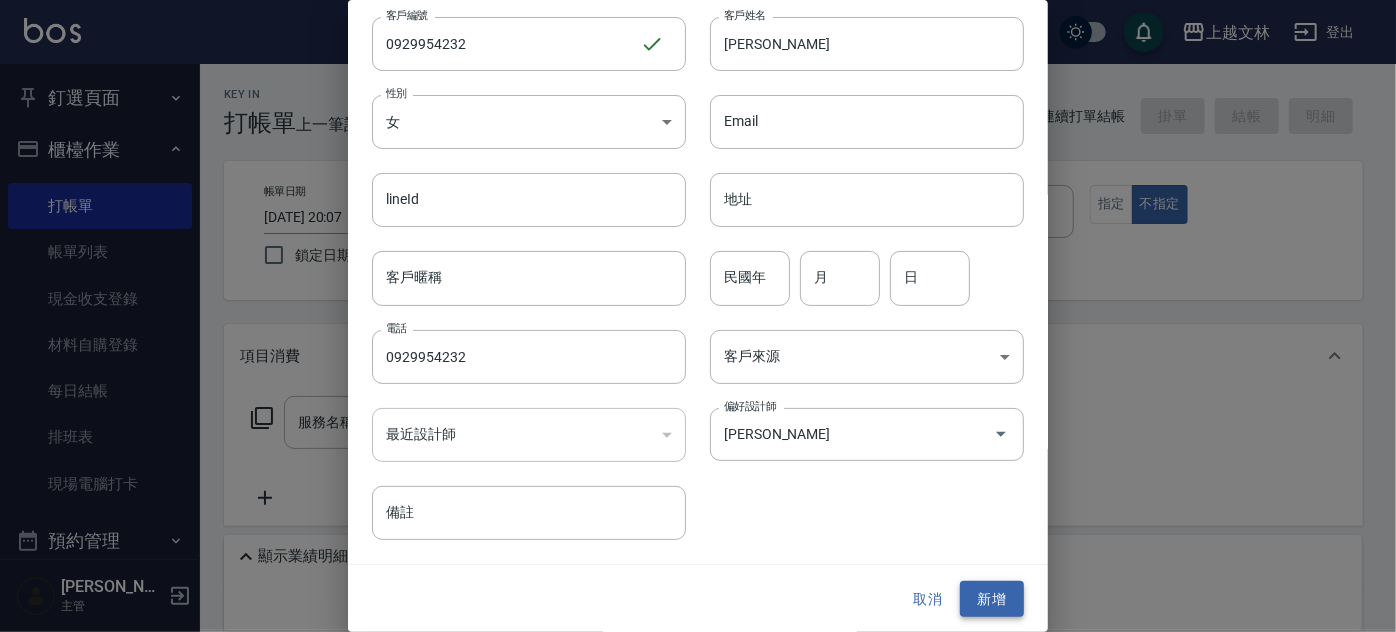 click on "新增" at bounding box center [992, 599] 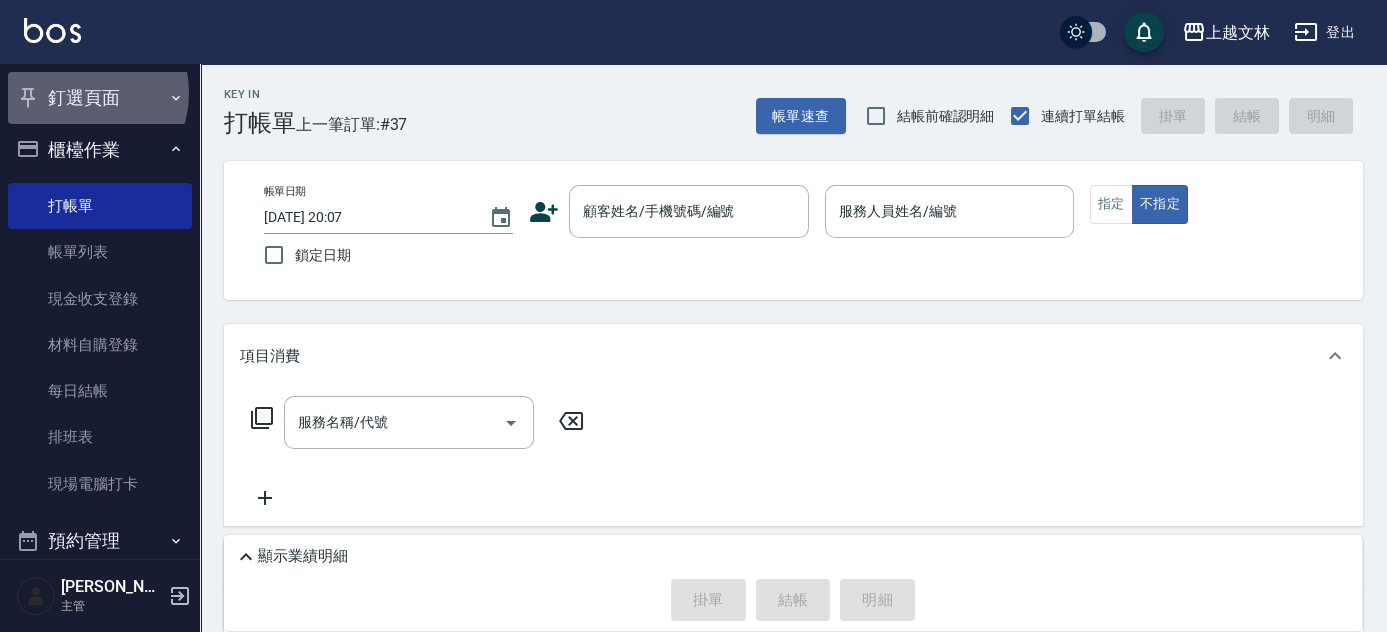 click on "釘選頁面" at bounding box center (100, 98) 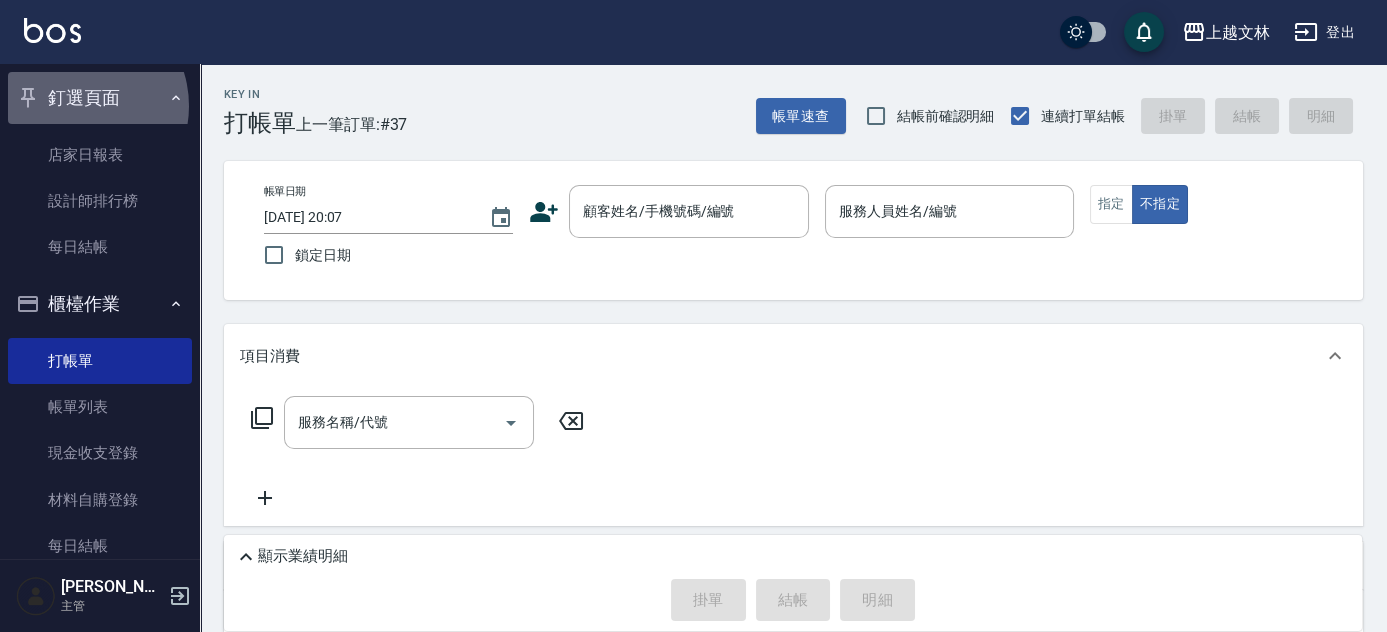 click on "釘選頁面" at bounding box center (100, 98) 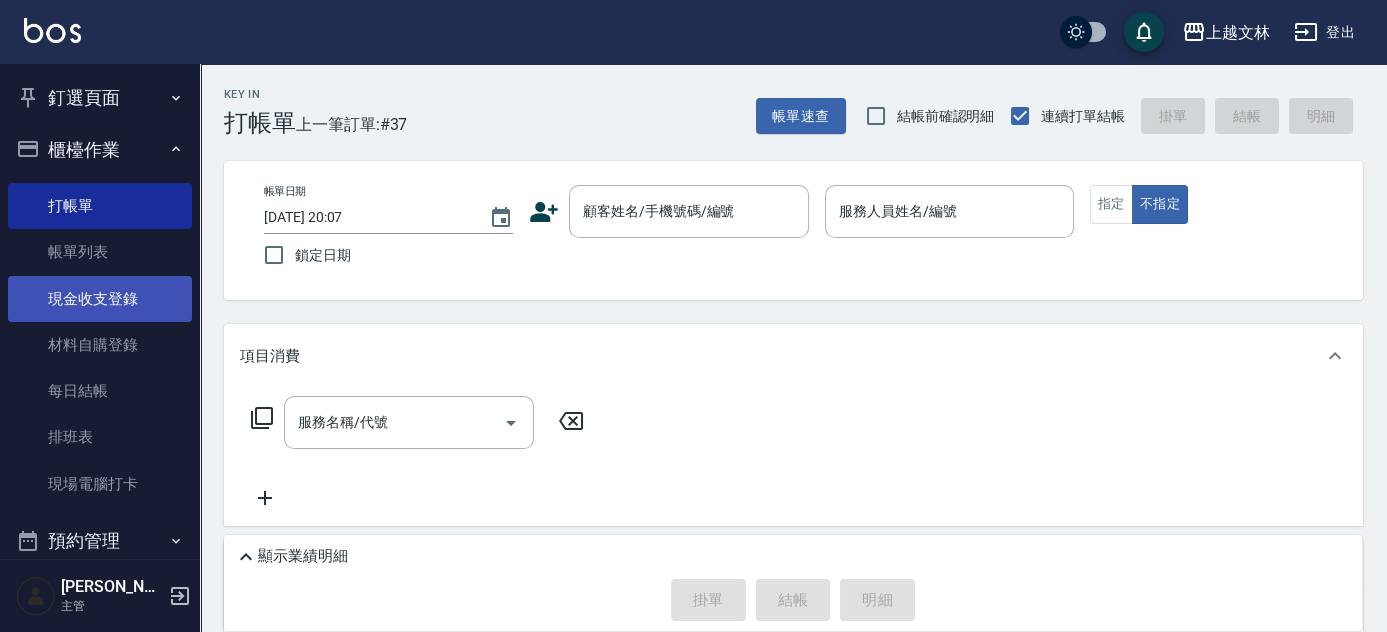 click on "現金收支登錄" at bounding box center (100, 299) 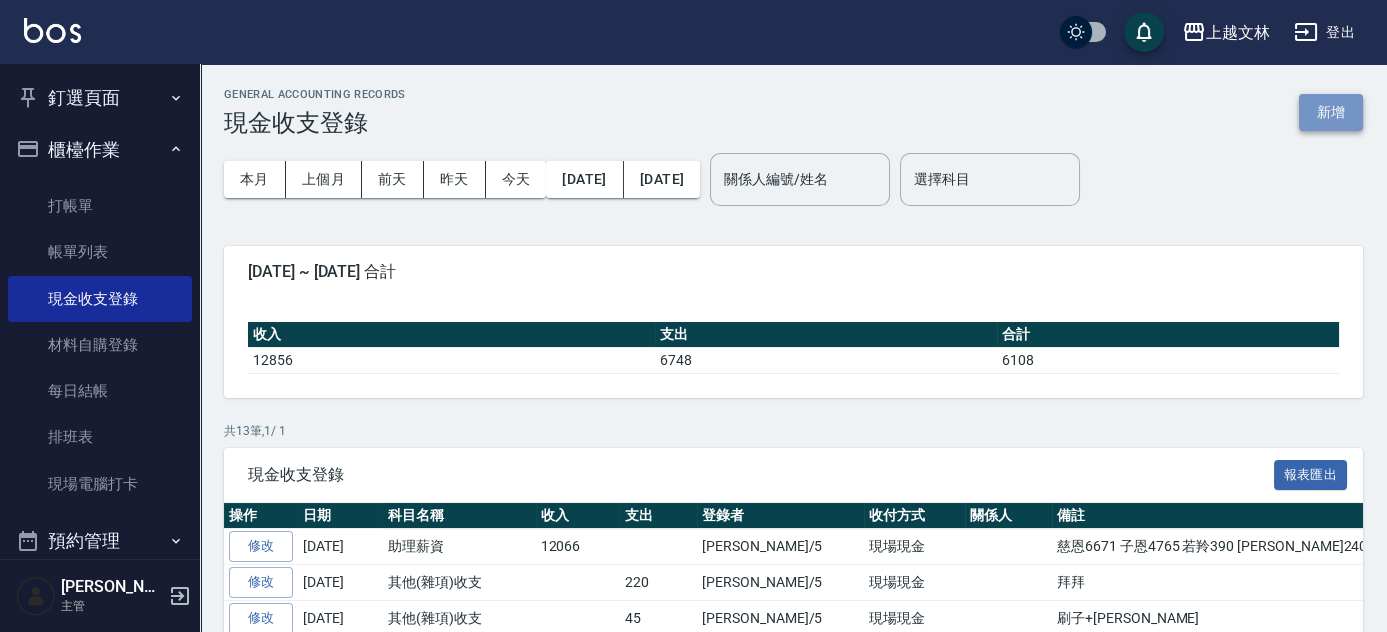 click on "新增" at bounding box center (1331, 112) 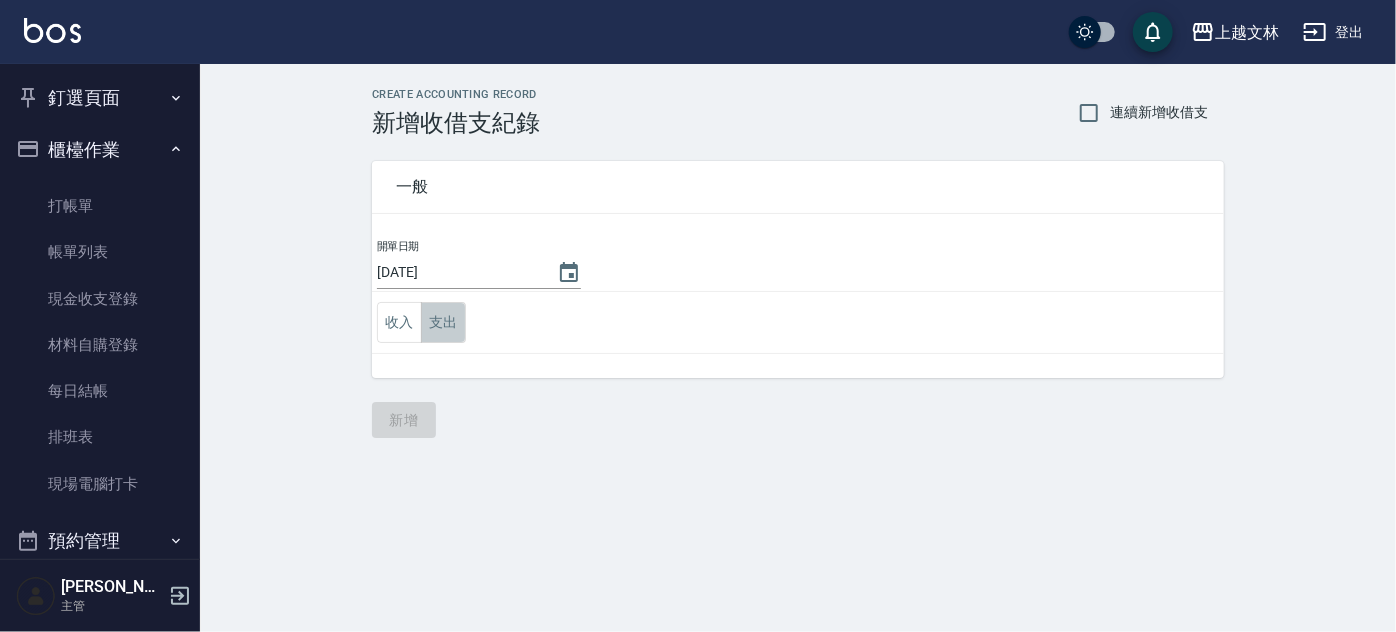 click on "支出" at bounding box center (443, 322) 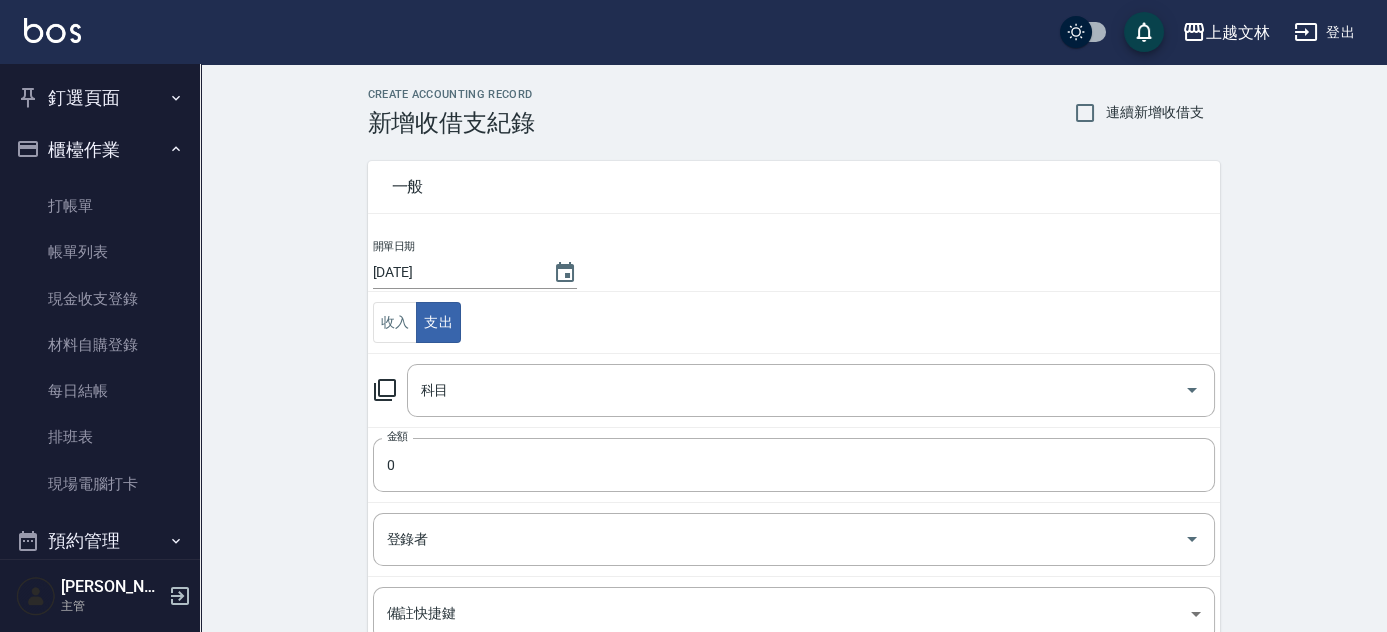 click 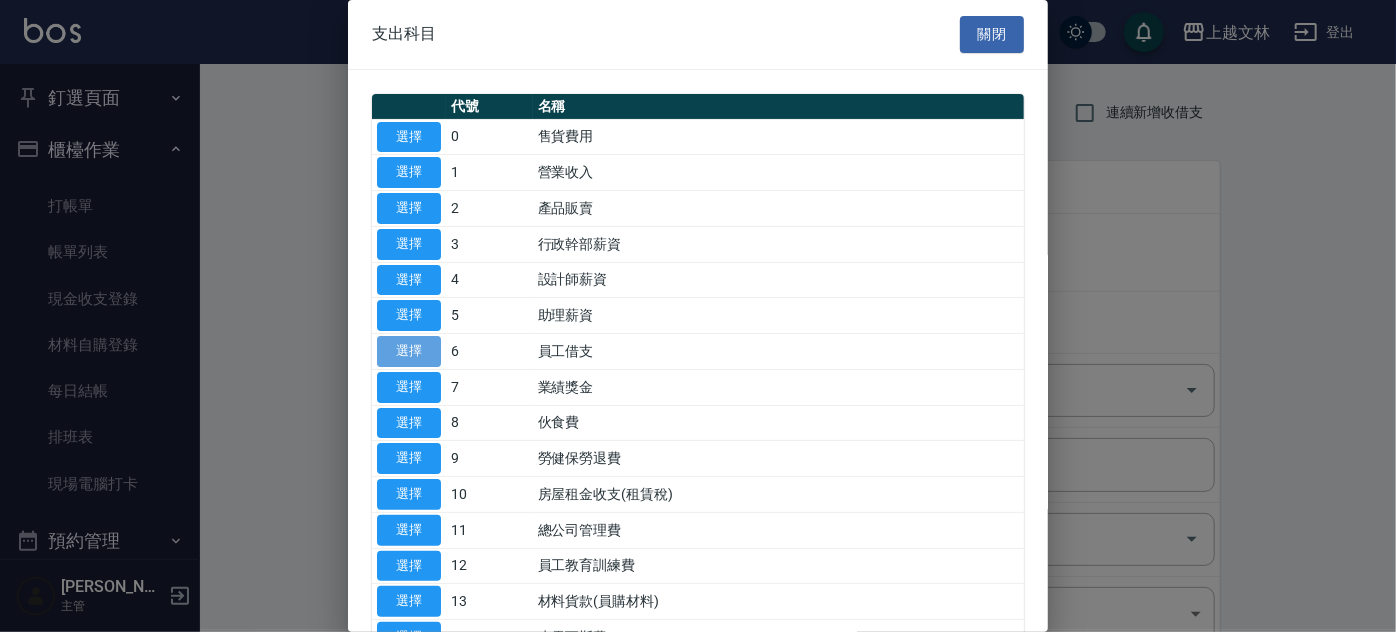 click on "選擇" at bounding box center [409, 351] 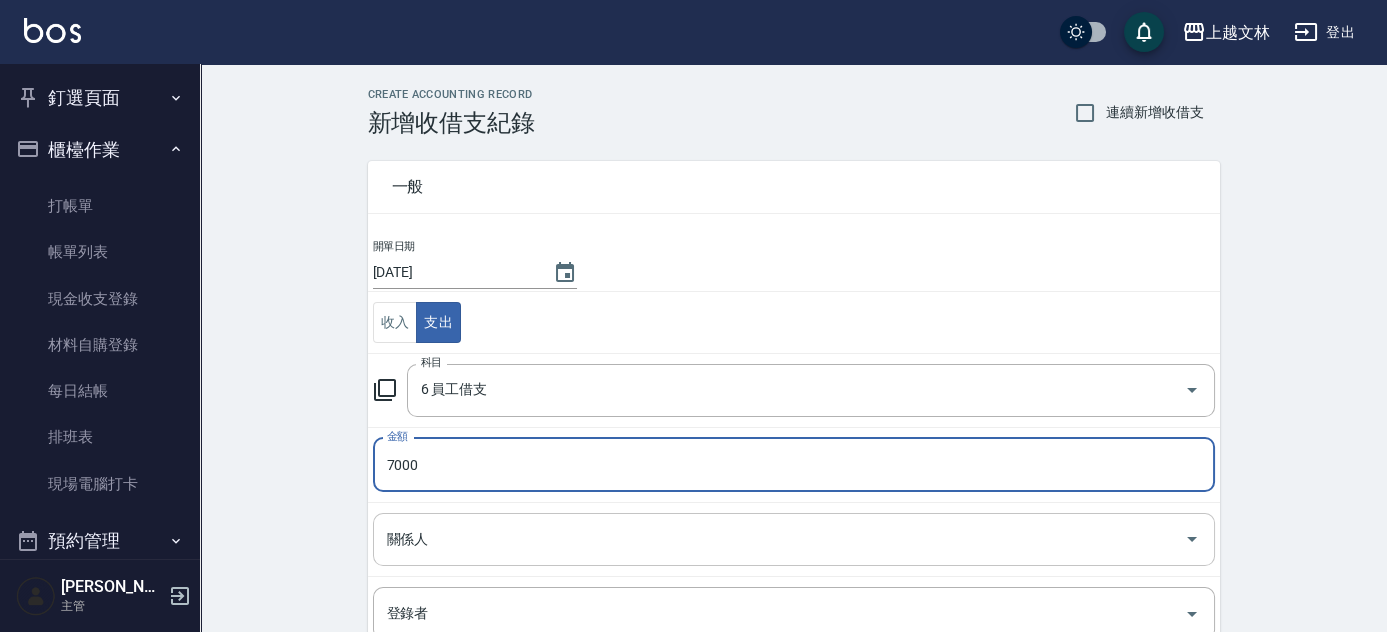 click on "關係人" at bounding box center [779, 539] 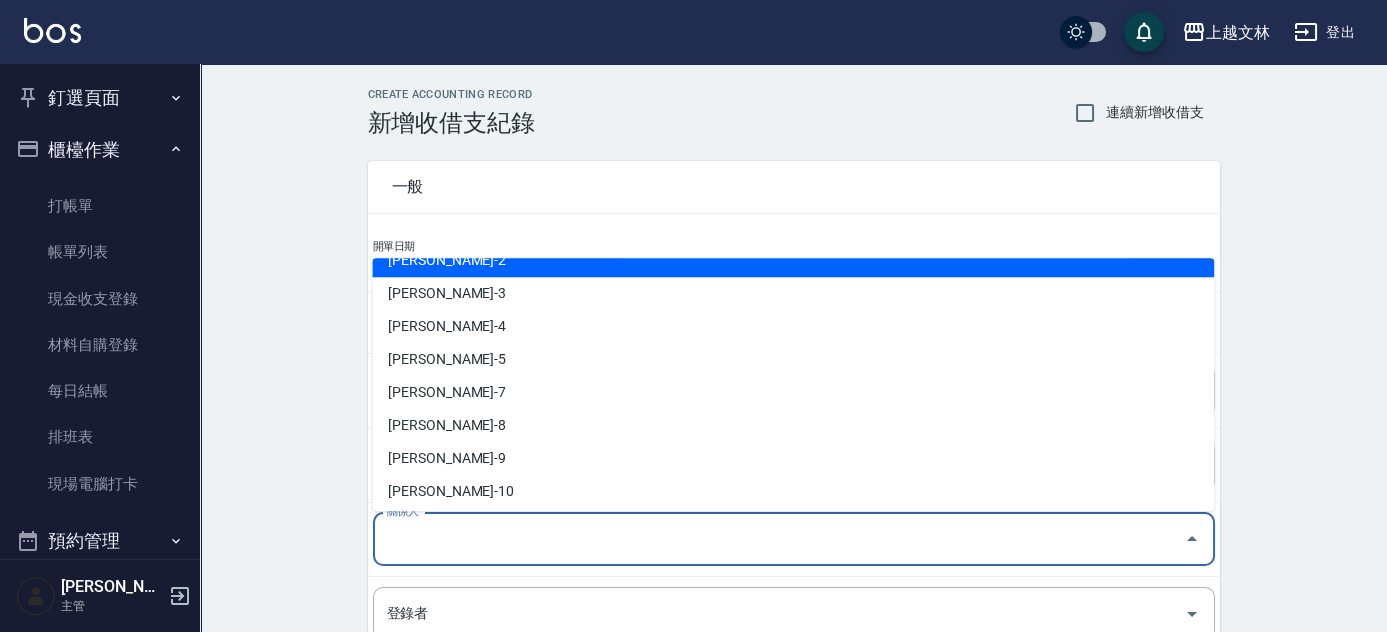 scroll, scrollTop: 104, scrollLeft: 0, axis: vertical 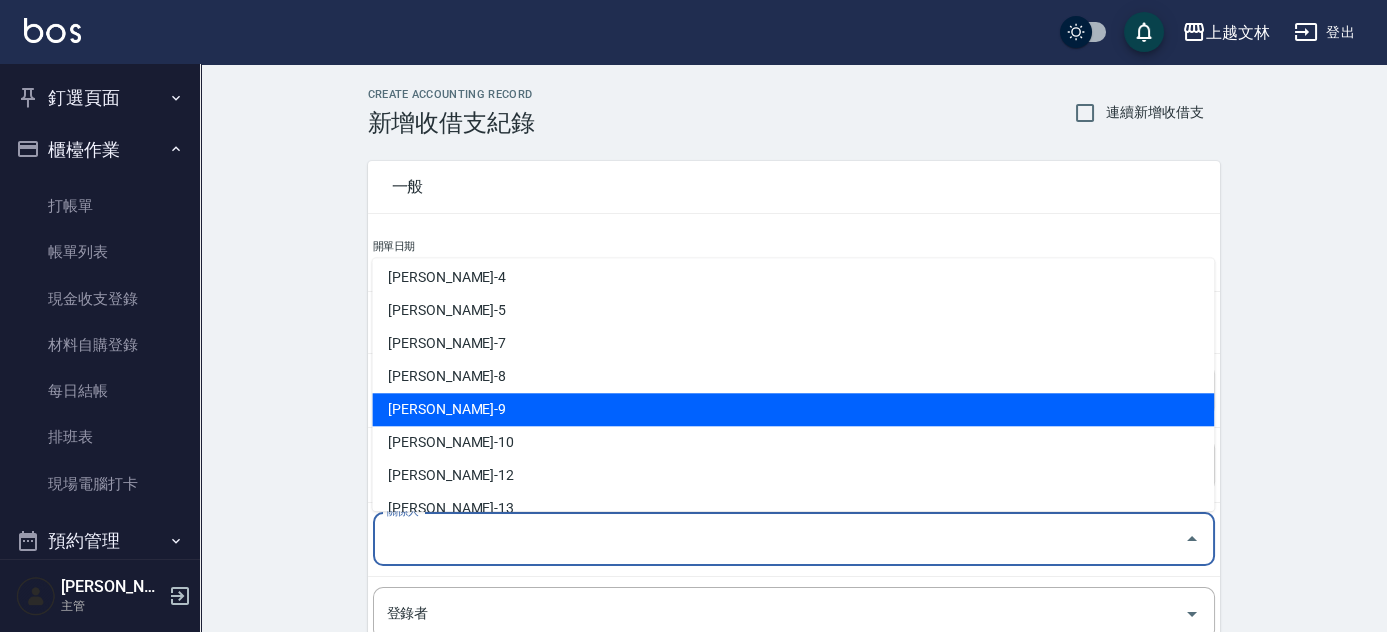 click on "[PERSON_NAME]-9" at bounding box center [793, 409] 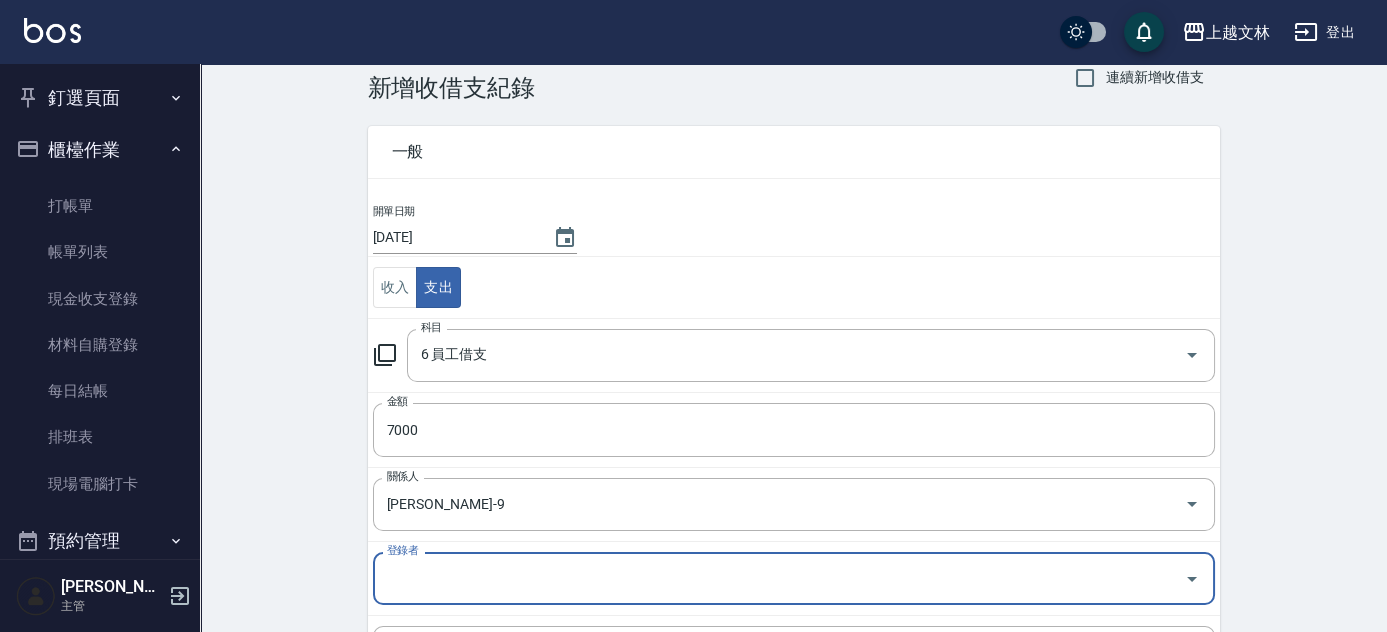 scroll, scrollTop: 78, scrollLeft: 0, axis: vertical 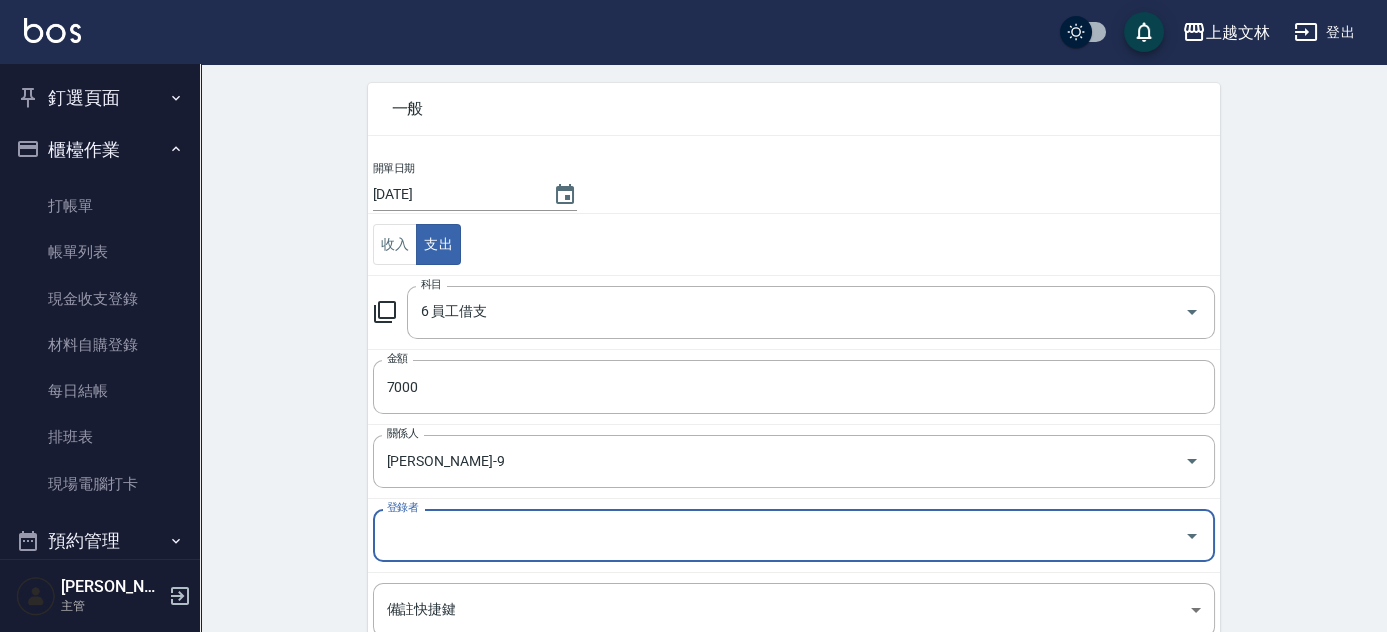 click on "登錄者" at bounding box center [779, 535] 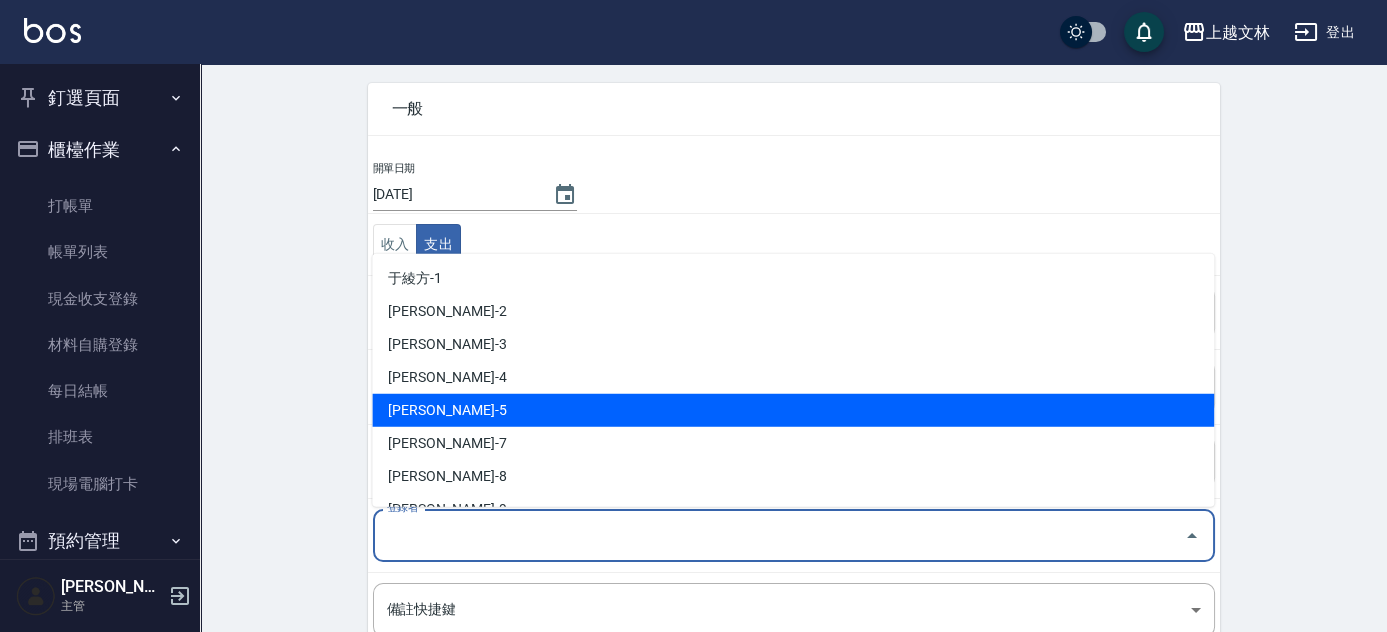 click on "[PERSON_NAME]-5" at bounding box center (793, 410) 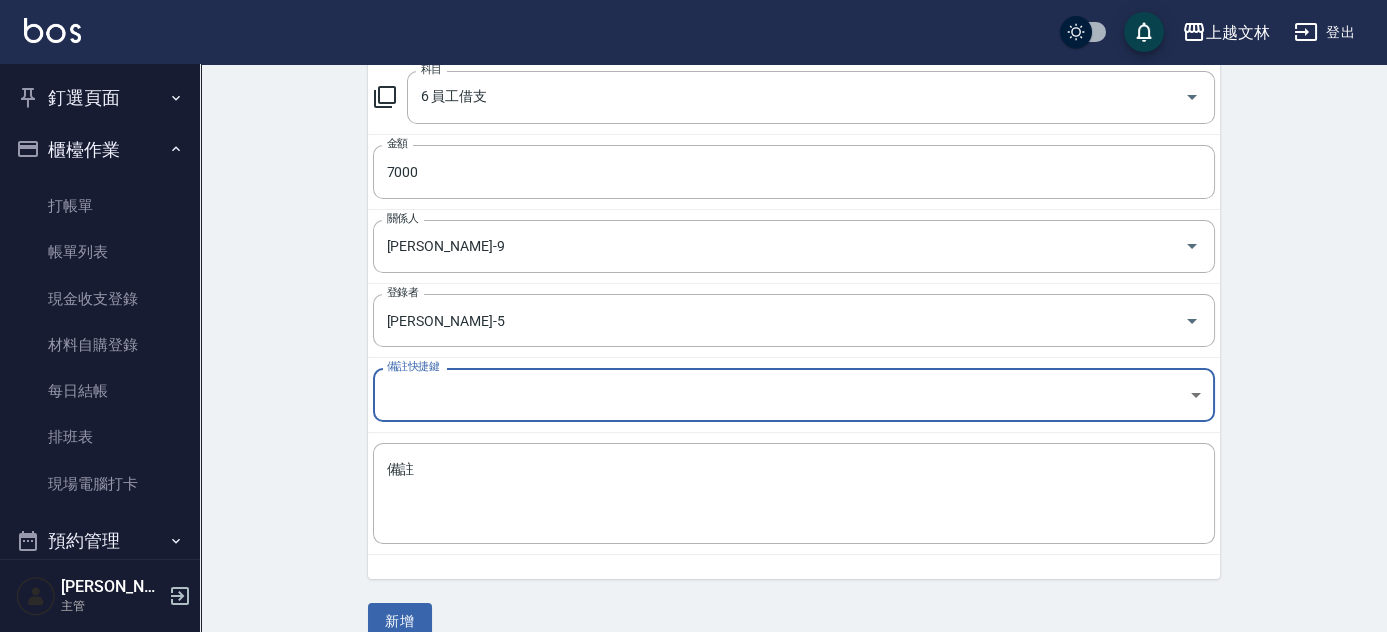 scroll, scrollTop: 321, scrollLeft: 0, axis: vertical 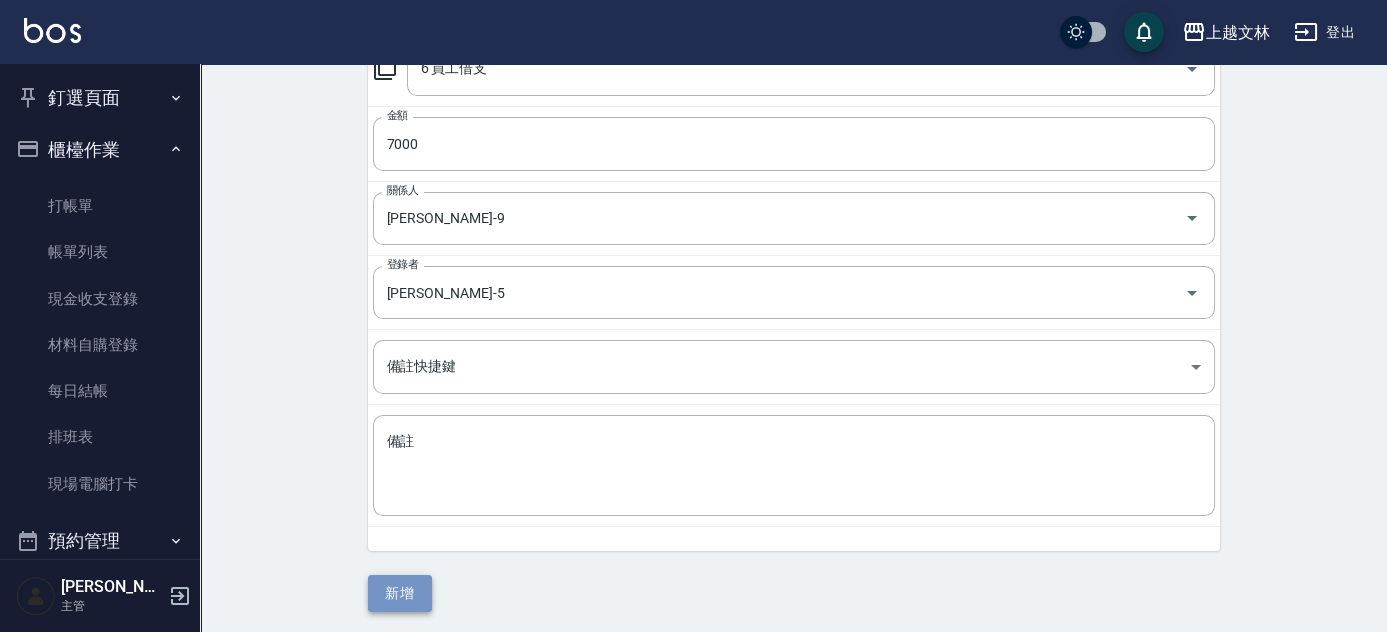 click on "新增" at bounding box center (400, 593) 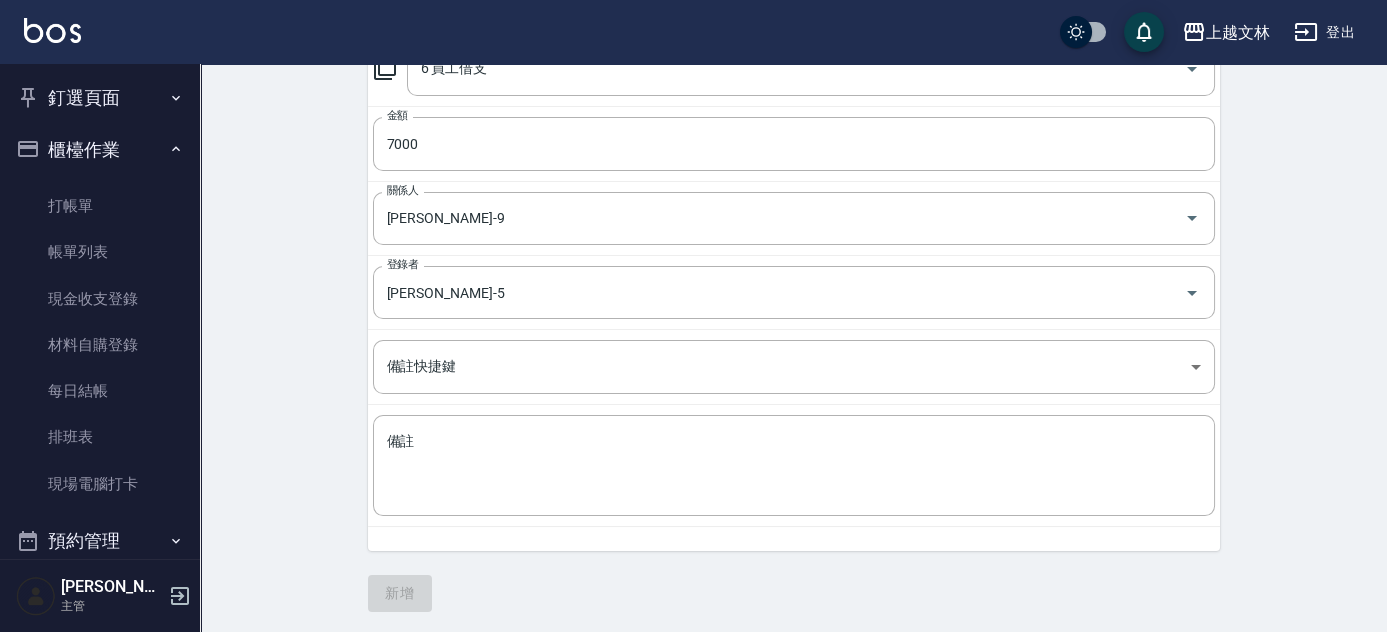 scroll, scrollTop: 0, scrollLeft: 0, axis: both 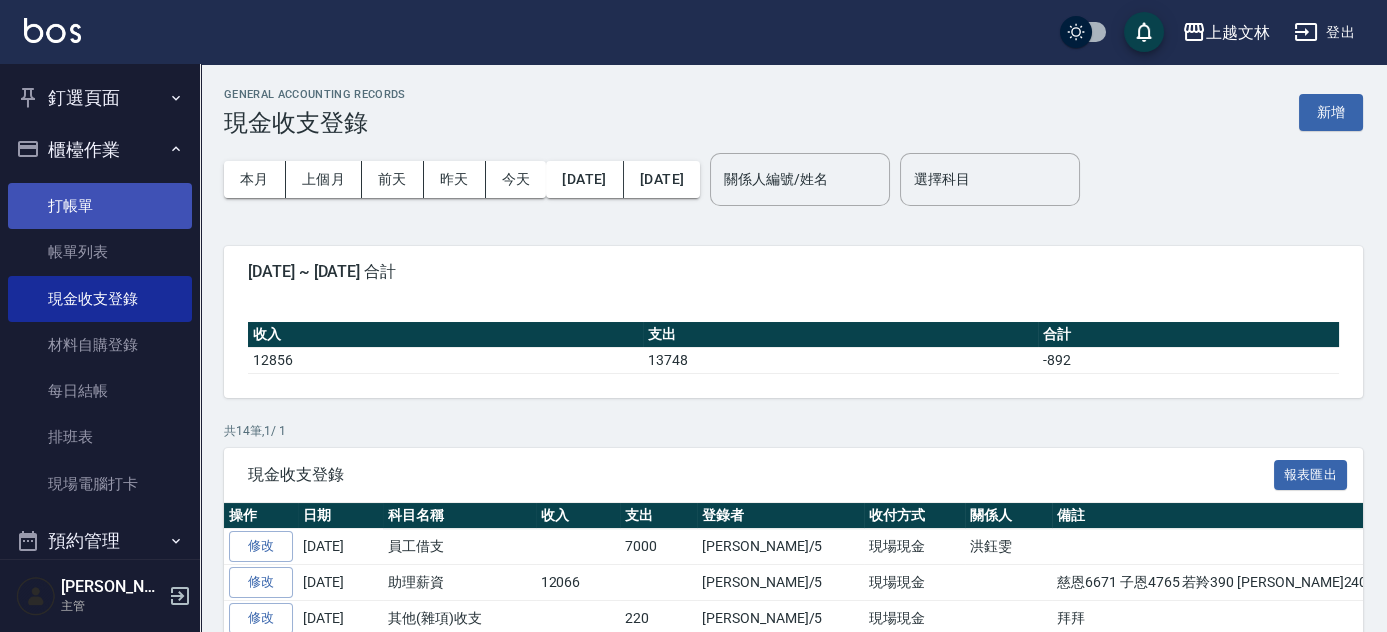 click on "打帳單" at bounding box center (100, 206) 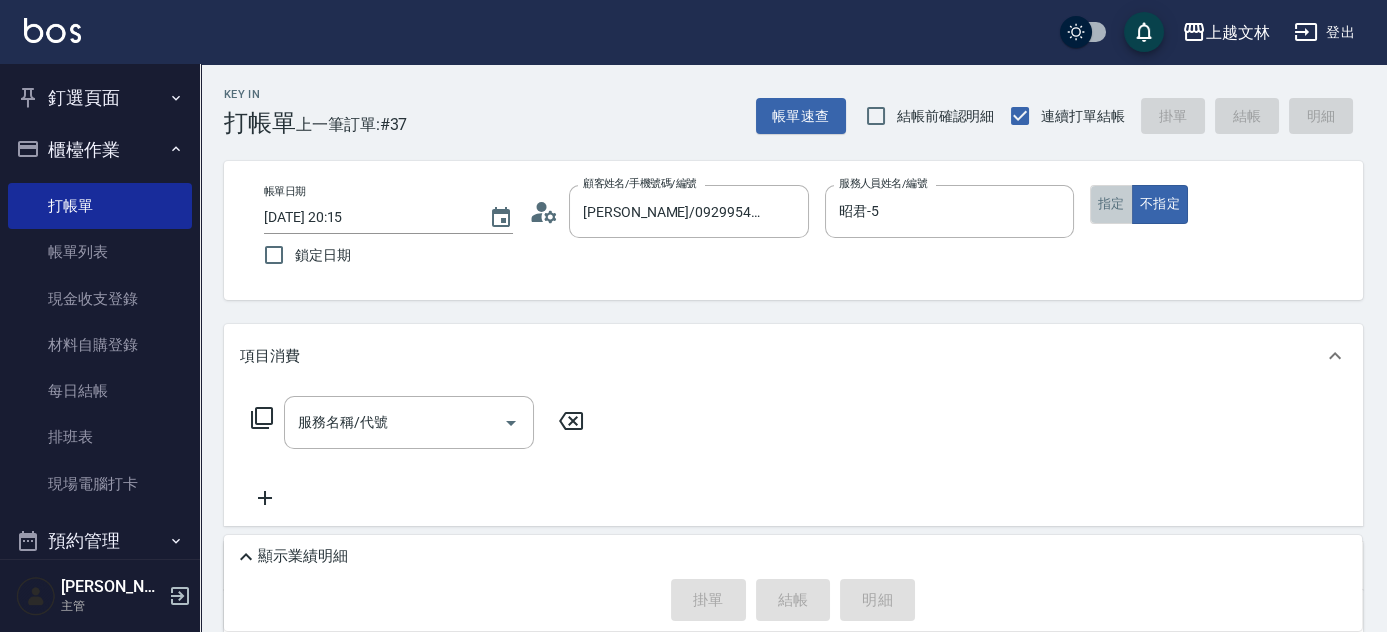 click on "指定" at bounding box center (1111, 204) 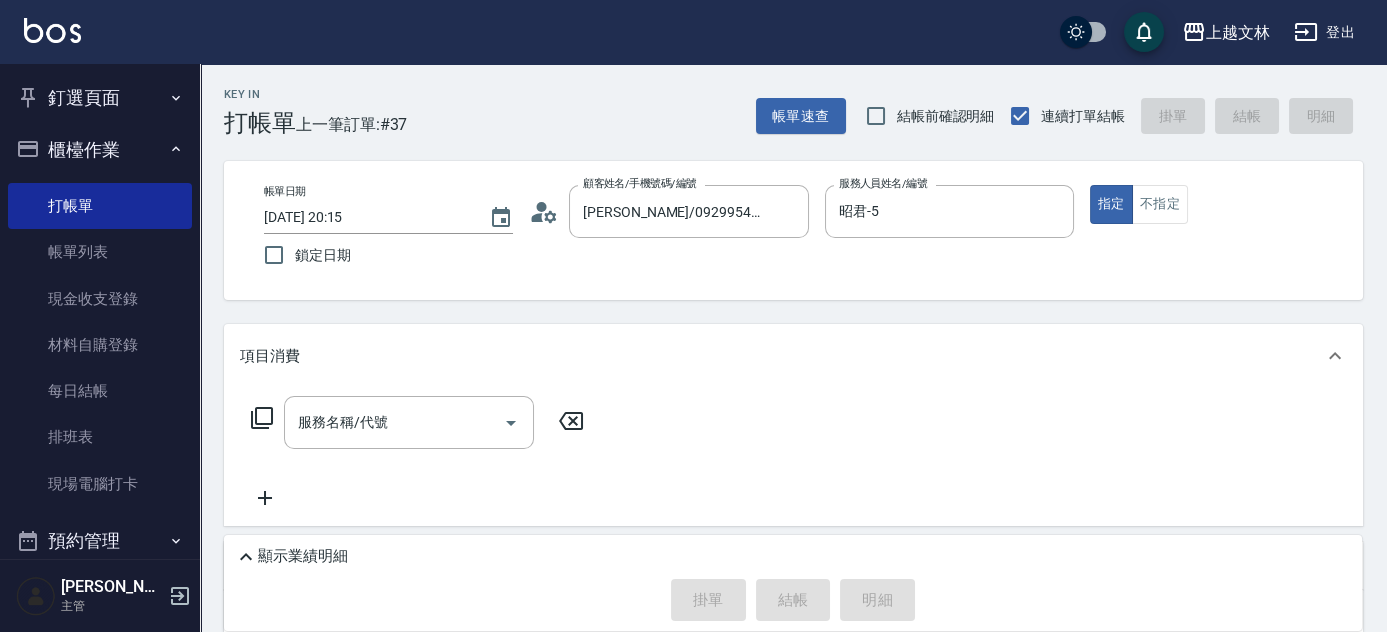 click 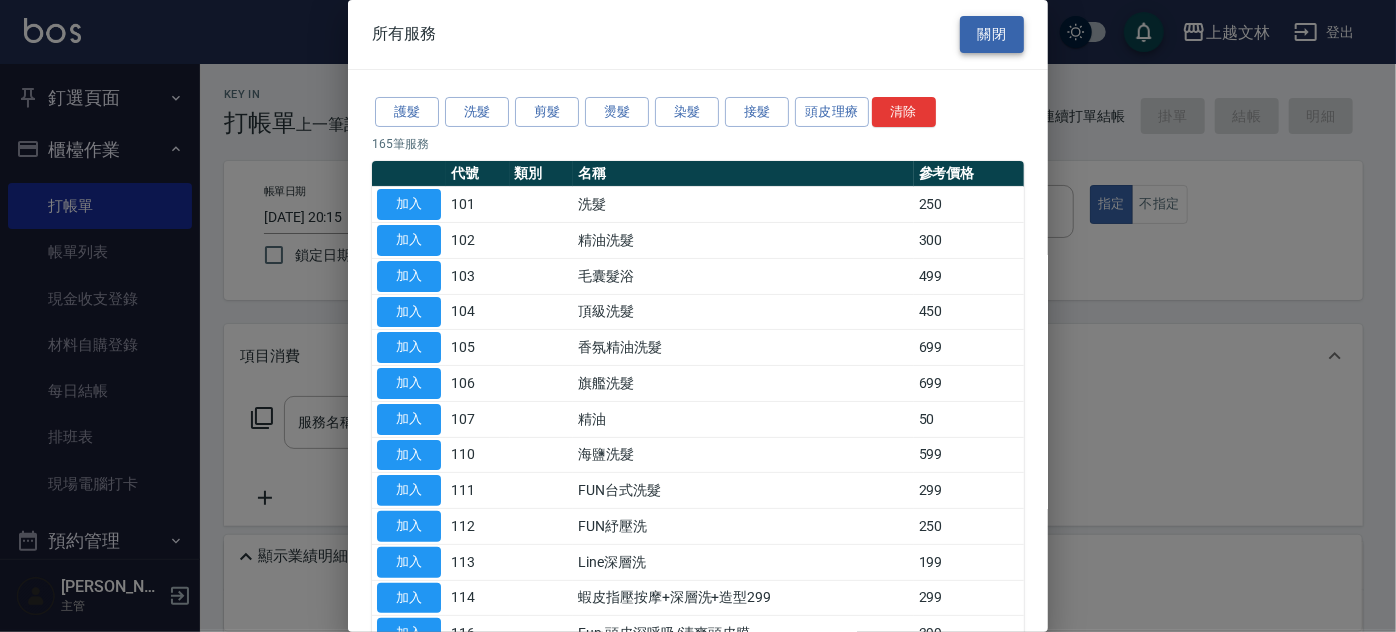 click on "關閉" at bounding box center [992, 34] 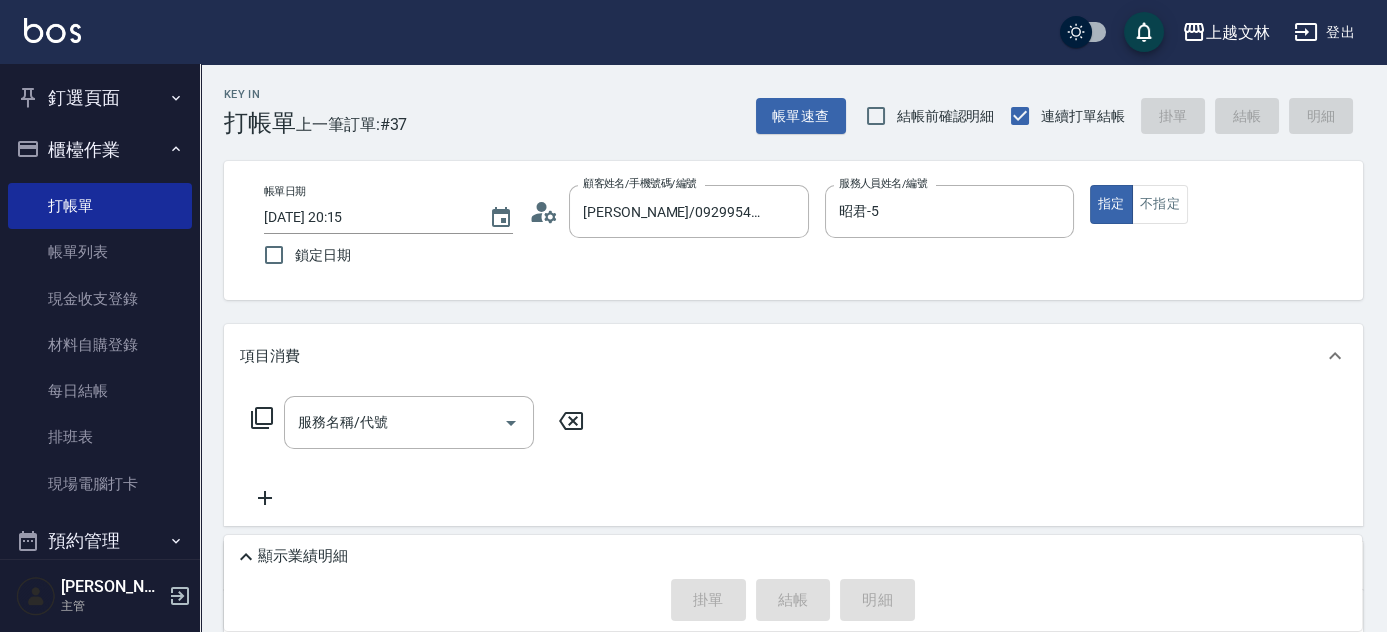 click on "上越文[PERSON_NAME]出" at bounding box center [693, 32] 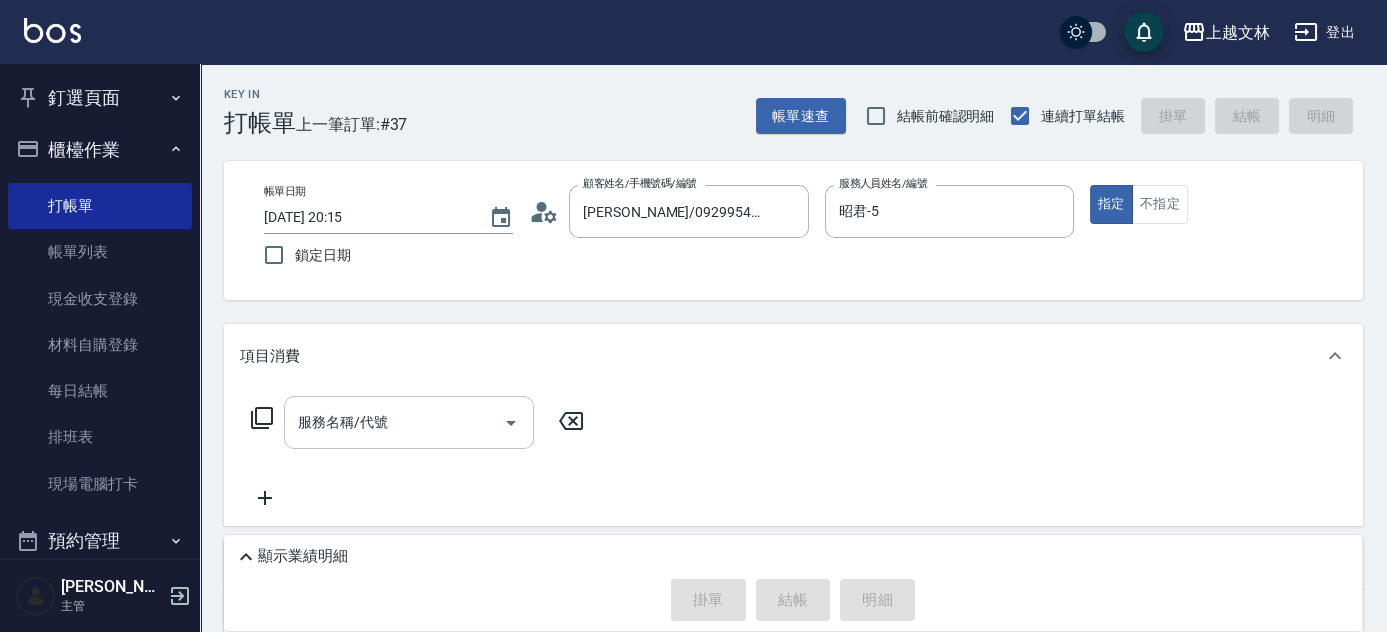 click on "服務名稱/代號" at bounding box center (394, 422) 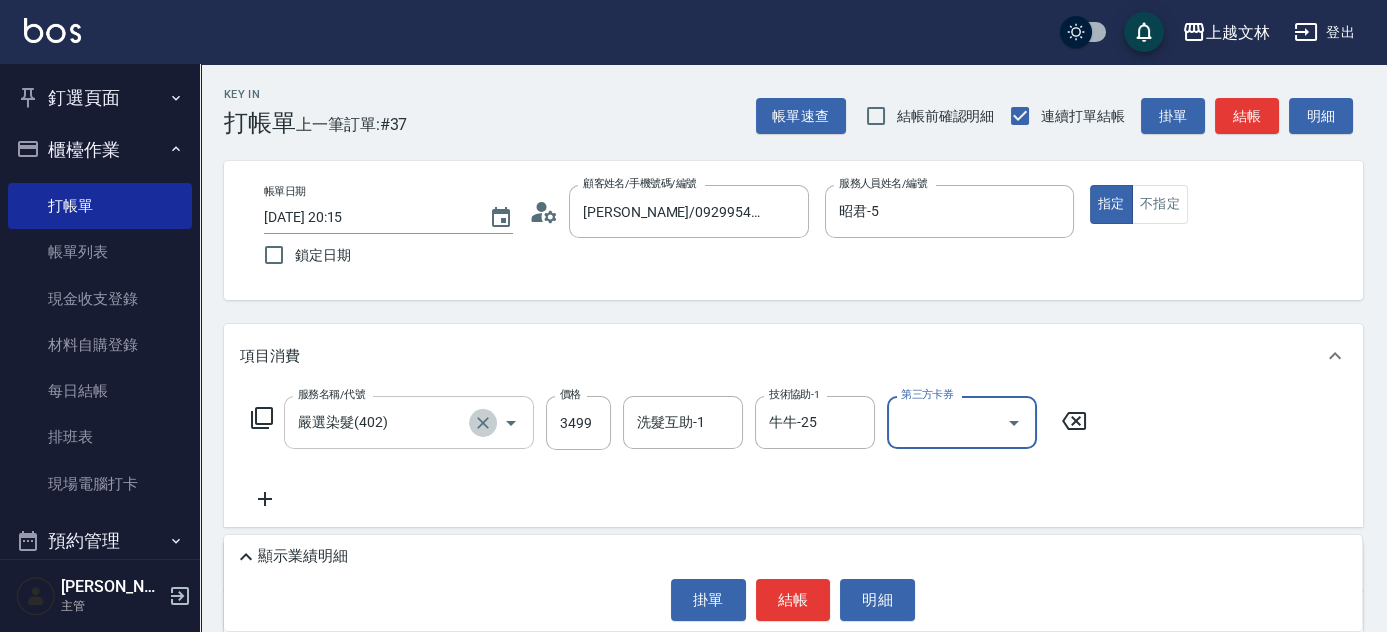 click 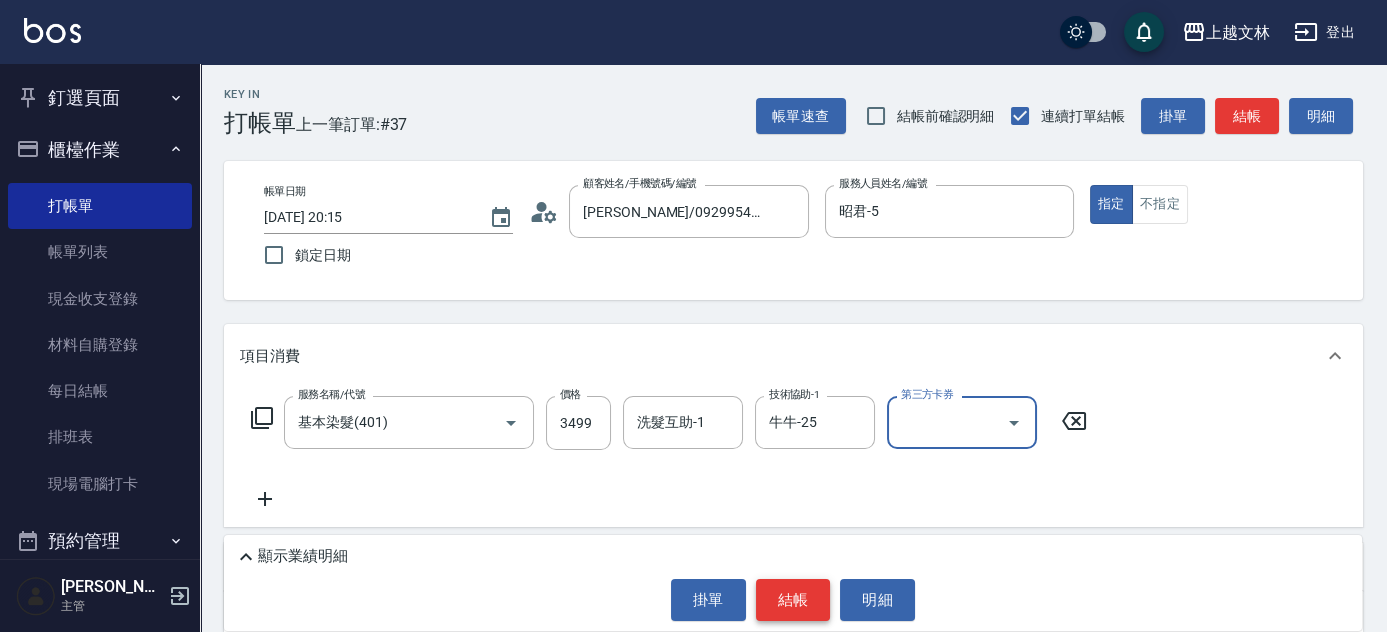 click on "結帳" at bounding box center [793, 600] 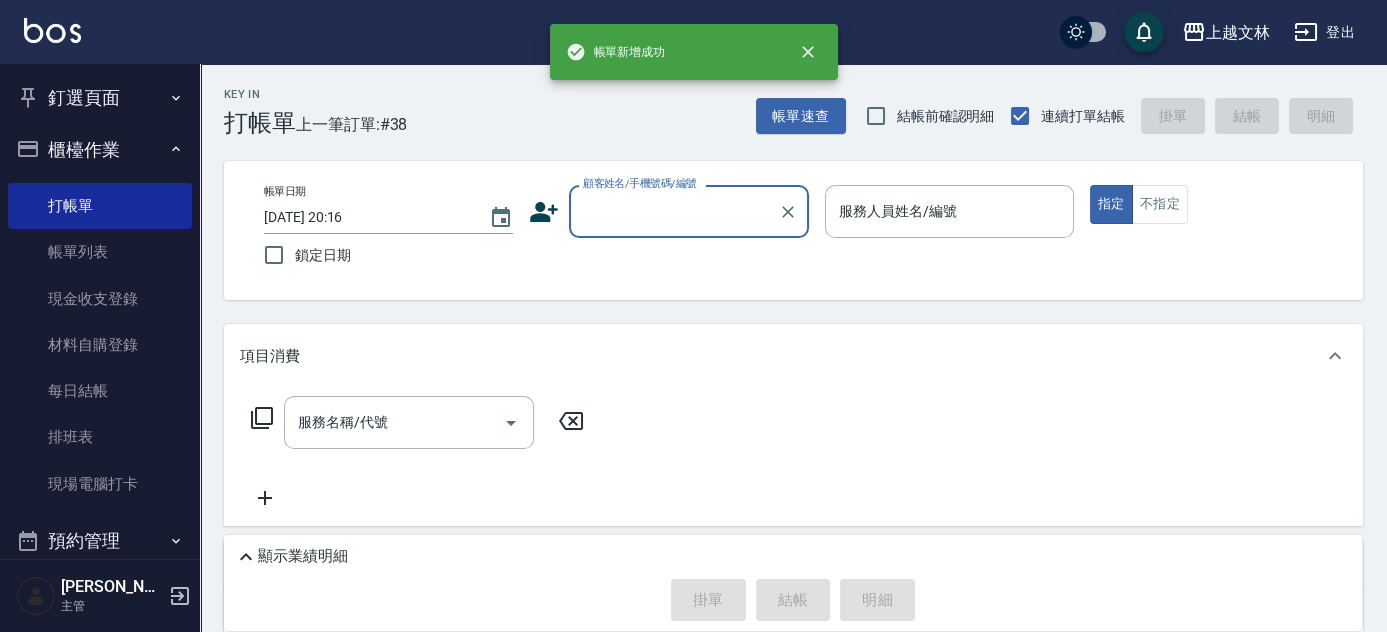 scroll, scrollTop: 0, scrollLeft: 0, axis: both 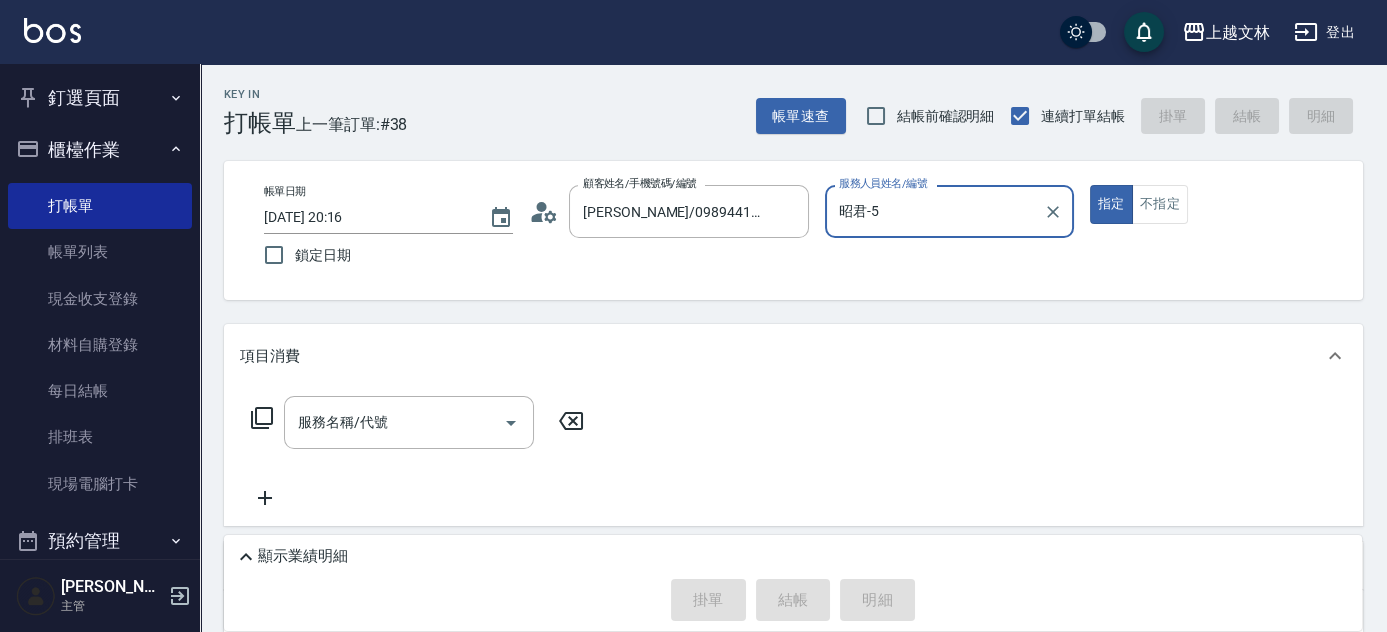 click 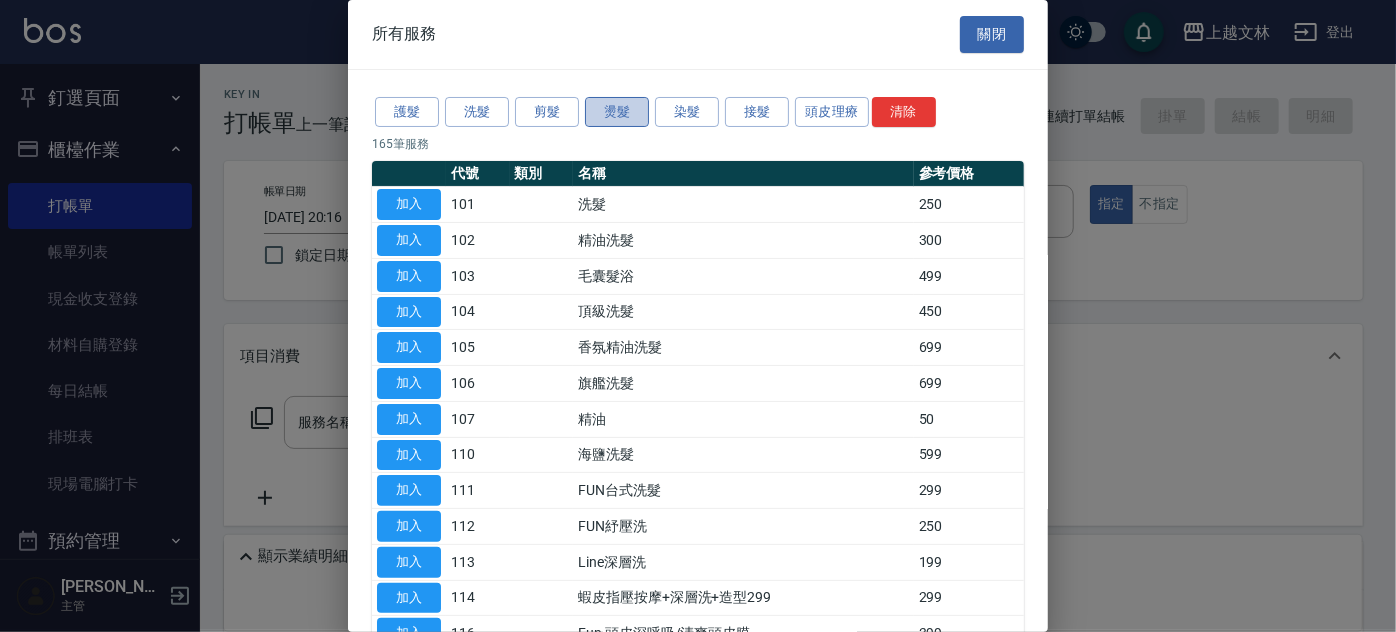 click on "燙髮" at bounding box center [617, 112] 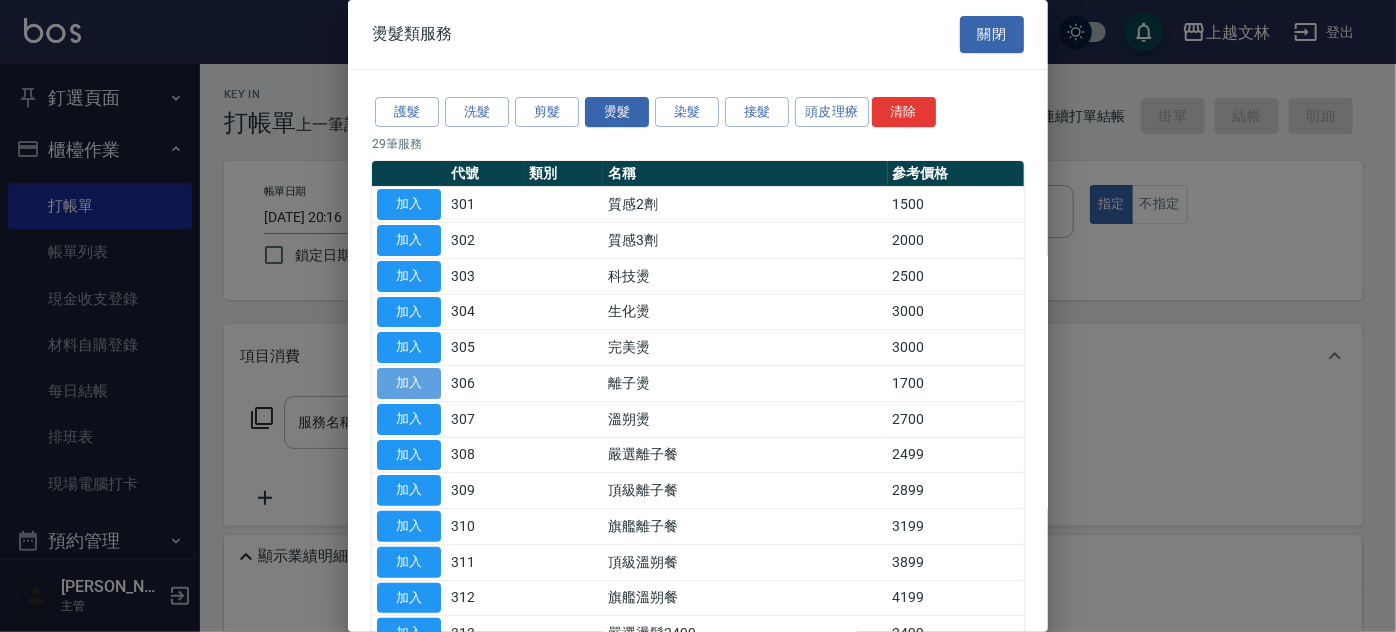 click on "加入" at bounding box center (409, 383) 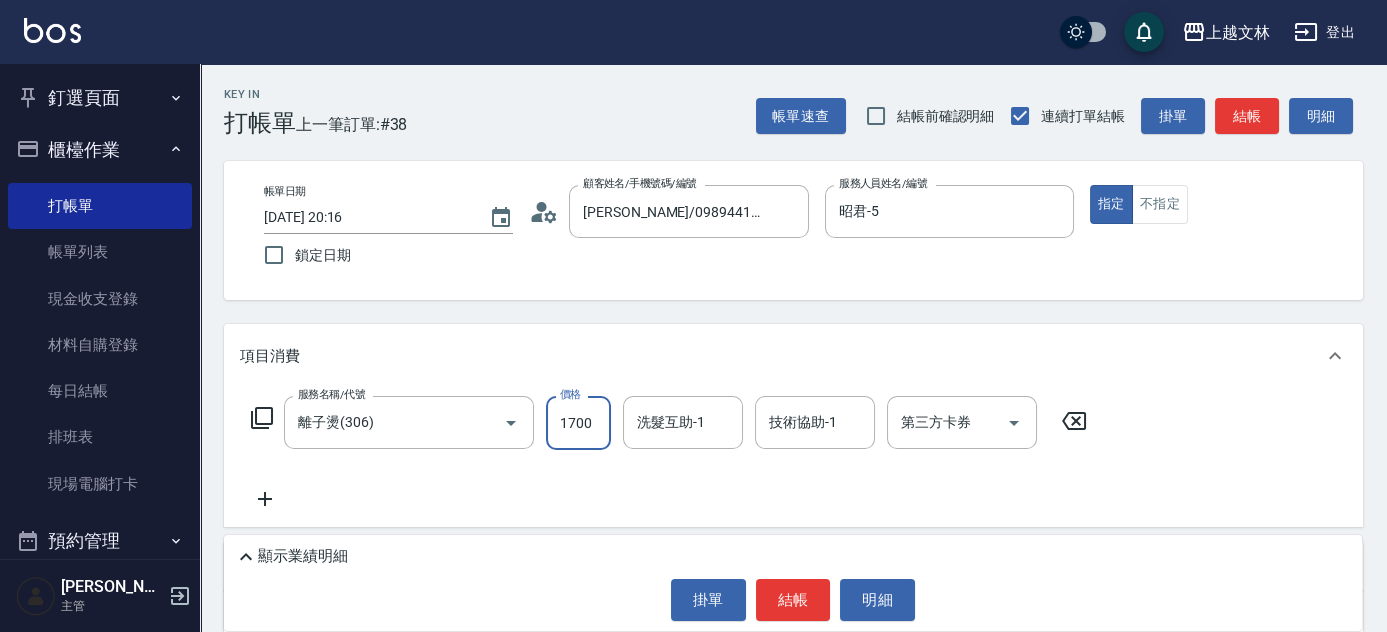 click on "1700" at bounding box center [578, 423] 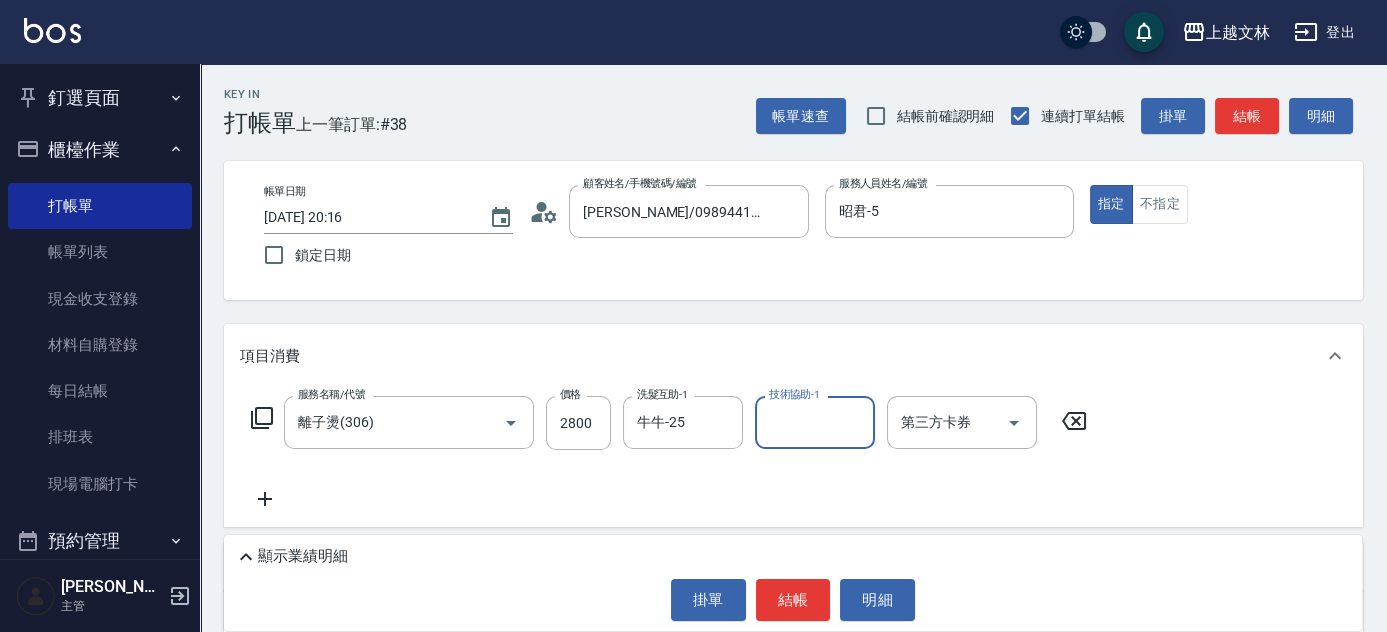 drag, startPoint x: 786, startPoint y: 608, endPoint x: 786, endPoint y: 597, distance: 11 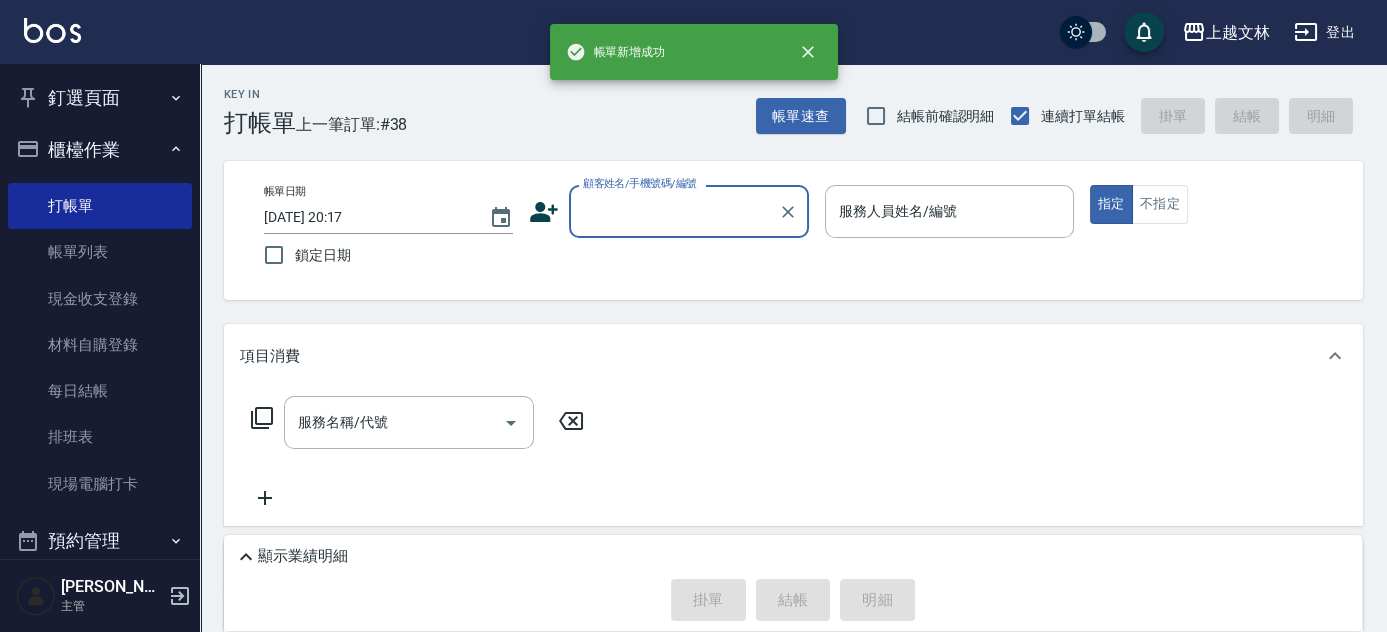 scroll, scrollTop: 0, scrollLeft: 0, axis: both 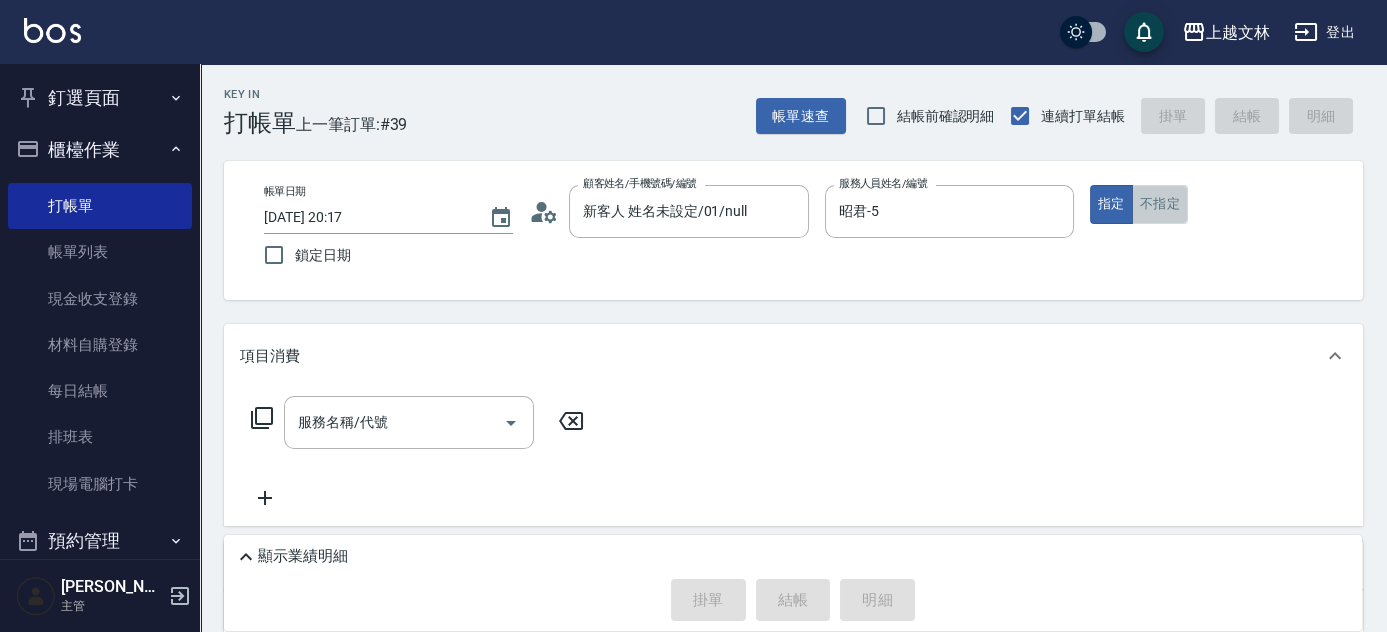 click on "不指定" at bounding box center (1160, 204) 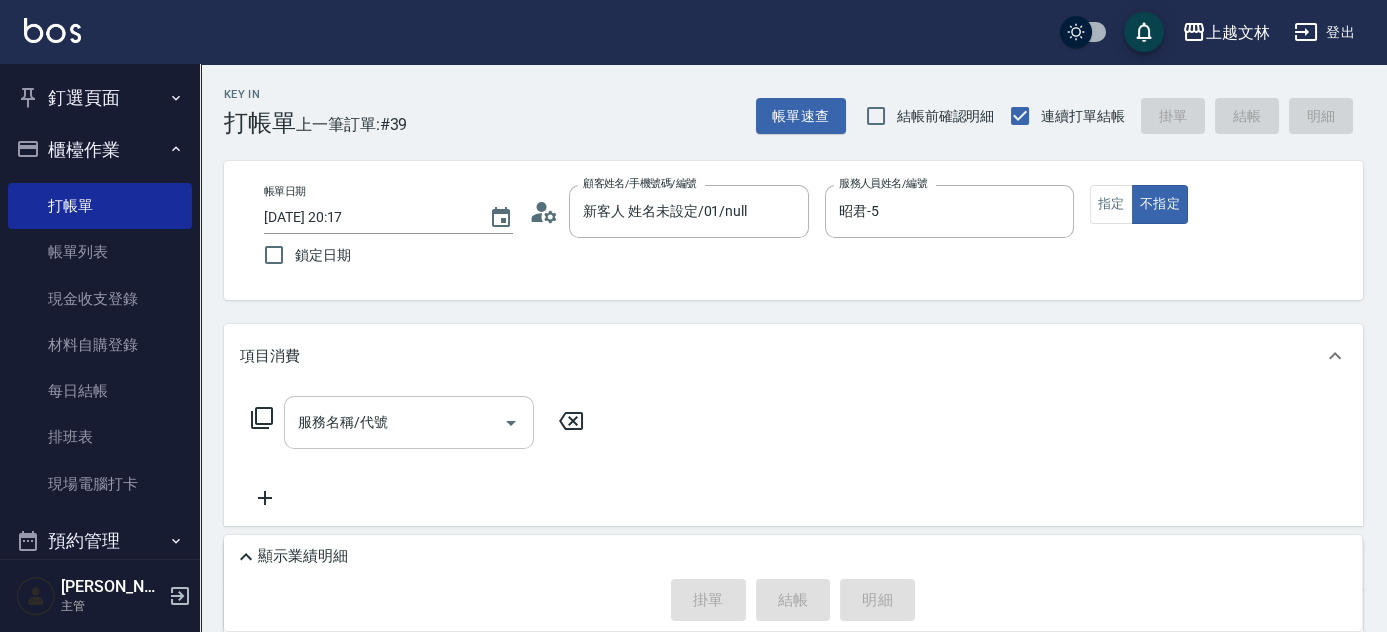 click on "服務名稱/代號" at bounding box center (394, 422) 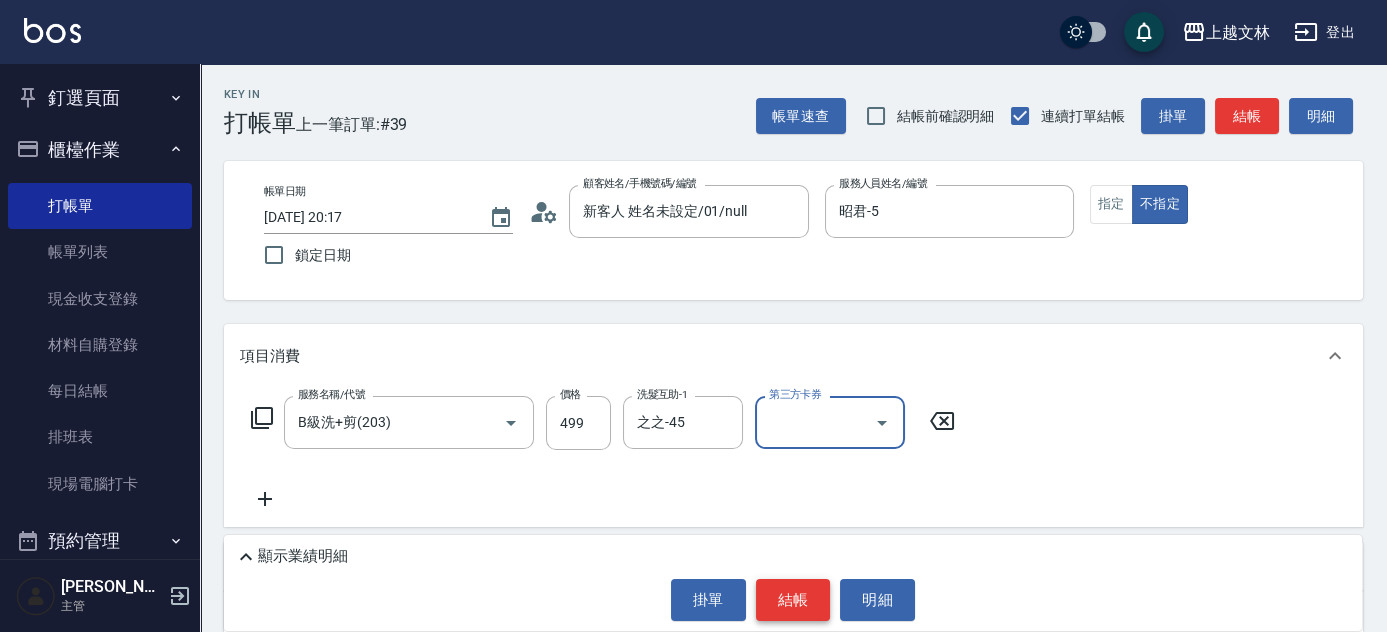 click on "結帳" at bounding box center [793, 600] 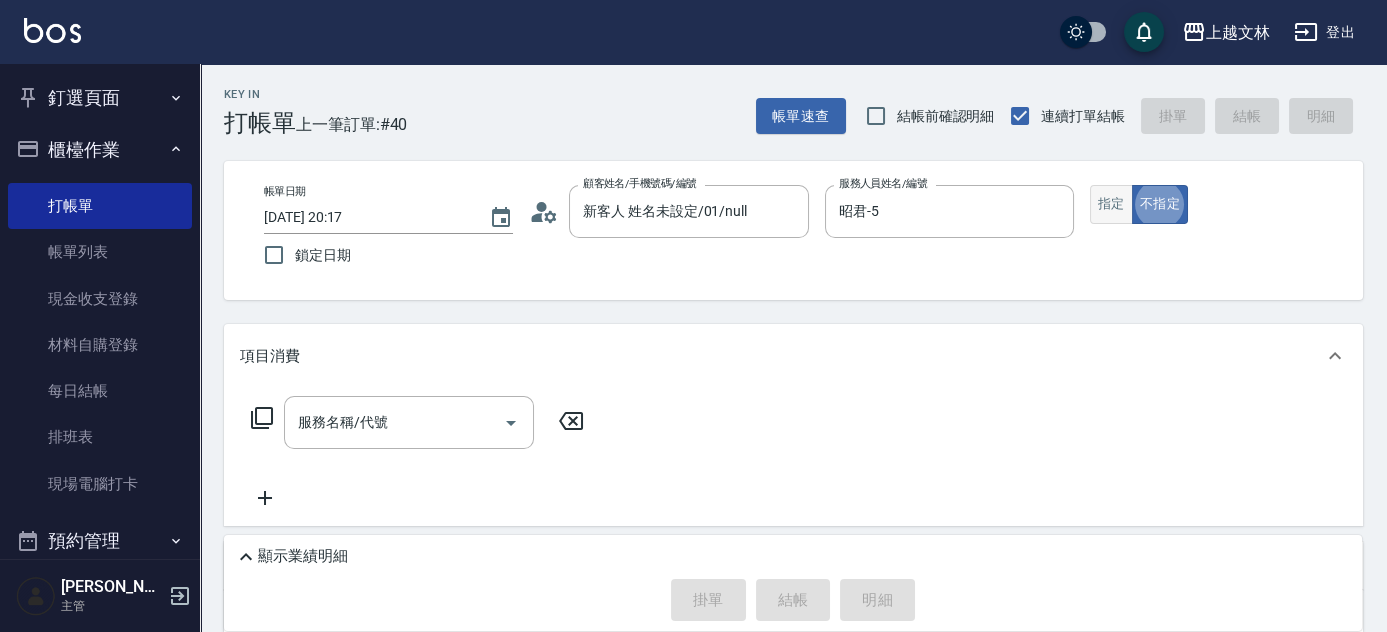 click on "指定" at bounding box center [1111, 204] 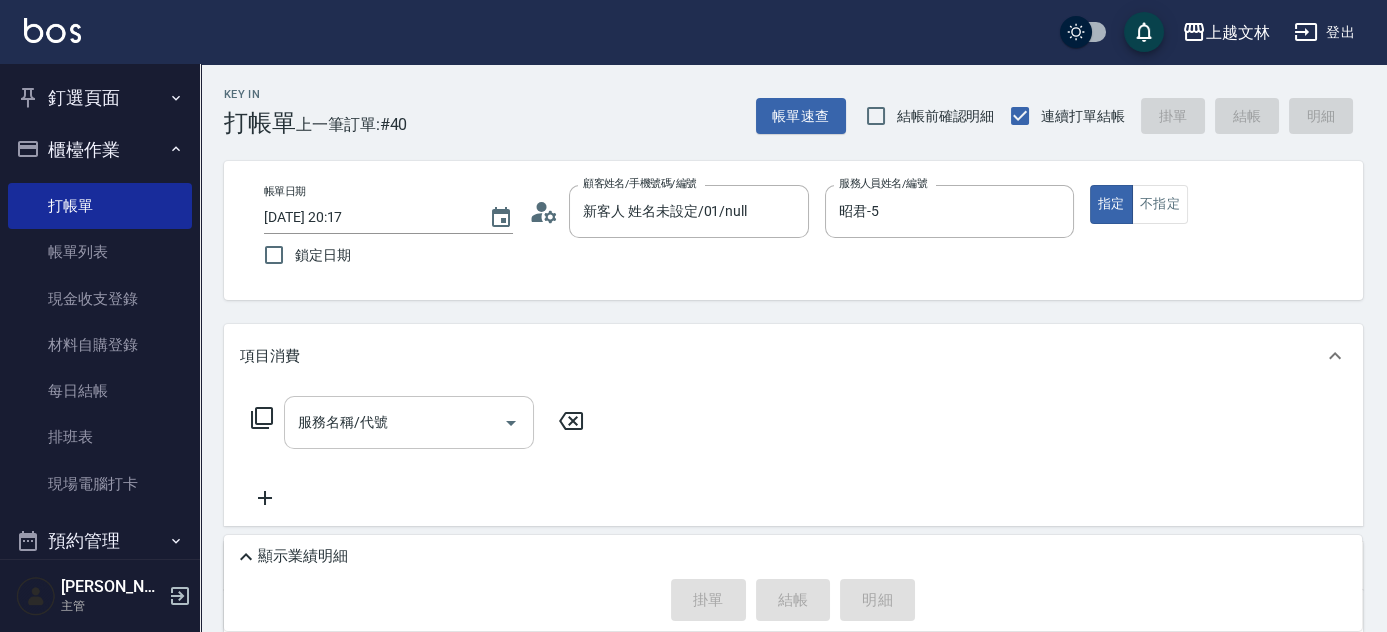click on "服務名稱/代號" at bounding box center (394, 422) 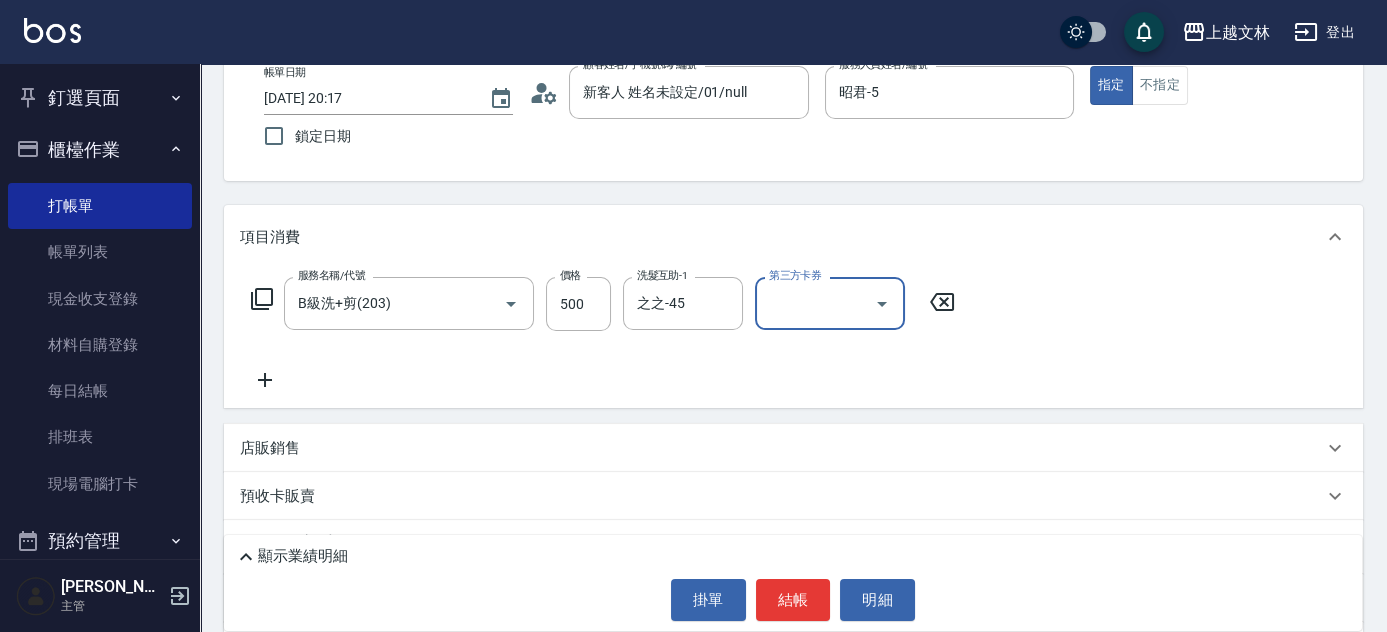 scroll, scrollTop: 136, scrollLeft: 0, axis: vertical 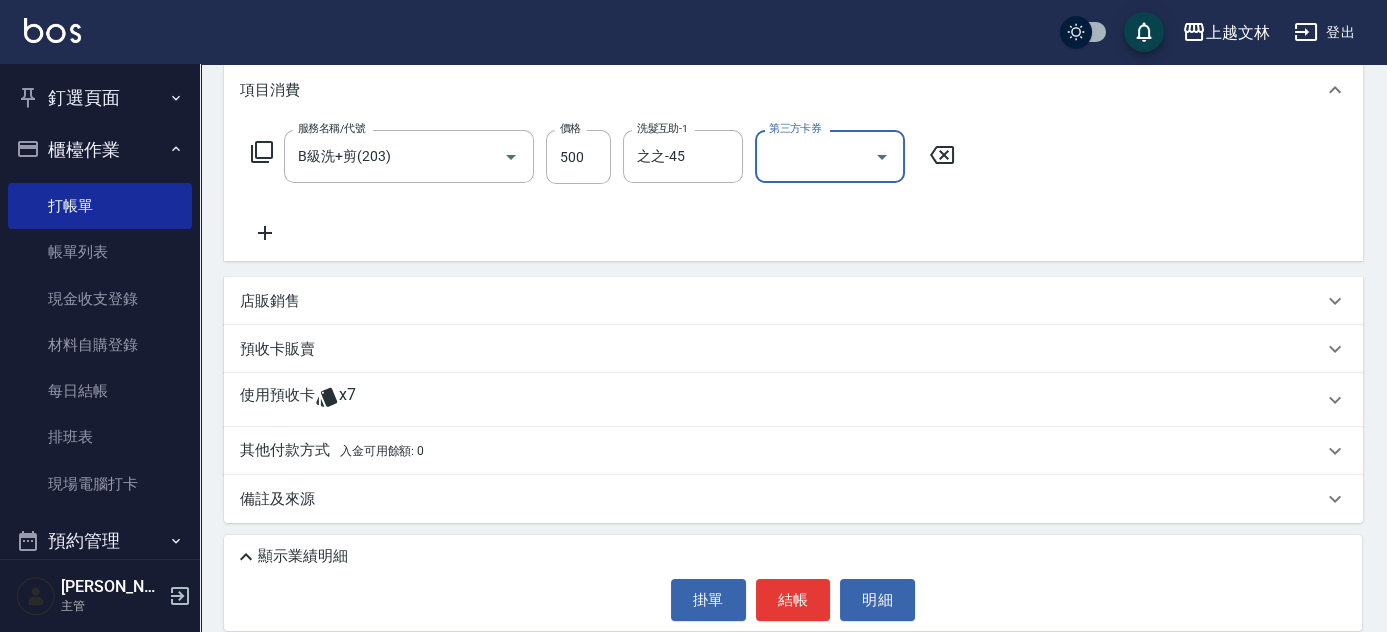 click on "店販銷售" at bounding box center [270, 301] 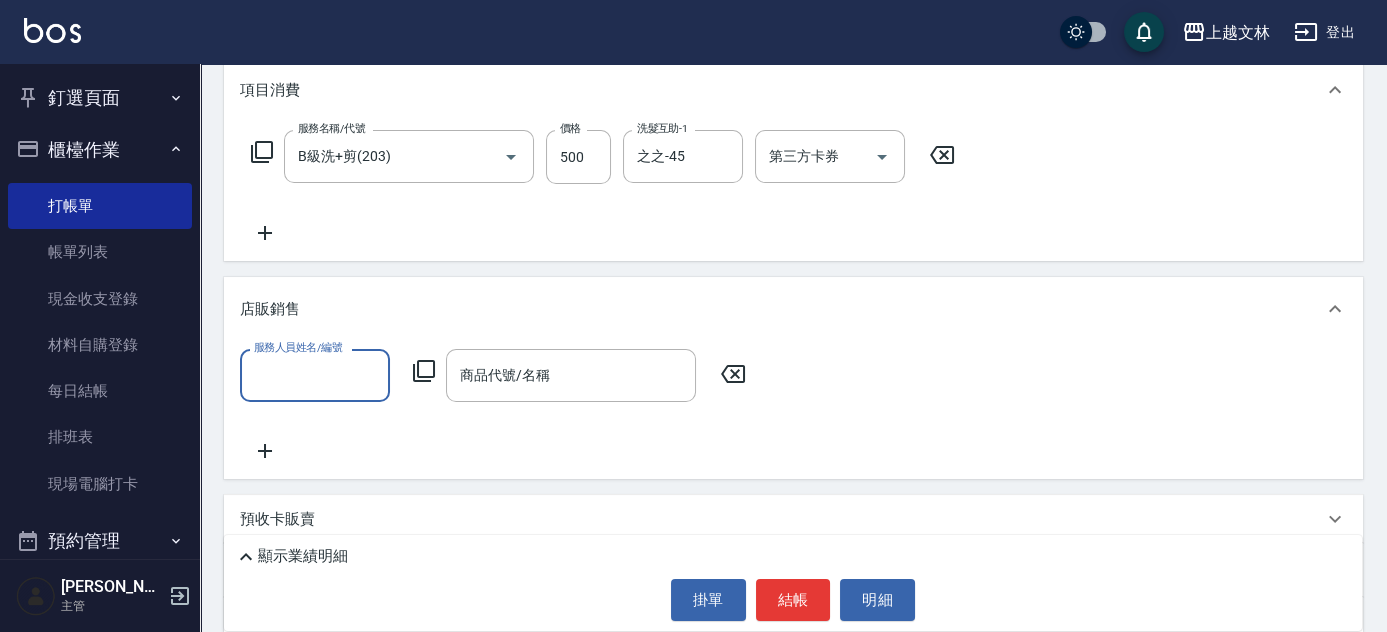 scroll, scrollTop: 0, scrollLeft: 0, axis: both 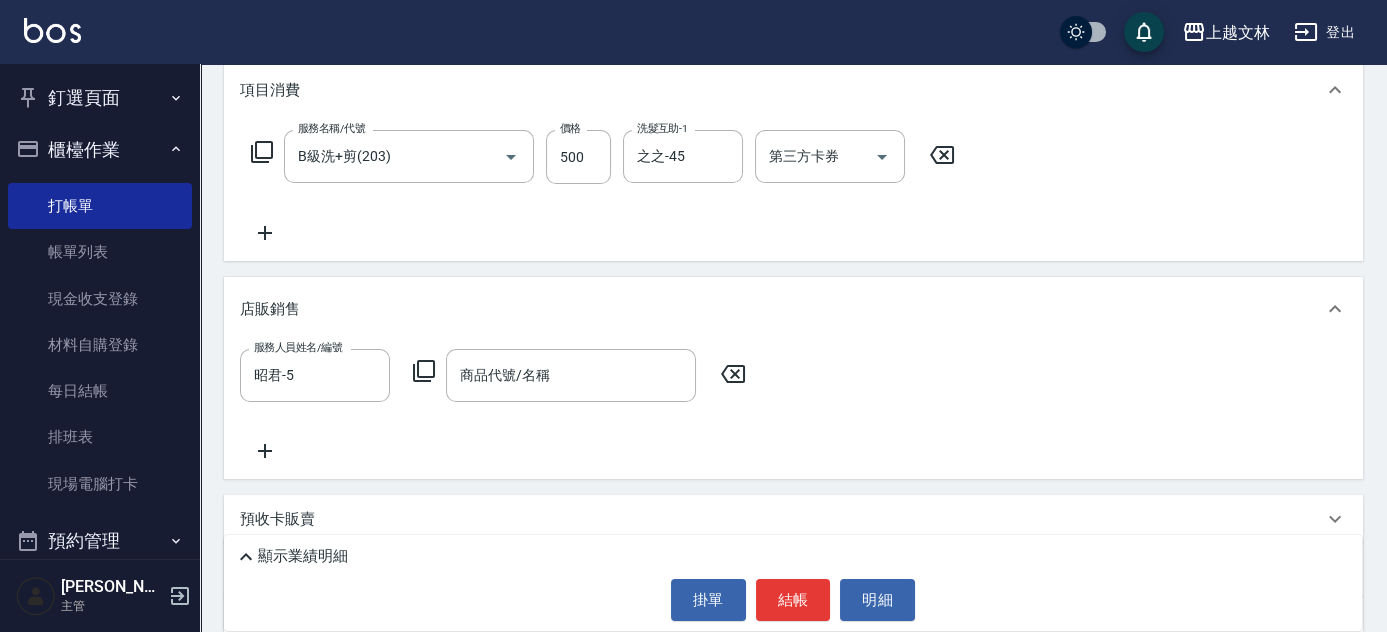 click 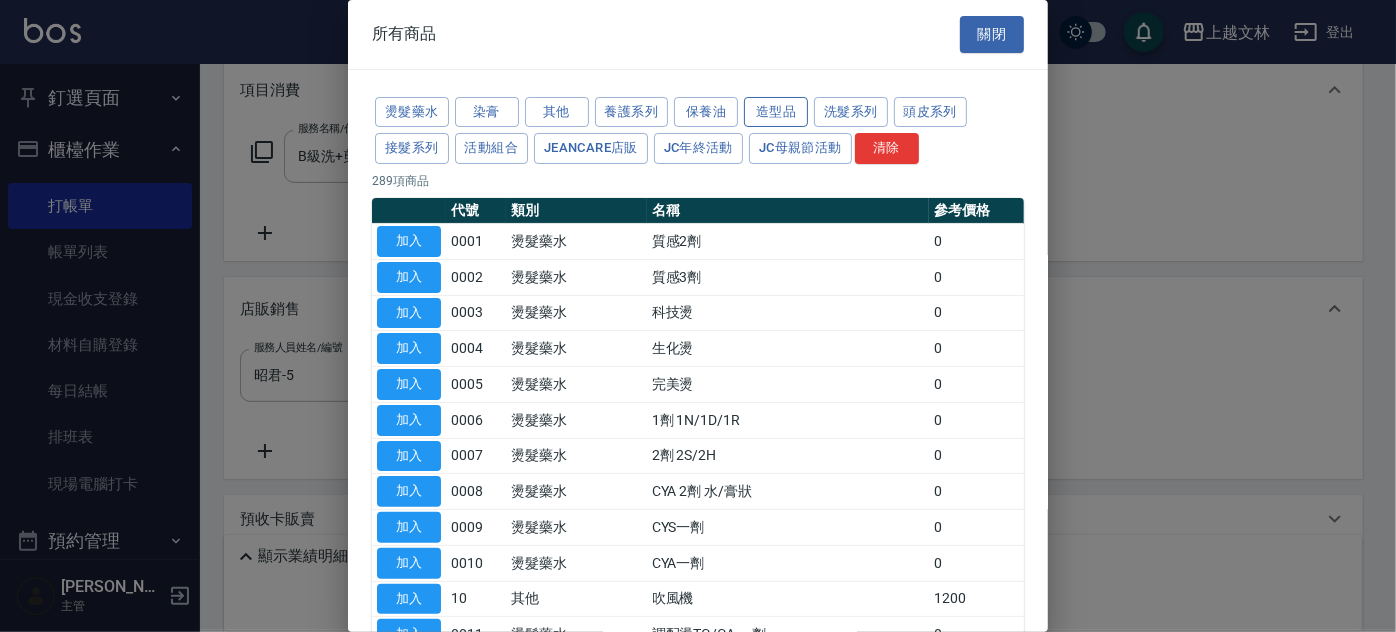 click on "造型品" at bounding box center (776, 112) 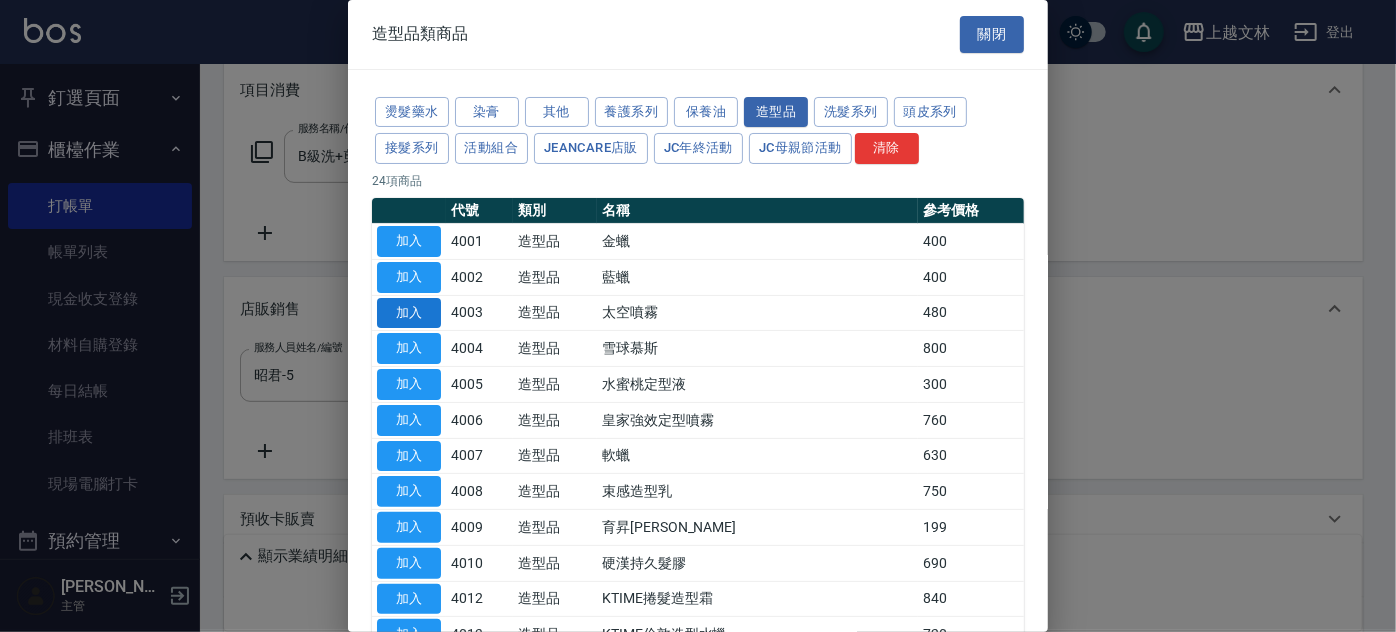 click on "加入" at bounding box center [409, 313] 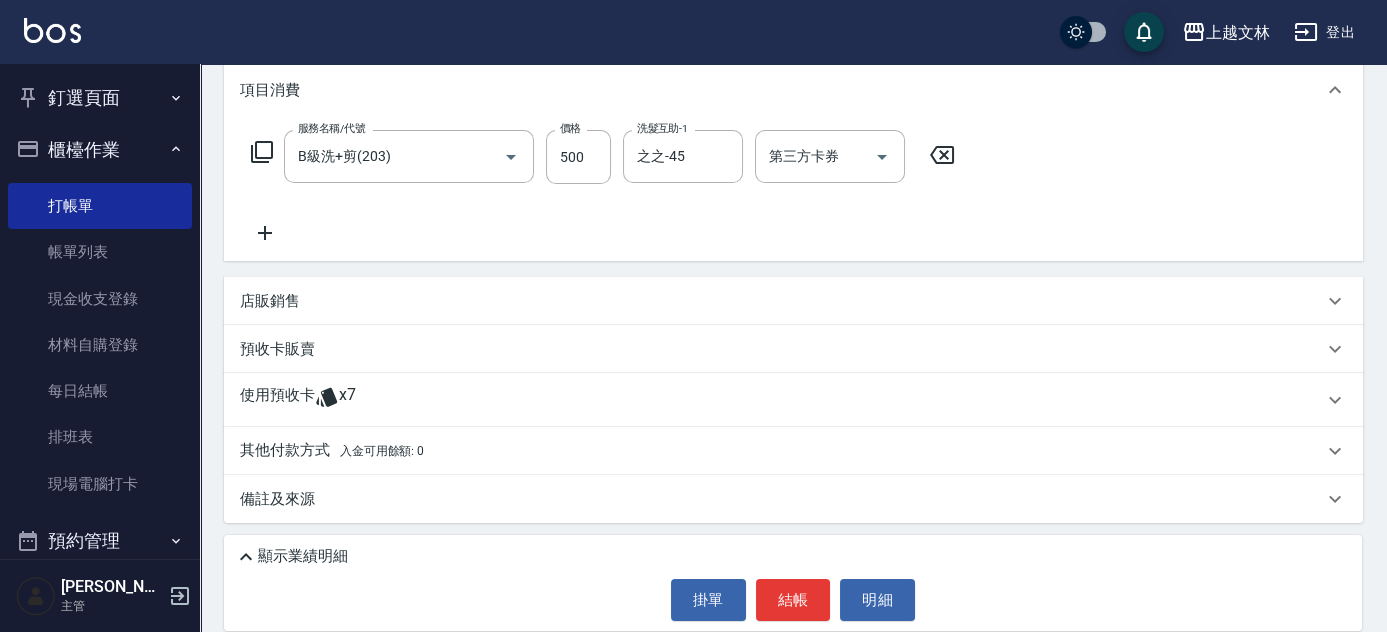 click on "店販銷售" at bounding box center [270, 301] 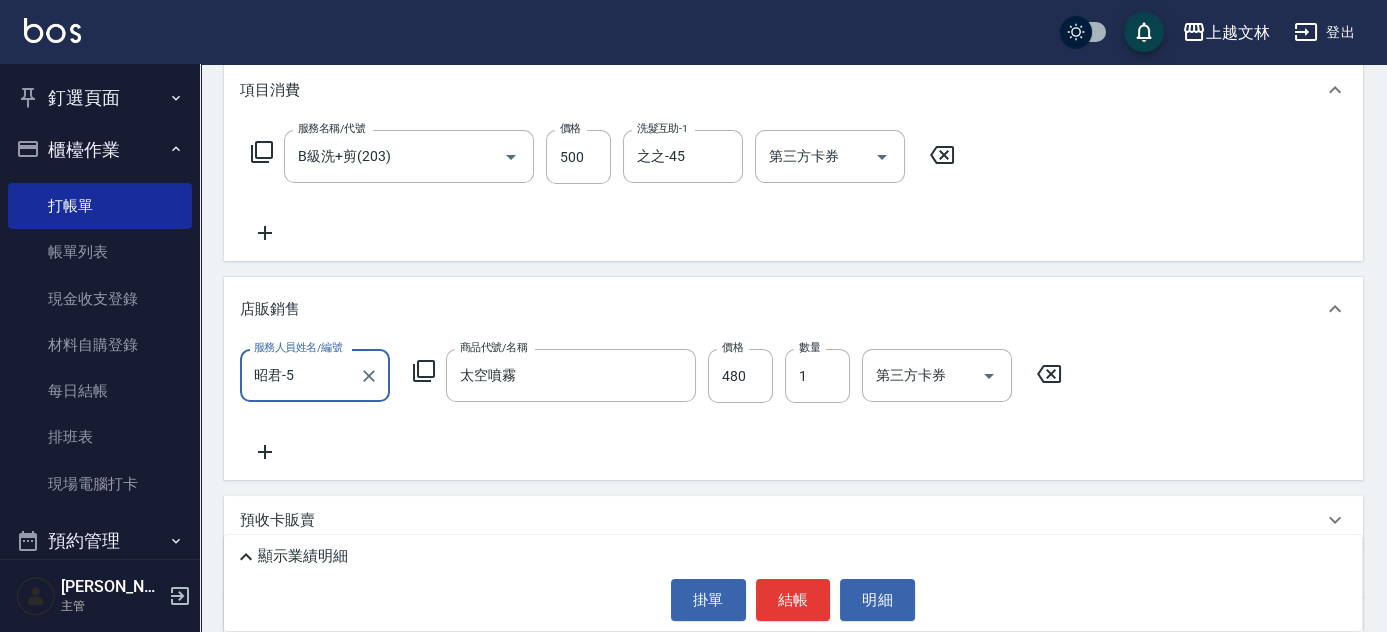 scroll, scrollTop: 0, scrollLeft: 0, axis: both 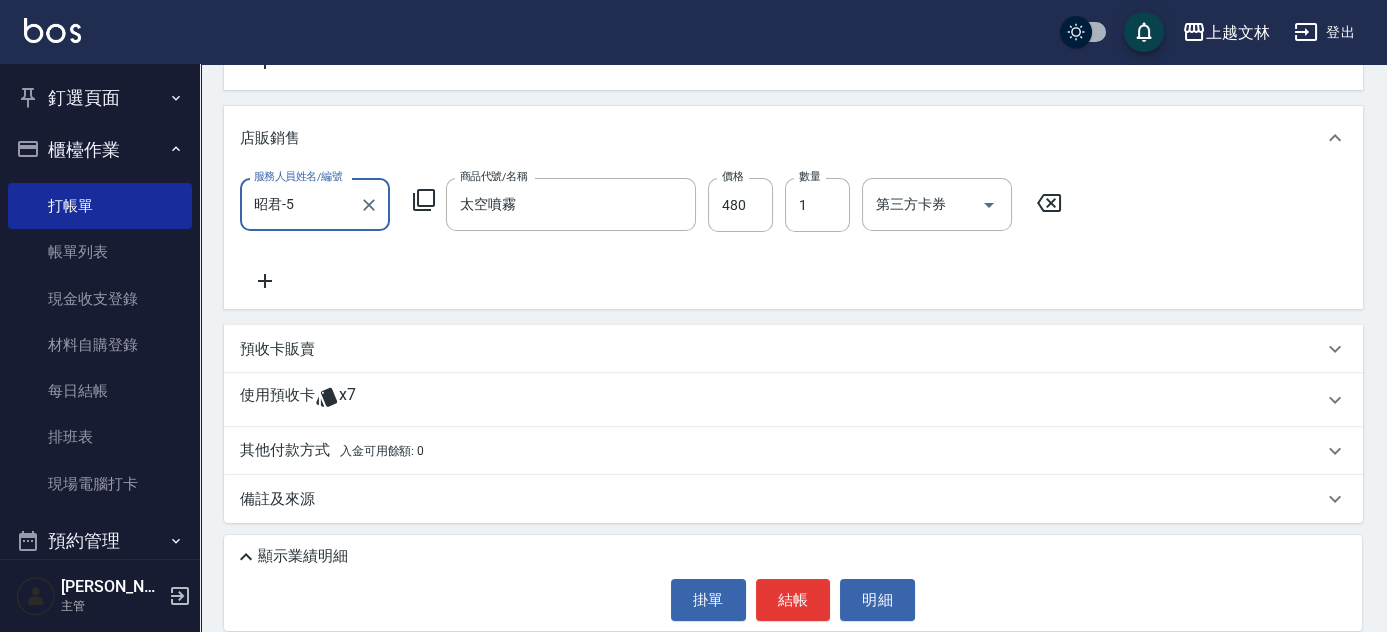 click on "顯示業績明細" at bounding box center (303, 556) 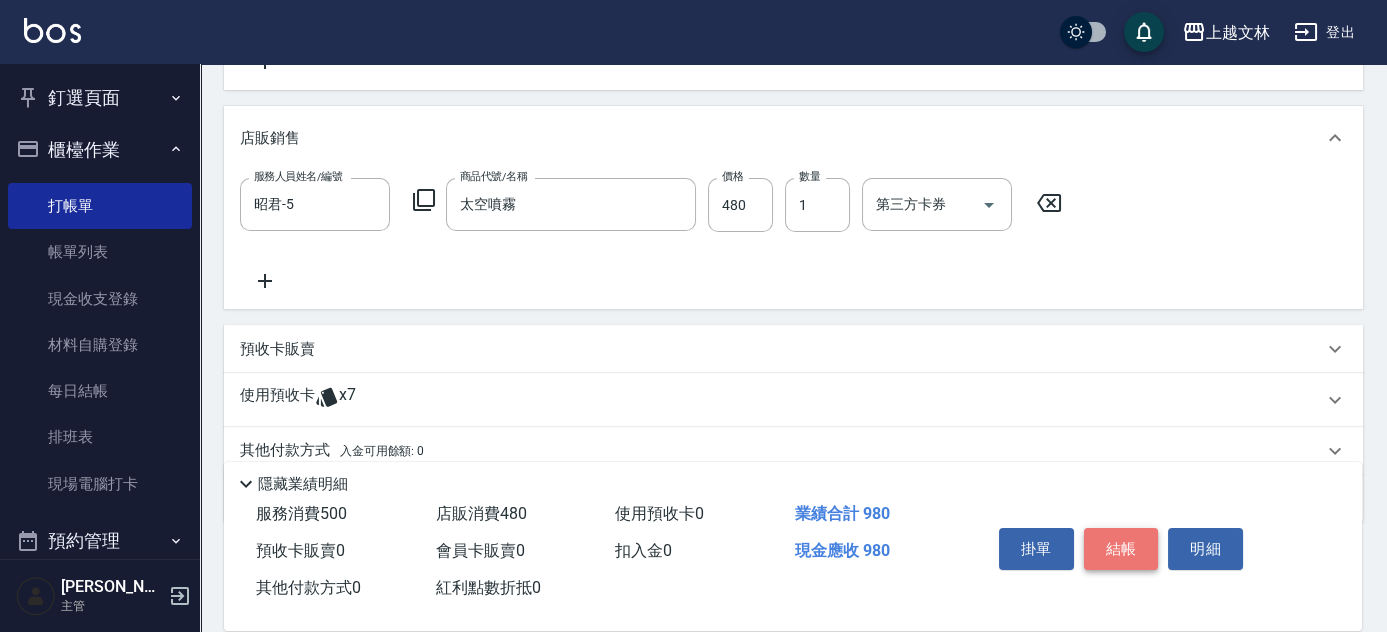 click on "結帳" at bounding box center (1121, 549) 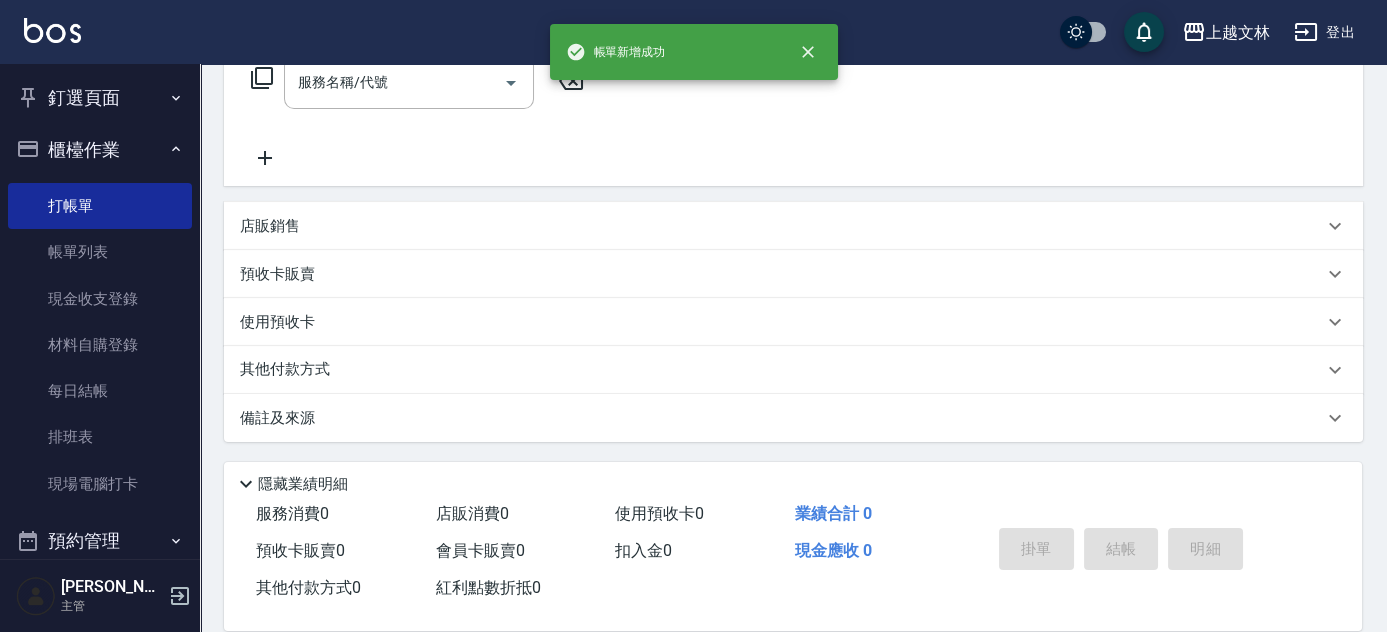 scroll, scrollTop: 0, scrollLeft: 0, axis: both 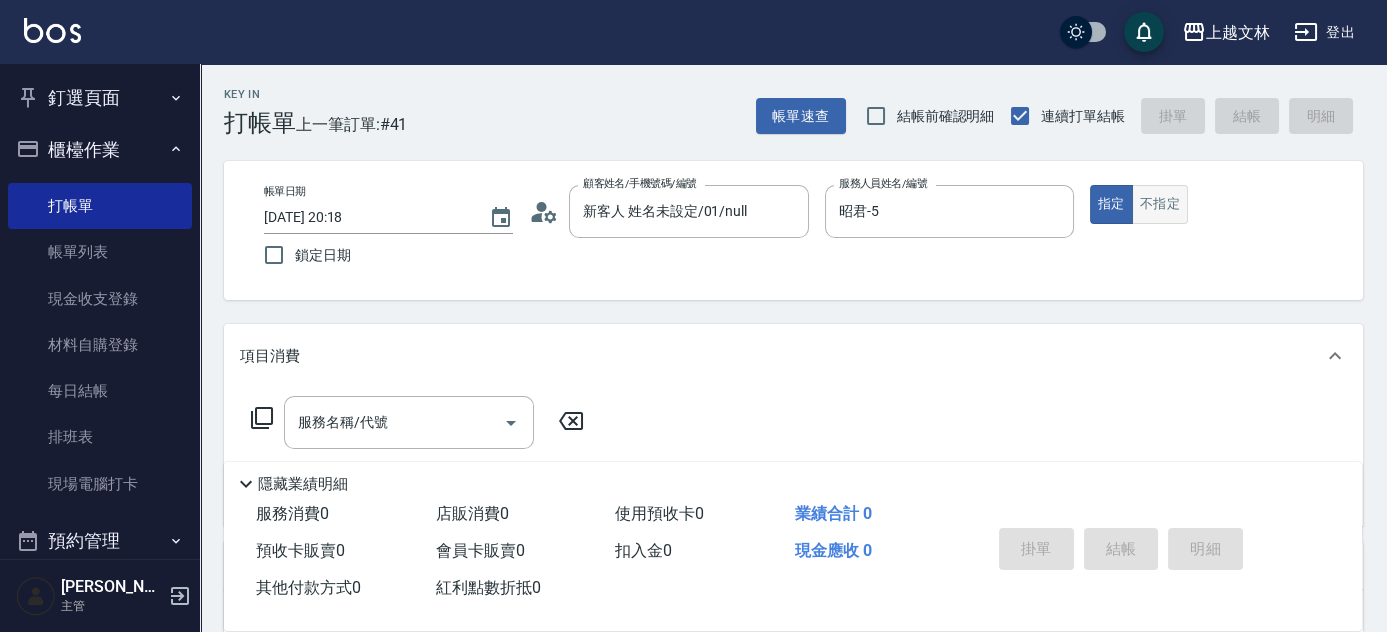 click on "不指定" at bounding box center [1160, 204] 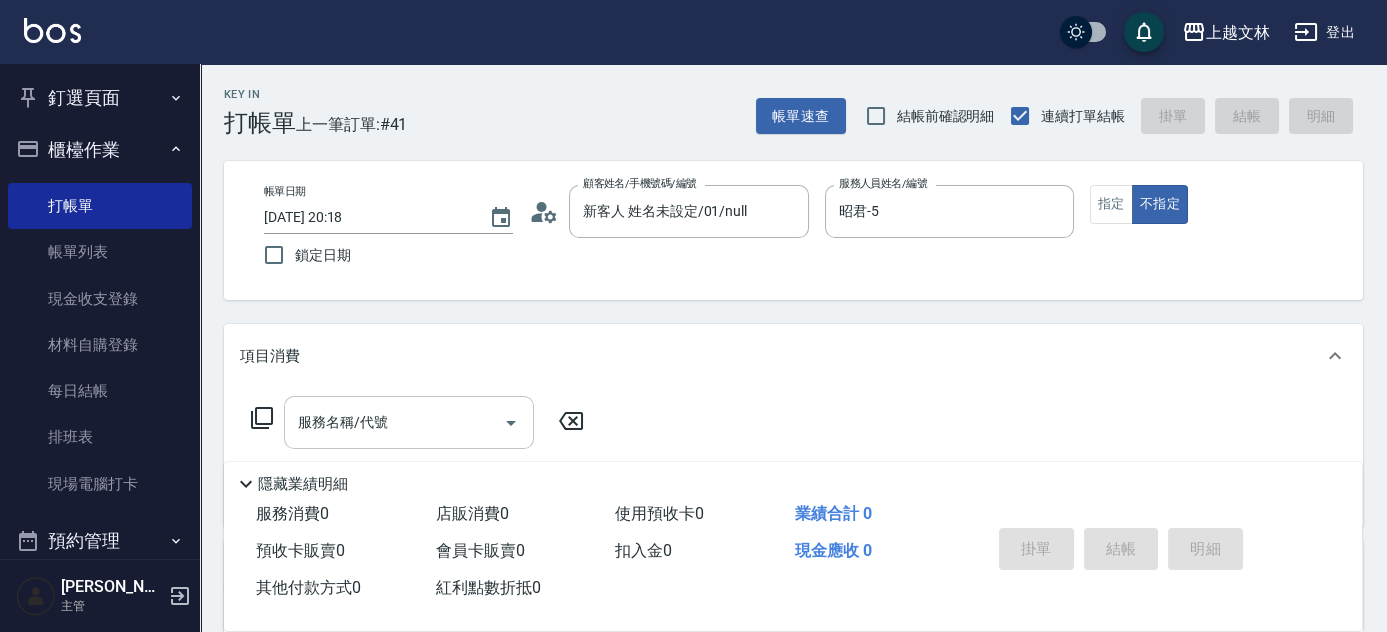 drag, startPoint x: 391, startPoint y: 429, endPoint x: 424, endPoint y: 446, distance: 37.12142 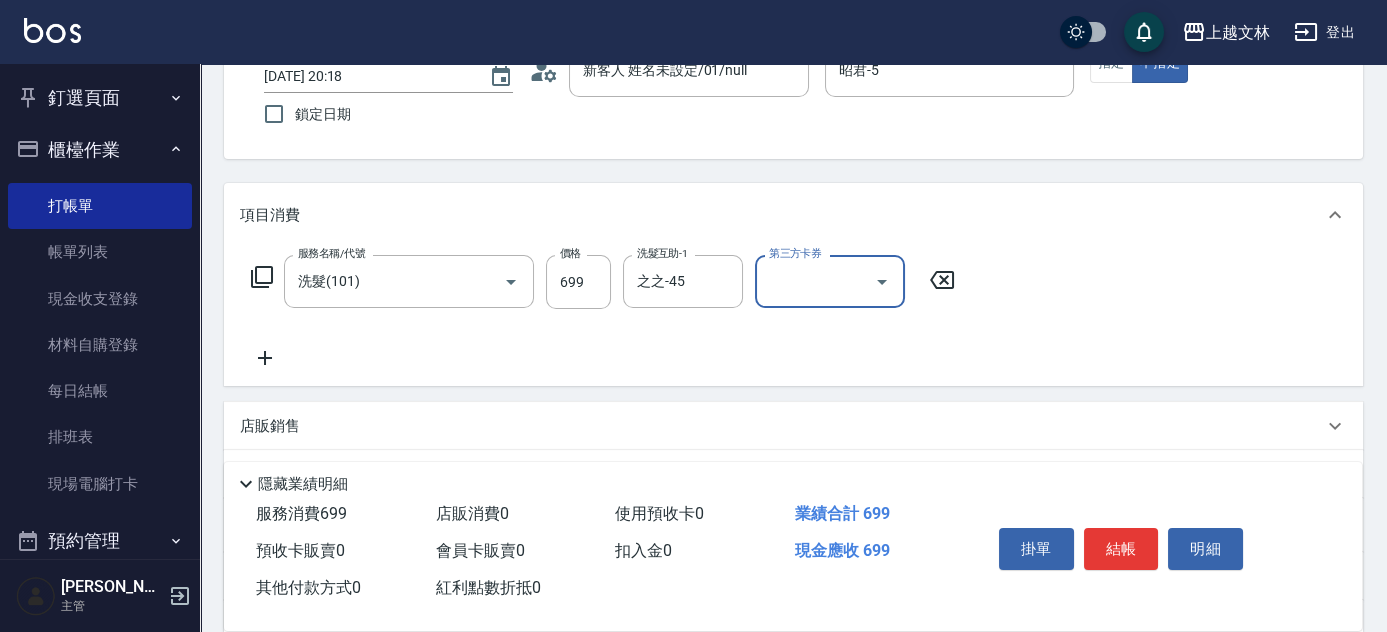 scroll, scrollTop: 155, scrollLeft: 0, axis: vertical 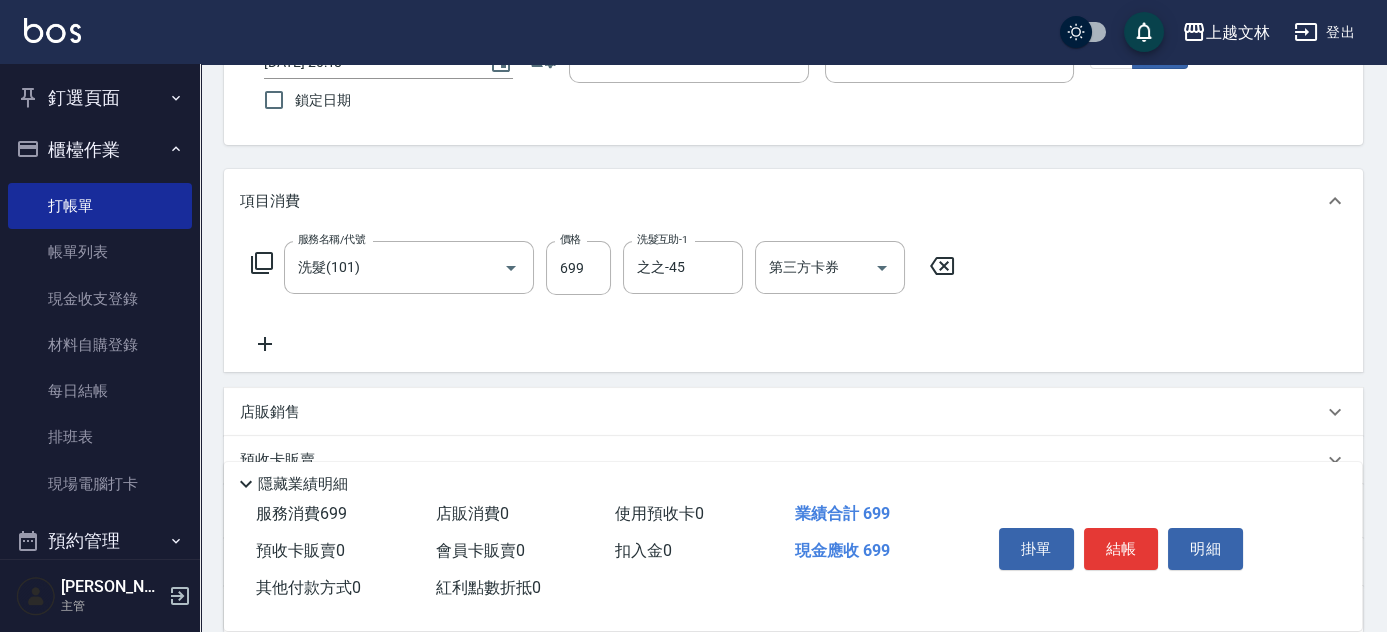 click 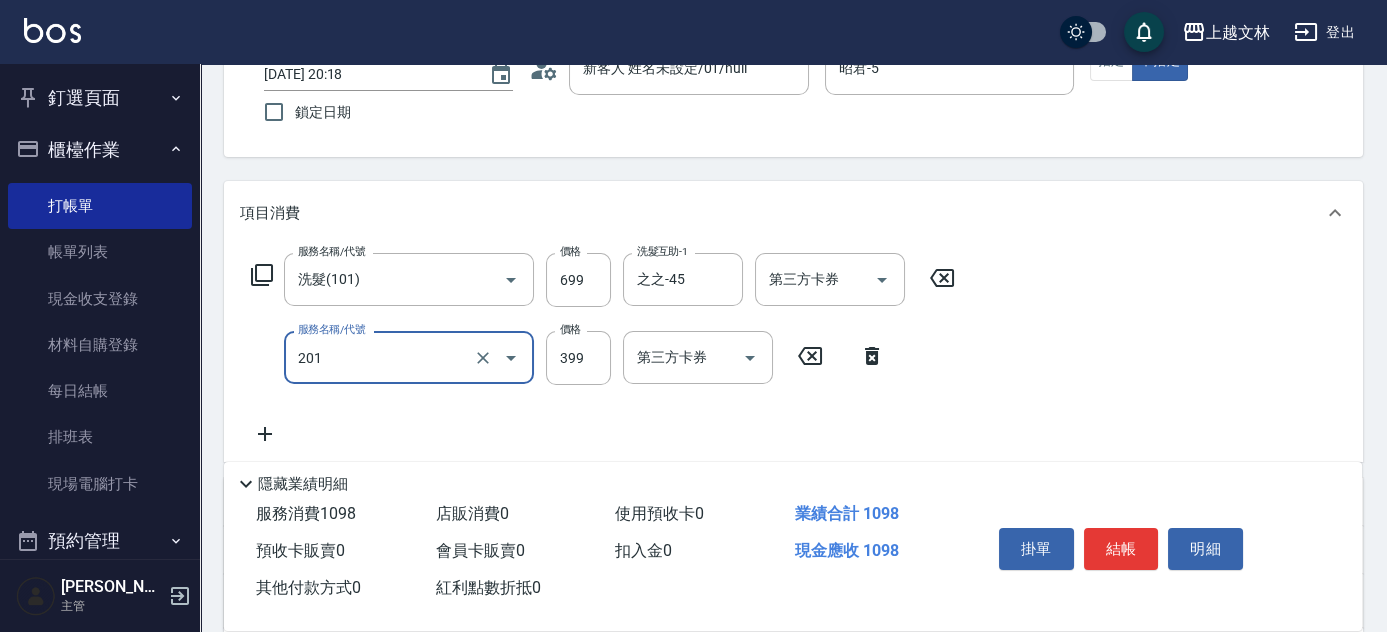 scroll, scrollTop: 141, scrollLeft: 0, axis: vertical 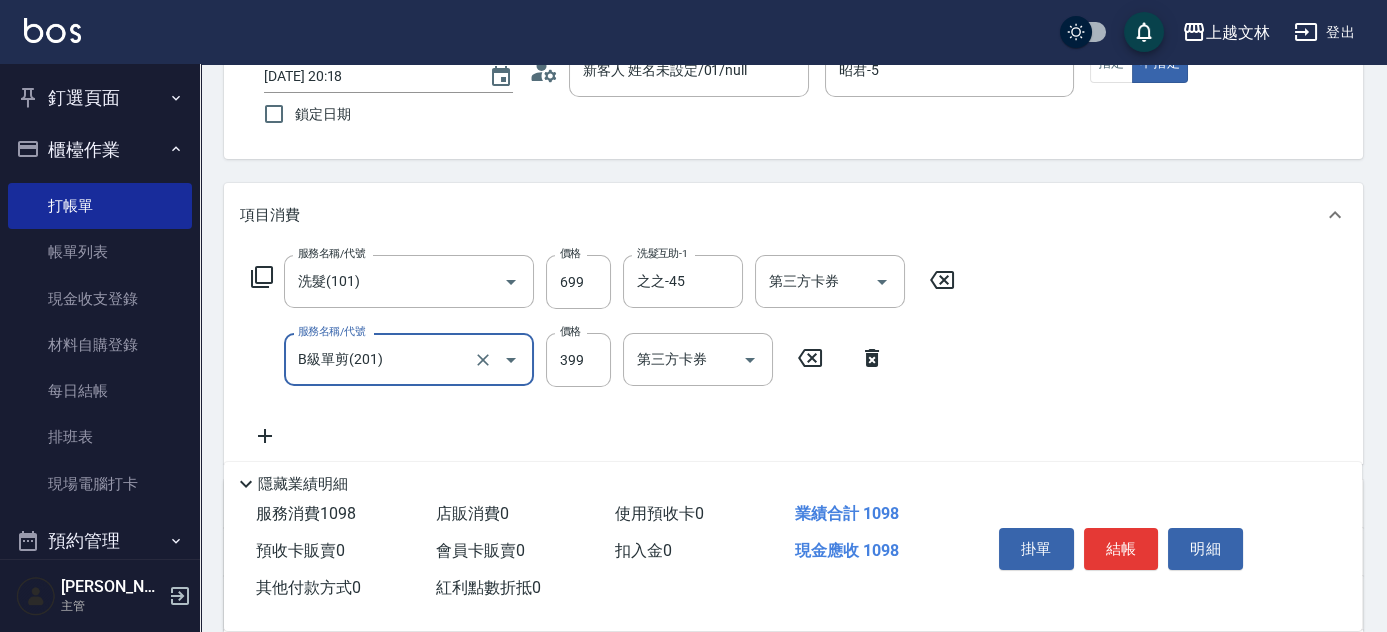 click 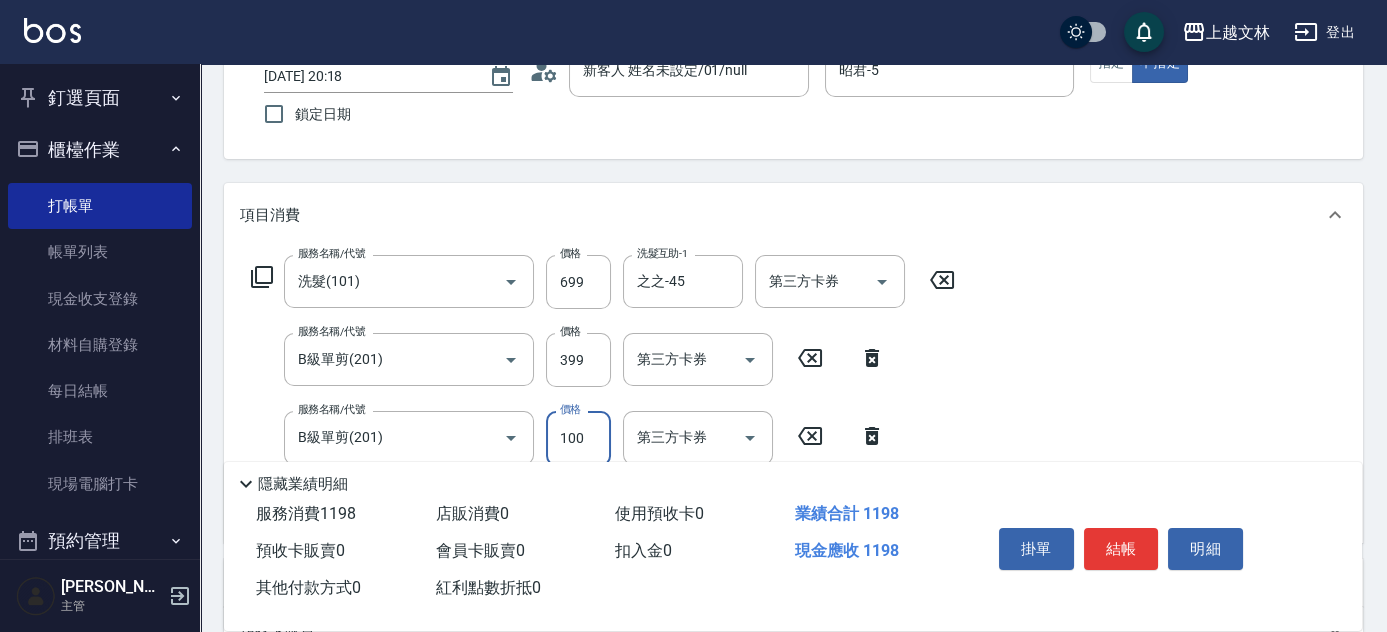 click on "結帳" at bounding box center [1121, 549] 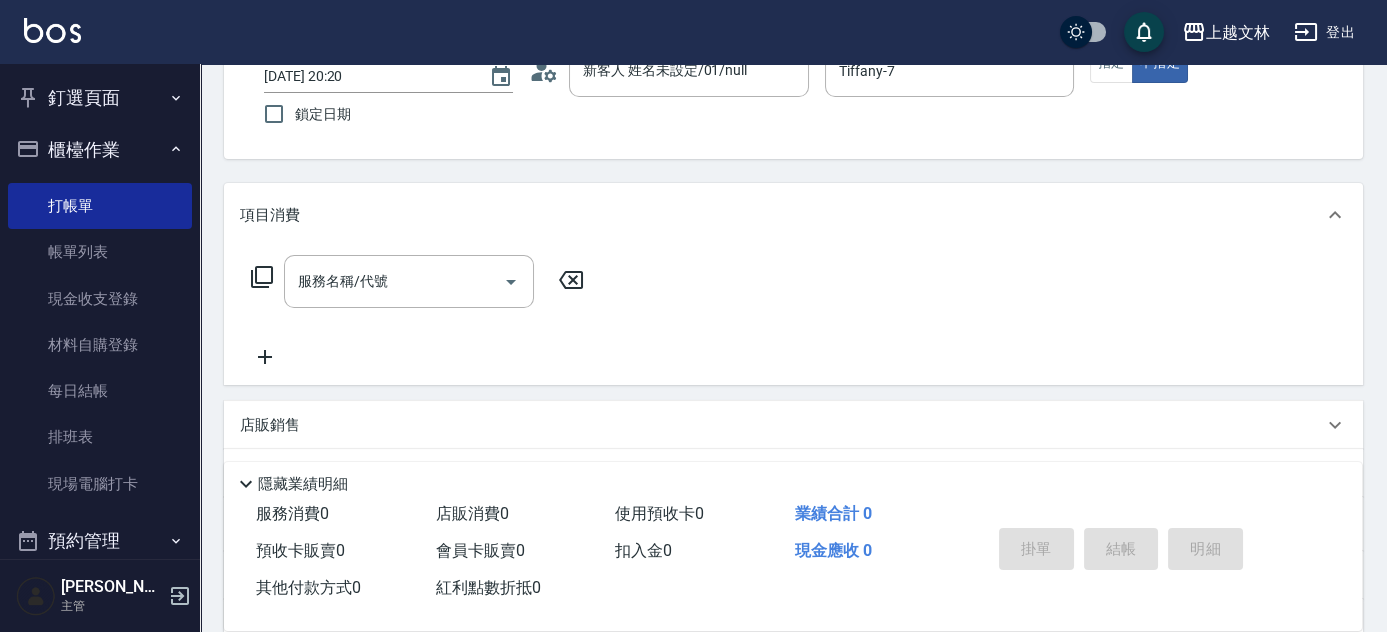 click 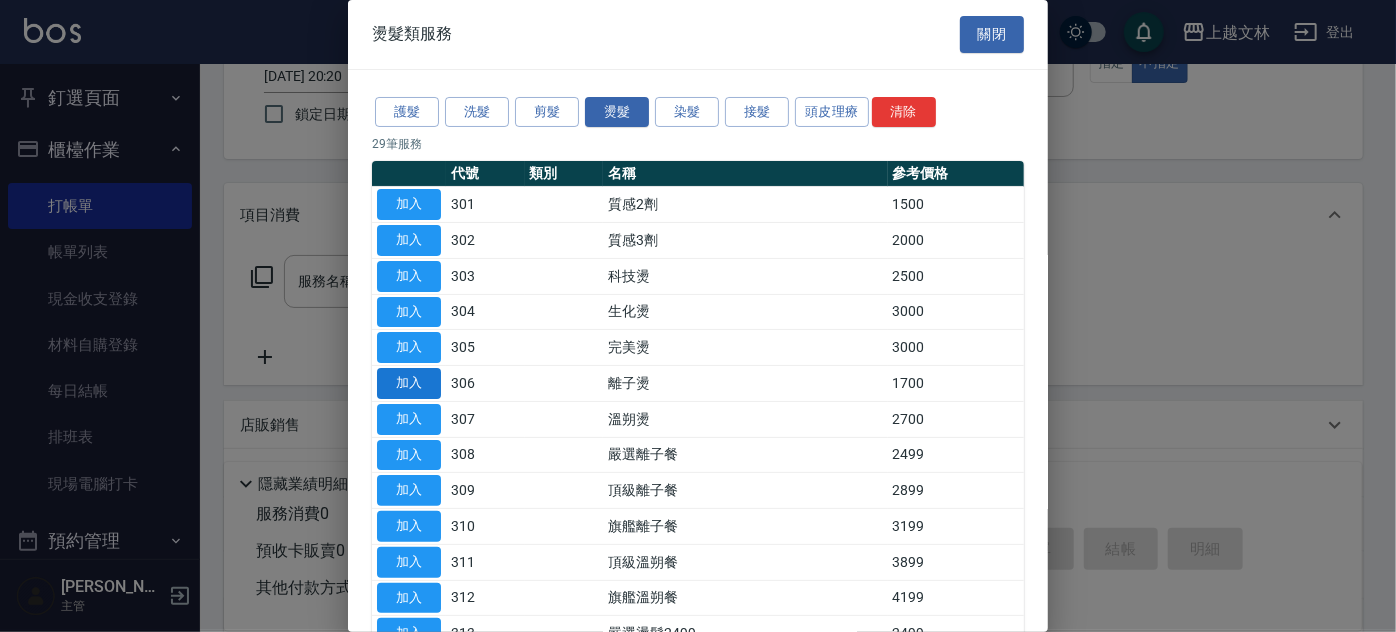 click on "加入" at bounding box center [409, 383] 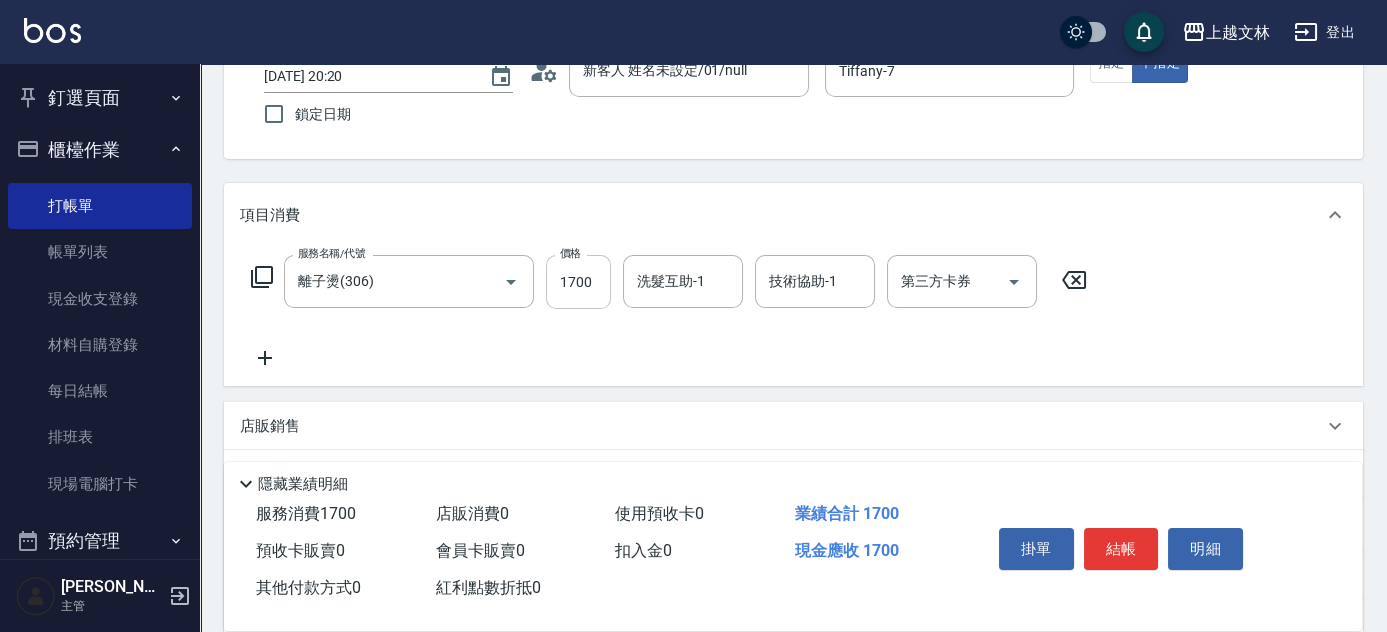 click on "1700" at bounding box center (578, 282) 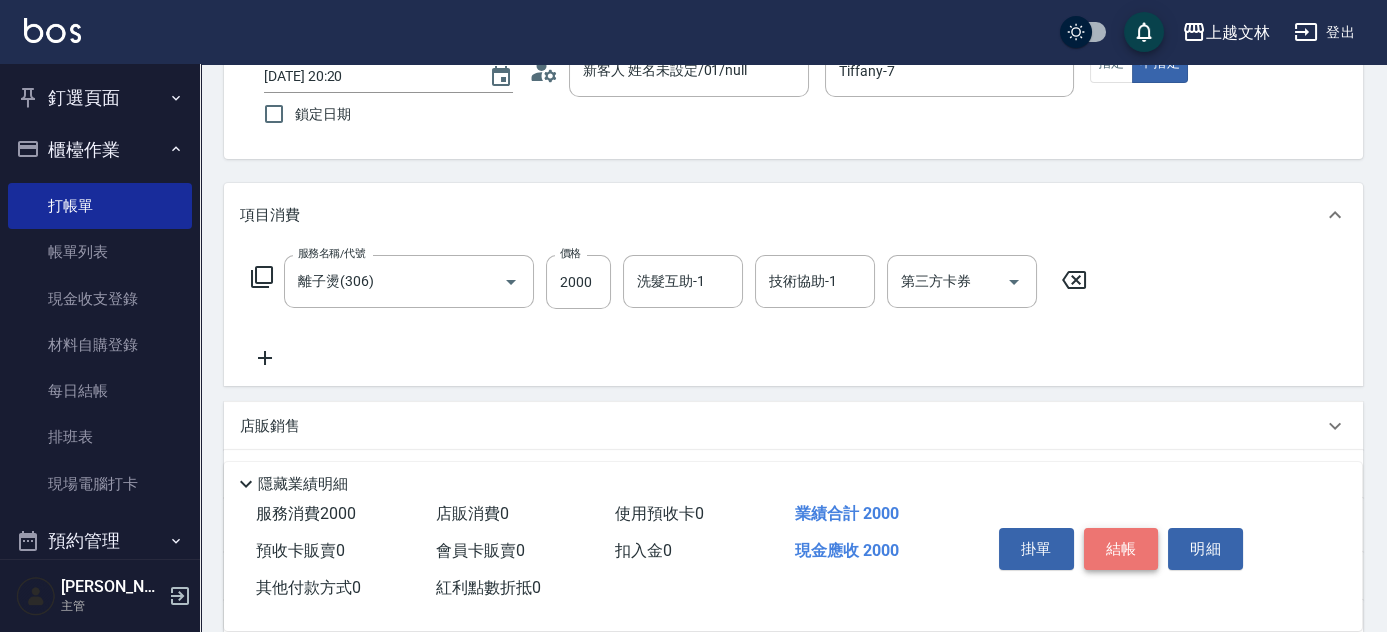 click on "結帳" at bounding box center [1121, 549] 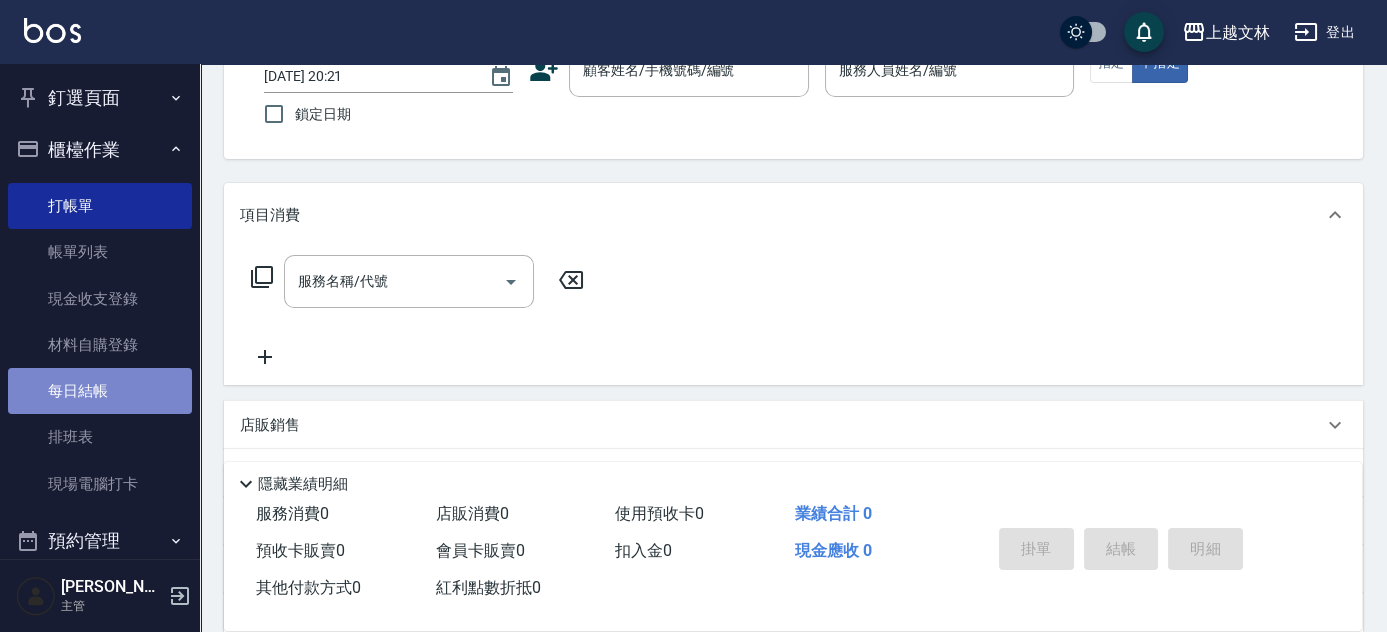 click on "每日結帳" at bounding box center [100, 391] 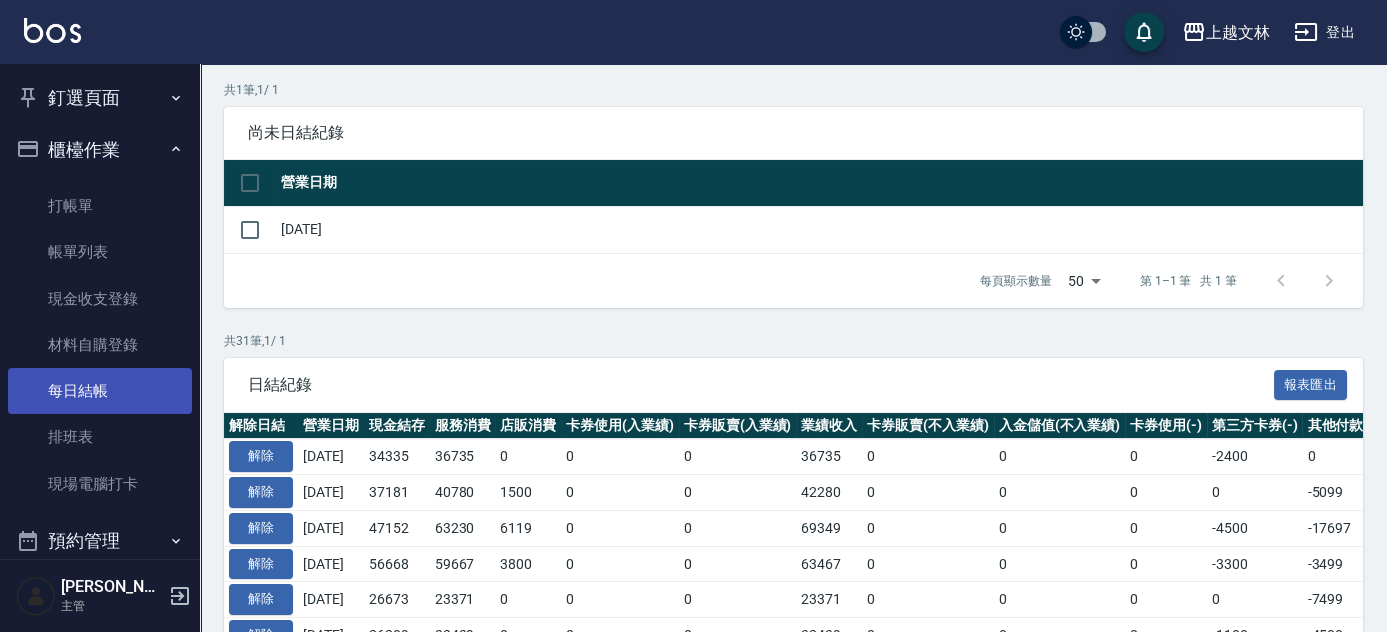 scroll, scrollTop: 0, scrollLeft: 0, axis: both 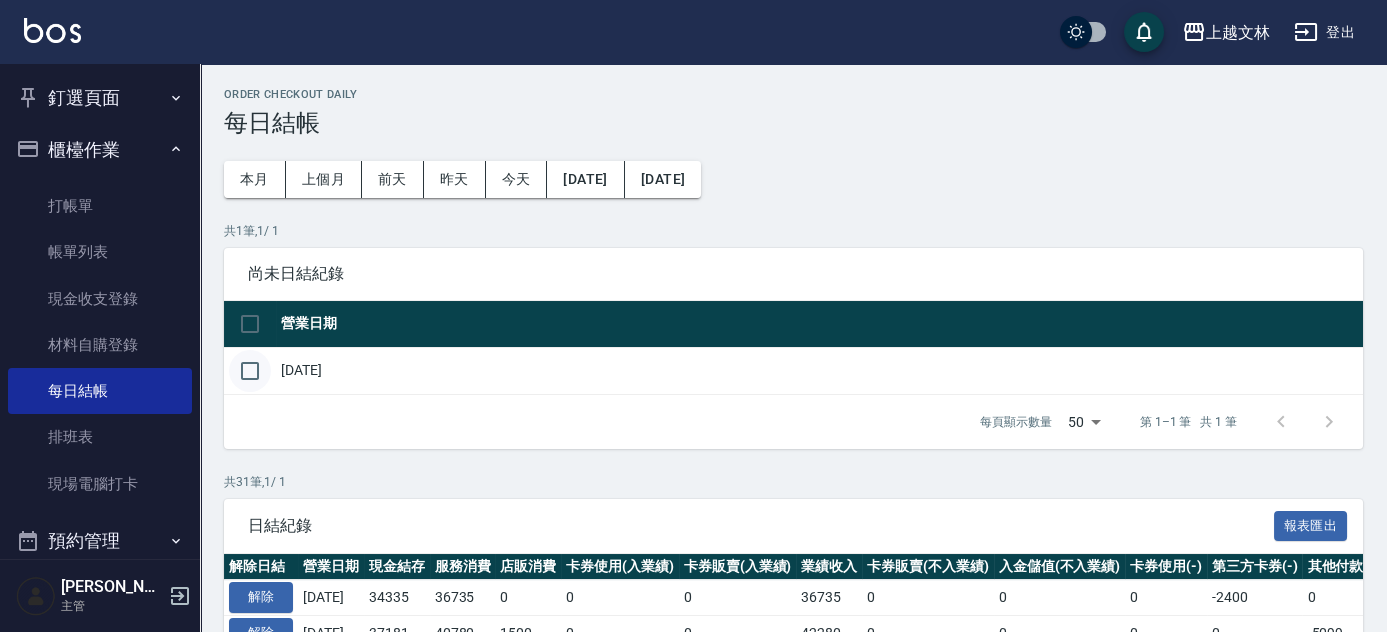 click at bounding box center (250, 371) 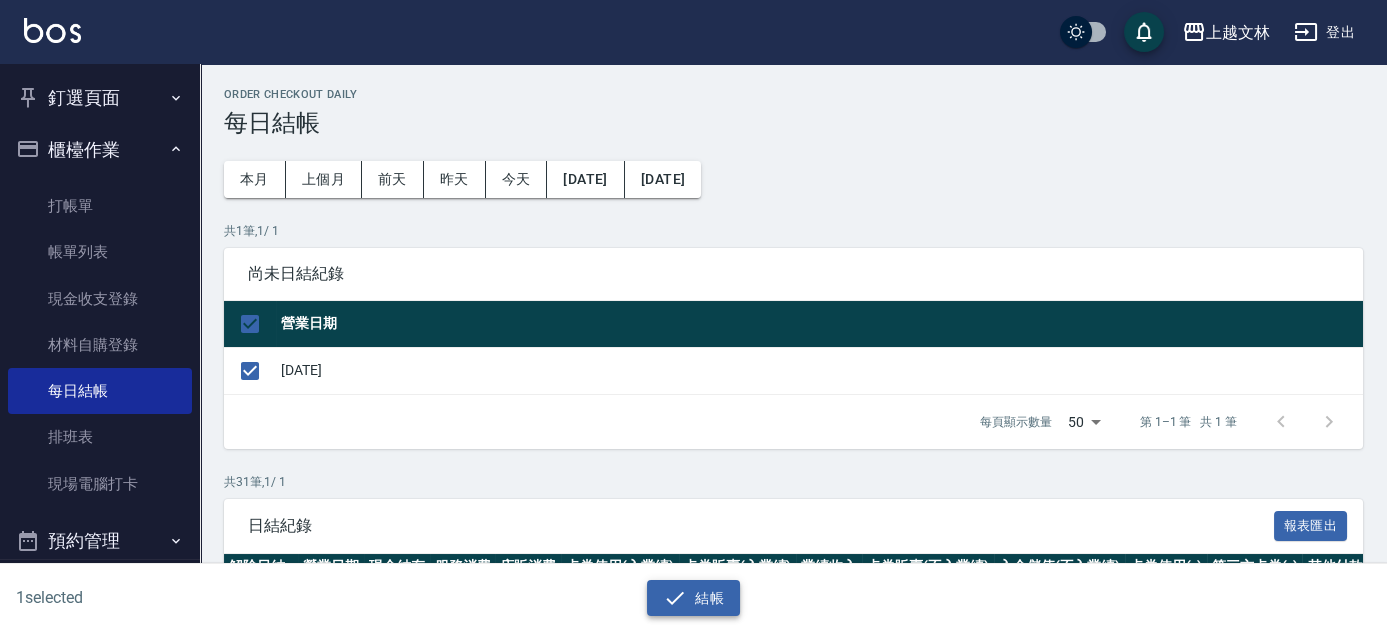 click on "結帳" at bounding box center (693, 598) 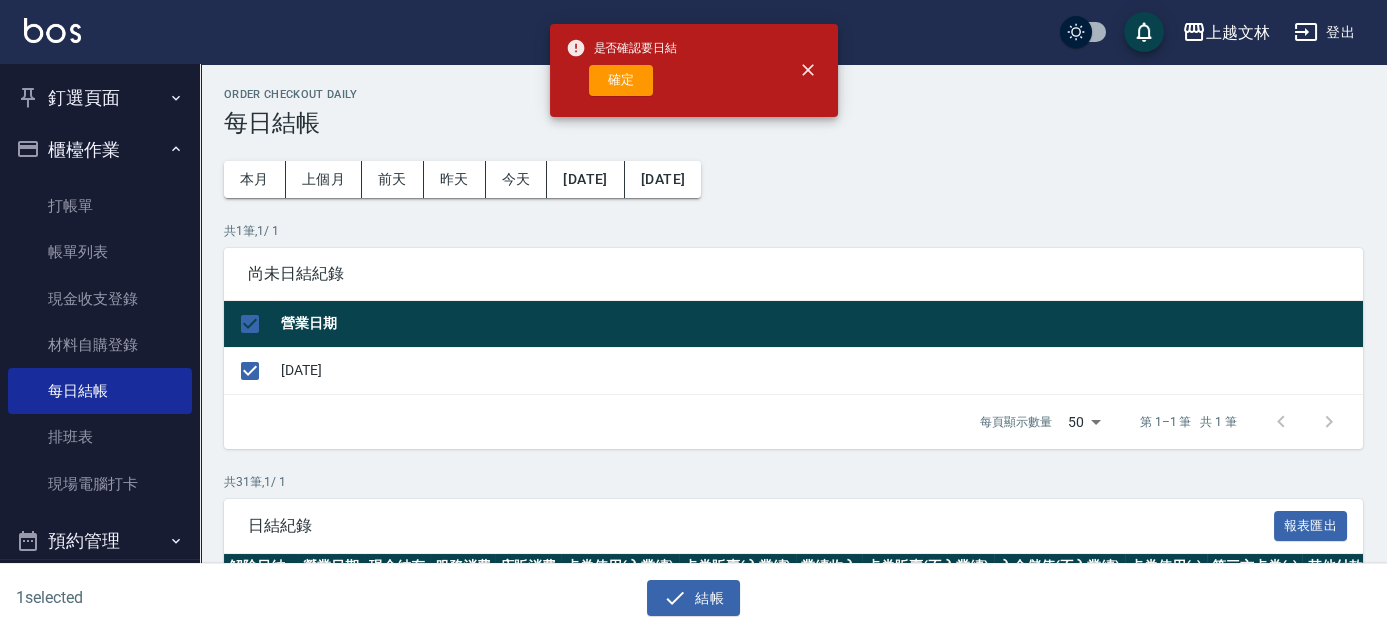drag, startPoint x: 613, startPoint y: 81, endPoint x: 578, endPoint y: 34, distance: 58.60034 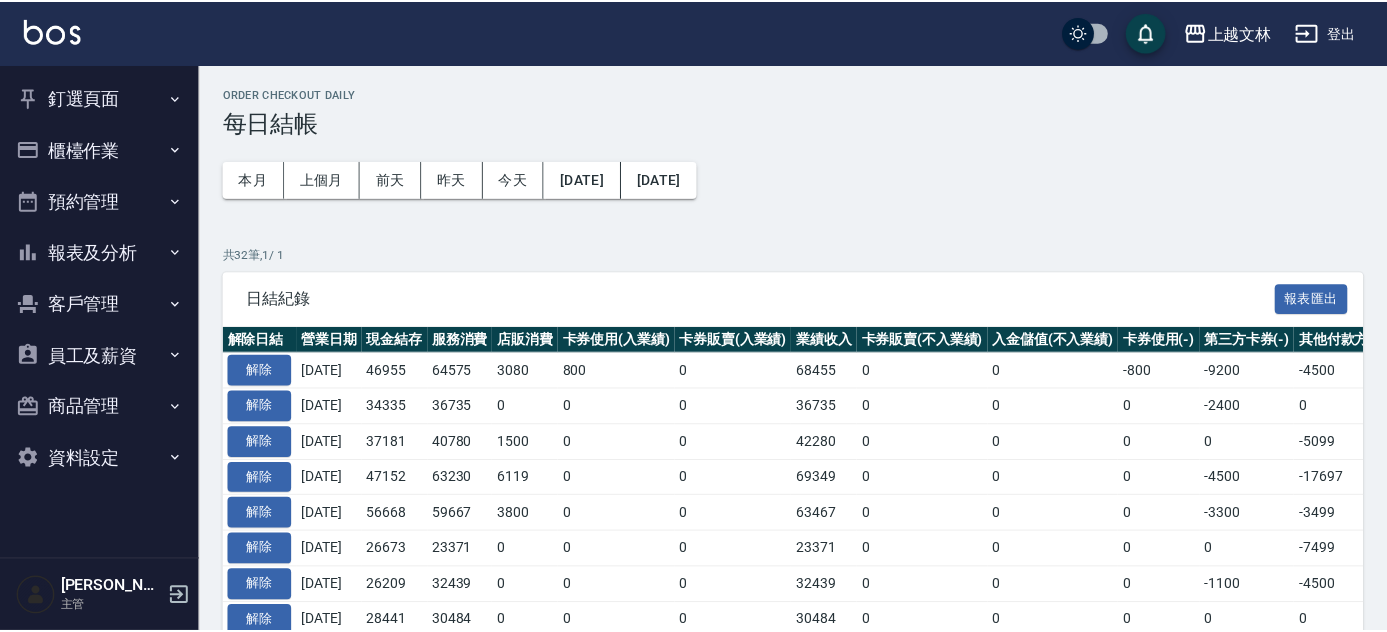 scroll, scrollTop: 0, scrollLeft: 0, axis: both 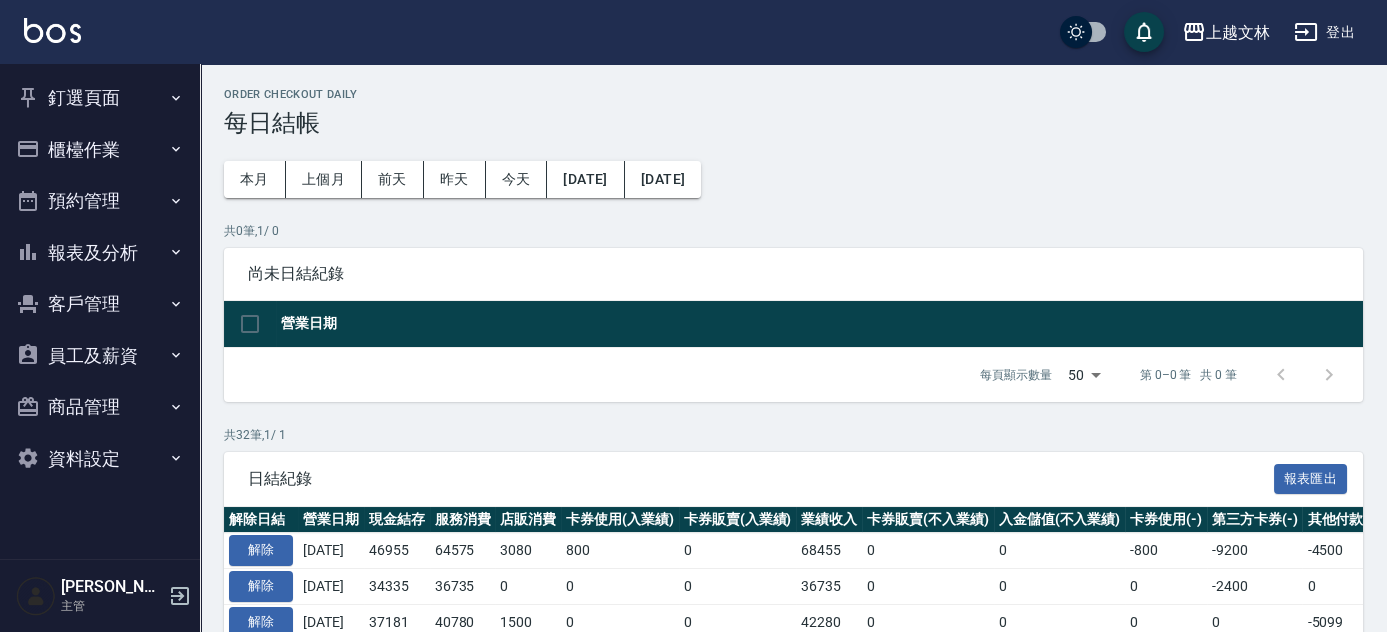 click on "釘選頁面" at bounding box center [100, 98] 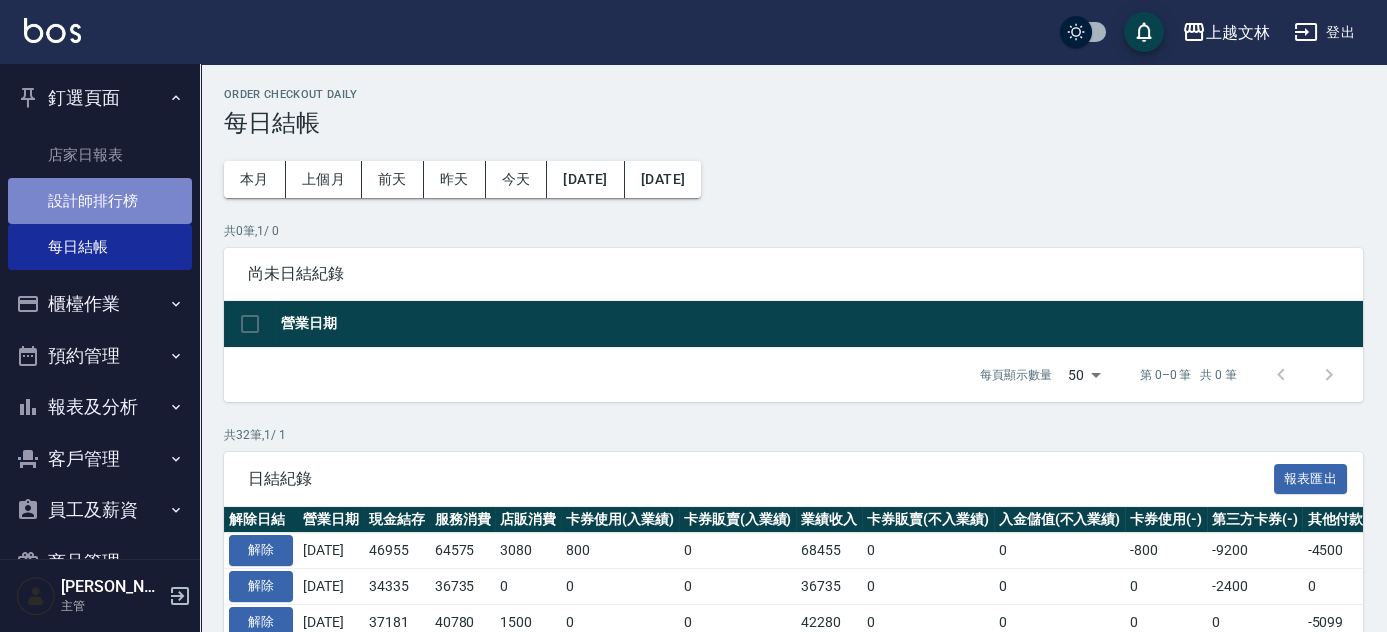 click on "設計師排行榜" at bounding box center (100, 201) 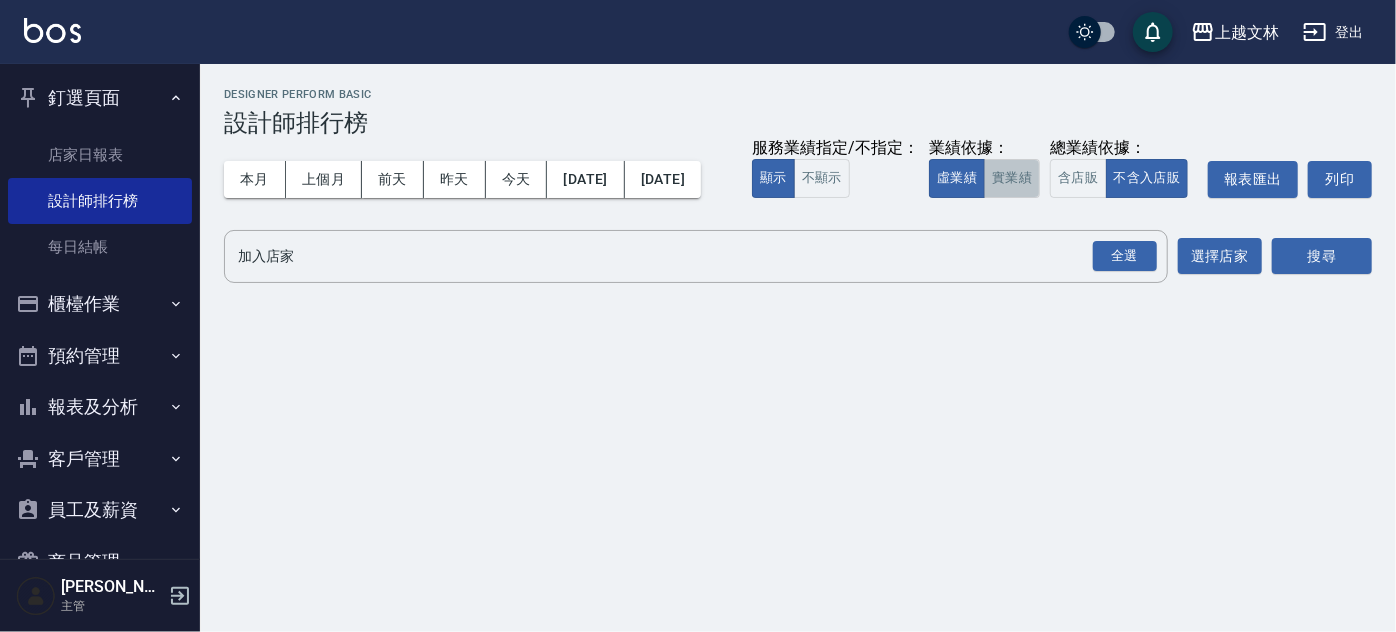 click on "實業績" at bounding box center [1012, 178] 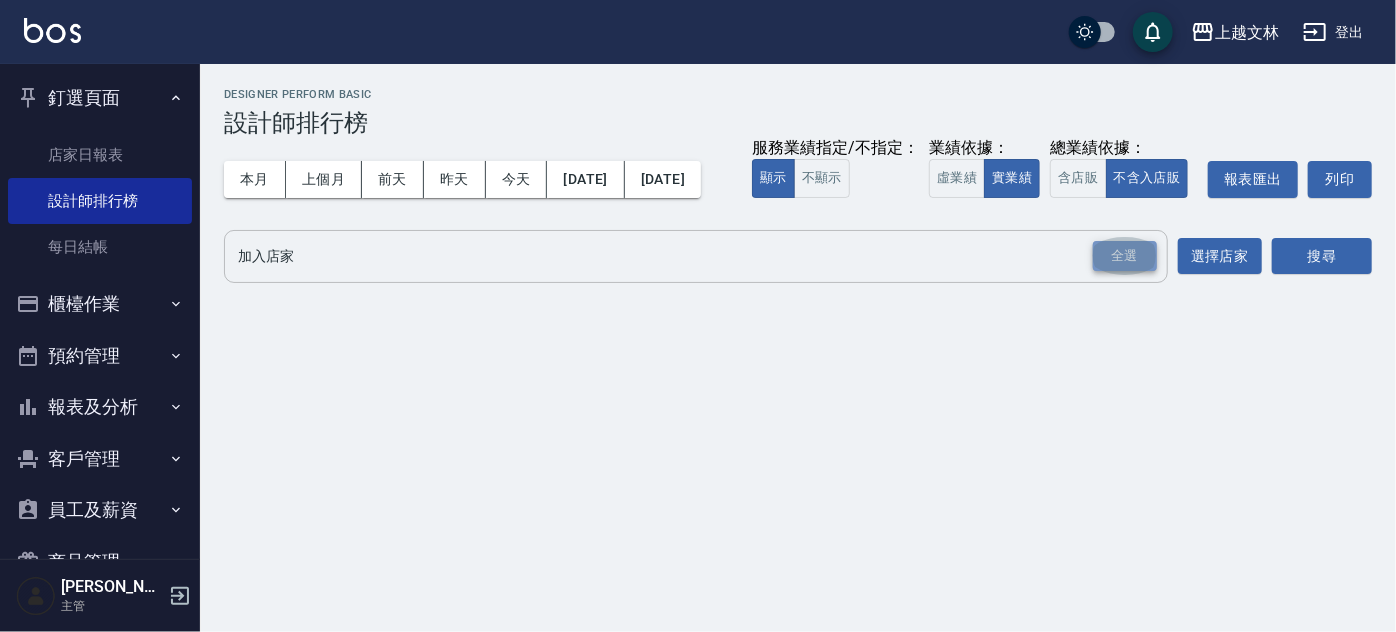 click on "全選" at bounding box center [1125, 256] 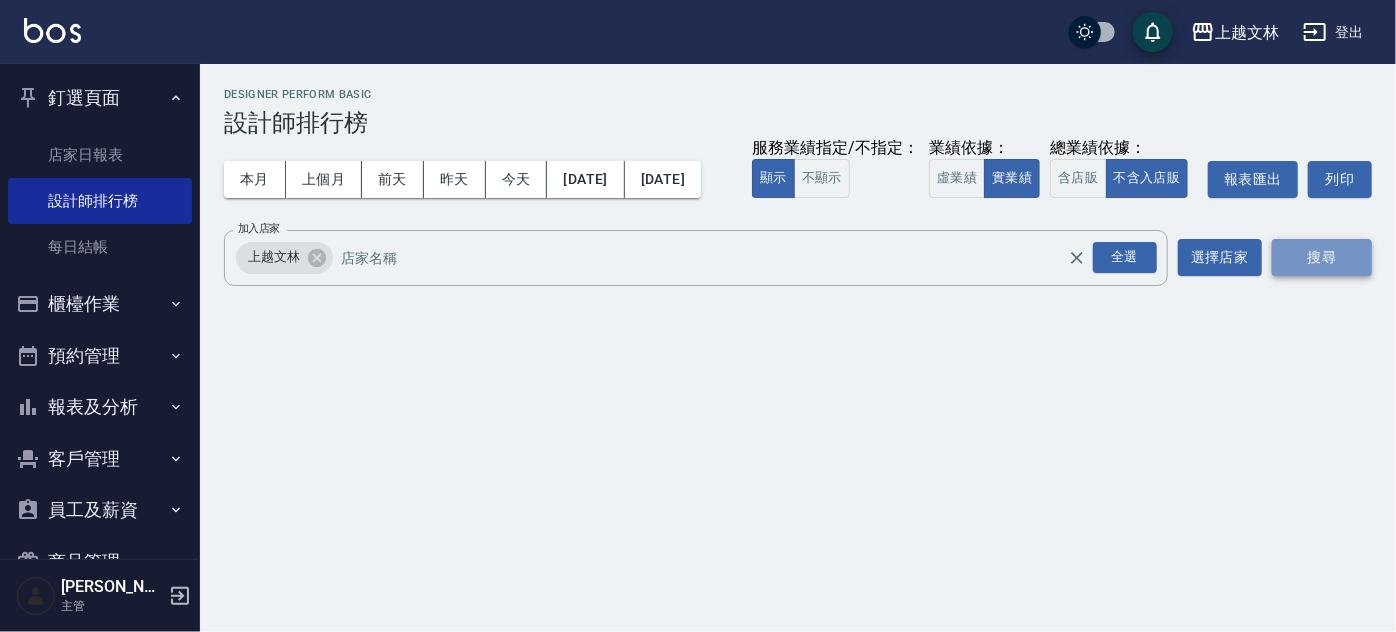 click on "搜尋" at bounding box center [1322, 257] 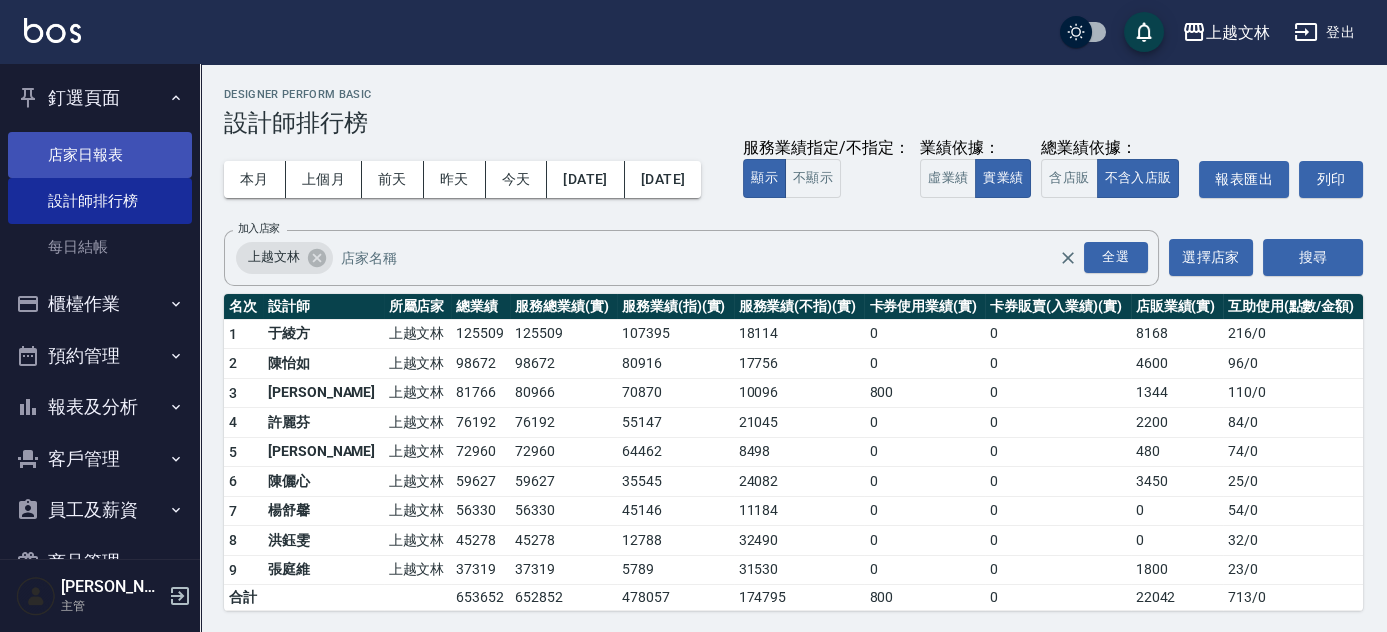 click on "店家日報表" at bounding box center [100, 155] 